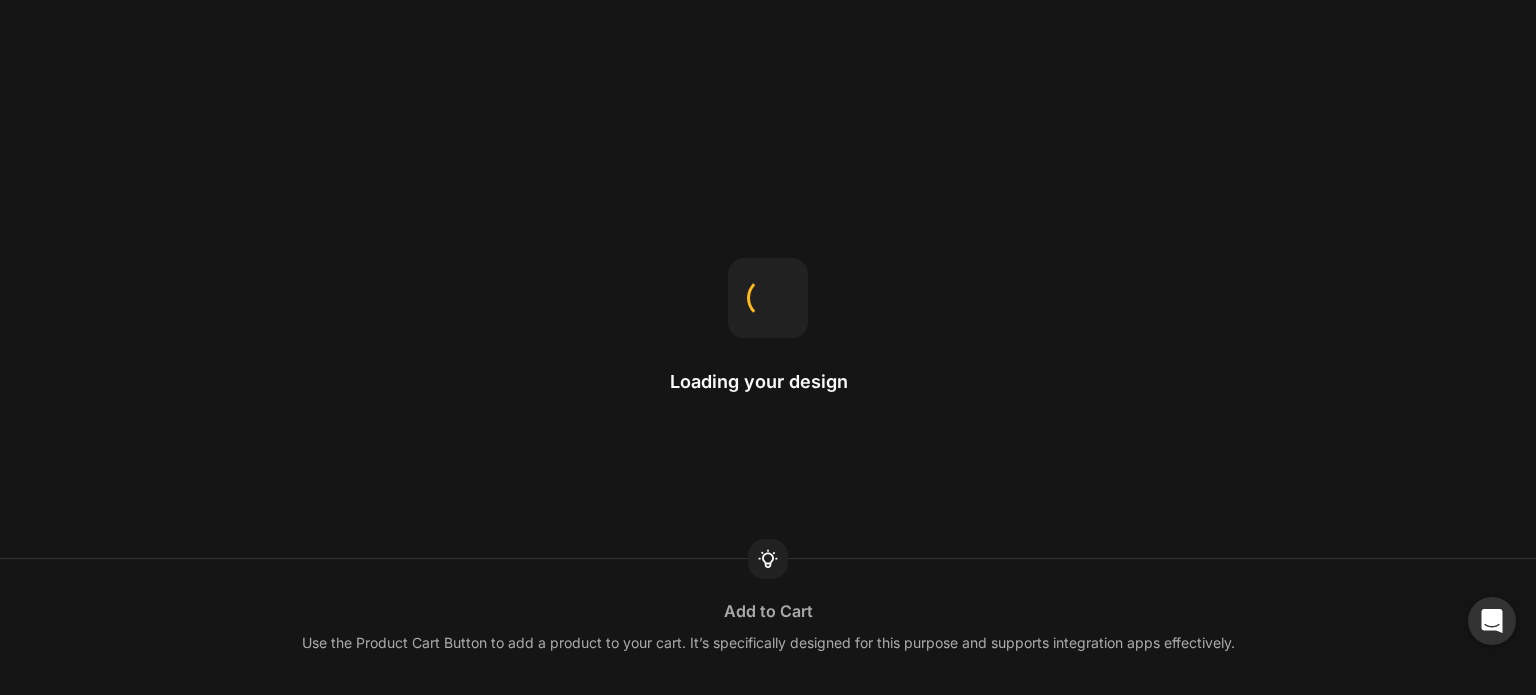 scroll, scrollTop: 0, scrollLeft: 0, axis: both 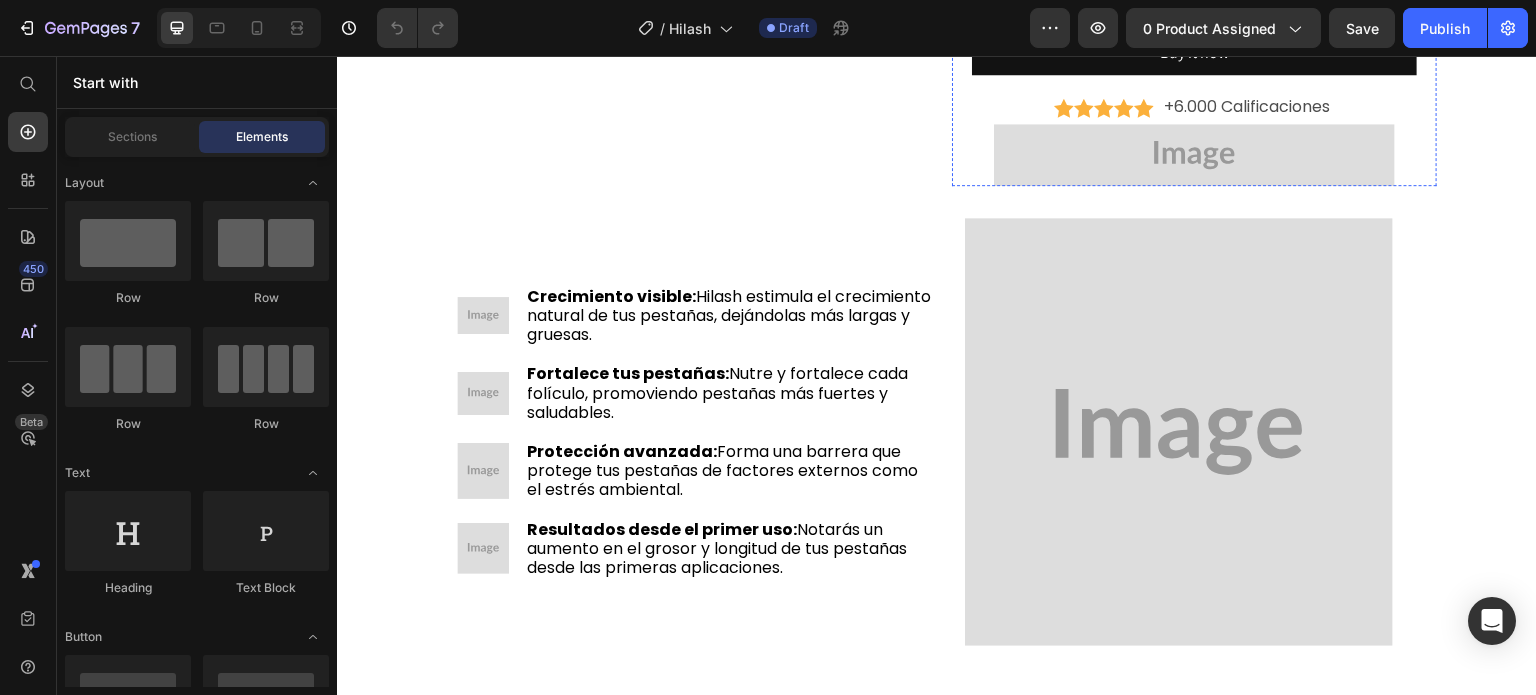 click on "HILASH" at bounding box center [1064, -144] 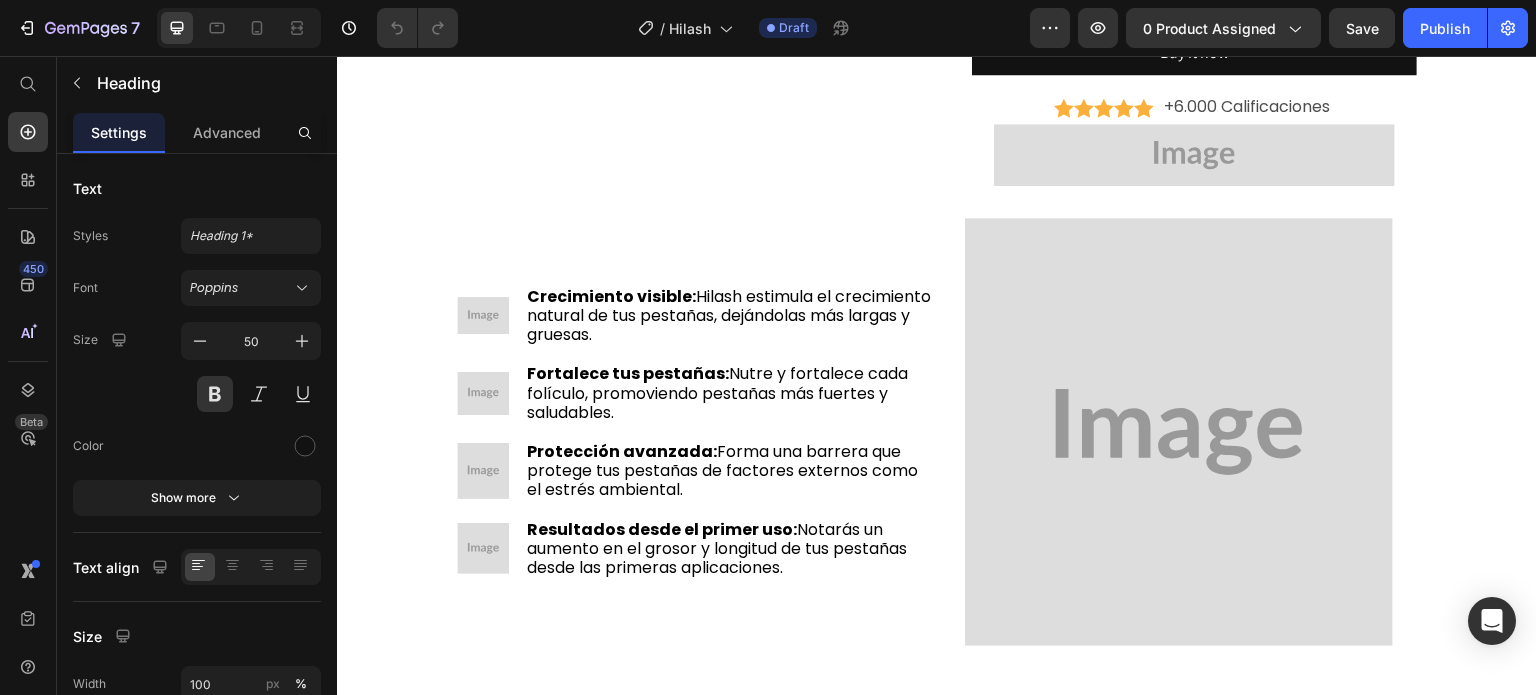 click on "HILASH" at bounding box center (1064, -144) 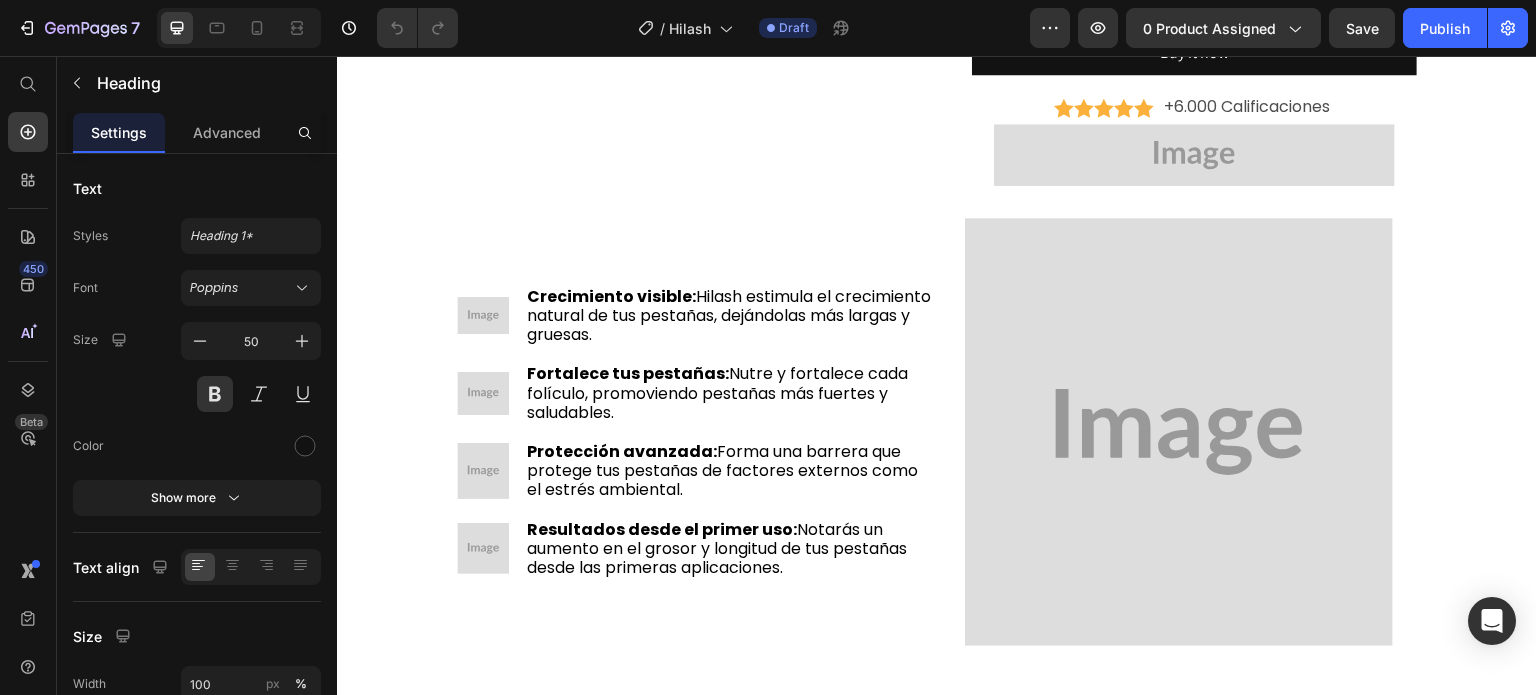 click on "HILASH" at bounding box center [1064, -144] 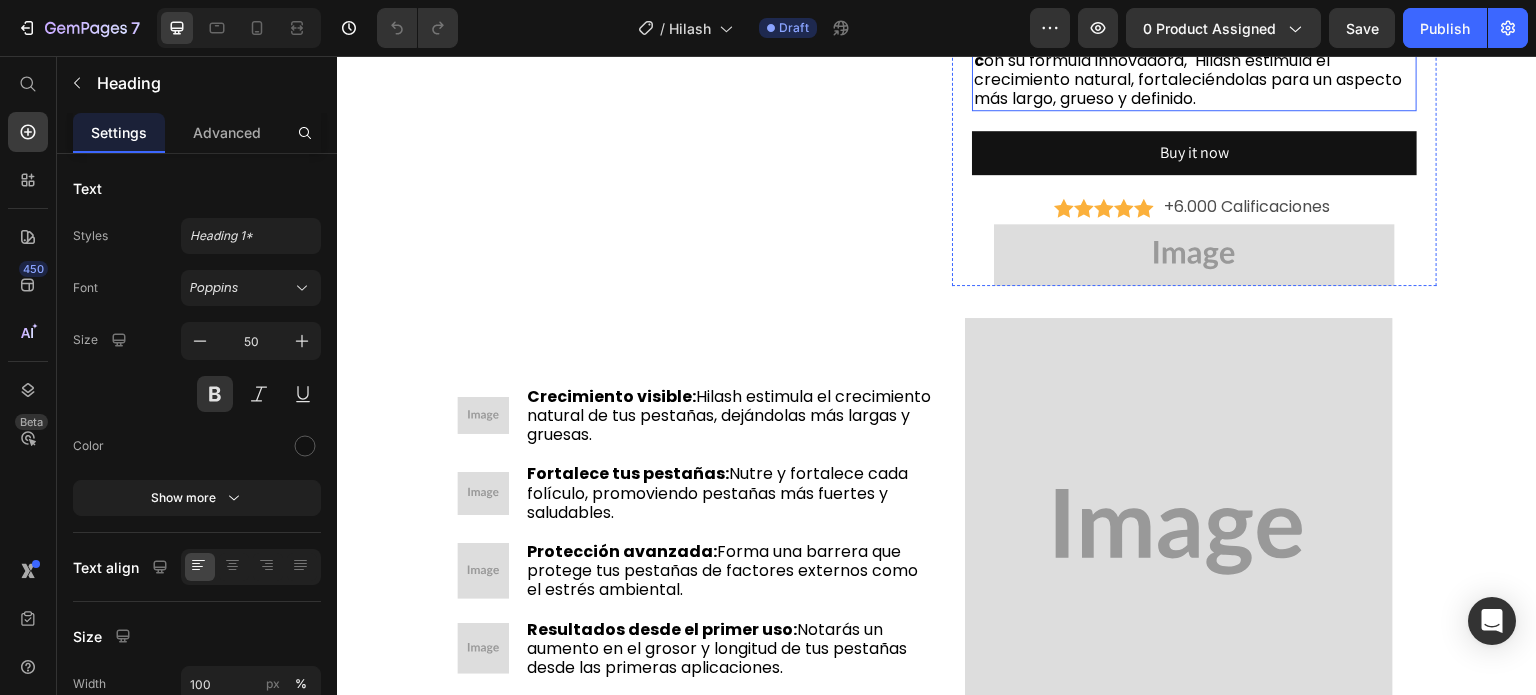 scroll, scrollTop: 252, scrollLeft: 0, axis: vertical 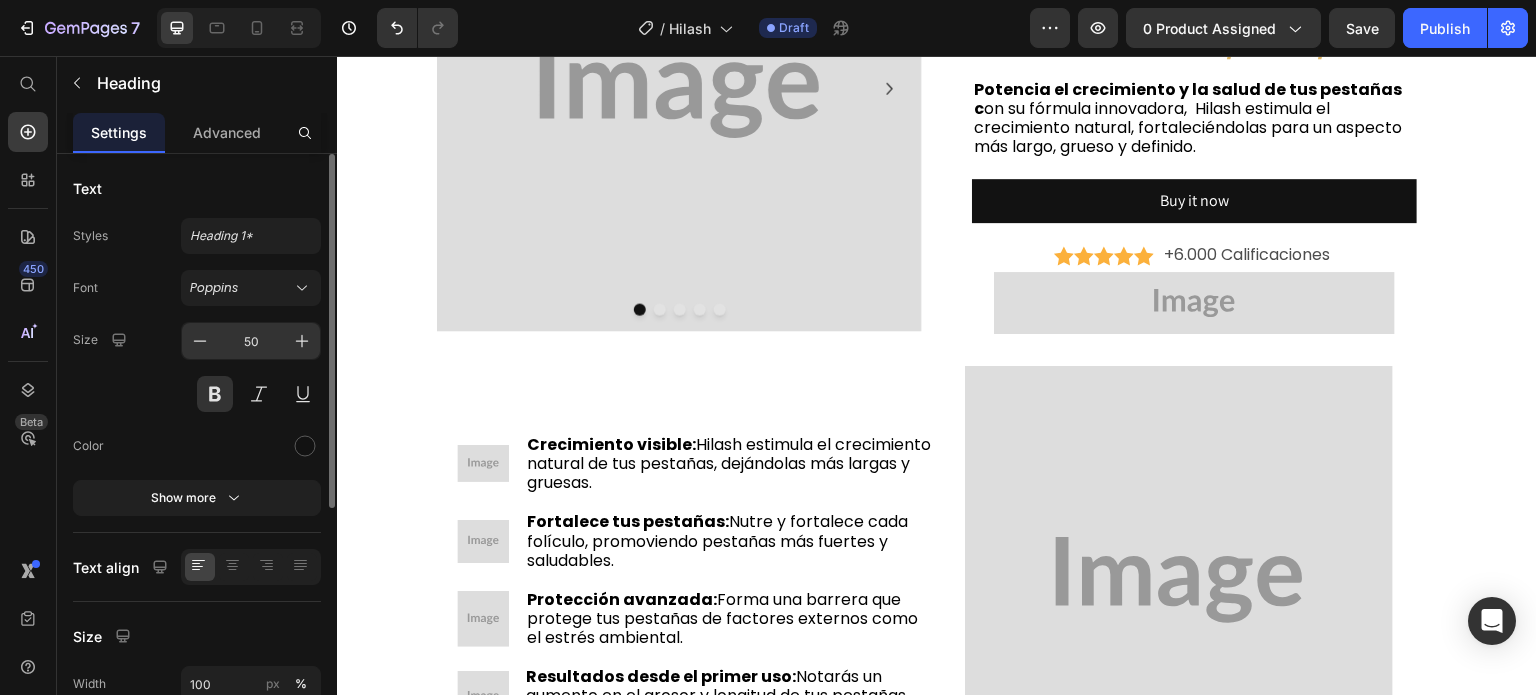 click on "50" at bounding box center [251, 341] 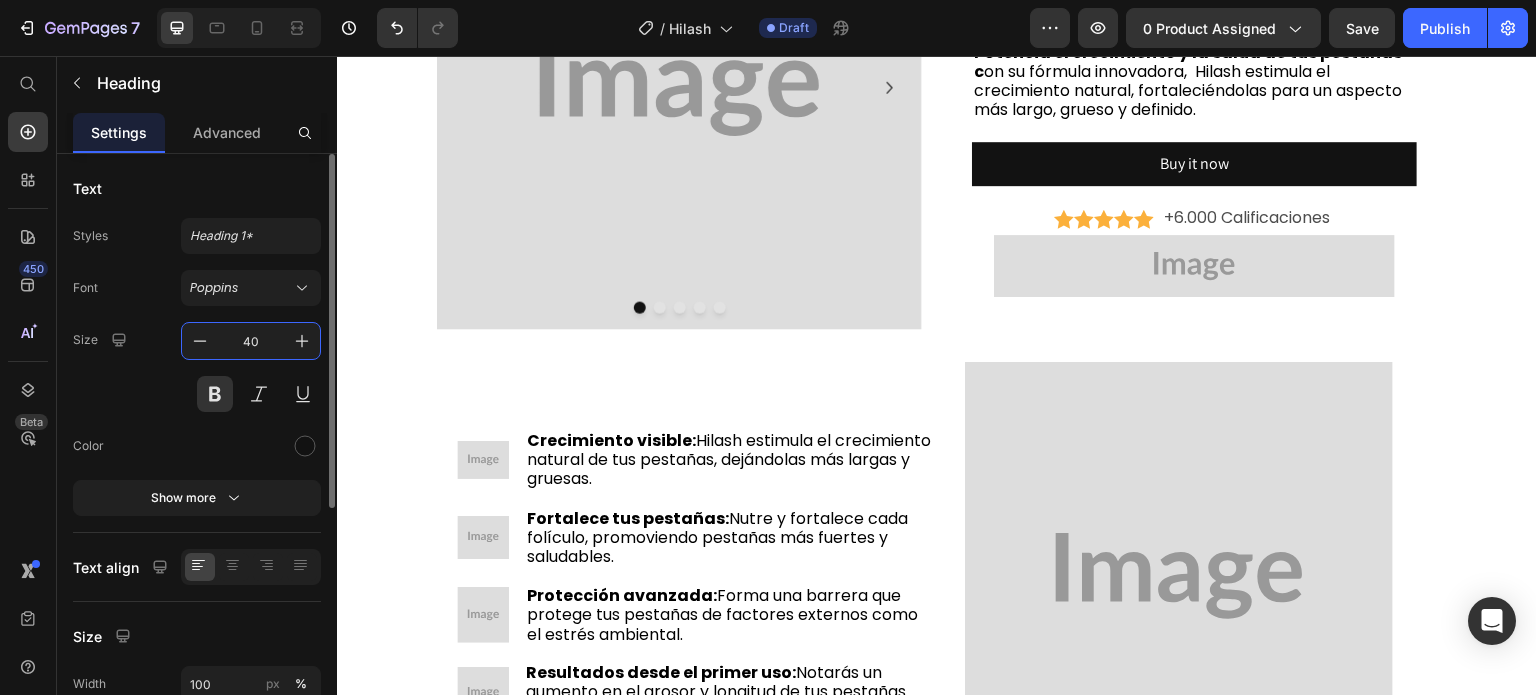 scroll, scrollTop: 6, scrollLeft: 0, axis: vertical 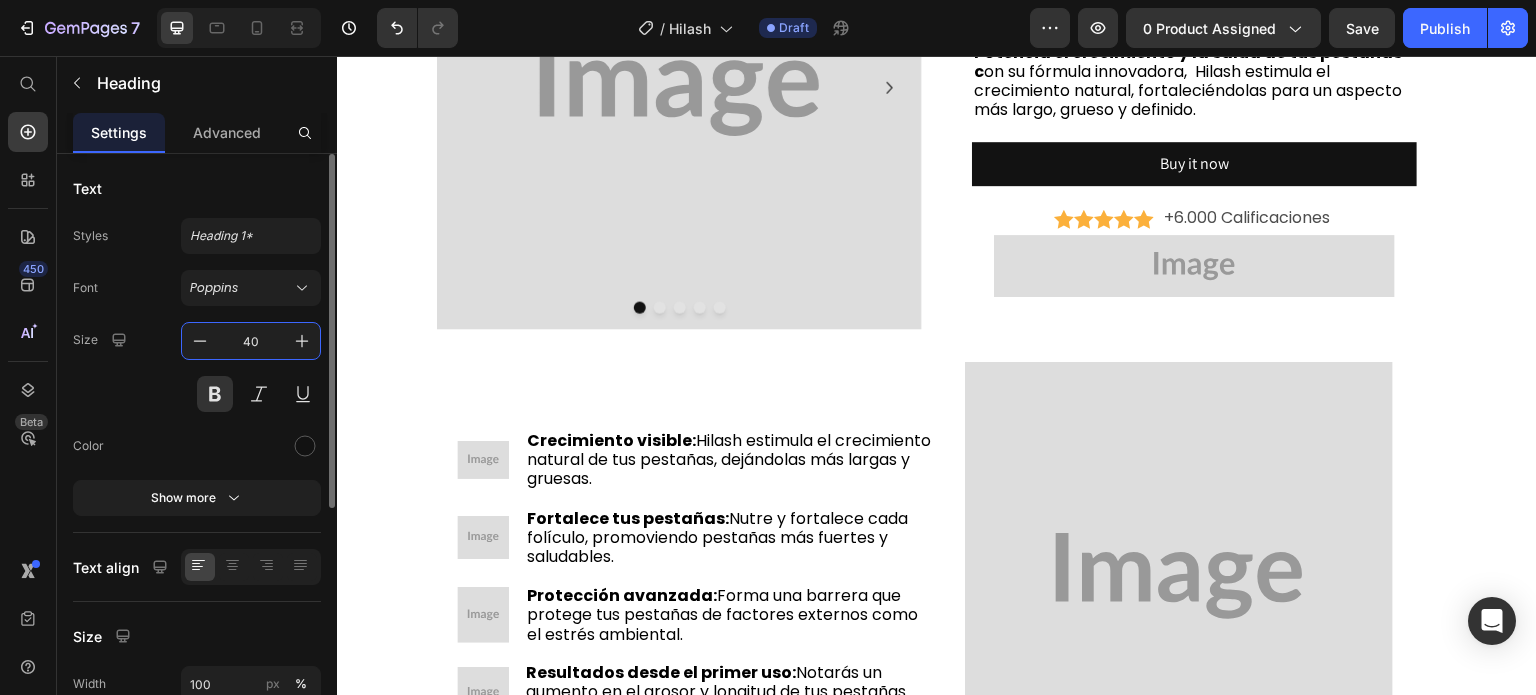 click on "40" at bounding box center [251, 341] 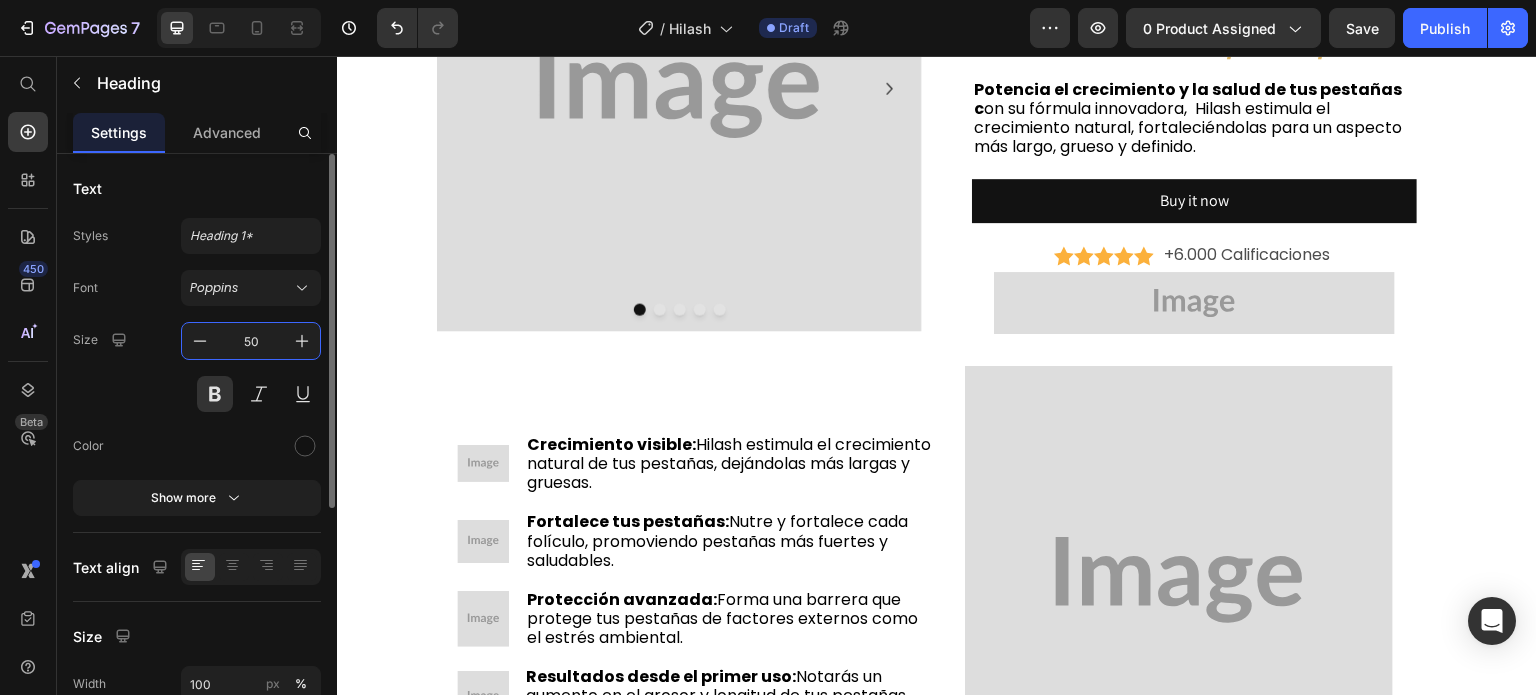 scroll, scrollTop: 8, scrollLeft: 0, axis: vertical 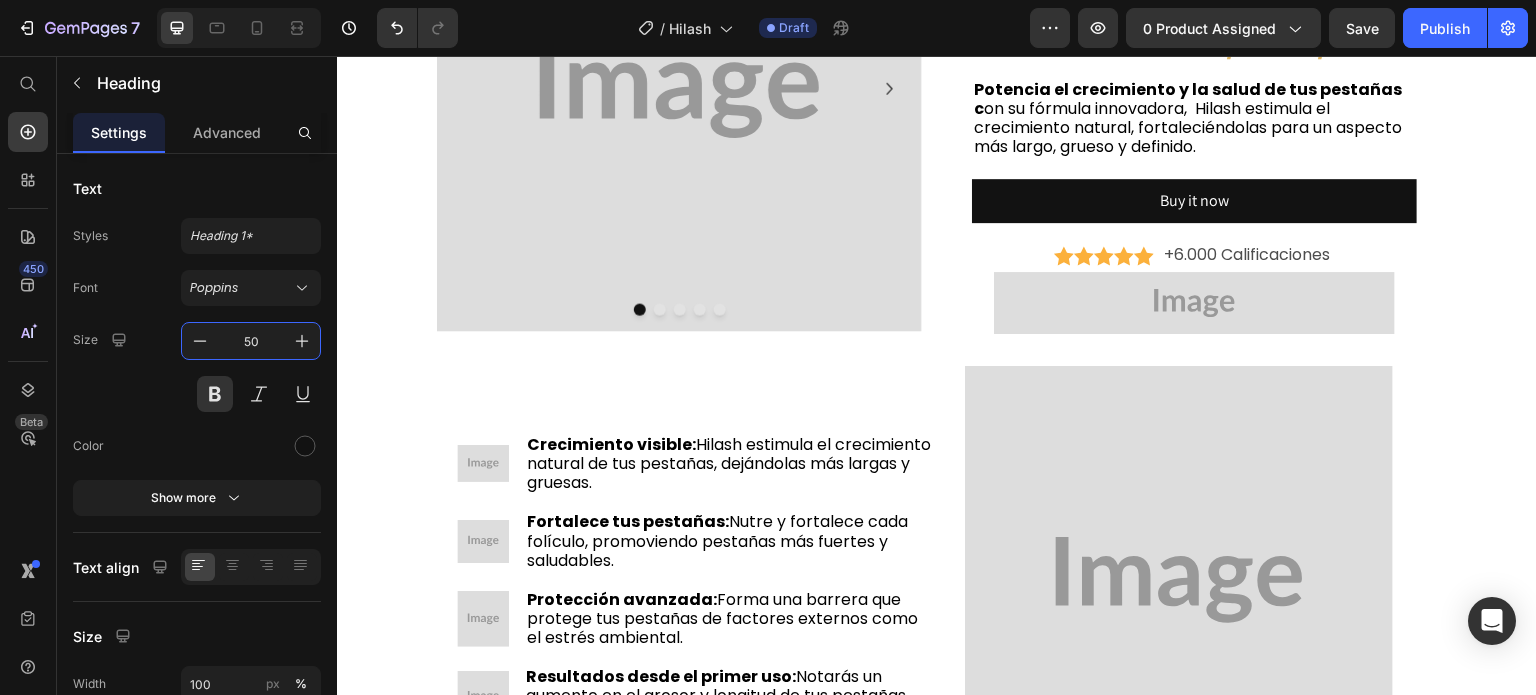 type on "50" 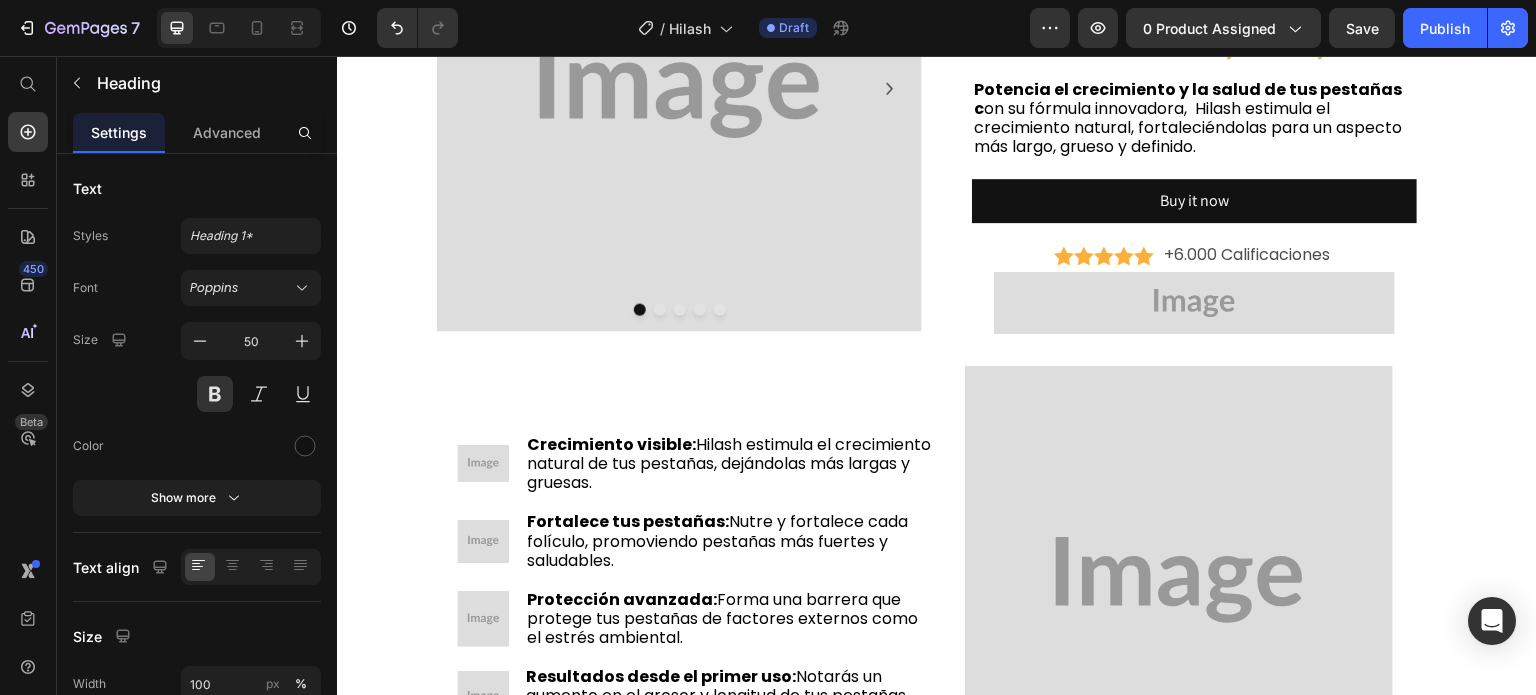 click on "LOCIÓN CORPORAL NO GRASA" at bounding box center [1155, -54] 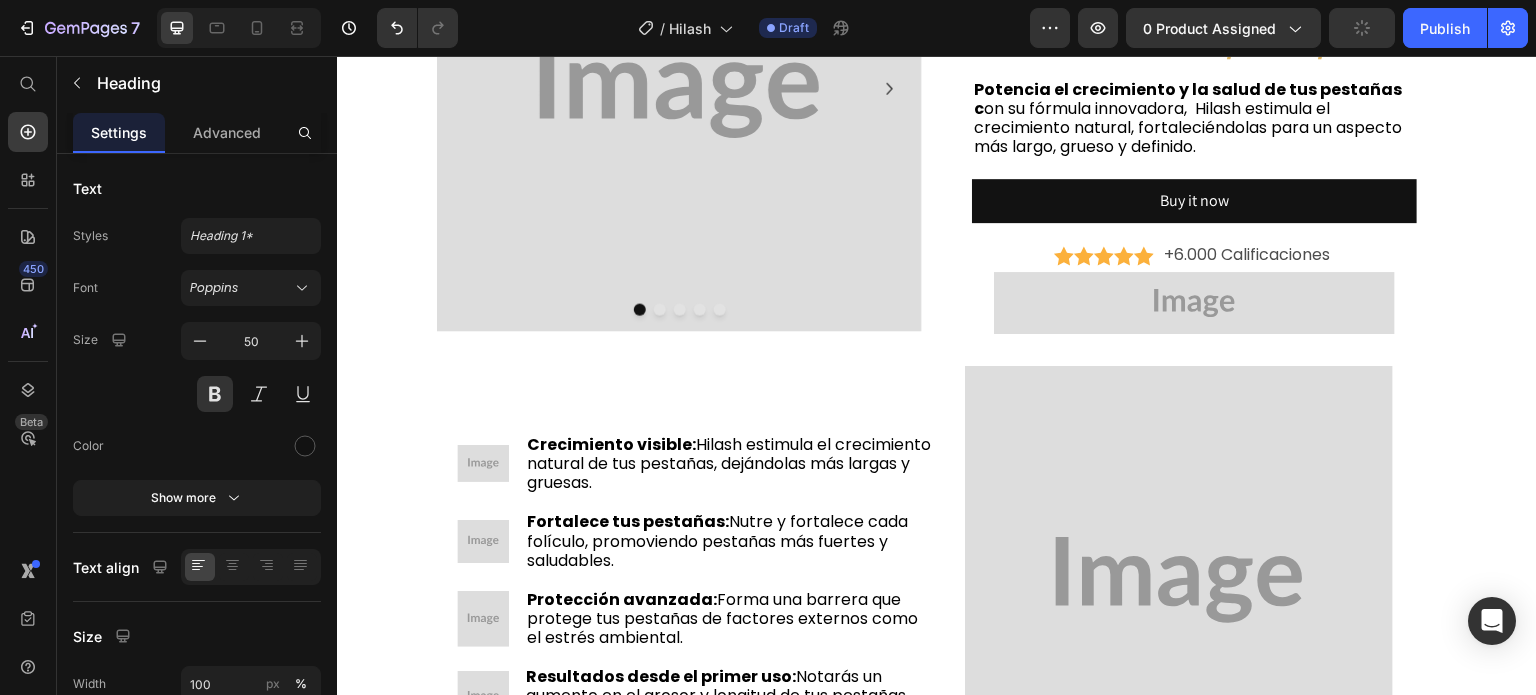 drag, startPoint x: 1255, startPoint y: 269, endPoint x: 1266, endPoint y: 303, distance: 35.735138 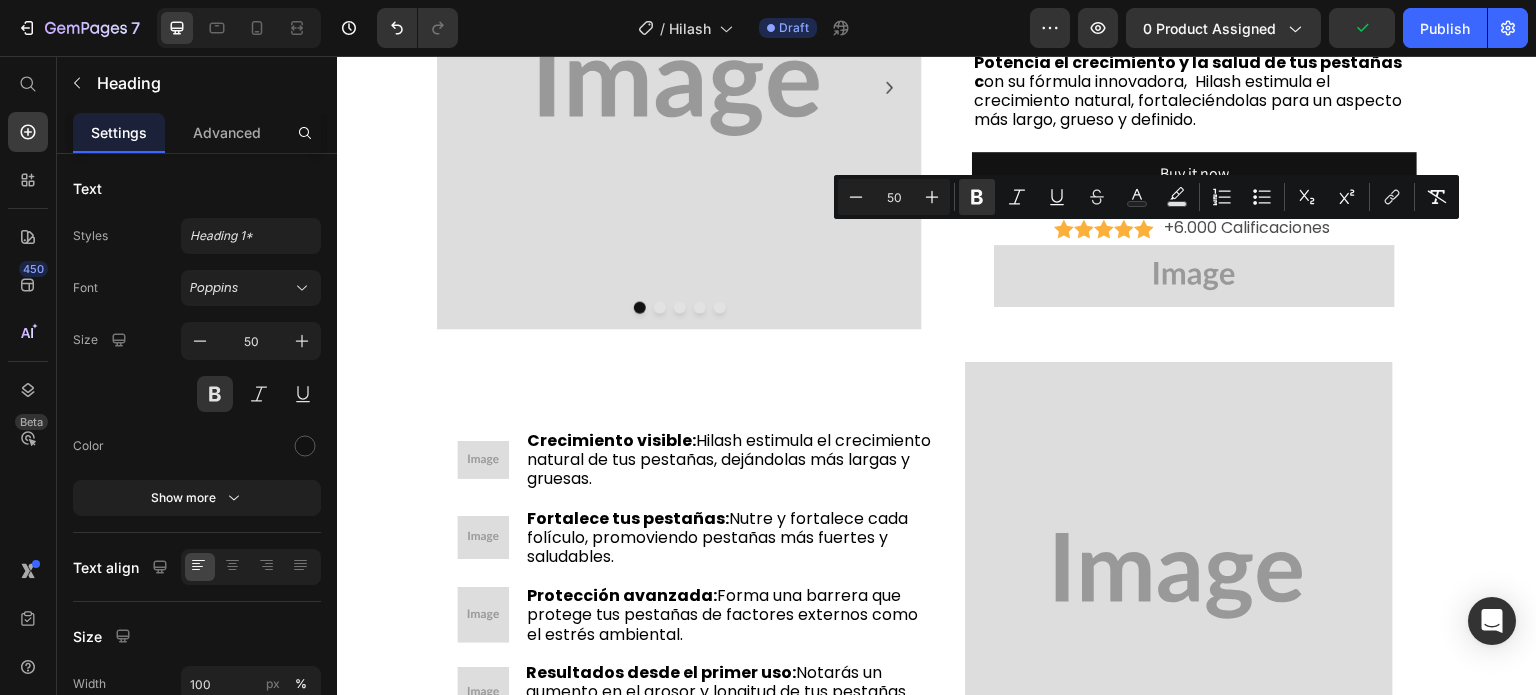 scroll, scrollTop: 275, scrollLeft: 0, axis: vertical 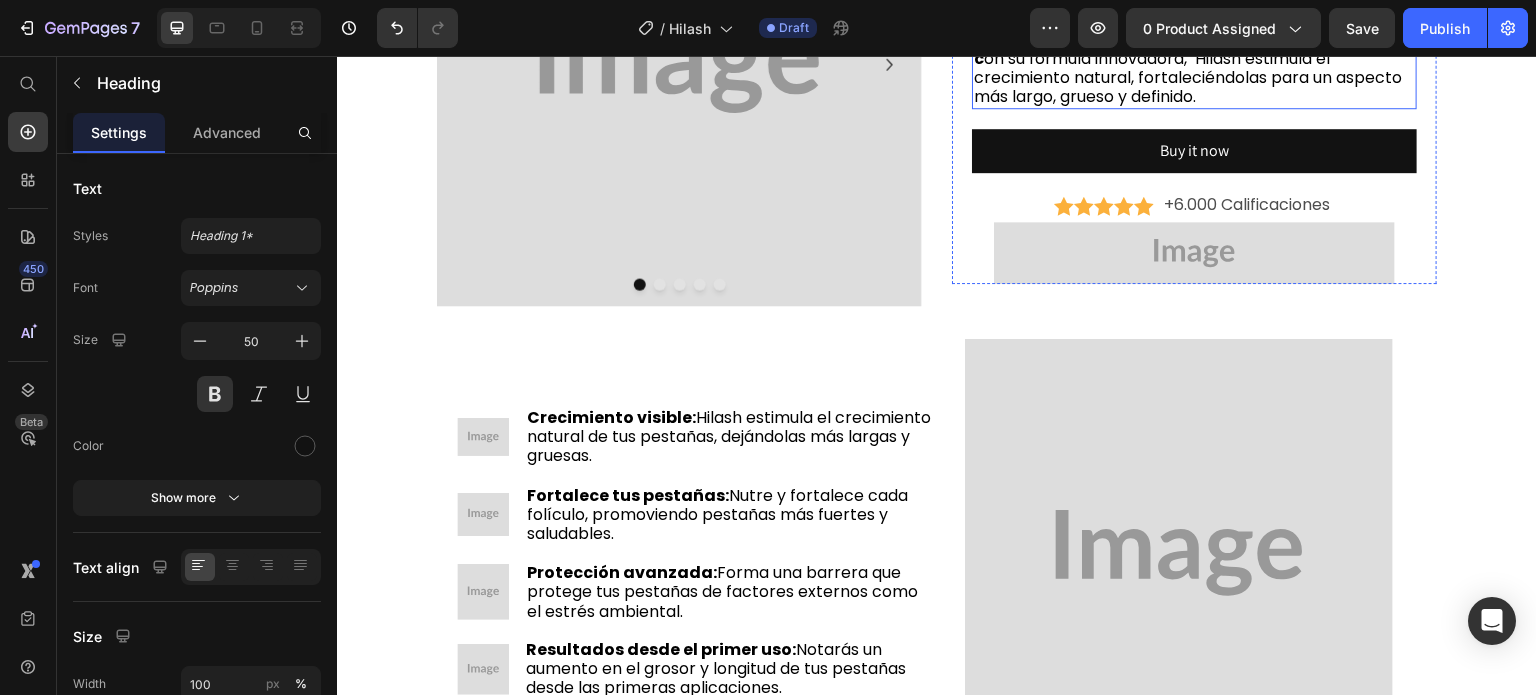 click on "Potencia el crecimiento y la salud de tus pestañas c on su fórmula innovadora,  Hilash estimula el crecimiento natural, fortaleciéndolas para un aspecto más largo, grueso y definido." at bounding box center (1194, 68) 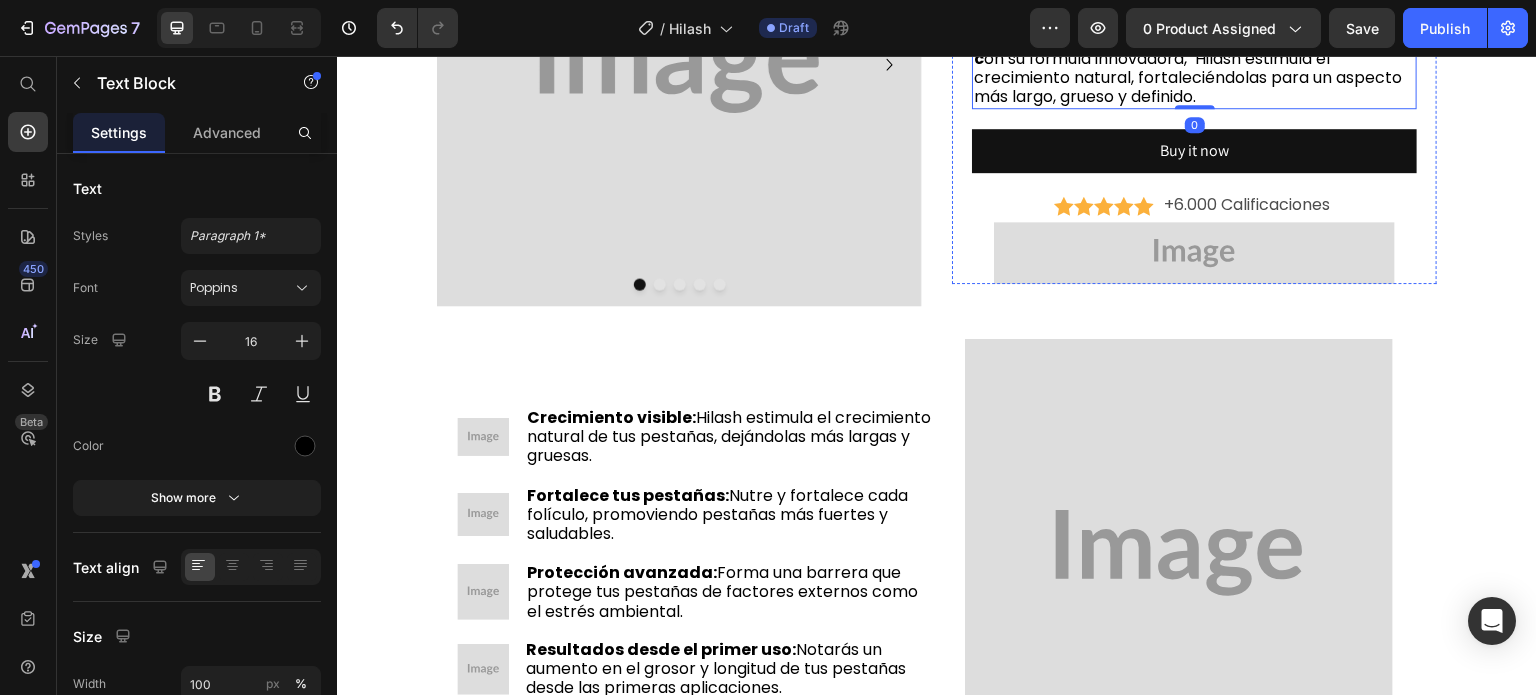 click on "El tratamiento definitivo para tus pestañas" at bounding box center (1194, -3) 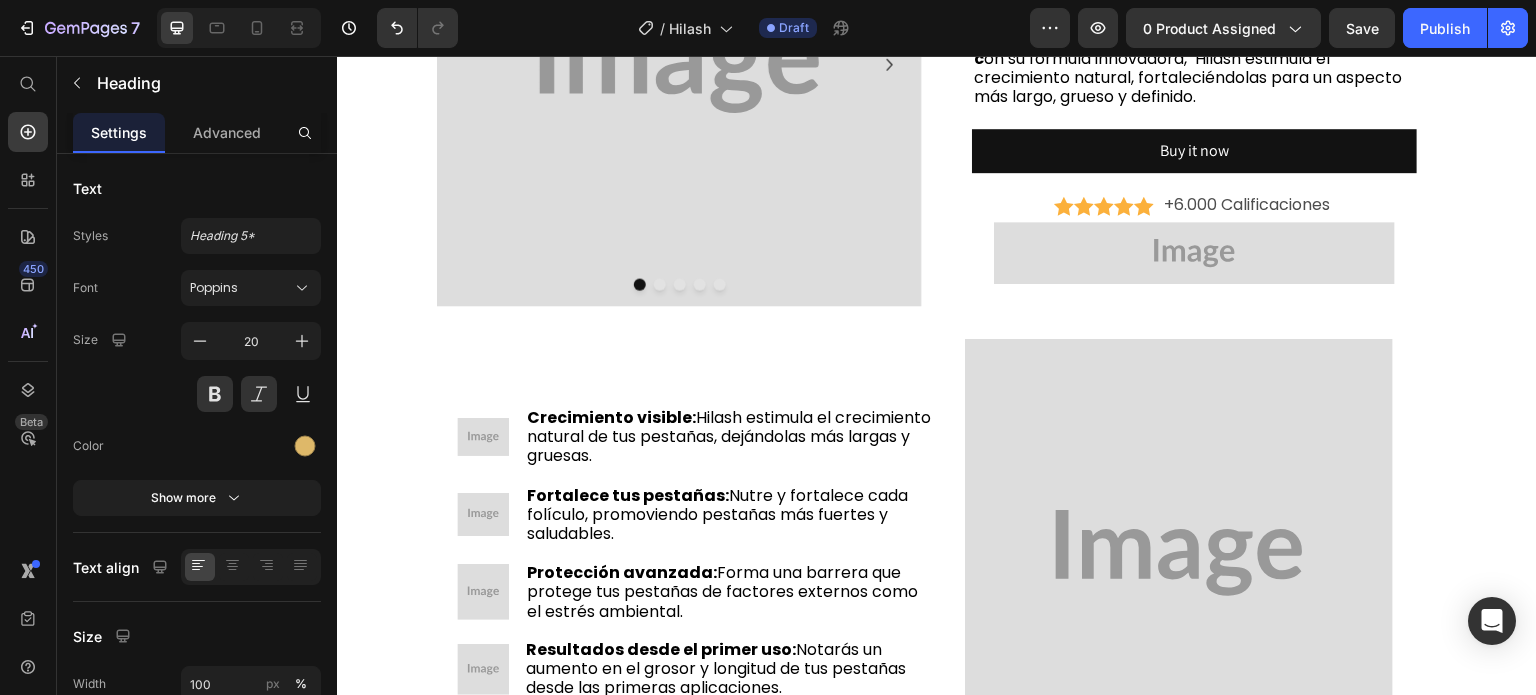 click 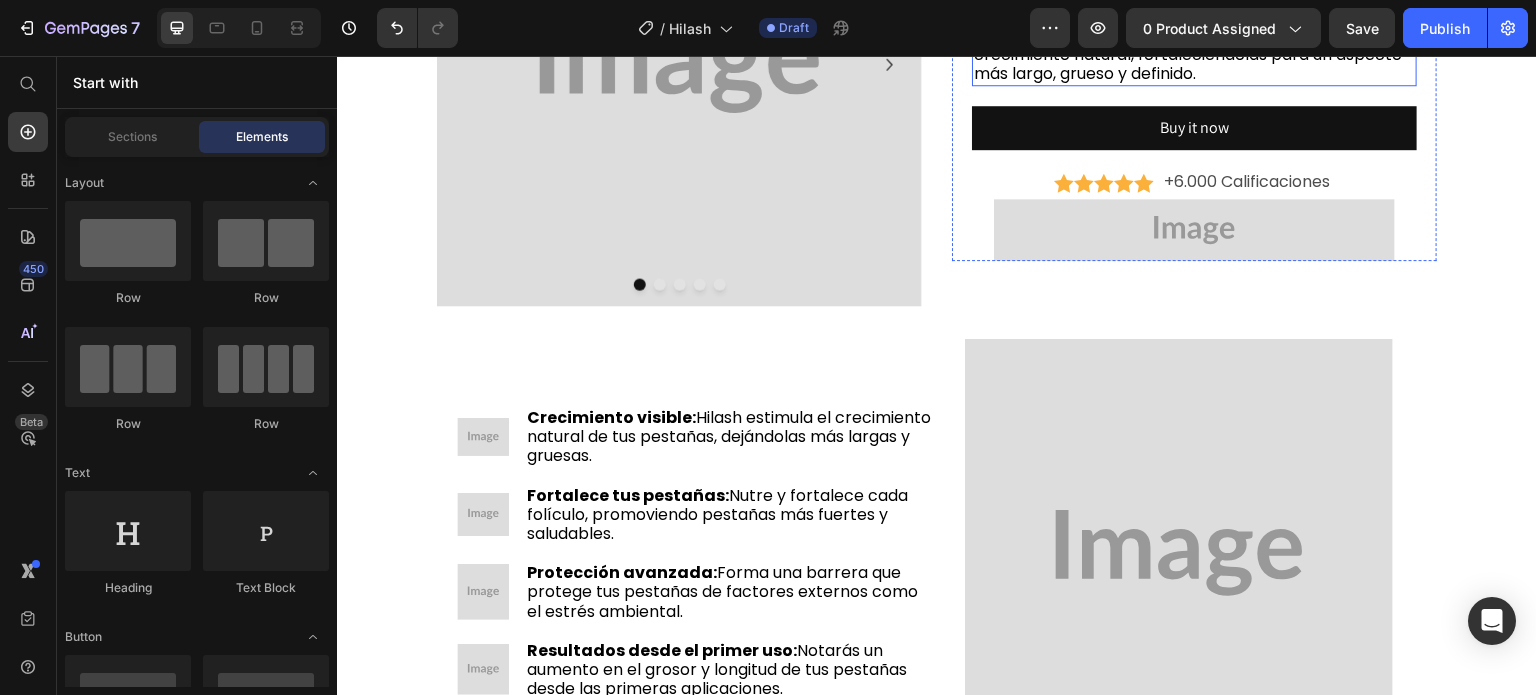 click on "Potencia el crecimiento y la salud de tus pestañas c on su fórmula innovadora,  Hilash estimula el crecimiento natural, fortaleciéndolas para un aspecto más largo, grueso y definido." at bounding box center [1194, 45] 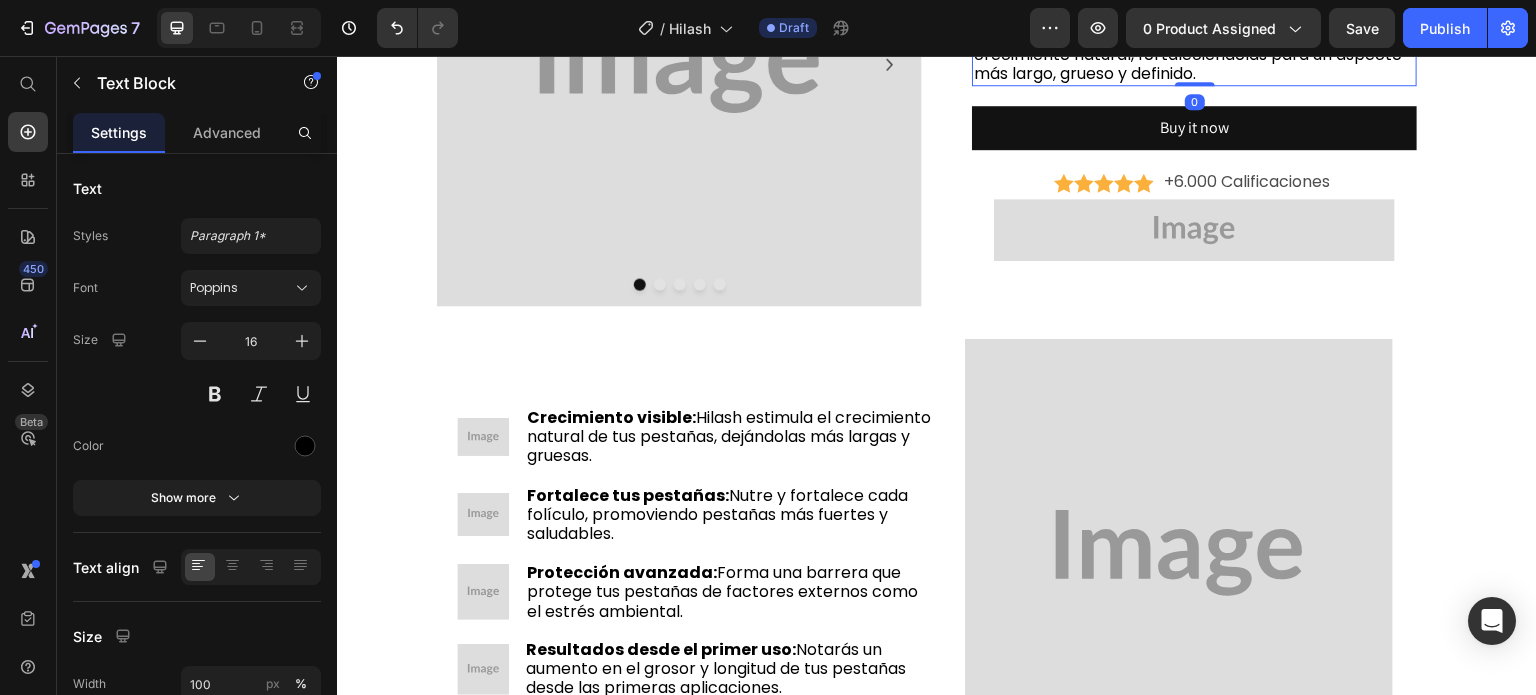 click on "Potencia el crecimiento y la salud de tus pestañas c on su fórmula innovadora,  Hilash estimula el crecimiento natural, fortaleciéndolas para un aspecto más largo, grueso y definido." at bounding box center (1194, 45) 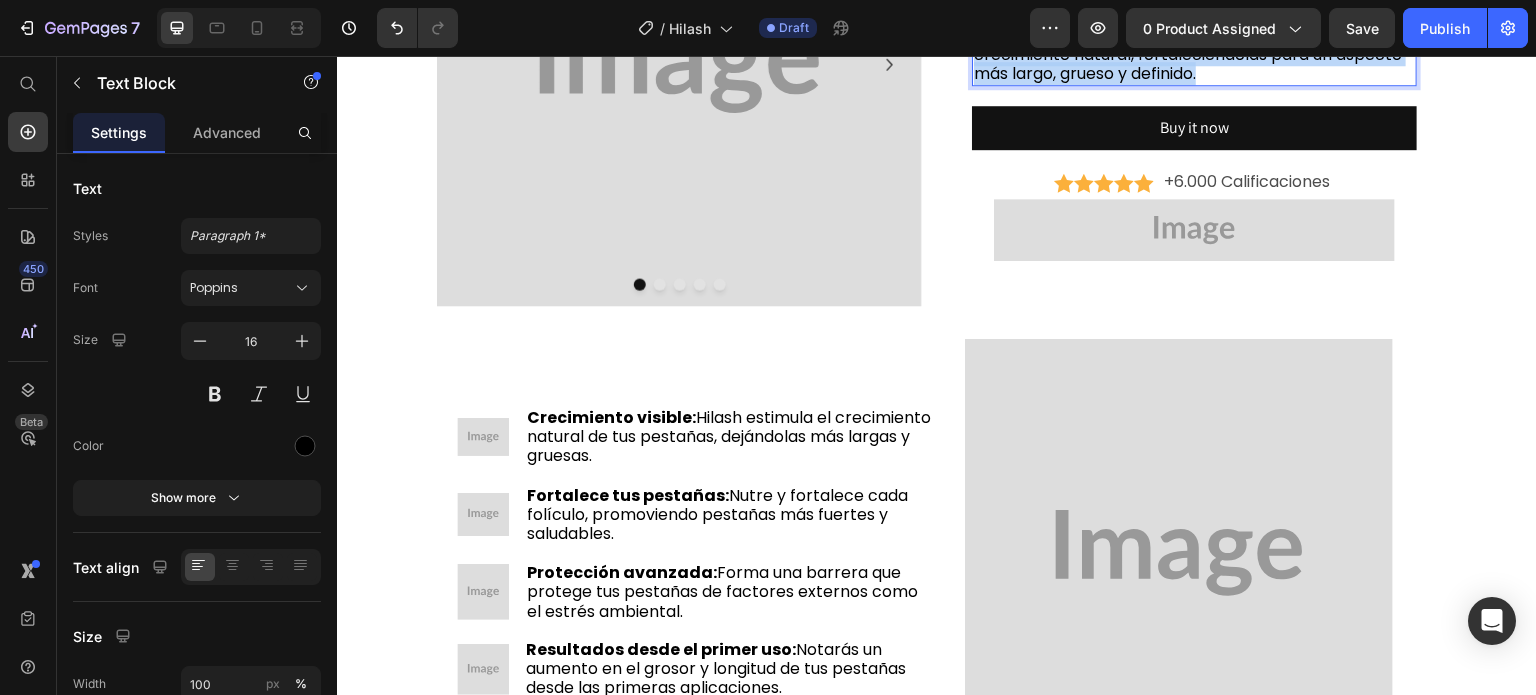 click on "Potencia el crecimiento y la salud de tus pestañas c on su fórmula innovadora,  Hilash estimula el crecimiento natural, fortaleciéndolas para un aspecto más largo, grueso y definido." at bounding box center [1194, 45] 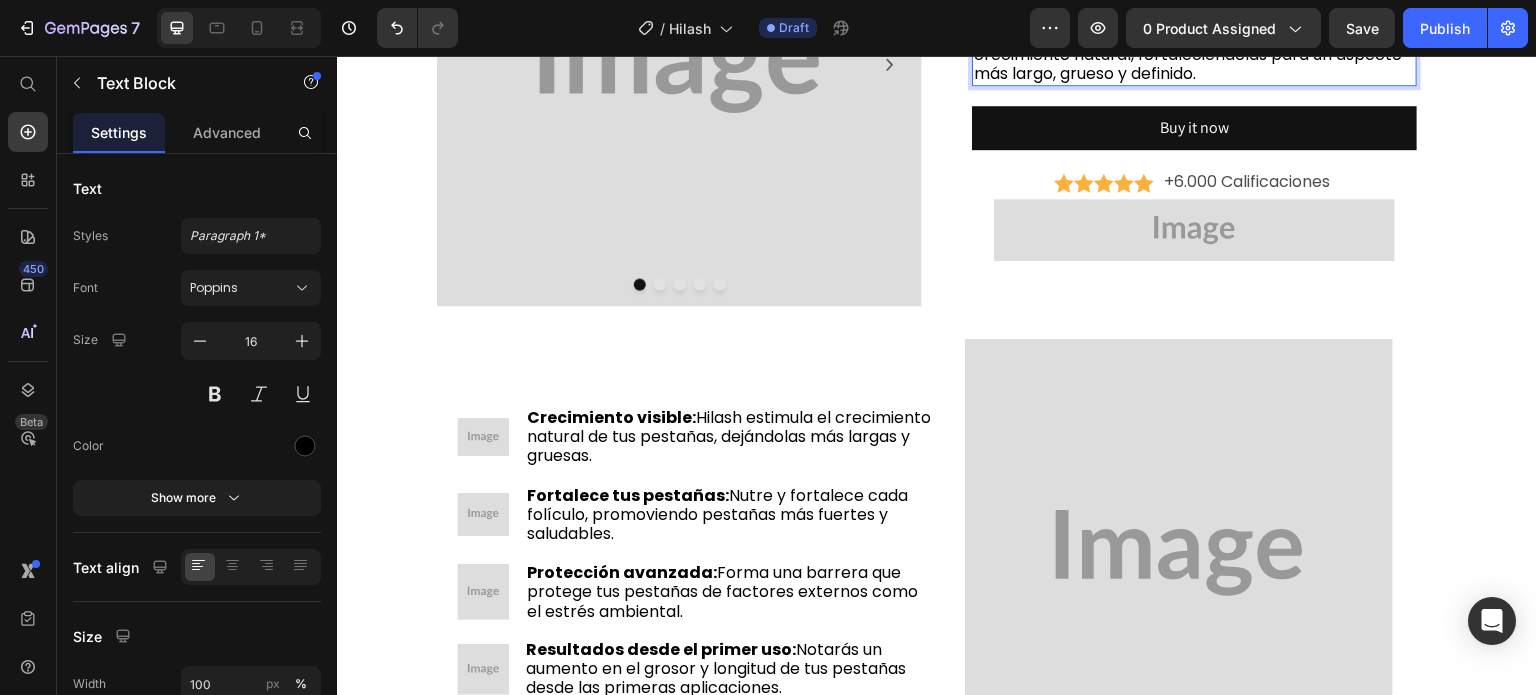 scroll, scrollTop: 265, scrollLeft: 0, axis: vertical 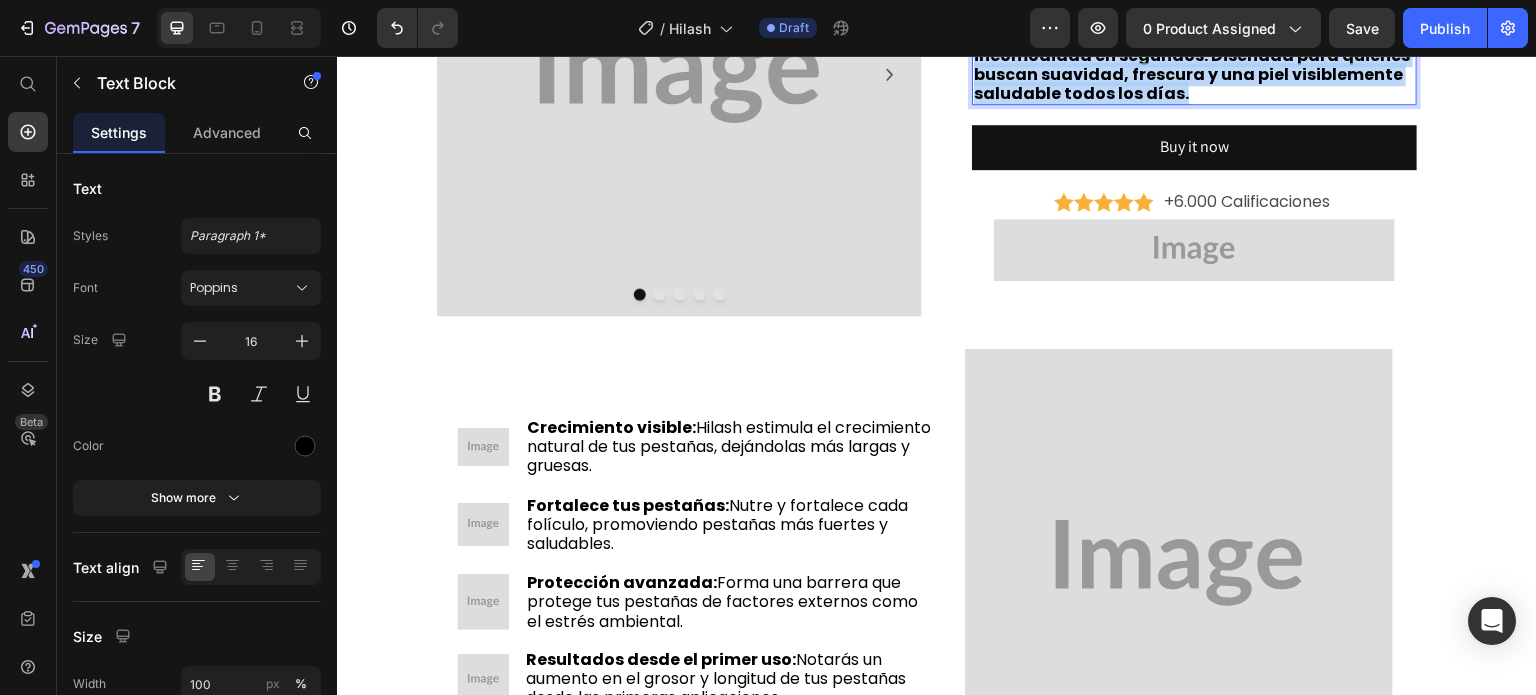 drag, startPoint x: 1187, startPoint y: 408, endPoint x: 969, endPoint y: 360, distance: 223.22186 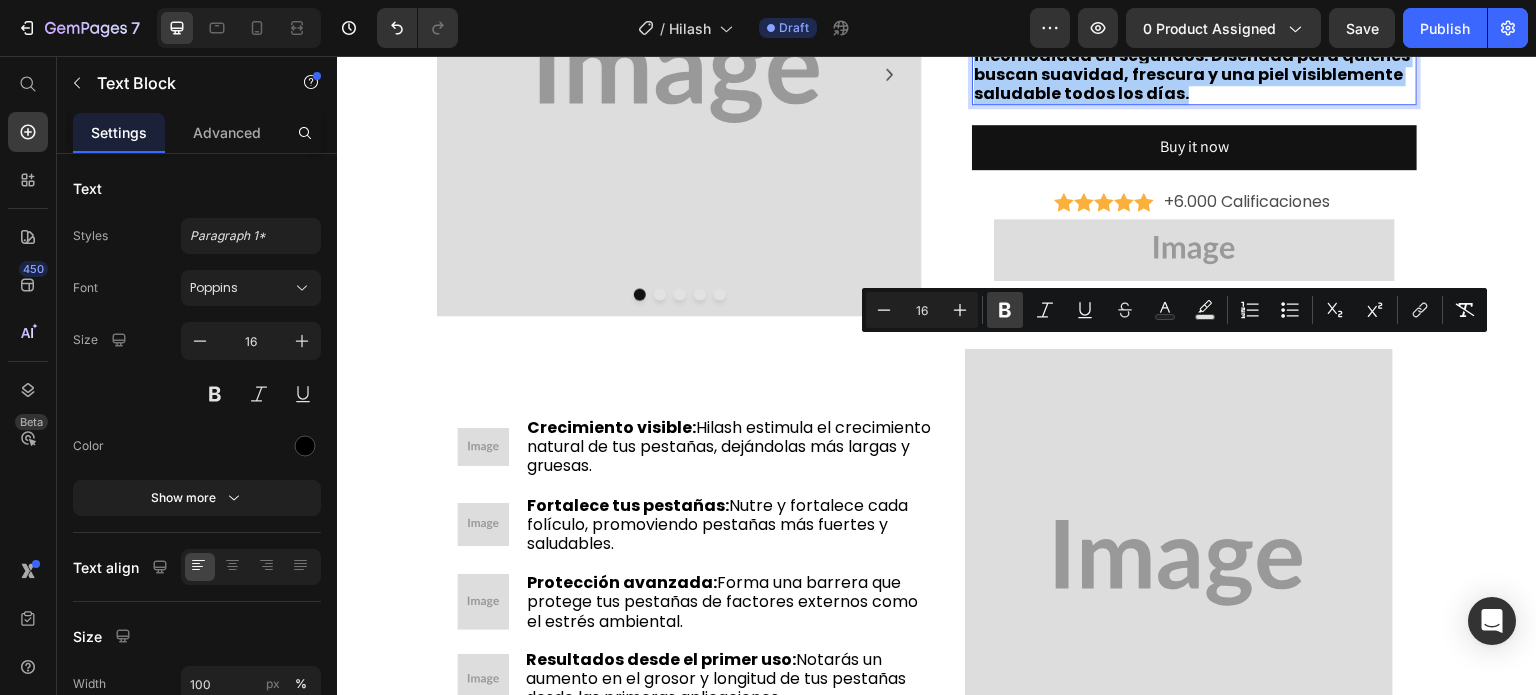 click 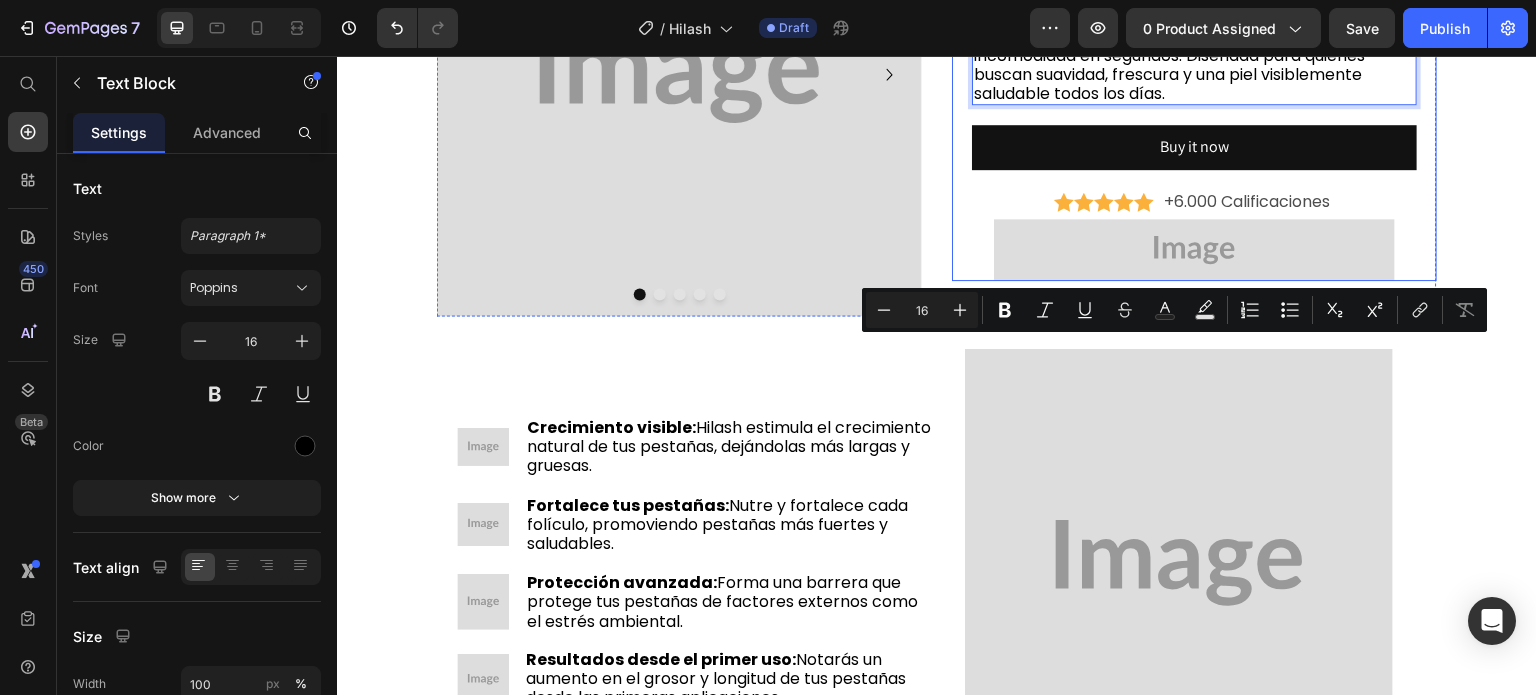 click on ".id520786323364119448 .cls-1 {
fill: #fbb03b;
}
Icon
.id520786323364119448 .cls-1 {
fill: #fbb03b;
}
Icon
.id520786323364119448 .cls-1 {
fill: #fbb03b;
}
Icon
.id520786323364119448 .cls-1 {
fill: #fbb03b;
}
Icon
.id520786323364119448 .cls-1 {
fill: #fbb03b;
}
Icon Icon List 4.9/5.0 +6.000 calificaciones Text Block Row ⁠⁠⁠⁠⁠⁠⁠ LOCIÓN CORPORAL  Heading Hidrata y nutre tu piel sin dejar sensación grasosa:  despídete de la resequedad, la tirantez y la incomodidad en segundos. Diseñada para quienes buscan suavidad, frescura y una piel visiblemente saludable todos los días. Text Block   0 Buy it now Dynamic Checkout Product
.id520786323364119448 .cls-1 {
fill: #fbb03b;
}" at bounding box center (1194, 74) 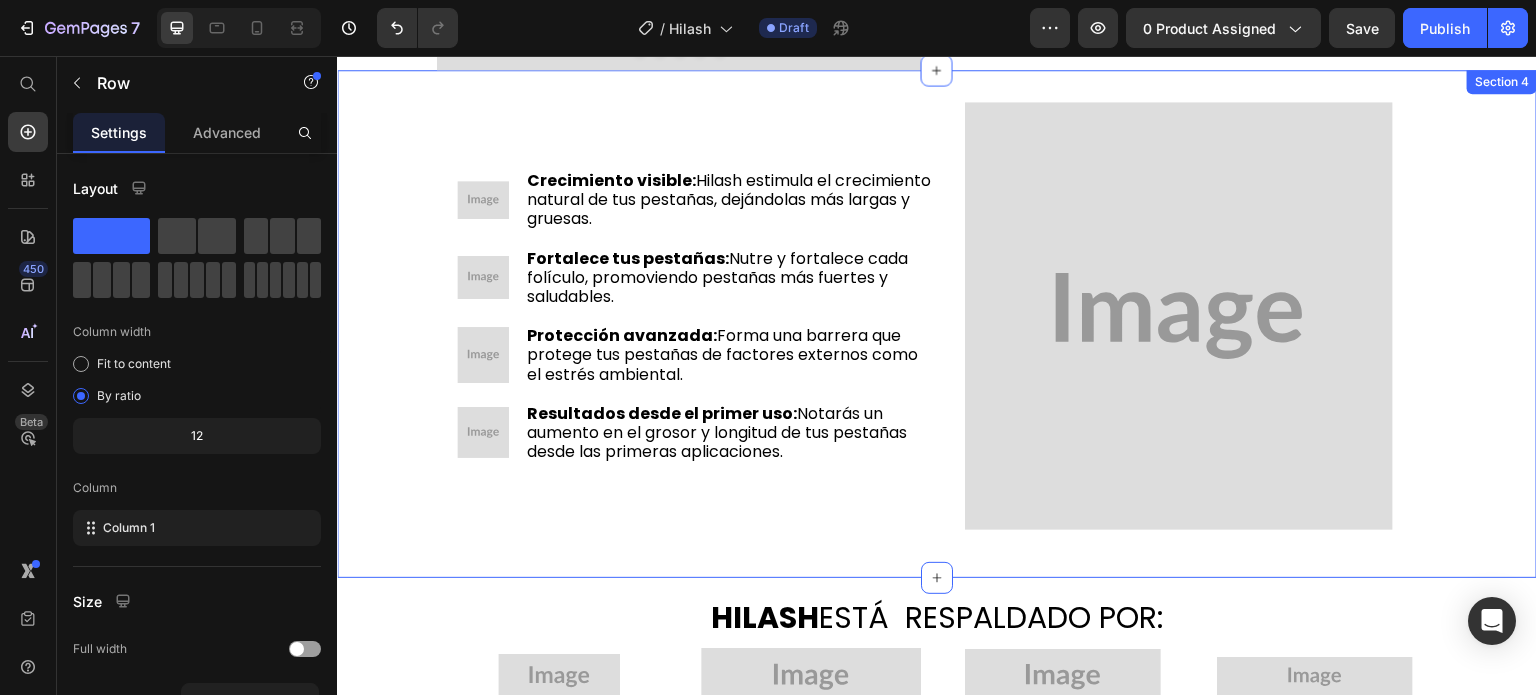 scroll, scrollTop: 465, scrollLeft: 0, axis: vertical 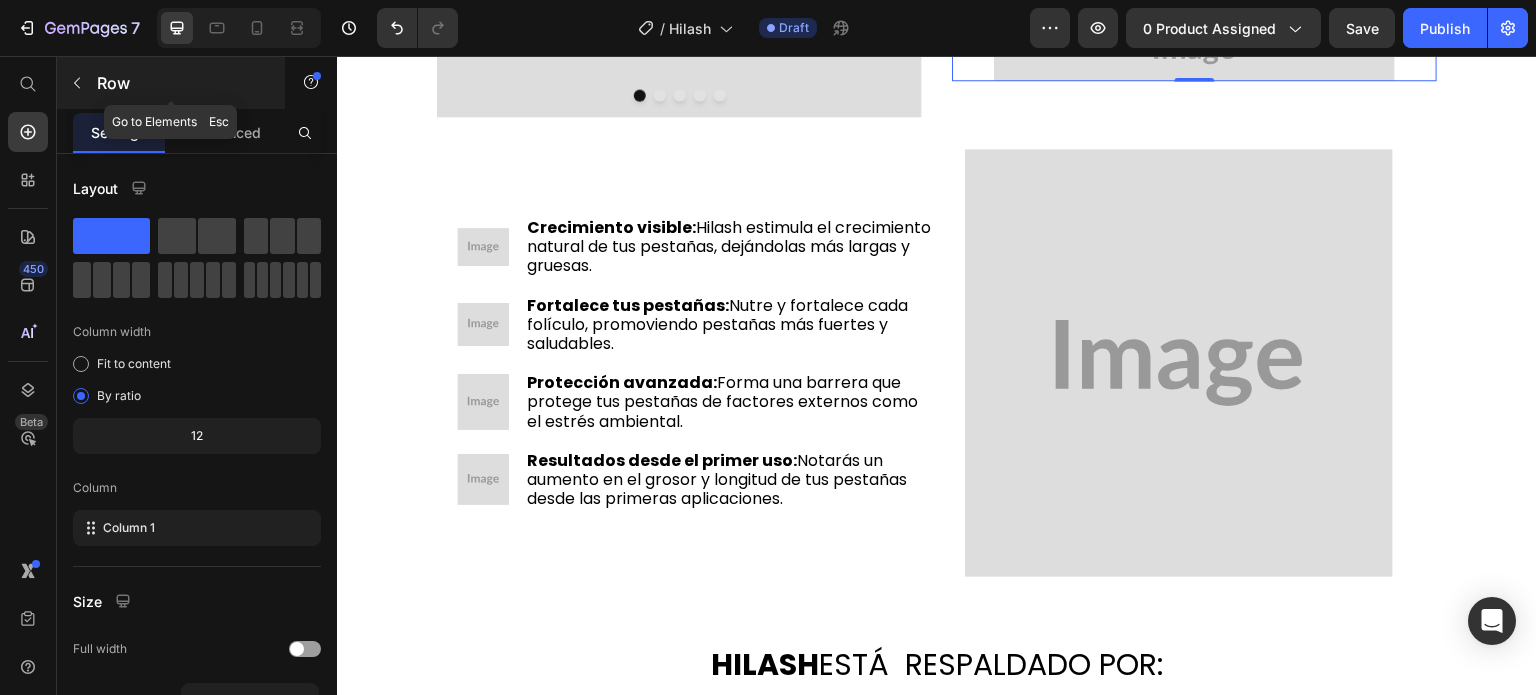 click 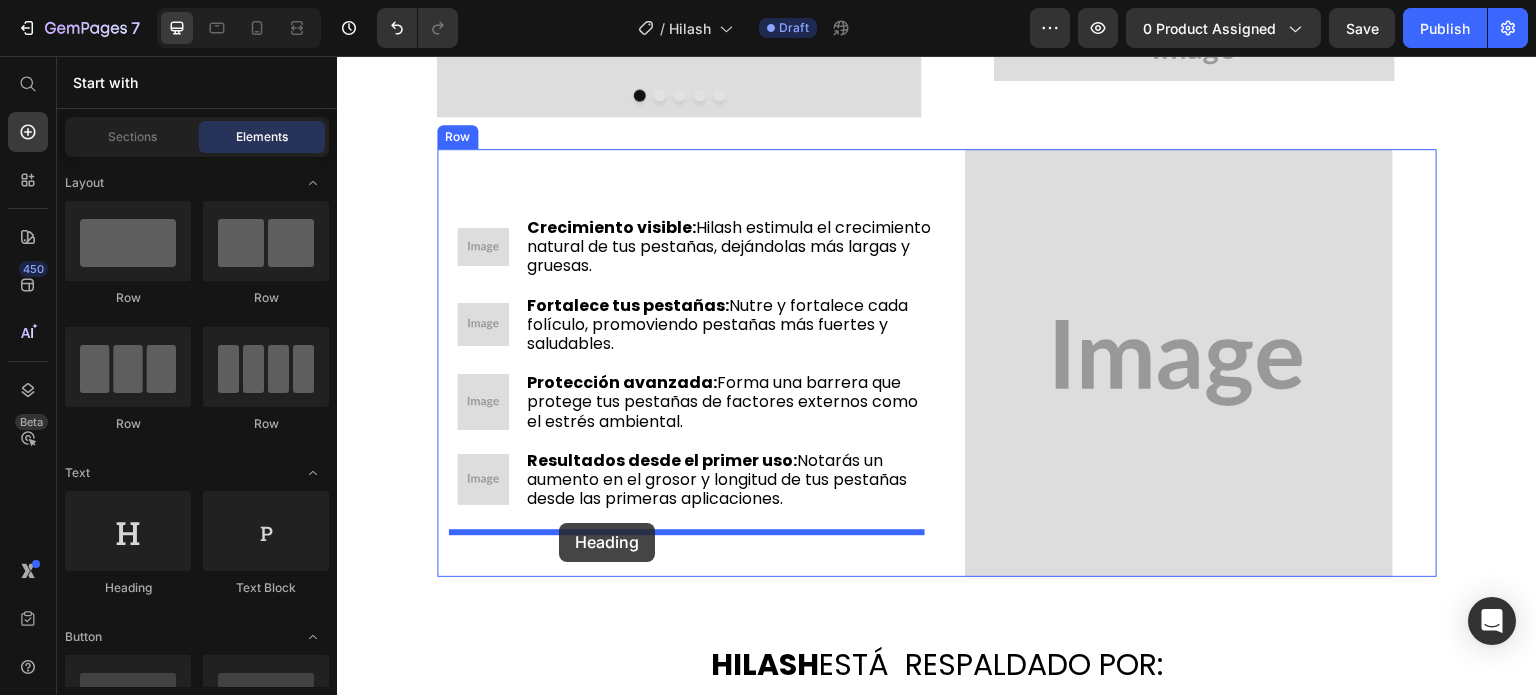 drag, startPoint x: 483, startPoint y: 592, endPoint x: 559, endPoint y: 523, distance: 102.64989 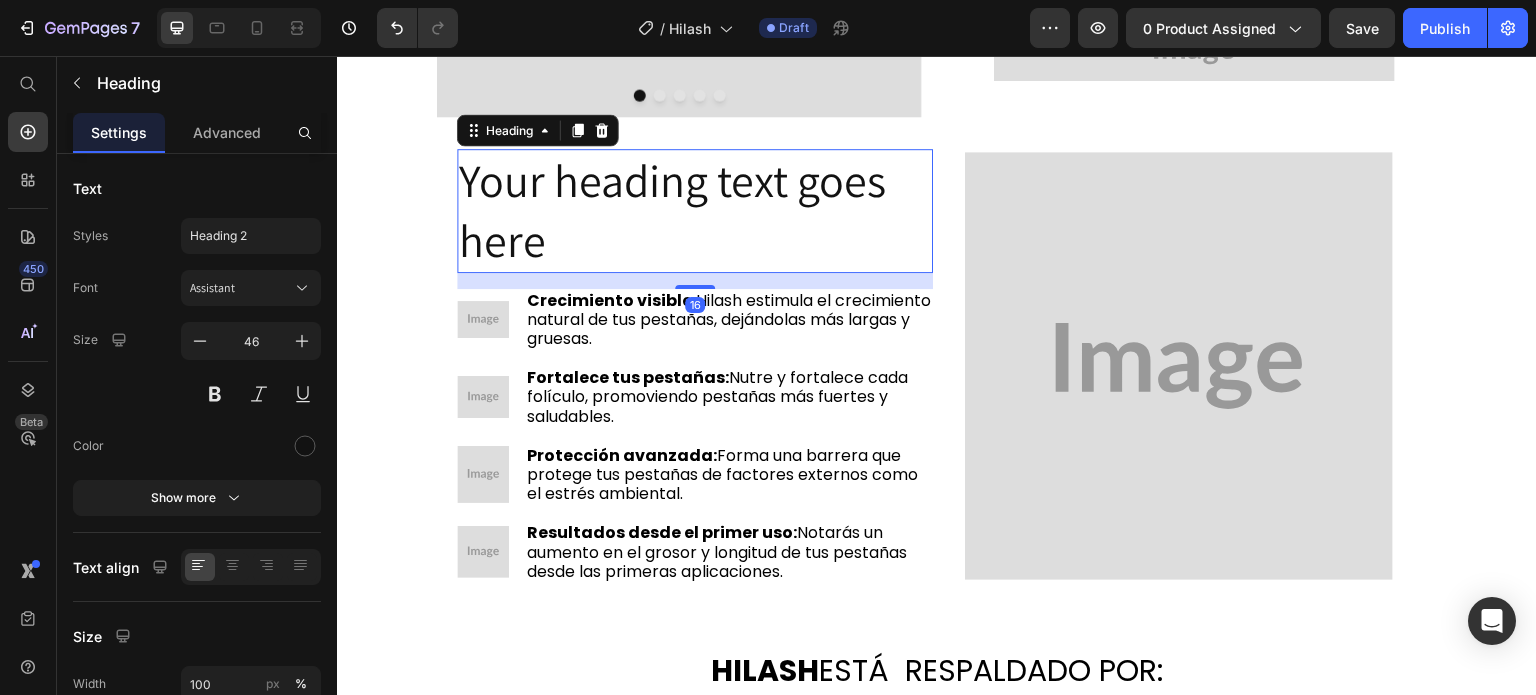 click on "Your heading text goes here" at bounding box center (695, 211) 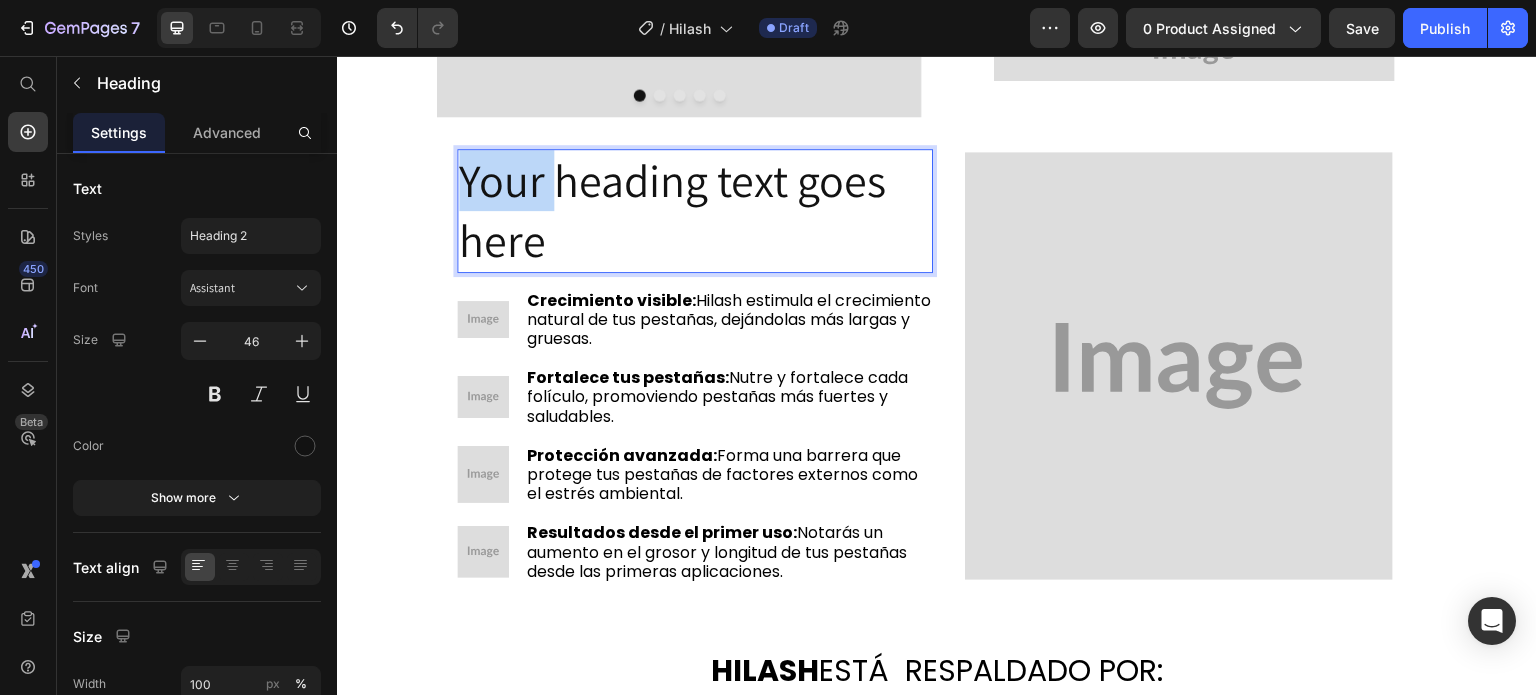 click on "Your heading text goes here" at bounding box center (695, 211) 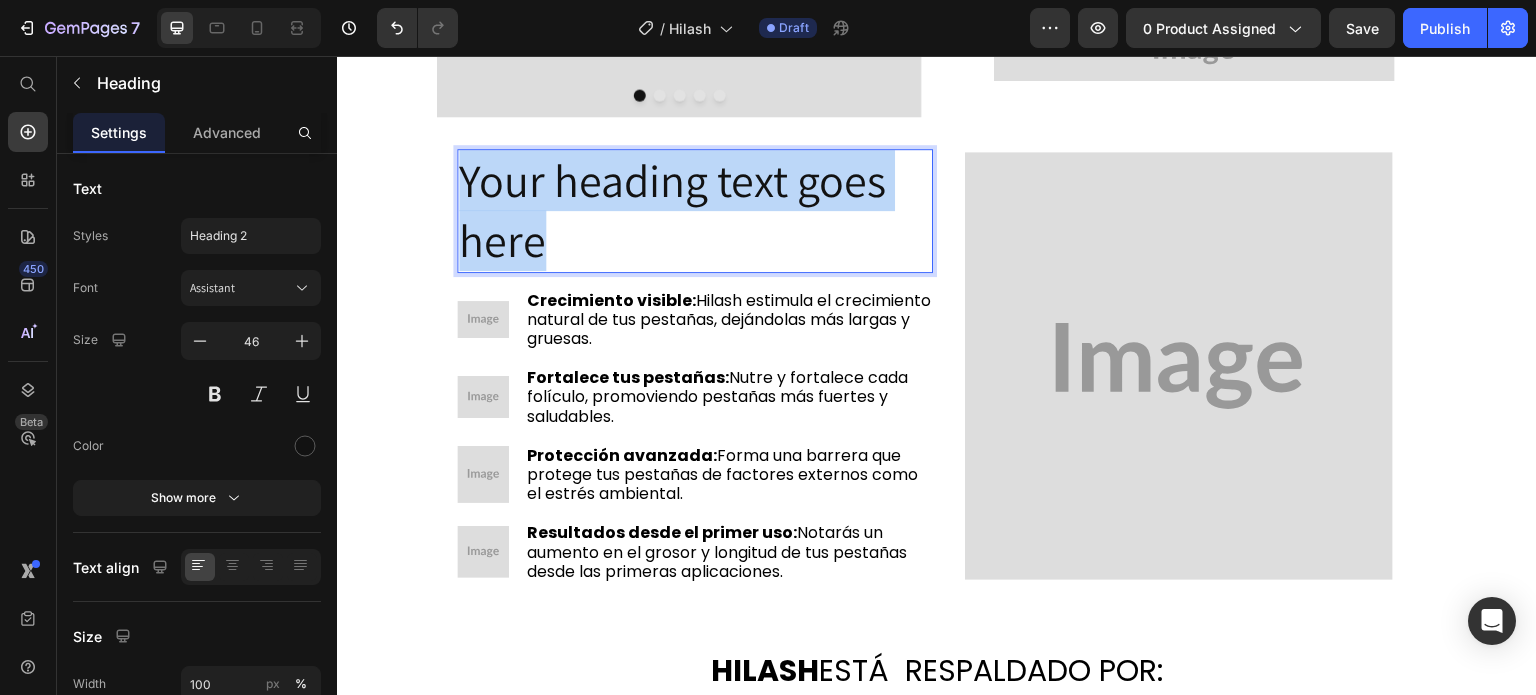 click on "Your heading text goes here" at bounding box center (695, 211) 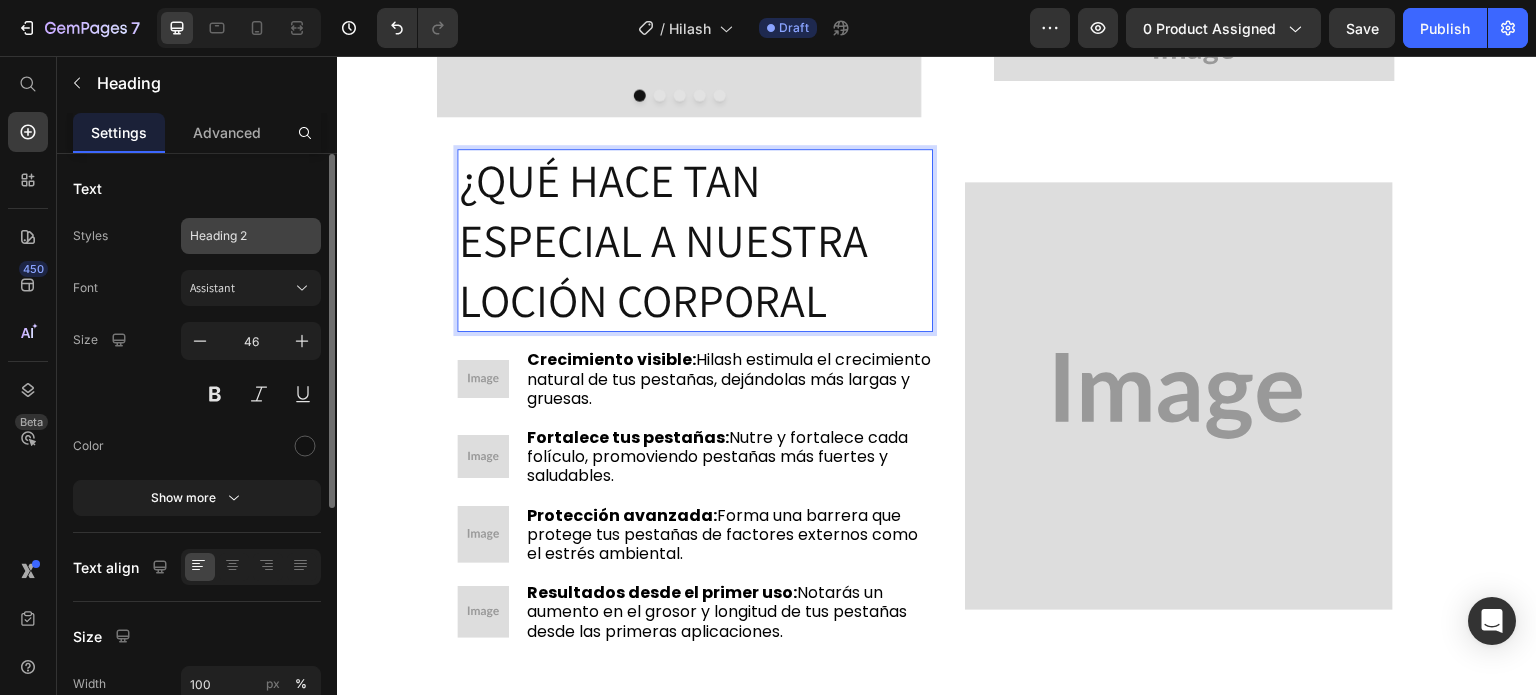 click on "Heading 2" at bounding box center [239, 236] 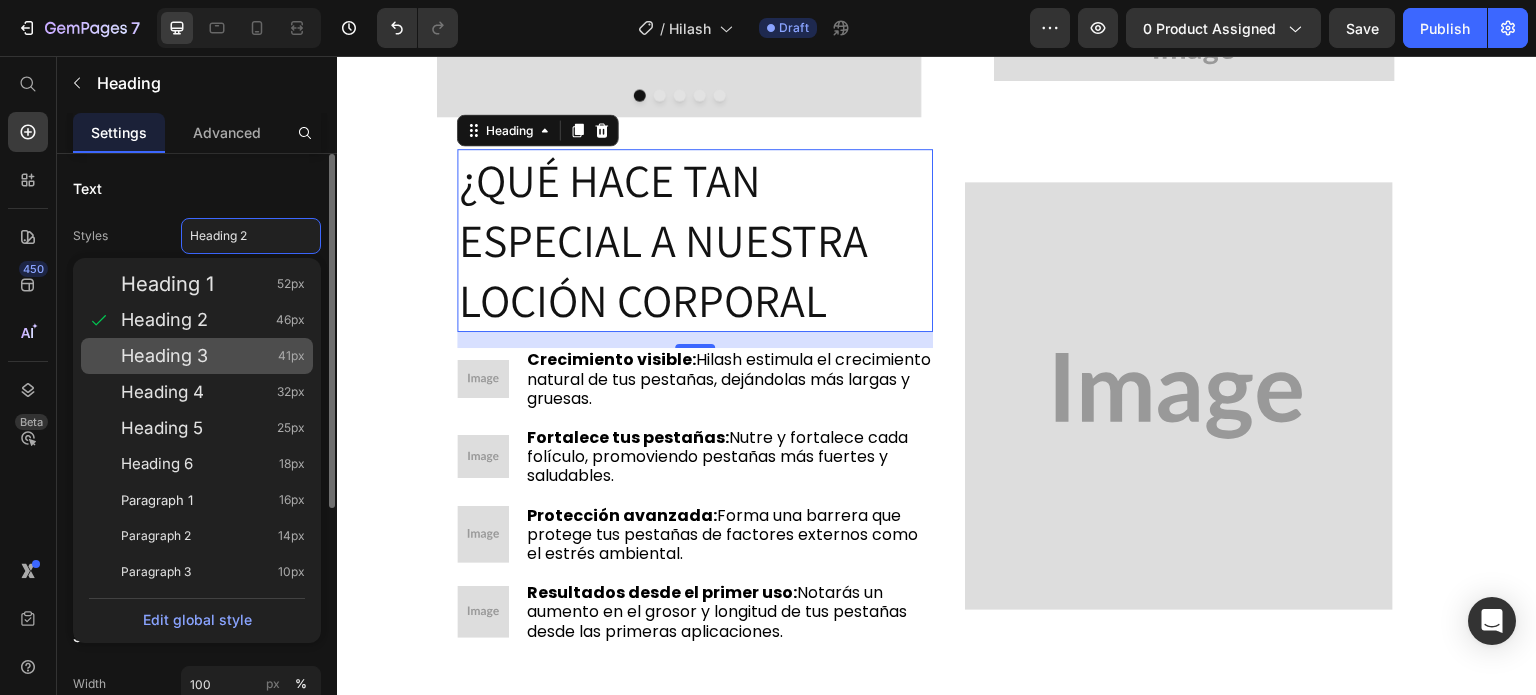 click on "Heading 3 41px" 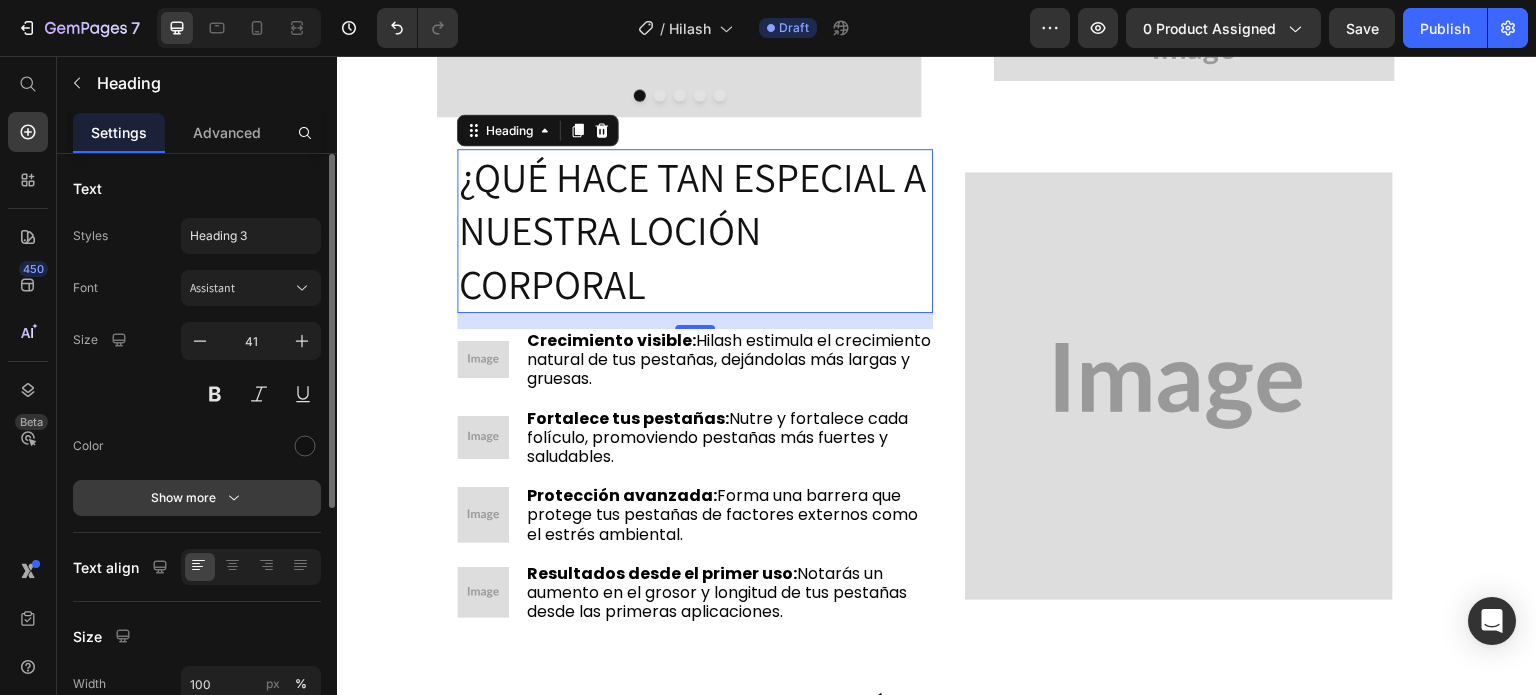 click on "Show more" at bounding box center (197, 498) 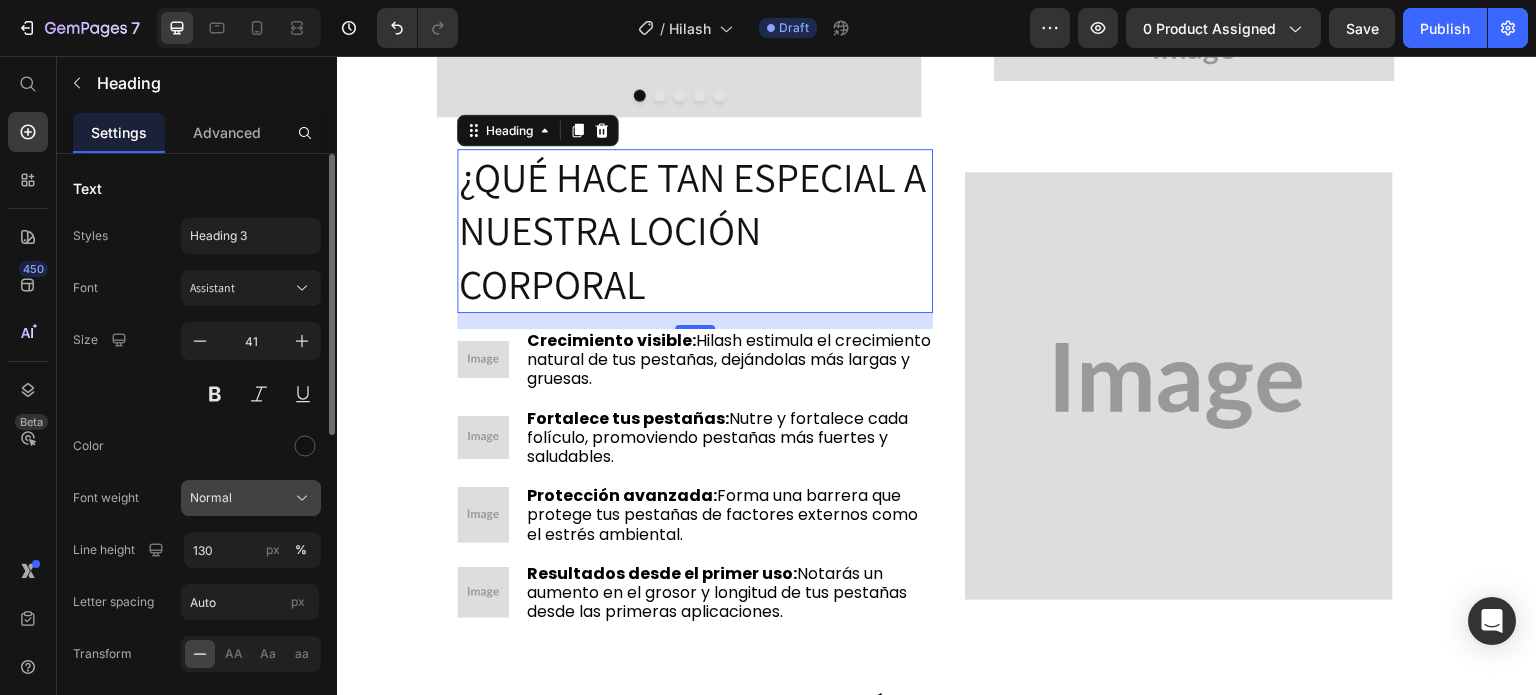 click on "Normal" at bounding box center [211, 498] 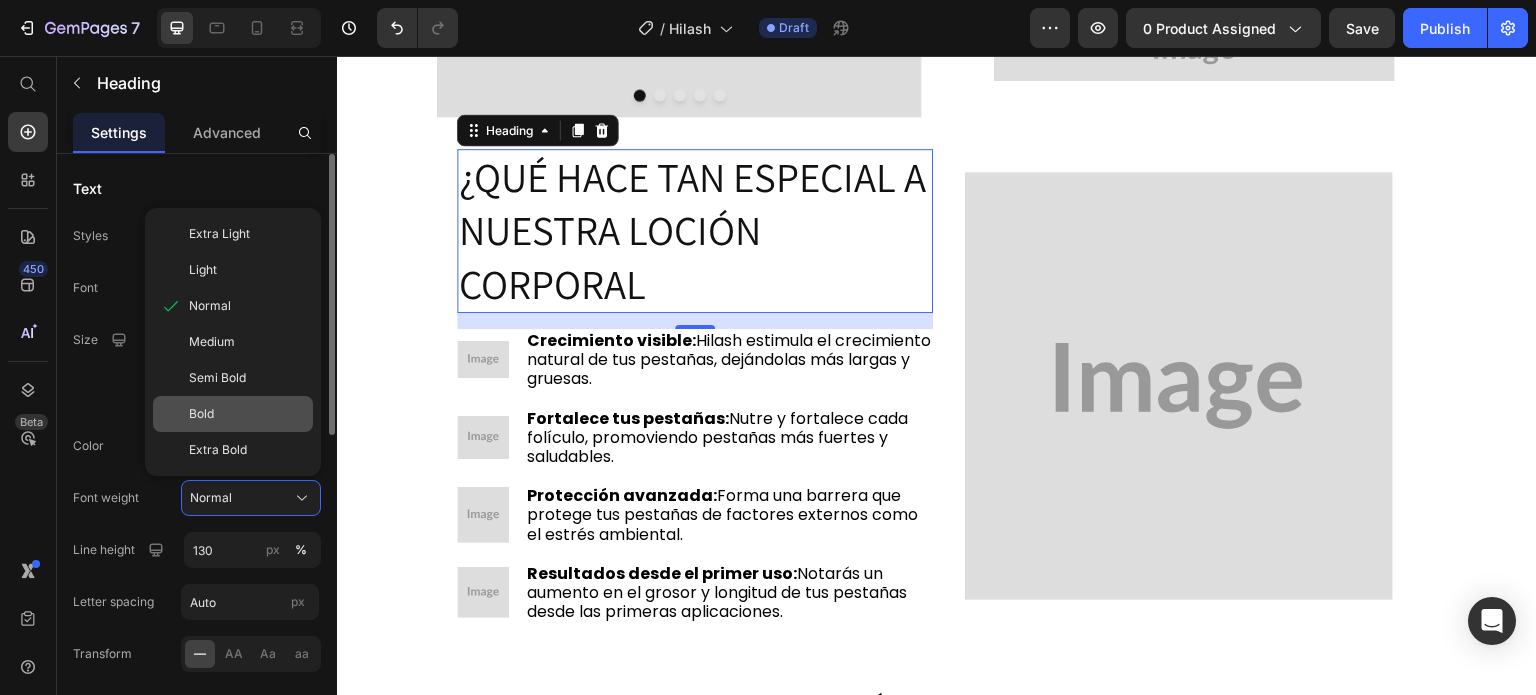 click on "Bold" at bounding box center [201, 414] 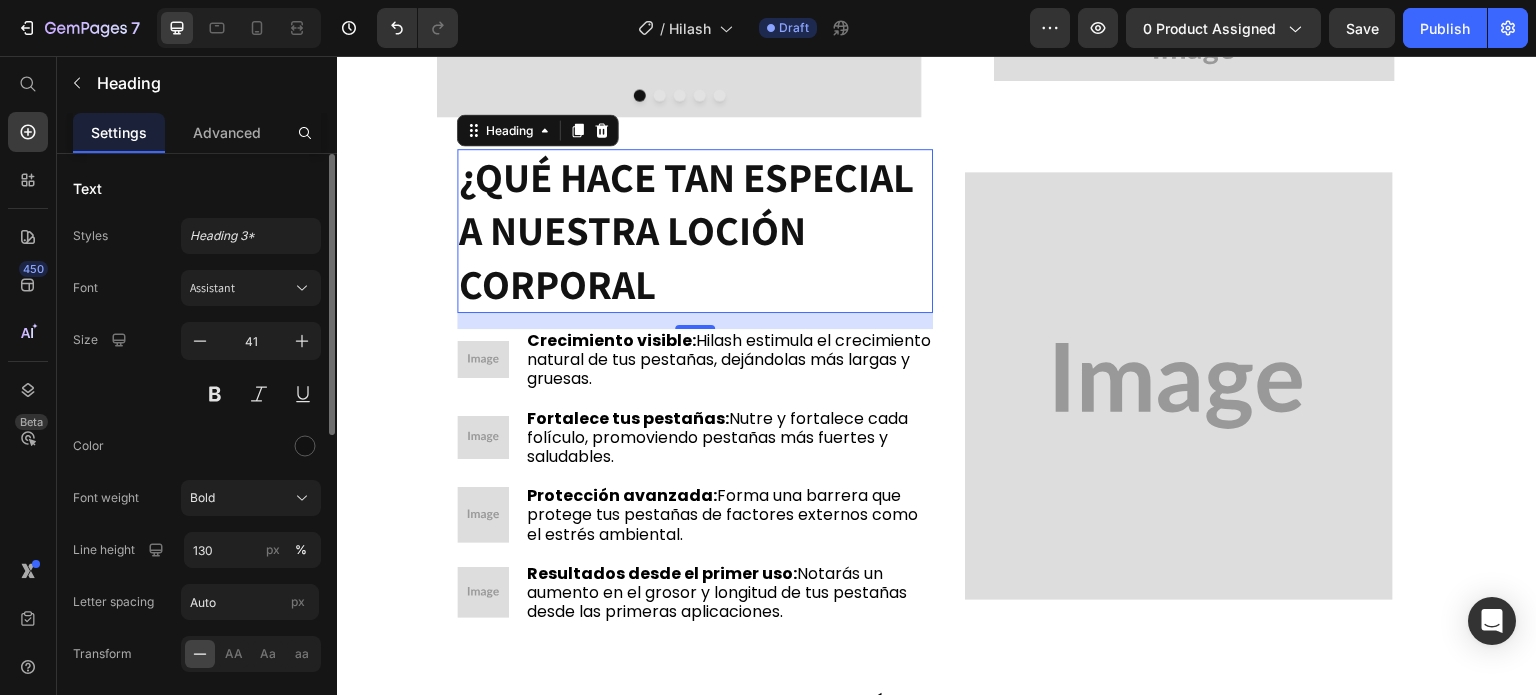 click on "Font Assistant Size 41 Color Font weight Bold Line height 130 px % Letter spacing Auto px Transform
AA Aa aa Shadow Show less" at bounding box center [197, 523] 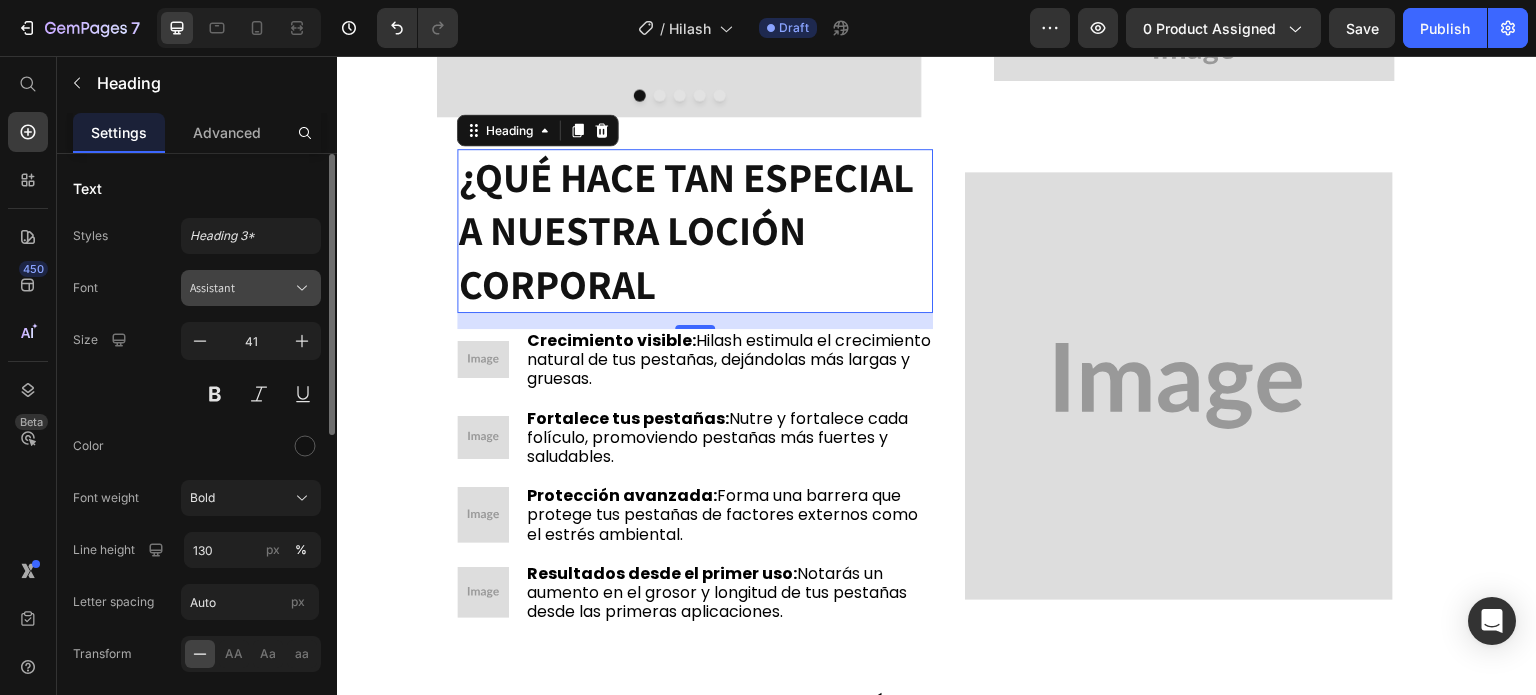 click on "Assistant" at bounding box center [251, 288] 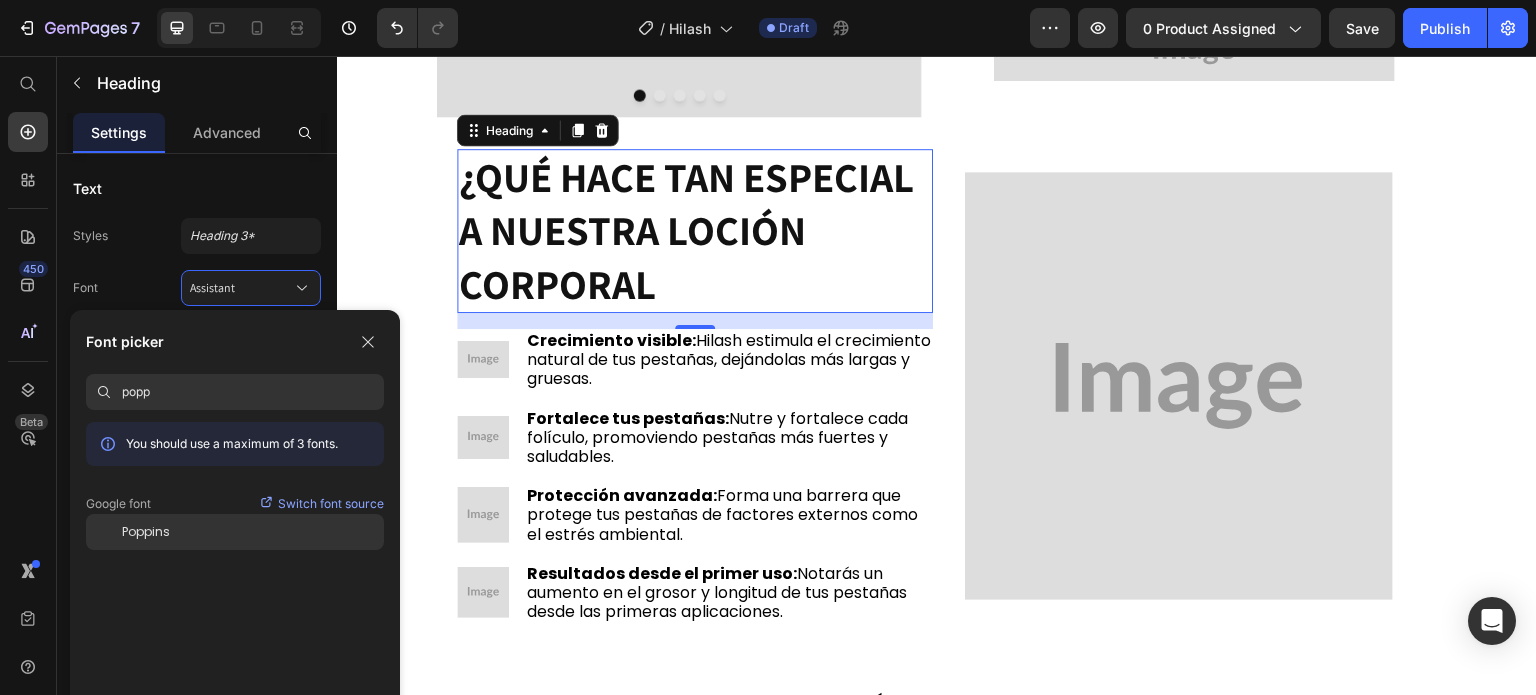 type on "popp" 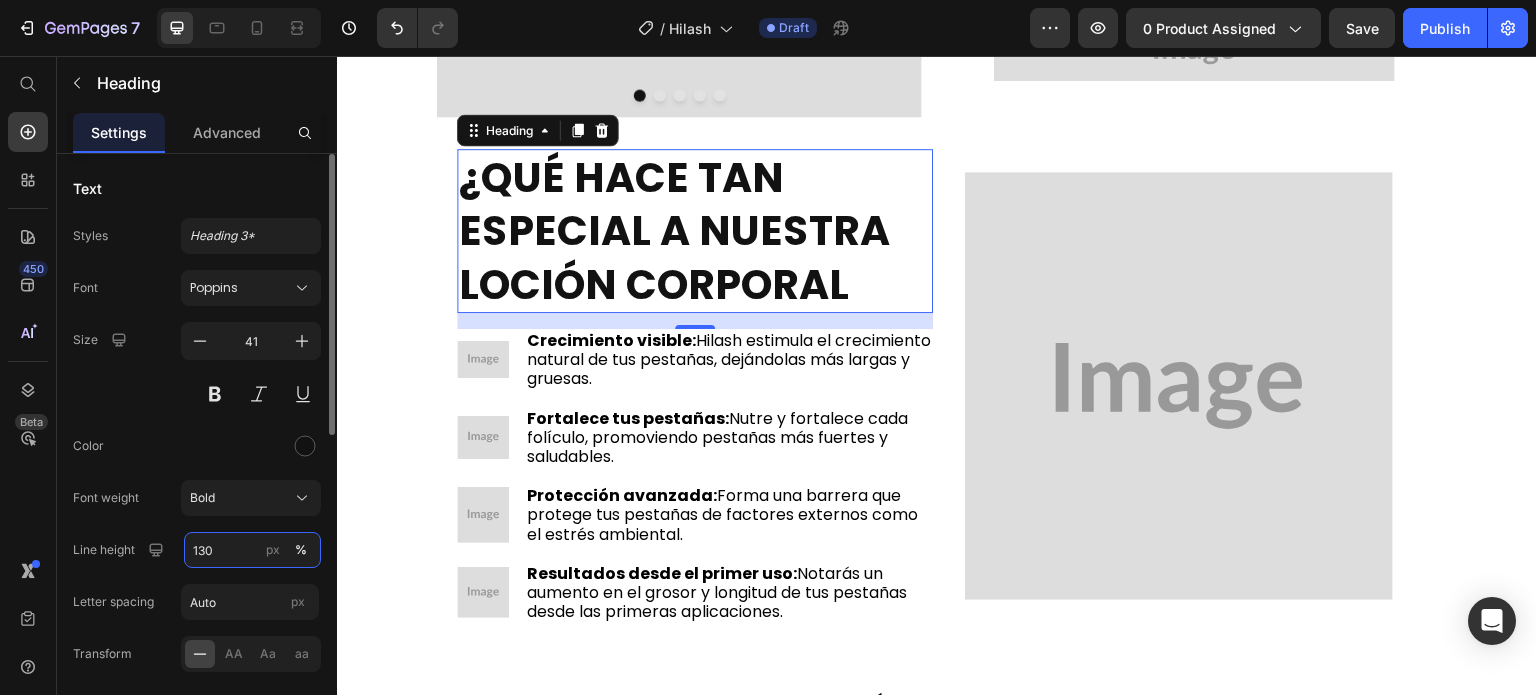 click on "130" at bounding box center (252, 550) 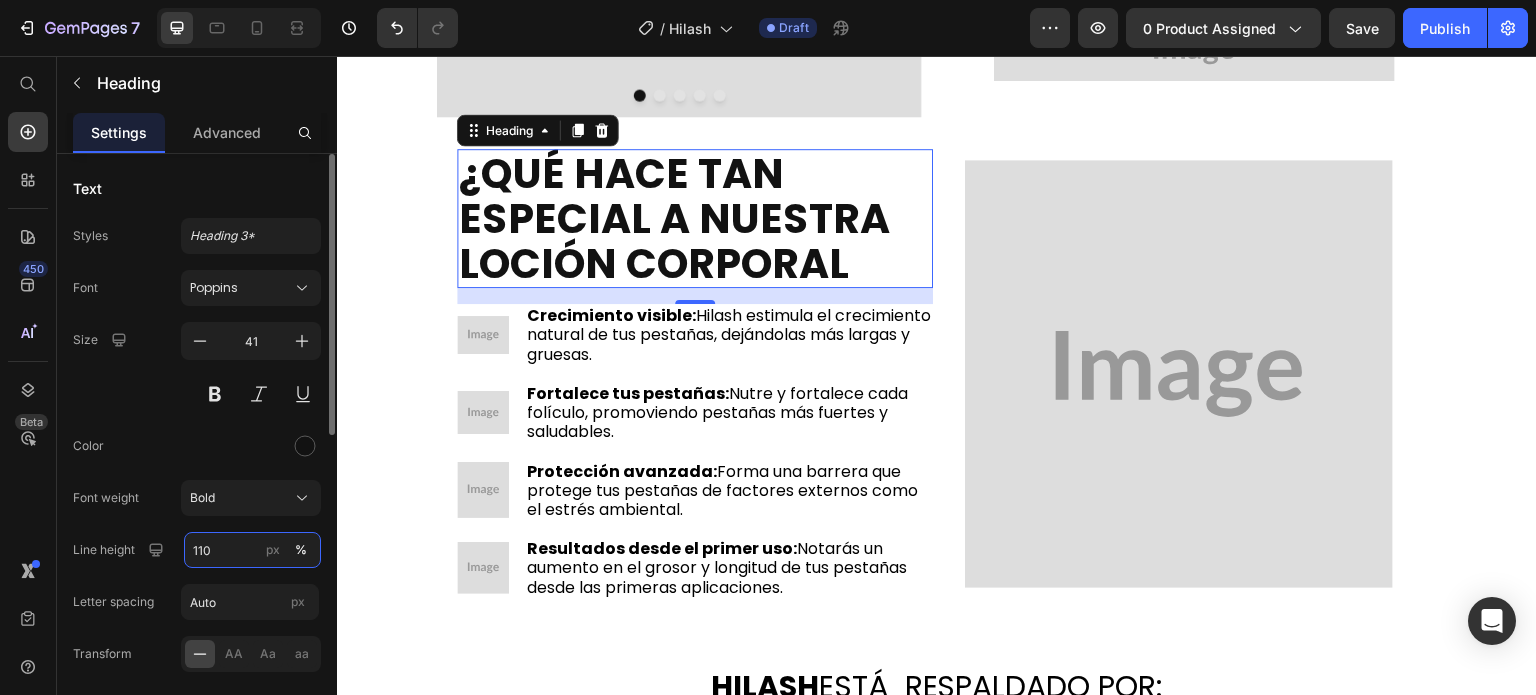 type on "110" 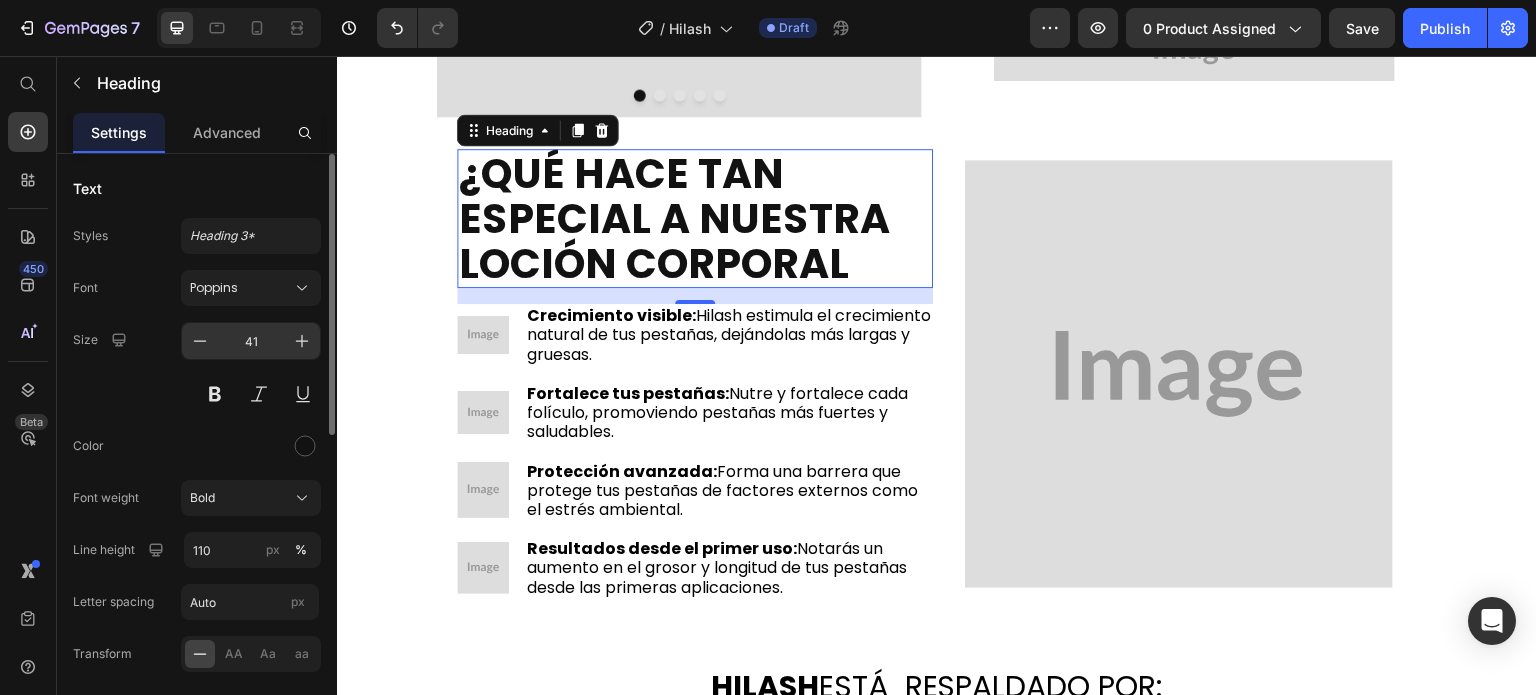 click on "41" at bounding box center [251, 341] 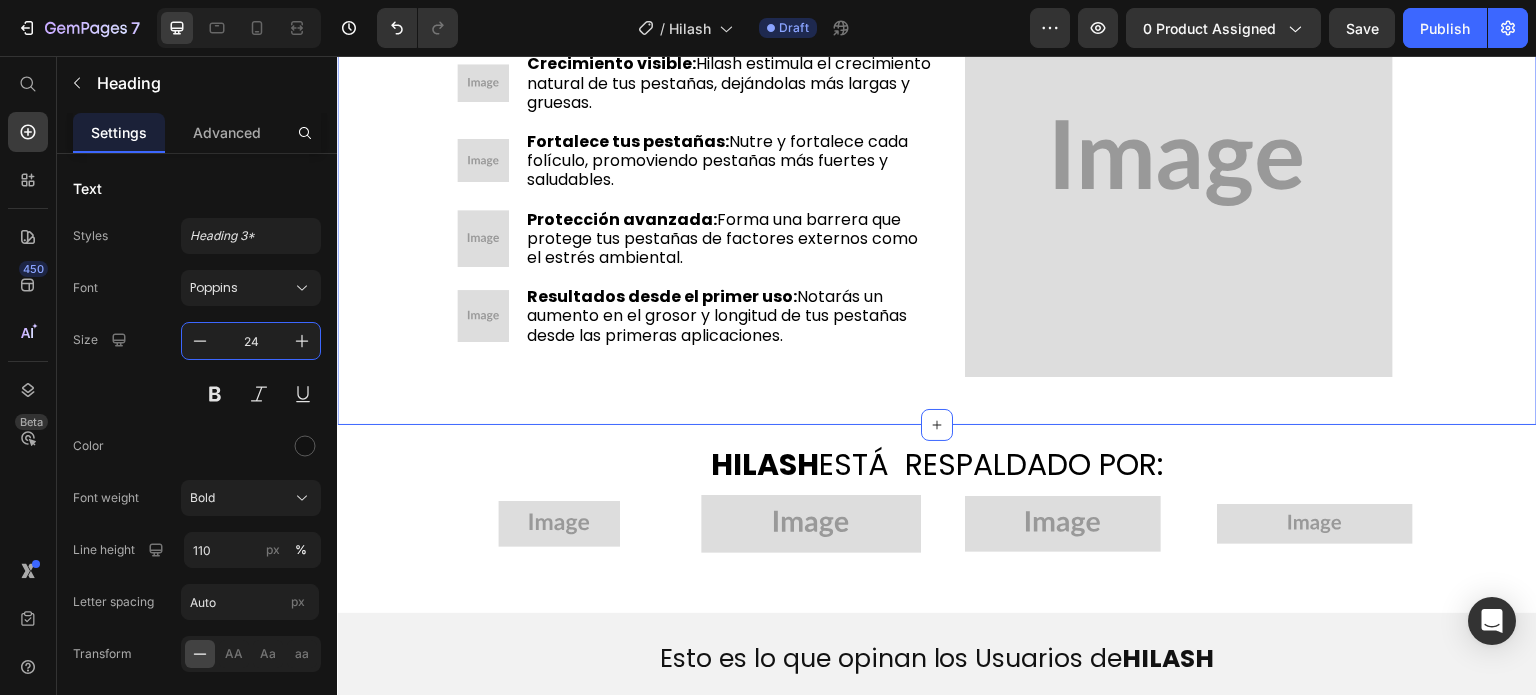 scroll, scrollTop: 765, scrollLeft: 0, axis: vertical 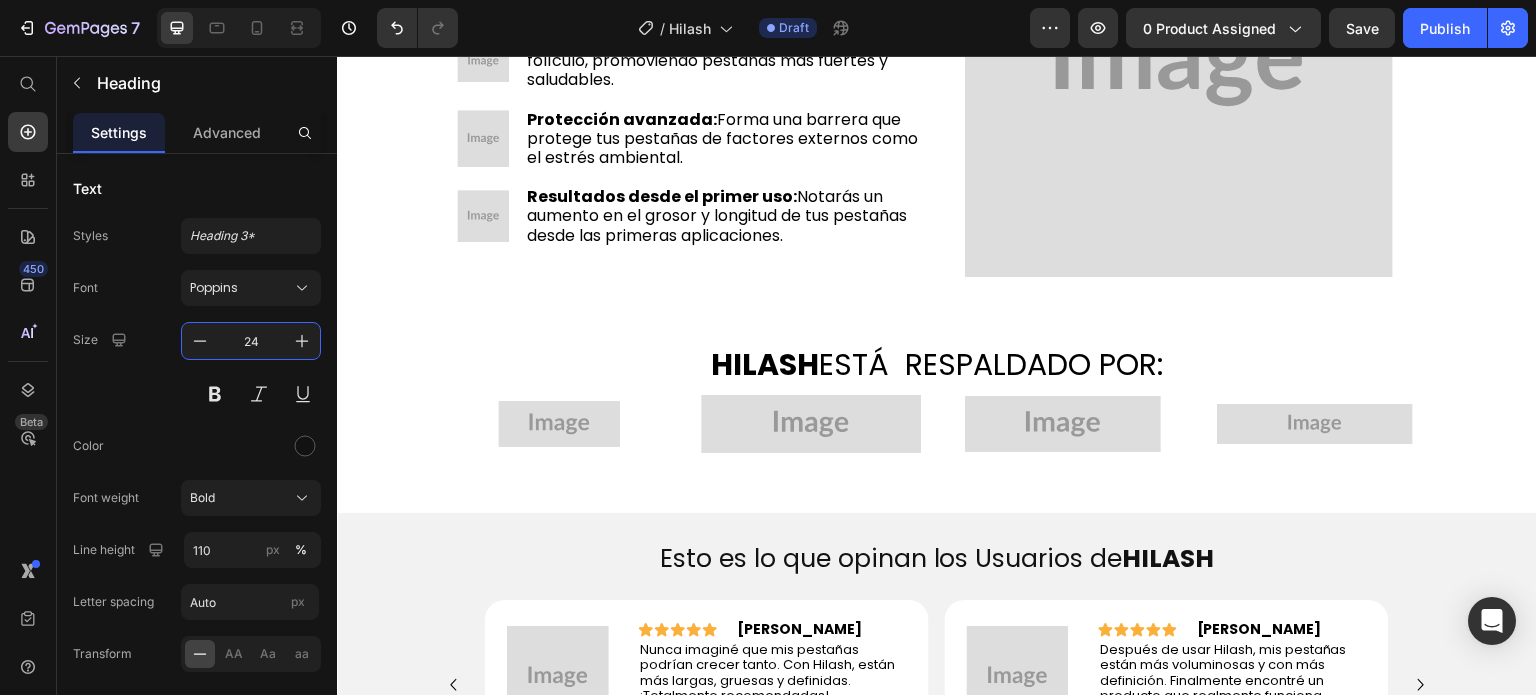 type on "24" 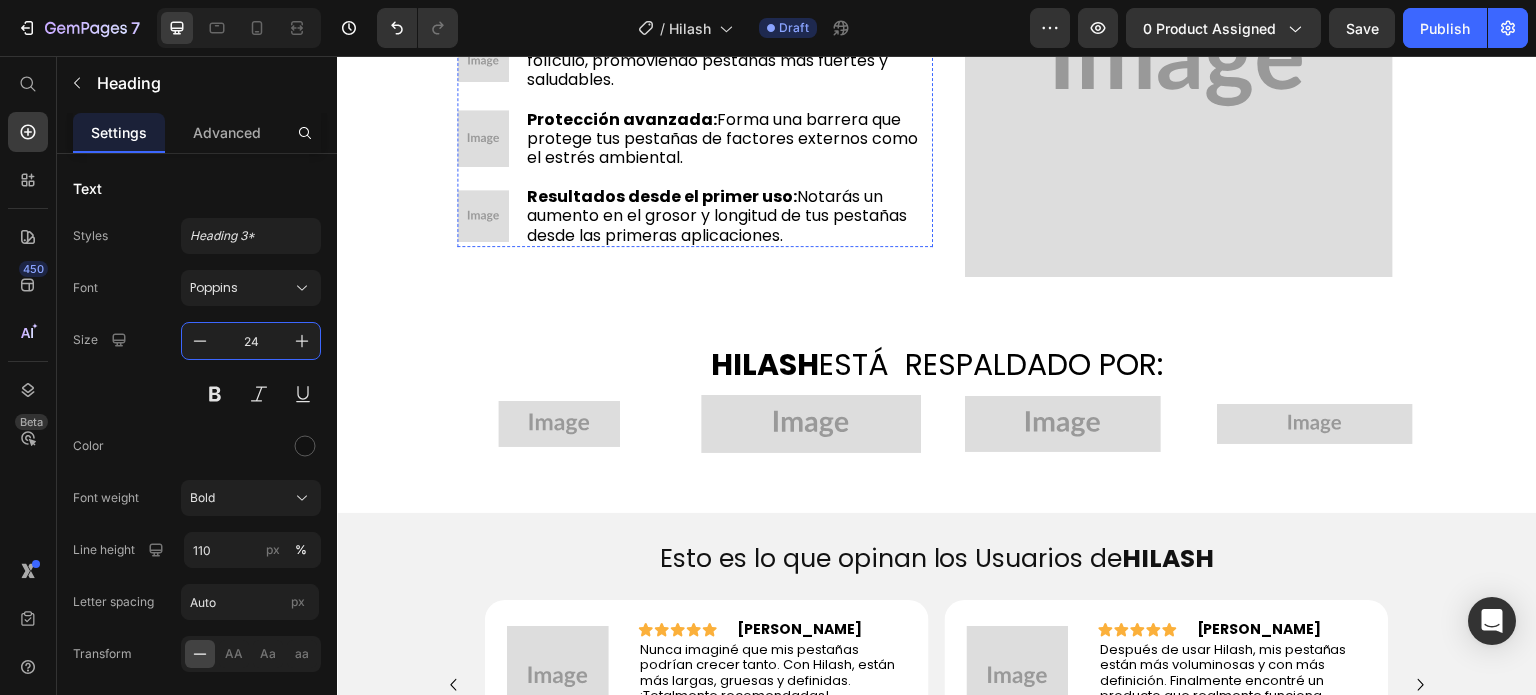 click on "Crecimiento visible:" at bounding box center (611, -37) 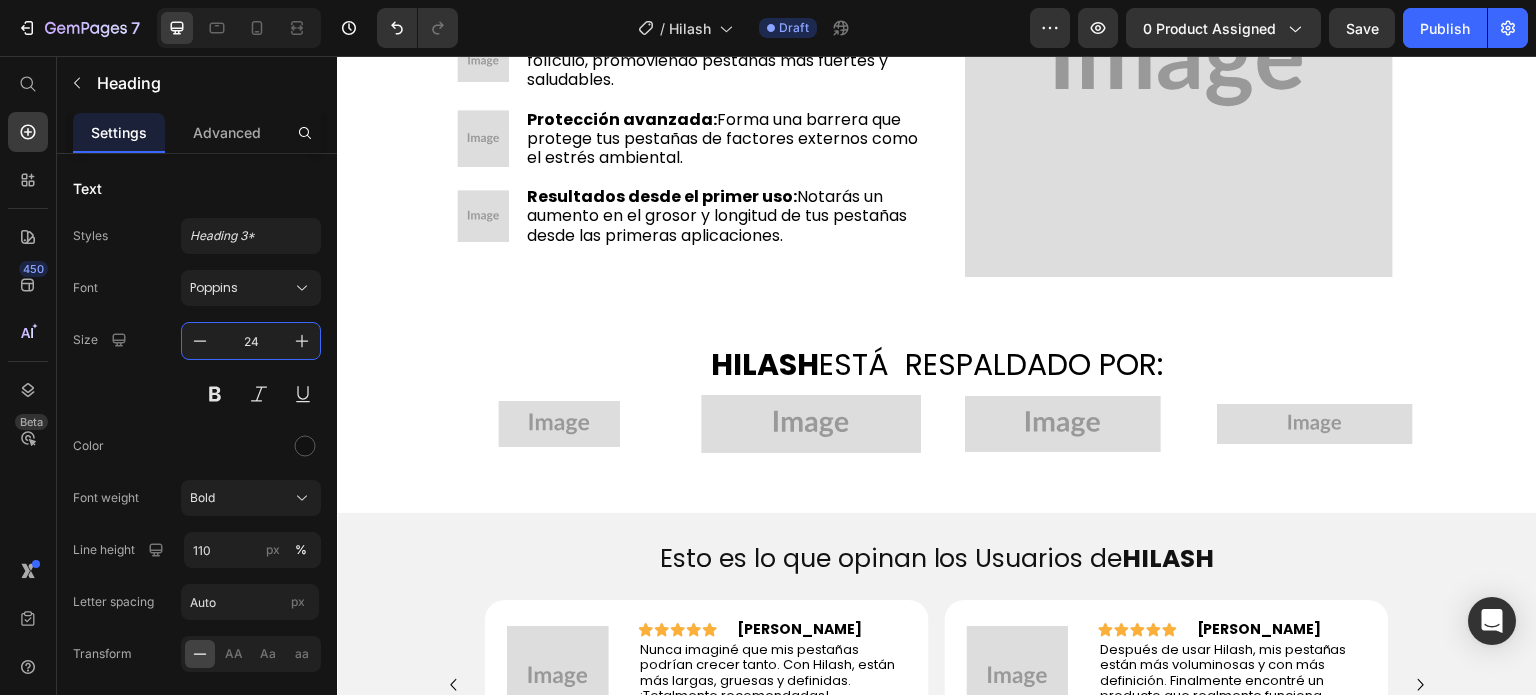 click on "Crecimiento visible:" at bounding box center (611, -37) 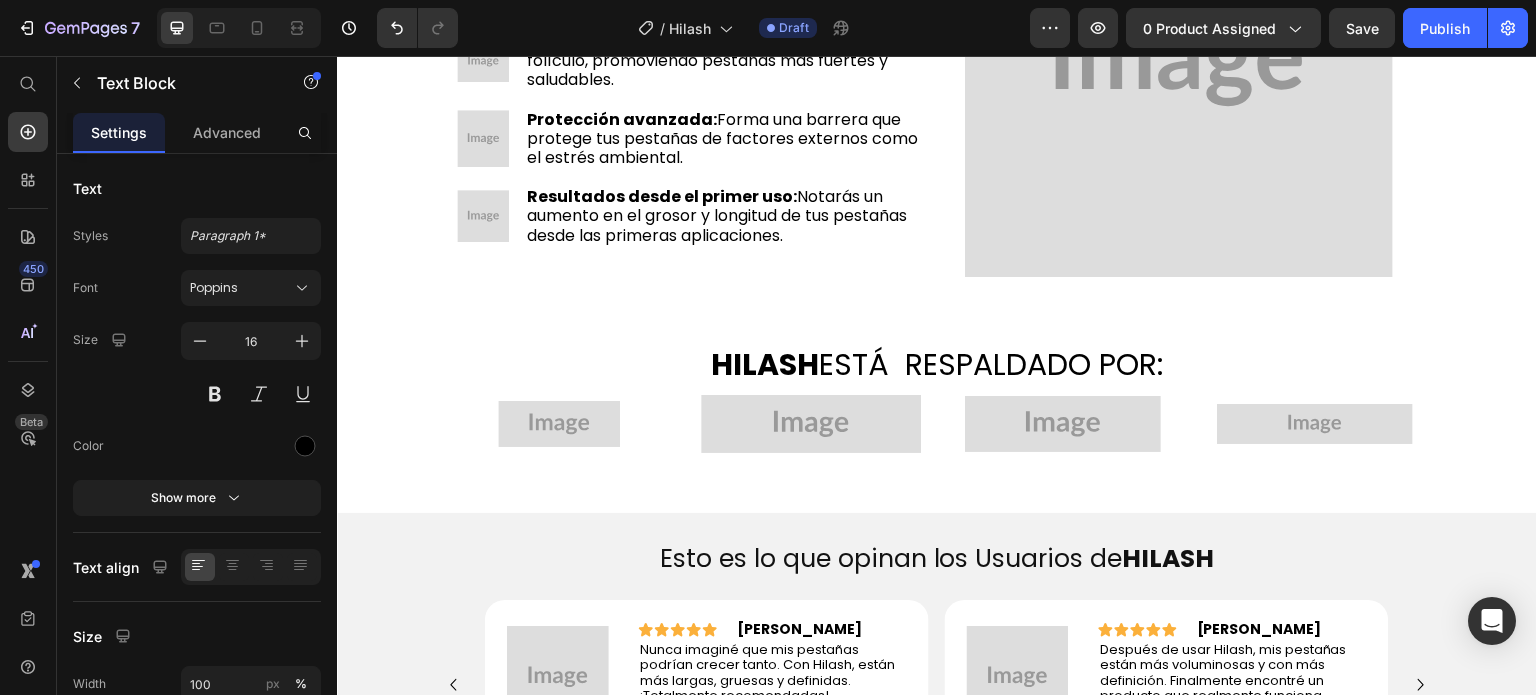 click on "Crecimiento visible:" at bounding box center [611, -37] 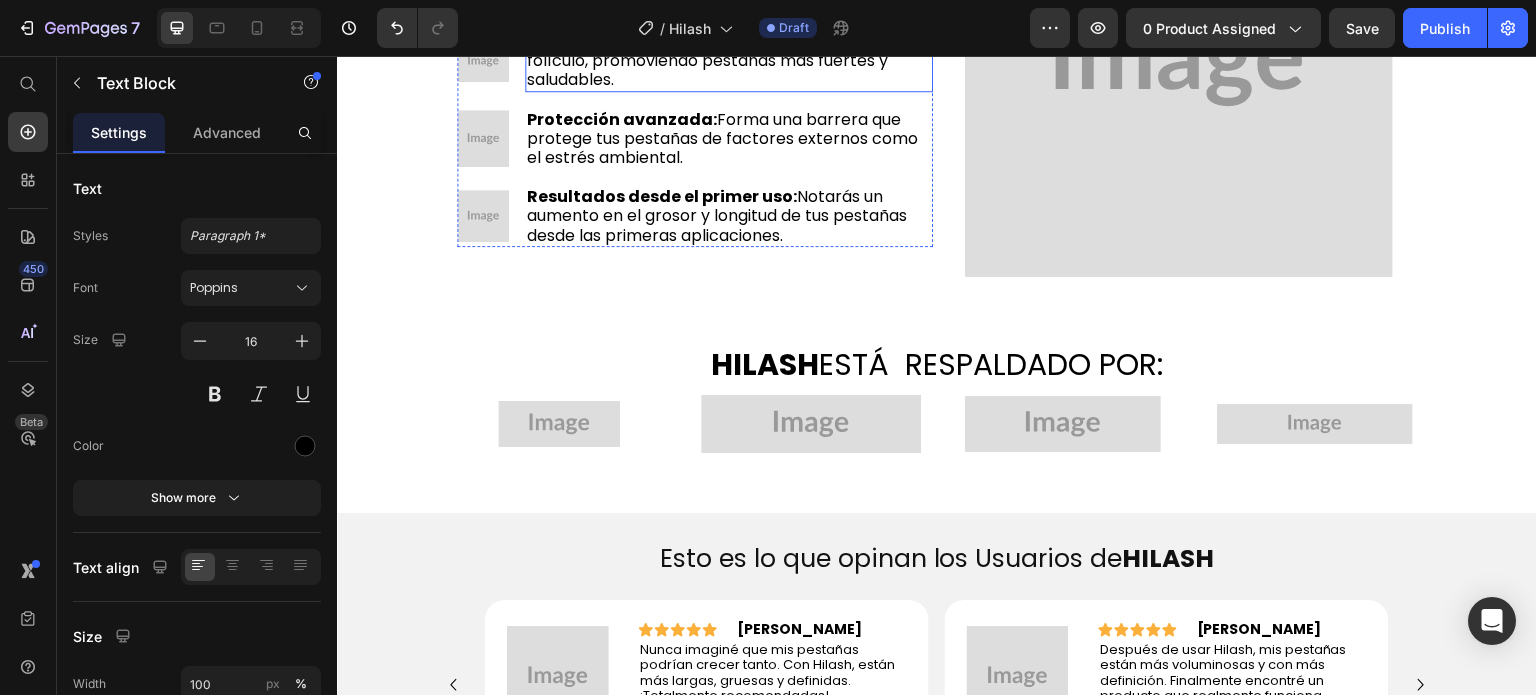 click on "Fortalece tus pestañas:" at bounding box center (628, 41) 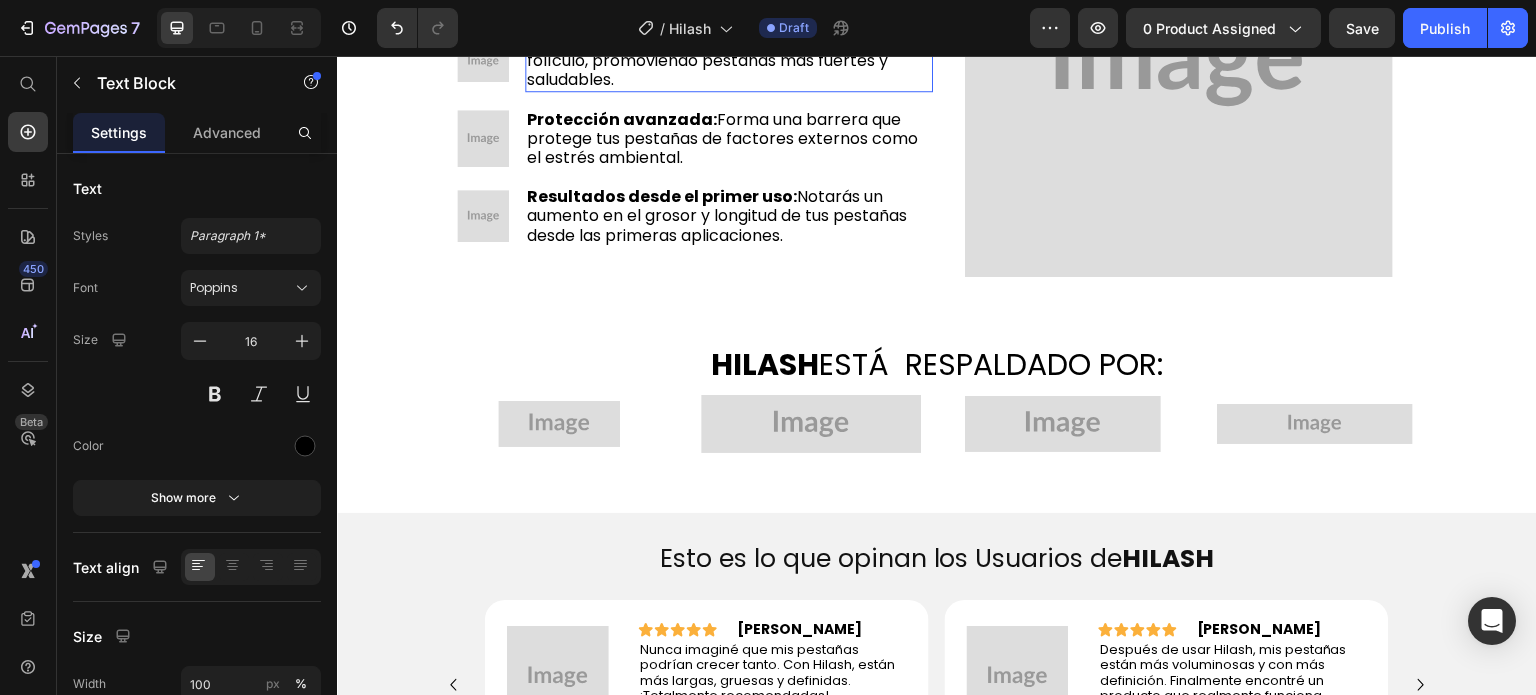 click on "Fortalece tus pestañas:" at bounding box center [628, 41] 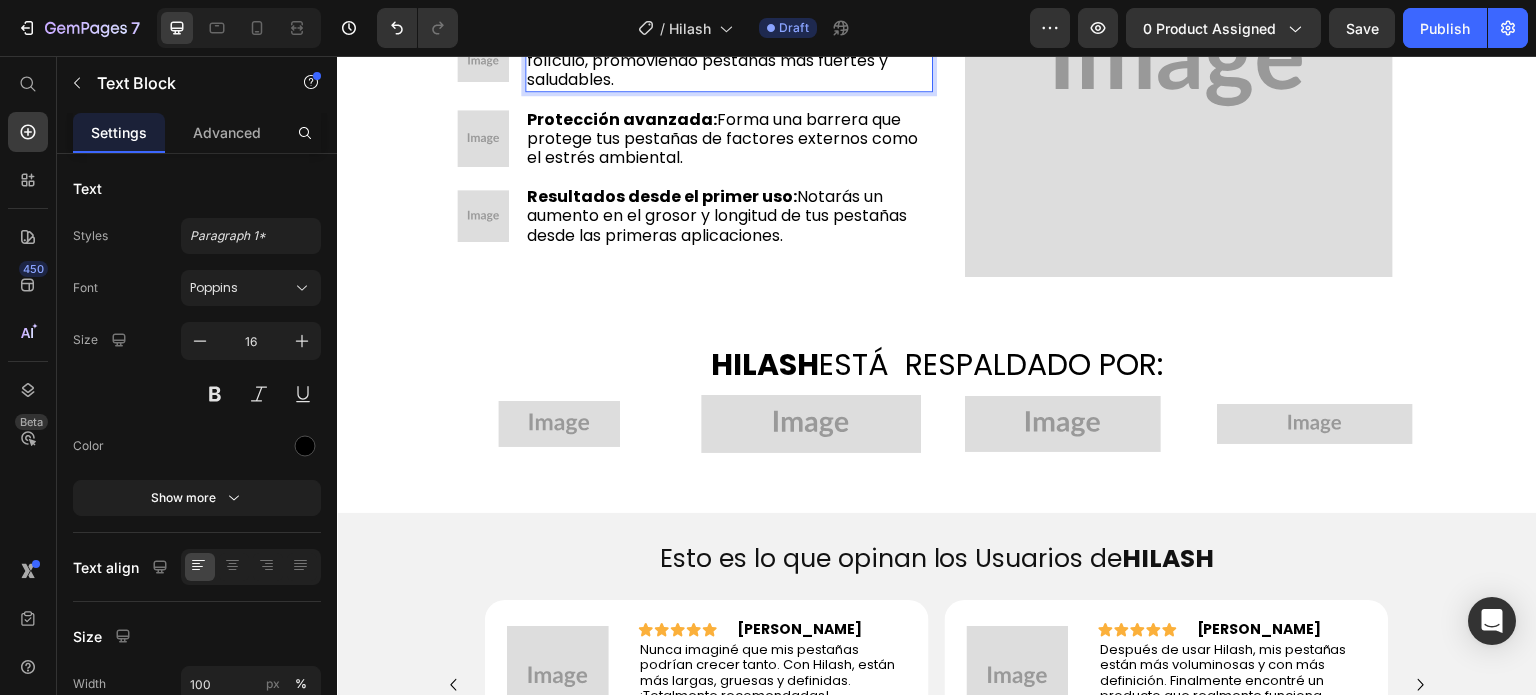 click on "Fortalece tus pestañas:" at bounding box center [628, 41] 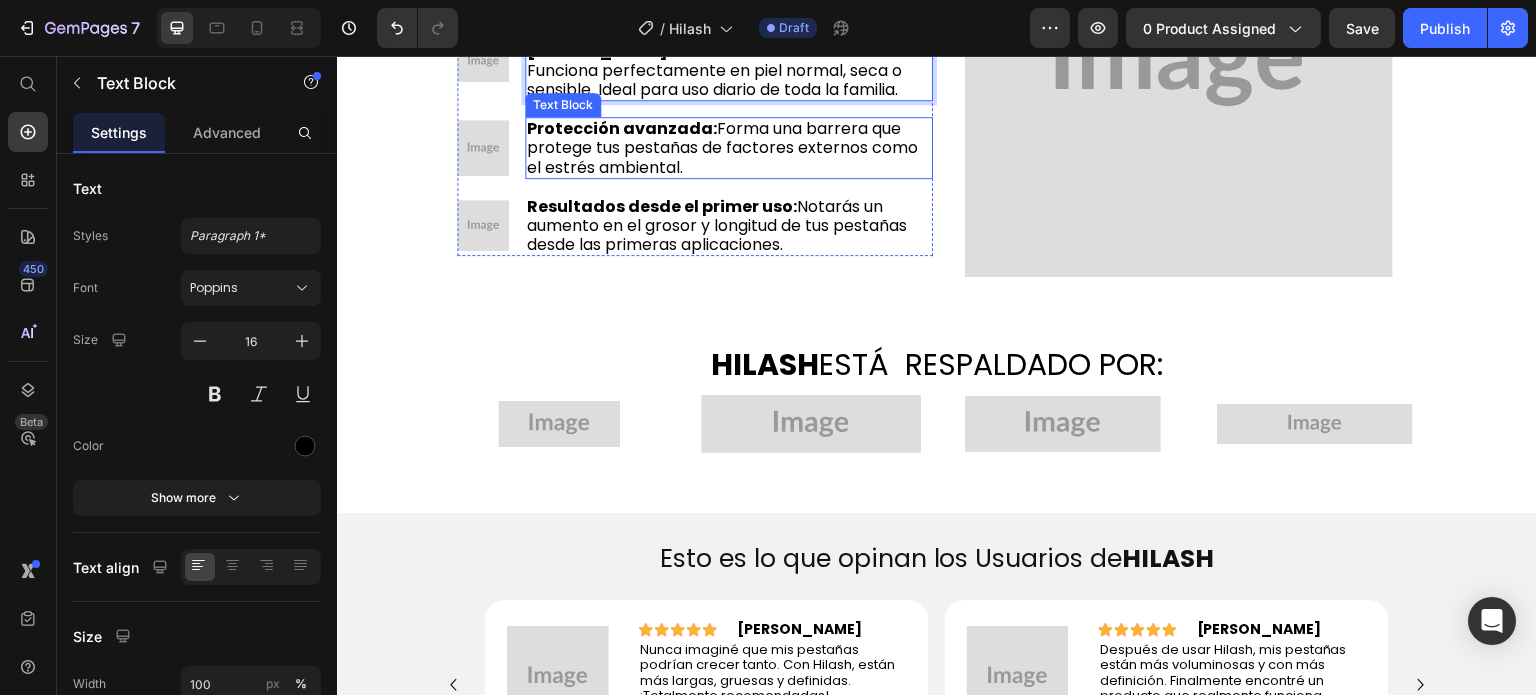 click on "Protección avanzada:" at bounding box center (622, 128) 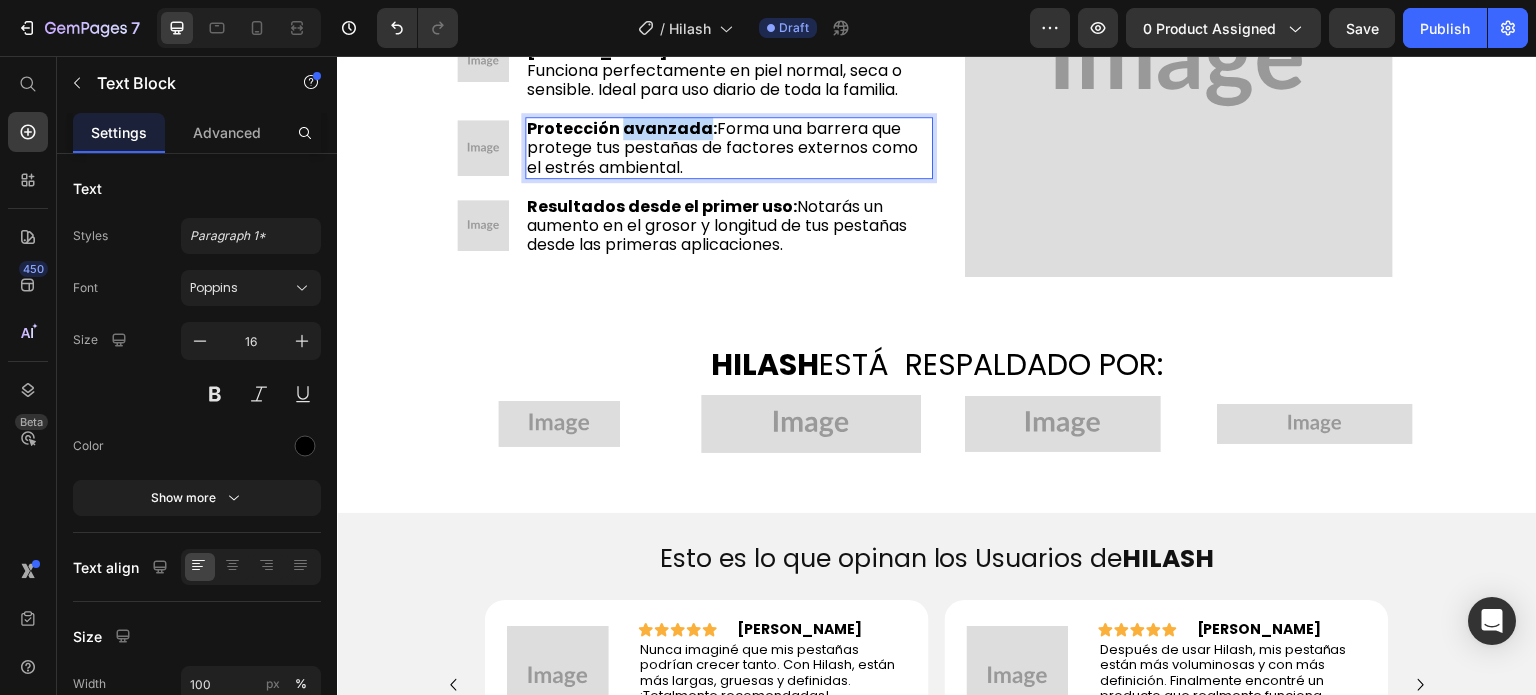 click on "Protección avanzada:" at bounding box center (622, 128) 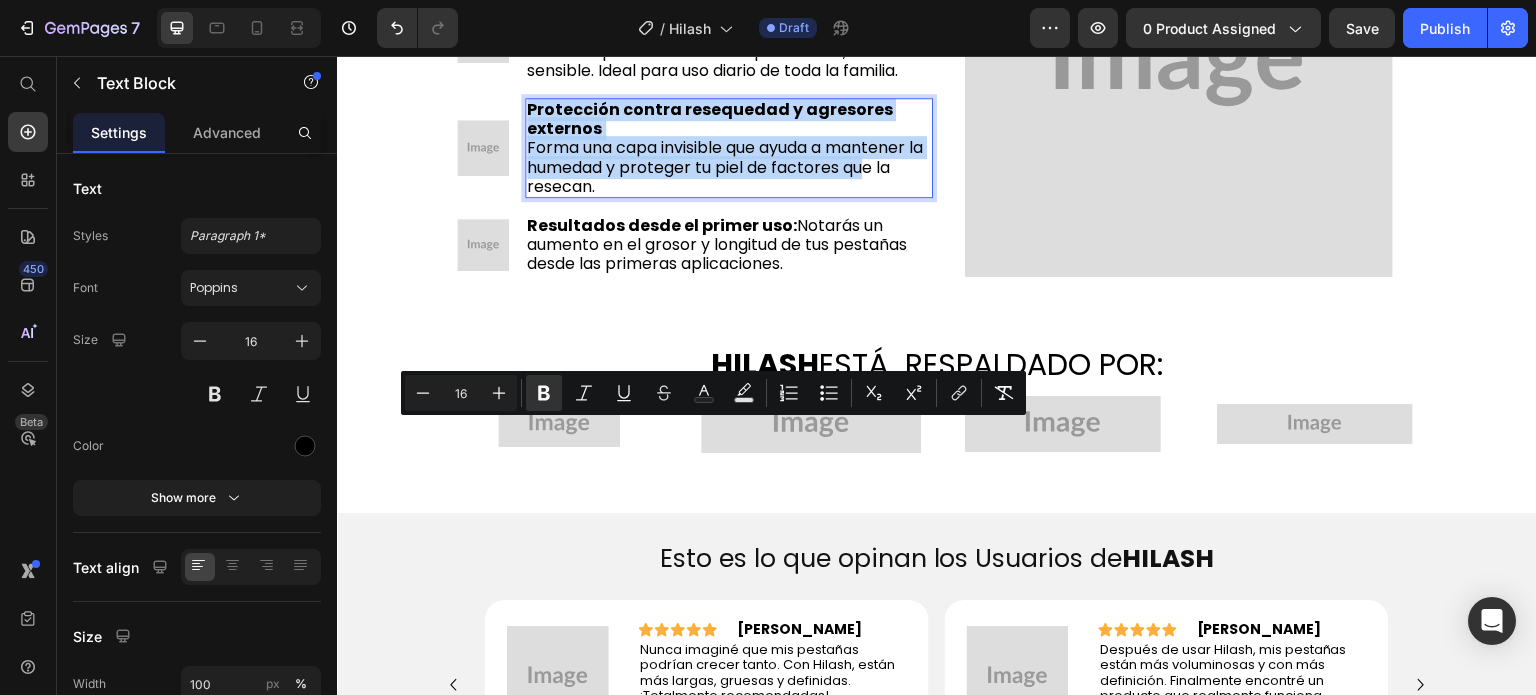 scroll, scrollTop: 746, scrollLeft: 0, axis: vertical 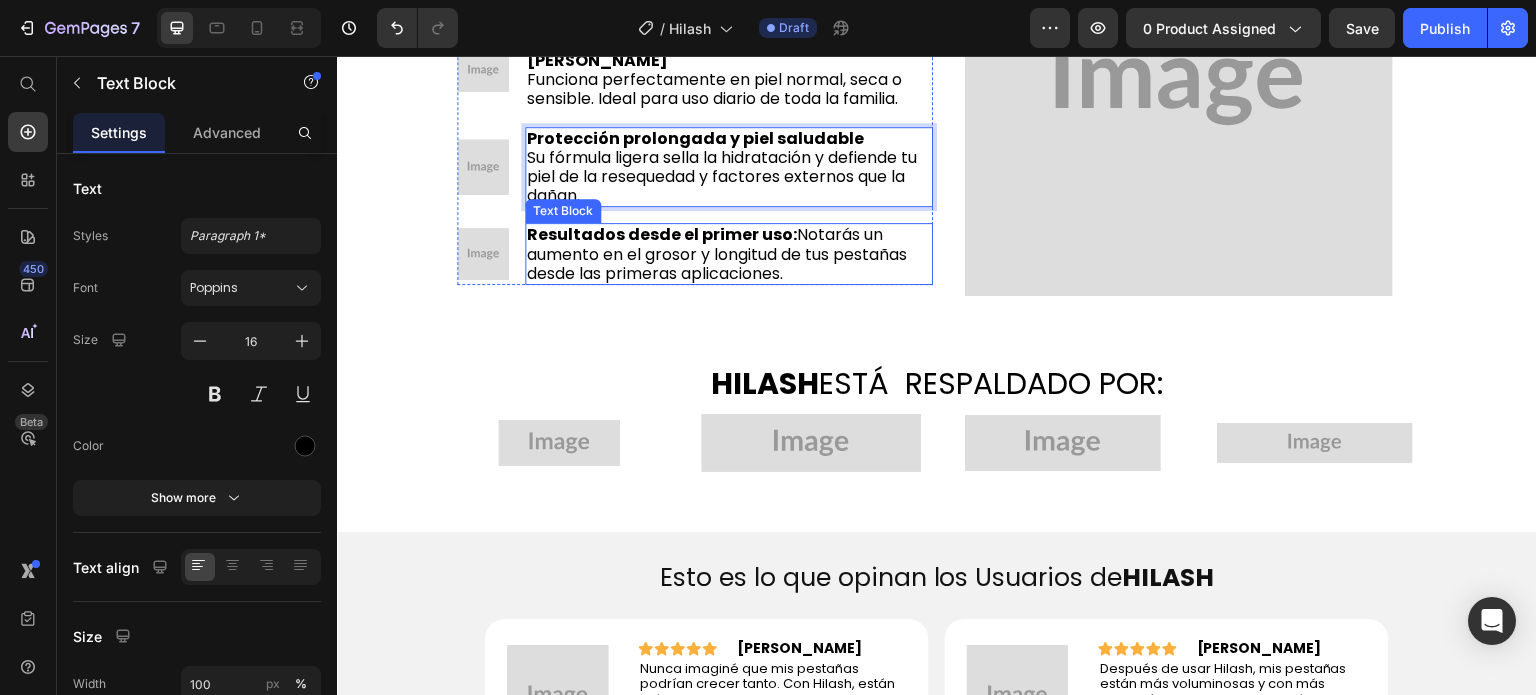 click on "Resultados desde el primer uso:  Notarás un aumento en el grosor y longitud de tus pestañas desde las primeras aplicaciones." at bounding box center [729, 254] 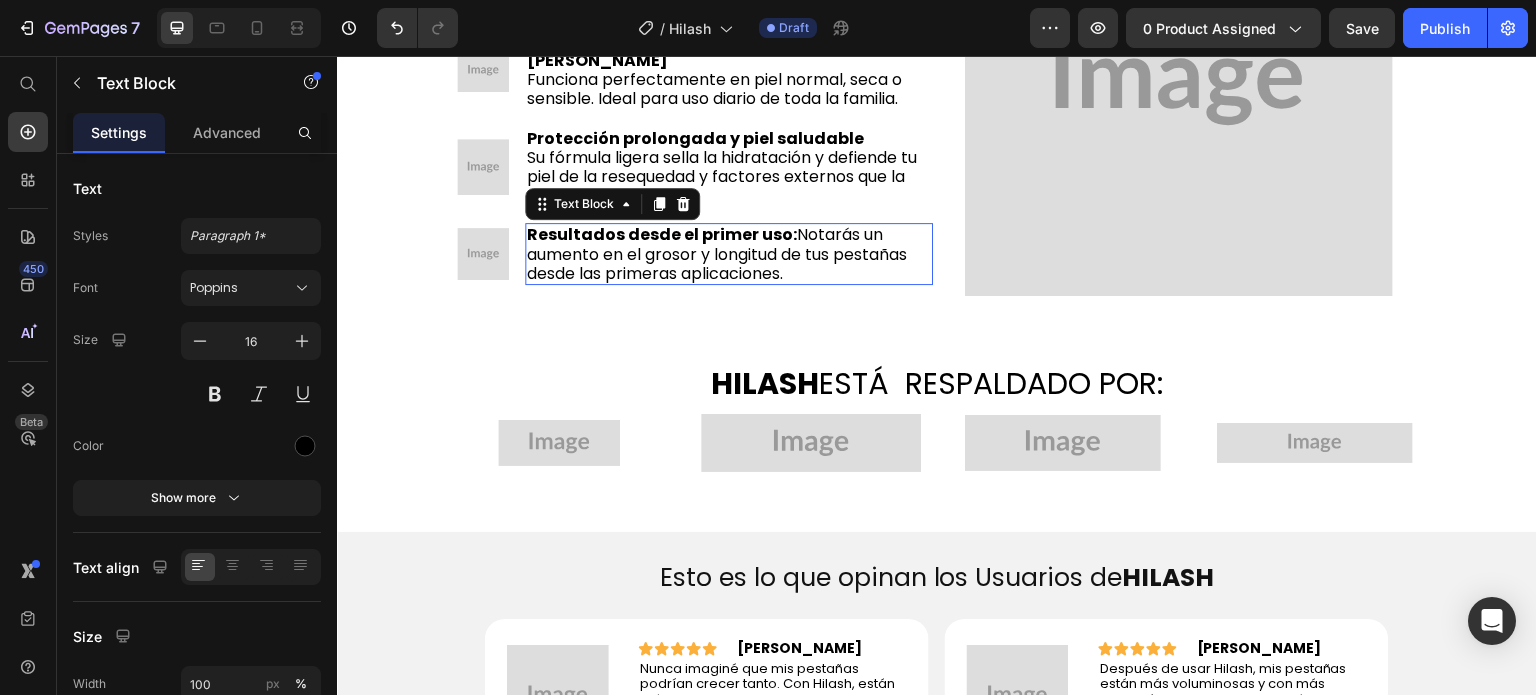 click on "Resultados desde el primer uso:  Notarás un aumento en el grosor y longitud de tus pestañas desde las primeras aplicaciones." at bounding box center (729, 254) 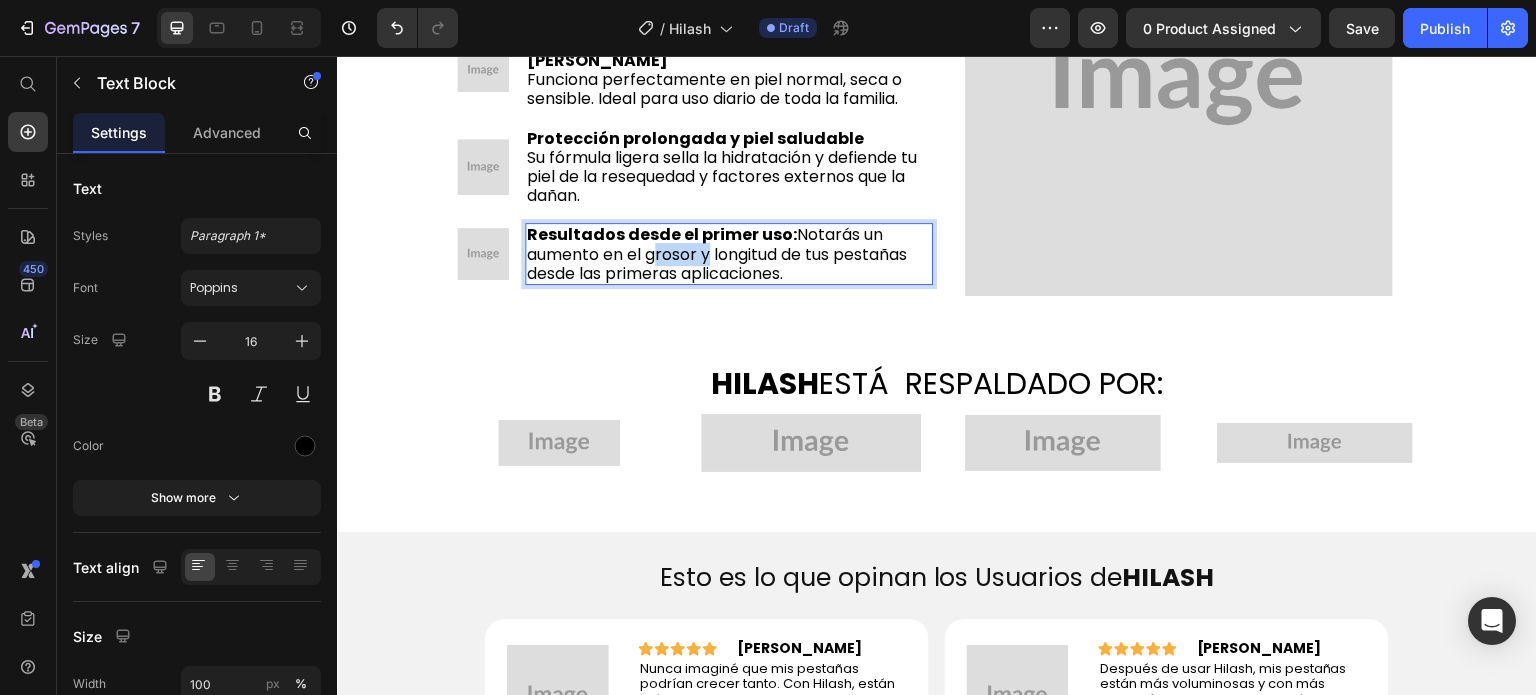 click on "Resultados desde el primer uso:  Notarás un aumento en el grosor y longitud de tus pestañas desde las primeras aplicaciones." at bounding box center [729, 254] 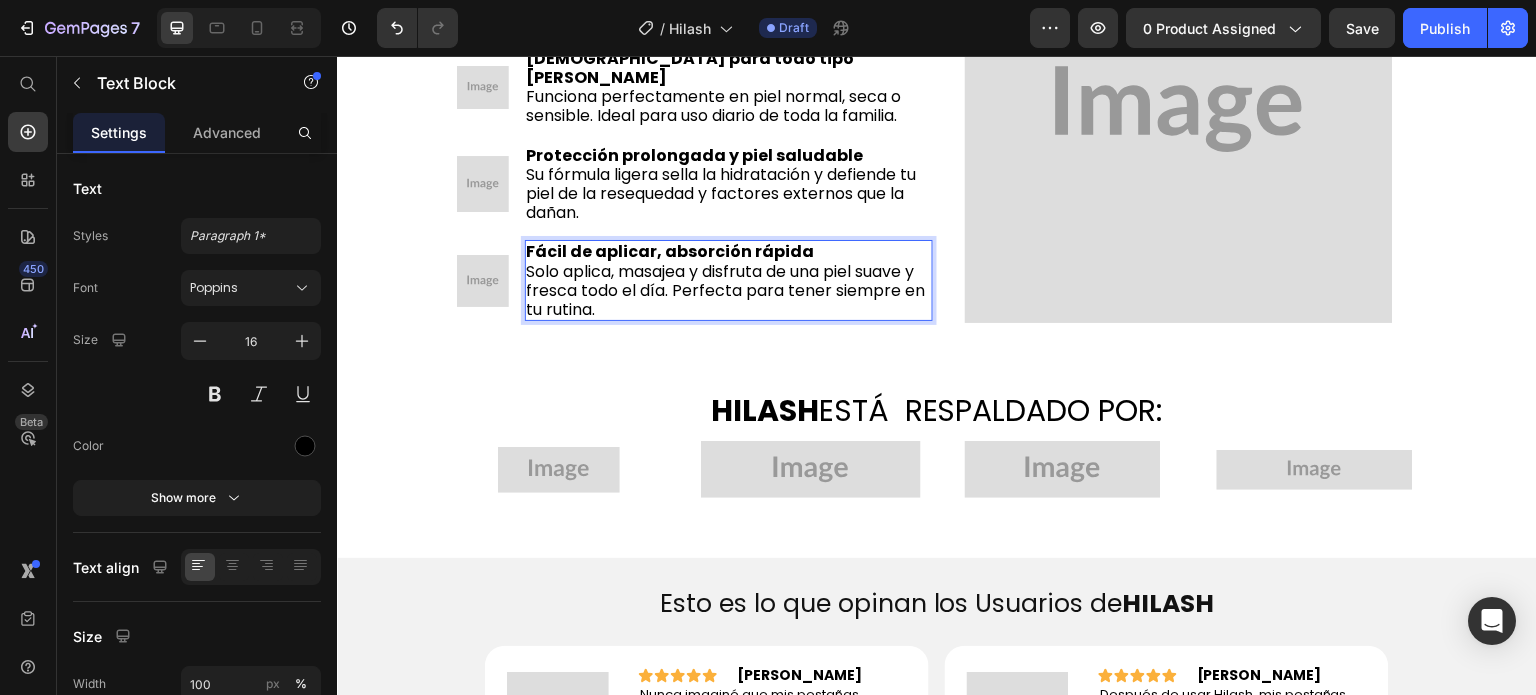 scroll, scrollTop: 1136, scrollLeft: 0, axis: vertical 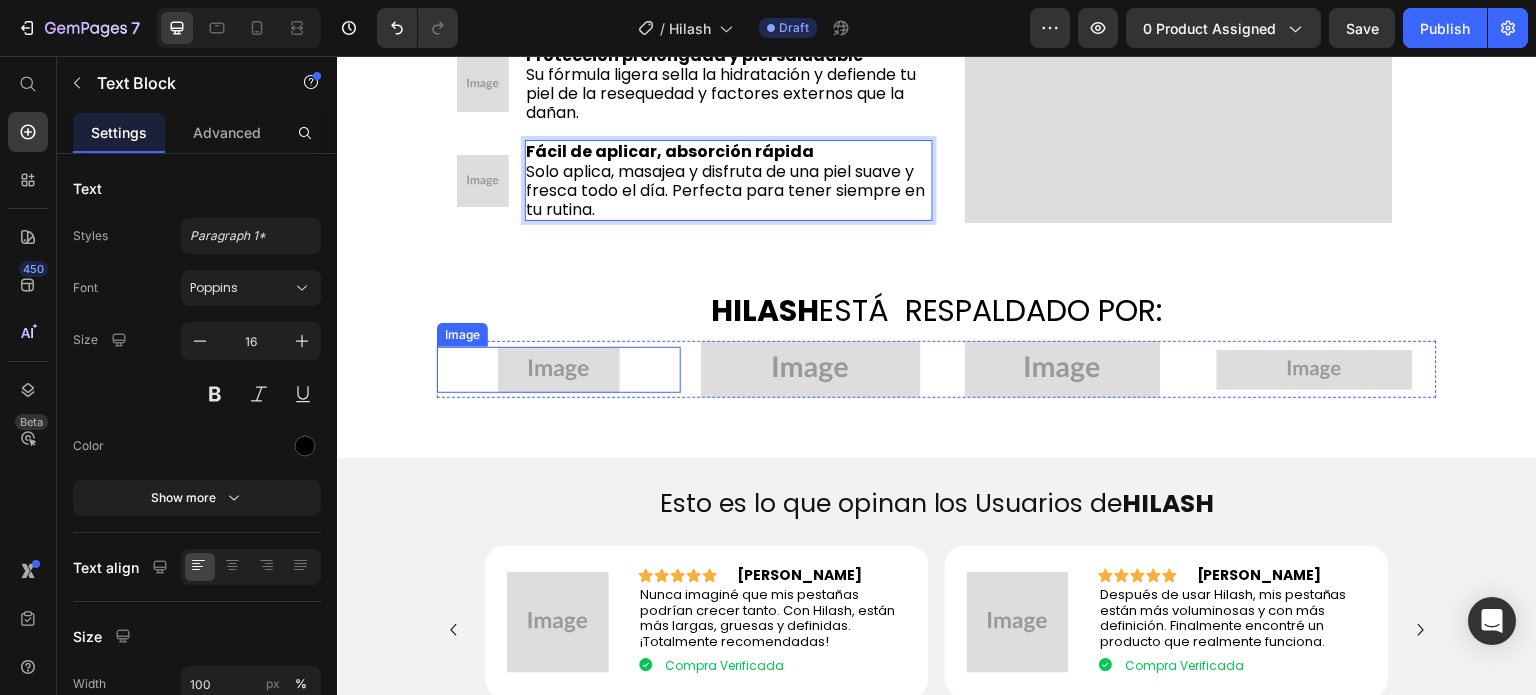 click at bounding box center [559, 370] 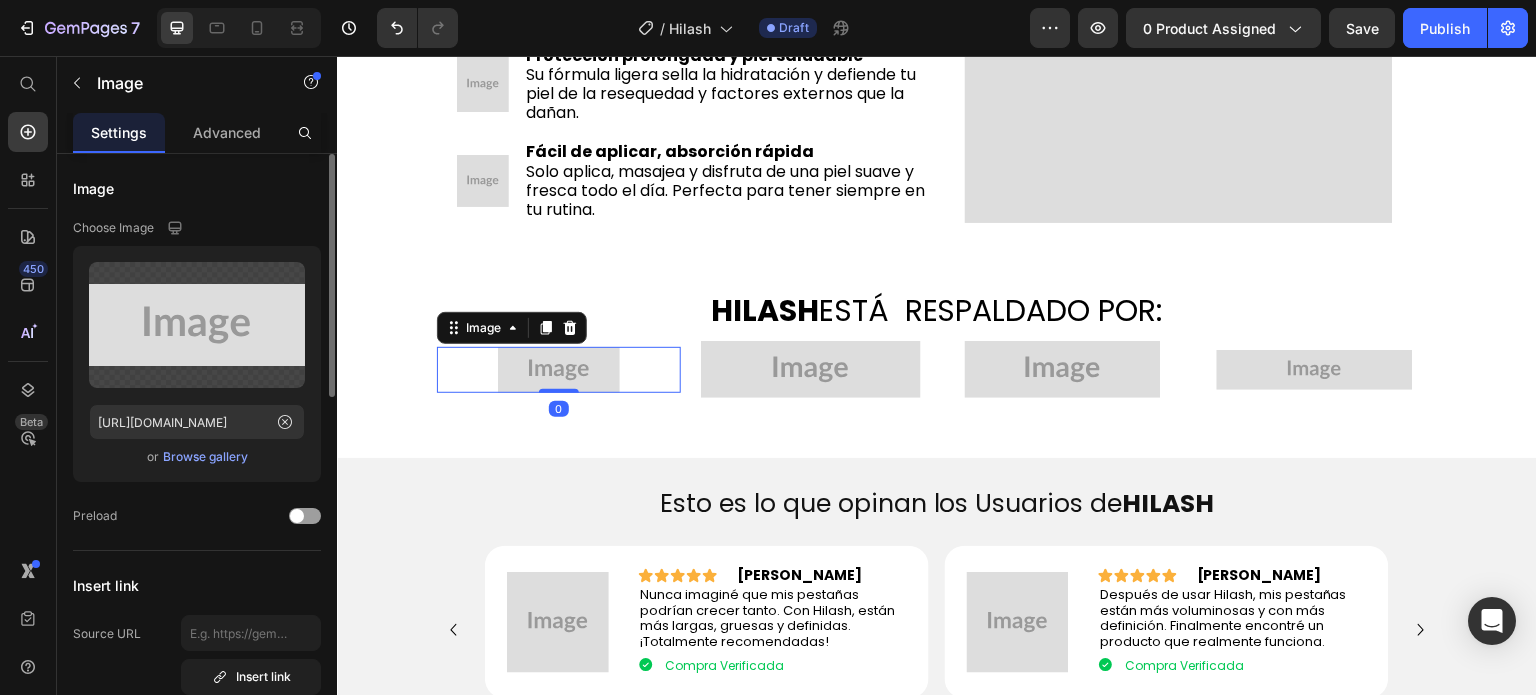 click on "Browse gallery" at bounding box center (205, 457) 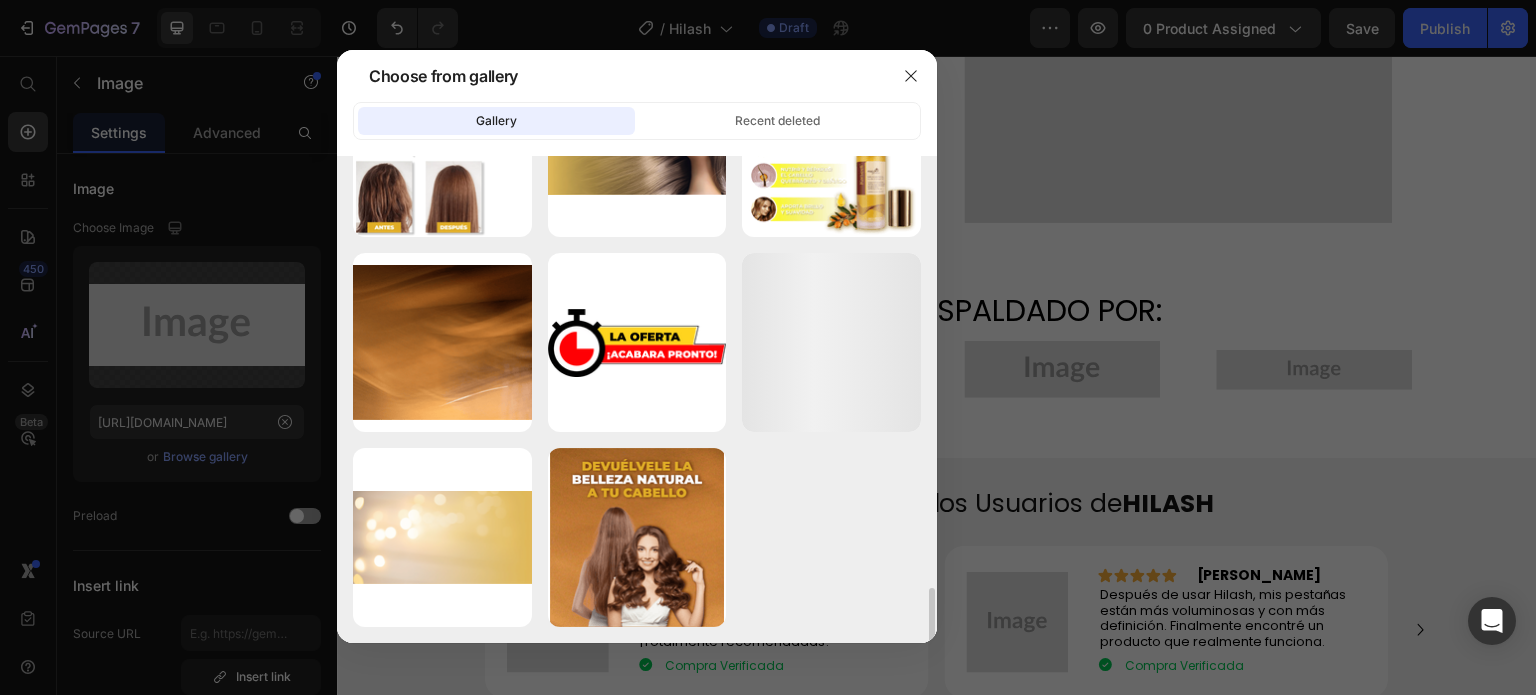 scroll, scrollTop: 3812, scrollLeft: 0, axis: vertical 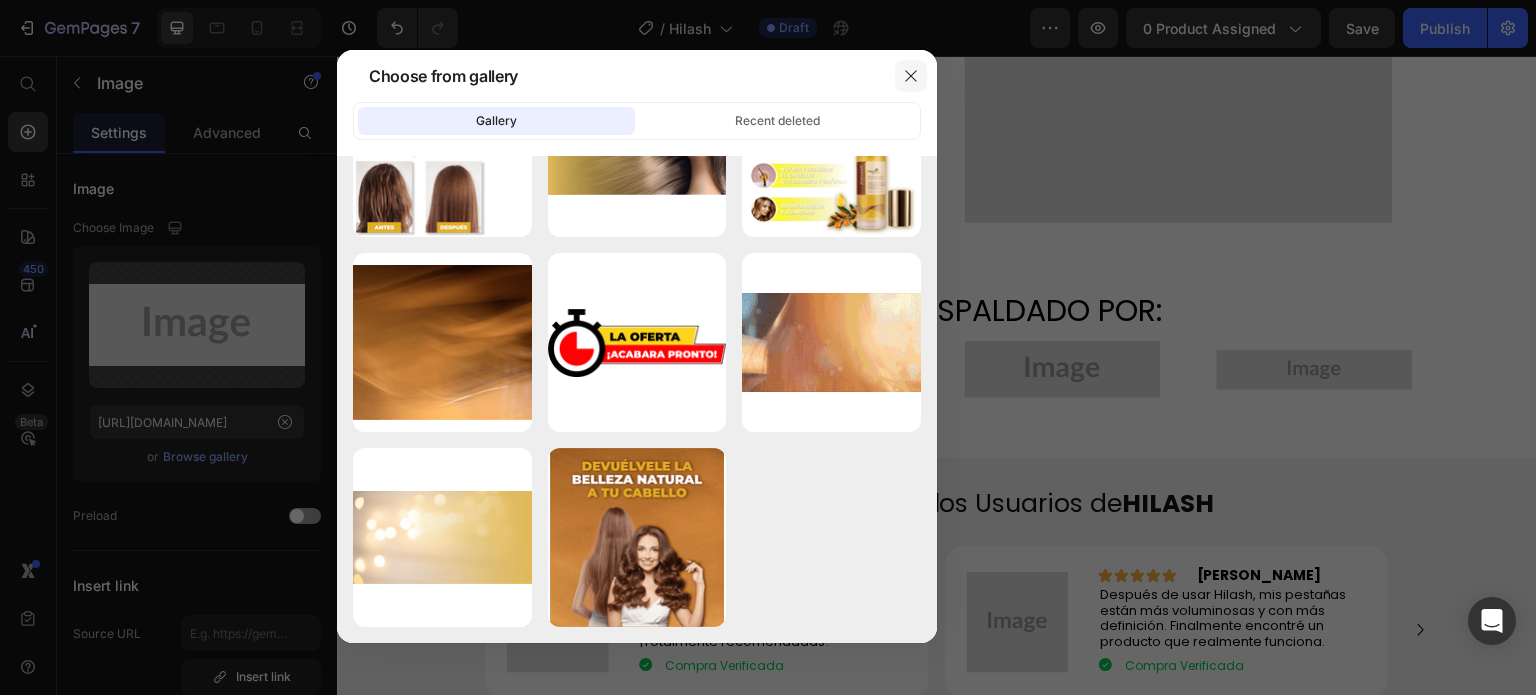 click 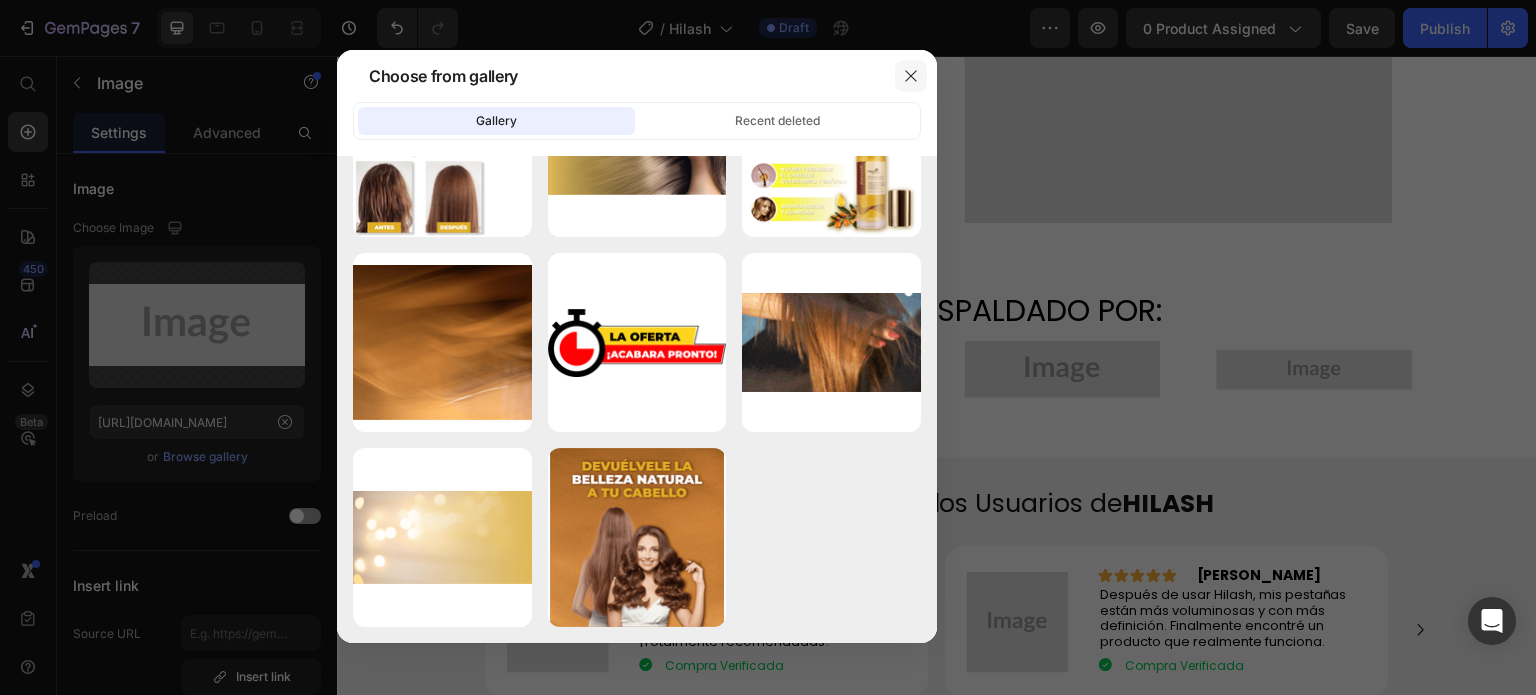 scroll, scrollTop: 3812, scrollLeft: 0, axis: vertical 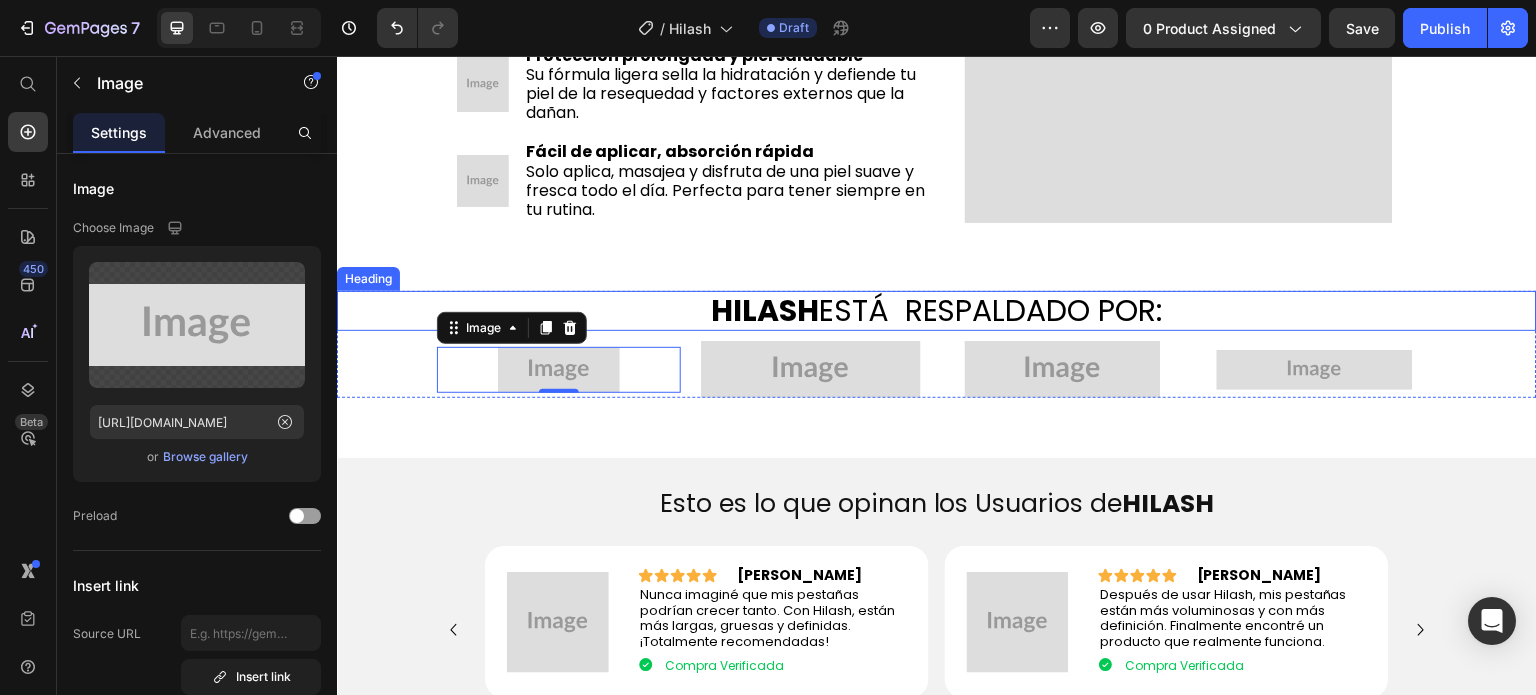 click on "HILASH" at bounding box center [765, 310] 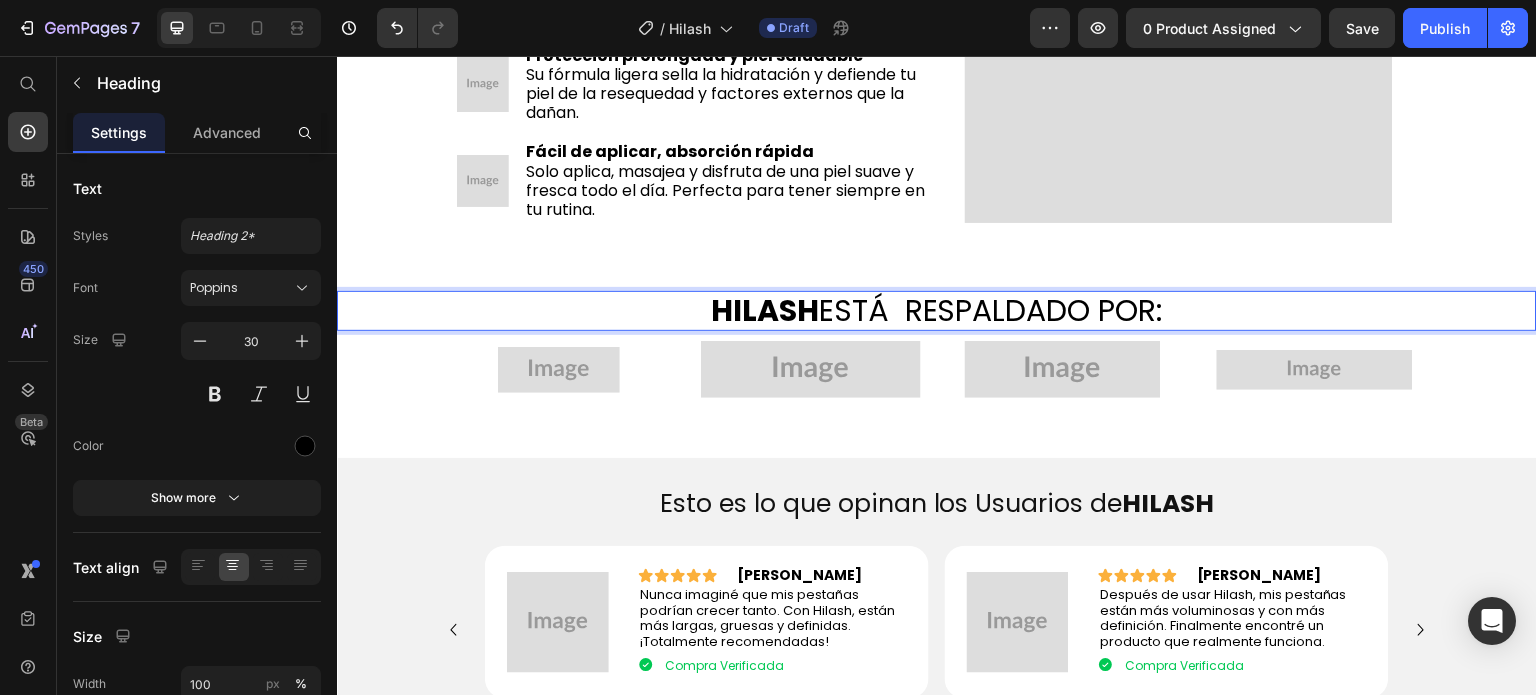 click on "HILASH" at bounding box center [765, 310] 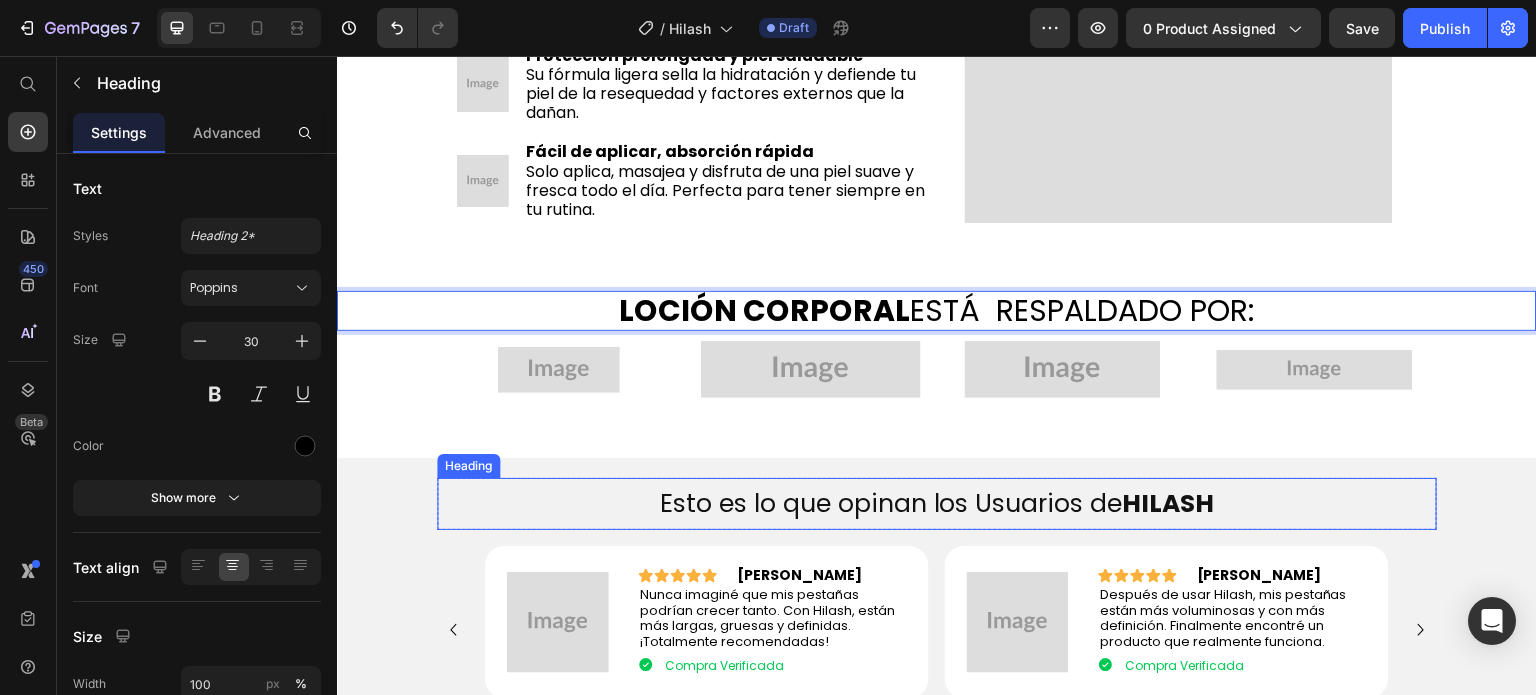 click on "HILASH" at bounding box center (1169, 503) 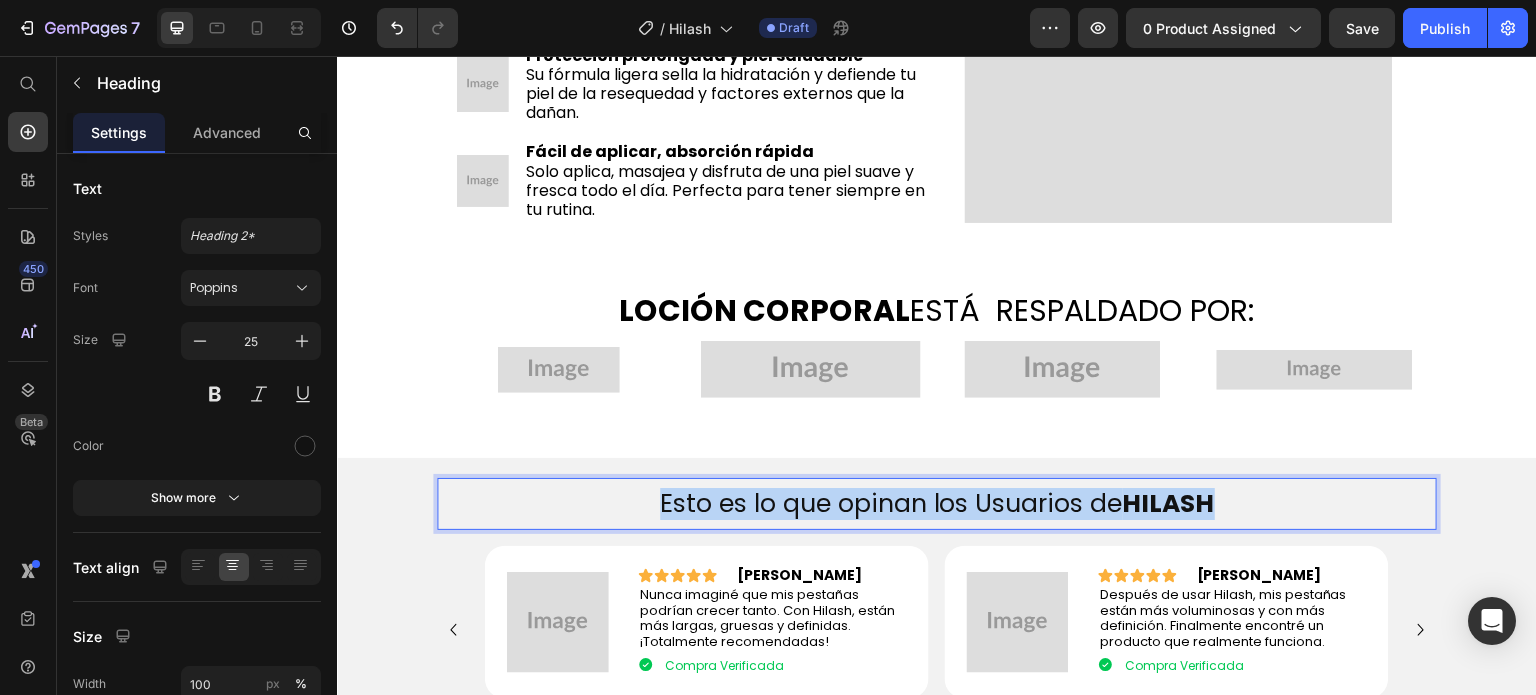 click on "HILASH" at bounding box center [1169, 503] 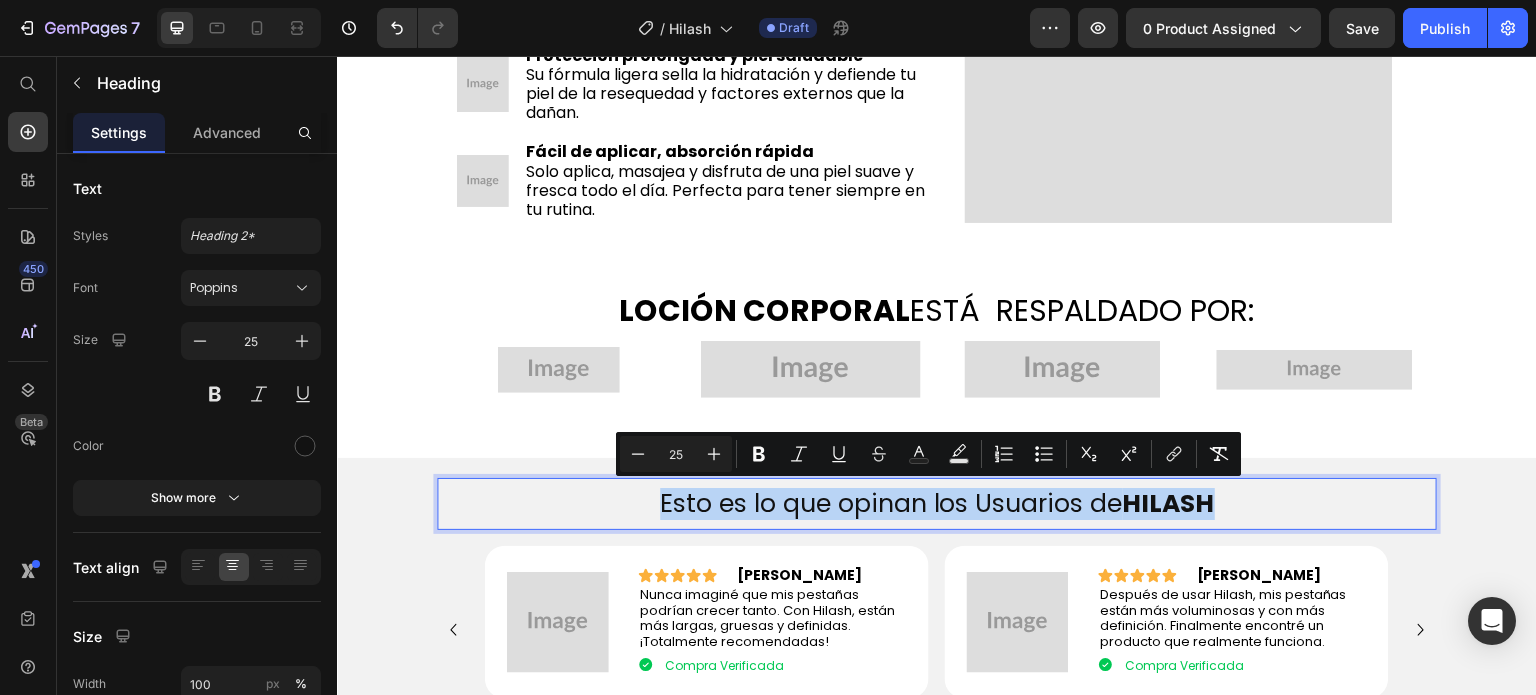 click on "HILASH" at bounding box center [1169, 503] 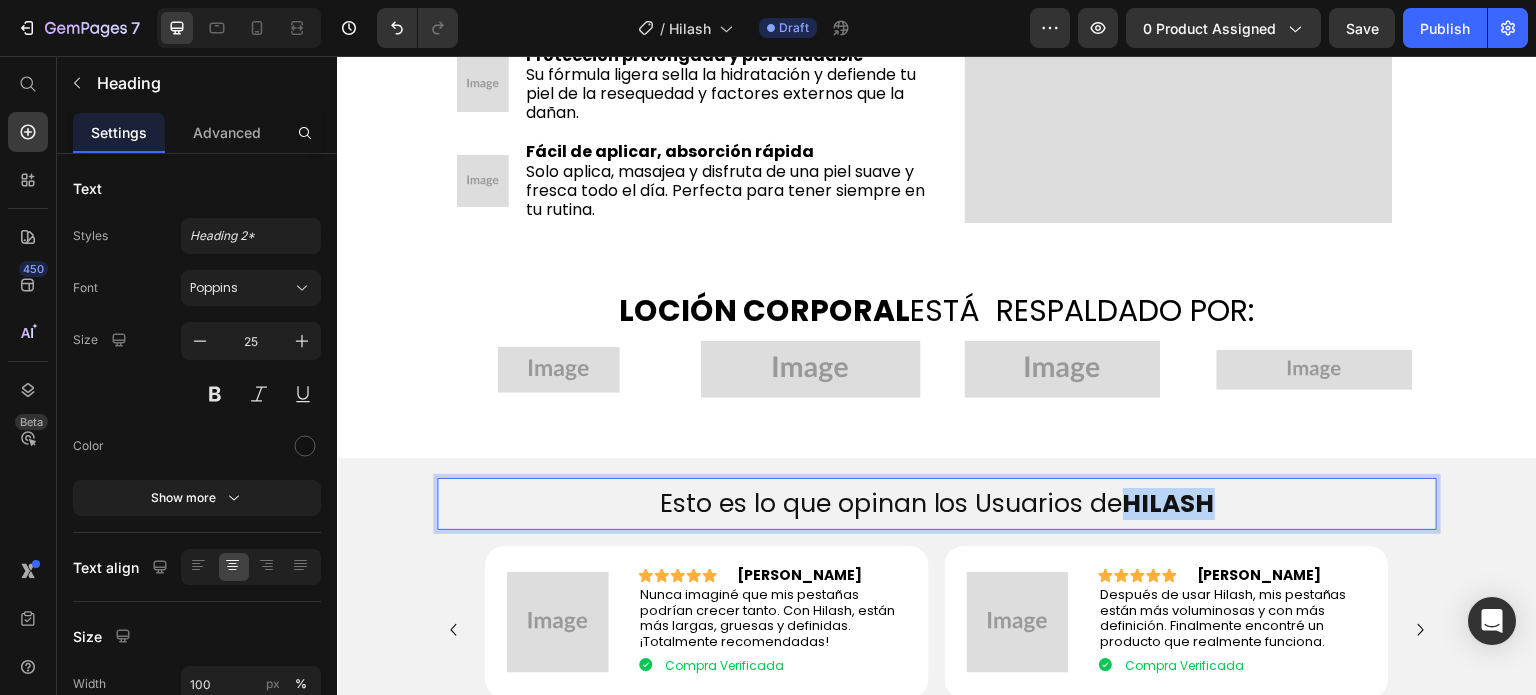 drag, startPoint x: 1119, startPoint y: 501, endPoint x: 1206, endPoint y: 504, distance: 87.05171 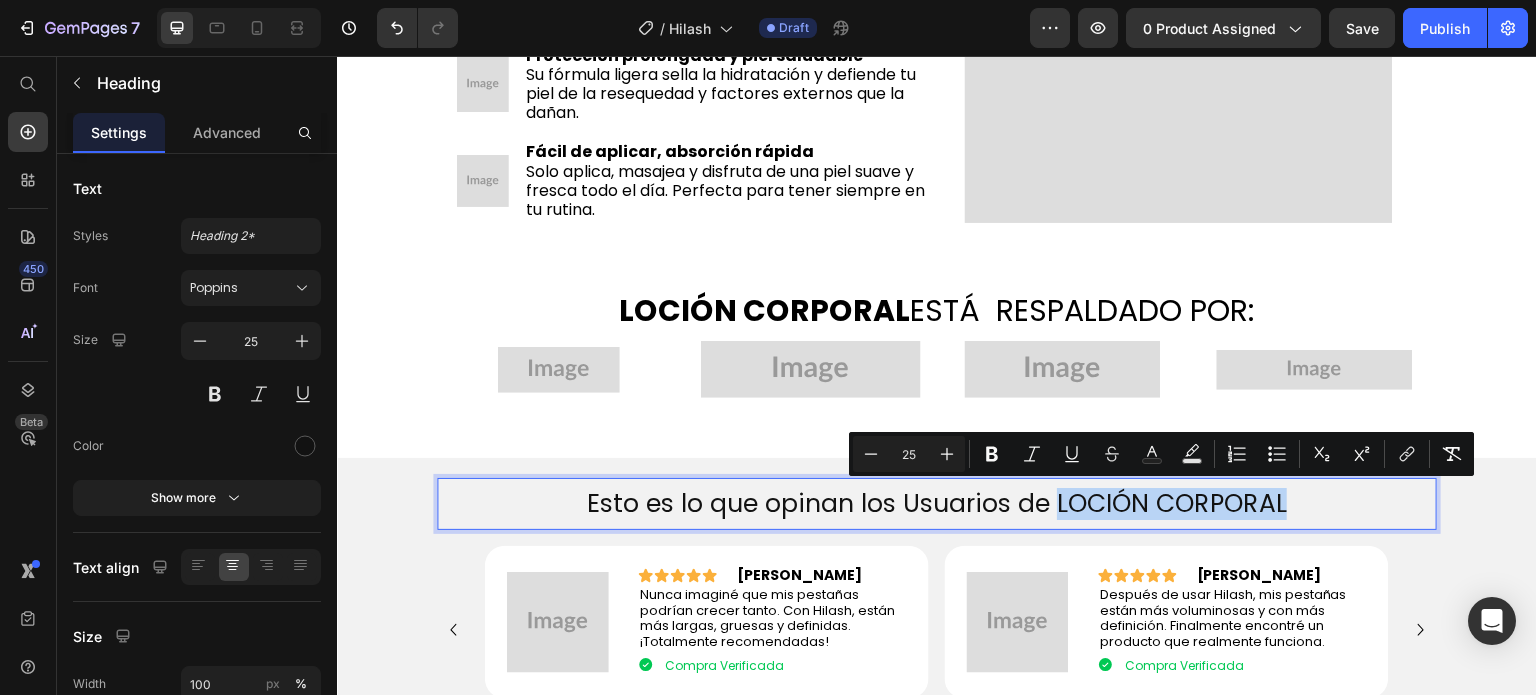 drag, startPoint x: 1049, startPoint y: 508, endPoint x: 1291, endPoint y: 500, distance: 242.1322 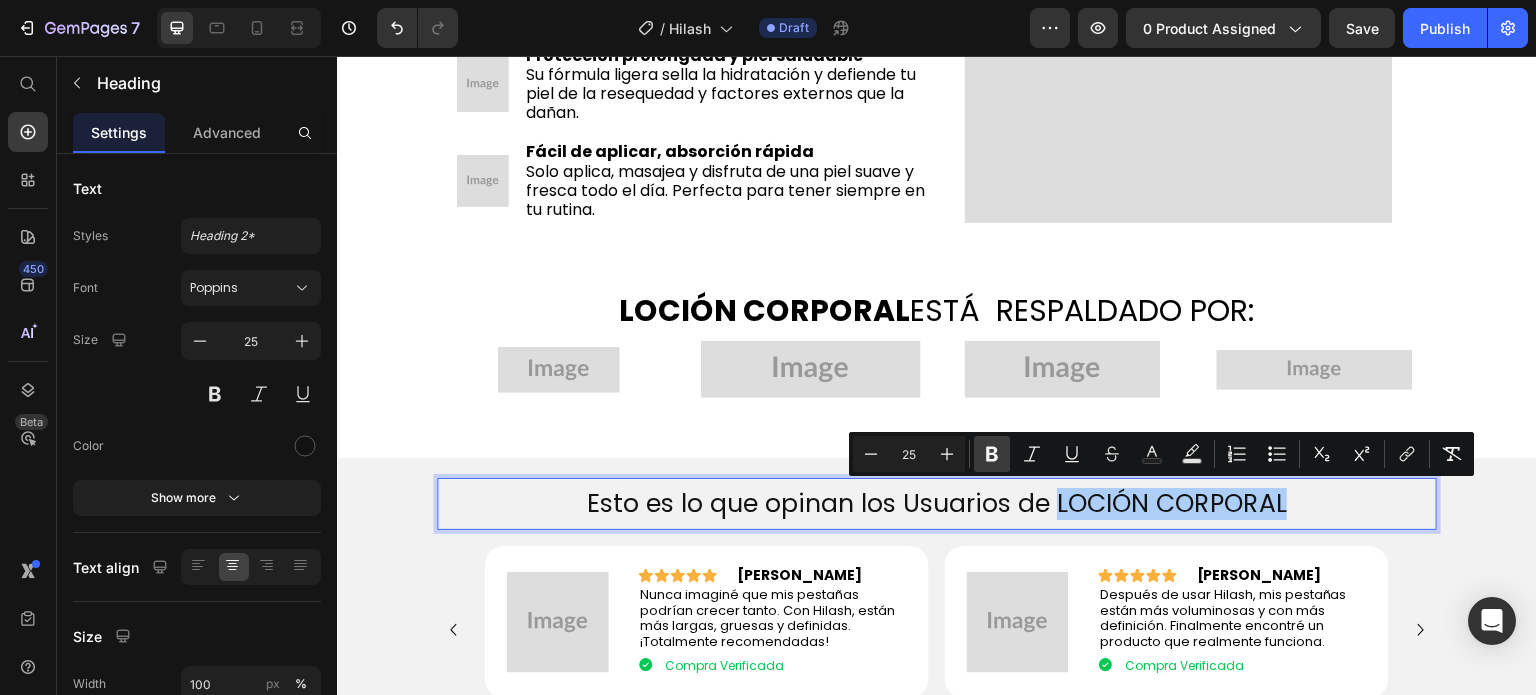 click 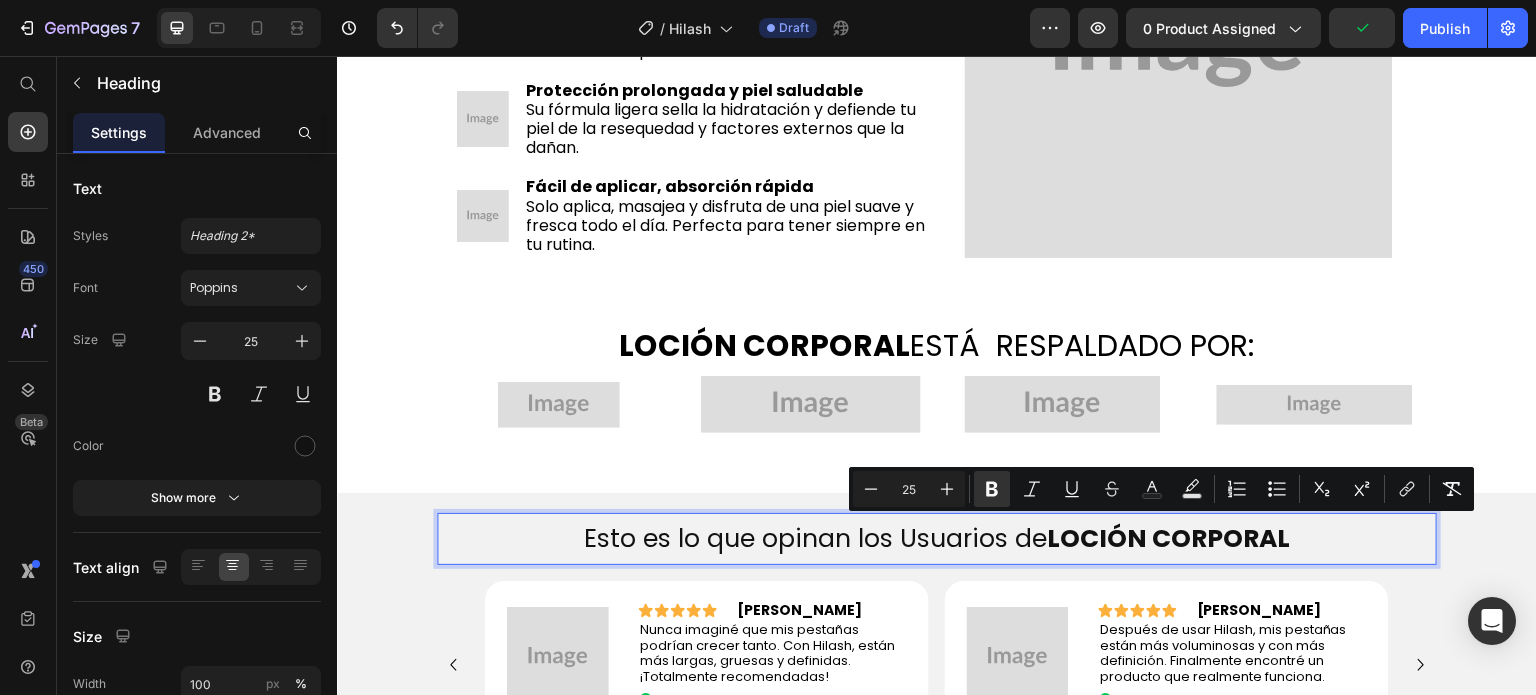 scroll, scrollTop: 1136, scrollLeft: 0, axis: vertical 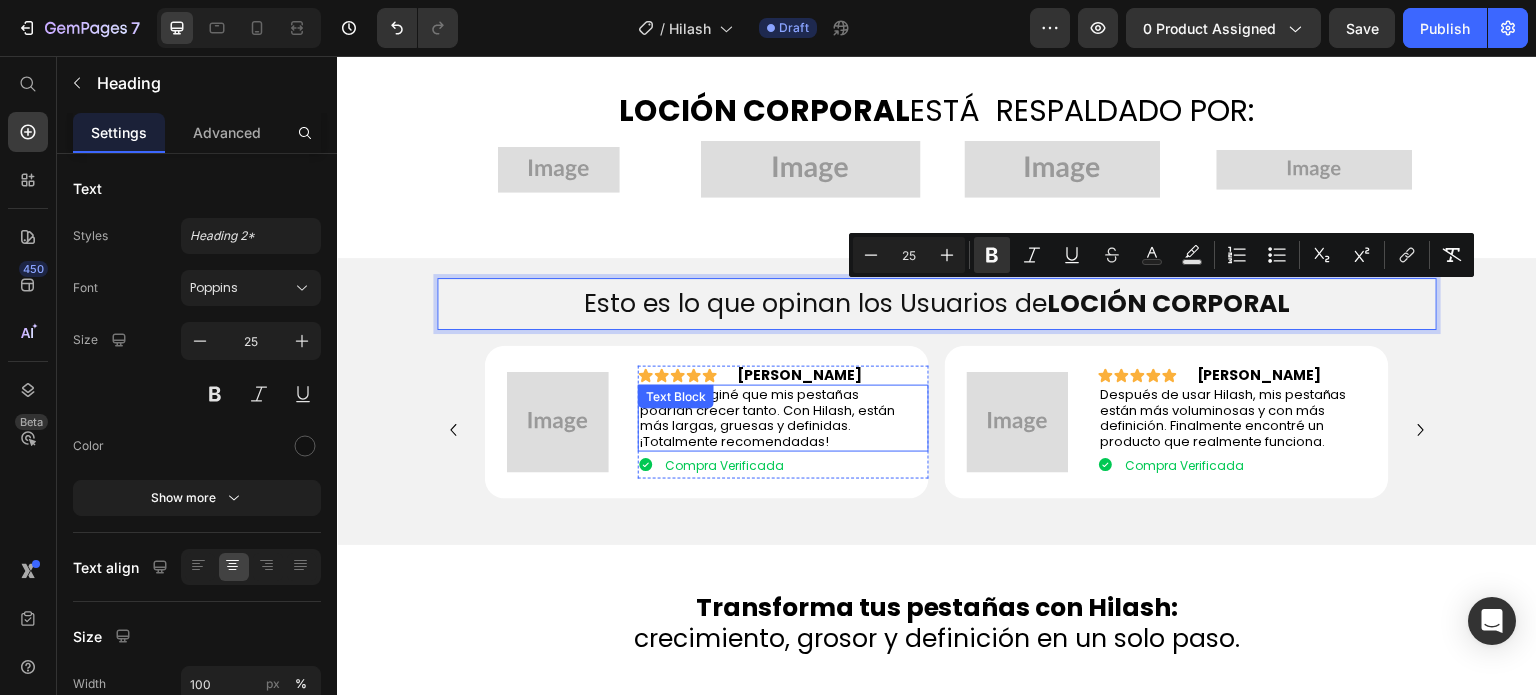 click on "Nunca imaginé que mis pestañas podrían crecer tanto. Con Hilash, están más largas, gruesas y definidas. ¡Totalmente recomendadas!" at bounding box center [767, 418] 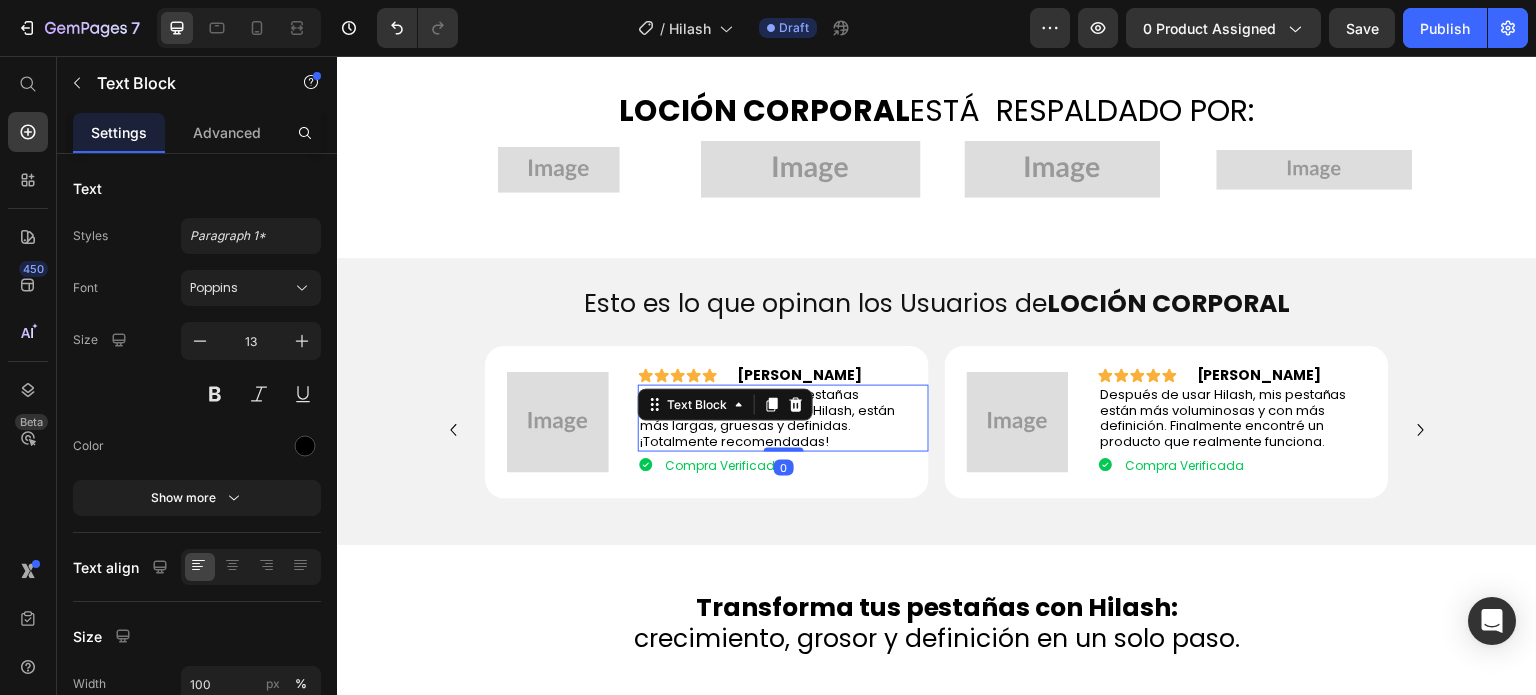click on "Nunca imaginé que mis pestañas podrían crecer tanto. Con Hilash, están más largas, gruesas y definidas. ¡Totalmente recomendadas!" at bounding box center (767, 418) 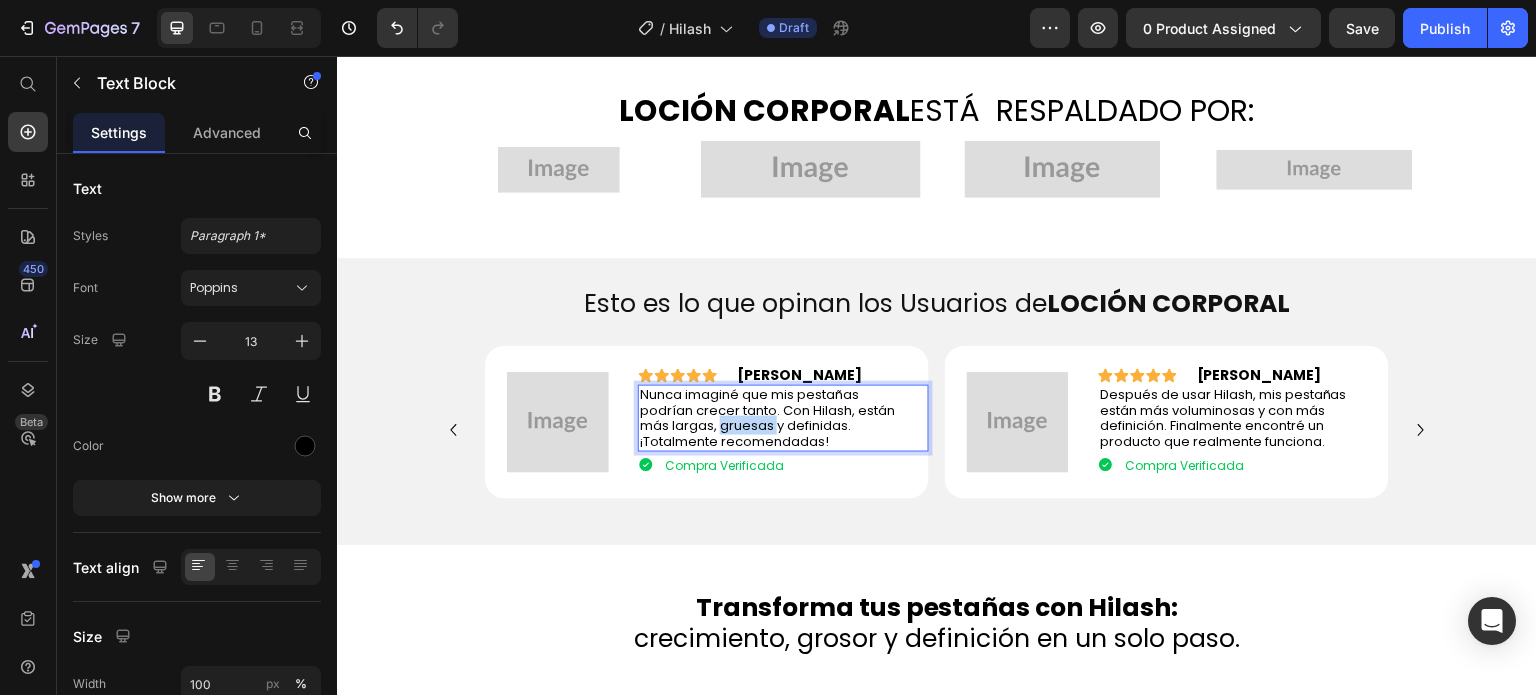 click on "Nunca imaginé que mis pestañas podrían crecer tanto. Con Hilash, están más largas, gruesas y definidas. ¡Totalmente recomendadas!" at bounding box center (767, 418) 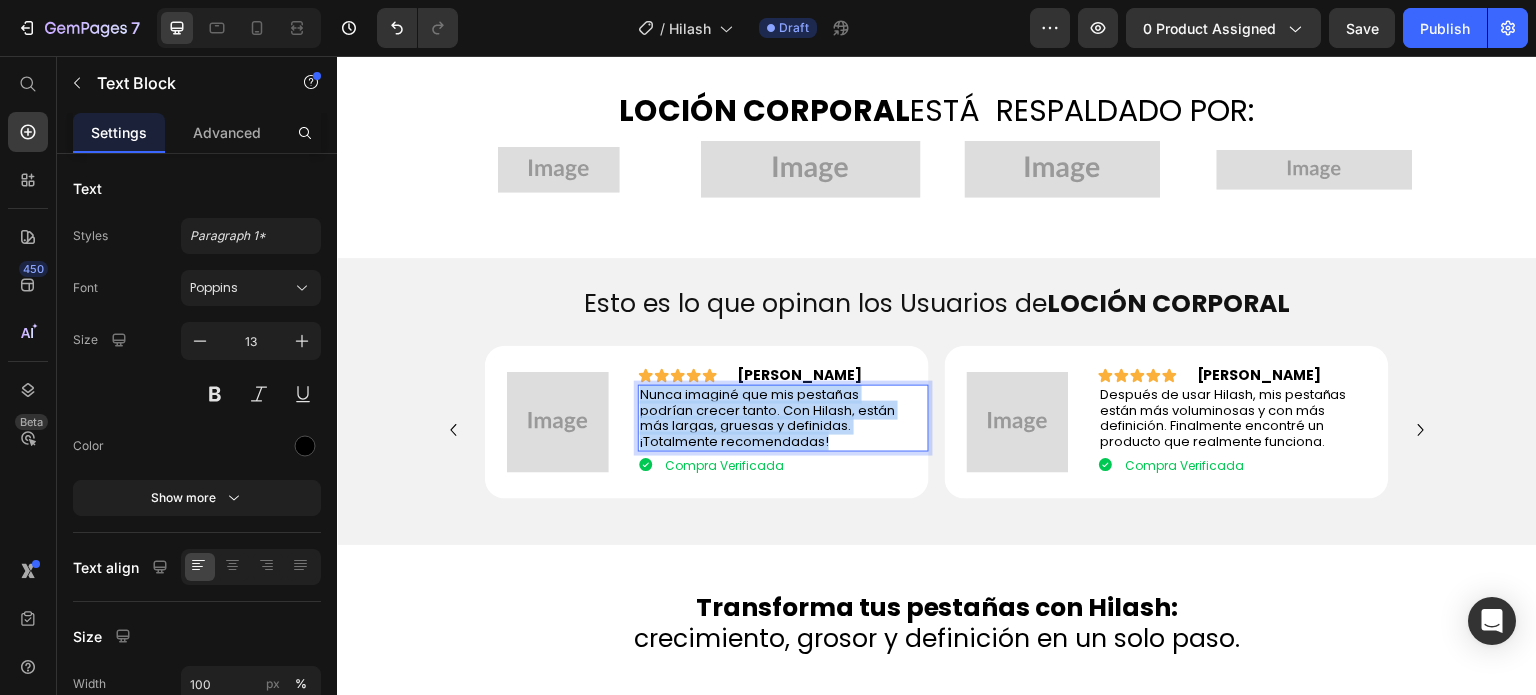 click on "Nunca imaginé que mis pestañas podrían crecer tanto. Con Hilash, están más largas, gruesas y definidas. ¡Totalmente recomendadas!" at bounding box center (767, 418) 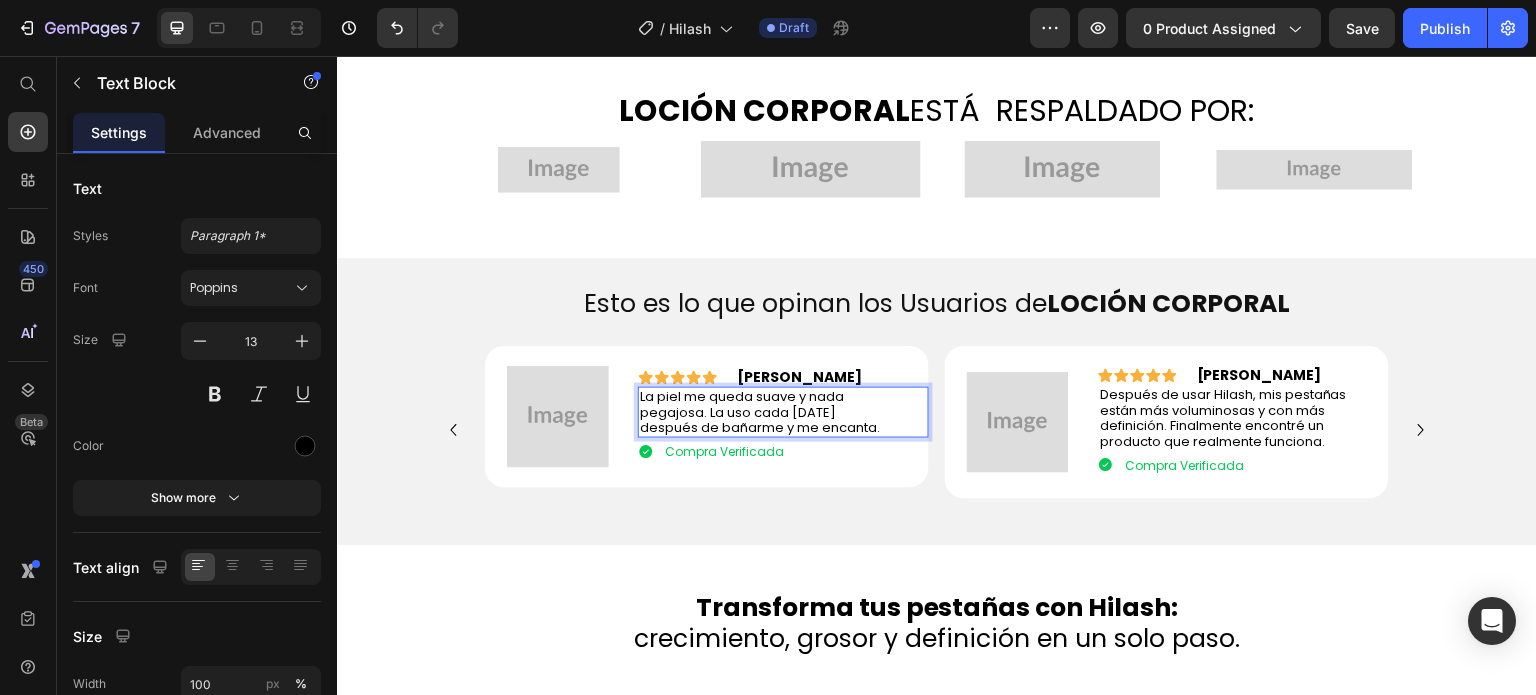 scroll, scrollTop: 1339, scrollLeft: 0, axis: vertical 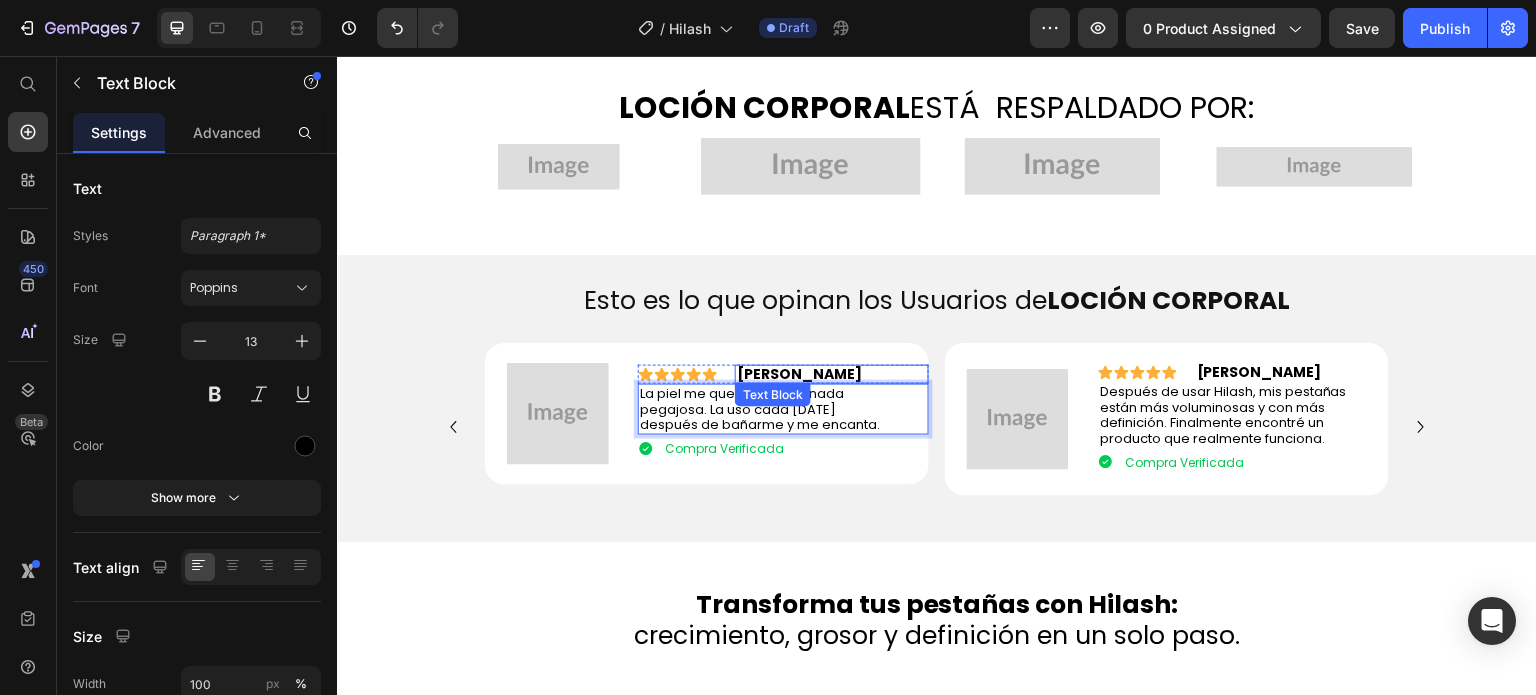 click on "Marta M." at bounding box center (799, 374) 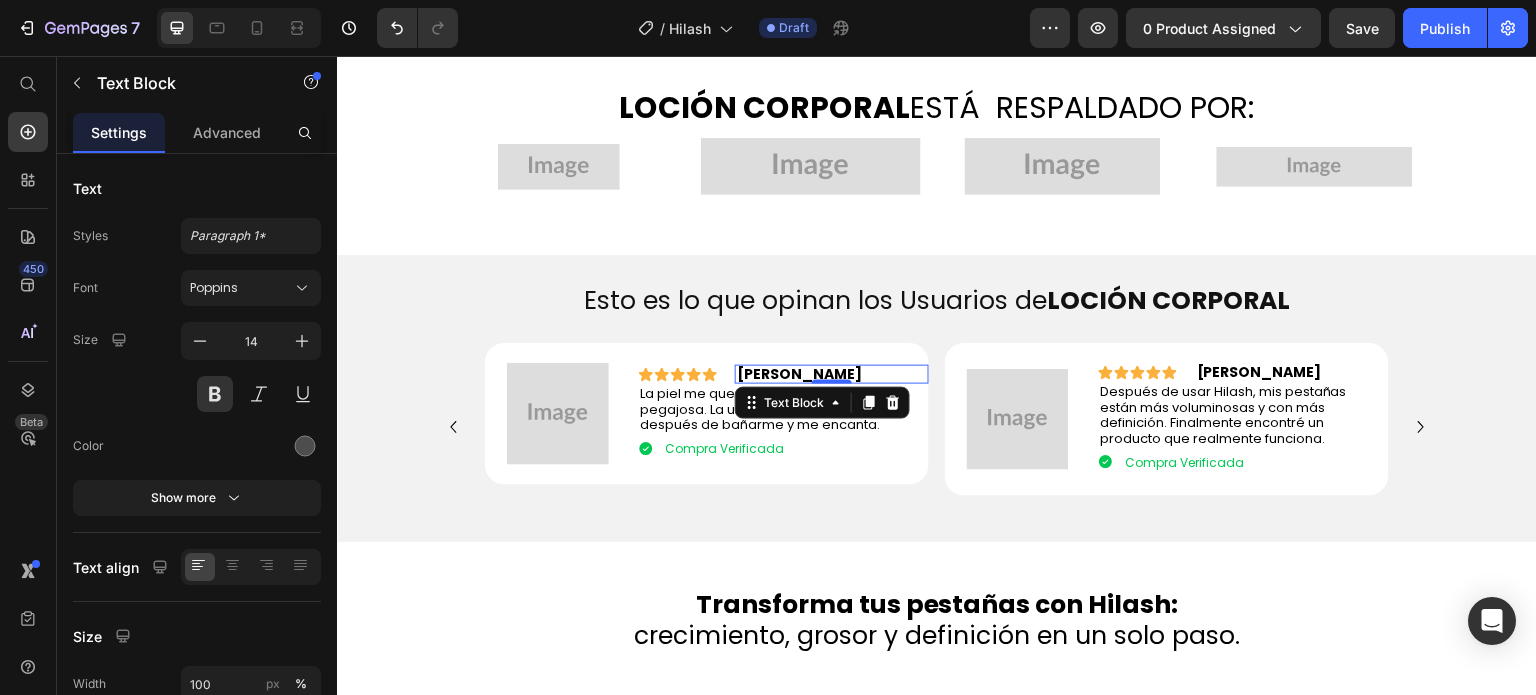 click on "Marta M." at bounding box center [799, 374] 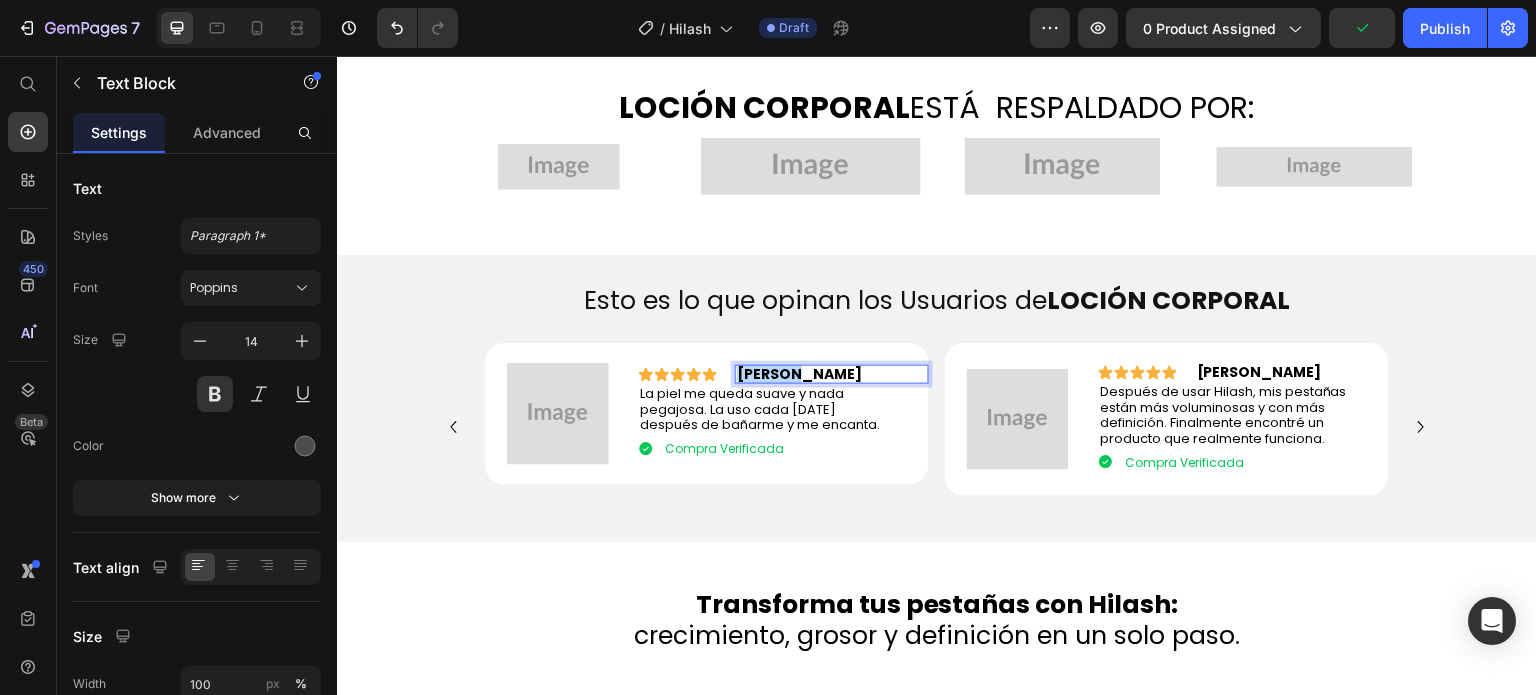 drag, startPoint x: 788, startPoint y: 376, endPoint x: 731, endPoint y: 374, distance: 57.035076 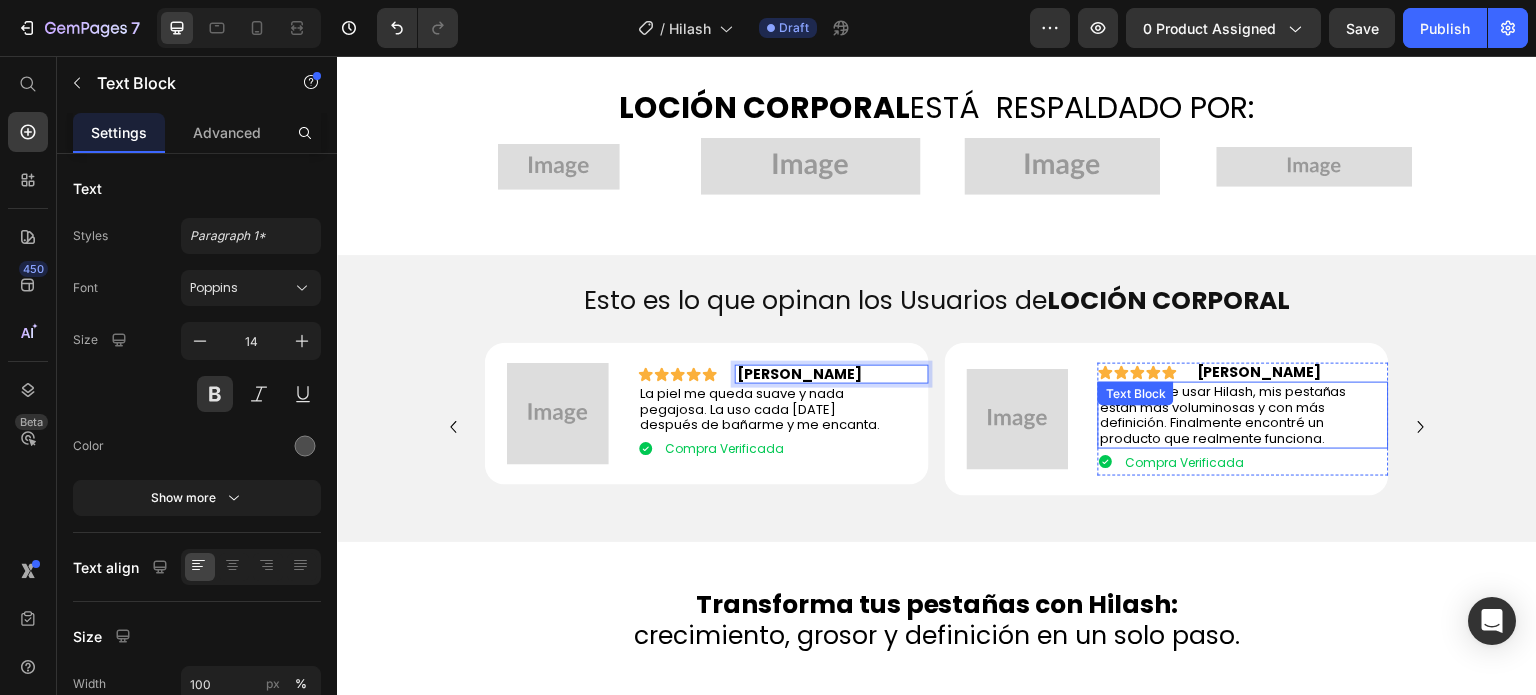 click on "Después de usar Hilash, mis pestañas están más voluminosas y con más definición. Finalmente encontré un producto que realmente funciona. Text Block" at bounding box center [1243, 415] 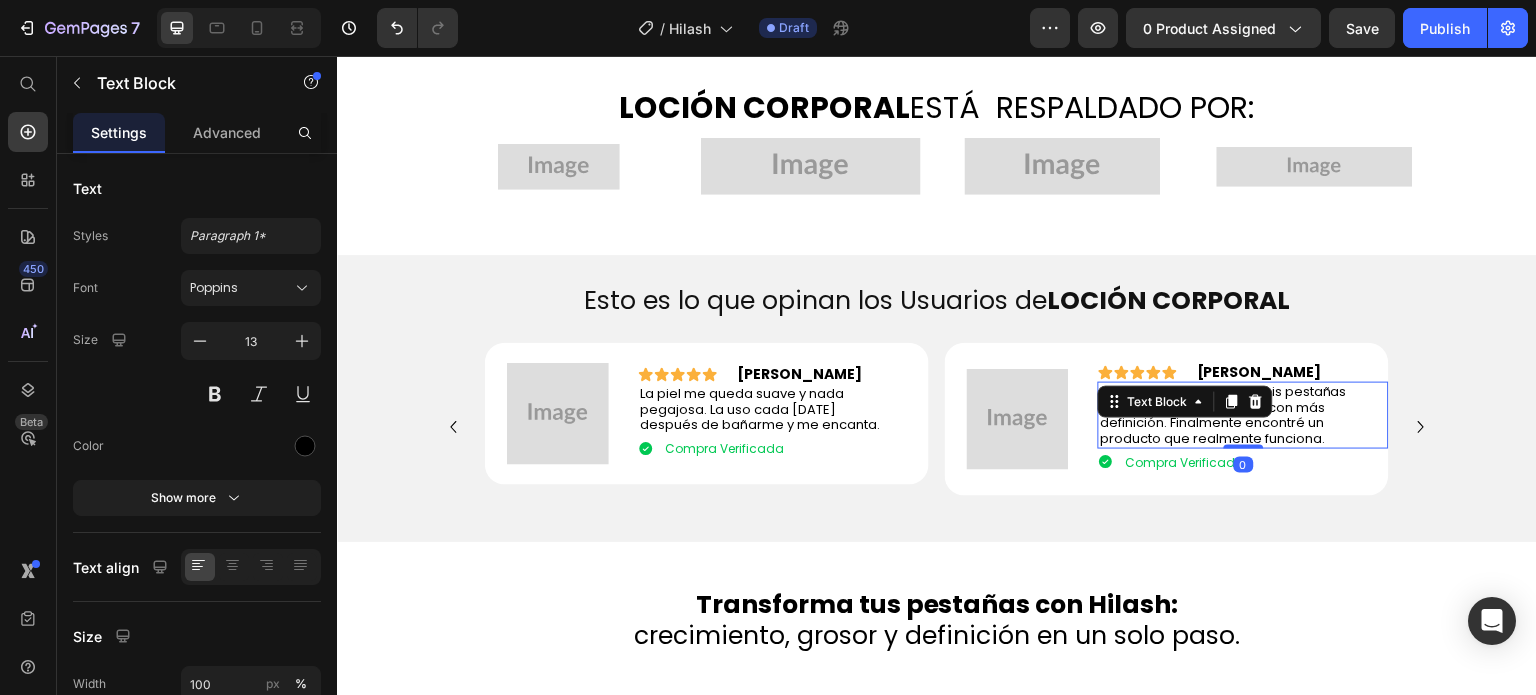 click on "Después de usar Hilash, mis pestañas están más voluminosas y con más definición. Finalmente encontré un producto que realmente funciona." at bounding box center [1223, 415] 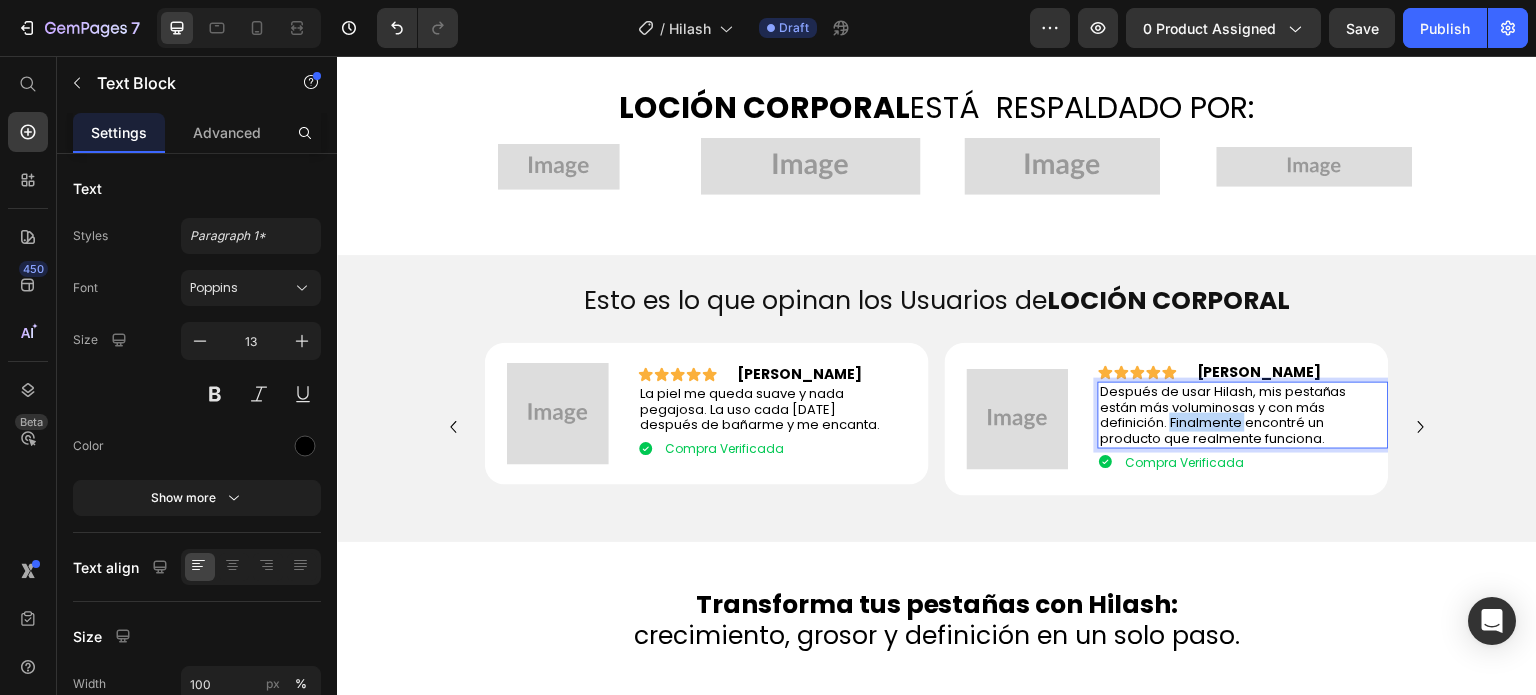 click on "Después de usar Hilash, mis pestañas están más voluminosas y con más definición. Finalmente encontré un producto que realmente funciona." at bounding box center [1223, 415] 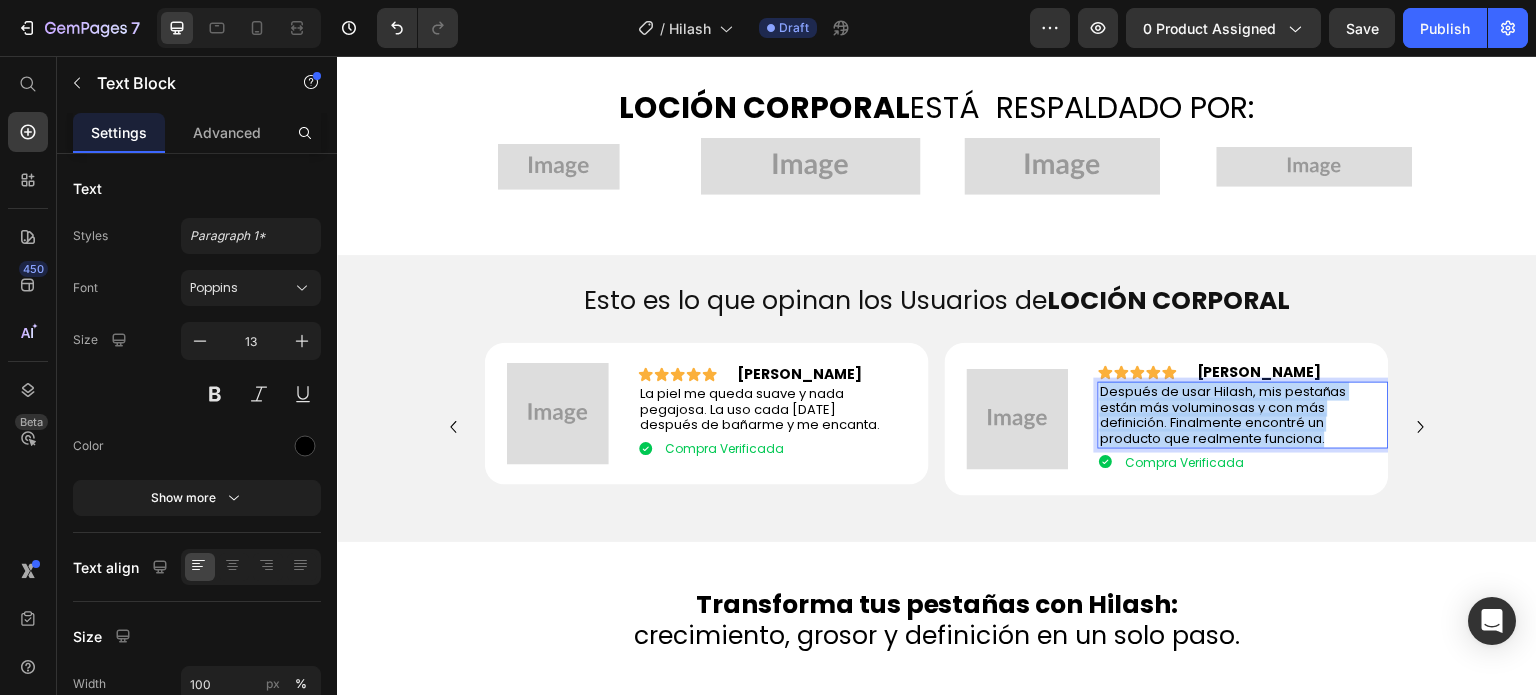 click on "Después de usar Hilash, mis pestañas están más voluminosas y con más definición. Finalmente encontré un producto que realmente funciona." at bounding box center (1223, 415) 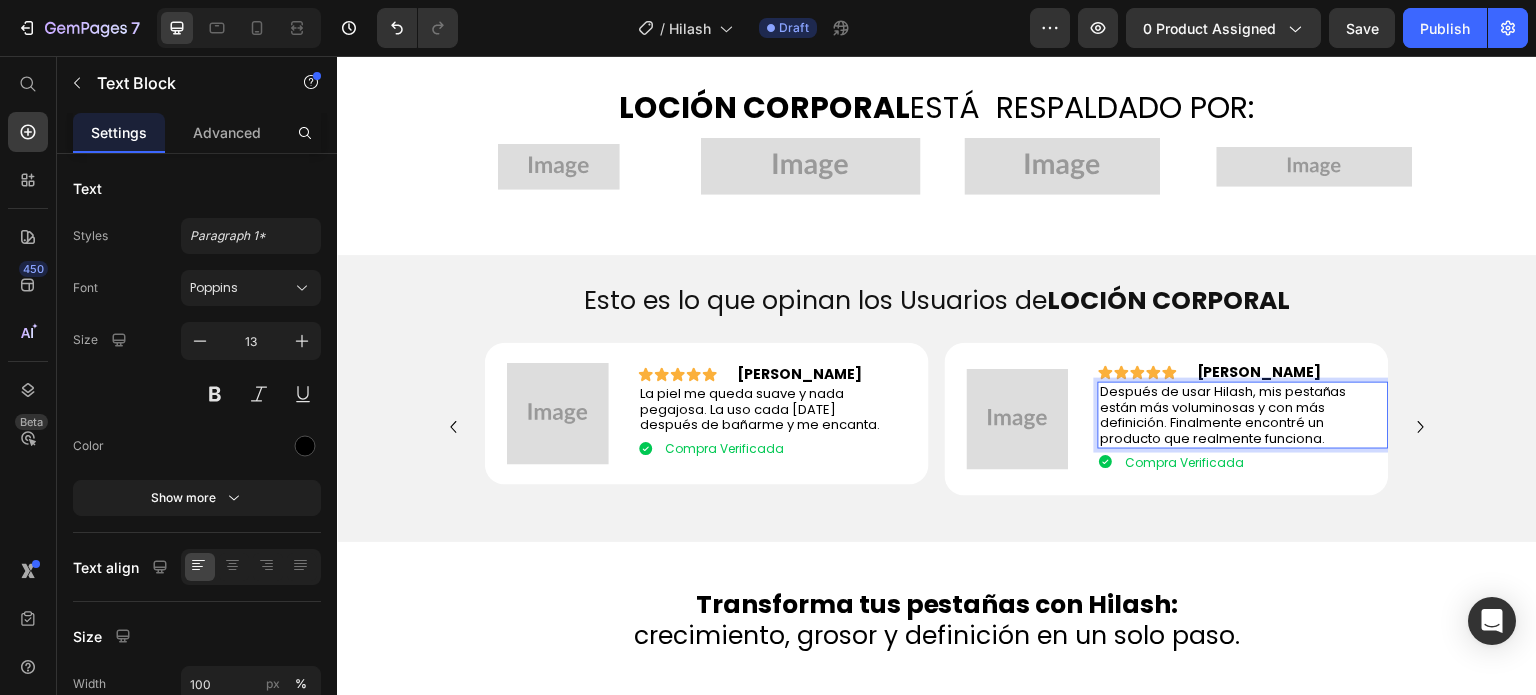 scroll, scrollTop: 1341, scrollLeft: 0, axis: vertical 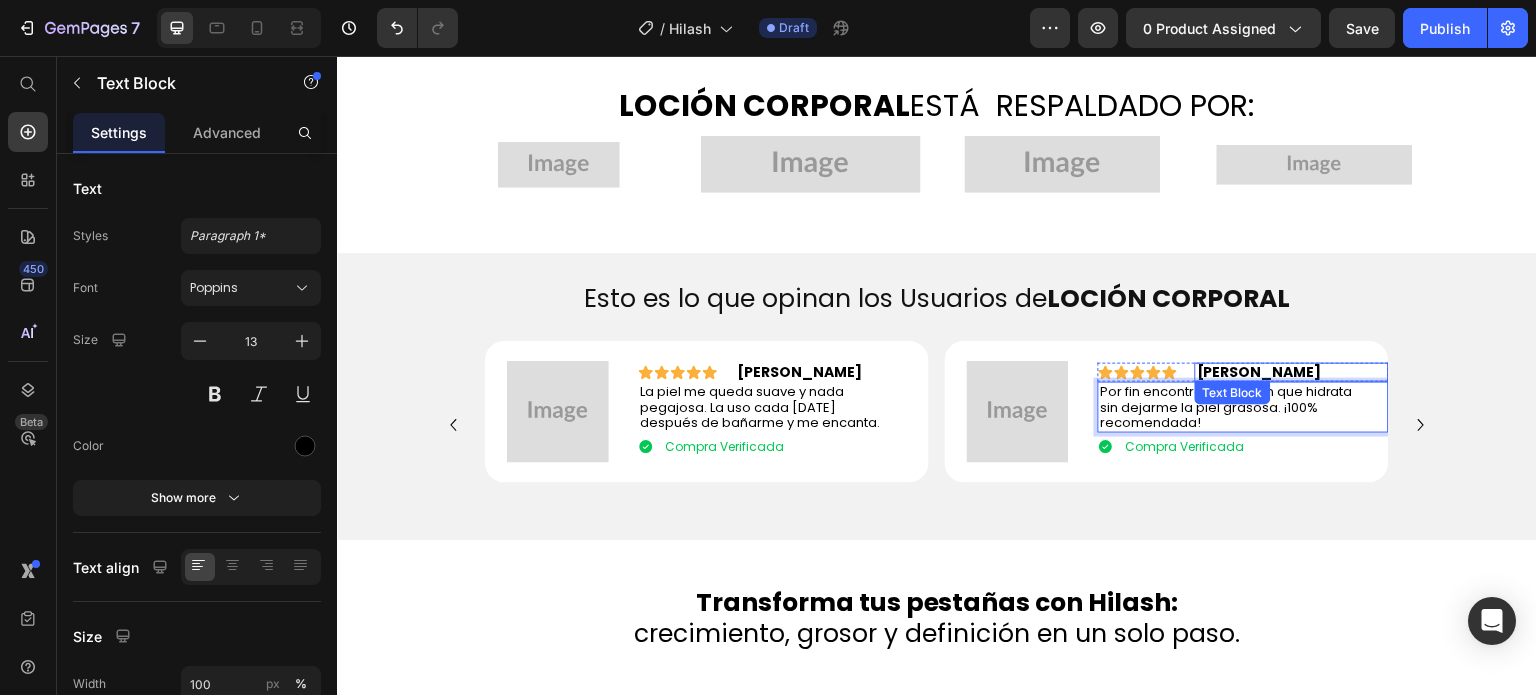 click on "Pilar J." at bounding box center [1259, 372] 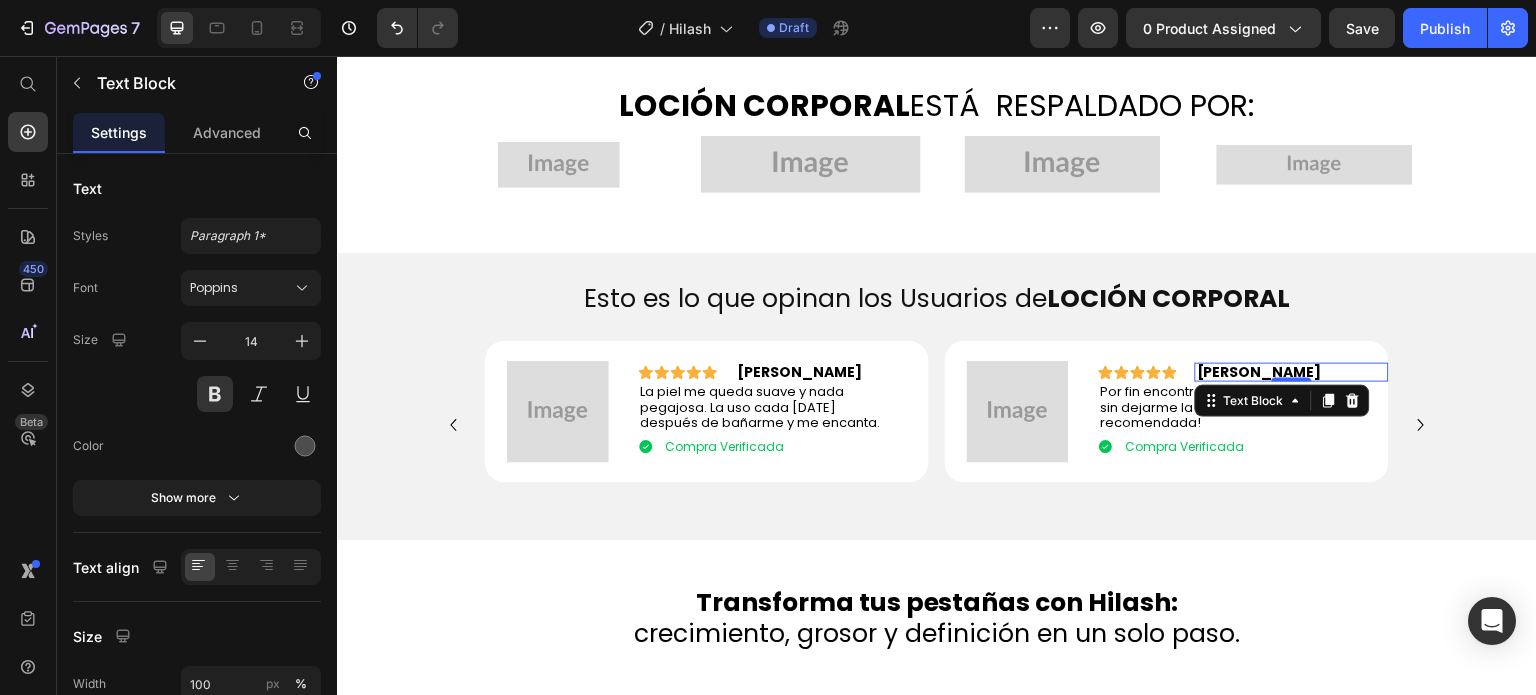 click on "Pilar J." at bounding box center (1259, 372) 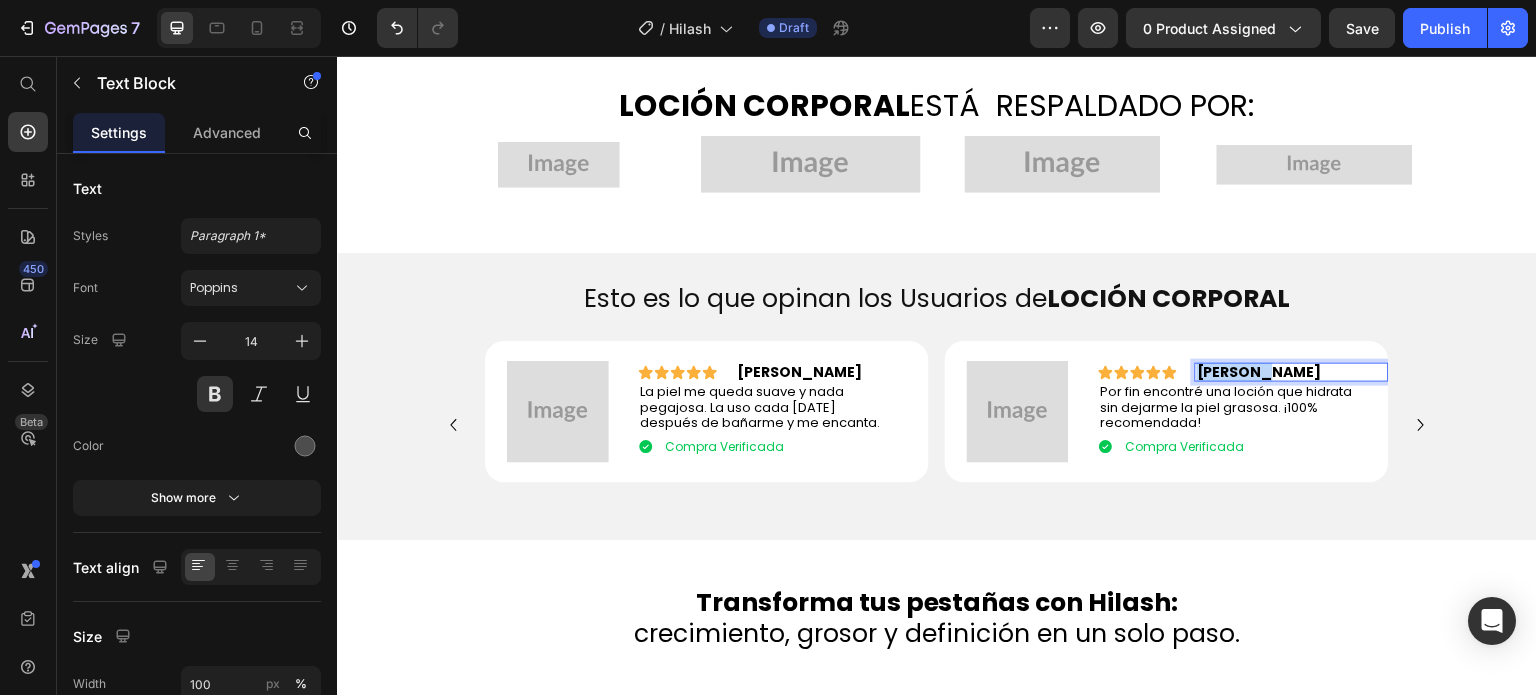 drag, startPoint x: 1235, startPoint y: 375, endPoint x: 1188, endPoint y: 372, distance: 47.095646 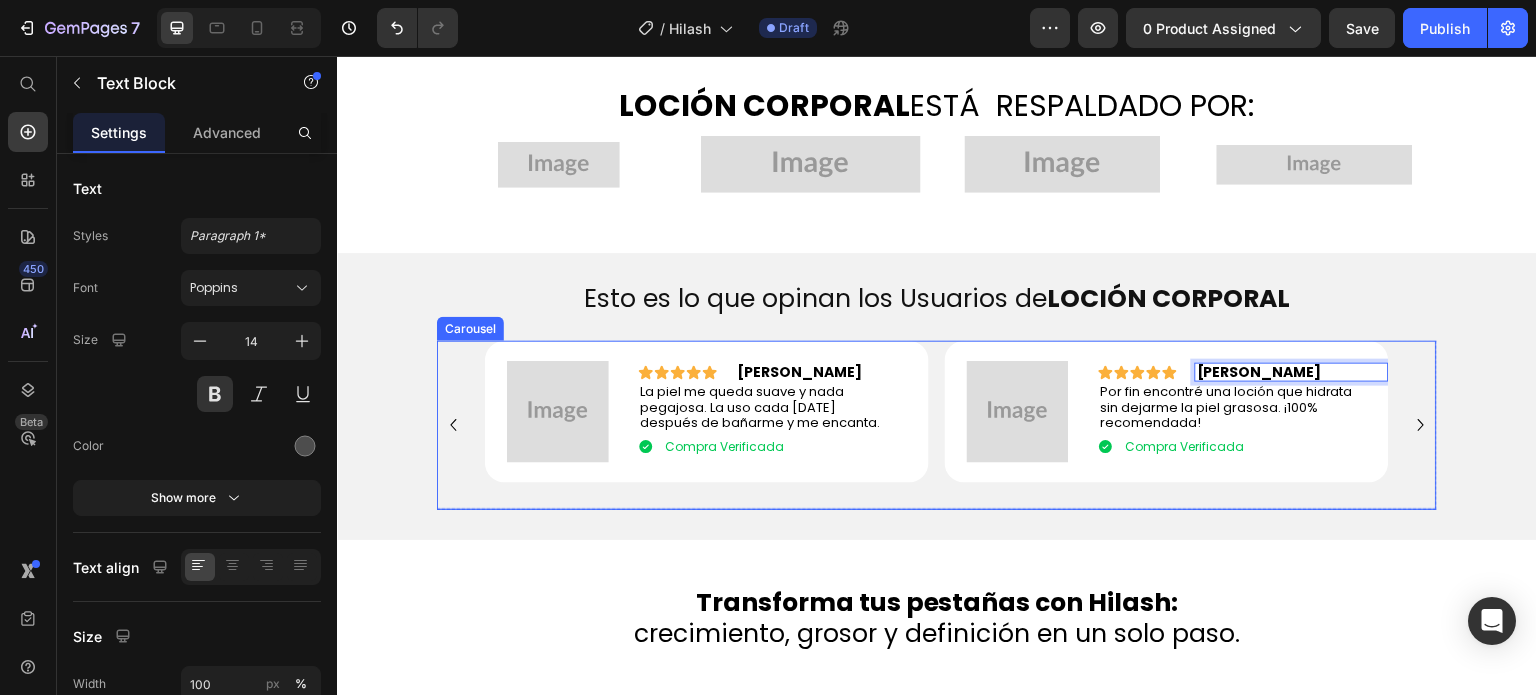 click 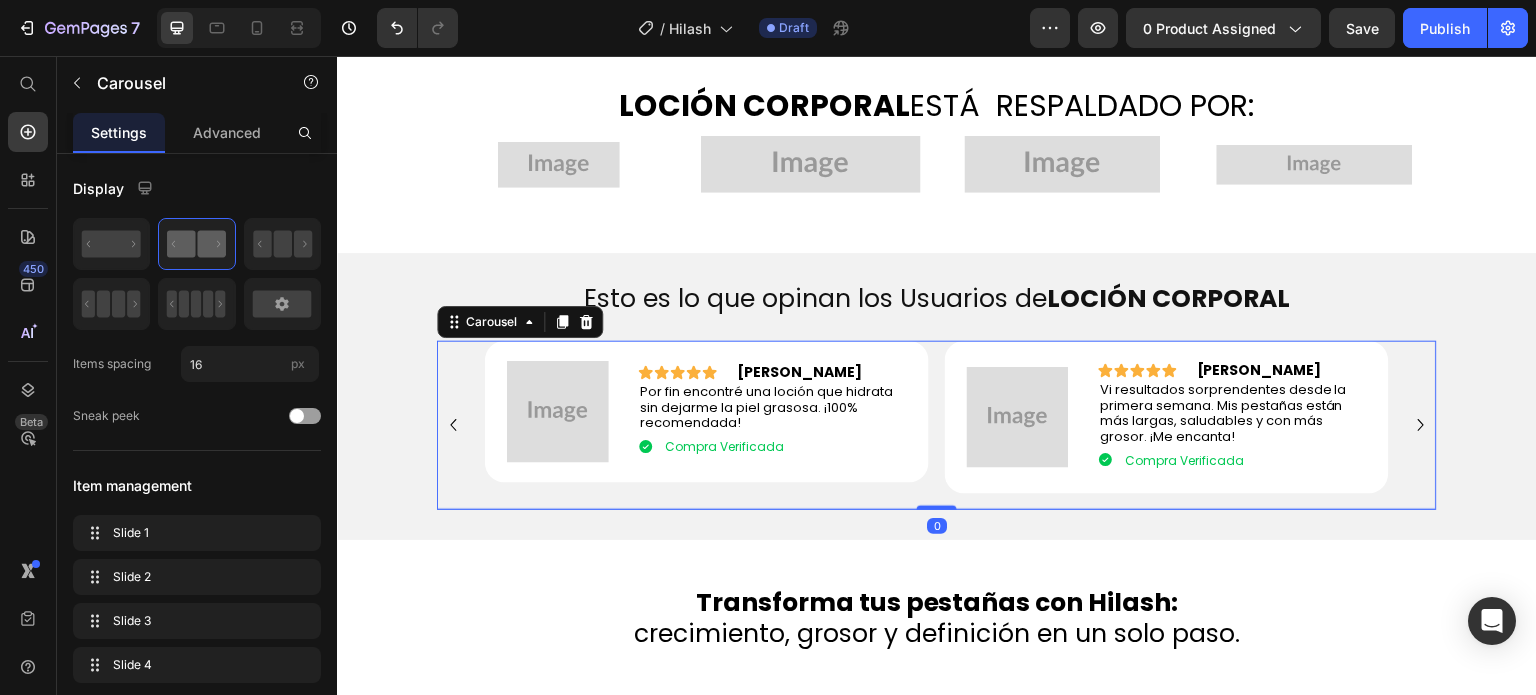click 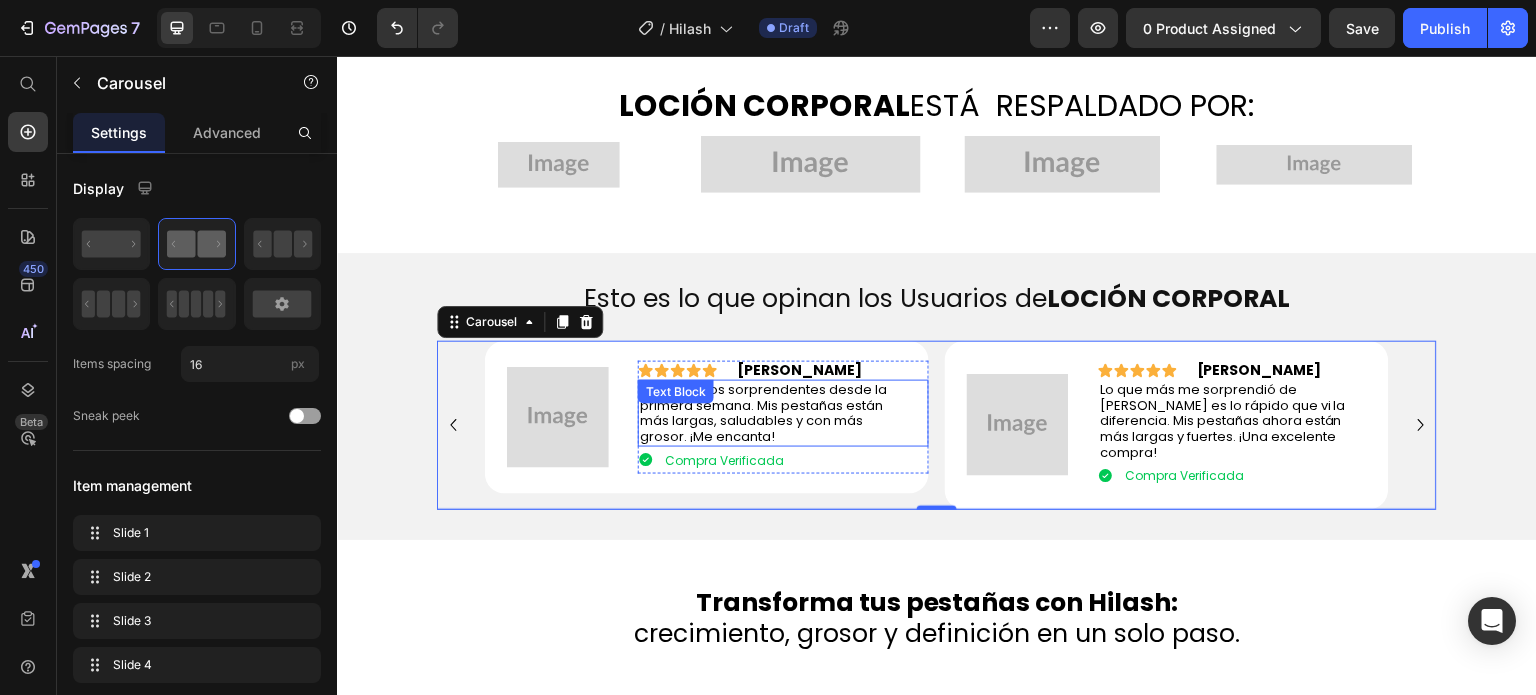 click on "Vi resultados sorprendentes desde la primera semana. Mis pestañas están más largas, saludables y con más grosor. ¡Me encanta!" at bounding box center (763, 413) 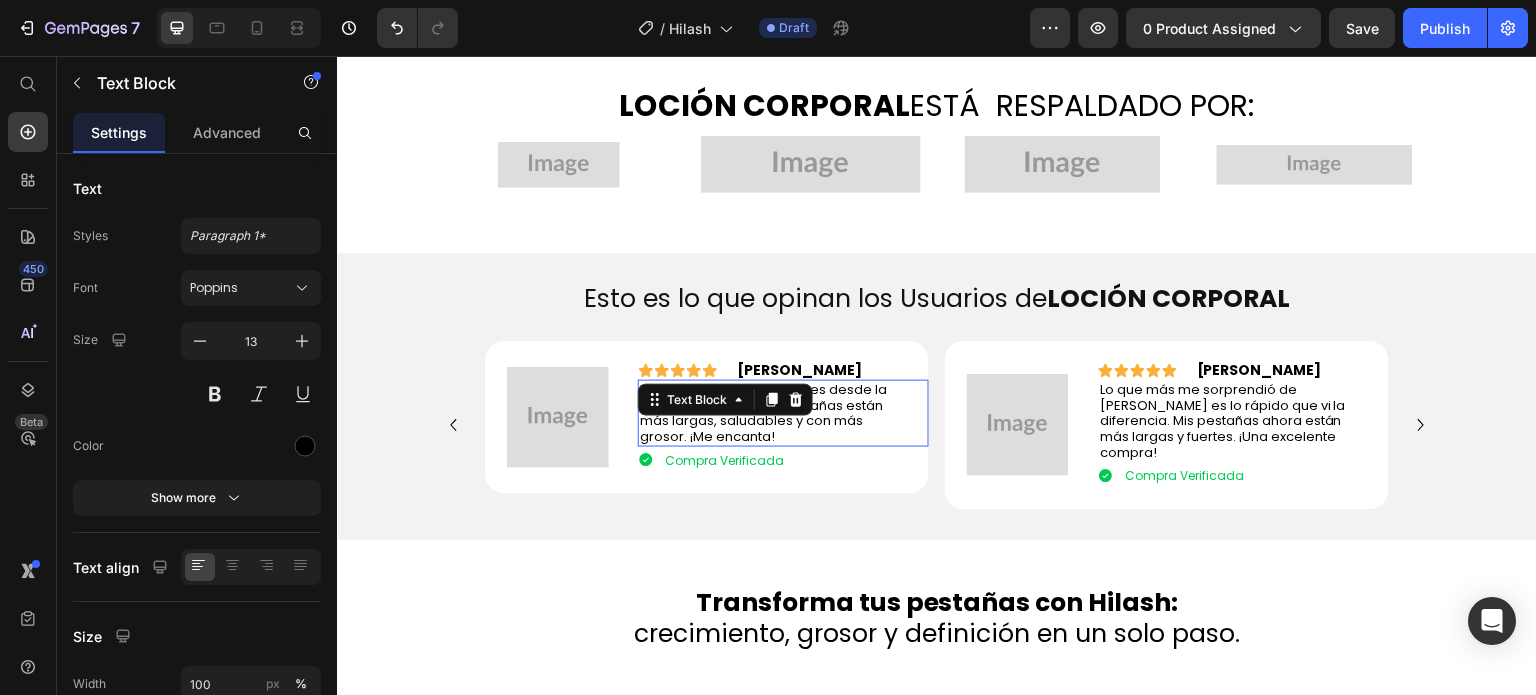 click at bounding box center [772, 400] 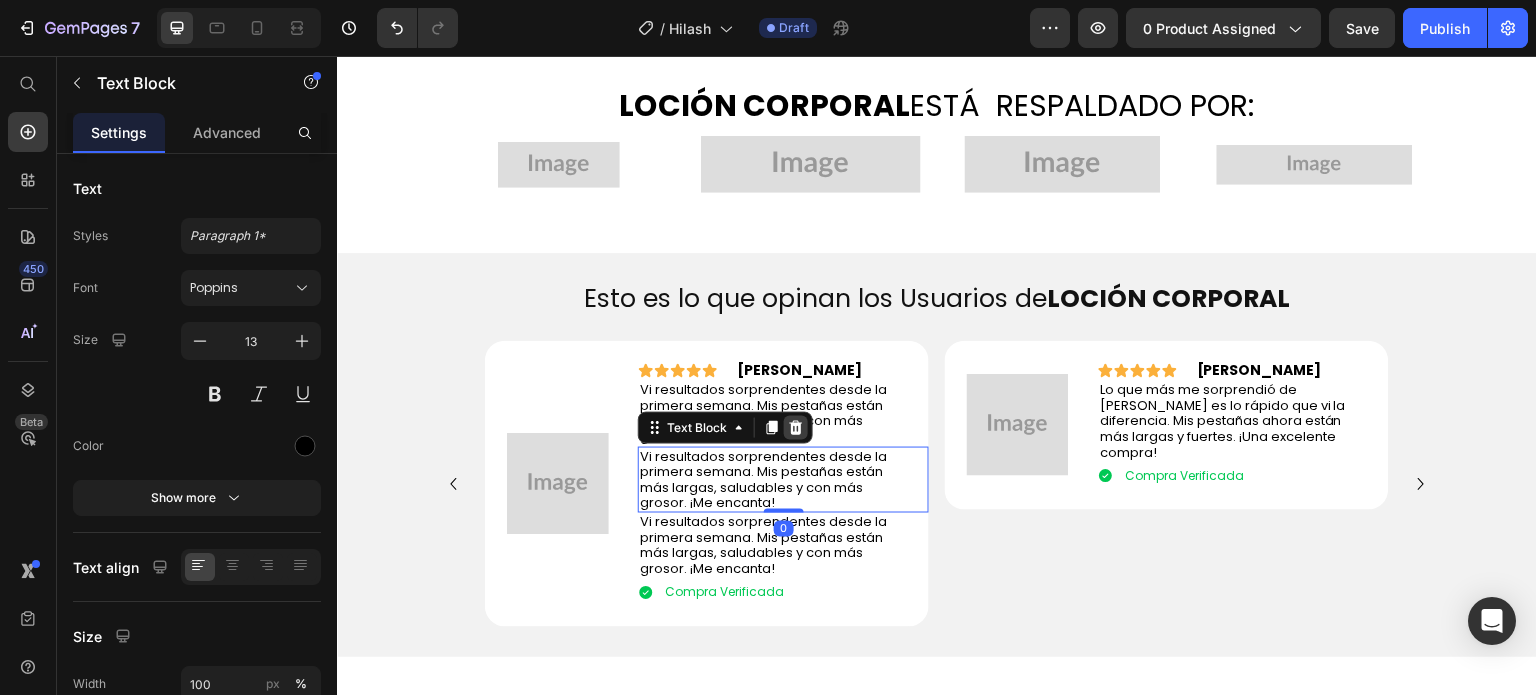click 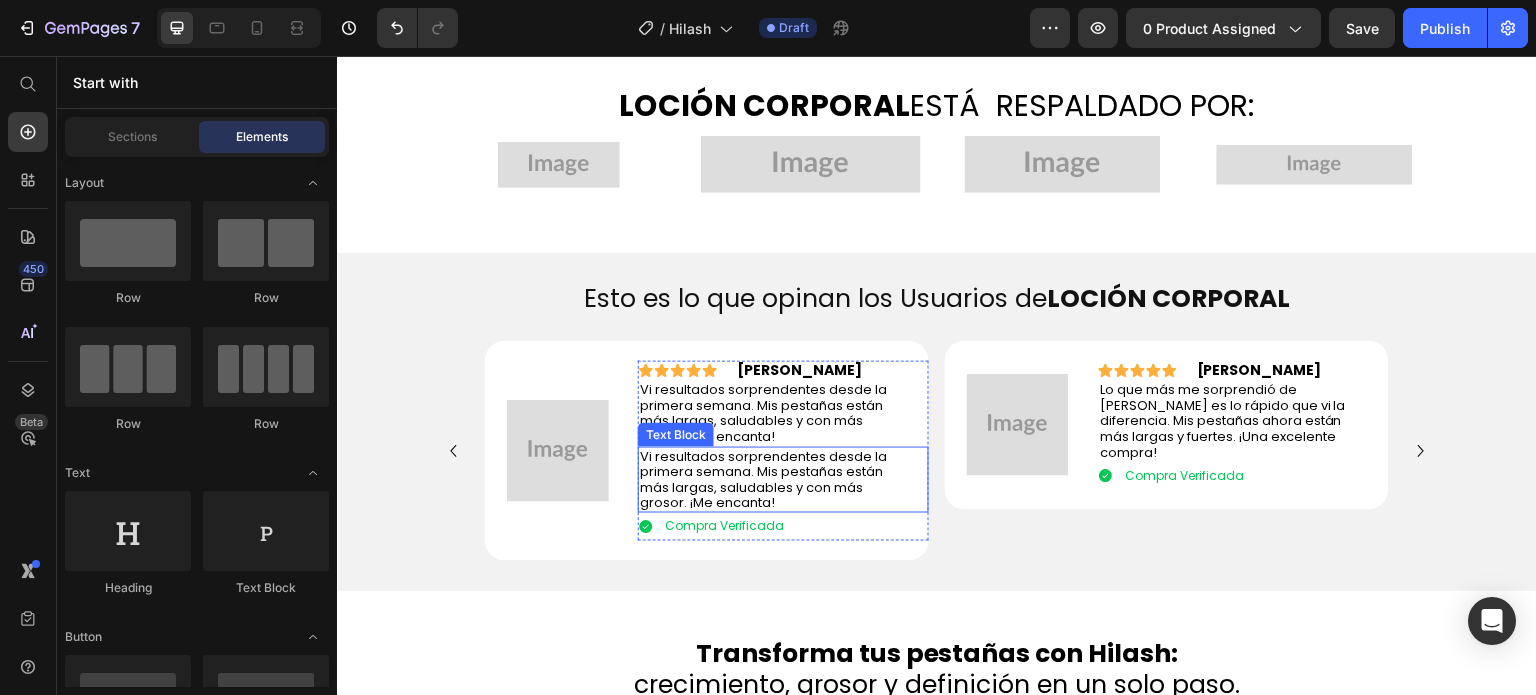click on "Vi resultados sorprendentes desde la primera semana. Mis pestañas están más largas, saludables y con más grosor. ¡Me encanta!" at bounding box center (763, 480) 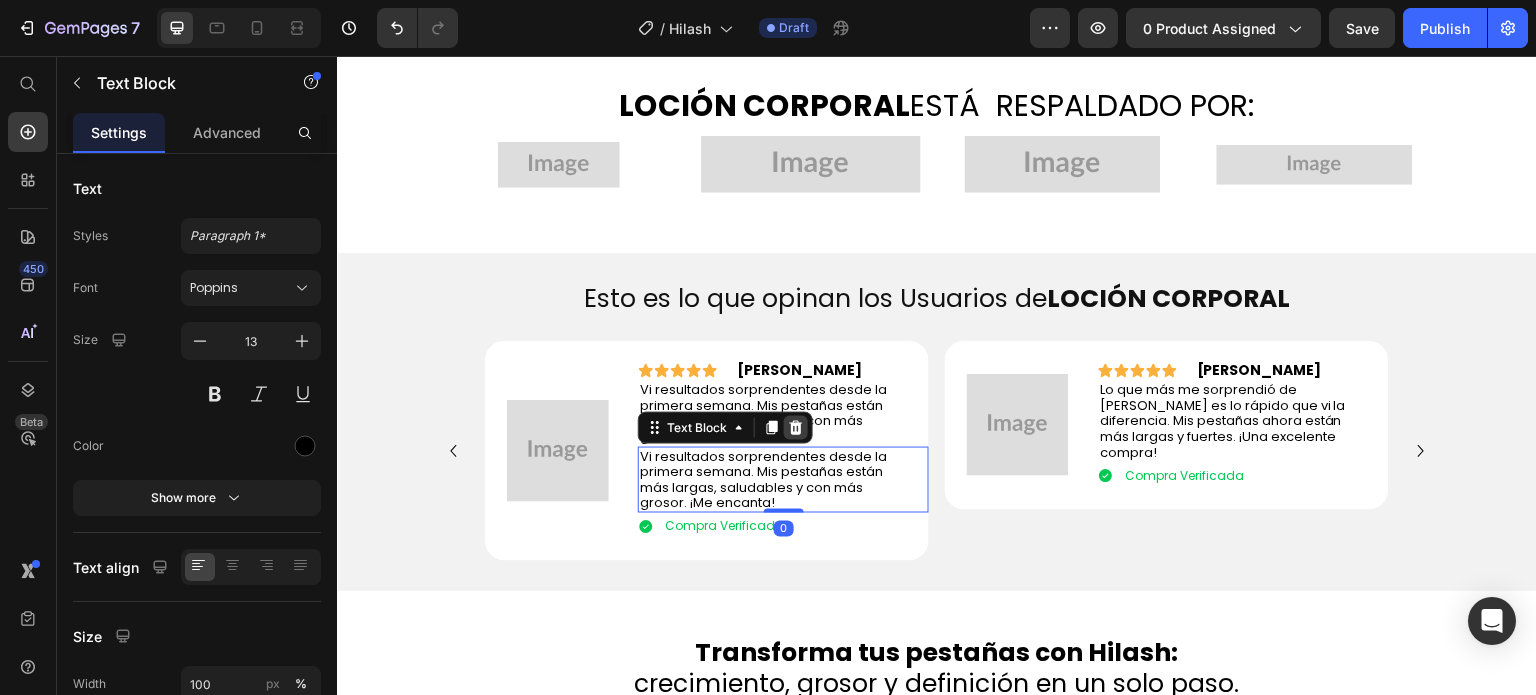 click 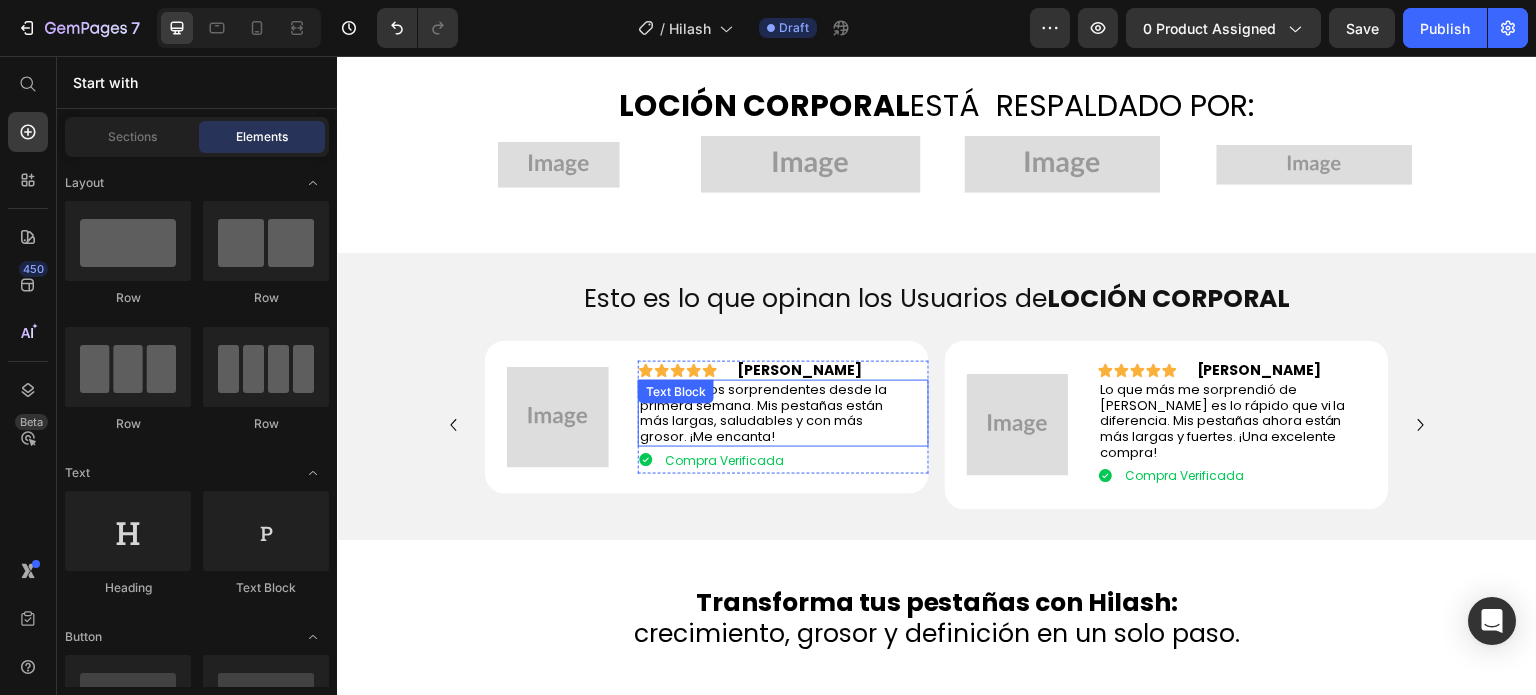 click on "Vi resultados sorprendentes desde la primera semana. Mis pestañas están más largas, saludables y con más grosor. ¡Me encanta!" at bounding box center [763, 413] 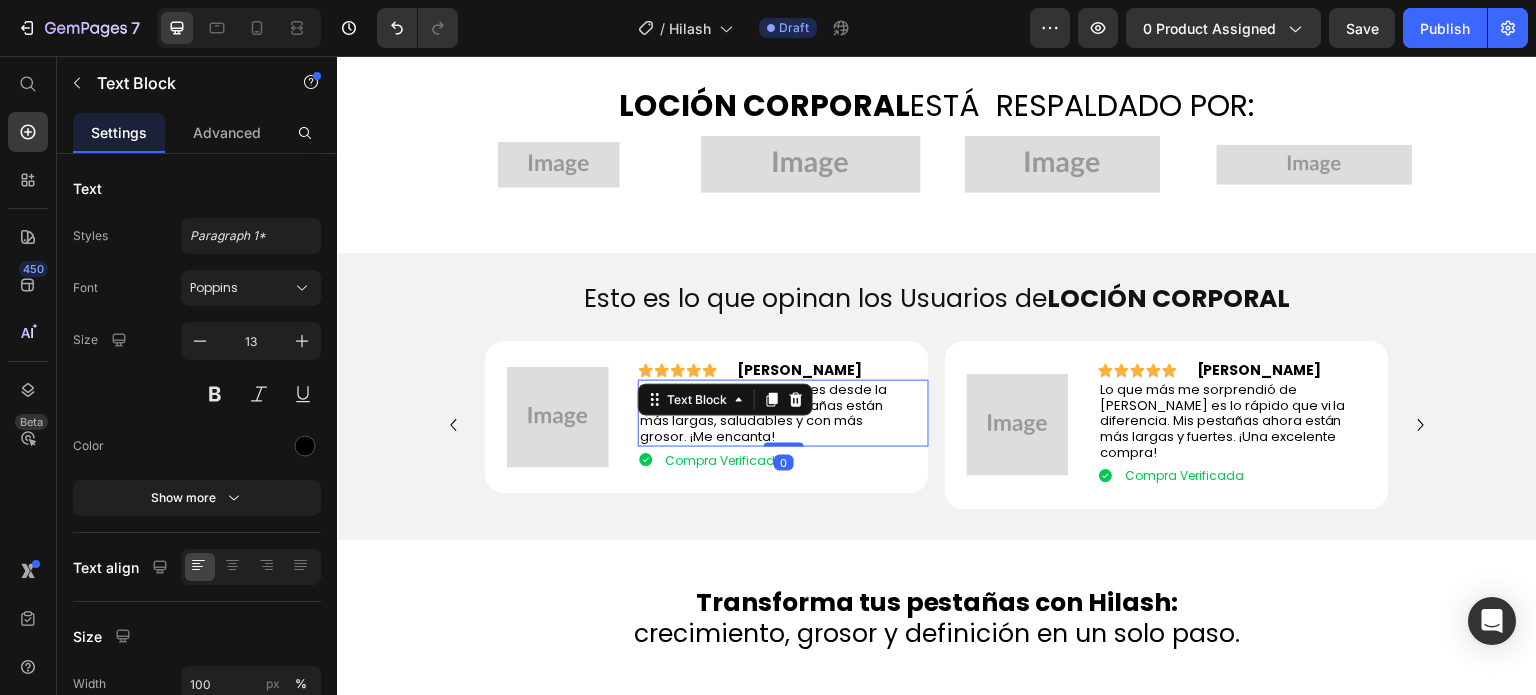 click on "Vi resultados sorprendentes desde la primera semana. Mis pestañas están más largas, saludables y con más grosor. ¡Me encanta!" at bounding box center (763, 413) 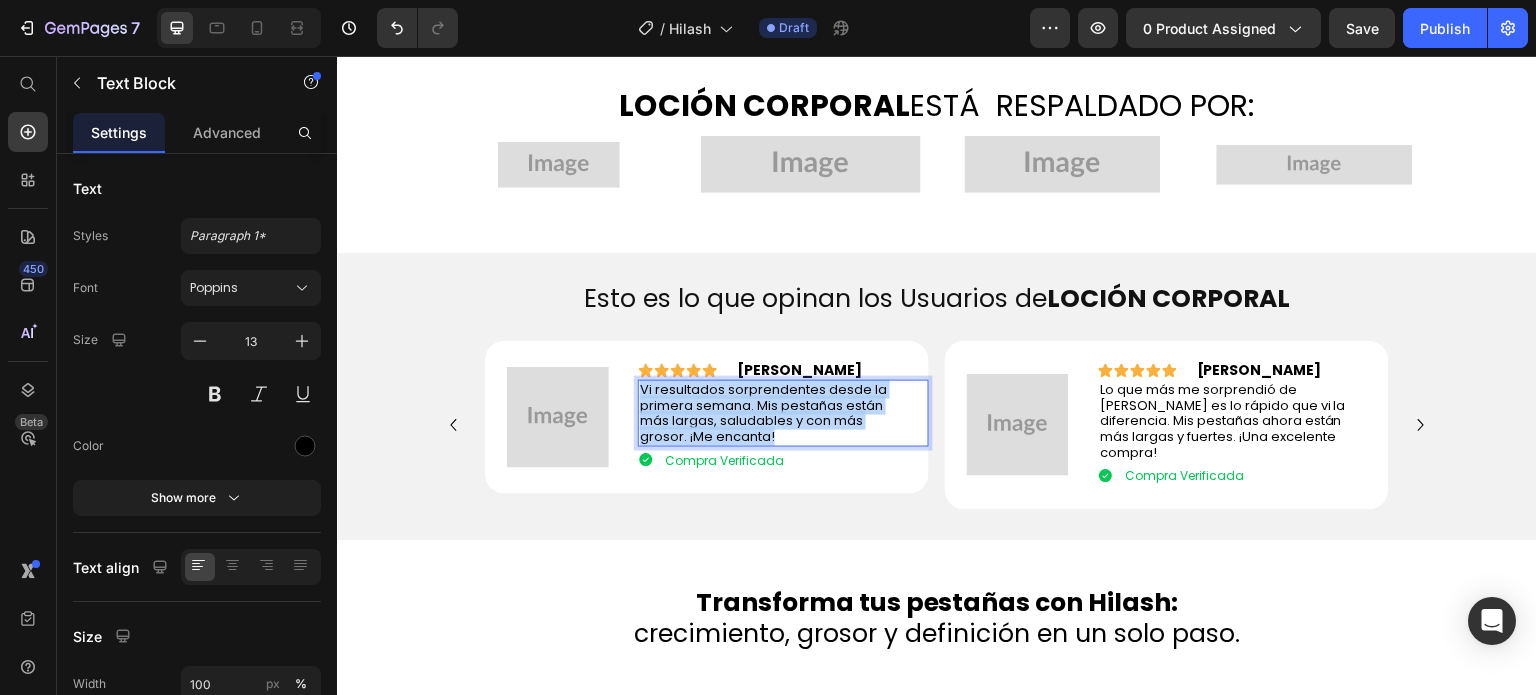 click on "Vi resultados sorprendentes desde la primera semana. Mis pestañas están más largas, saludables y con más grosor. ¡Me encanta!" at bounding box center (763, 413) 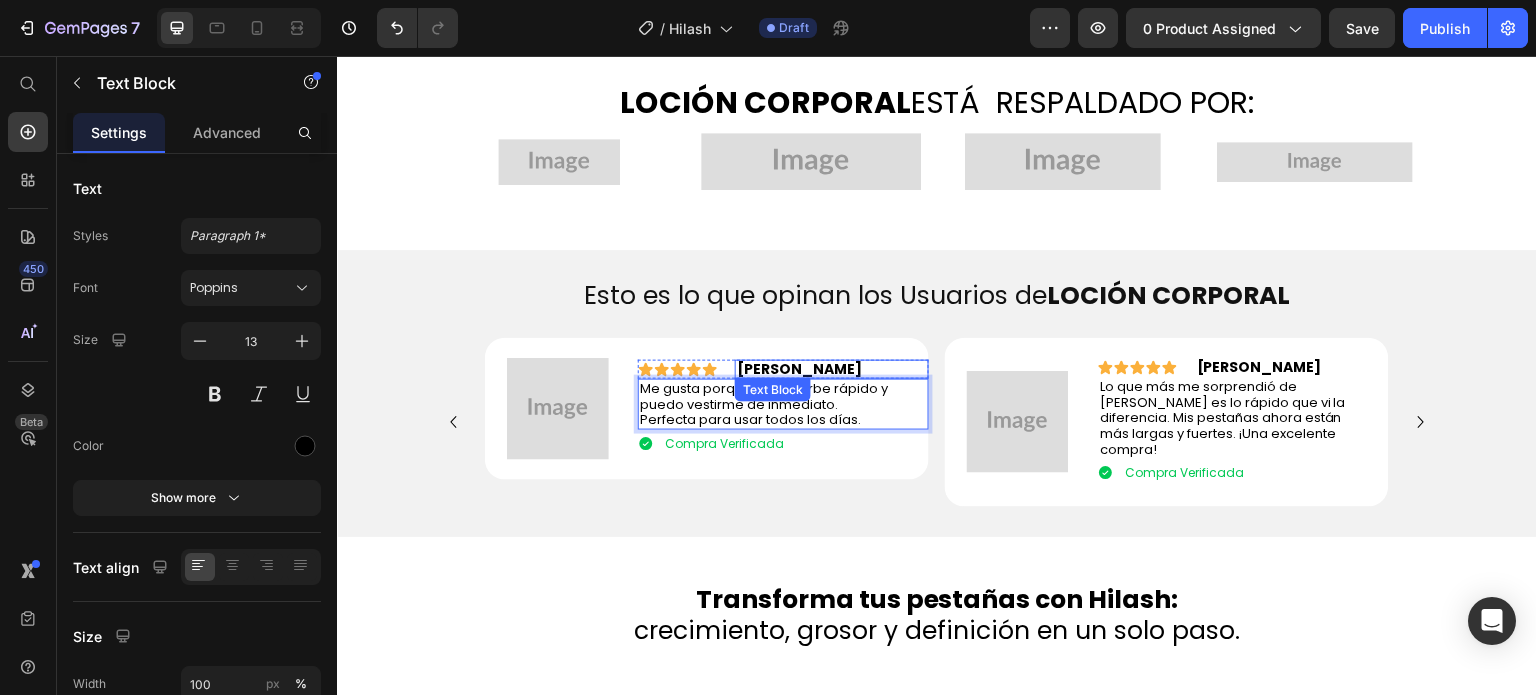 click on "Juliana N." at bounding box center [799, 369] 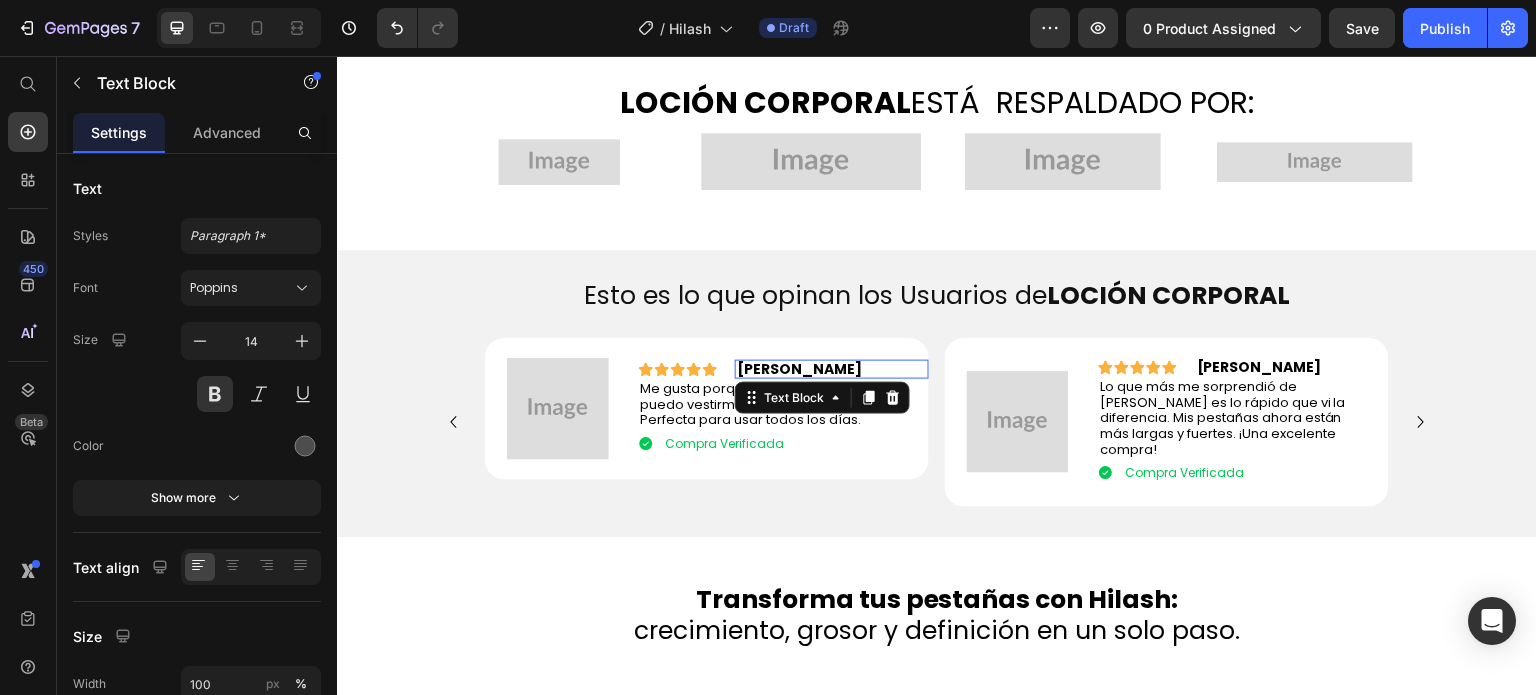 click on "Juliana N." at bounding box center [799, 369] 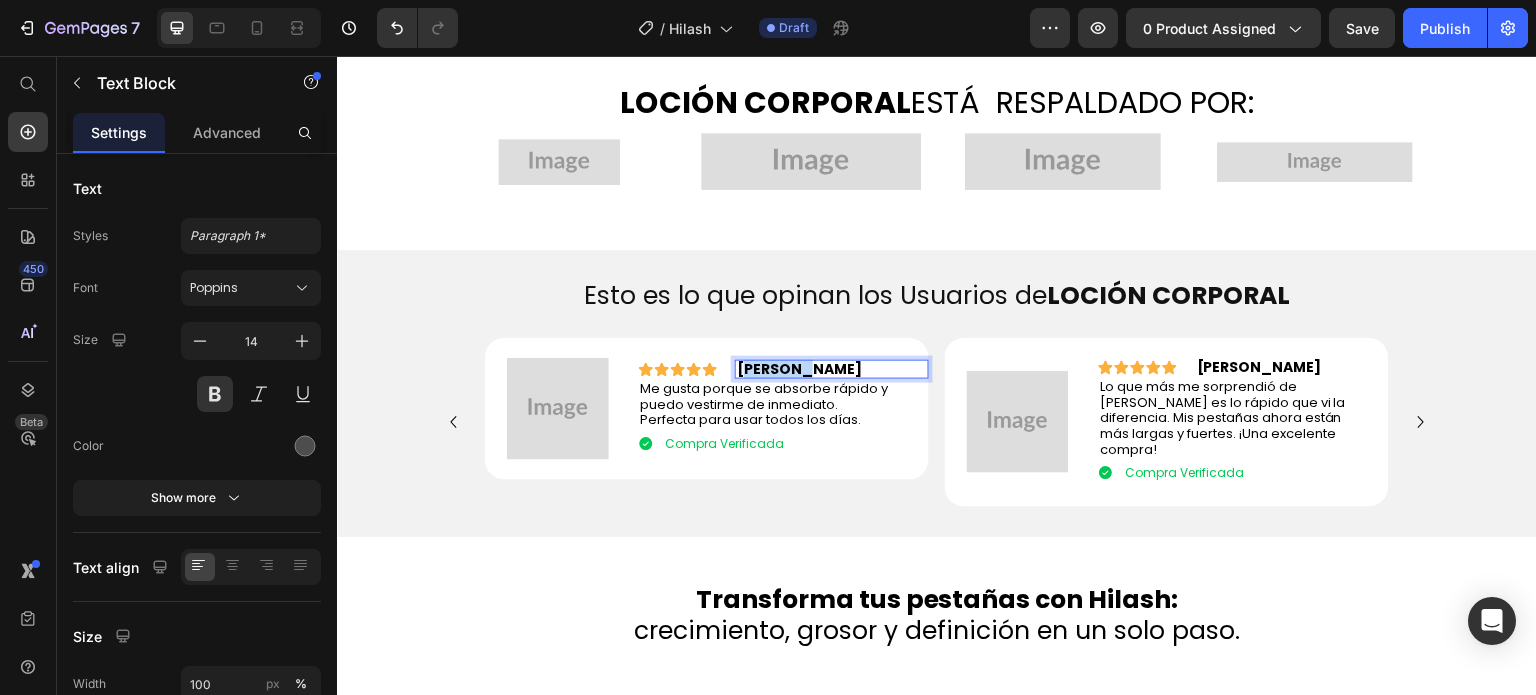 click on "Juliana N." at bounding box center (799, 369) 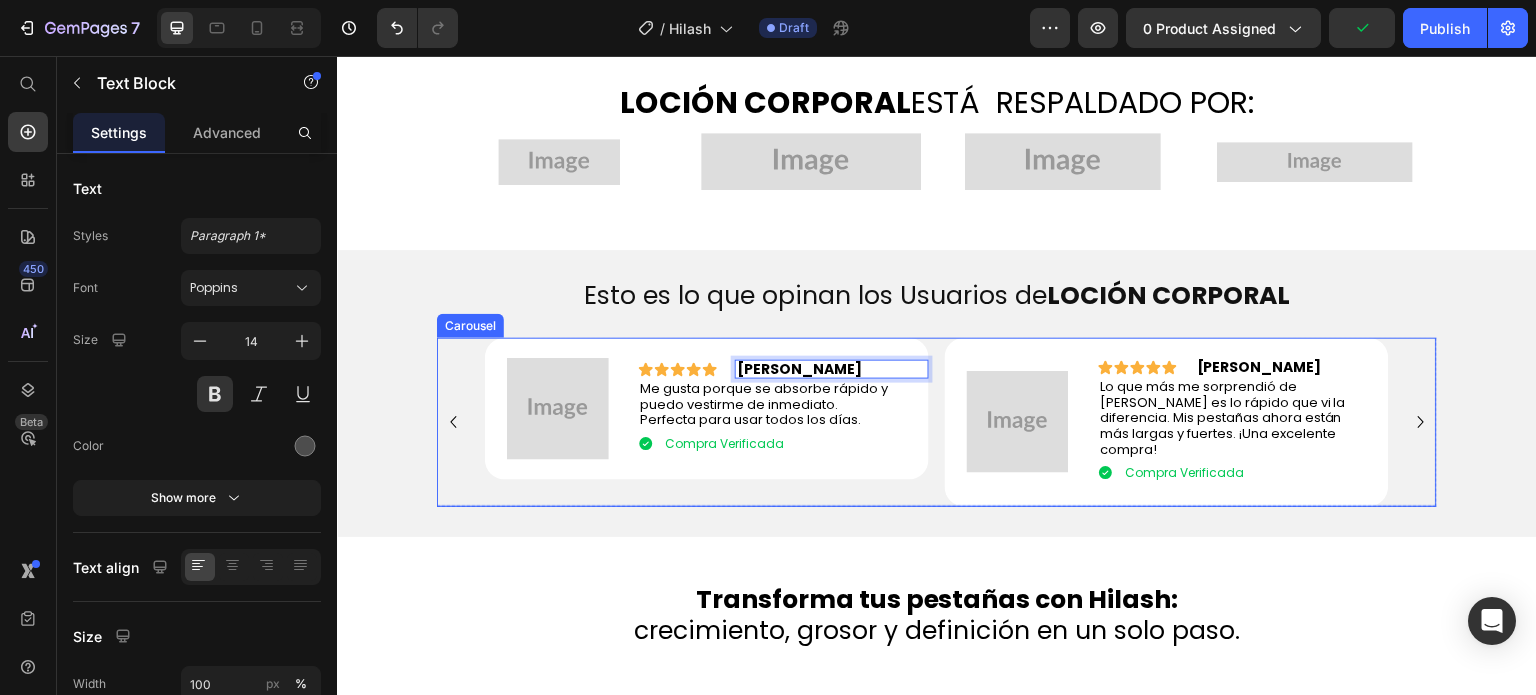 click 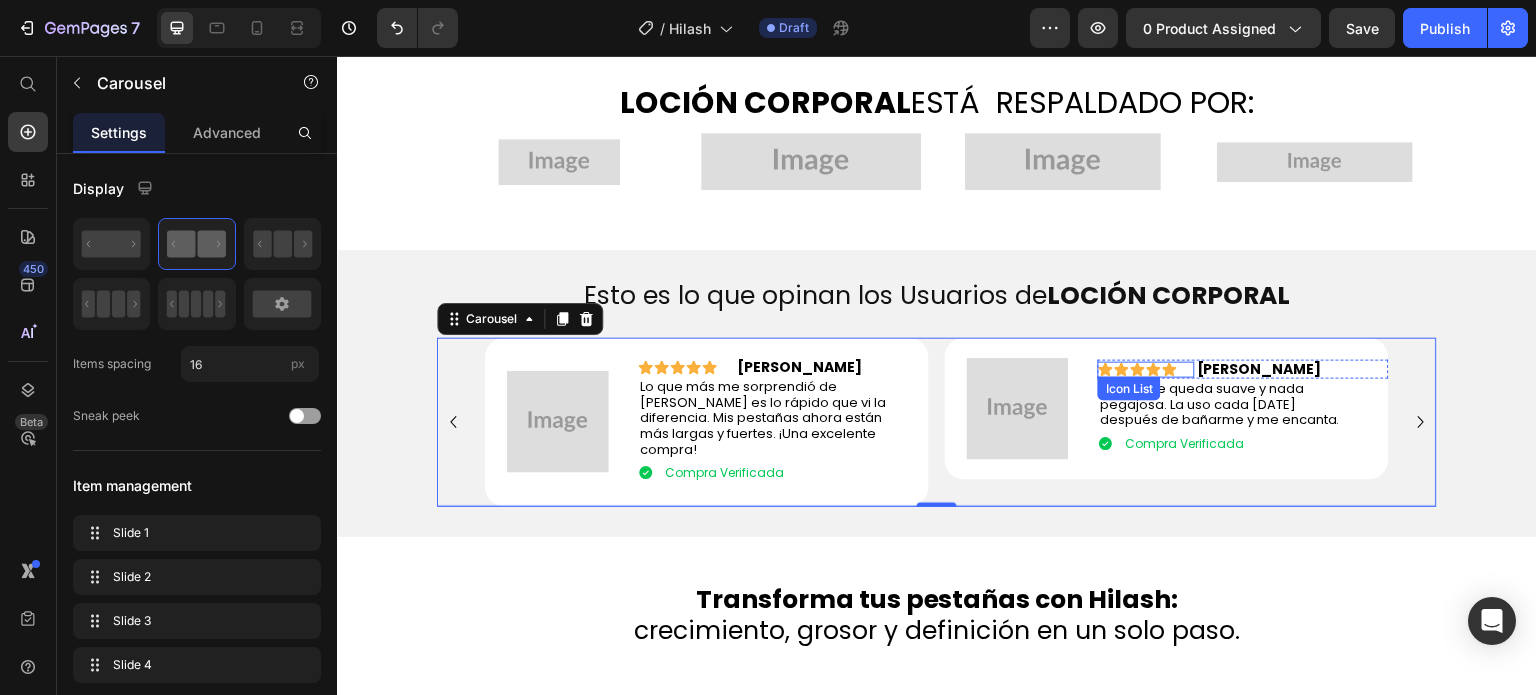 click on "laura G." at bounding box center [1292, 369] 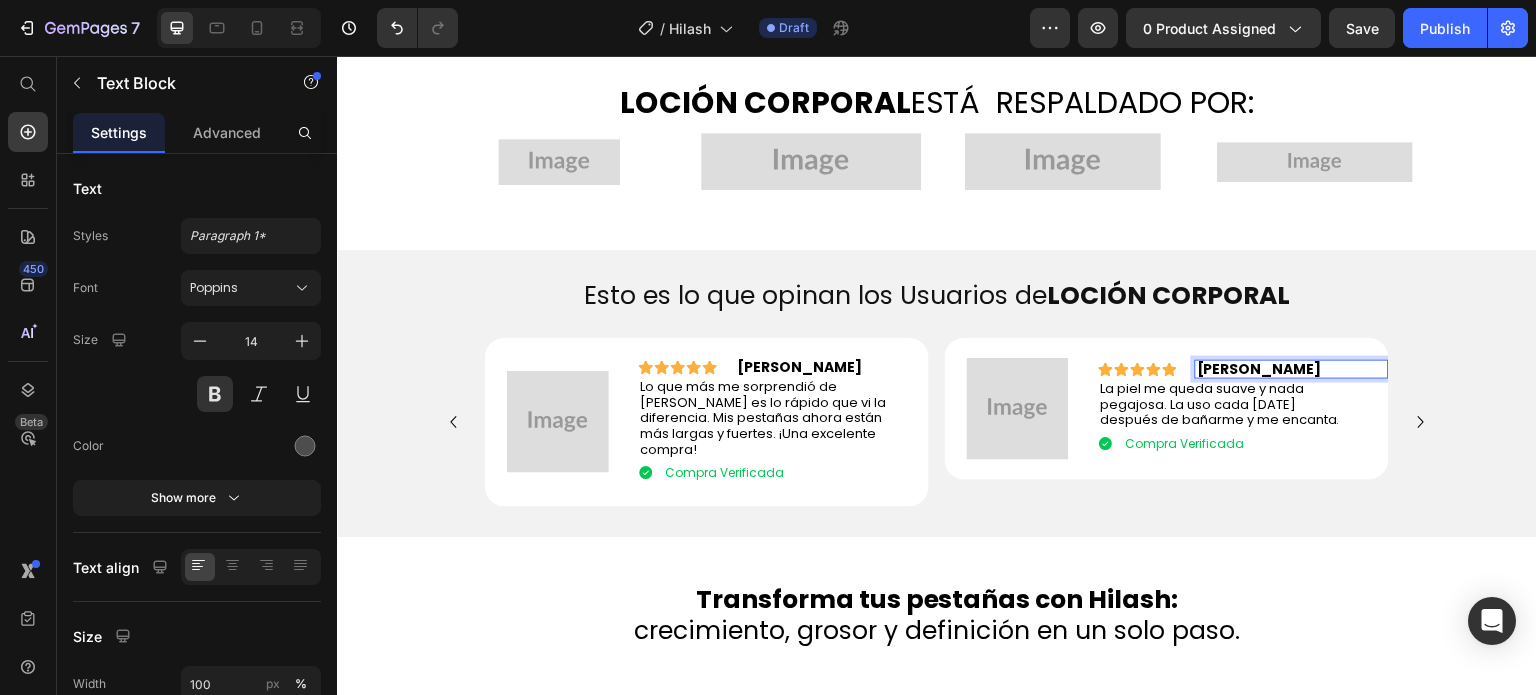 click on "laura G." at bounding box center (1259, 369) 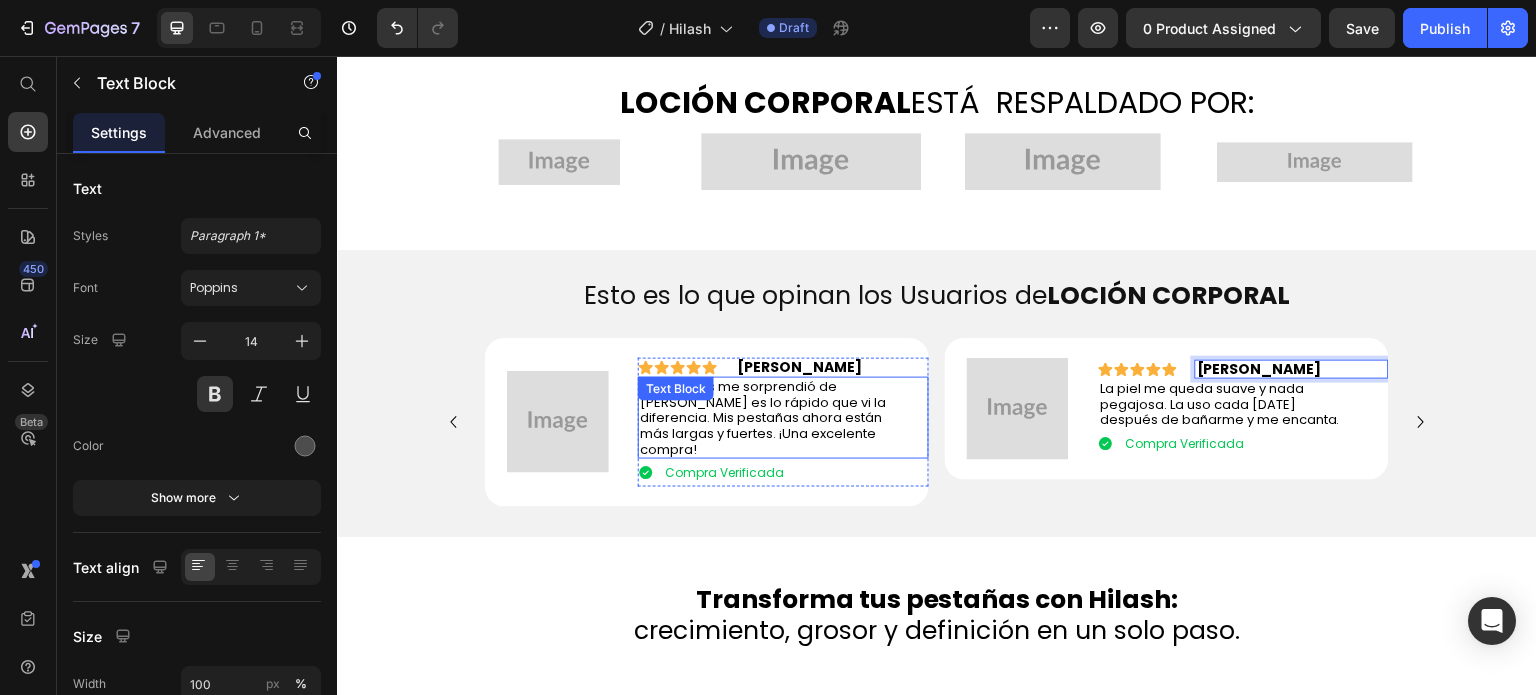 click on "Lo que más me sorprendió de Hilash es lo rápido que vi la diferencia. Mis pestañas ahora están más largas y fuertes. ¡Una excelente compra!" at bounding box center [763, 417] 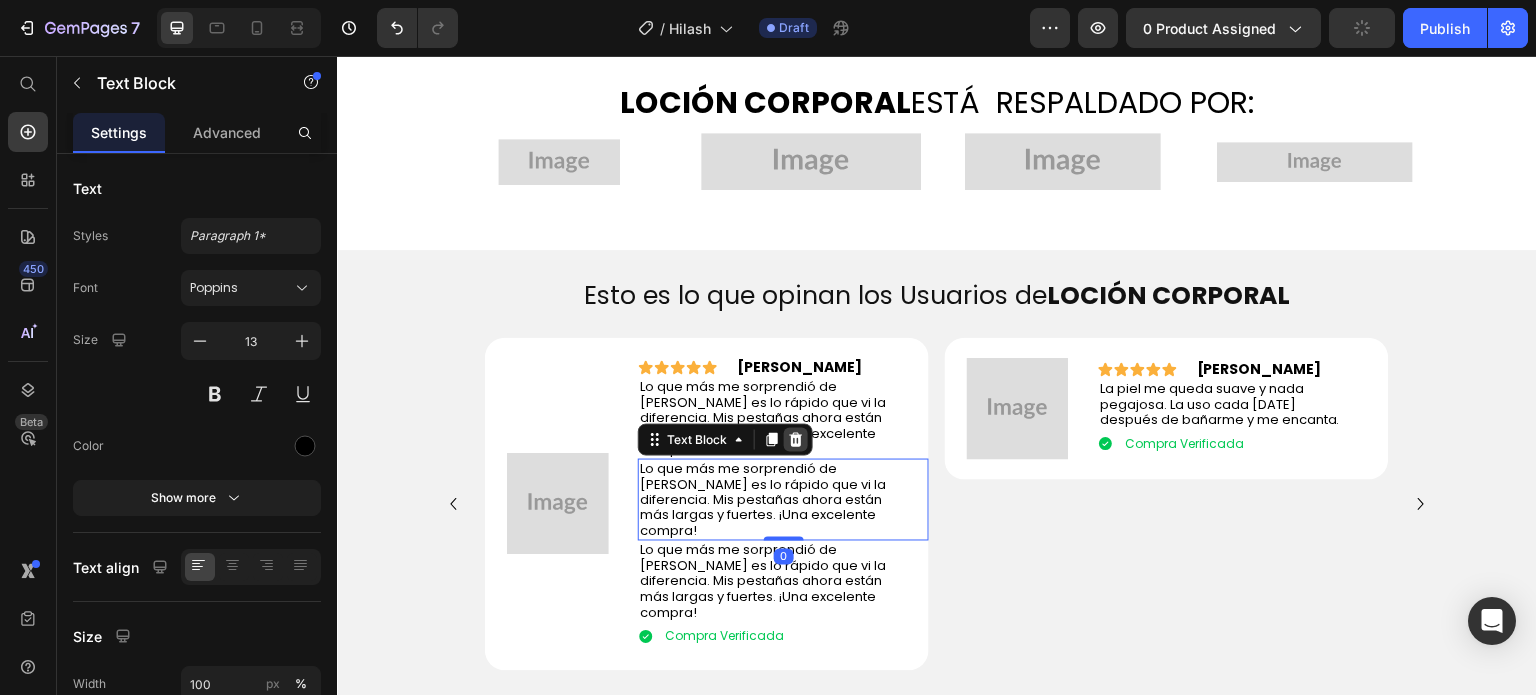 click 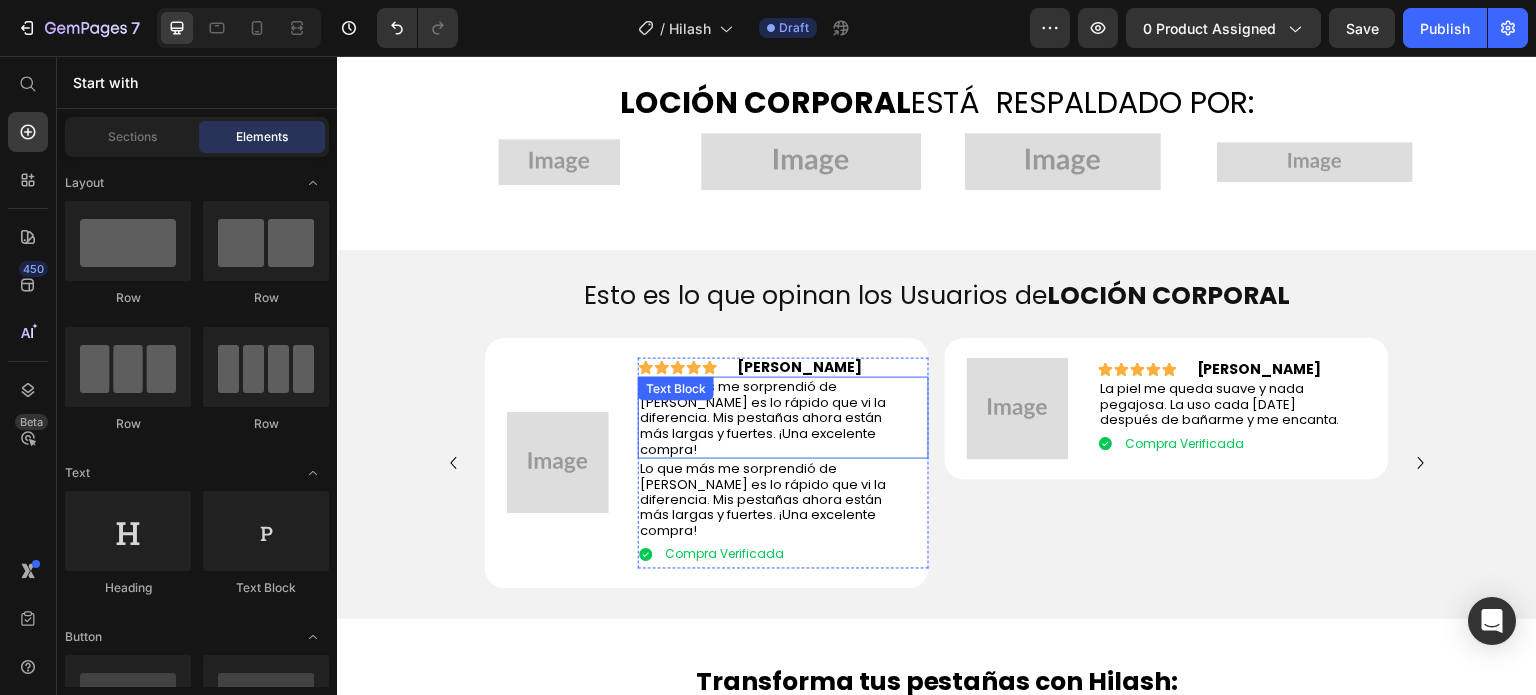 click on "Lo que más me sorprendió de Hilash es lo rápido que vi la diferencia. Mis pestañas ahora están más largas y fuertes. ¡Una excelente compra!" at bounding box center (763, 499) 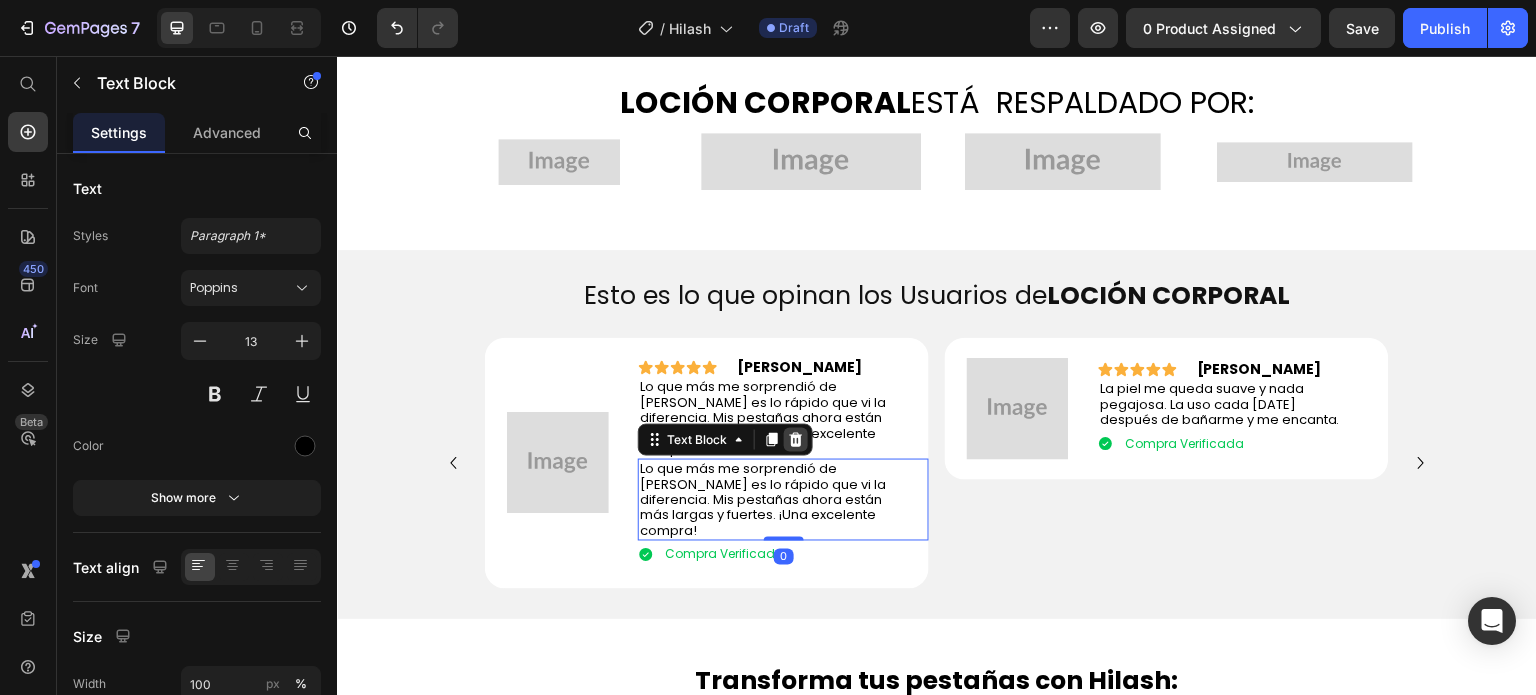 click 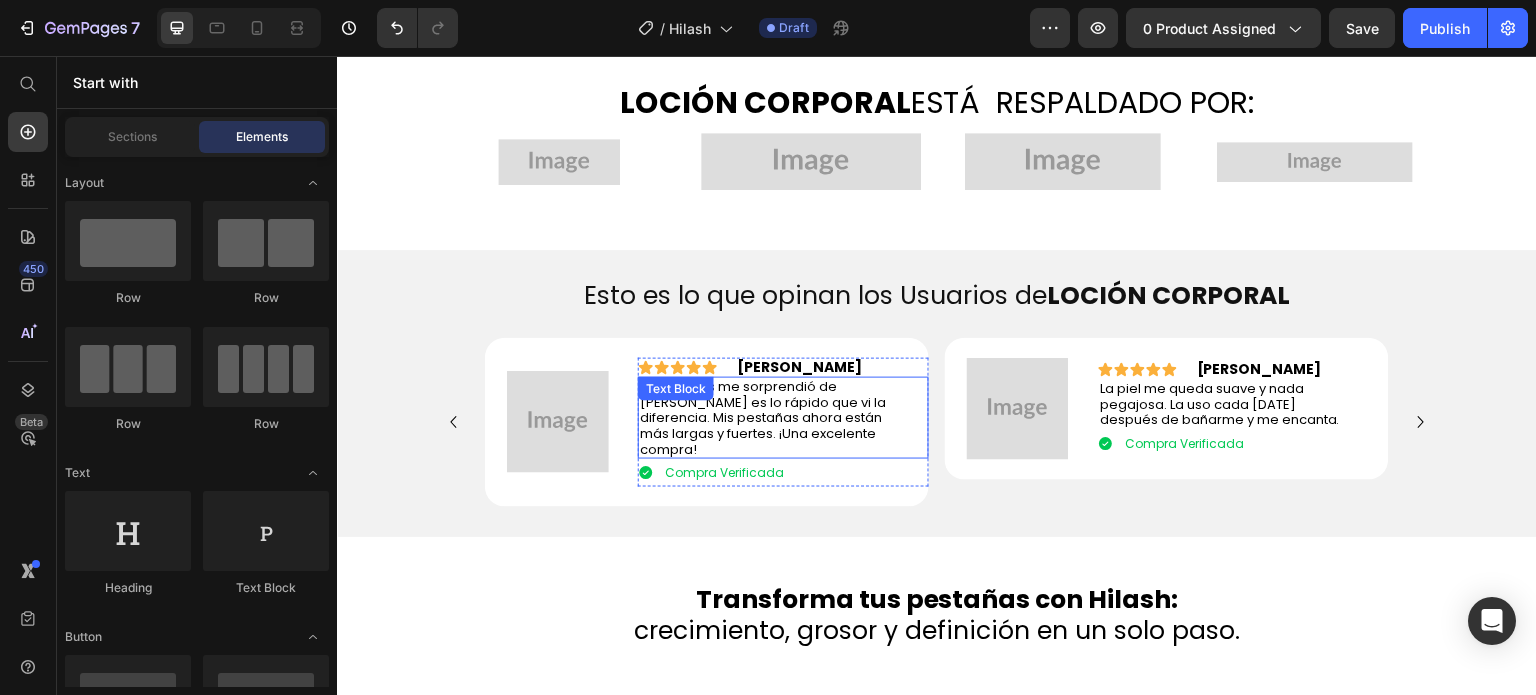 click on "Lo que más me sorprendió de Hilash es lo rápido que vi la diferencia. Mis pestañas ahora están más largas y fuertes. ¡Una excelente compra!" at bounding box center [768, 418] 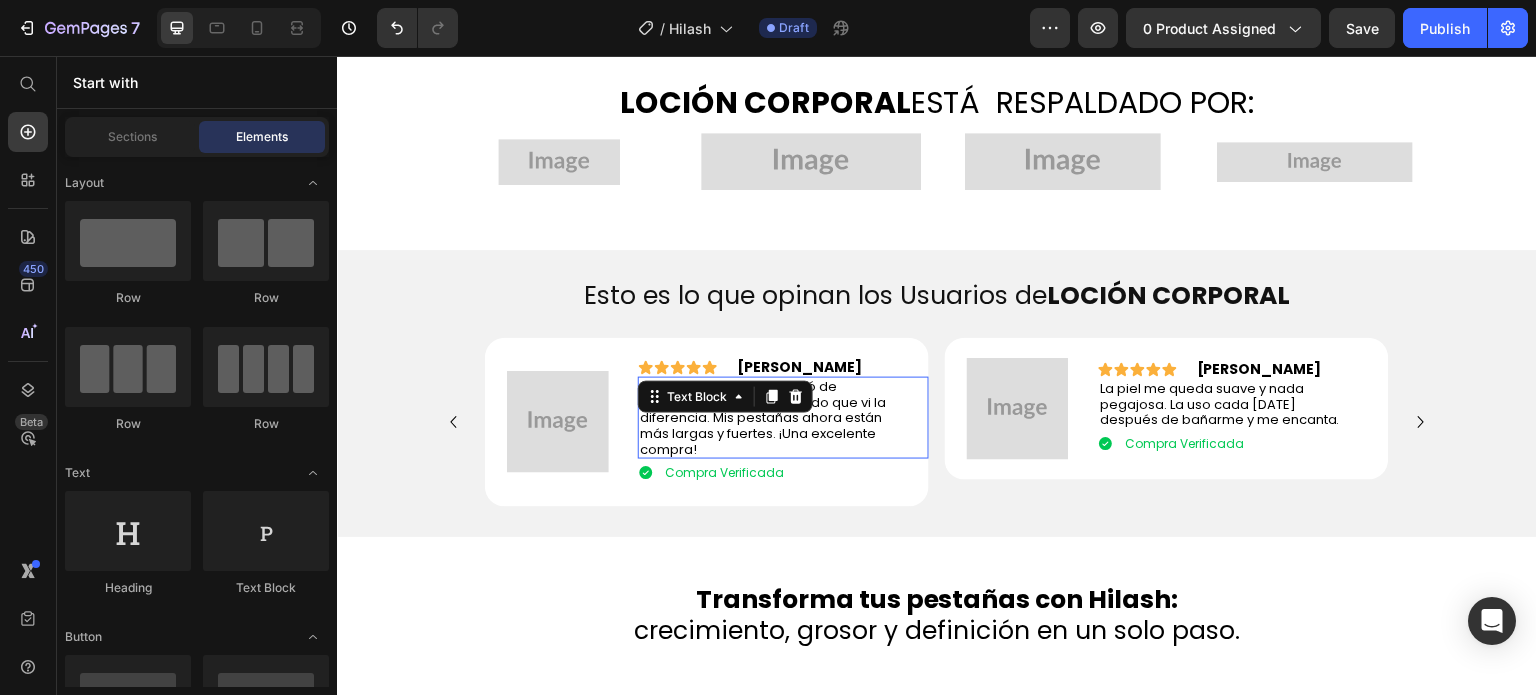 click on "Lo que más me sorprendió de Hilash es lo rápido que vi la diferencia. Mis pestañas ahora están más largas y fuertes. ¡Una excelente compra!" at bounding box center (768, 418) 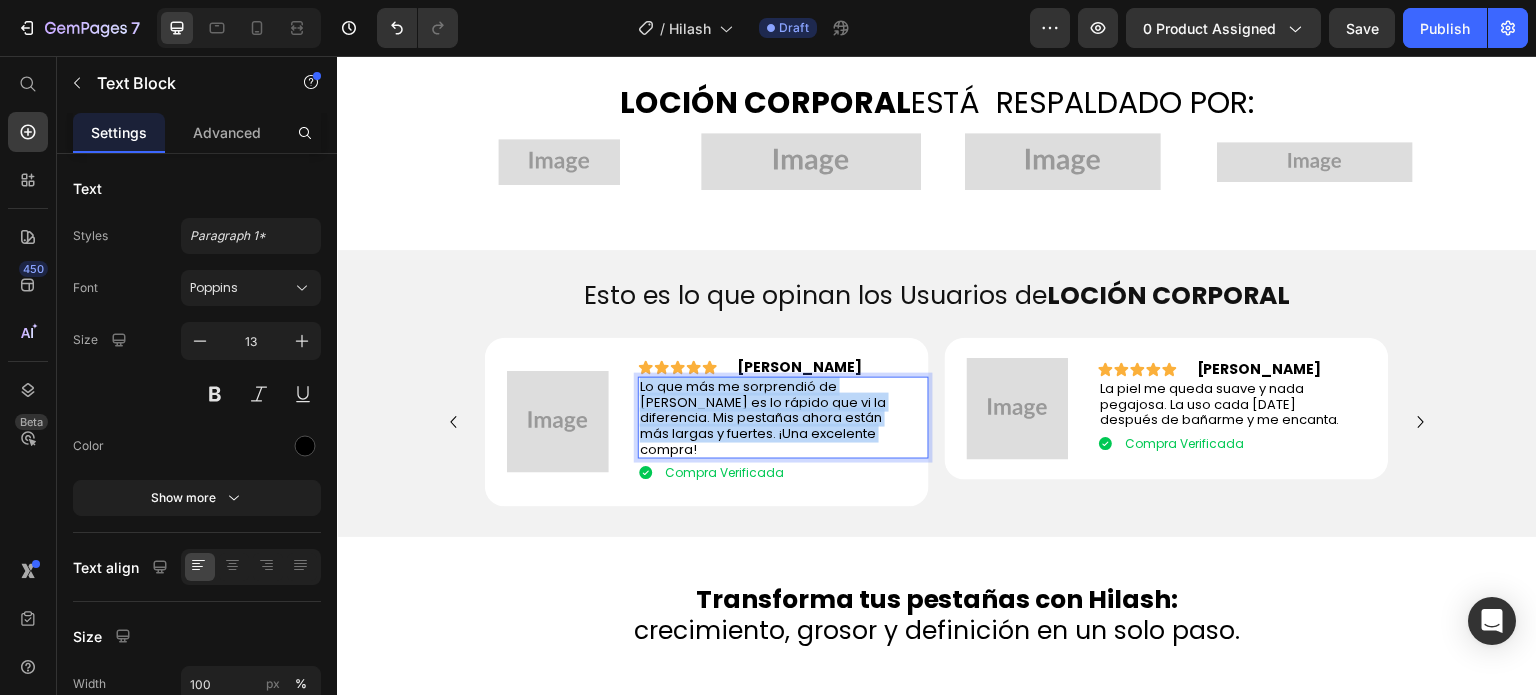 click on "Lo que más me sorprendió de Hilash es lo rápido que vi la diferencia. Mis pestañas ahora están más largas y fuertes. ¡Una excelente compra!" at bounding box center [768, 418] 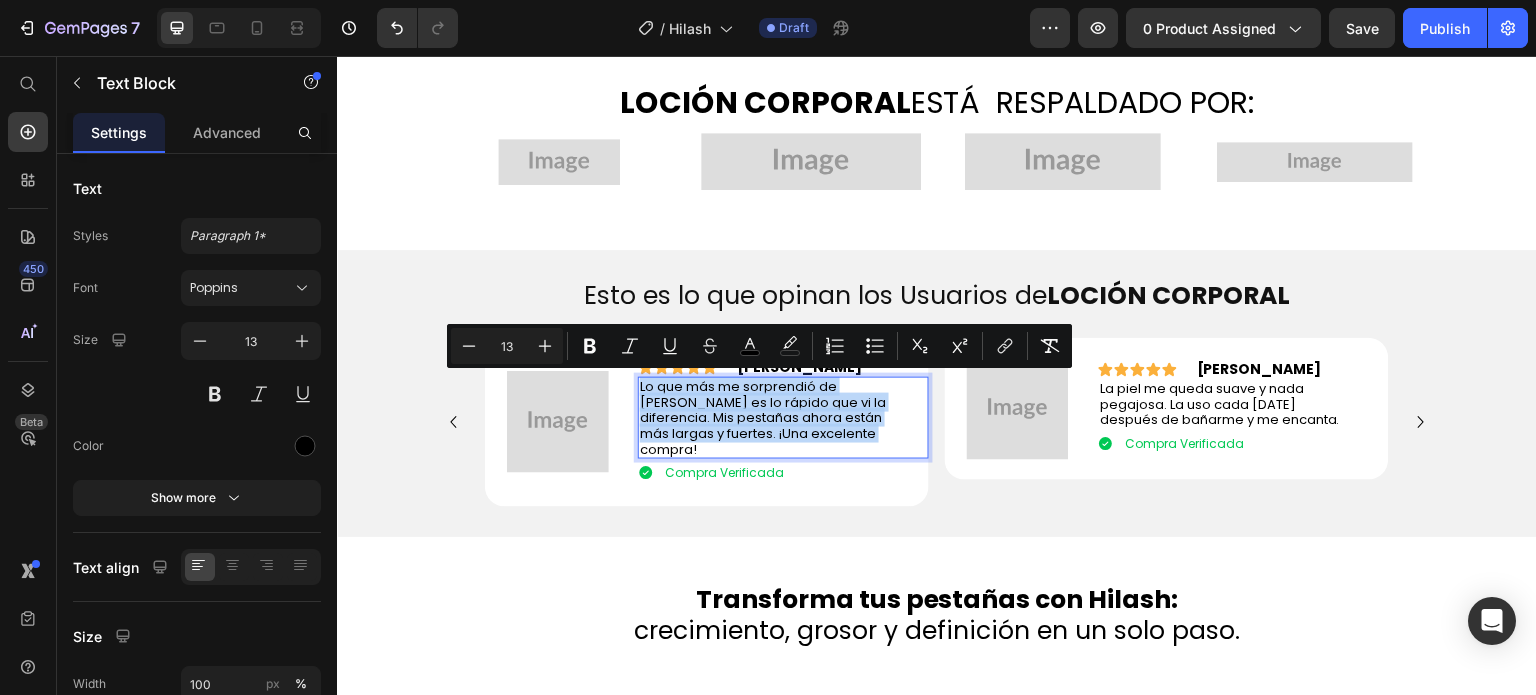 scroll, scrollTop: 1346, scrollLeft: 0, axis: vertical 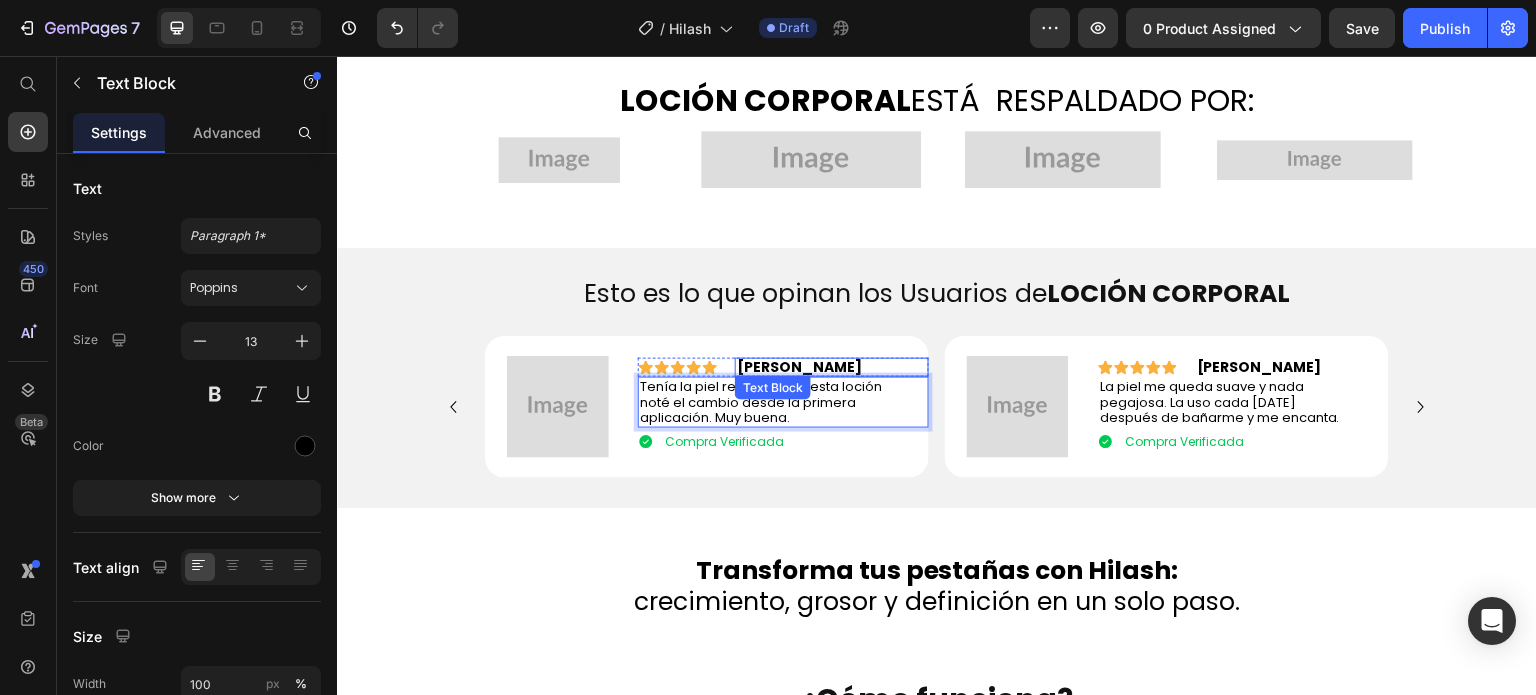 click on "Gina S." at bounding box center [799, 367] 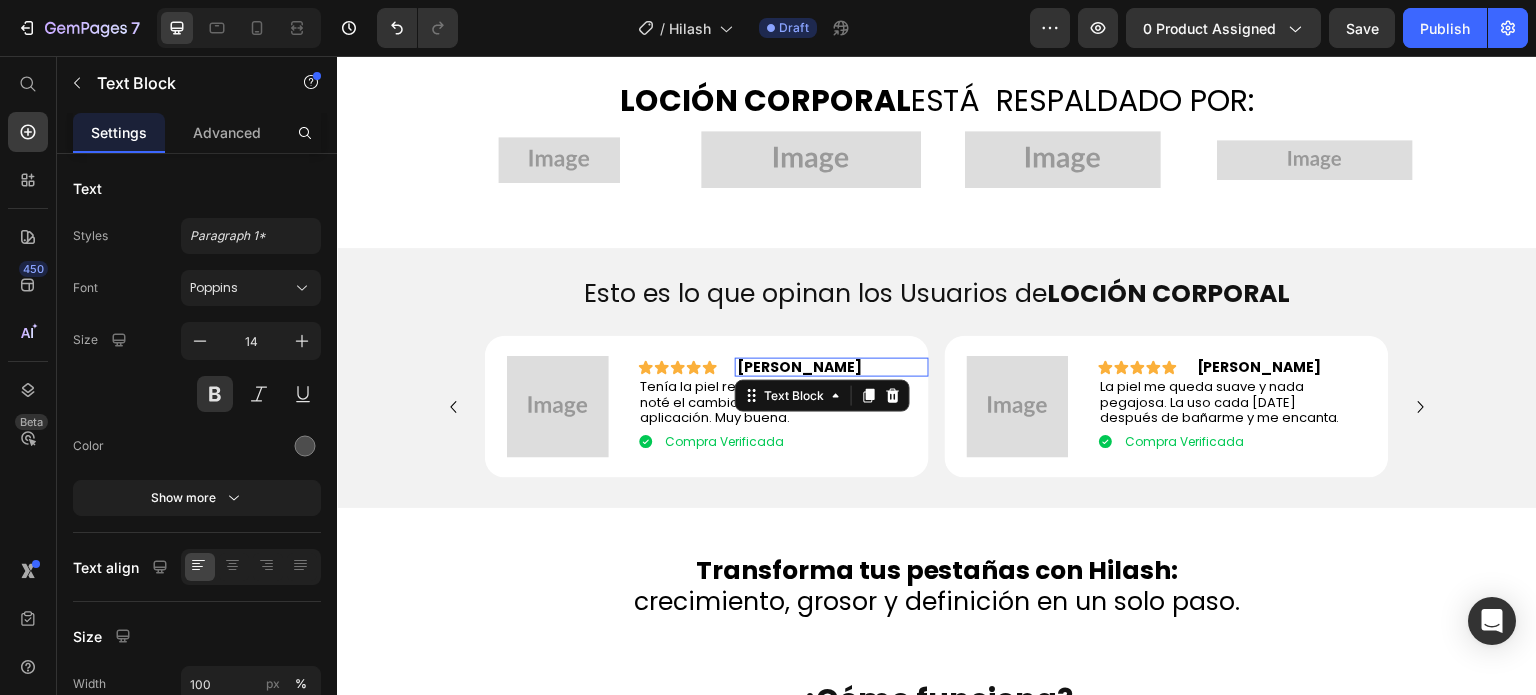 click on "Gina S." at bounding box center [799, 367] 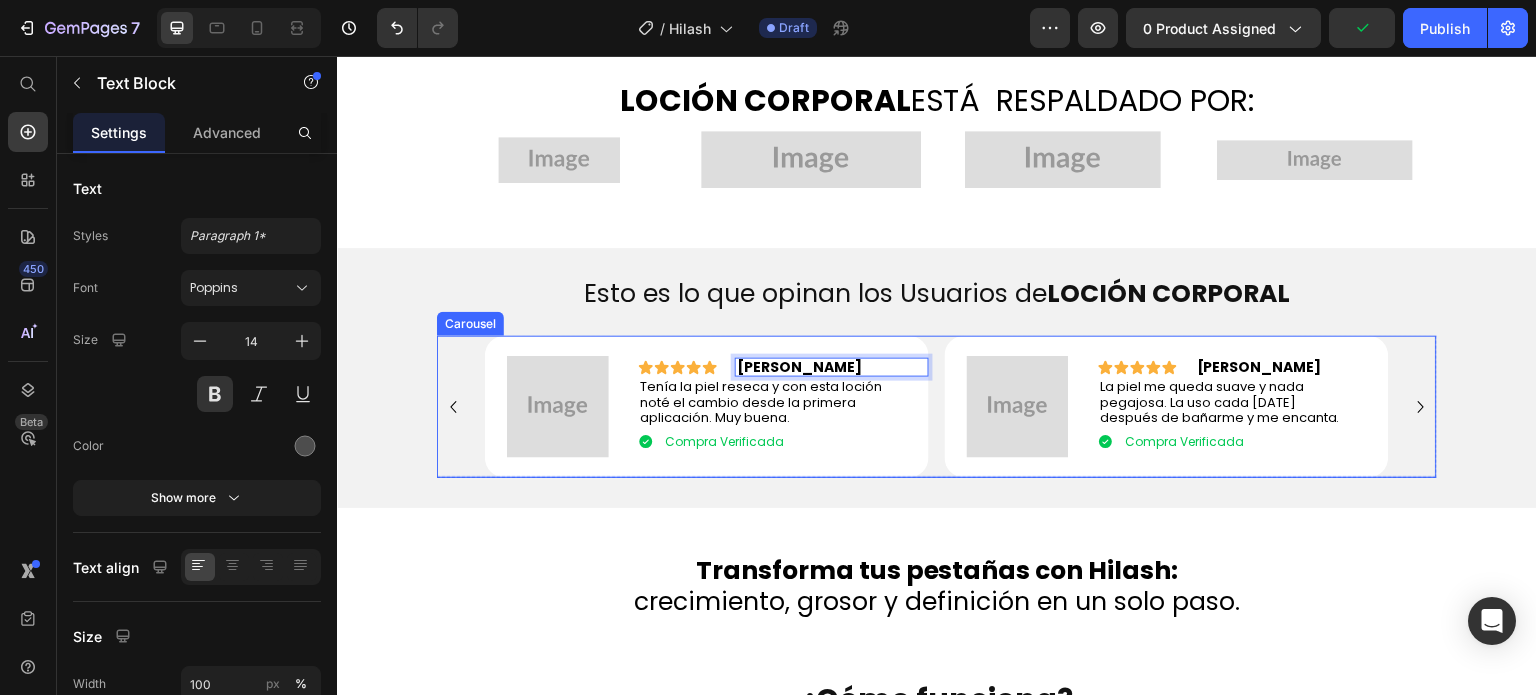 click 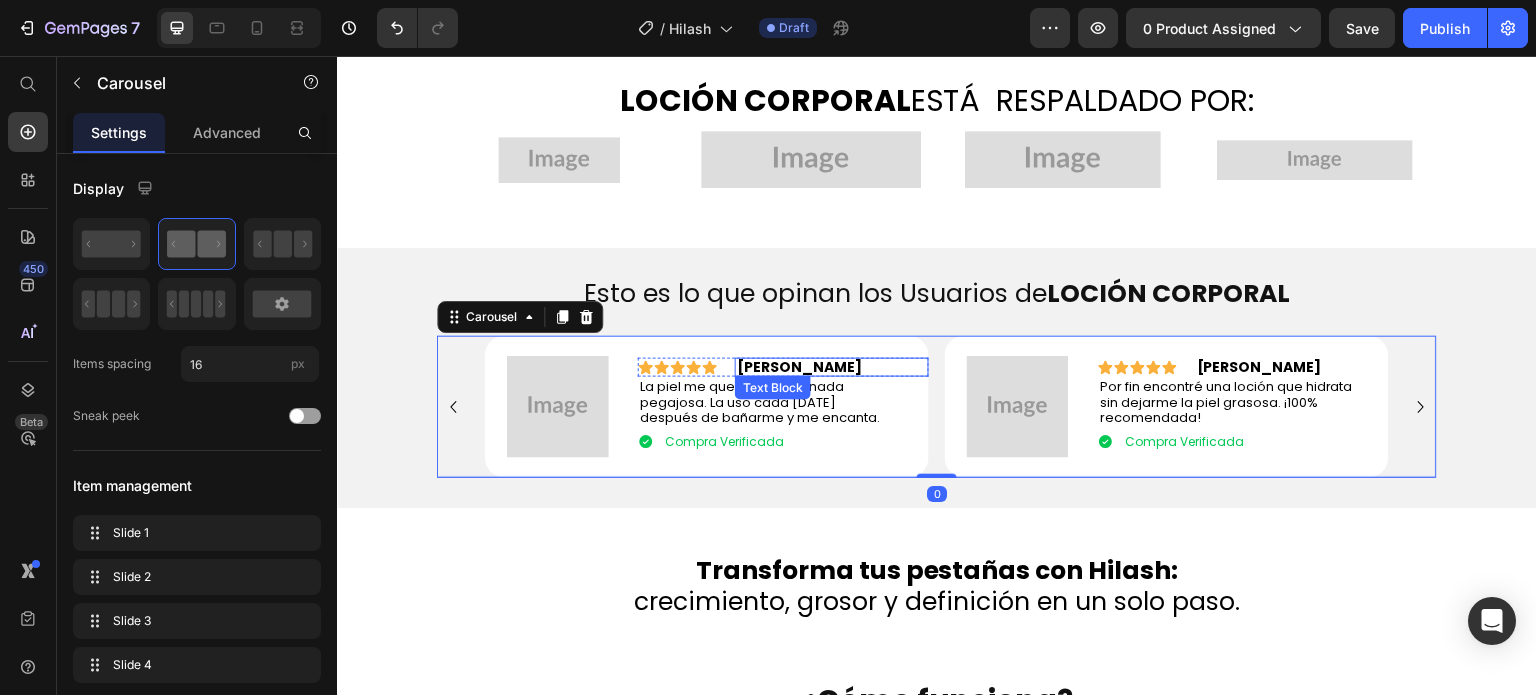 click on "Laura G." at bounding box center [799, 367] 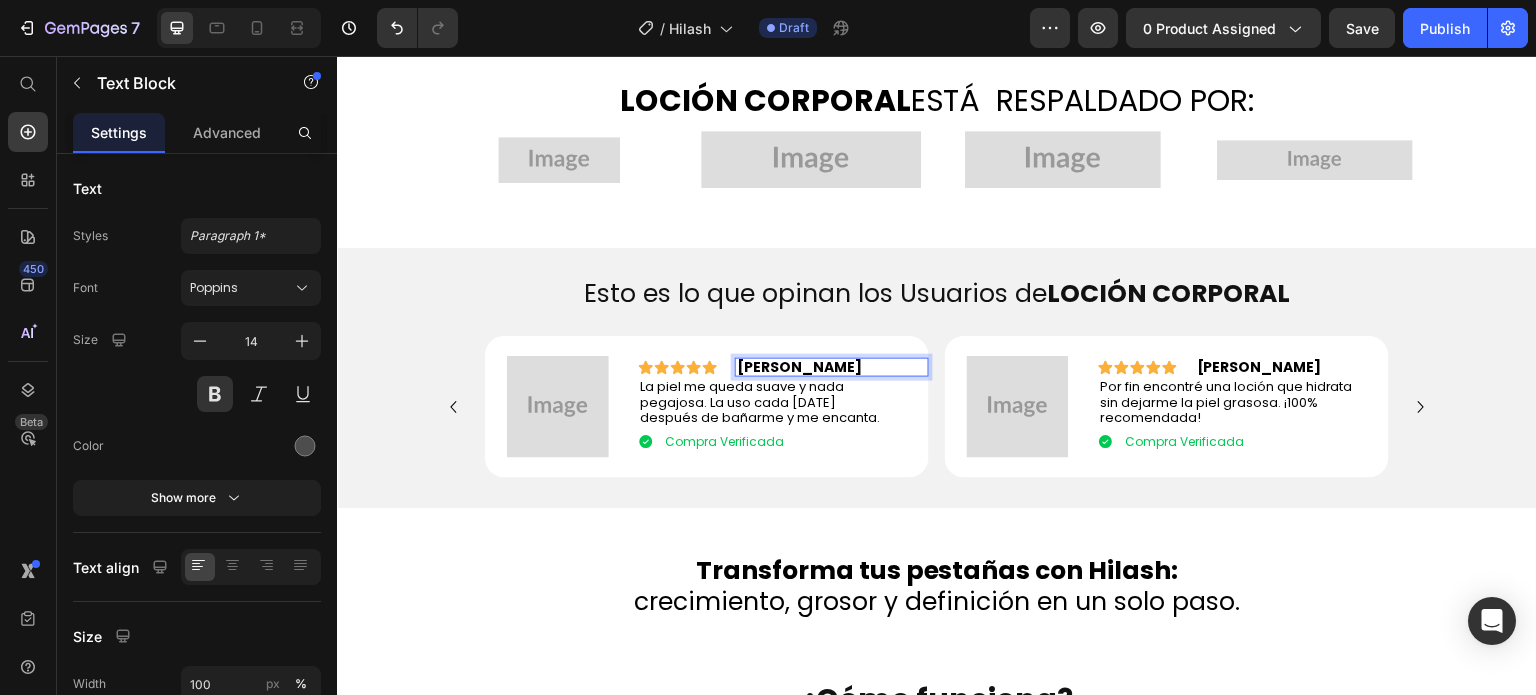 click on "Laura G." at bounding box center (799, 367) 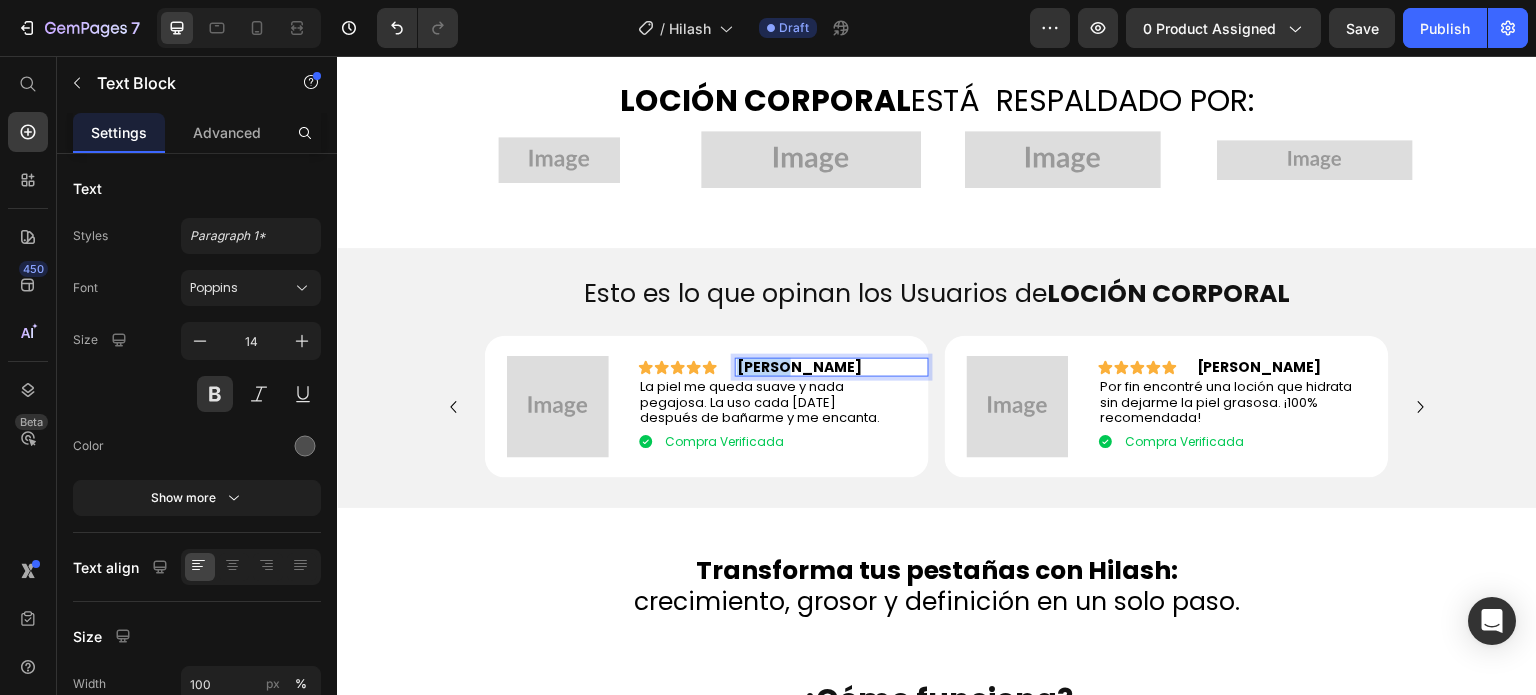 click on "Laura G." at bounding box center (799, 367) 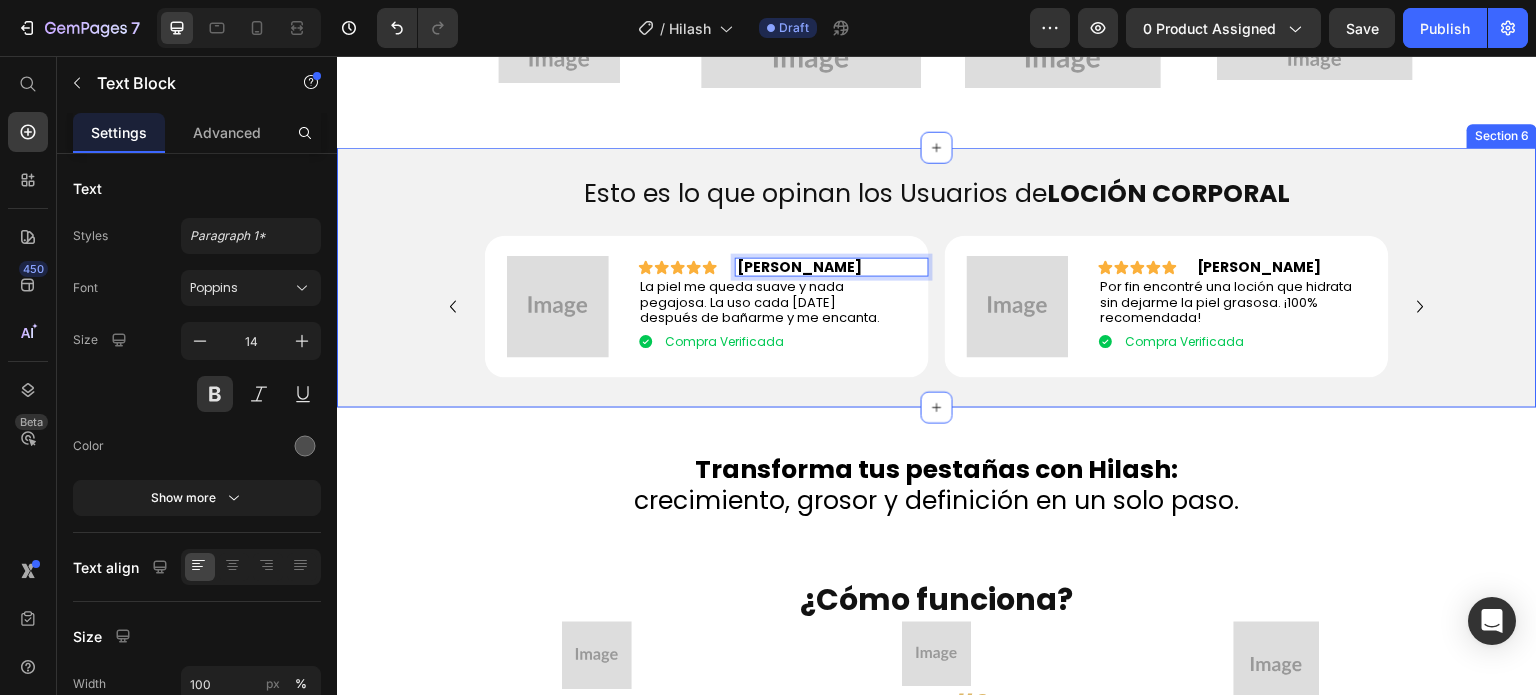 scroll, scrollTop: 1546, scrollLeft: 0, axis: vertical 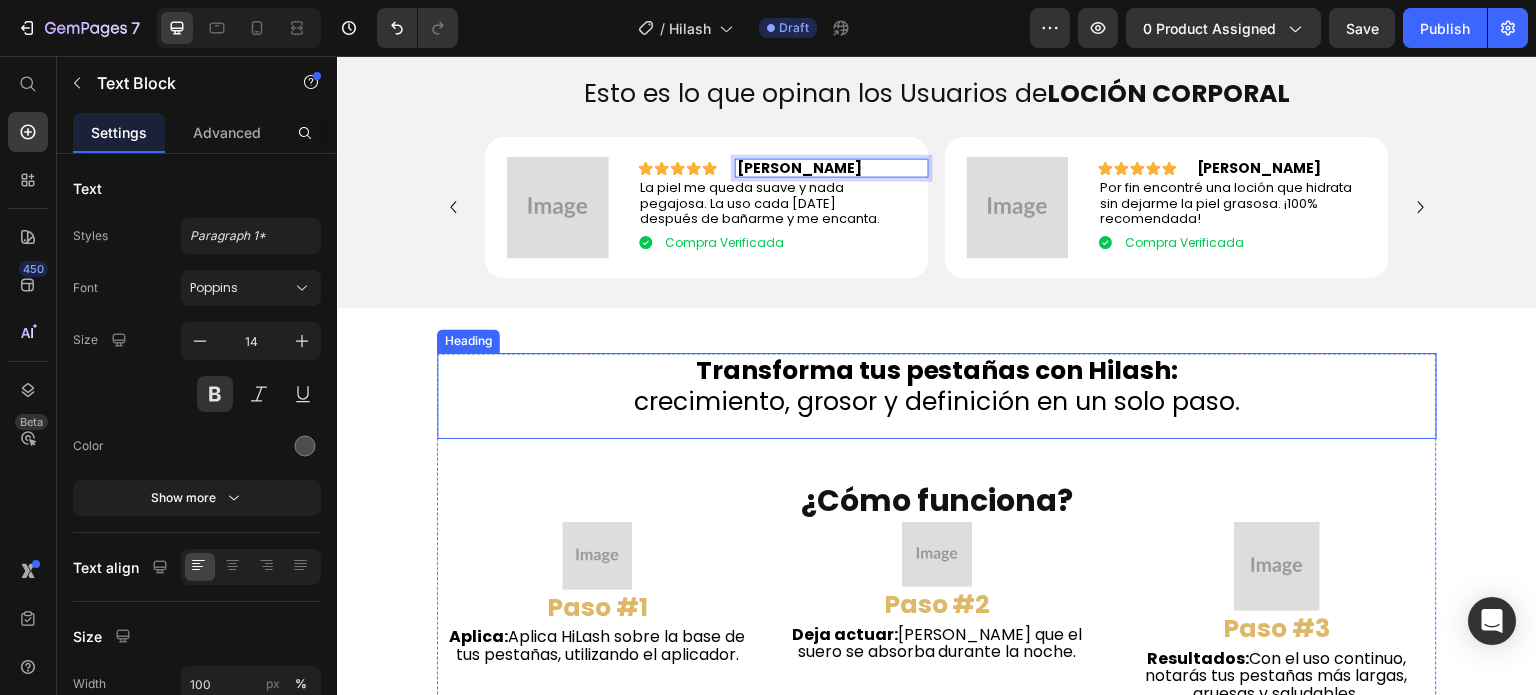click on "Transforma tus pestañas con Hilash:" at bounding box center [937, 370] 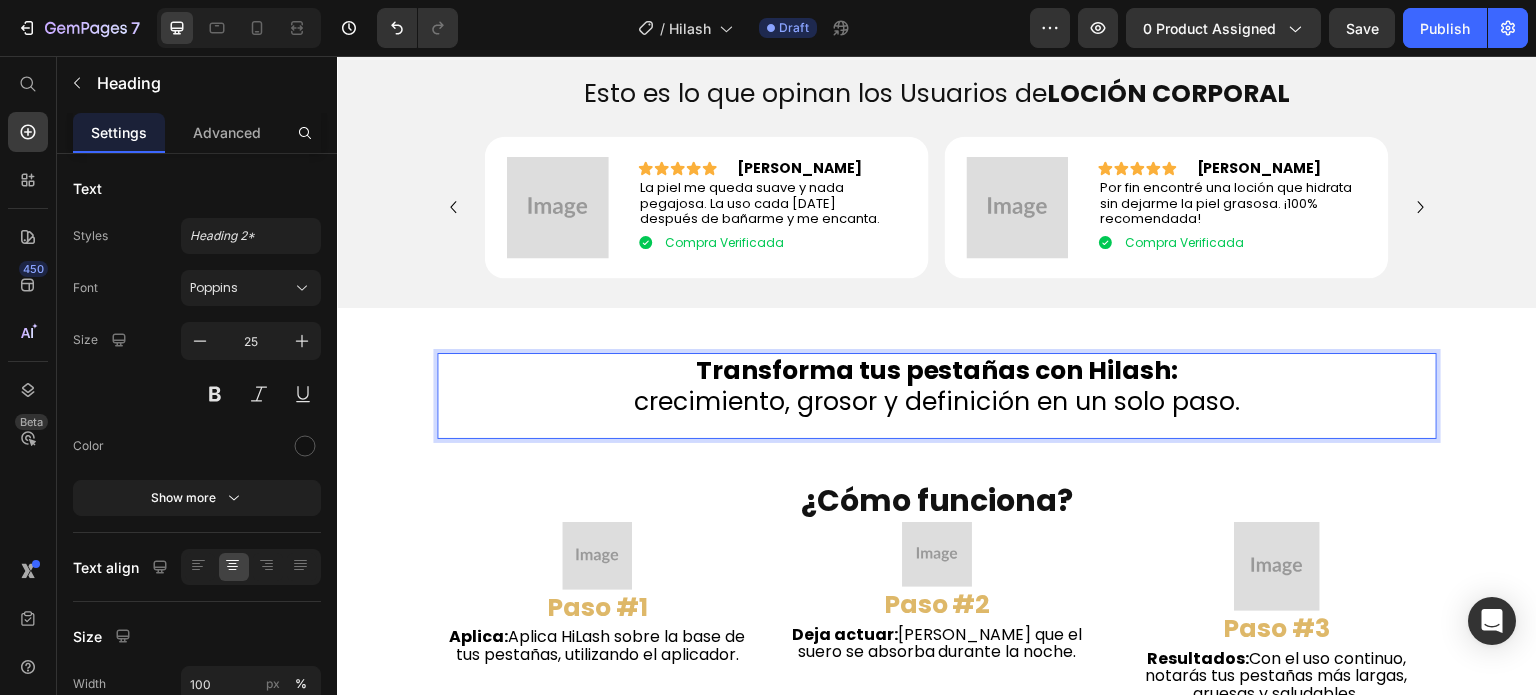 click on "Transforma tus pestañas con Hilash:" at bounding box center (937, 370) 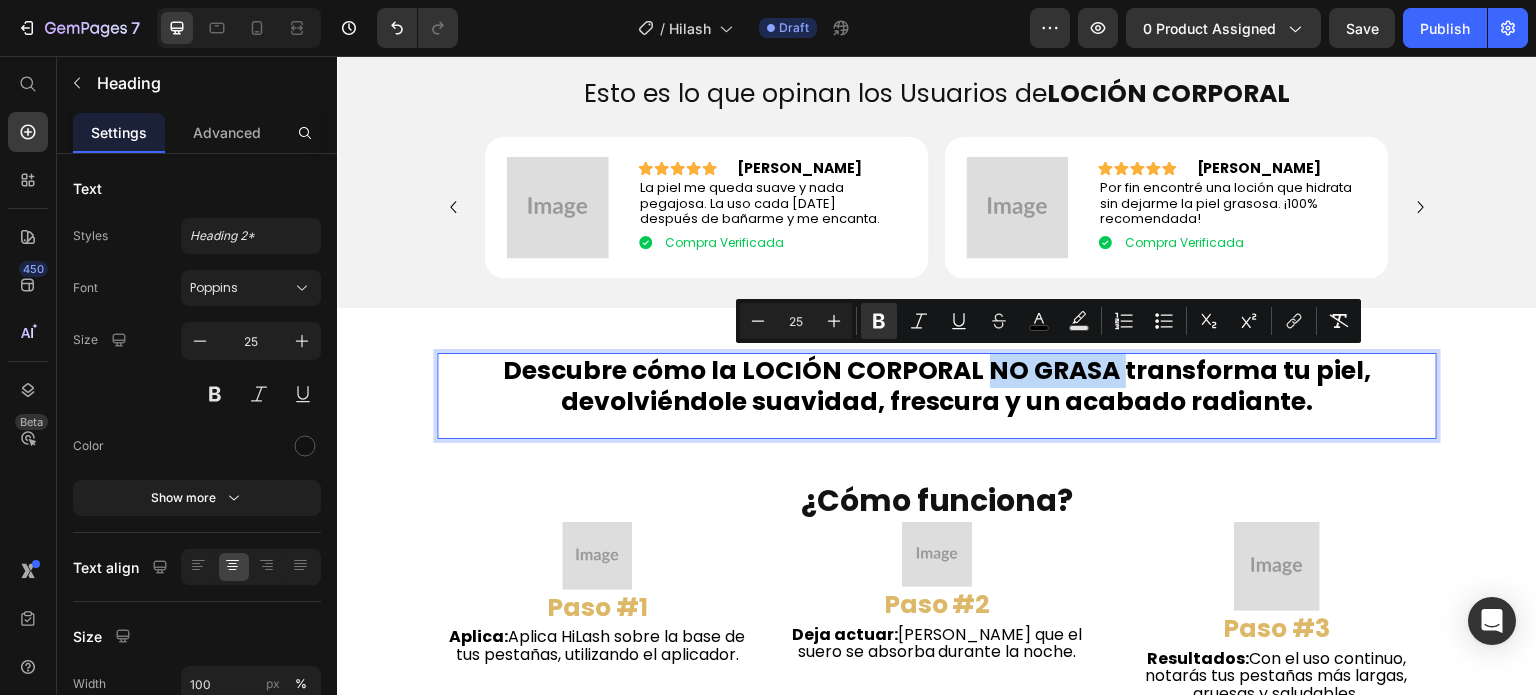 drag, startPoint x: 982, startPoint y: 369, endPoint x: 1118, endPoint y: 372, distance: 136.03308 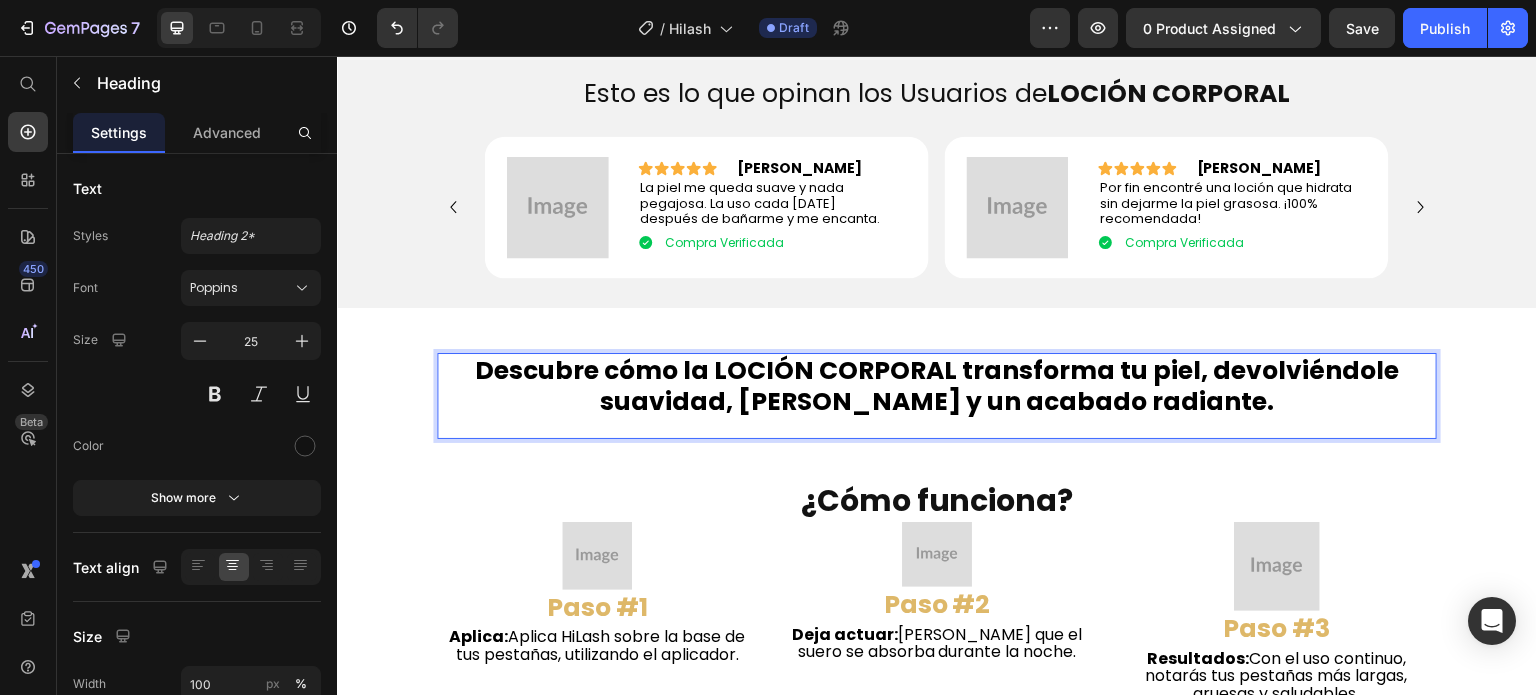 click on "Descubre cómo la LOCIÓN CORPORAL transforma tu piel, devolviéndole suavidad, frescura y un acabado radiante." at bounding box center [937, 386] 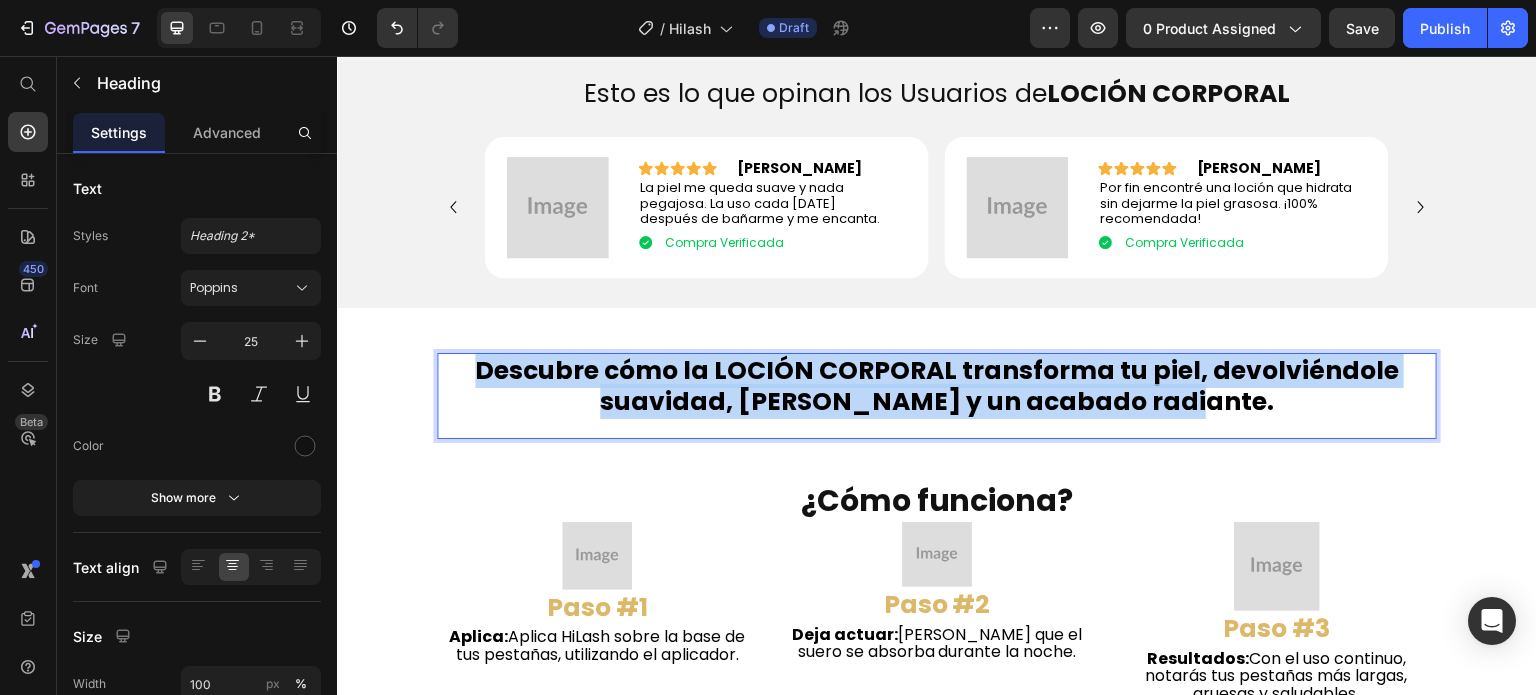 click on "Descubre cómo la LOCIÓN CORPORAL transforma tu piel, devolviéndole suavidad, frescura y un acabado radiante." at bounding box center [937, 386] 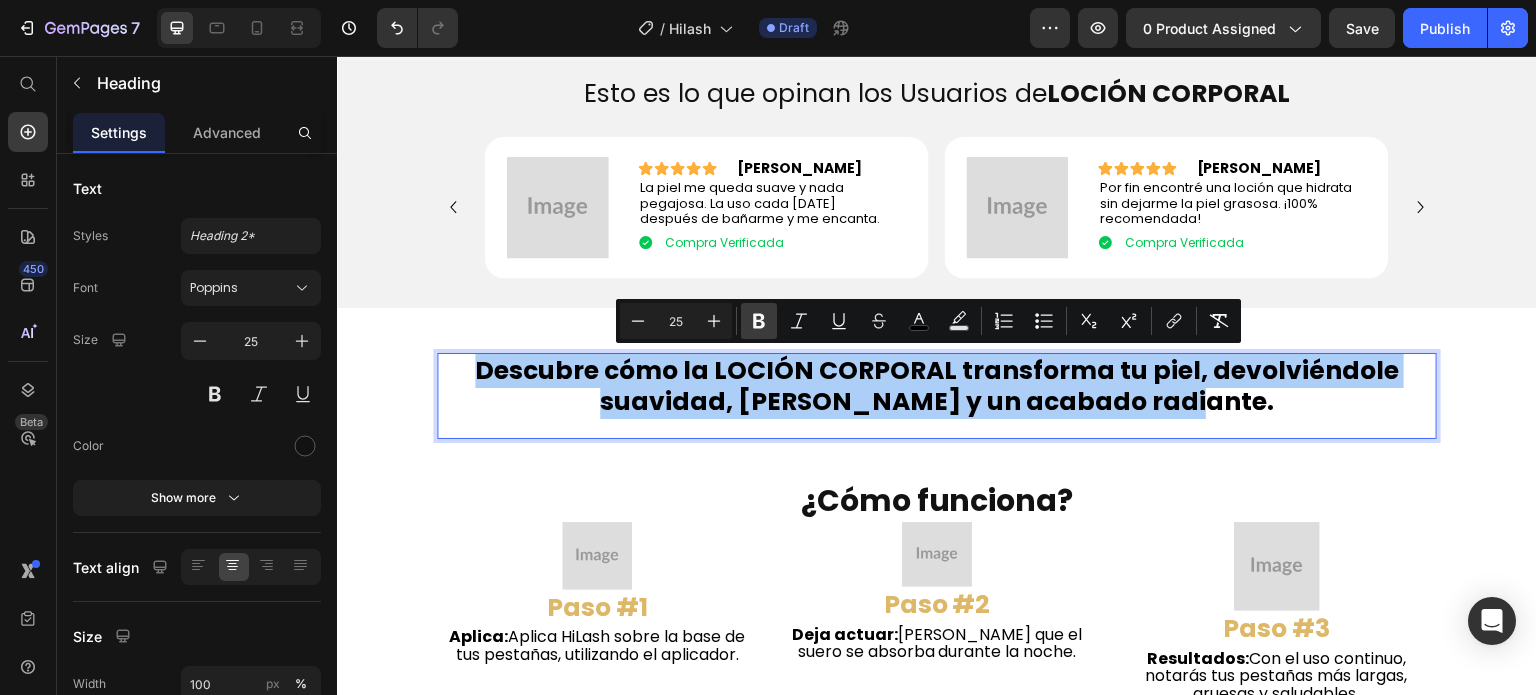 click 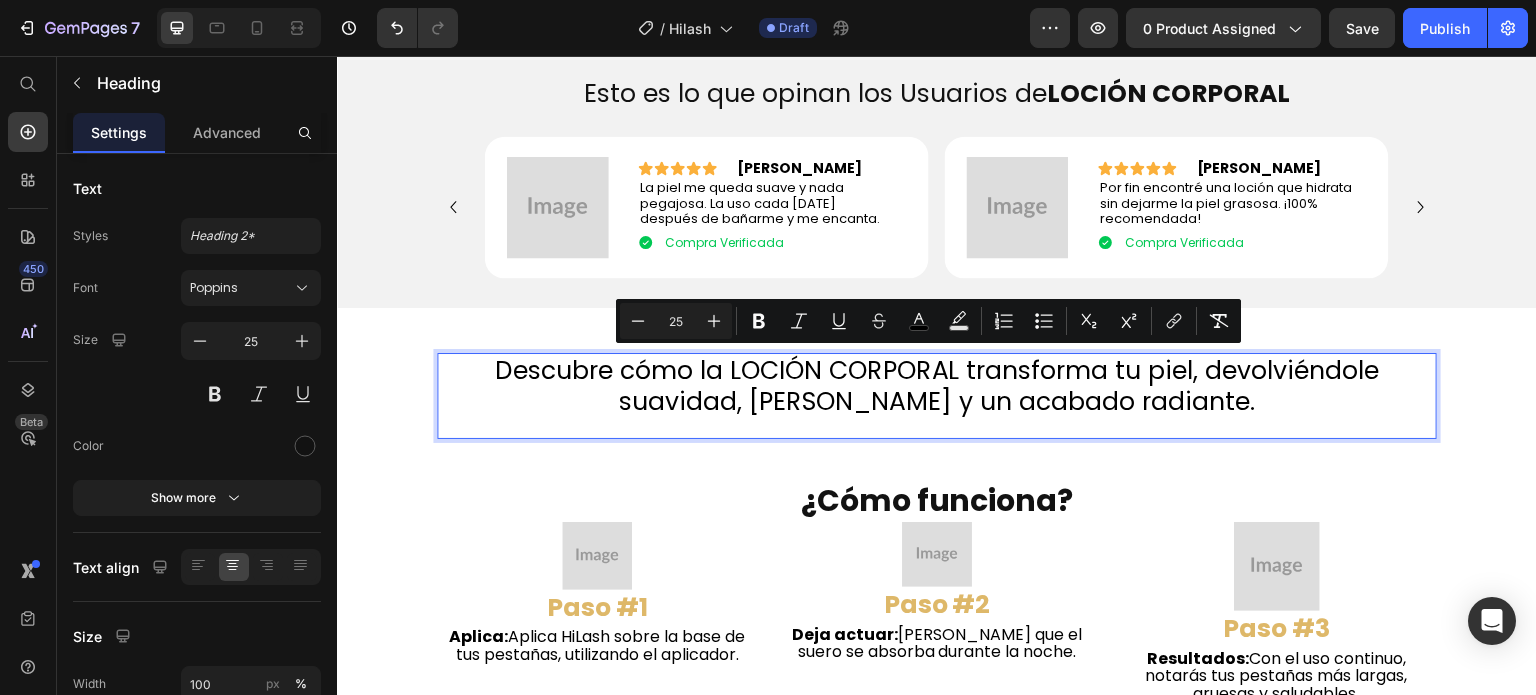 click on "Descubre cómo la LOCIÓN CORPORAL transforma tu piel, devolviéndole suavidad, frescura y un acabado radiante." at bounding box center (937, 386) 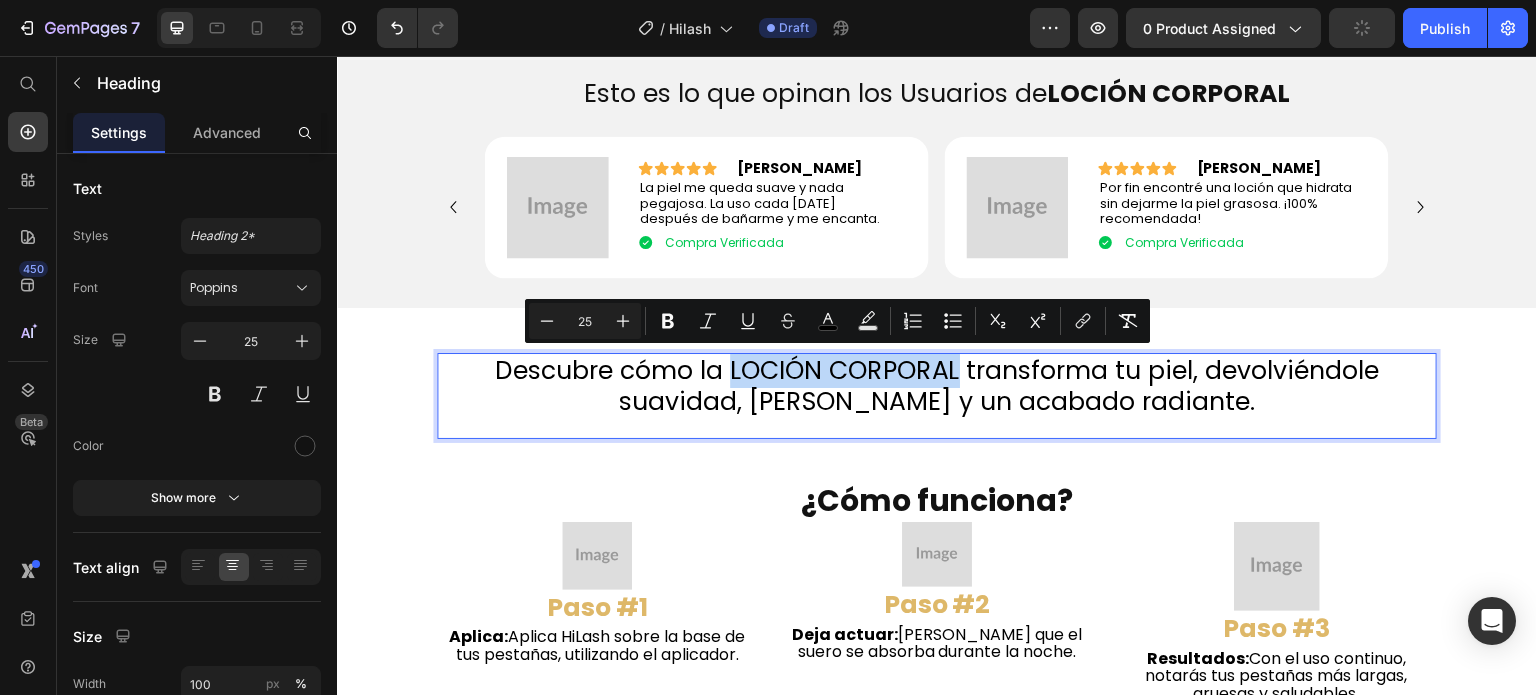 drag, startPoint x: 736, startPoint y: 368, endPoint x: 951, endPoint y: 365, distance: 215.02094 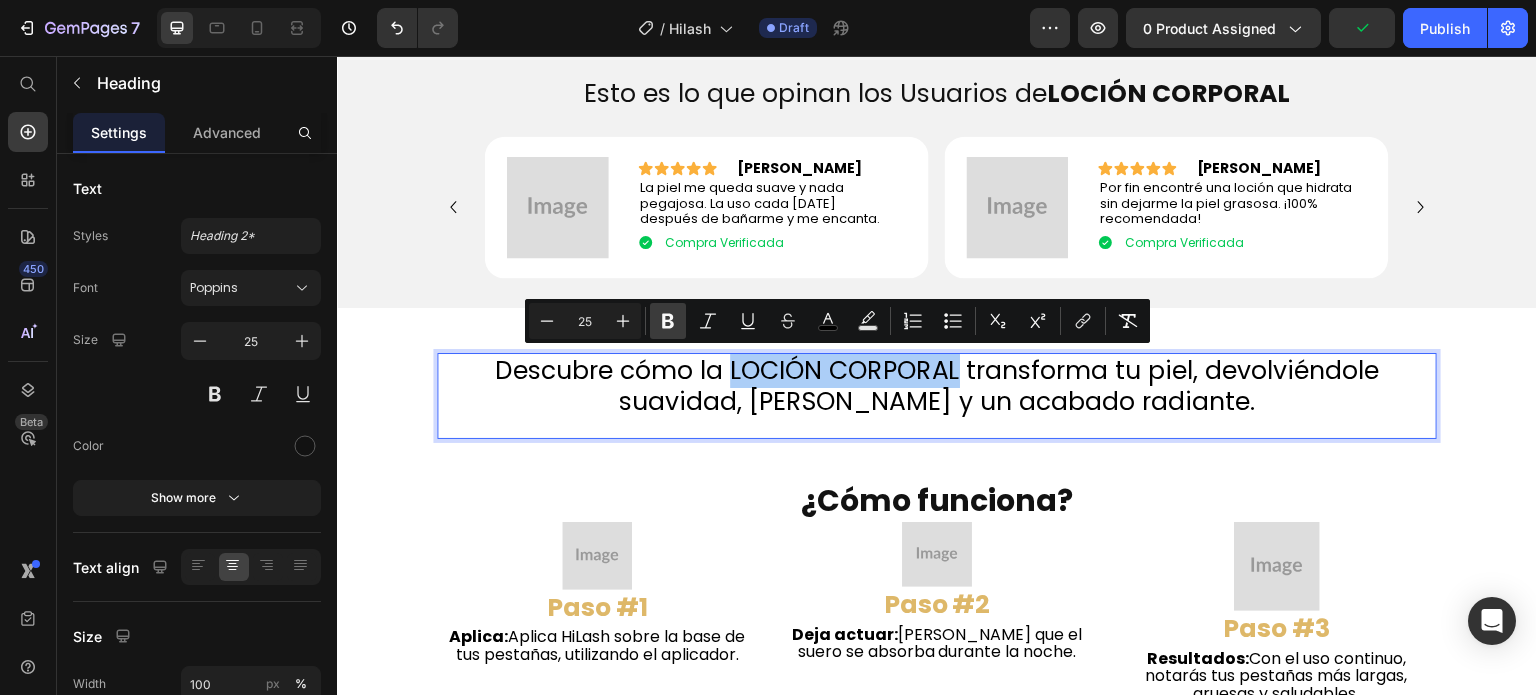 click 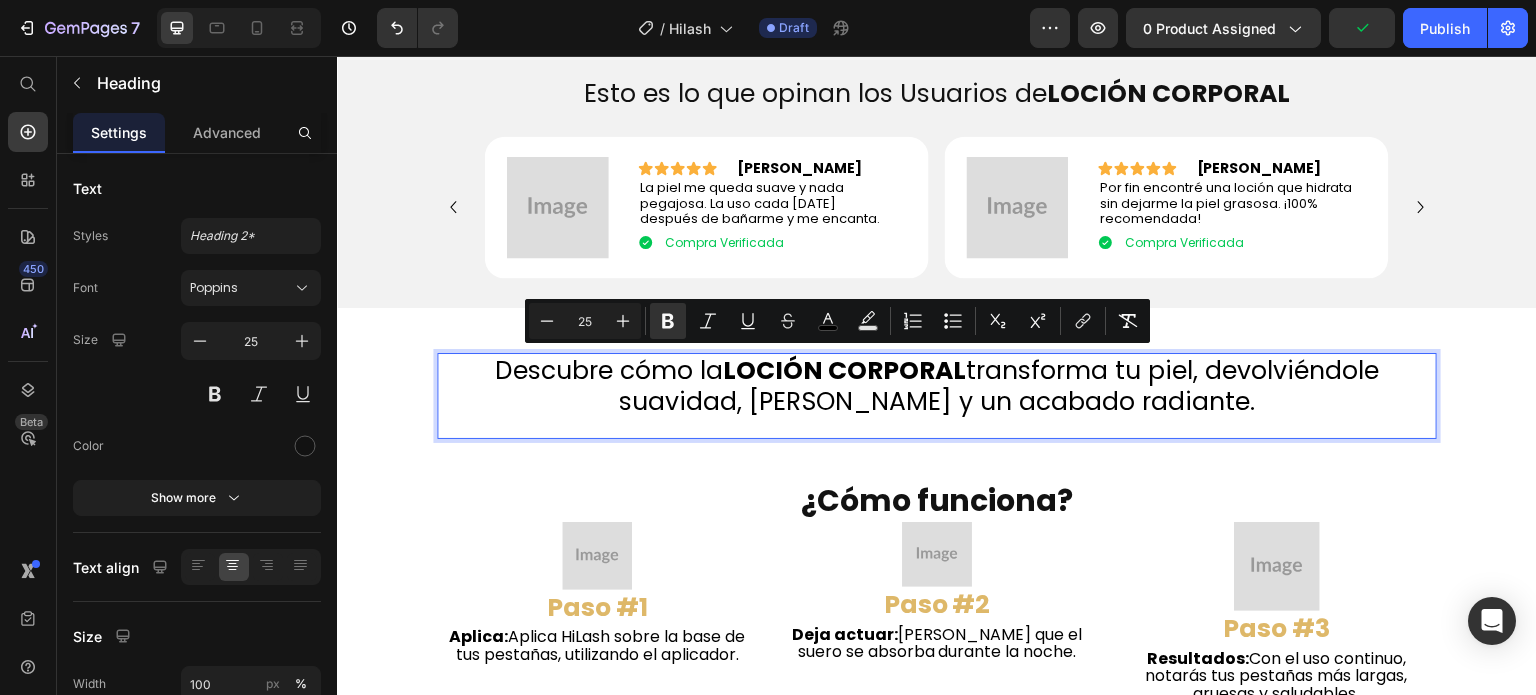 click on "Descubre cómo la  LOCIÓN CORPORAL  transforma tu piel, devolviéndole suavidad, frescura y un acabado radiante." at bounding box center (937, 386) 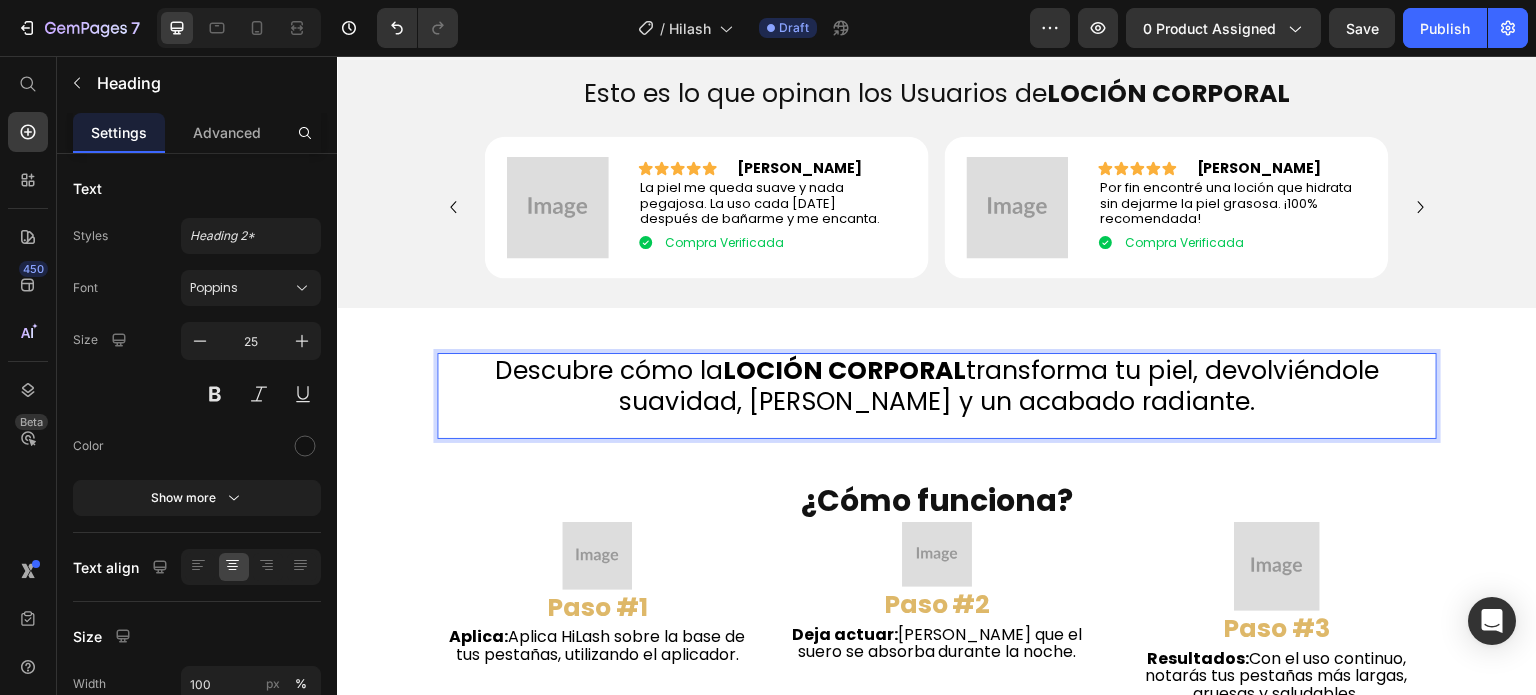 click on "Descubre cómo la  LOCIÓN CORPORAL  transforma tu piel, devolviéndole suavidad, frescura y un acabado radiante." at bounding box center (937, 386) 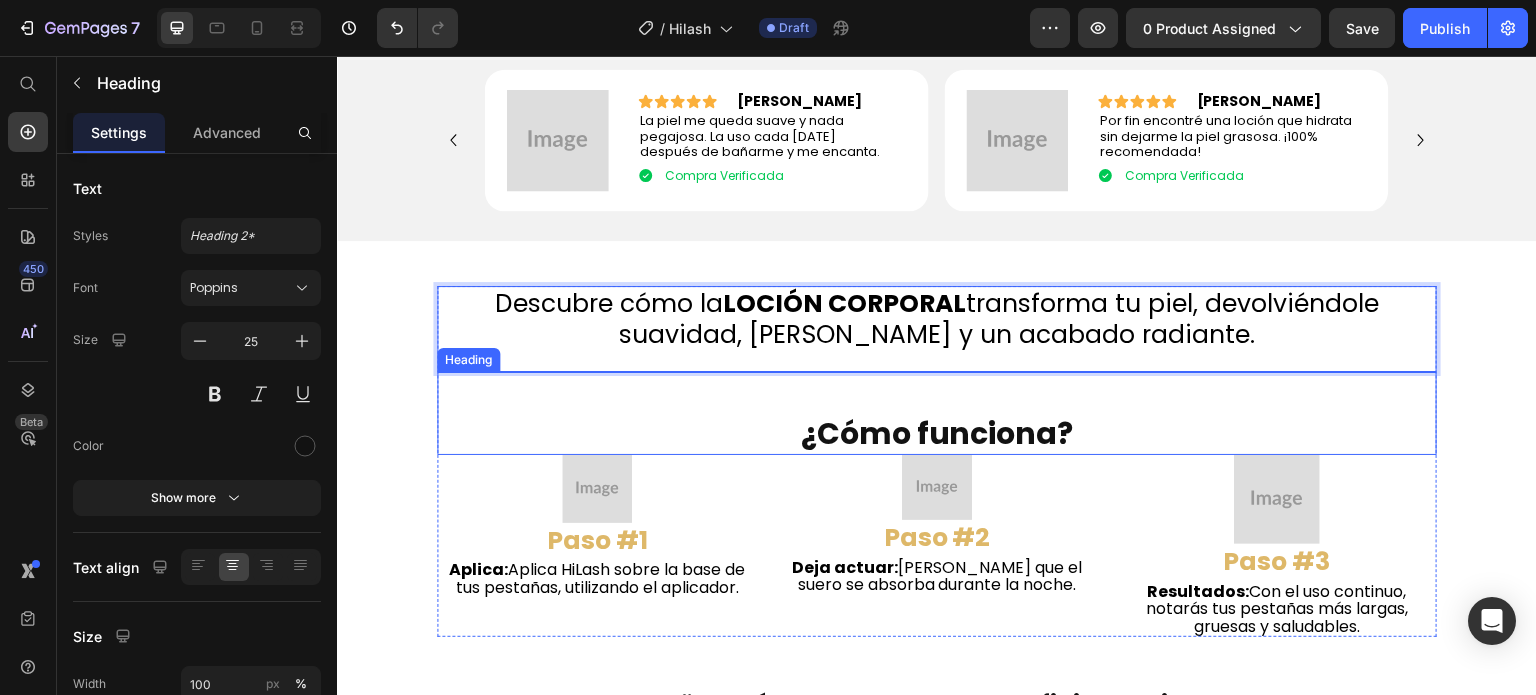 scroll, scrollTop: 1646, scrollLeft: 0, axis: vertical 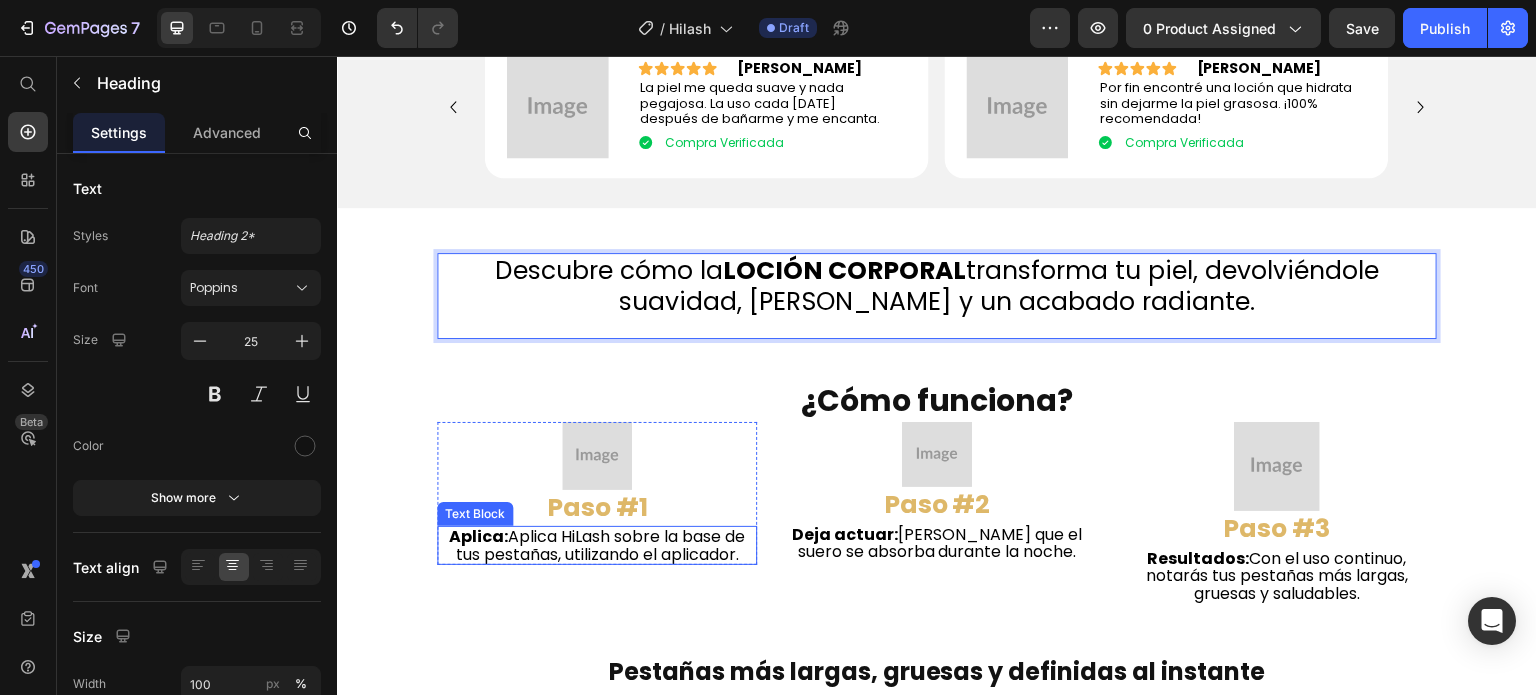 click on "Aplica:  Aplica HiLash sobre la base de tus pestañas, utilizando el aplicador." at bounding box center (597, 545) 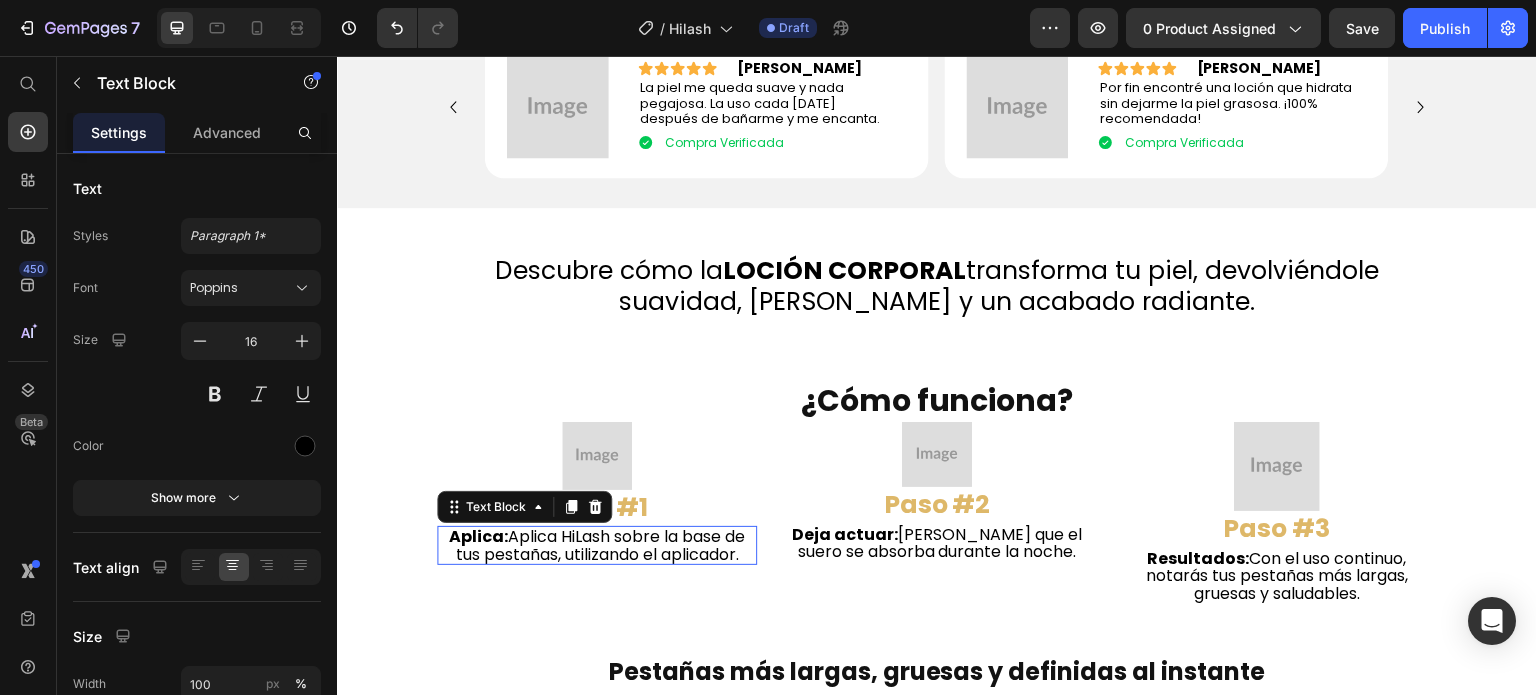 click on "Aplica:  Aplica HiLash sobre la base de tus pestañas, utilizando el aplicador." at bounding box center [597, 545] 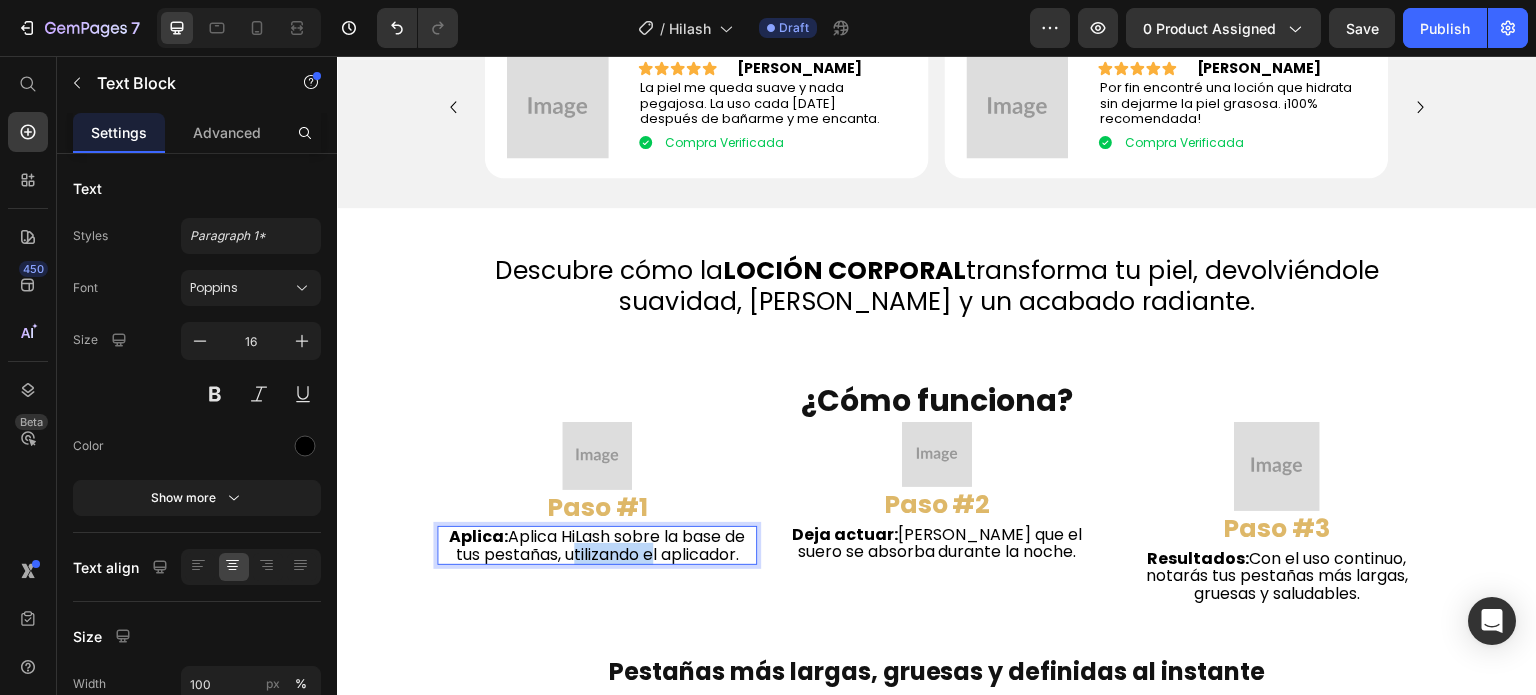 click on "Aplica:  Aplica HiLash sobre la base de tus pestañas, utilizando el aplicador." at bounding box center (597, 545) 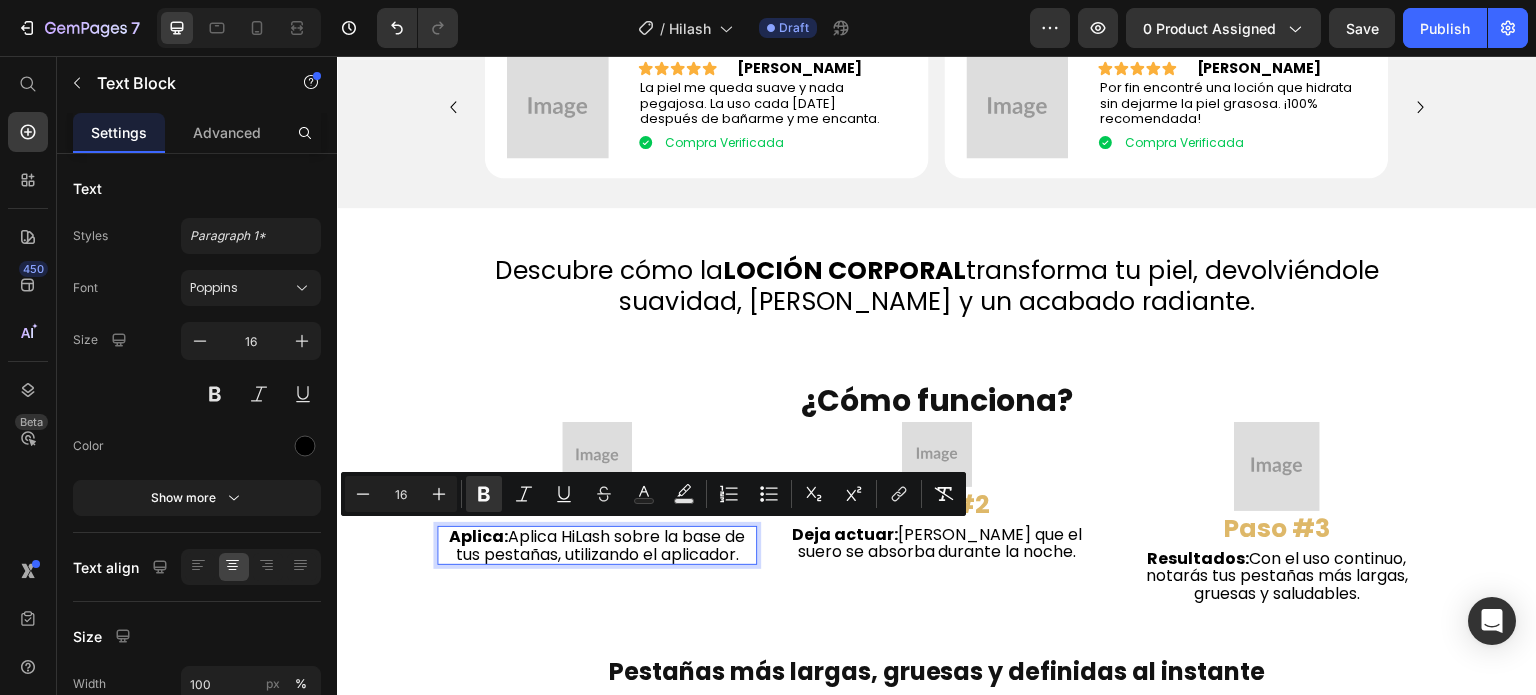 scroll, scrollTop: 0, scrollLeft: 0, axis: both 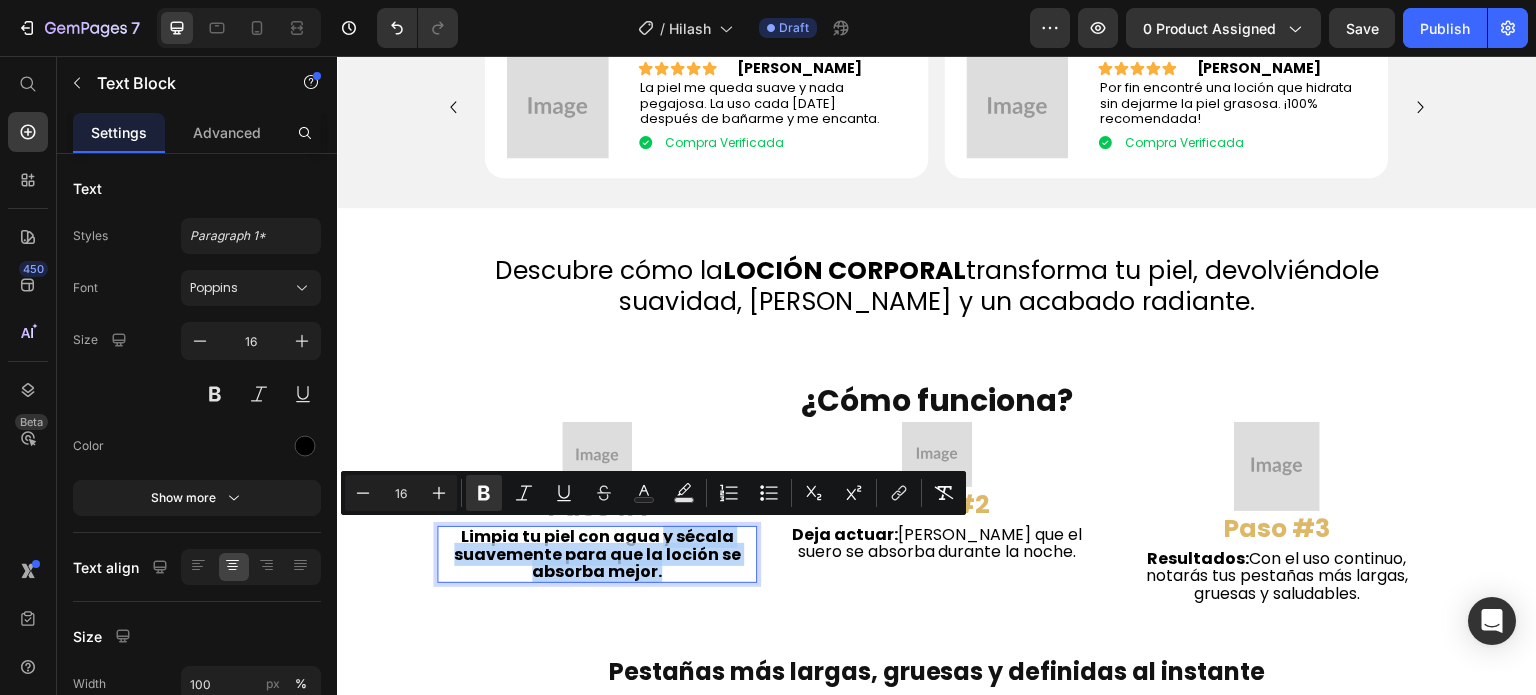 drag, startPoint x: 654, startPoint y: 536, endPoint x: 675, endPoint y: 569, distance: 39.115215 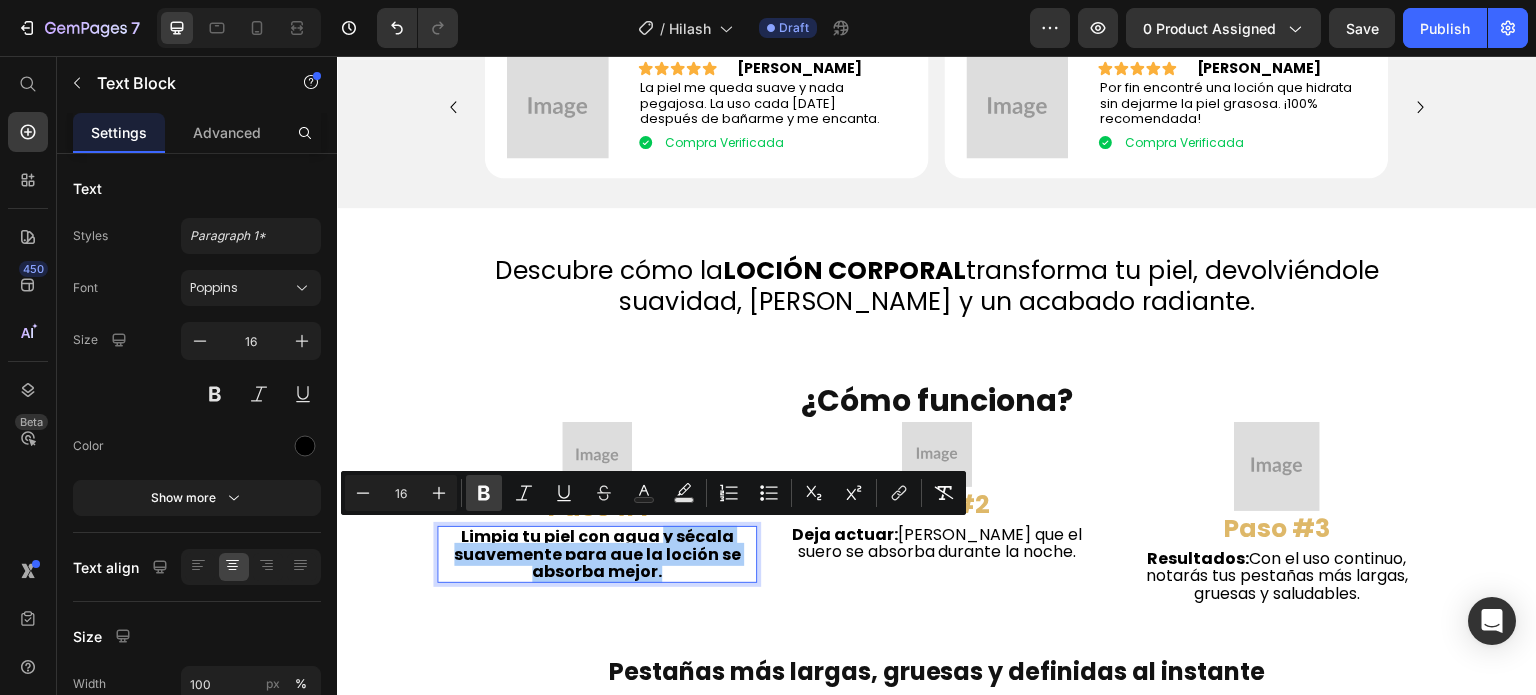 click 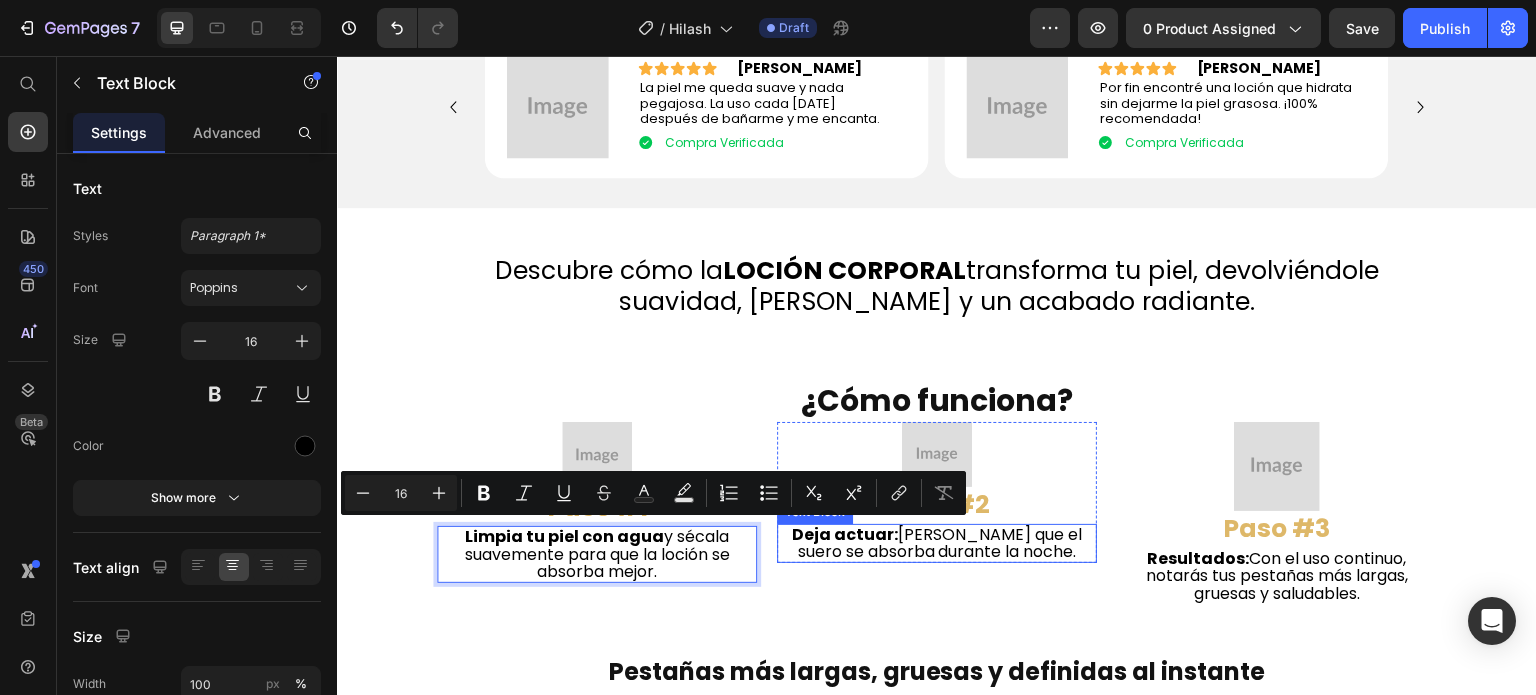 click on "Deja actuar:  Deja que el suero se absorba durante la noche." at bounding box center (937, 543) 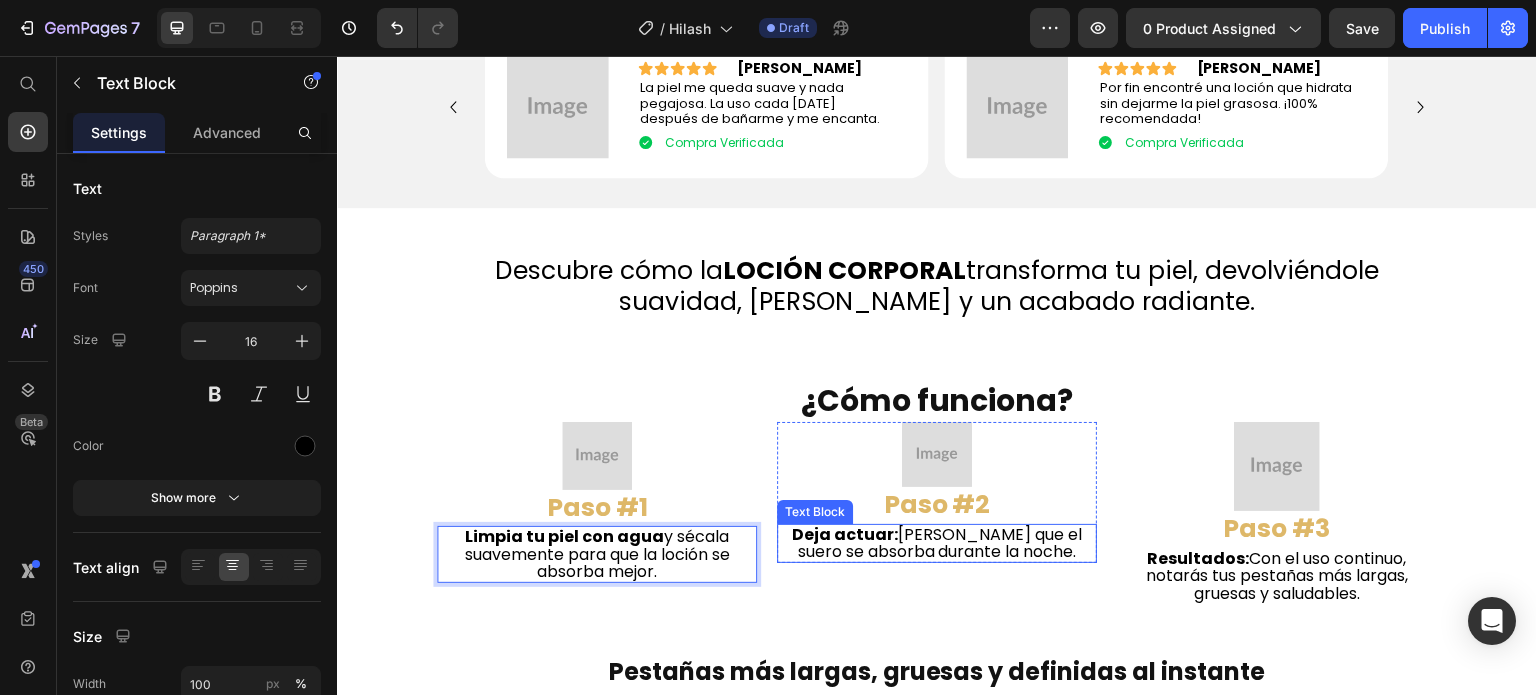 click on "Deja actuar:  Deja que el suero se absorba durante la noche." at bounding box center (937, 543) 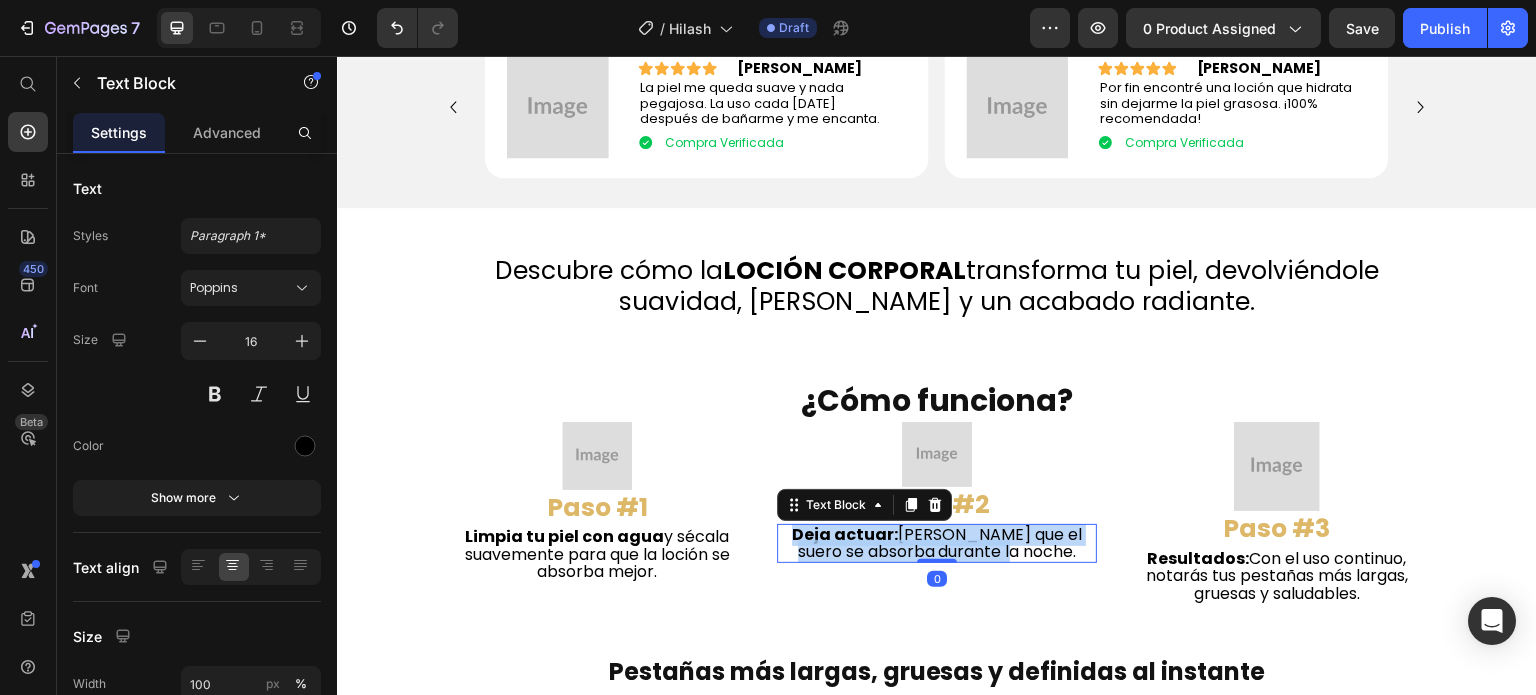 click on "Deja actuar:  Deja que el suero se absorba durante la noche." at bounding box center (937, 543) 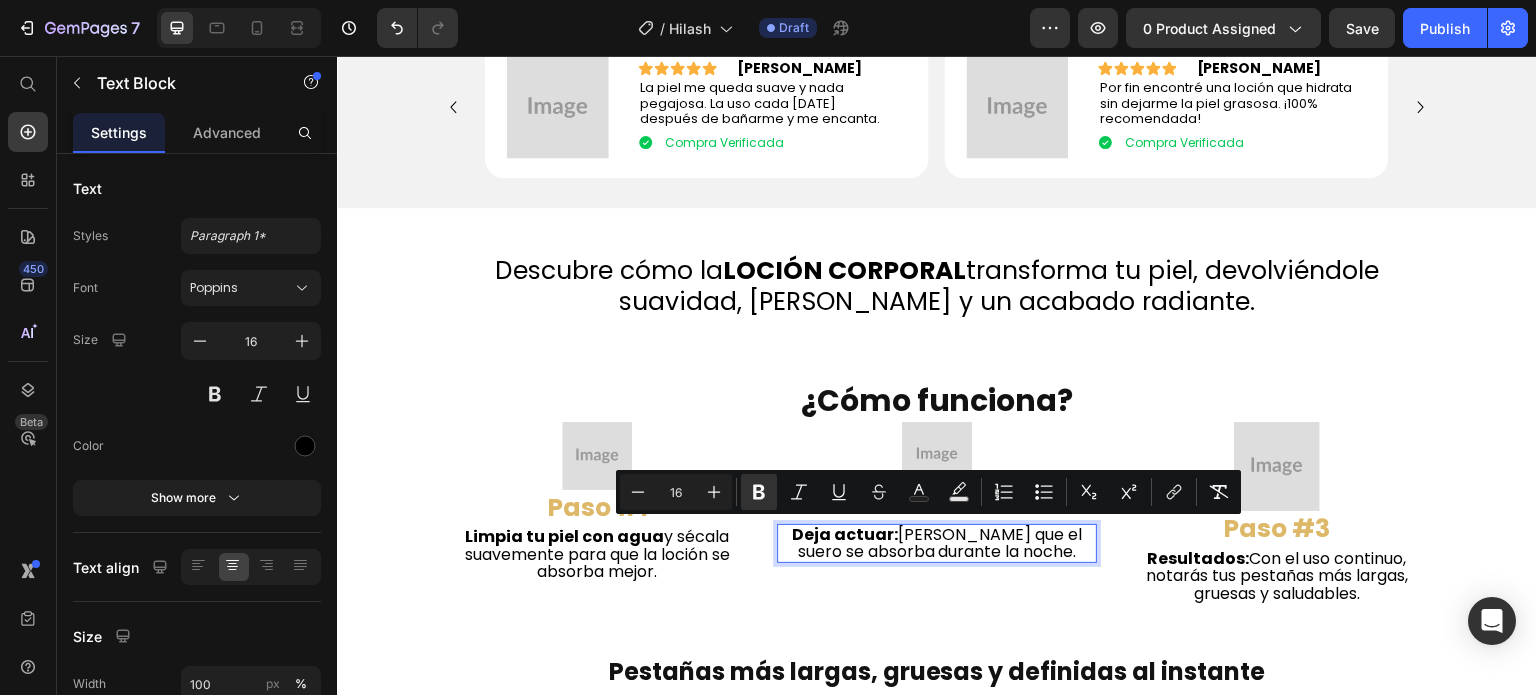 scroll, scrollTop: 0, scrollLeft: 0, axis: both 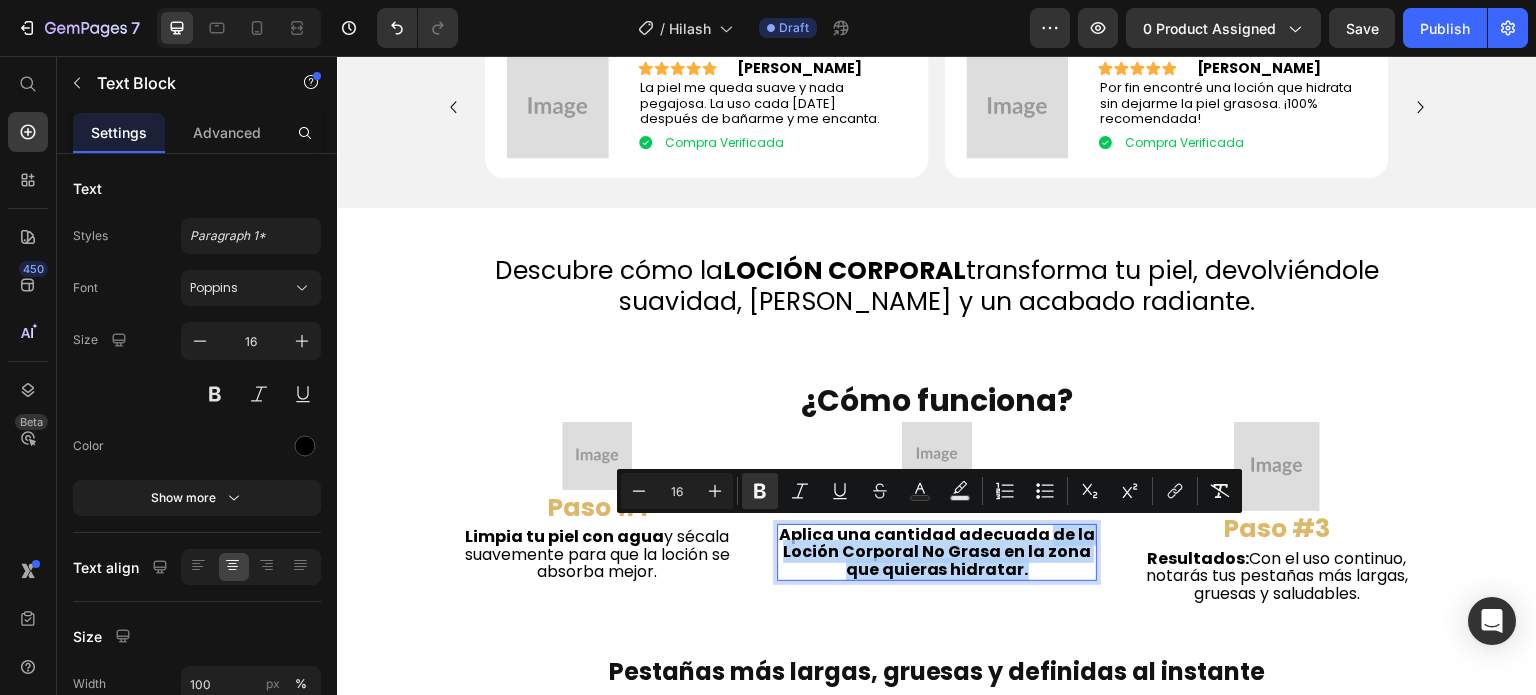 drag, startPoint x: 1040, startPoint y: 537, endPoint x: 1042, endPoint y: 565, distance: 28.071337 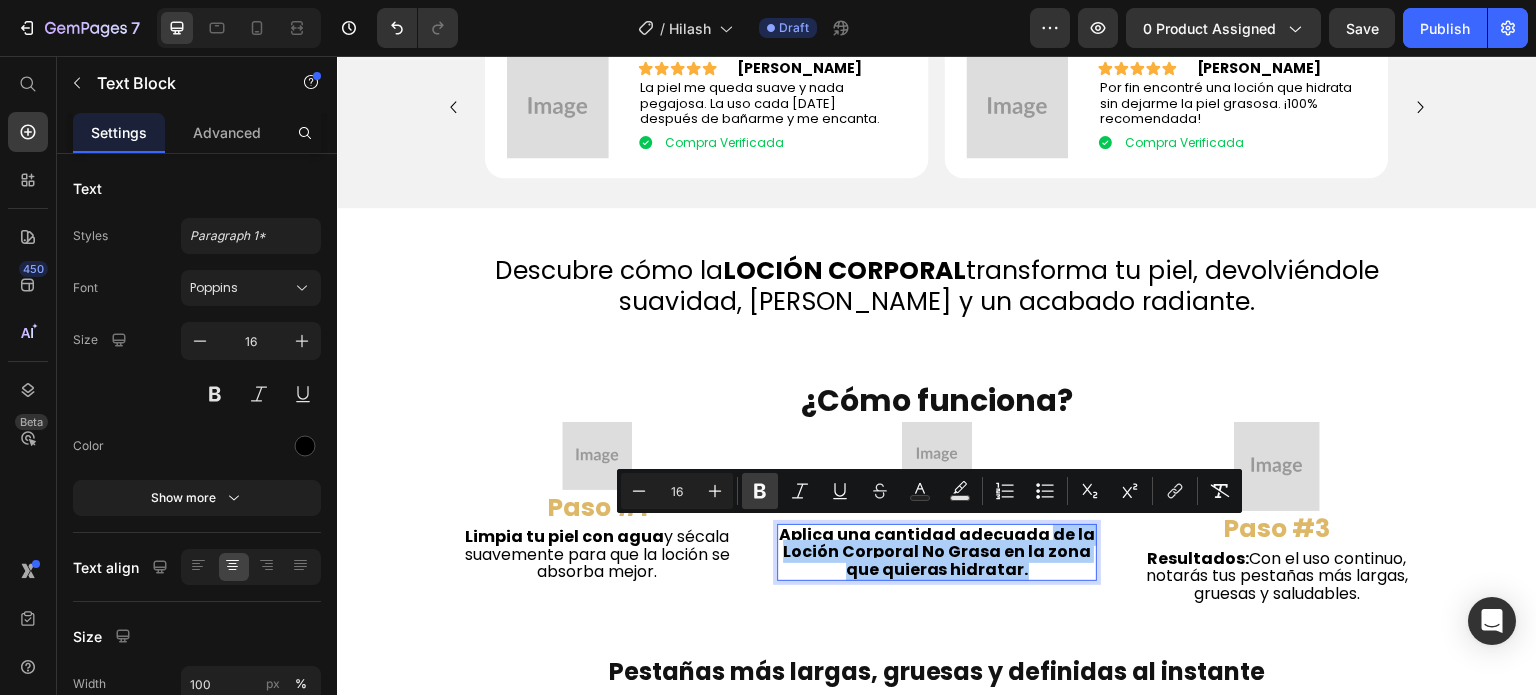 click on "Bold" at bounding box center (760, 491) 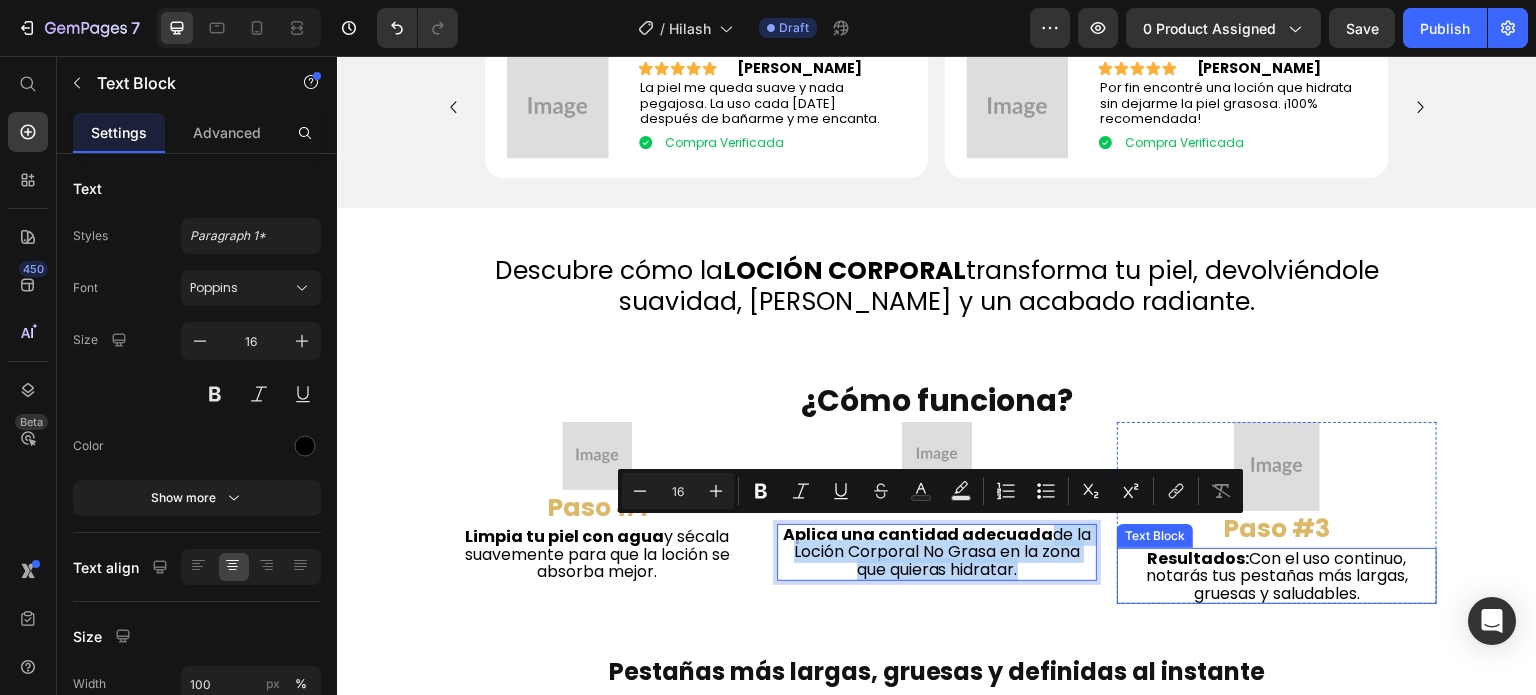 click on "Resultados:  Con el uso continuo, notarás tus pestañas más largas, gruesas y saludables." at bounding box center [1277, 576] 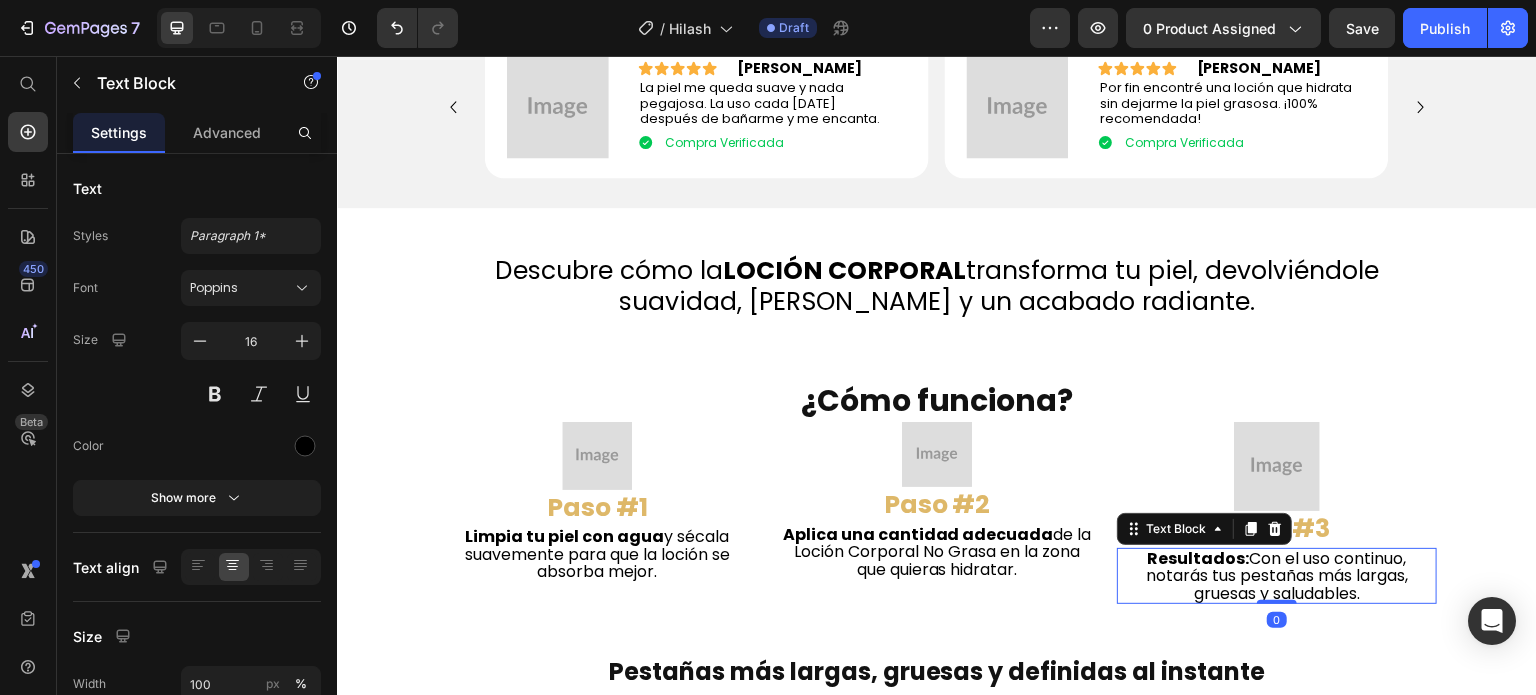 click on "Resultados:  Con el uso continuo, notarás tus pestañas más largas, gruesas y saludables." at bounding box center [1277, 576] 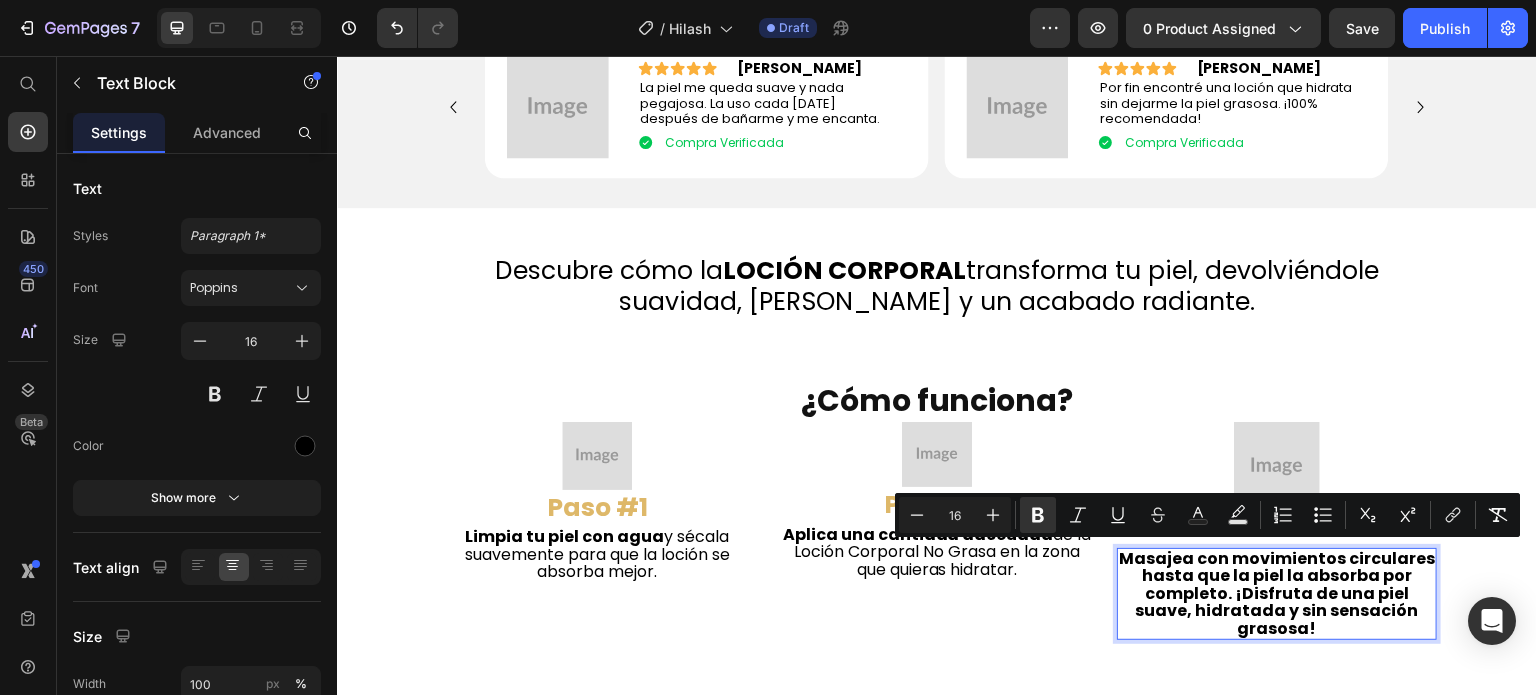 scroll, scrollTop: 0, scrollLeft: 0, axis: both 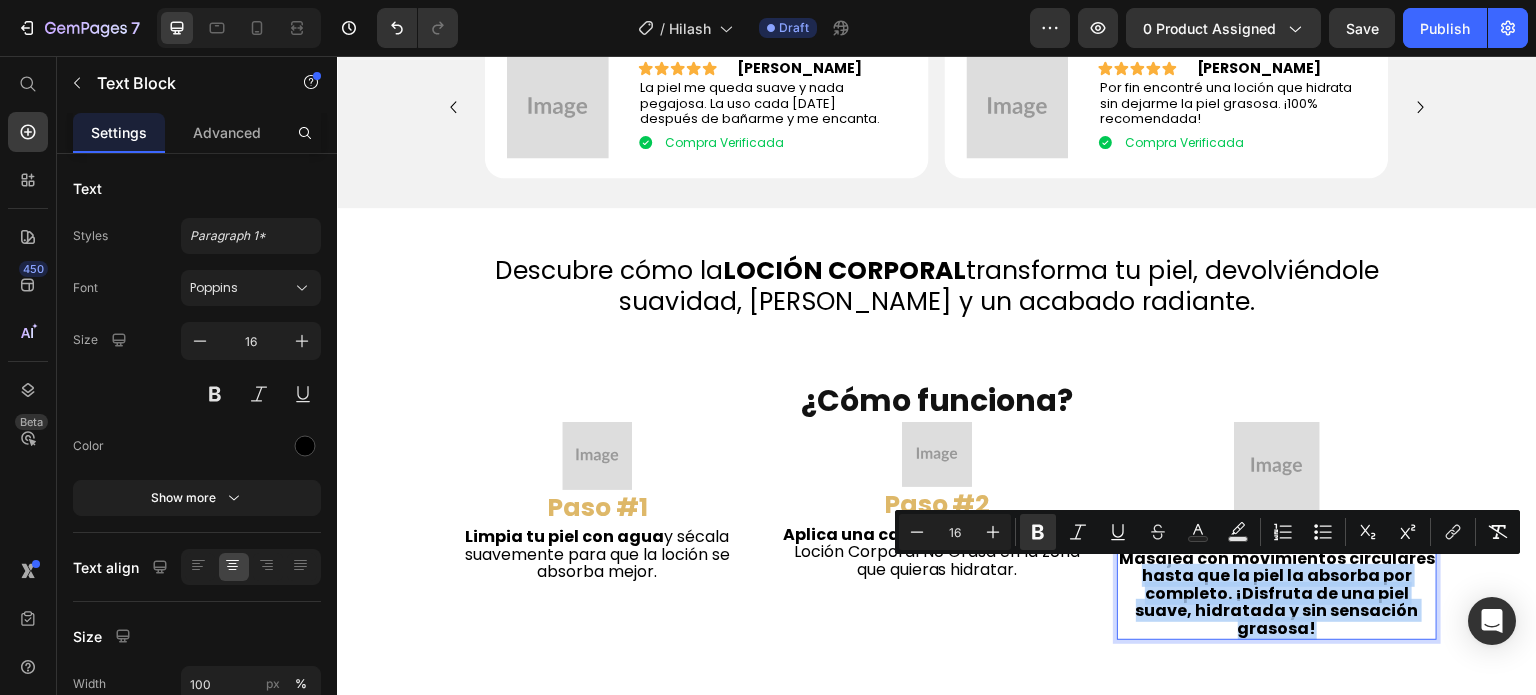 drag, startPoint x: 1132, startPoint y: 574, endPoint x: 1414, endPoint y: 616, distance: 285.1105 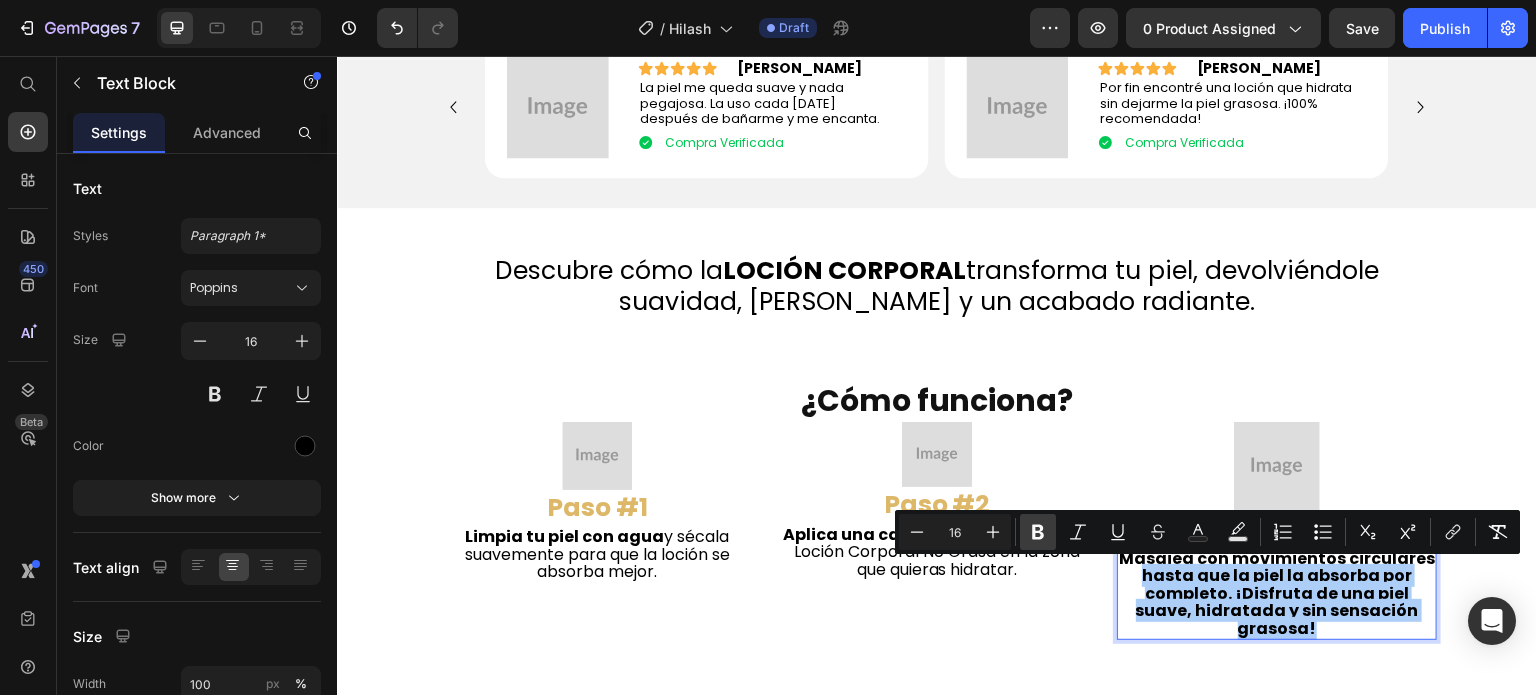 click 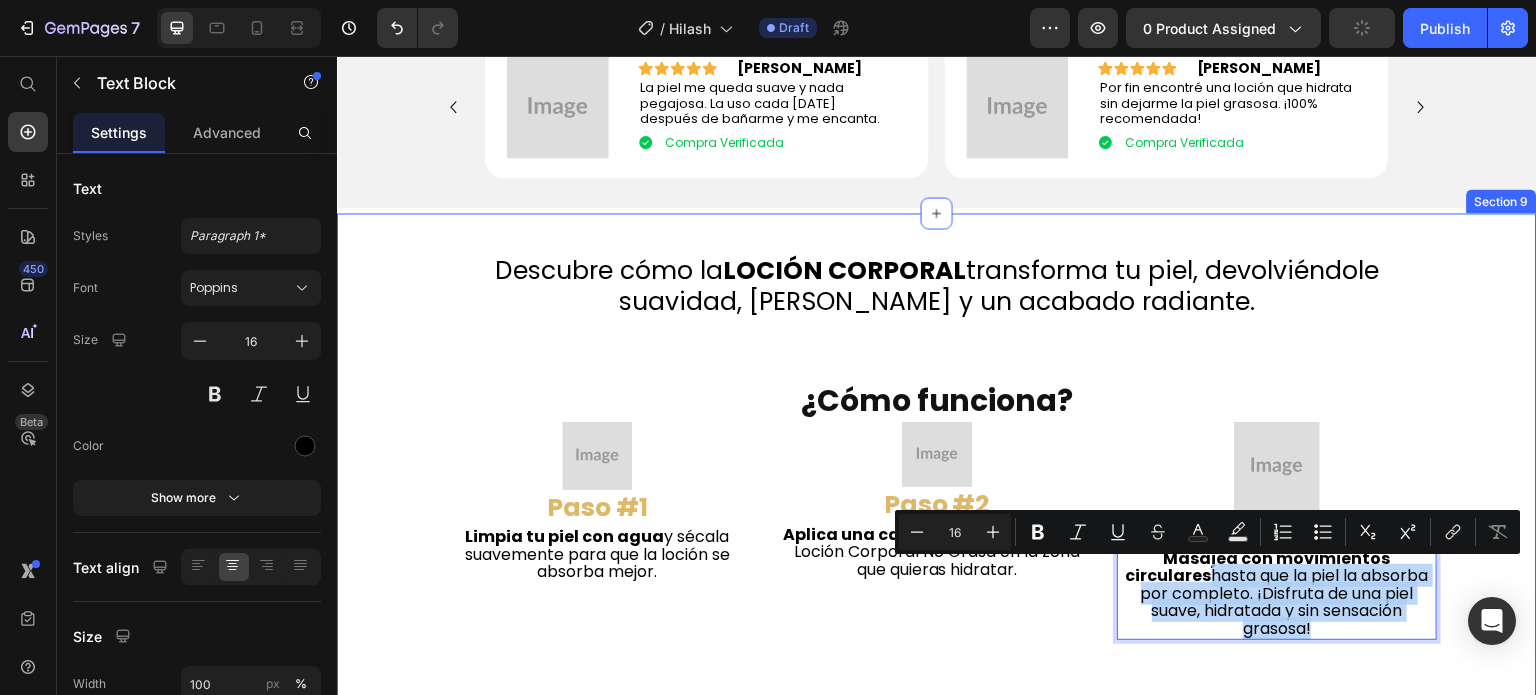 click on "⁠⁠⁠⁠⁠⁠⁠ Descubre cómo la  LOCIÓN CORPORAL  transforma tu piel, devolviéndole suavidad, frescura y un acabado radiante. Heading ¿Cómo funciona? Heading Image Paso #1 Heading Limpia tu piel con agua  y sécala suavemente para que la loción se absorba mejor. Text Block Row Image Paso #2 Heading Aplica una cantidad adecuada  de la Loción Corporal No Grasa en la zona que quieras hidratar. Text Block Row Image Paso #3 Heading Masajea con movimientos circulares  hasta que la piel la absorba por completo. ¡Disfruta de una piel suave, hidratada y sin sensación grasosa! Text Block   0 Row Row Row Pestañas más largas, gruesas y definidas al instante Heading Image Crecimiento visible Text Block
.id574724516790404135 .cls-1 {
fill: #deb869;
}
Icon Row Row Hilash estimula el crecimiento de tus pestañas, dejándolas más largas y gruesas desde las primeras aplicaciones. Text Block" at bounding box center (937, 765) 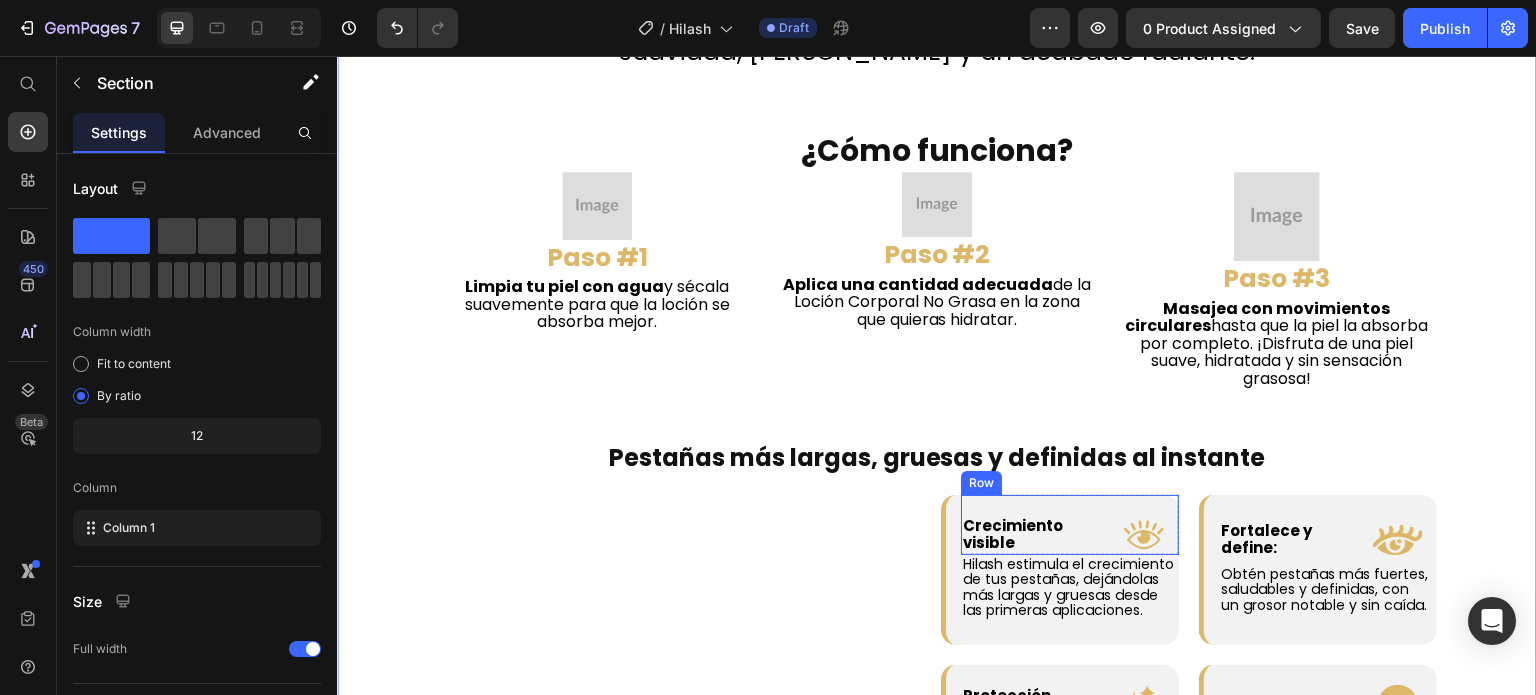 scroll, scrollTop: 1946, scrollLeft: 0, axis: vertical 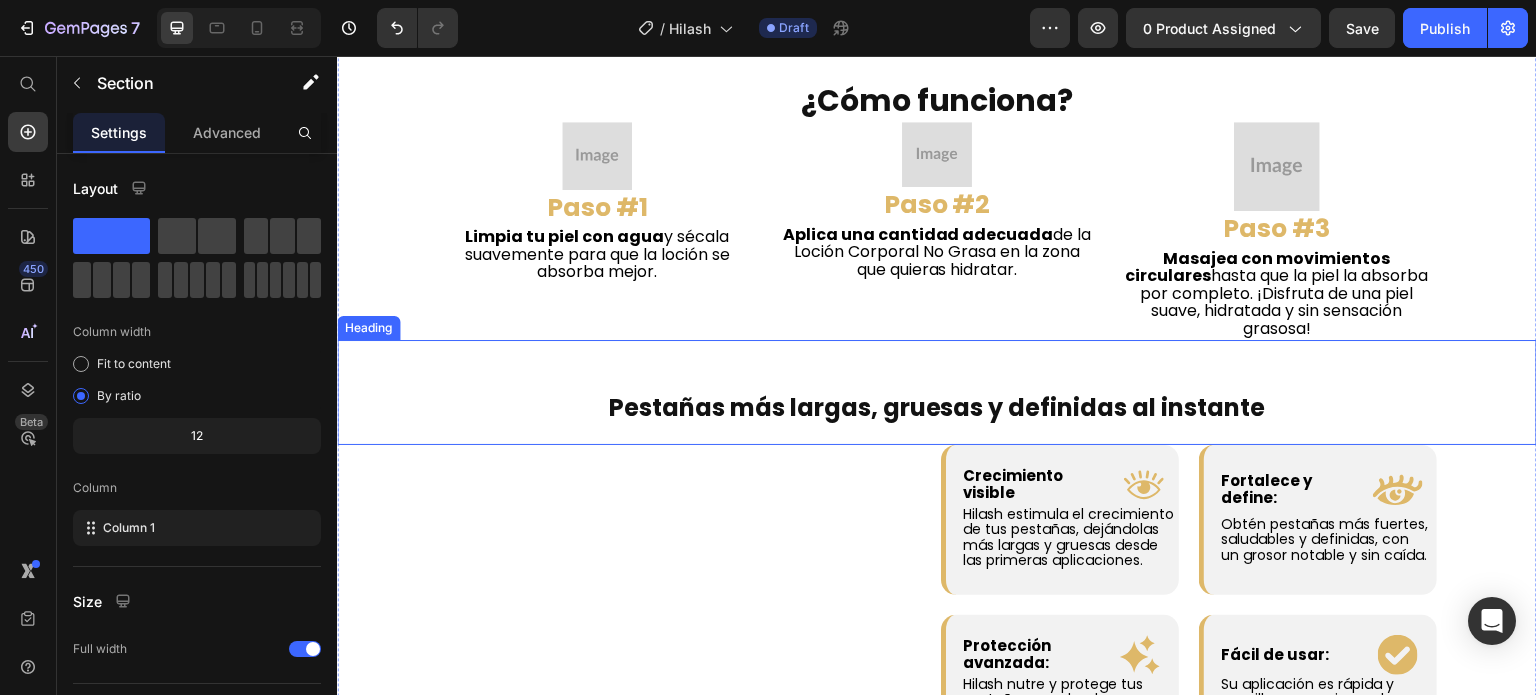 click on "Pestañas más largas, gruesas y definidas al instante" at bounding box center (937, 407) 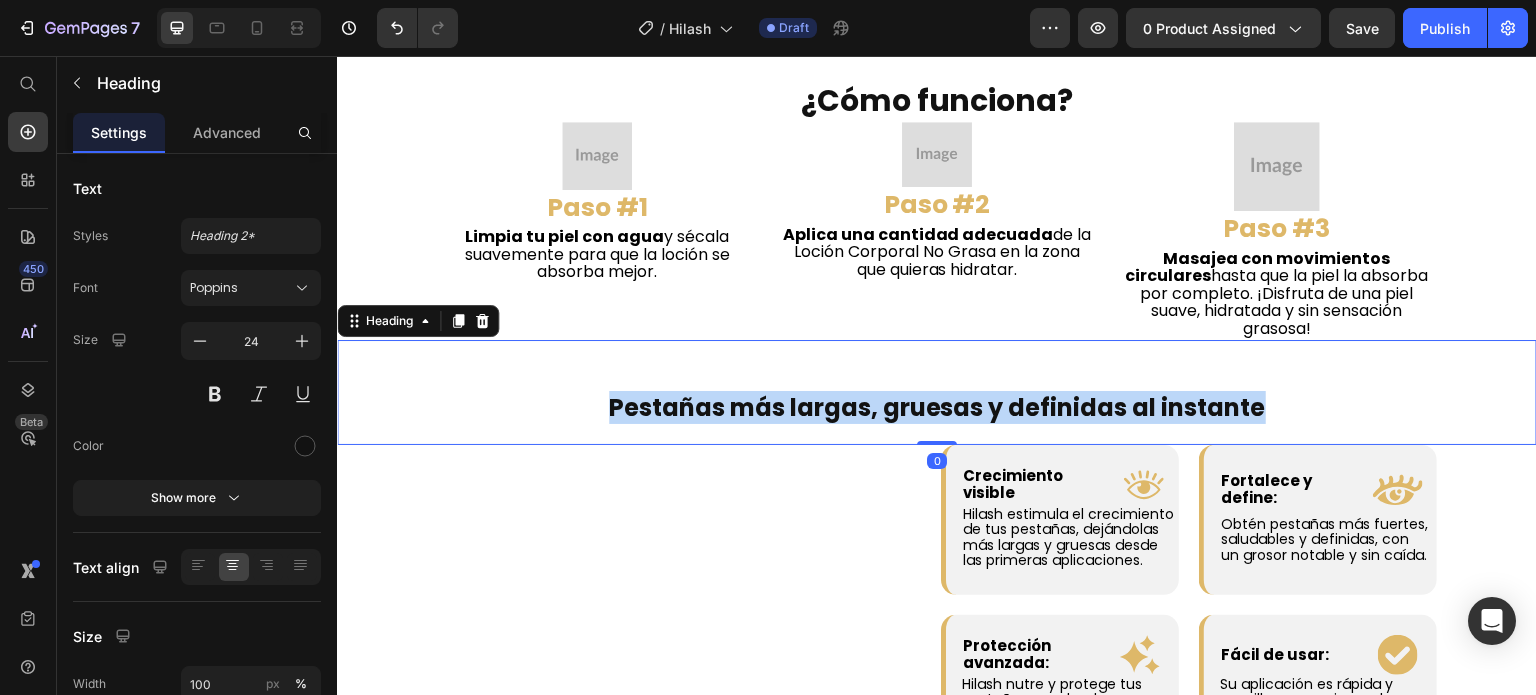 click on "Pestañas más largas, gruesas y definidas al instante" at bounding box center (937, 407) 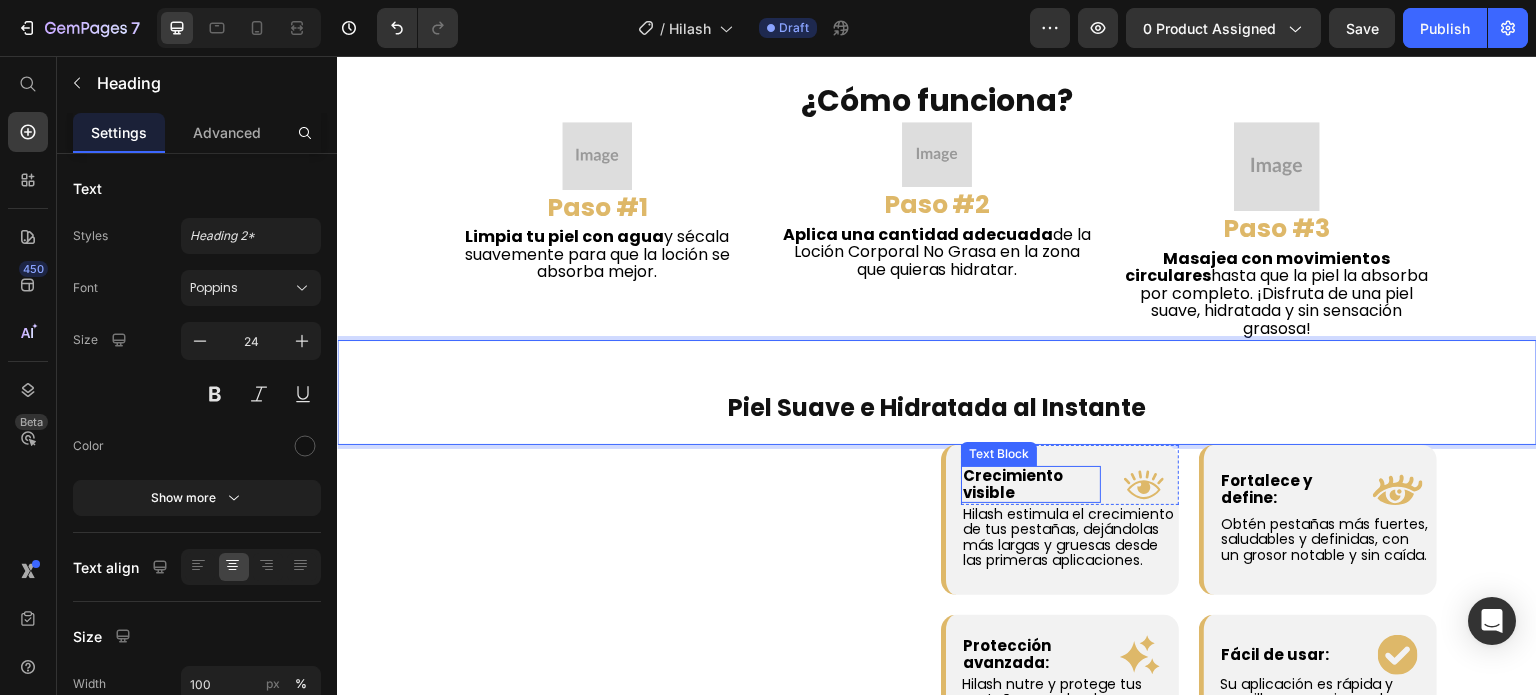 click on "Crecimiento visible" at bounding box center [1013, 484] 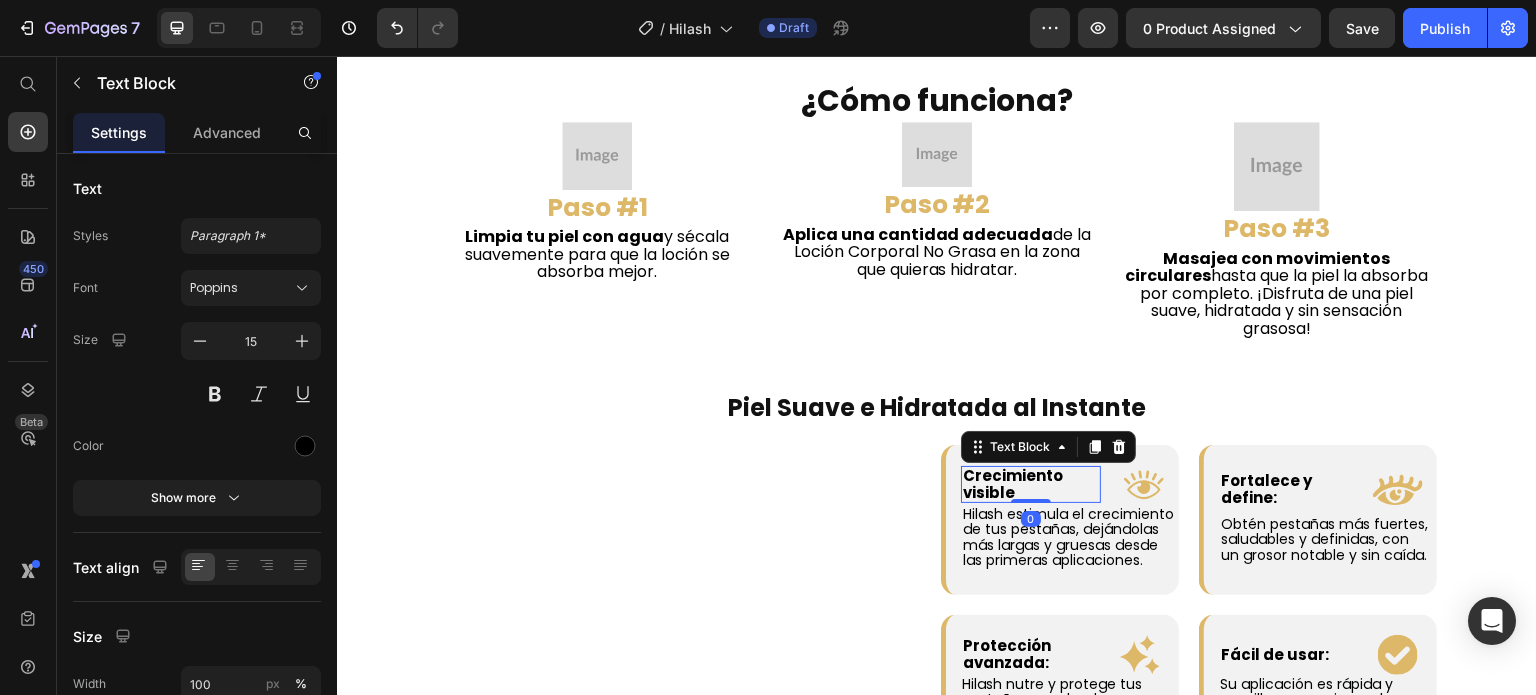 click on "Crecimiento visible" at bounding box center (1013, 484) 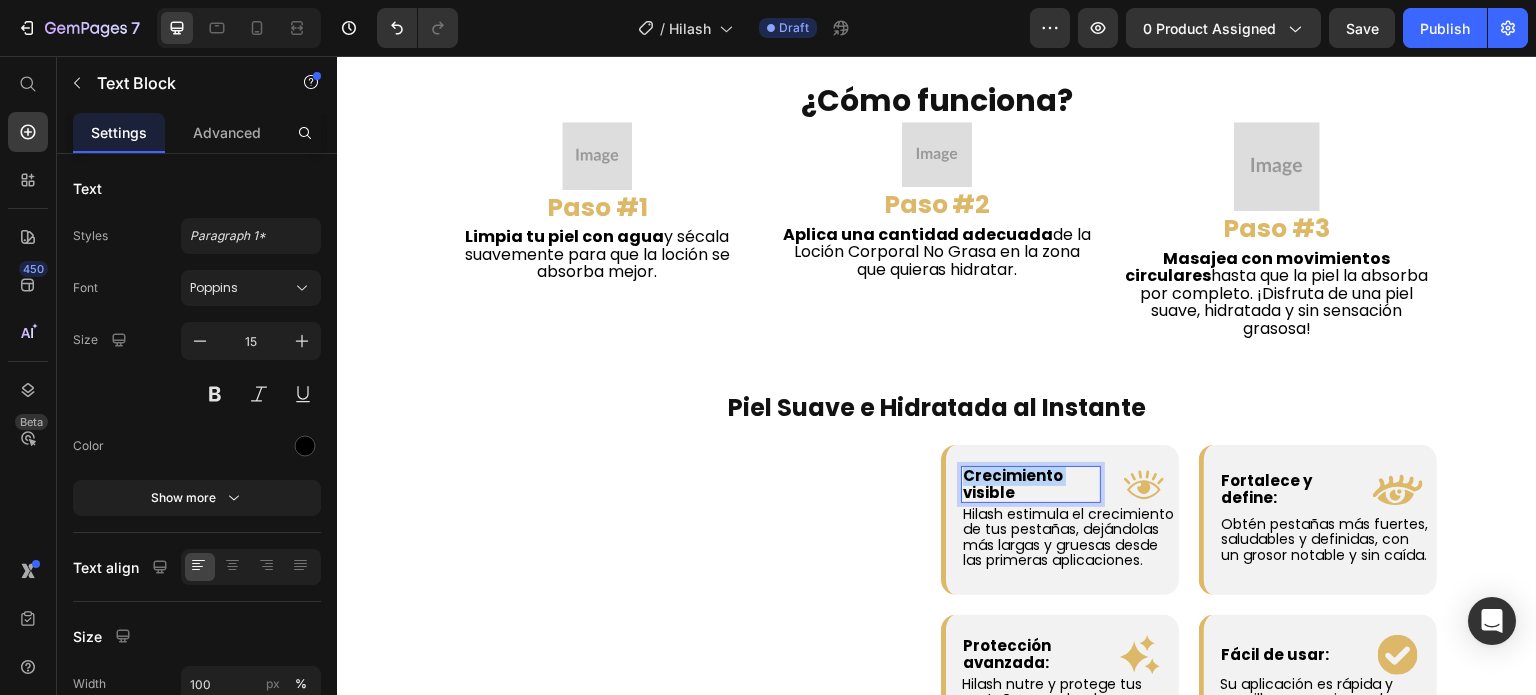 click on "Crecimiento visible" at bounding box center [1013, 484] 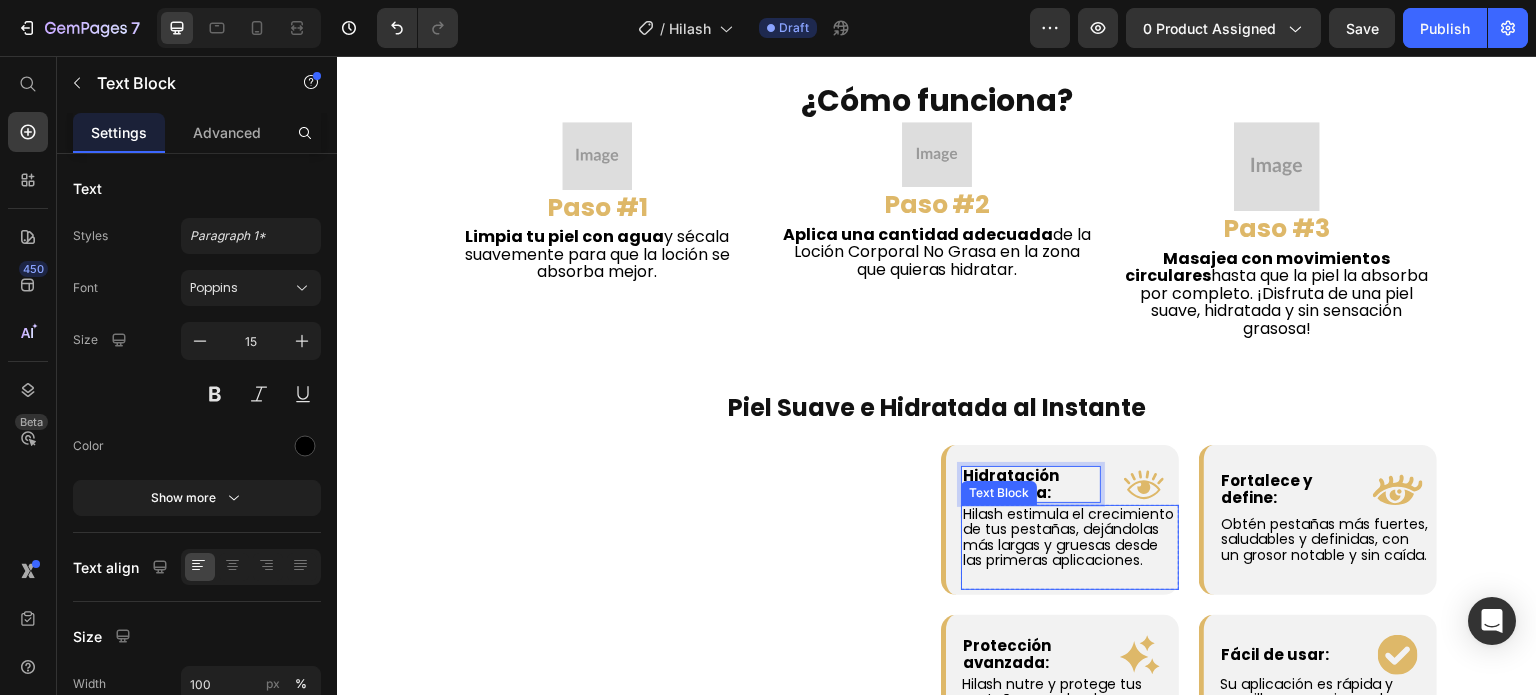 click on "Hilash estimula el crecimiento de tus pestañas, dejándolas más largas y gruesas desde las primeras aplicaciones." at bounding box center (1068, 537) 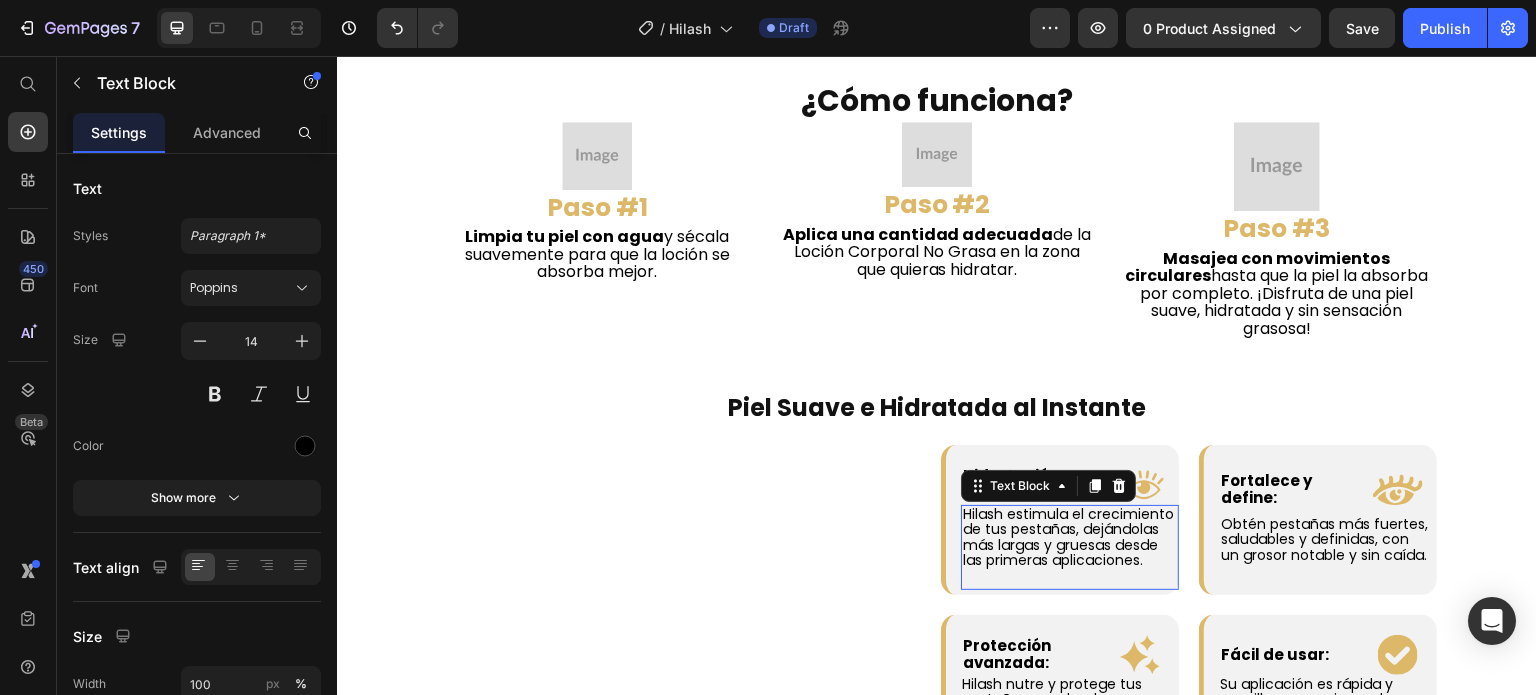 click on "Hilash estimula el crecimiento de tus pestañas, dejándolas más largas y gruesas desde las primeras aplicaciones." at bounding box center [1068, 537] 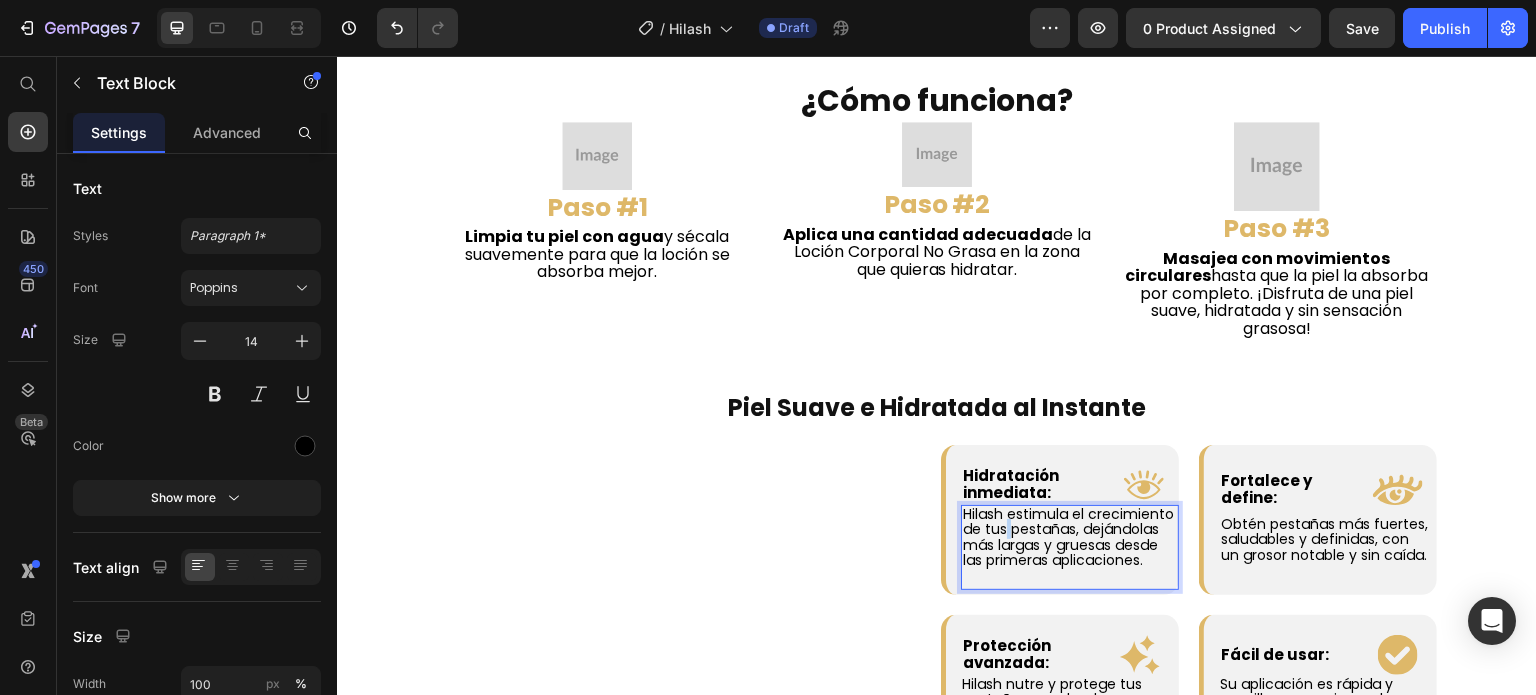 click on "Hilash estimula el crecimiento de tus pestañas, dejándolas más largas y gruesas desde las primeras aplicaciones." at bounding box center (1068, 537) 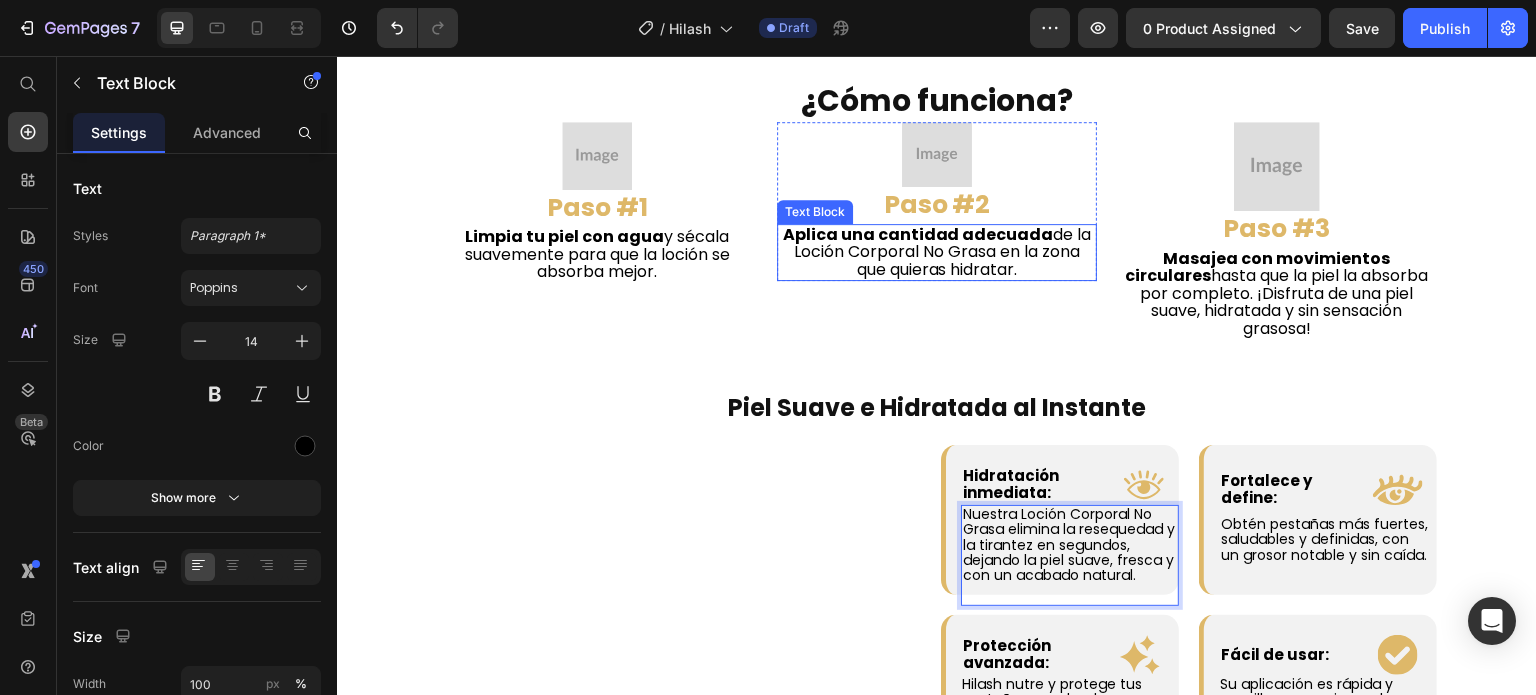 click on "Aplica una cantidad adecuada  de la Loción Corporal No Grasa en la zona que quieras hidratar." at bounding box center (937, 252) 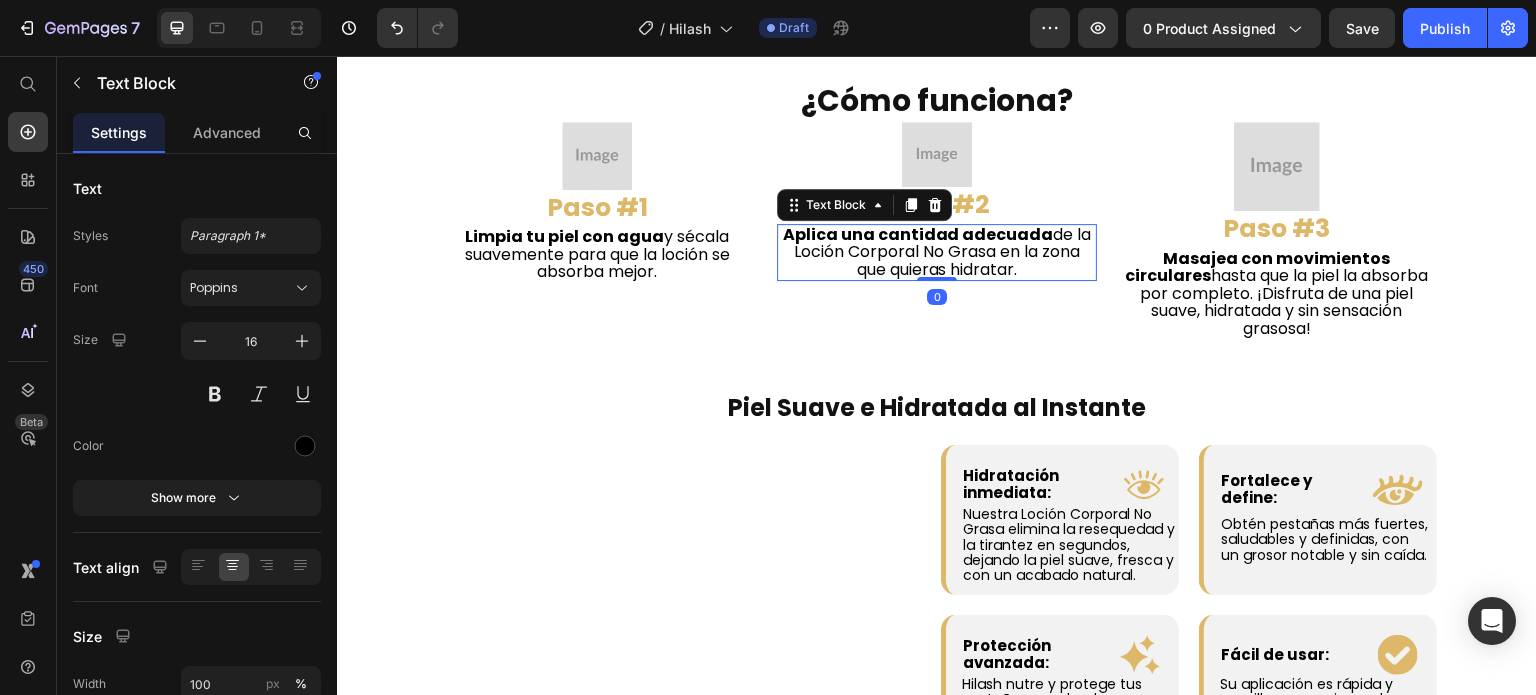 scroll, scrollTop: 0, scrollLeft: 0, axis: both 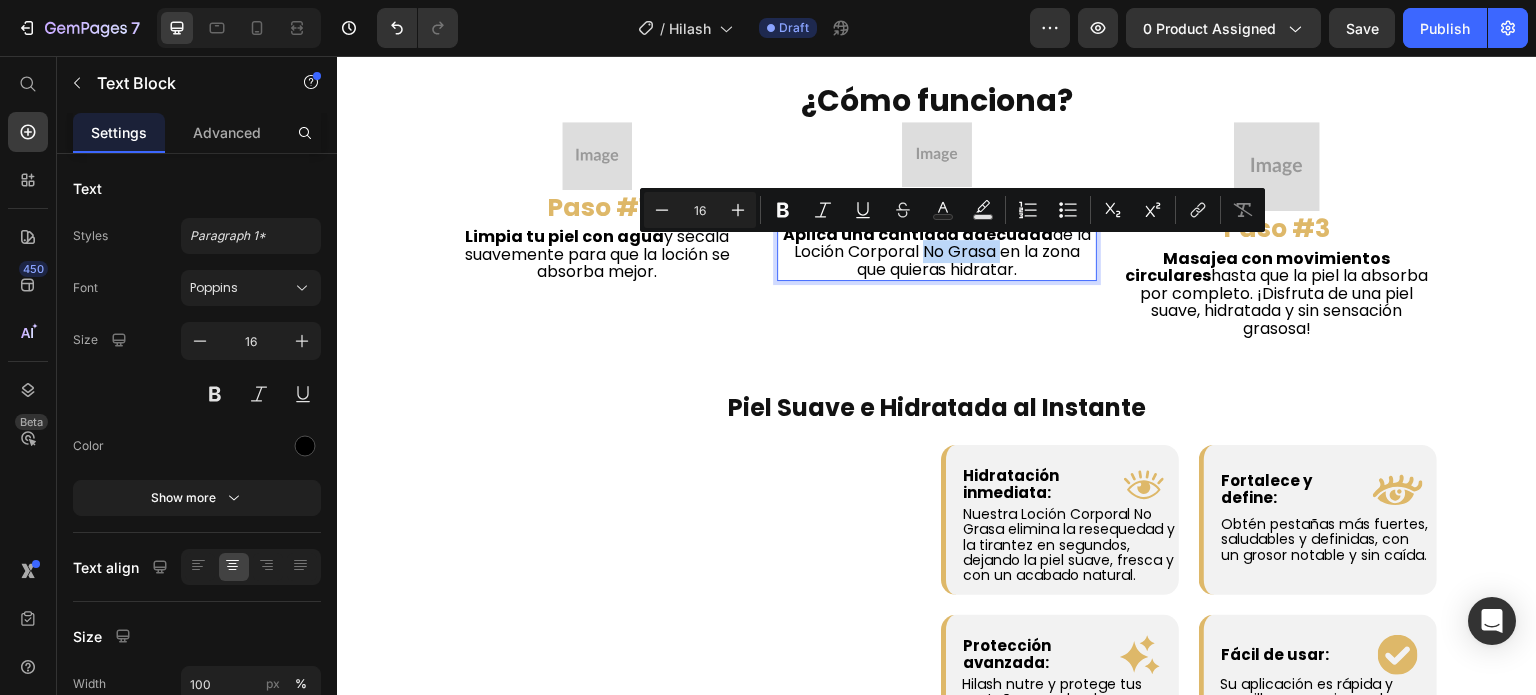 drag, startPoint x: 918, startPoint y: 249, endPoint x: 992, endPoint y: 251, distance: 74.02702 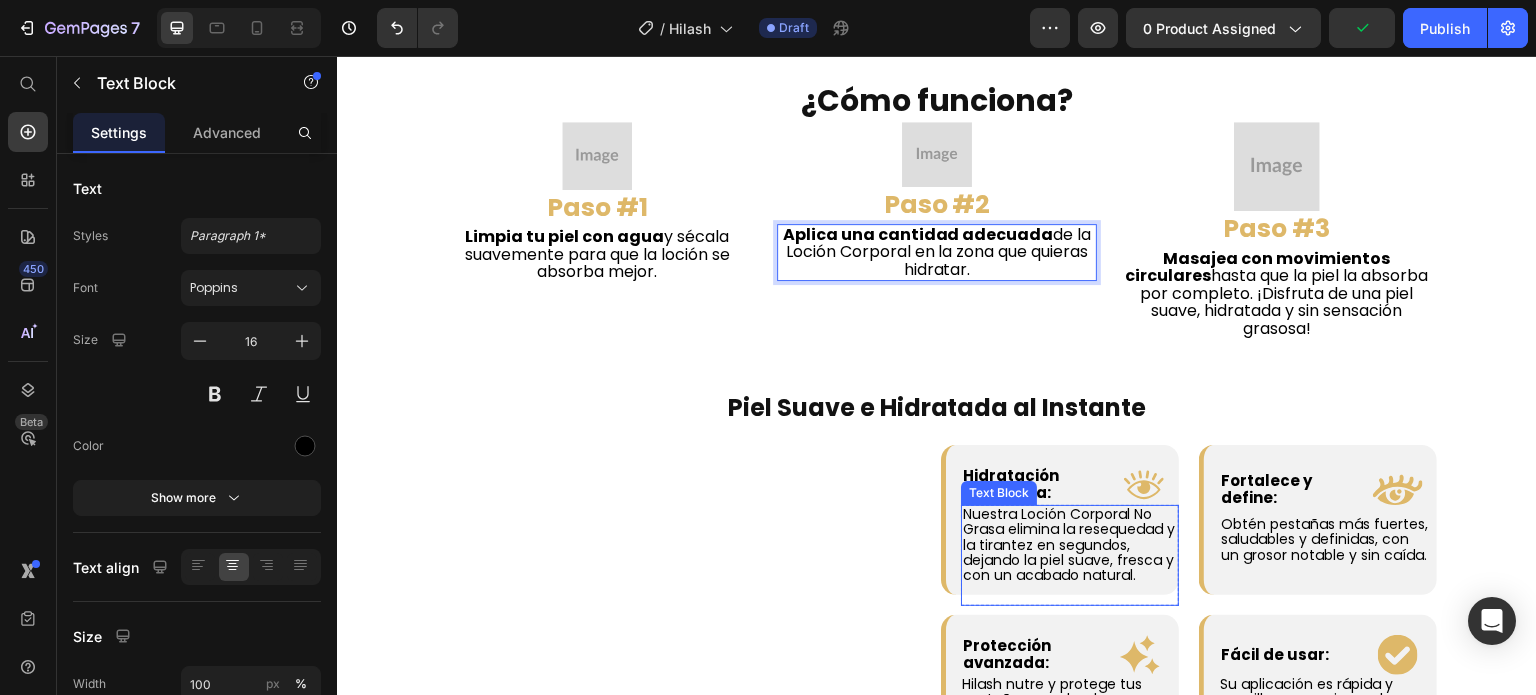 click on "Nuestra Loción Corporal No Grasa elimina la resequedad y la tirantez en segundos, dejando la piel suave, fresca y con un acabado natural." at bounding box center (1069, 545) 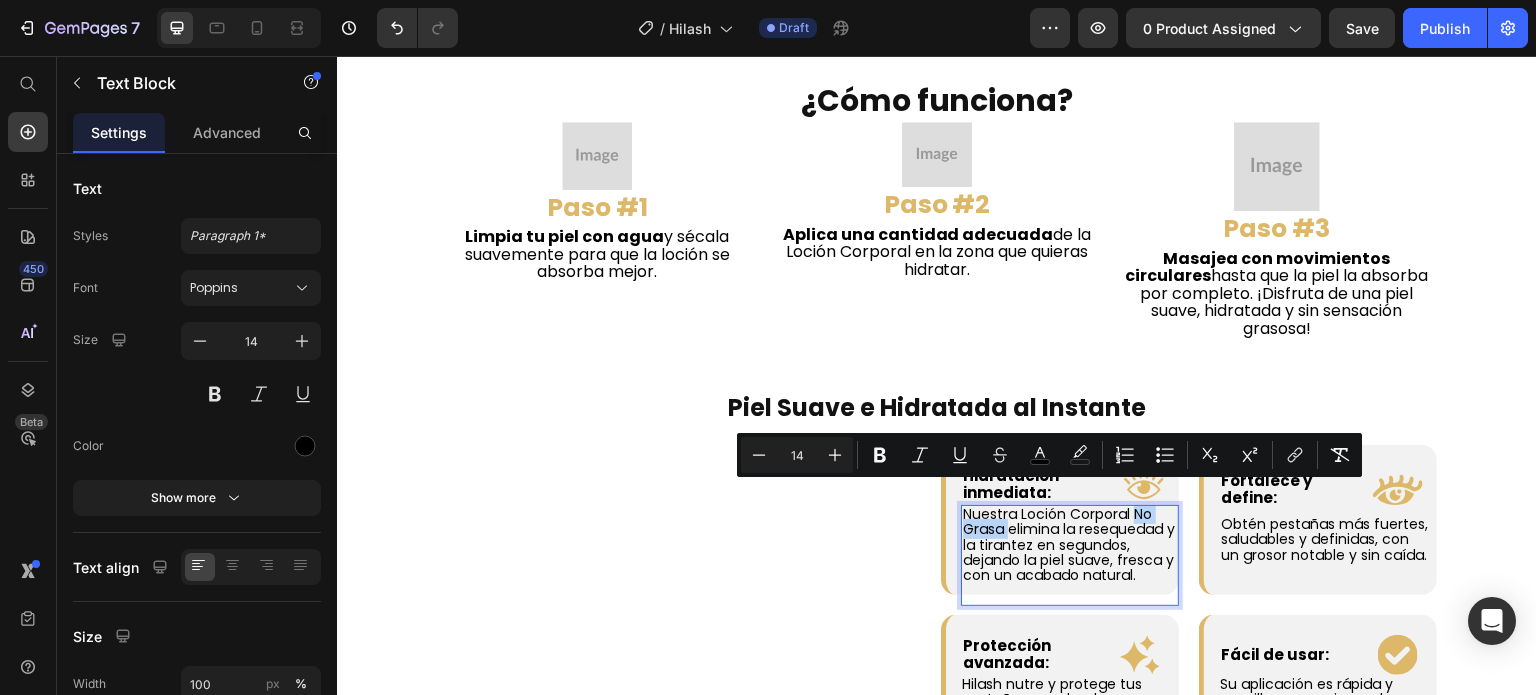 drag, startPoint x: 1127, startPoint y: 495, endPoint x: 1005, endPoint y: 518, distance: 124.1491 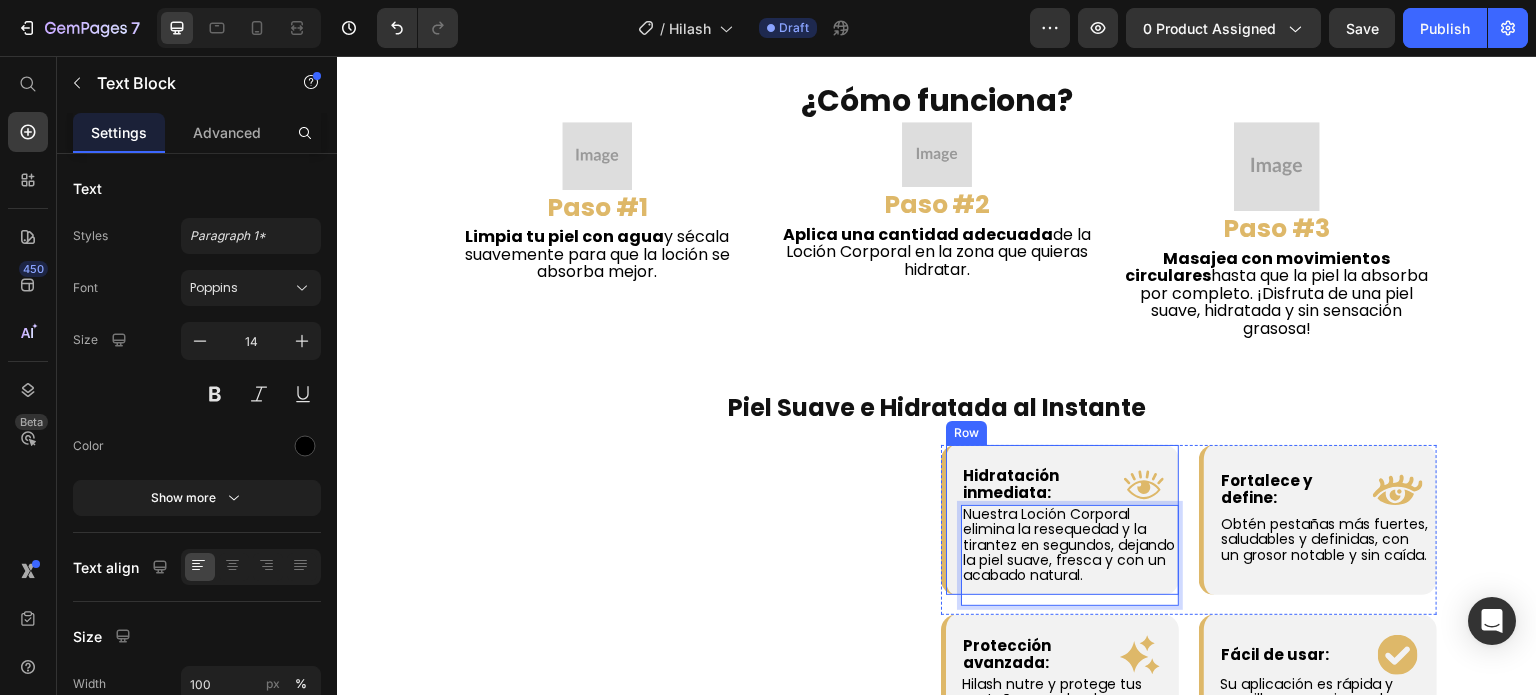 click on "Hidratación inmediata: Text Block
.id574724516790404135 .cls-1 {
fill: #deb869;
}
Icon Row Row Nuestra Loción Corporal elimina la resequedad y la tirantez en segundos, dejando la piel suave, fresca y con un acabado natural. Text Block   0 Row Row" at bounding box center [1060, 520] 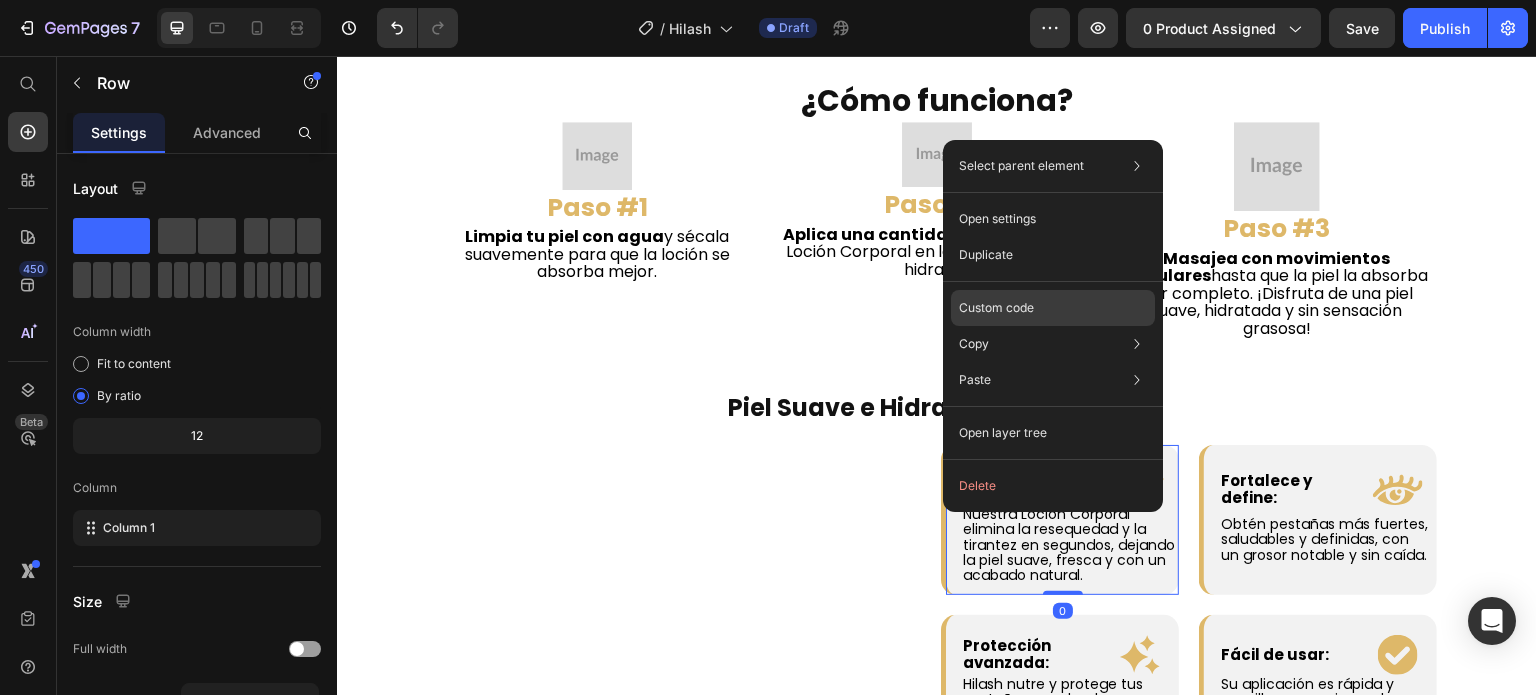 click on "Custom code" at bounding box center (996, 308) 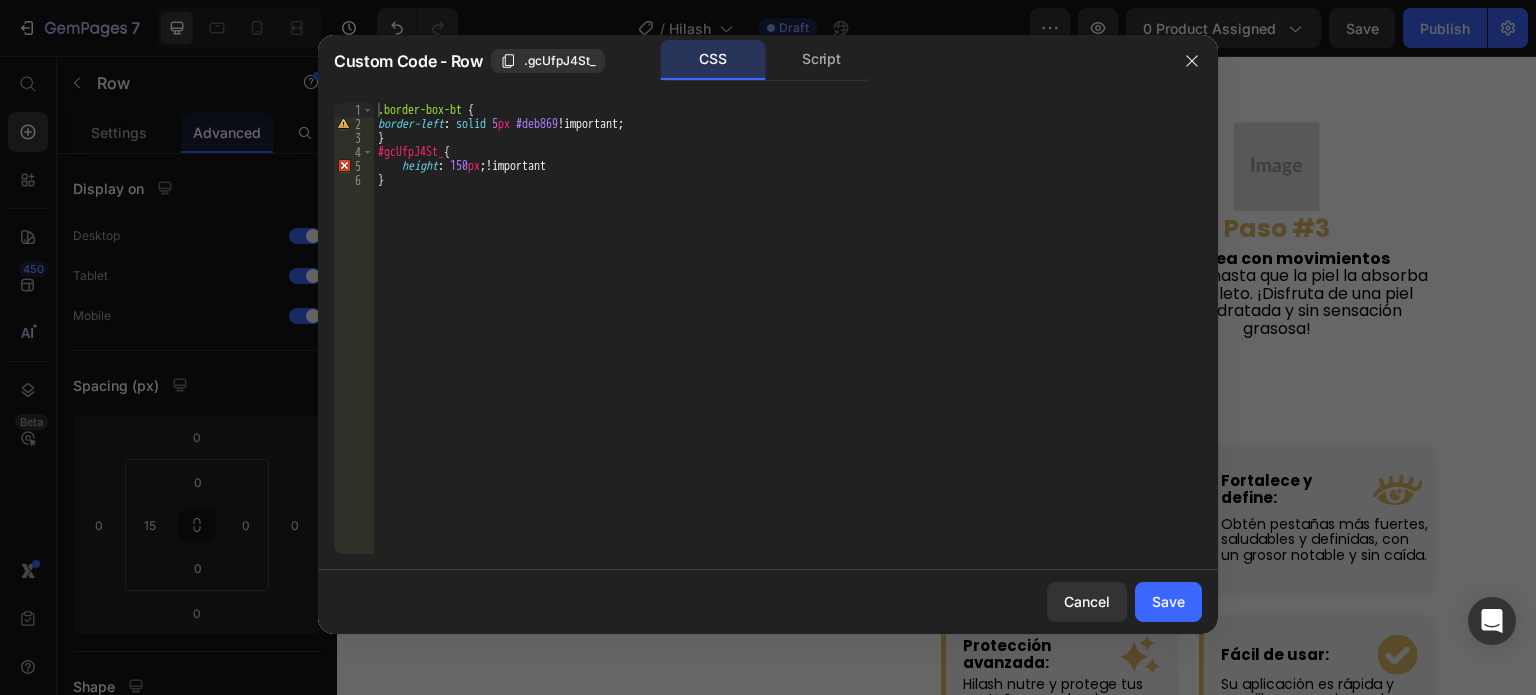 click on ".border-box-bt   { border-left :   solid   5 px   #deb869 !important ; } #gcUfpJ4St_ {      height :   150 px ; !important }" at bounding box center [788, 342] 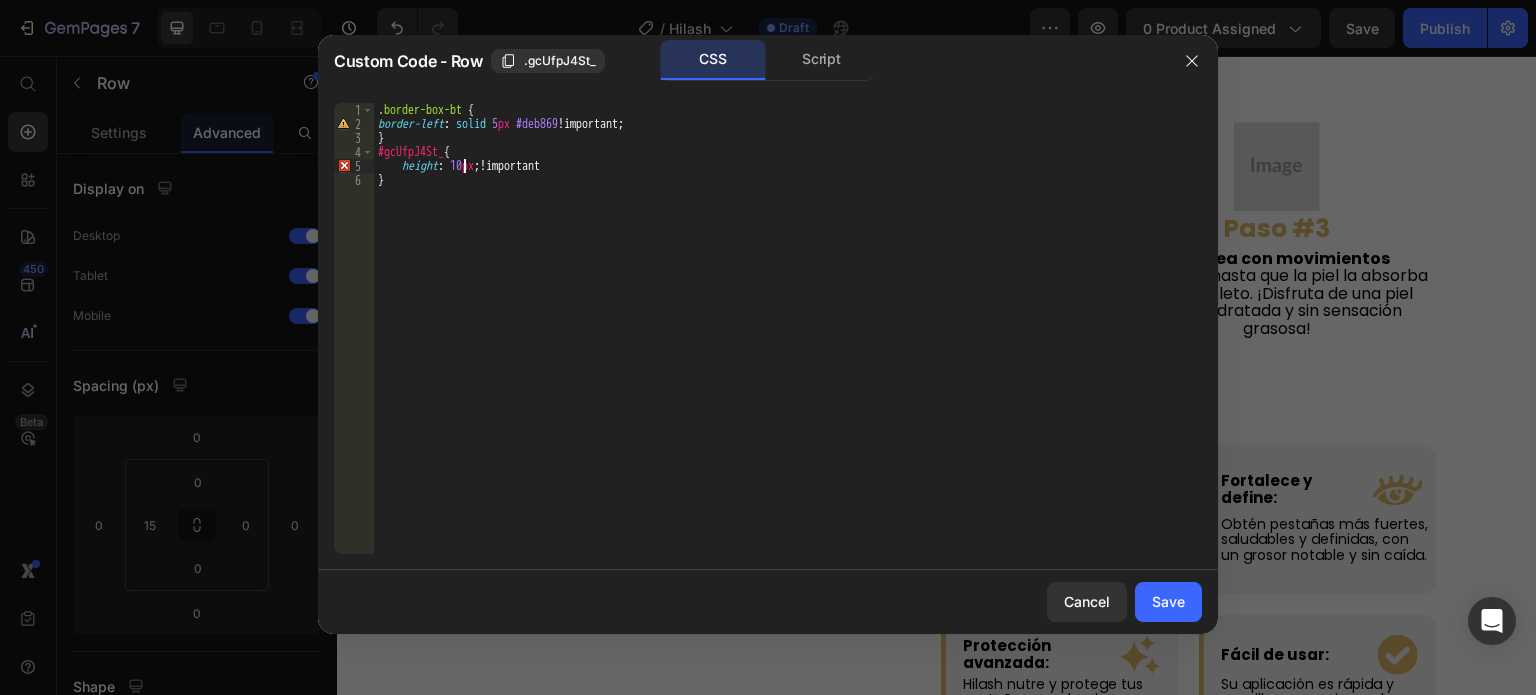 scroll, scrollTop: 0, scrollLeft: 7, axis: horizontal 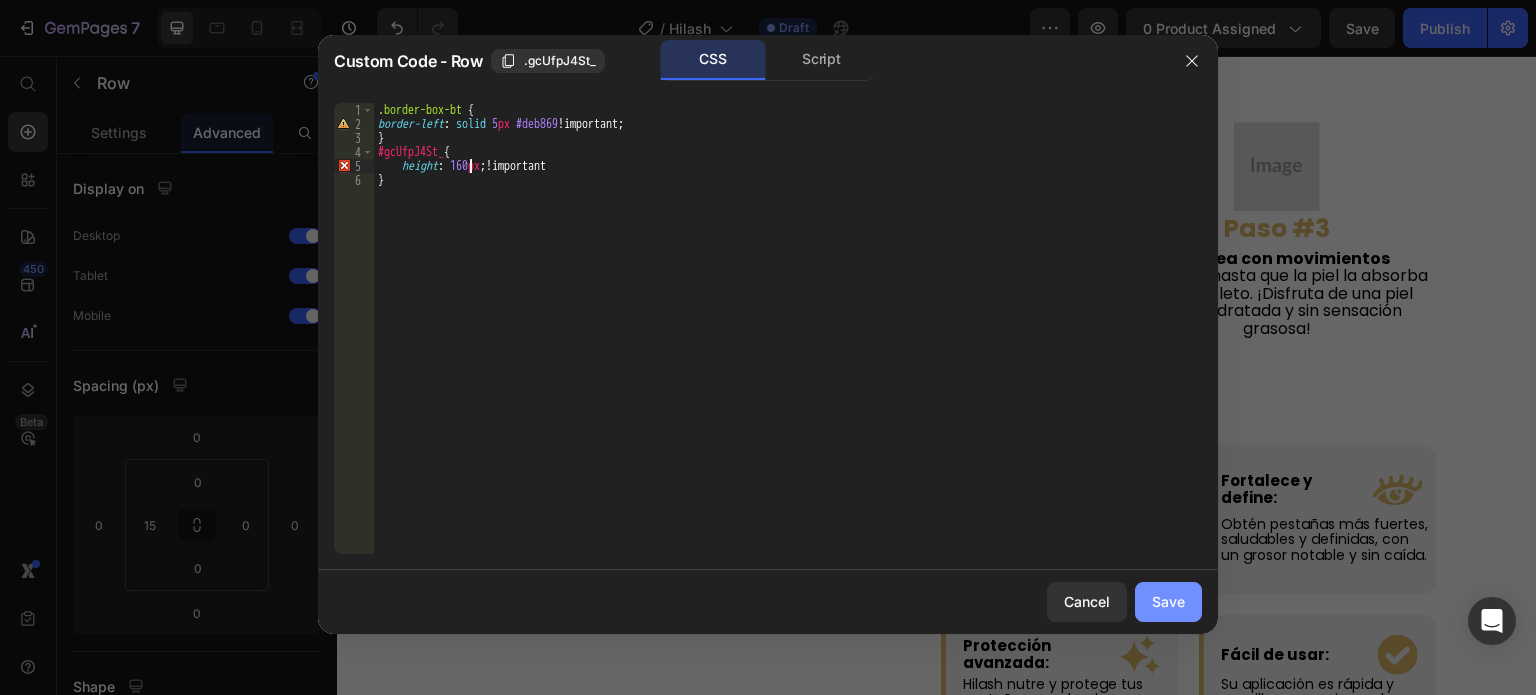 type on "height: 160px;!important" 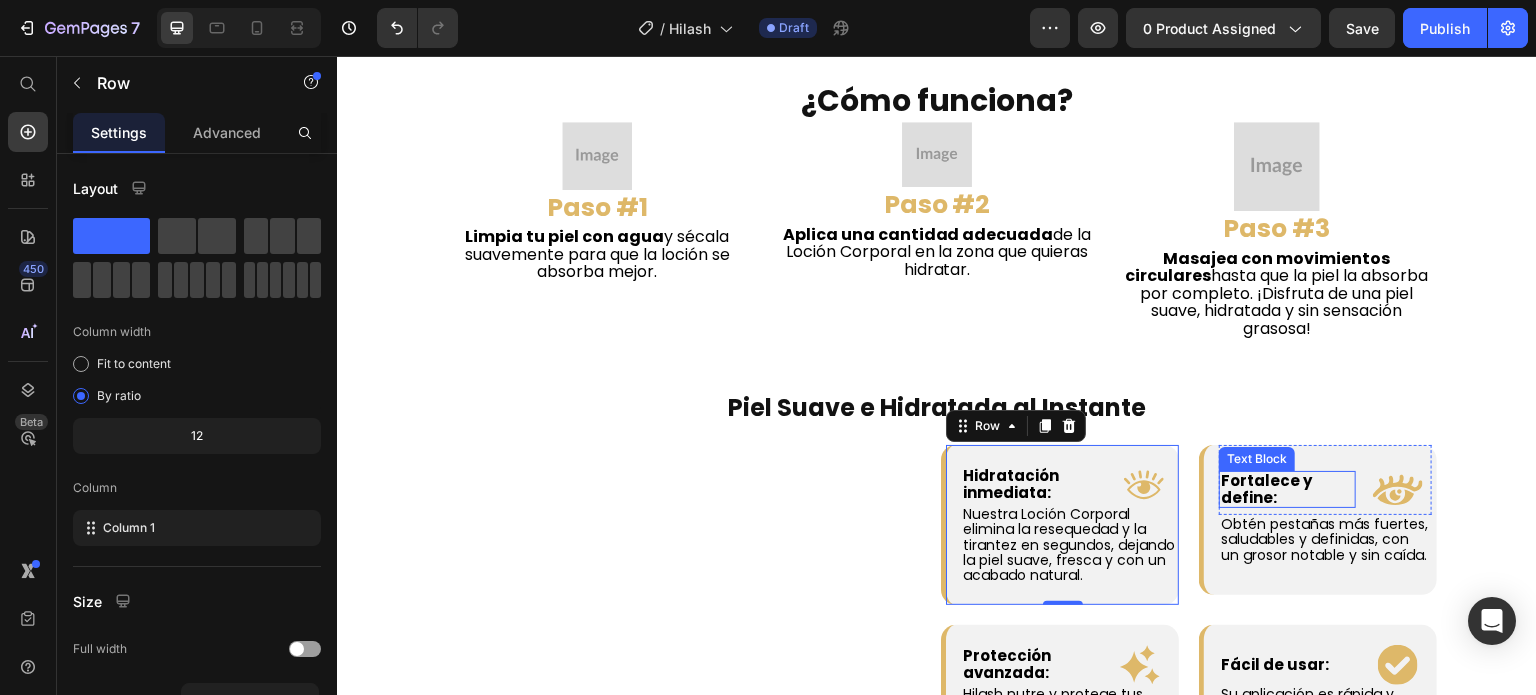 click on "Fortalece y define:" at bounding box center (1266, 489) 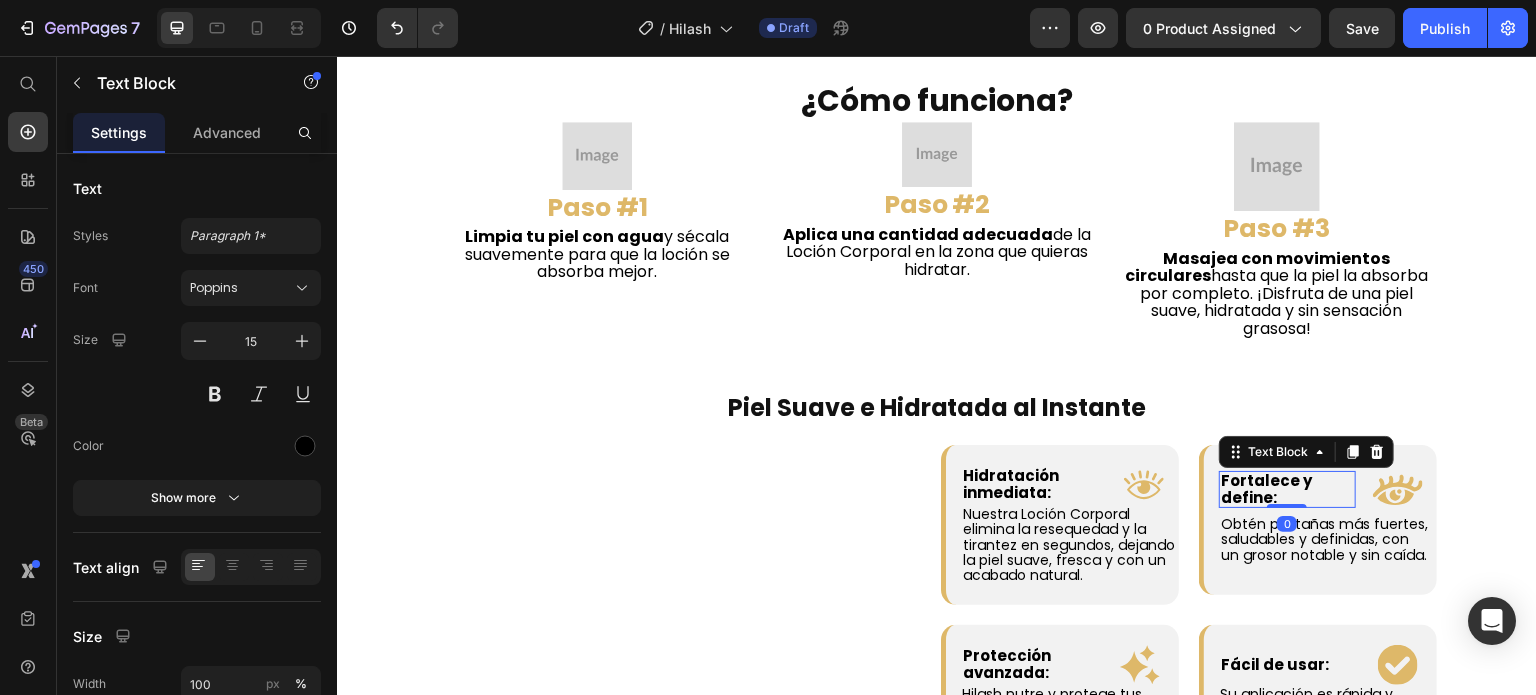 click on "Fortalece y define:" at bounding box center (1266, 489) 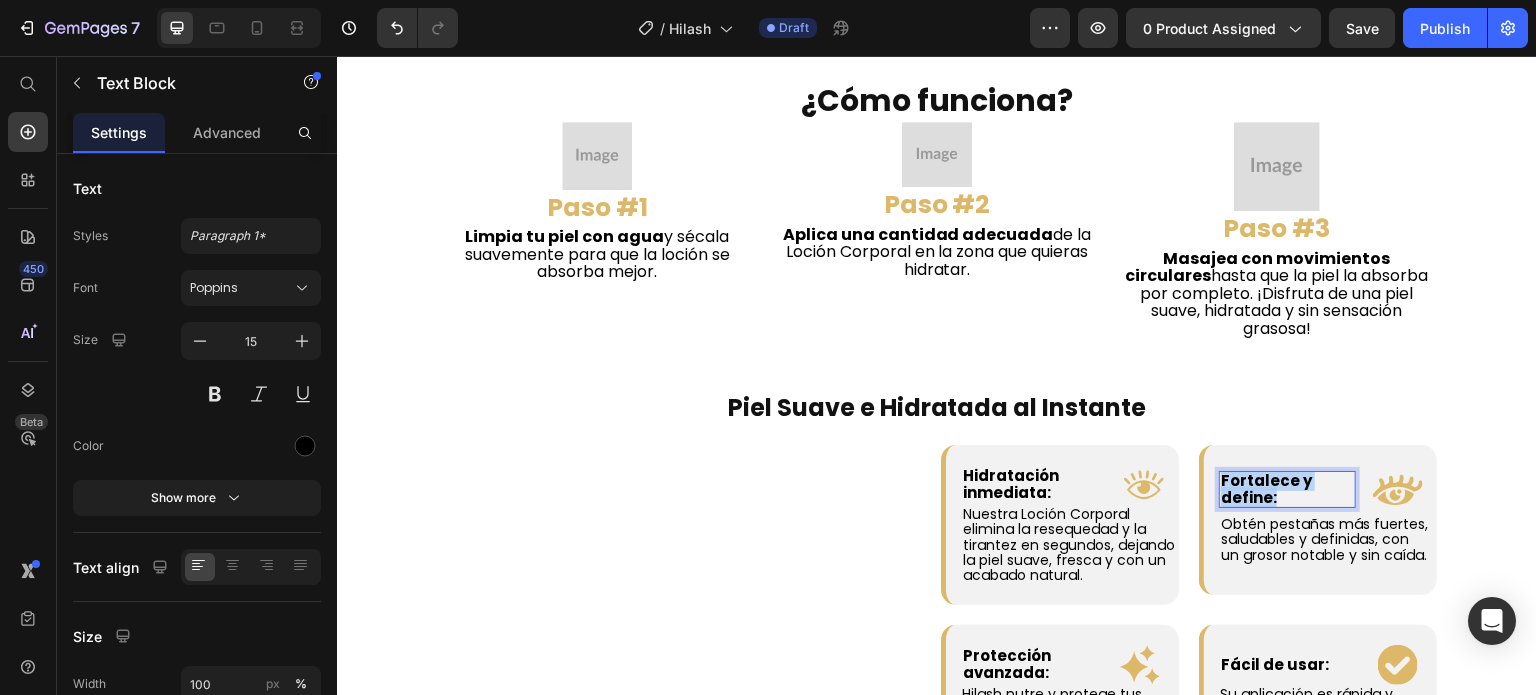 click on "Fortalece y define:" at bounding box center [1266, 489] 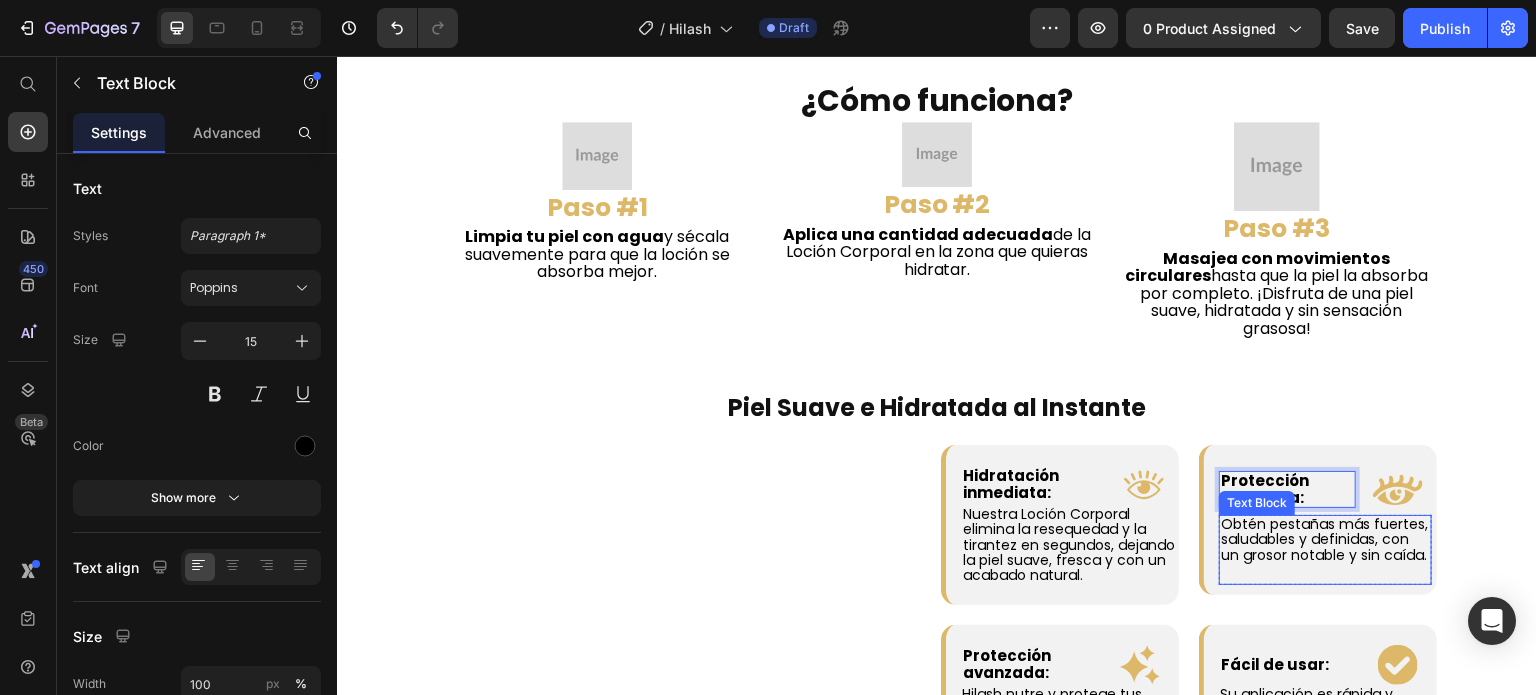 click on "Obtén pestañas más fuertes, saludables y definidas, con un grosor notable y sin caída." at bounding box center [1324, 539] 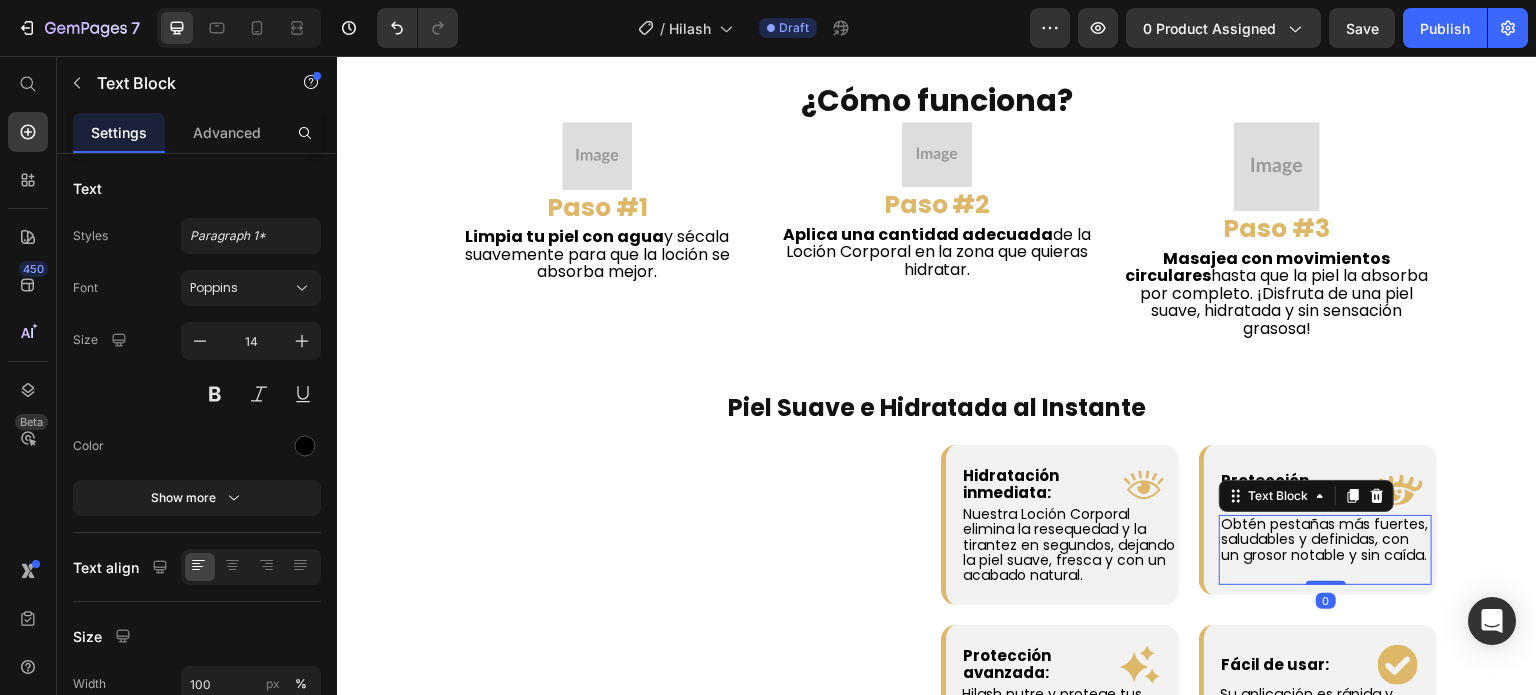 click on "Obtén pestañas más fuertes, saludables y definidas, con un grosor notable y sin caída." at bounding box center [1324, 539] 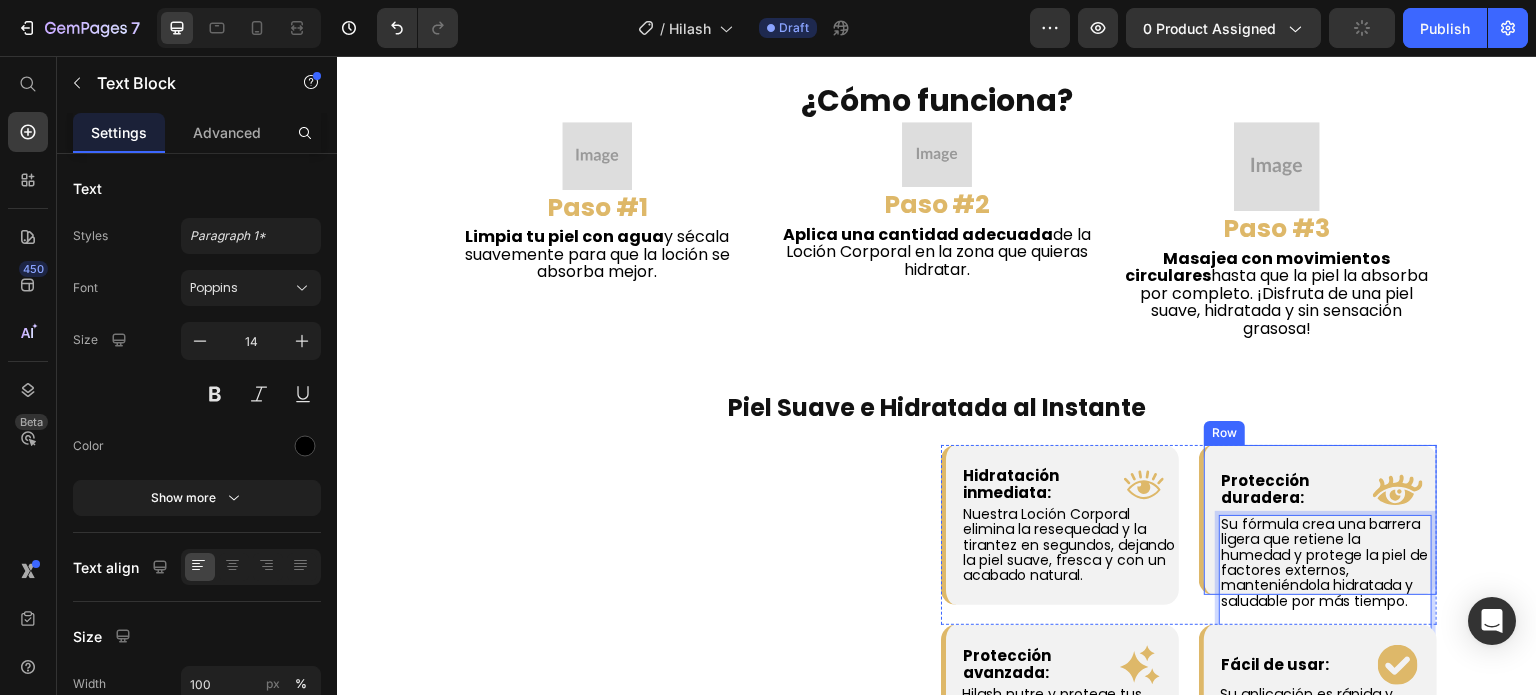click on "Protección duradera: Text Block
.id574724550881706776 .cls-1 {
fill: #deb869;
}
Icon Row Row Su fórmula crea una barrera ligera que retiene la humedad y protege la piel de factores externos, manteniéndola hidratada y saludable por más tiempo. Text Block   0 Row Row" at bounding box center [1318, 520] 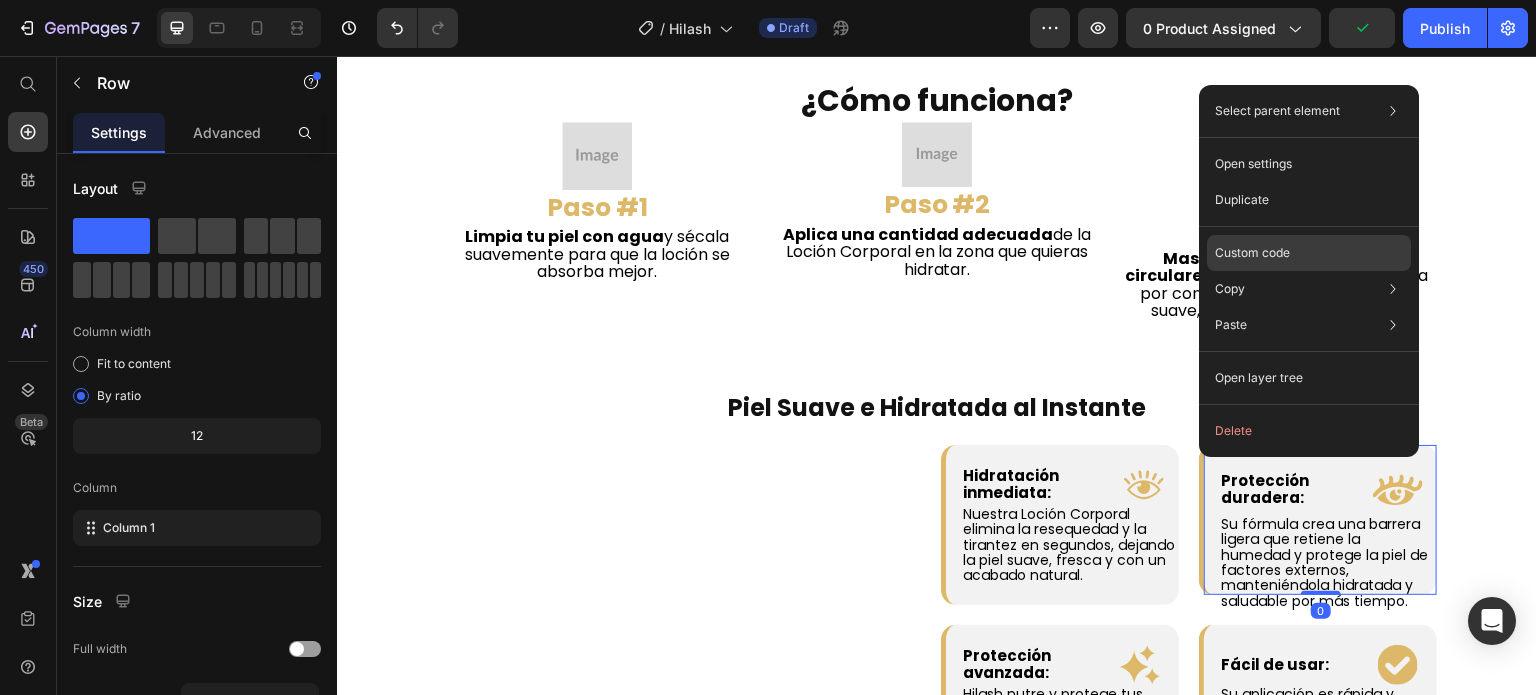 click on "Custom code" at bounding box center [1252, 253] 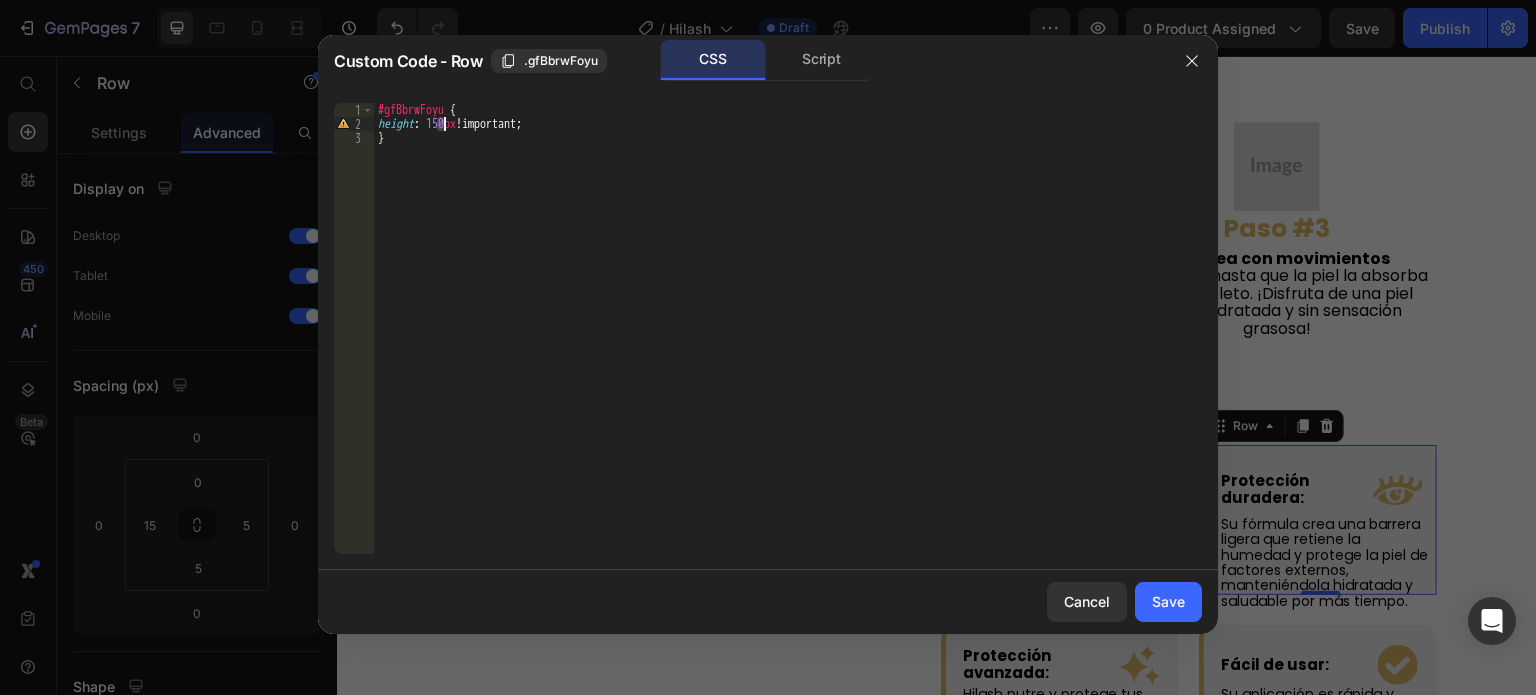 click on "#gfBbrwFoyu   { height :   150 px !important ; }" at bounding box center [788, 342] 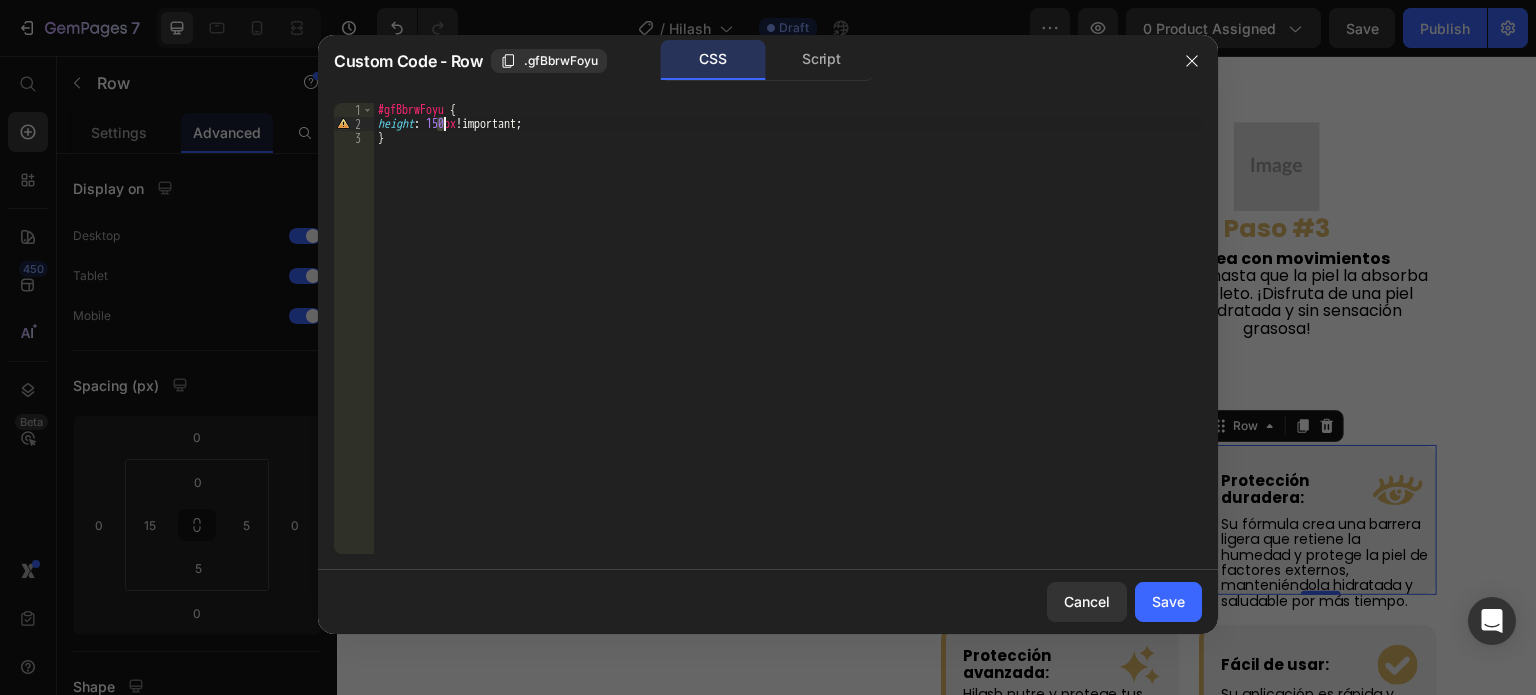 scroll, scrollTop: 0, scrollLeft: 5, axis: horizontal 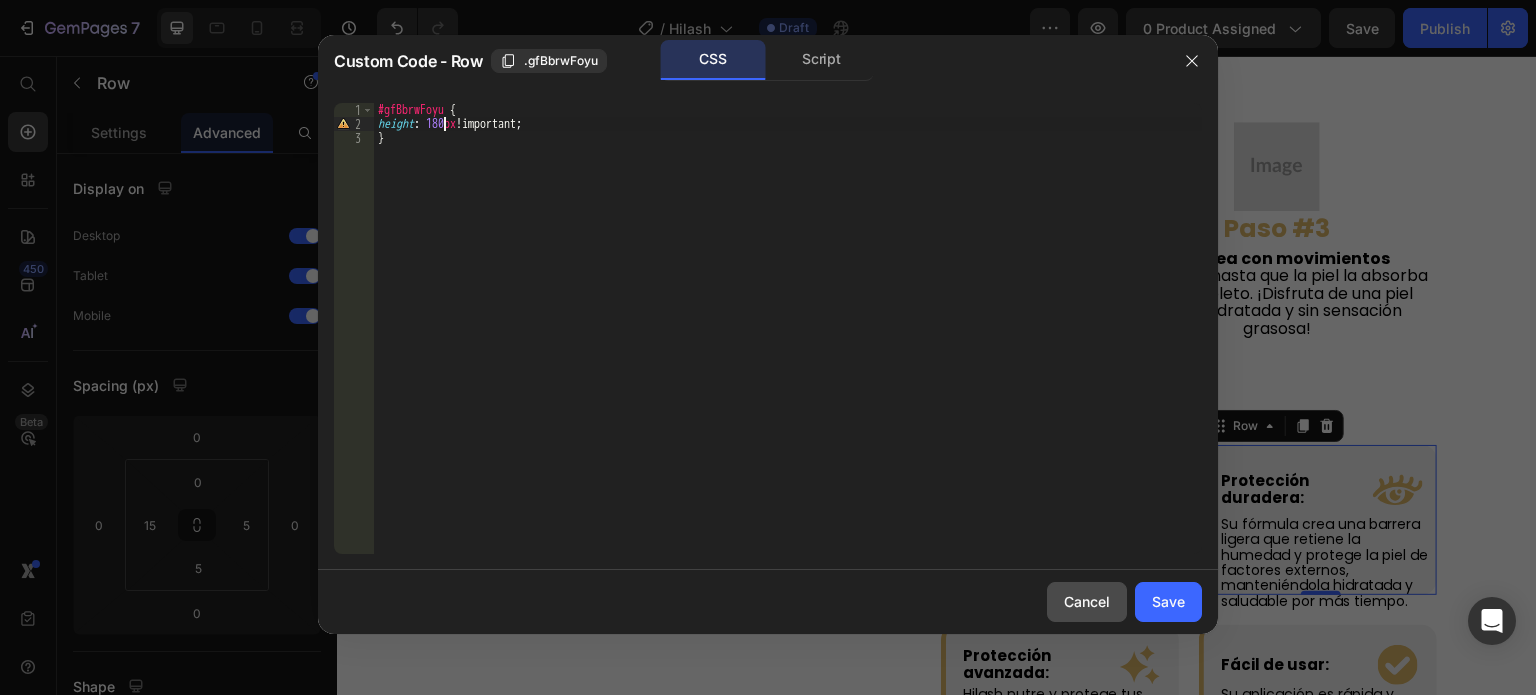 type on "height: 180px!important;" 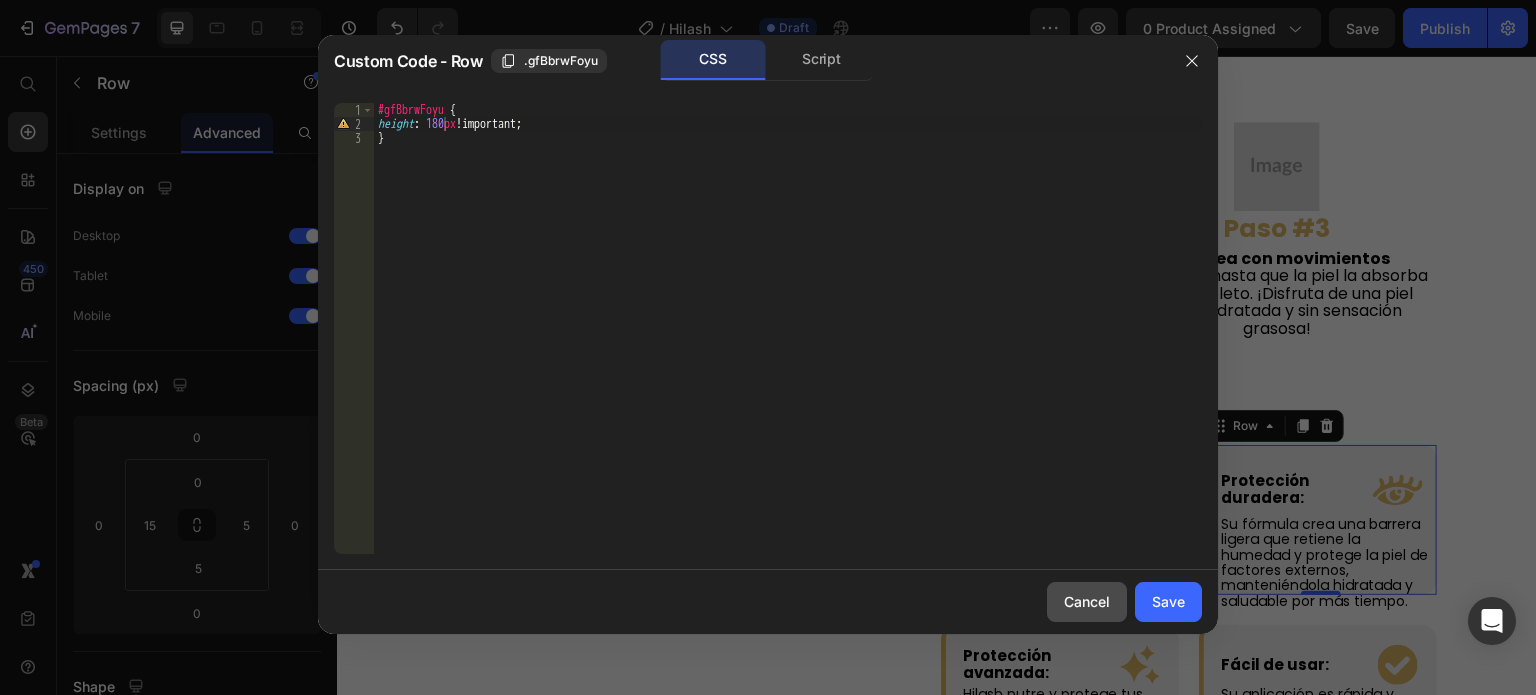 drag, startPoint x: 1107, startPoint y: 596, endPoint x: 754, endPoint y: 513, distance: 362.62653 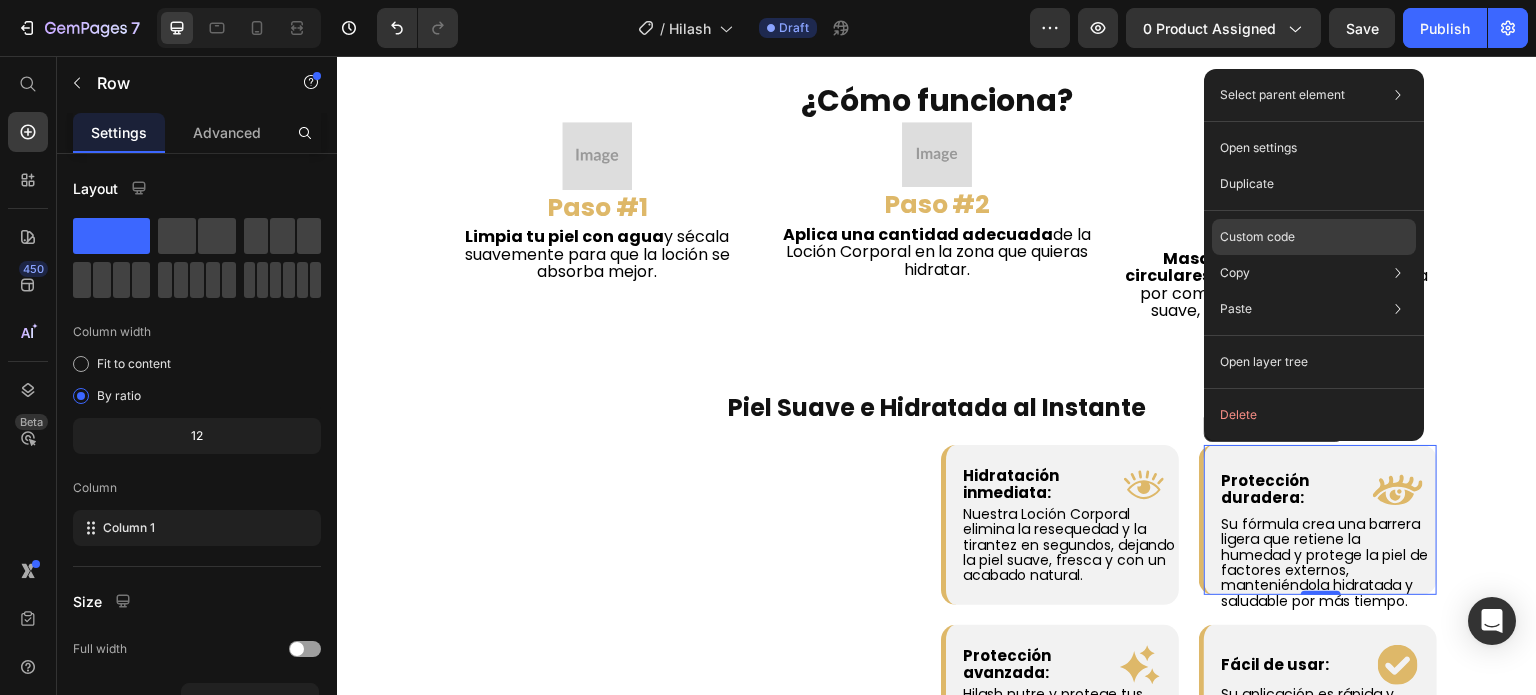 click on "Custom code" at bounding box center [1257, 237] 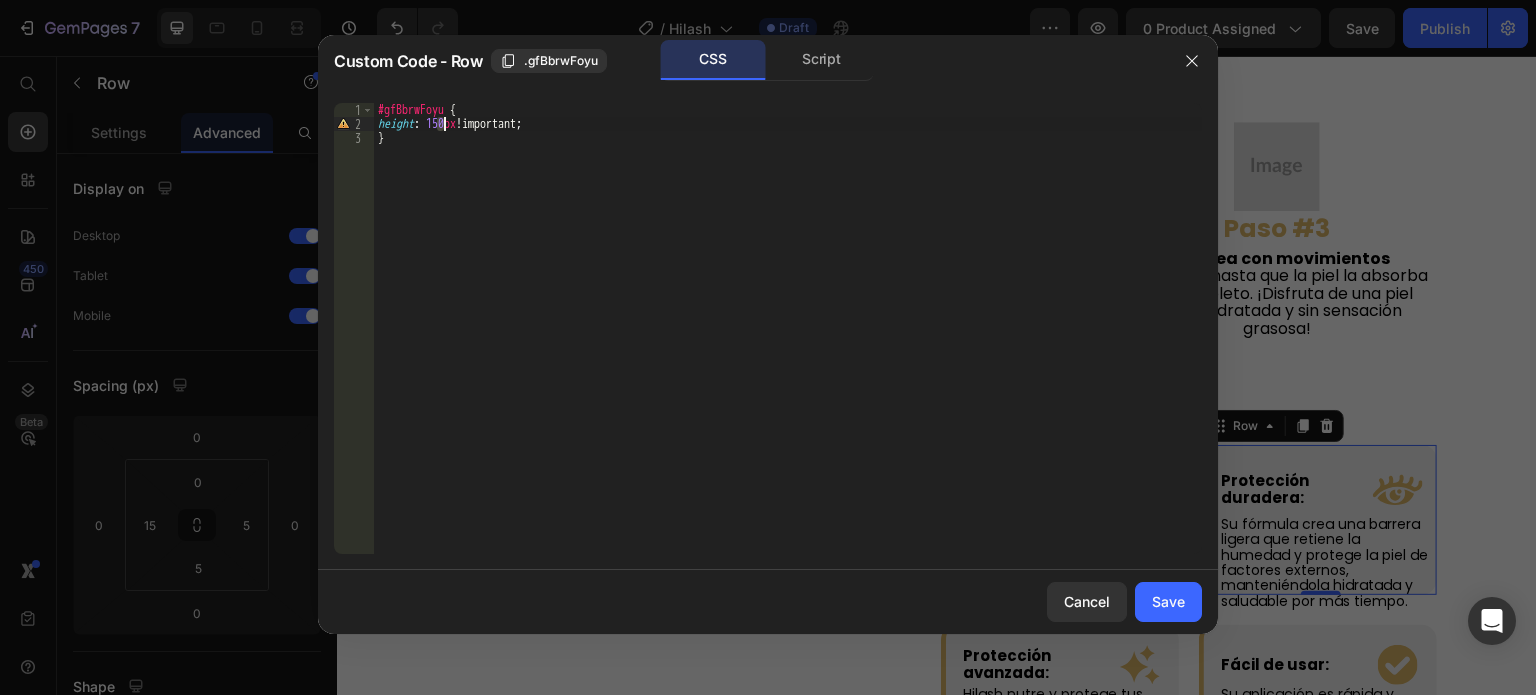 click on "#gfBbrwFoyu   { height :   150 px !important ; }" at bounding box center (788, 342) 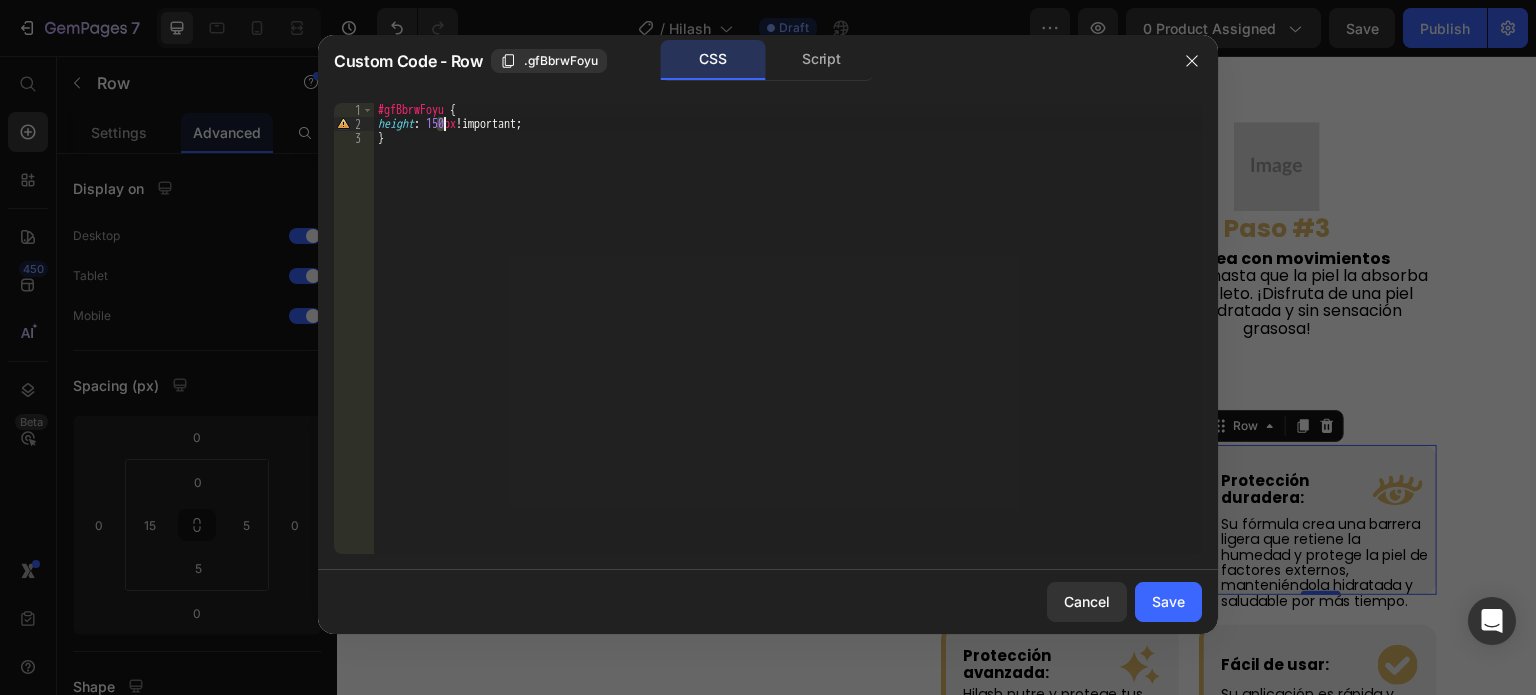 click on "#gfBbrwFoyu   { height :   150 px !important ; }" at bounding box center [788, 328] 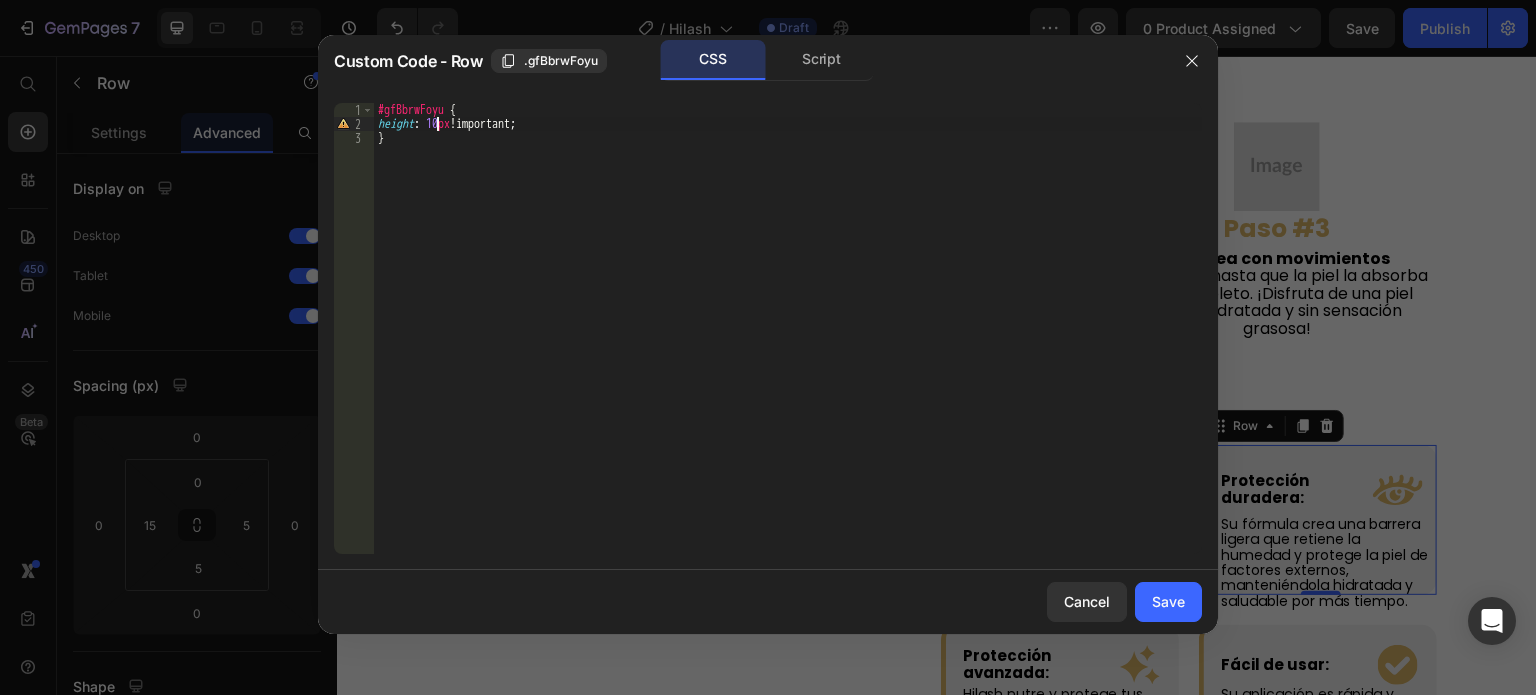 scroll, scrollTop: 0, scrollLeft: 5, axis: horizontal 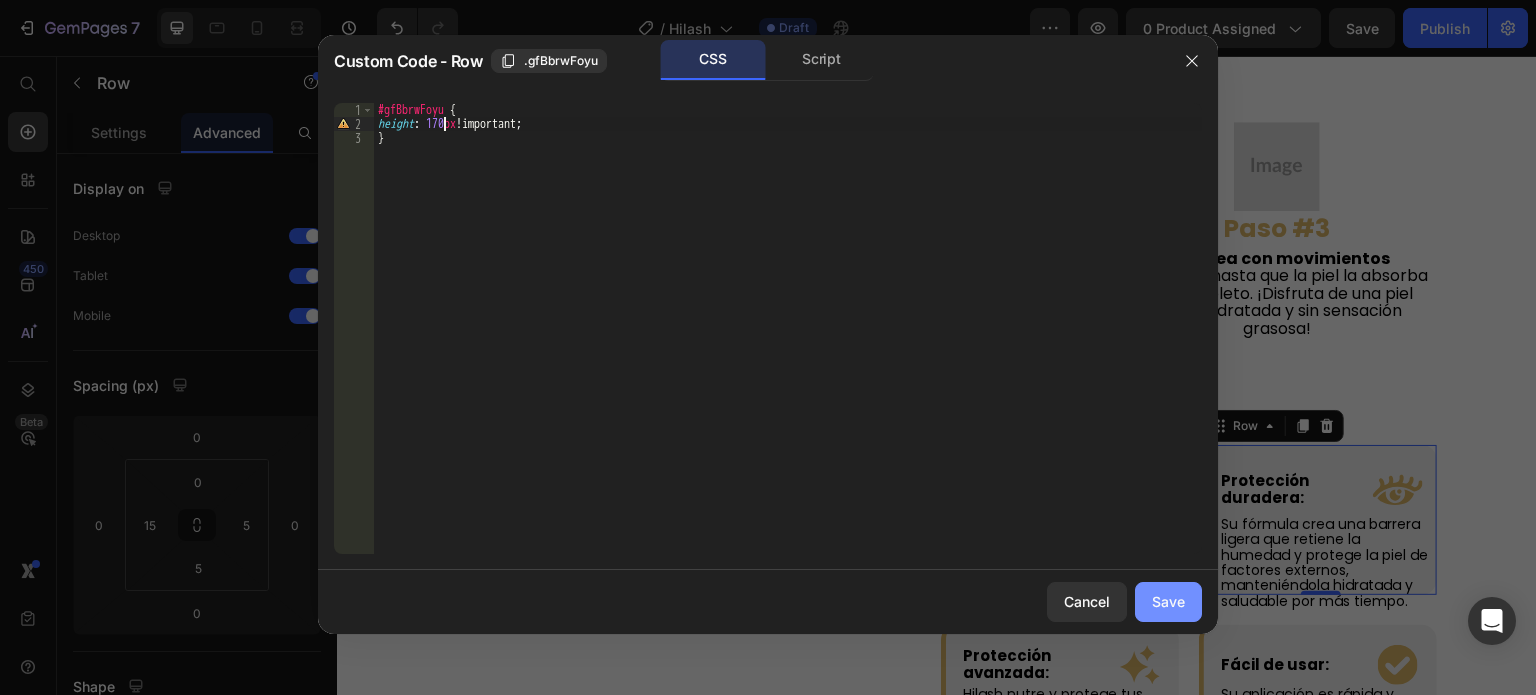 type on "height: 170px!important;" 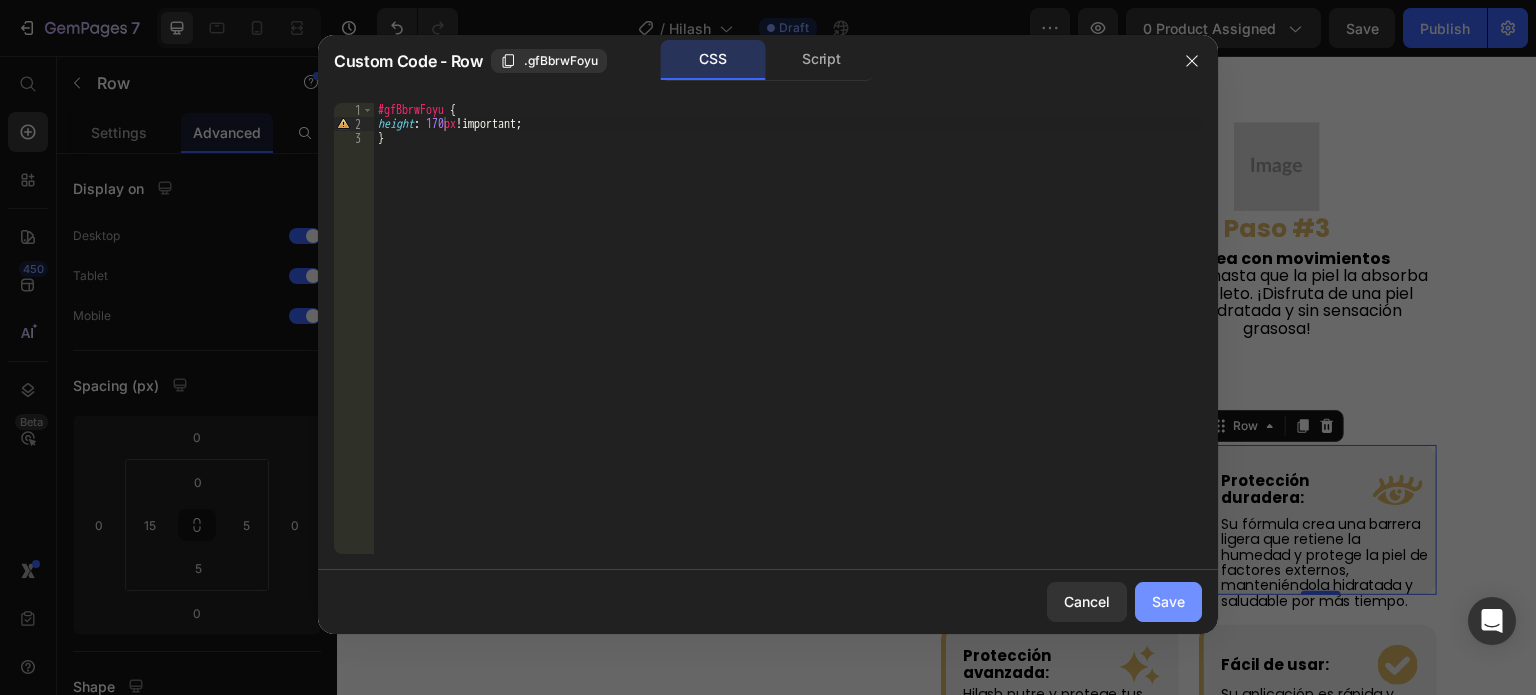 click on "Save" at bounding box center [1168, 601] 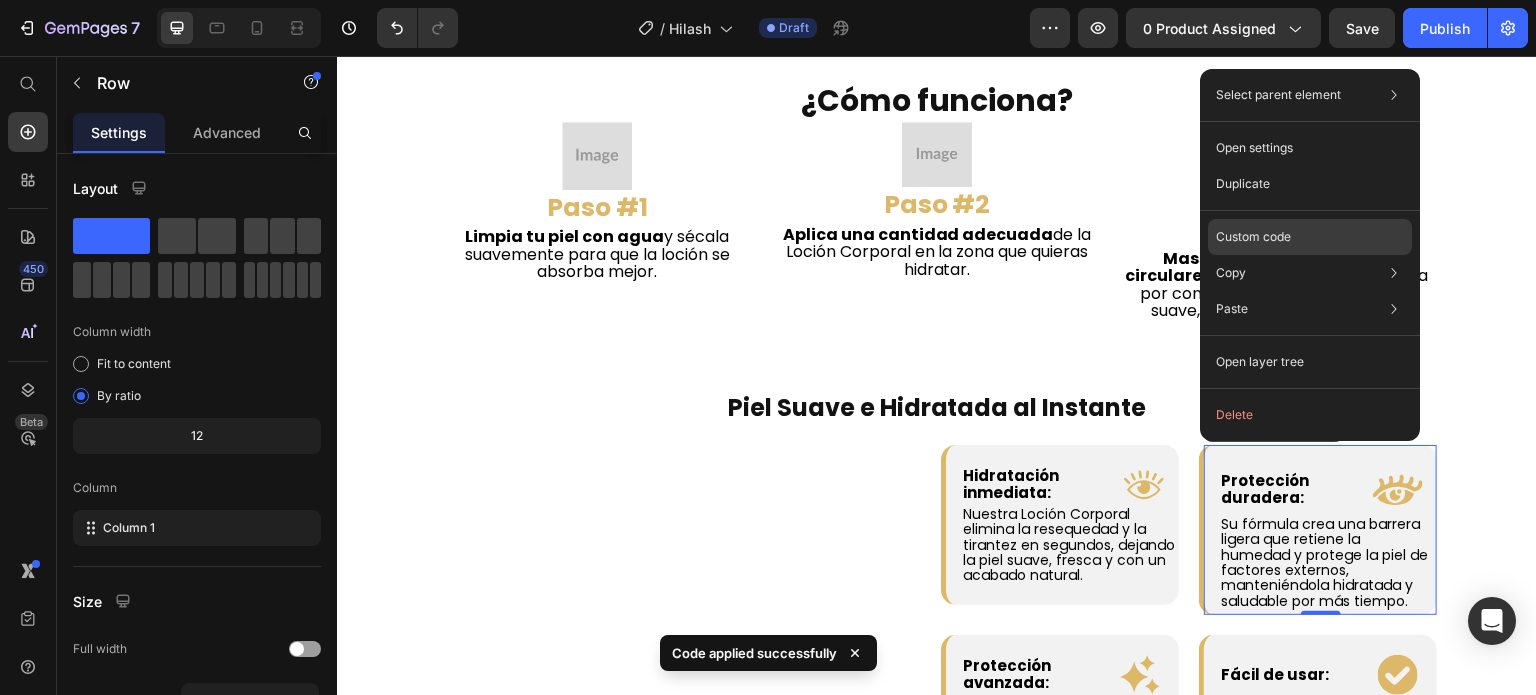 click on "Custom code" at bounding box center [1253, 237] 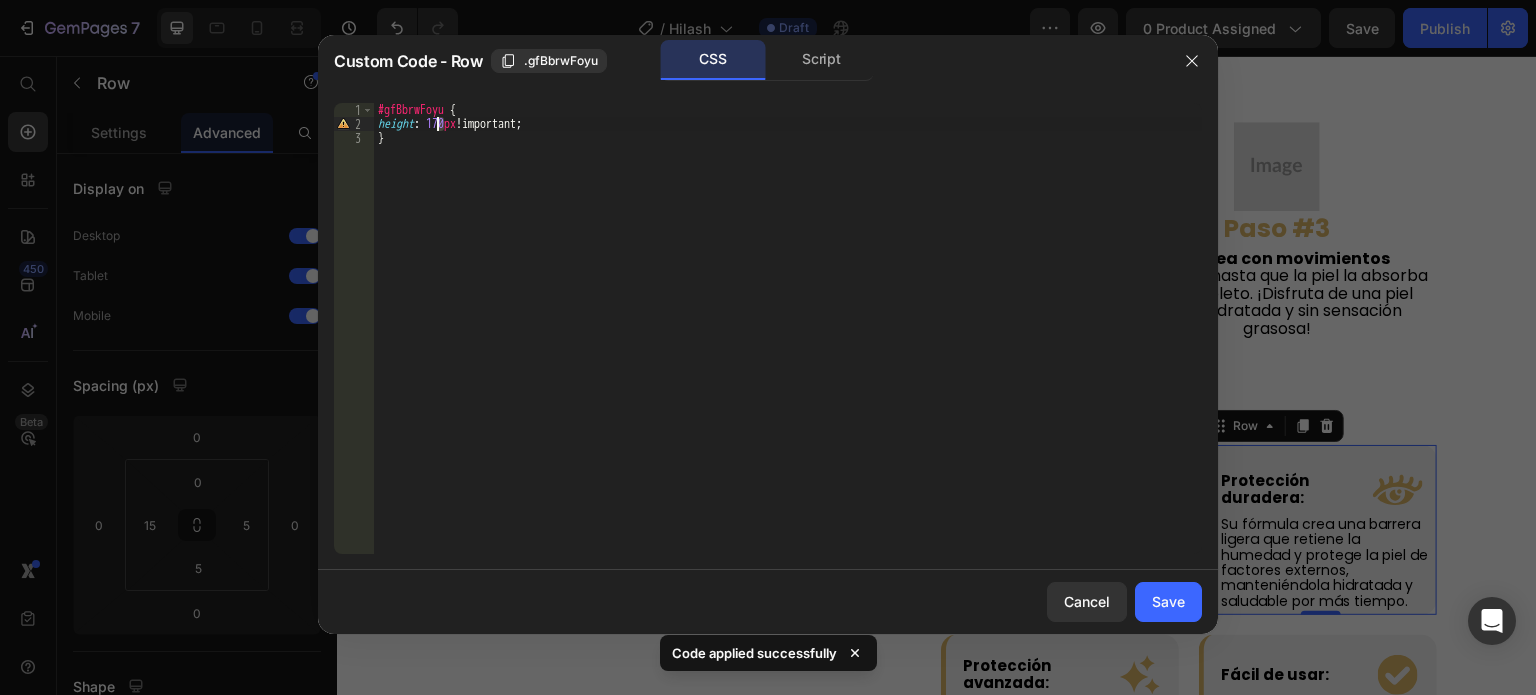 click on "#gfBbrwFoyu   { height :   170 px !important ; }" at bounding box center (788, 342) 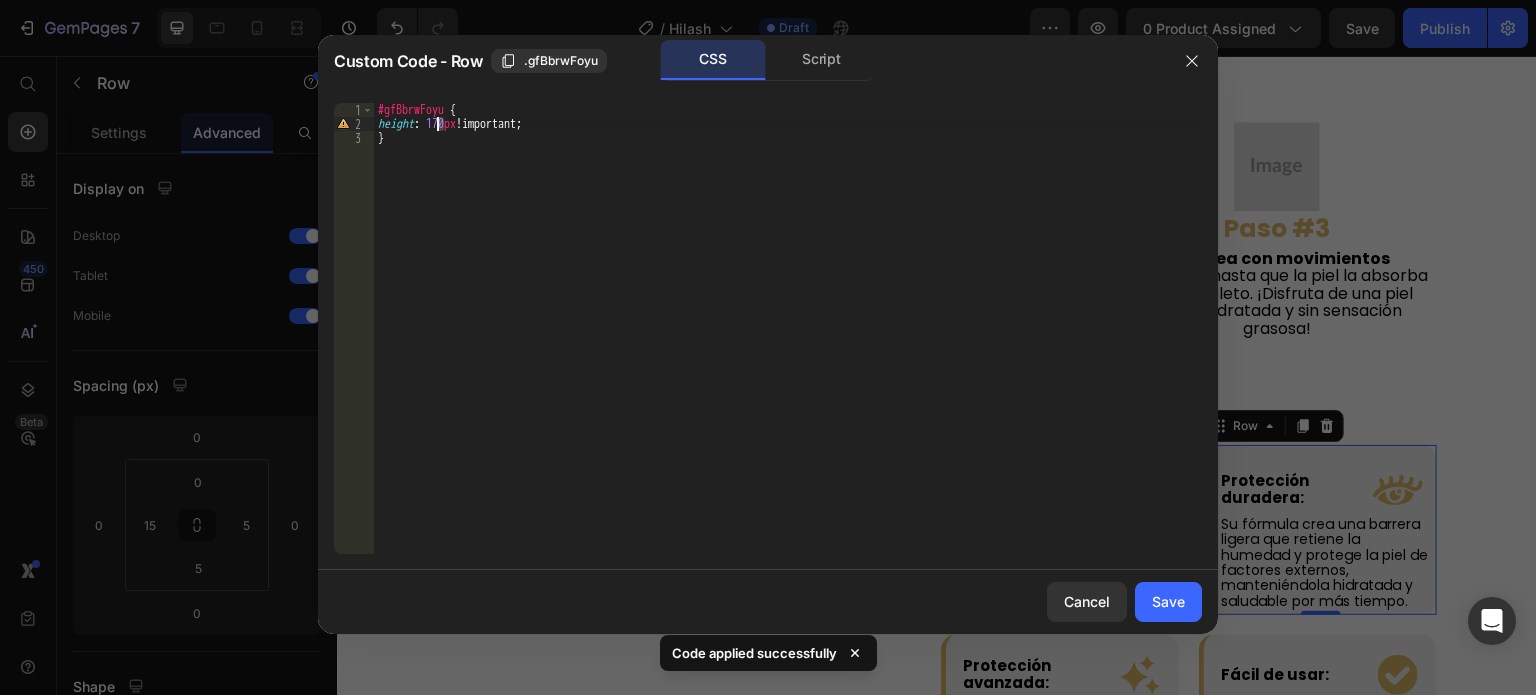 scroll, scrollTop: 0, scrollLeft: 5, axis: horizontal 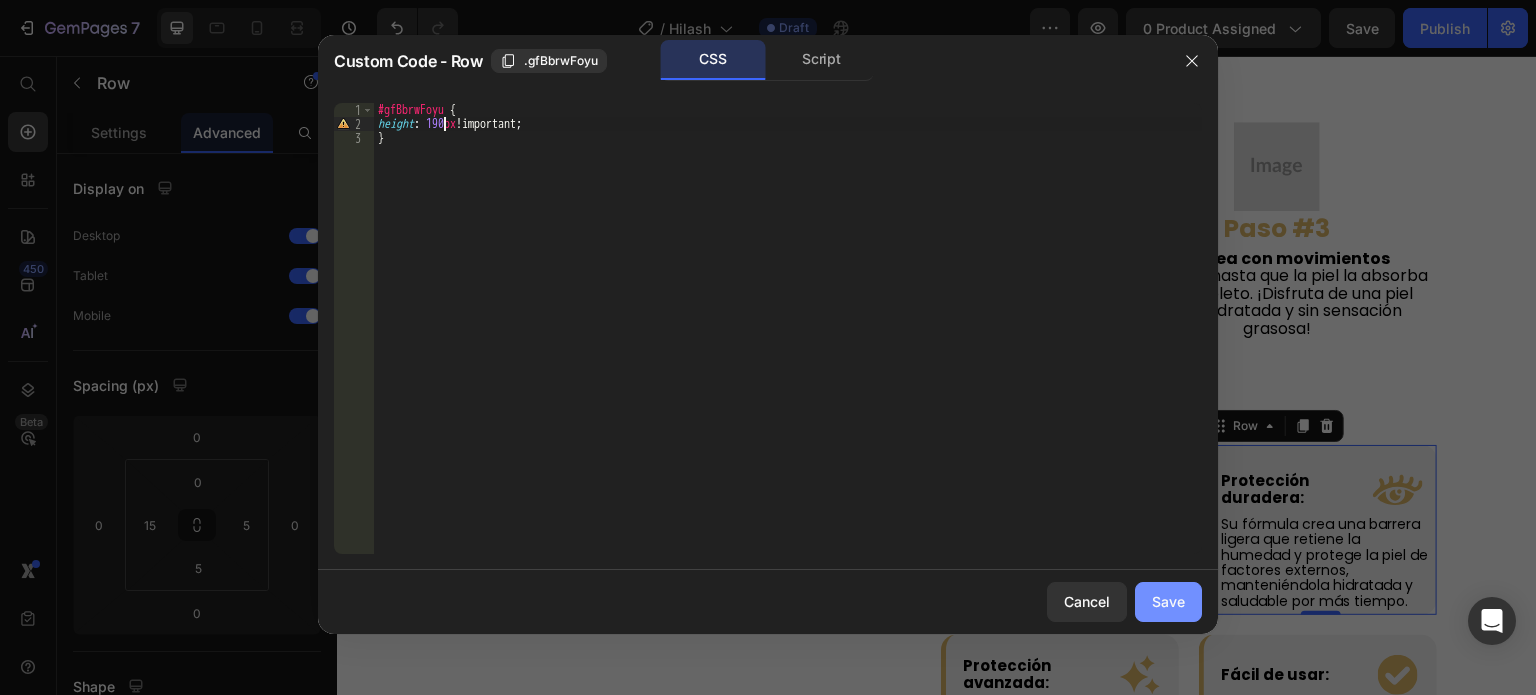 type on "height: 190px!important;" 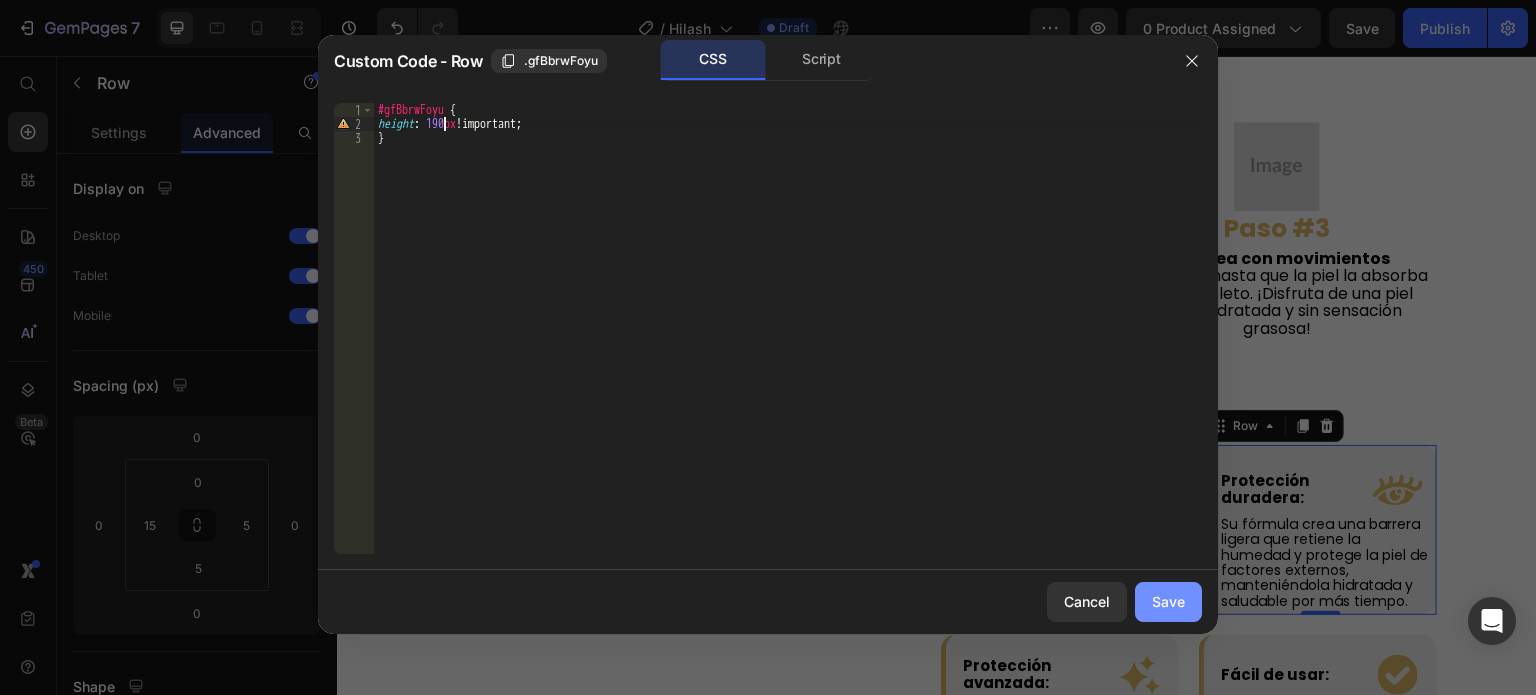 click on "Save" at bounding box center (1168, 601) 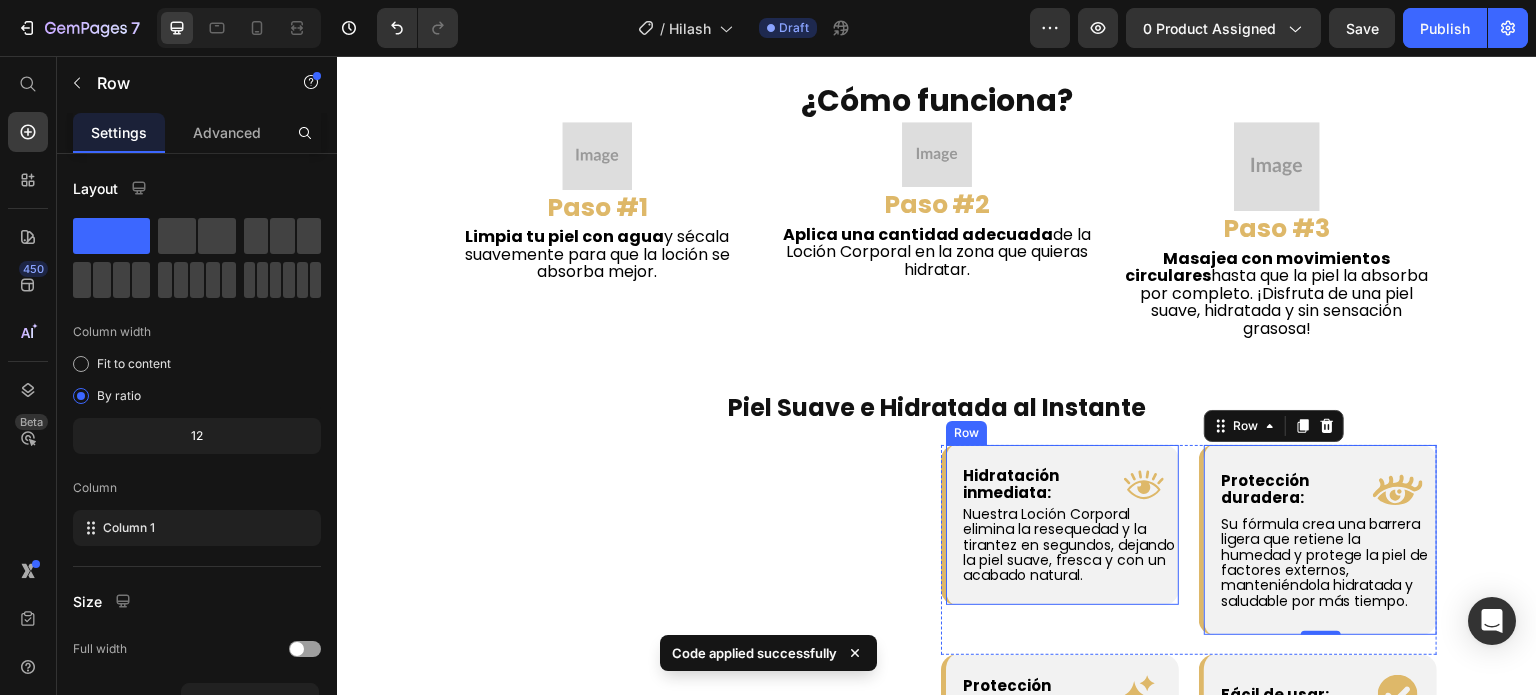 click on "Hidratación inmediata: Text Block
.id574724516790404135 .cls-1 {
fill: #deb869;
}
Icon Row Row Nuestra Loción Corporal elimina la resequedad y la tirantez en segundos, dejando la piel suave, fresca y con un acabado natural. Text Block Row Row" at bounding box center (1060, 525) 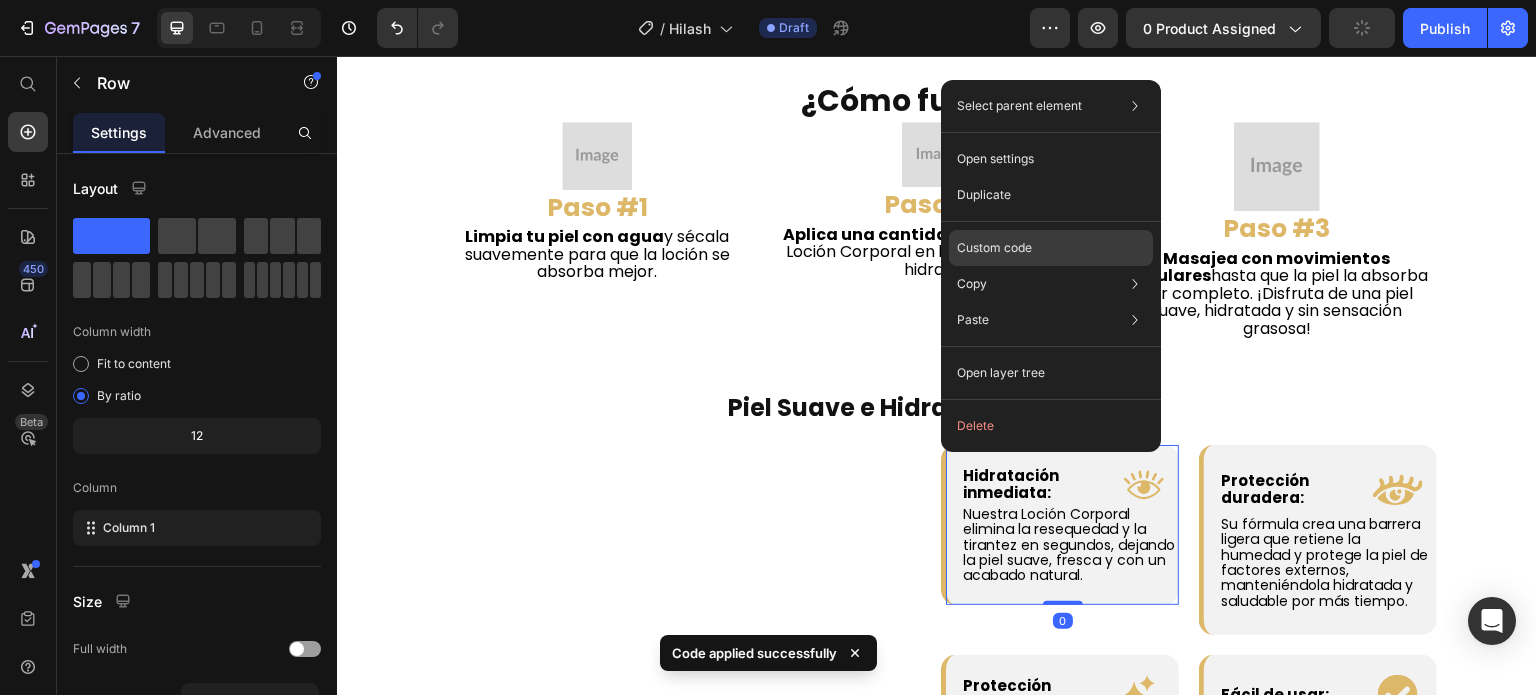 click on "Custom code" at bounding box center [994, 248] 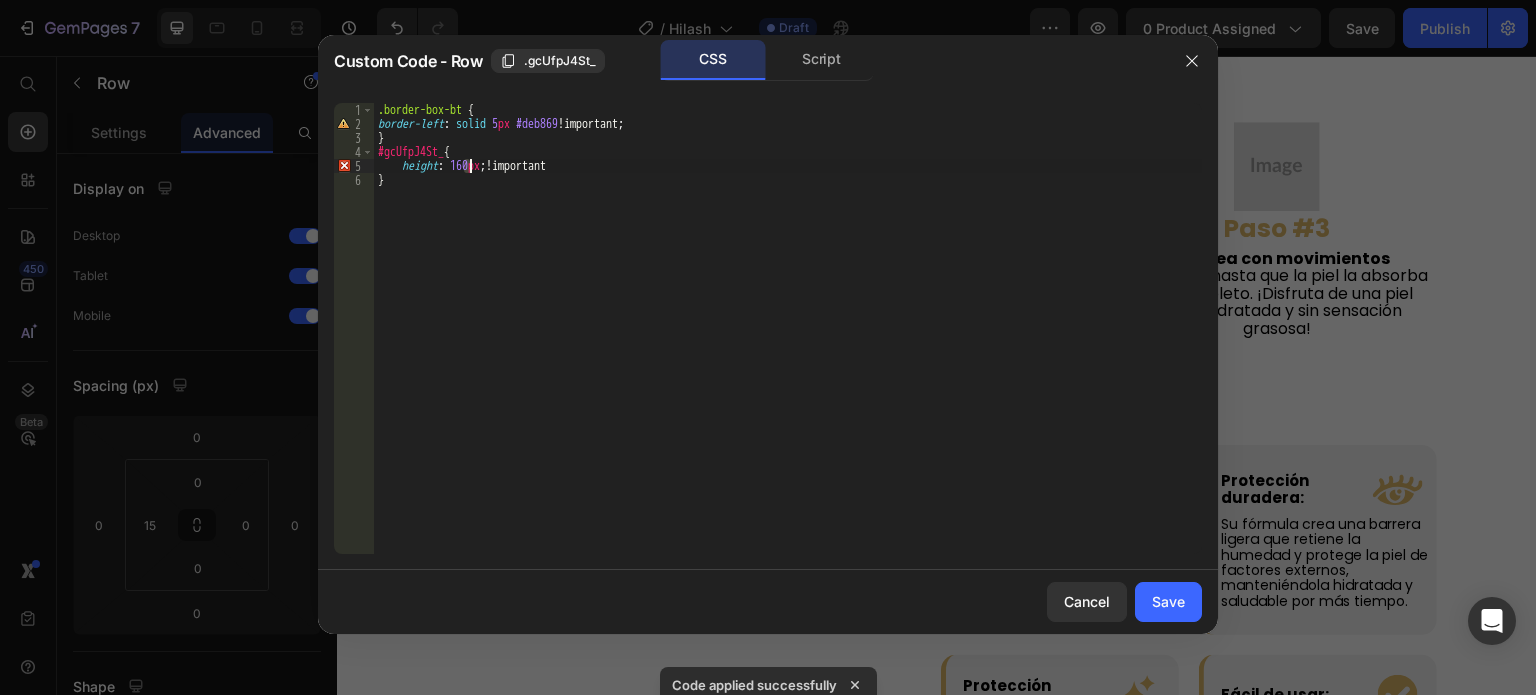 click on ".border-box-bt   { border-left :   solid   5 px   #deb869 !important ; } #gcUfpJ4St_ {      height :   160 px ; !important }" at bounding box center [788, 342] 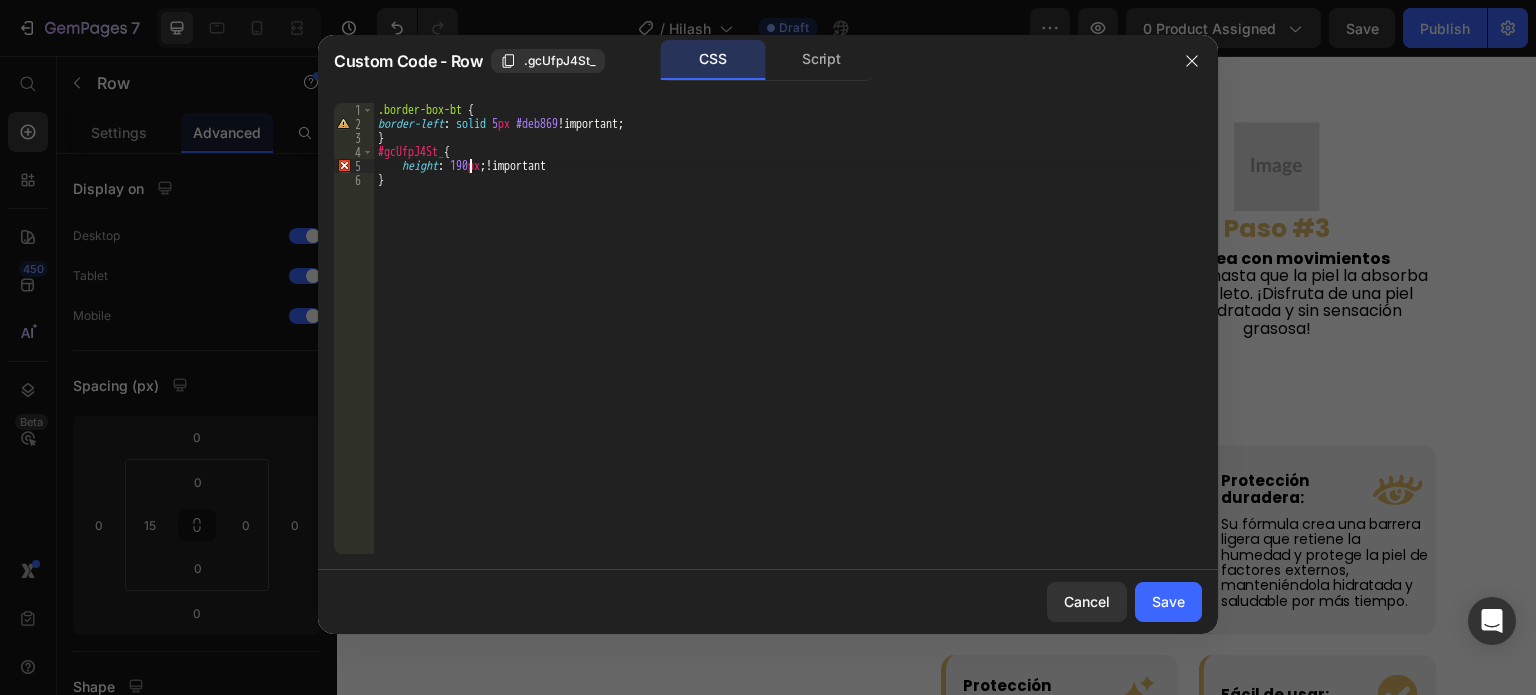 scroll, scrollTop: 0, scrollLeft: 7, axis: horizontal 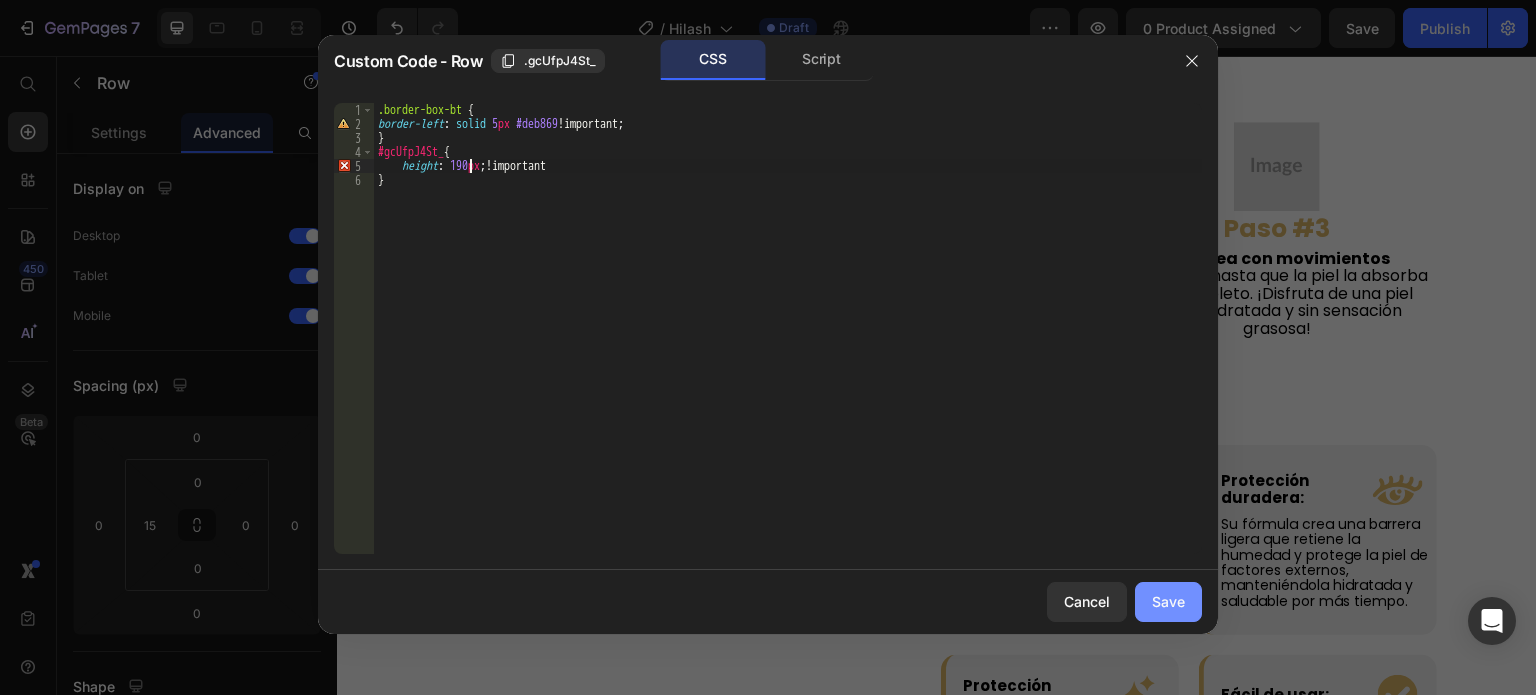 type on "height: 190px;!important" 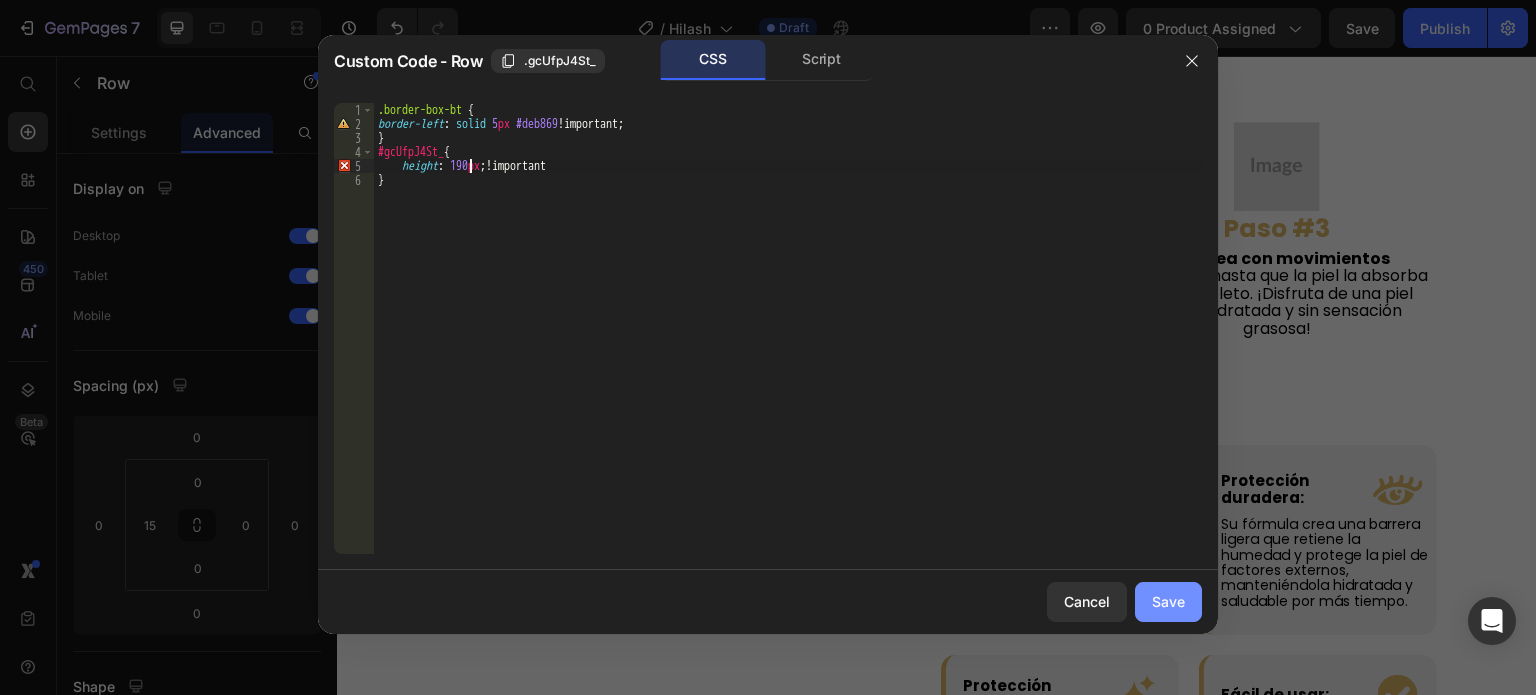 click on "Save" at bounding box center (1168, 601) 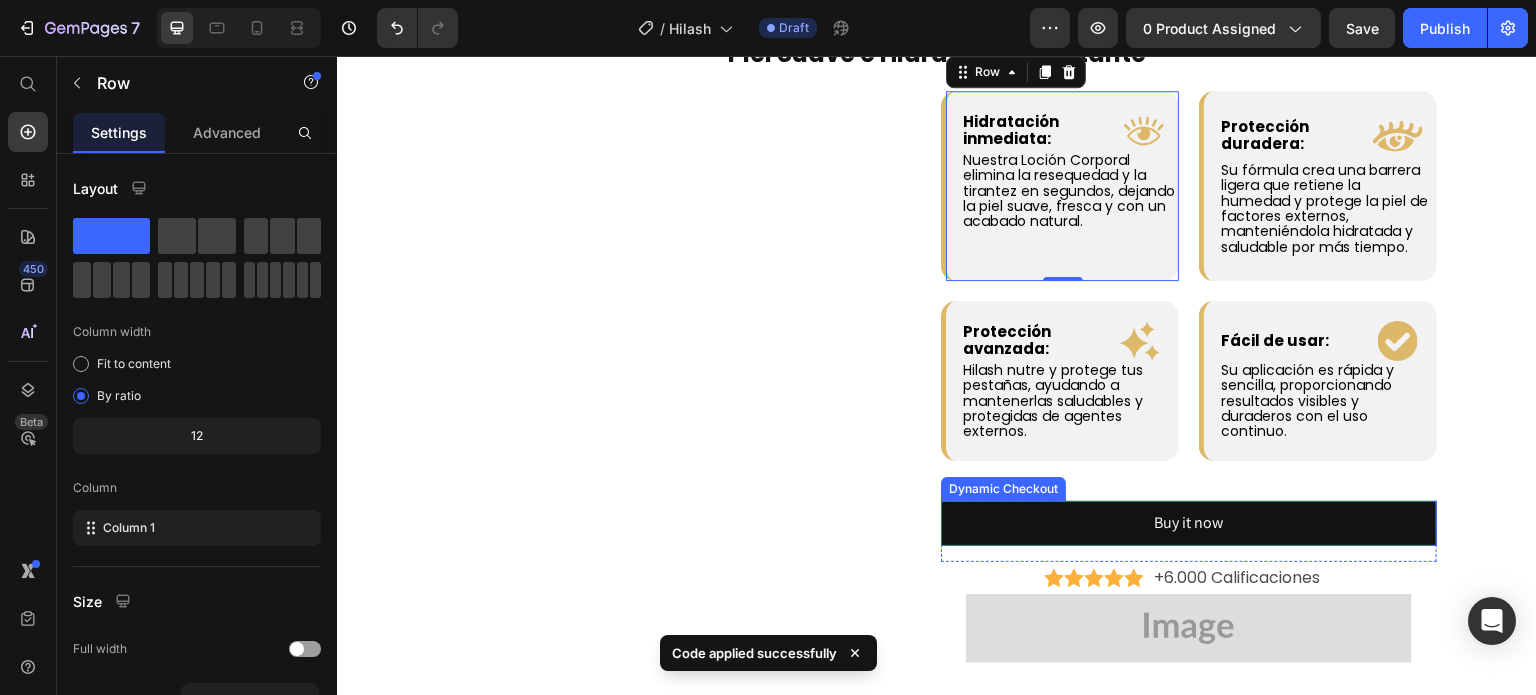 scroll, scrollTop: 2346, scrollLeft: 0, axis: vertical 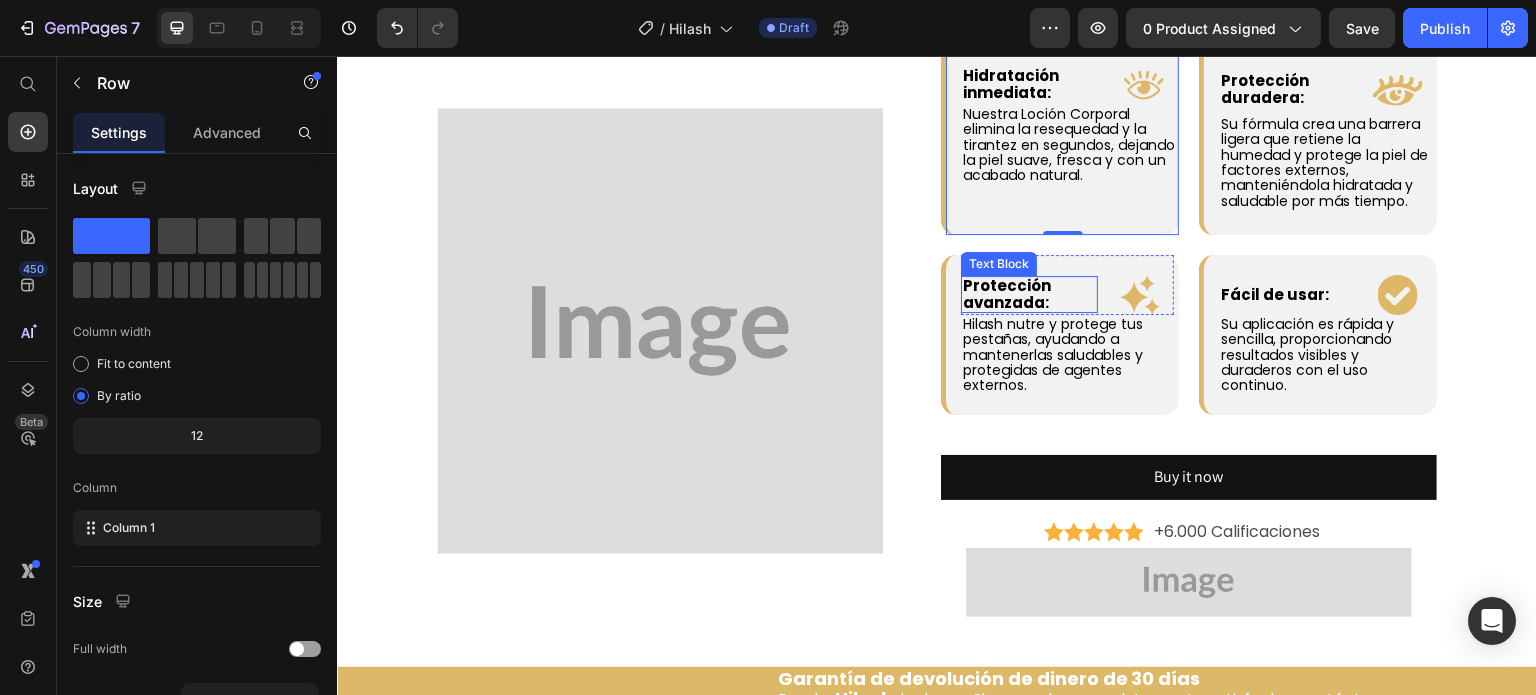 click on "Protección avanzada:" at bounding box center (1007, 294) 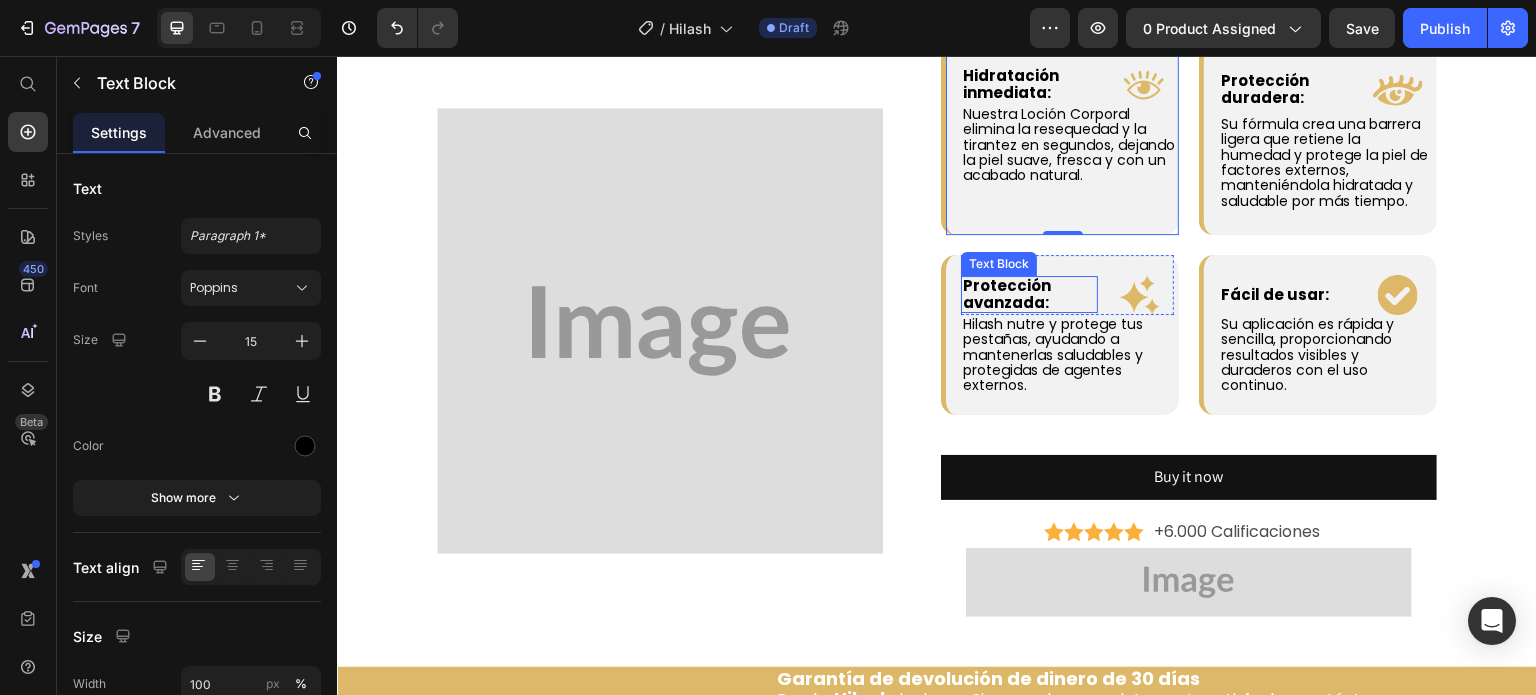 click on "Protección avanzada:" at bounding box center (1007, 294) 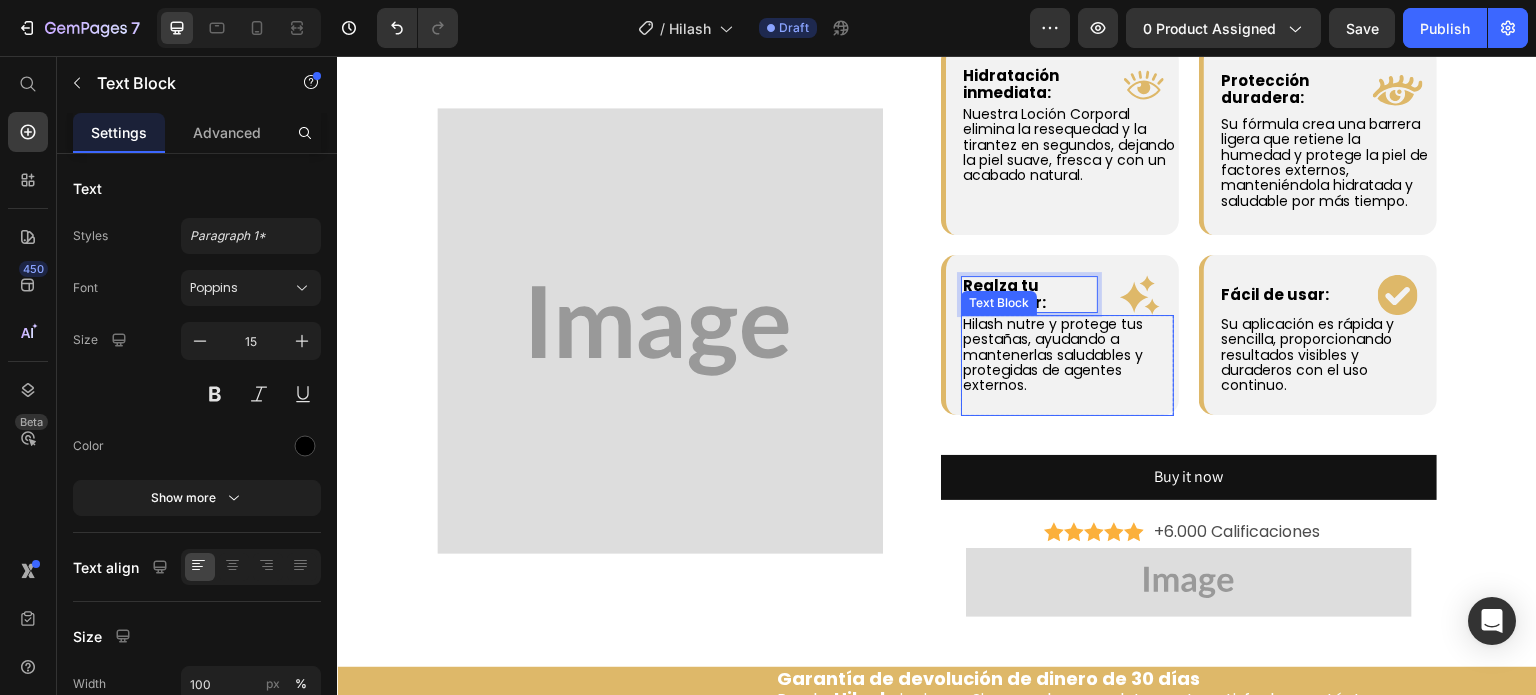 click on "Hilash nutre y protege tus pestañas, ayudando a mantenerlas saludables y protegidas de agentes externos." at bounding box center [1053, 355] 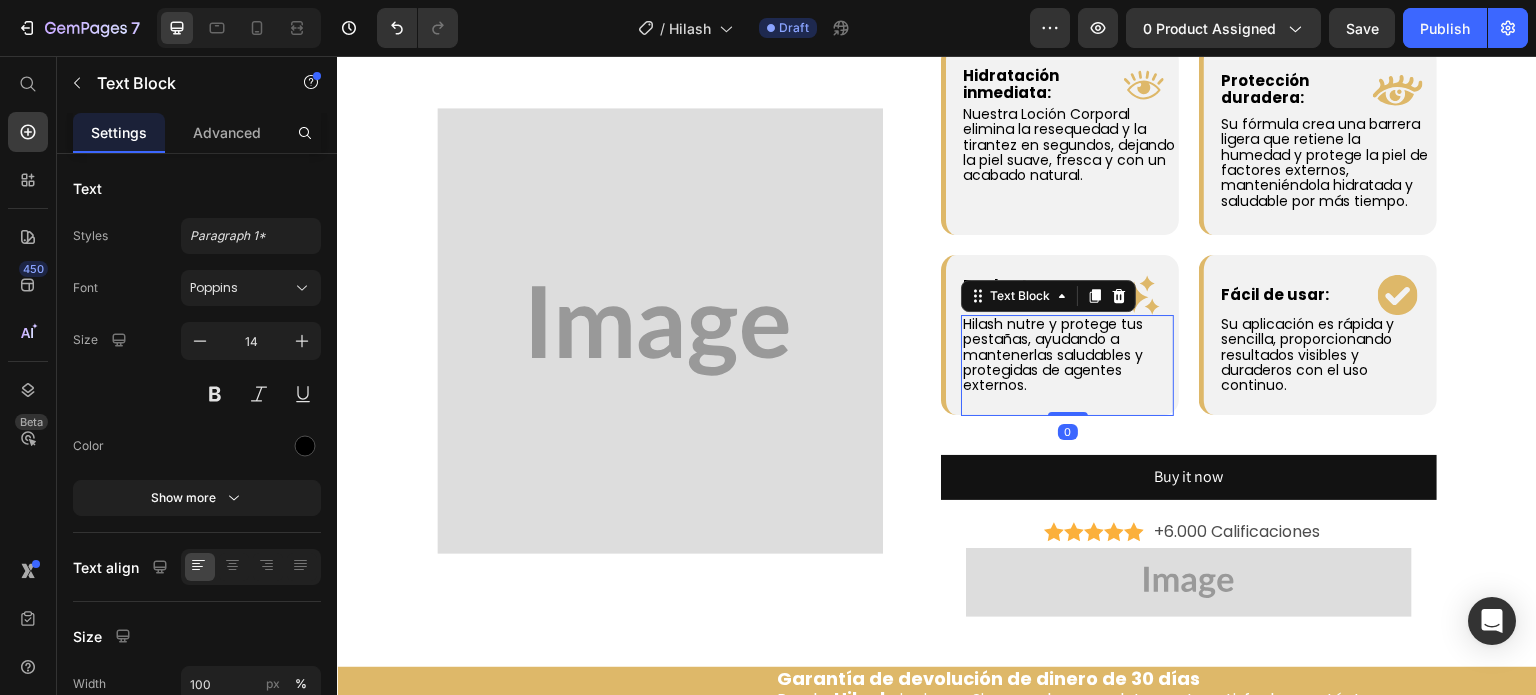 click on "Hilash nutre y protege tus pestañas, ayudando a mantenerlas saludables y protegidas de agentes externos." at bounding box center [1053, 355] 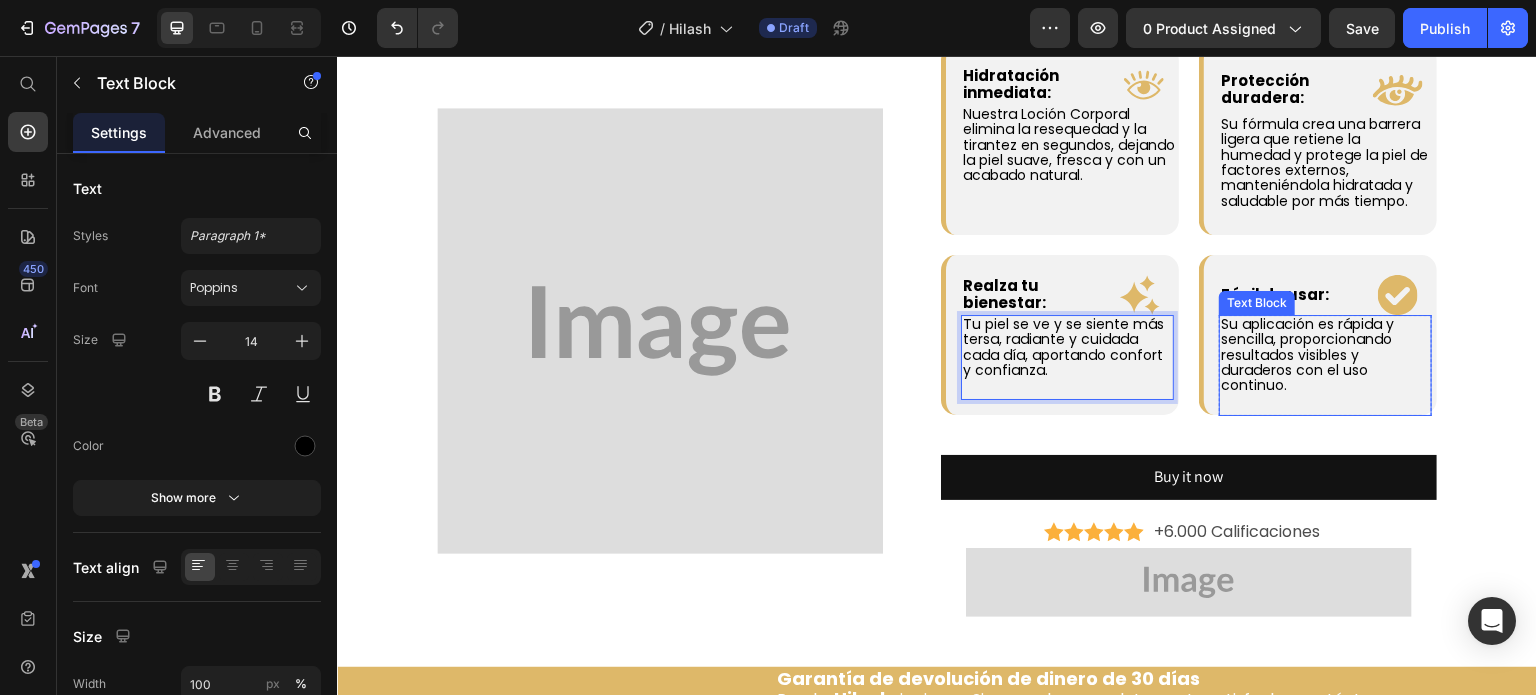 click on "Su aplicación es rápida y sencilla, proporcionando resultados visibles y duraderos con el uso continuo." at bounding box center [1307, 355] 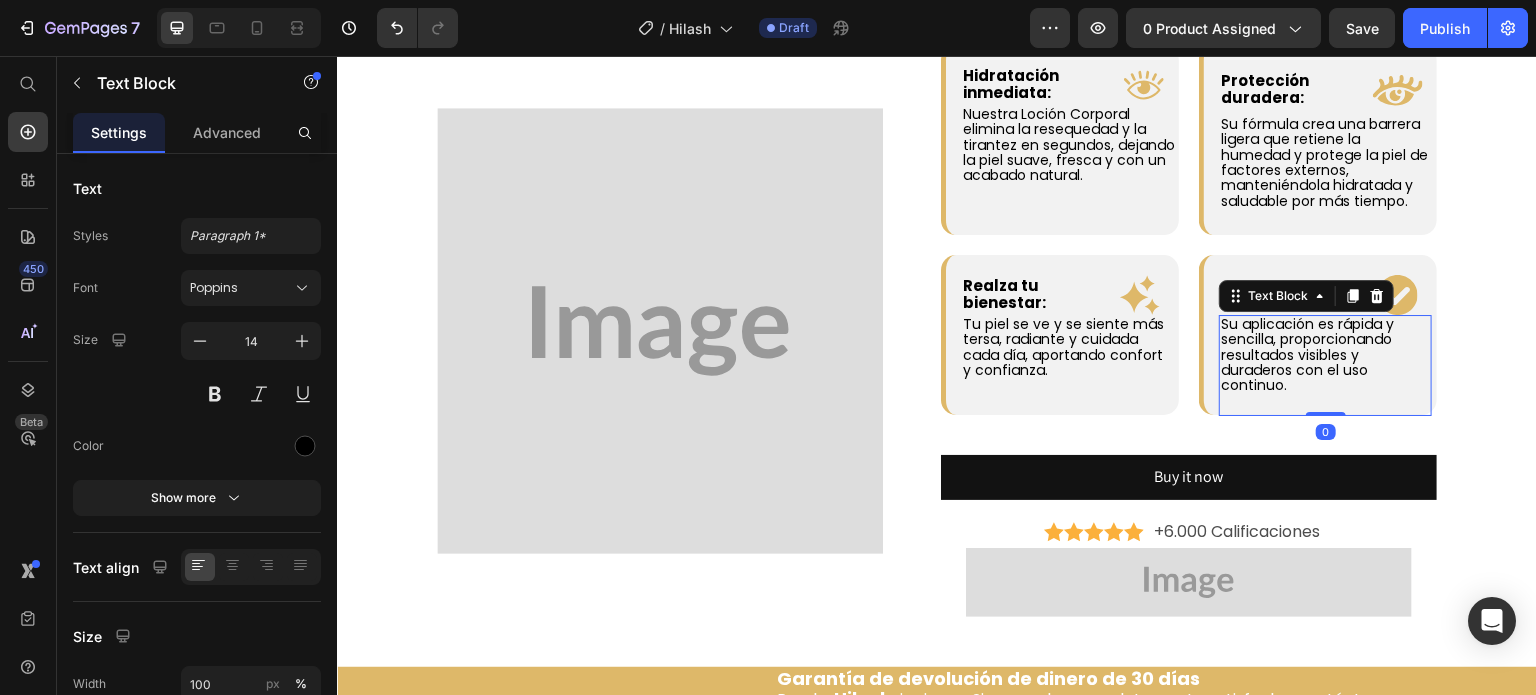 click on "Su aplicación es rápida y sencilla, proporcionando resultados visibles y duraderos con el uso continuo." at bounding box center [1307, 355] 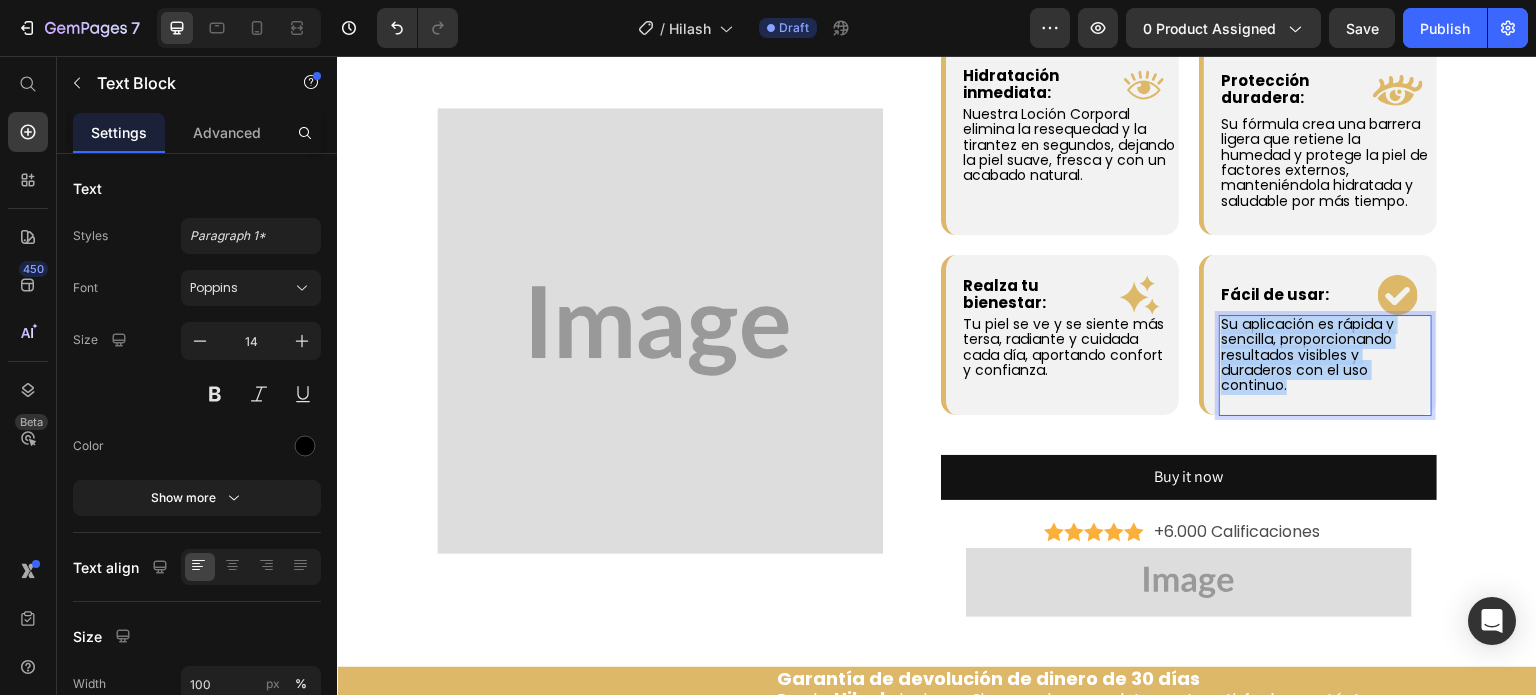 click on "Su aplicación es rápida y sencilla, proporcionando resultados visibles y duraderos con el uso continuo." at bounding box center (1307, 355) 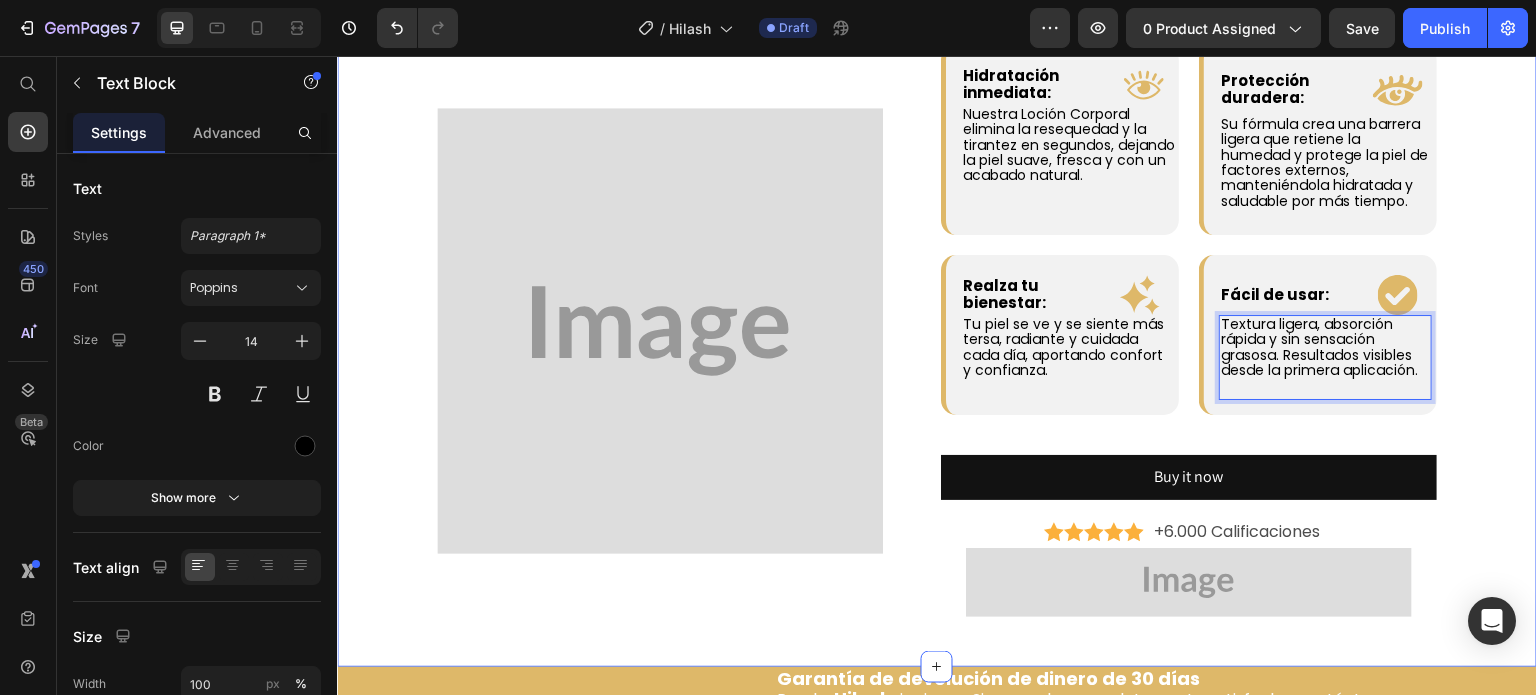 click on "⁠⁠⁠⁠⁠⁠⁠ Descubre cómo la  LOCIÓN CORPORAL  transforma tu piel, devolviéndole suavidad, frescura y un acabado radiante. Heading ¿Cómo funciona? Heading Image Paso #1 Heading Limpia tu piel con agua  y sécala suavemente para que la loción se absorba mejor. Text Block Row Image Paso #2 Heading Aplica una cantidad adecuada  de la Loción Corporal en la zona que quieras hidratar. Text Block Row Image Paso #3 Heading Masajea con movimientos circulares  hasta que la piel la absorba por completo. ¡Disfruta de una piel suave, hidratada y sin sensación grasosa! Text Block Row Row Row ⁠⁠⁠⁠⁠⁠⁠ Piel Suave e Hidratada al Instante Heading Image Hidratación inmediata: Text Block
.id574724516790404135 .cls-1 {
fill: #deb869;
}
Icon Row Row Nuestra Loción Corporal elimina la resequedad y la tirantez en segundos, dejando la piel suave, fresca y con un acabado natural. Row" at bounding box center [937, 85] 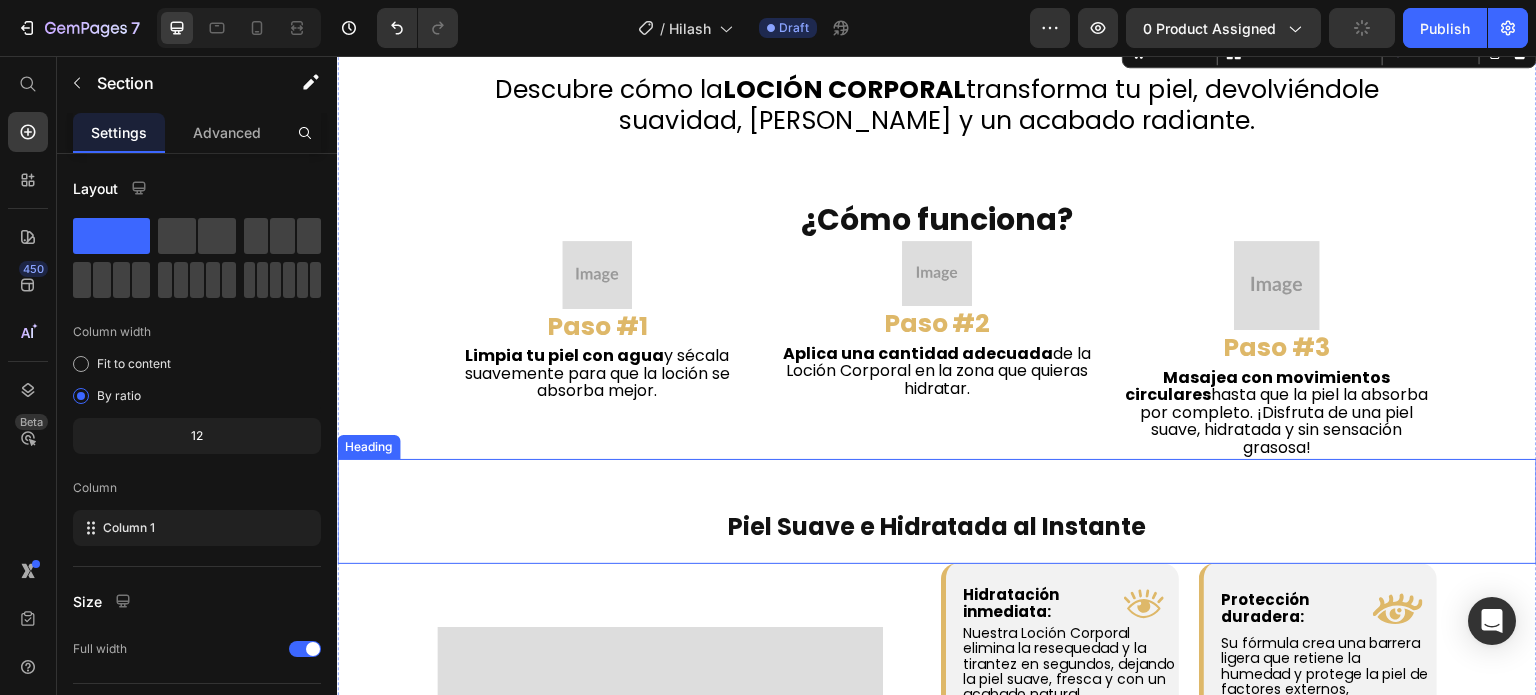 scroll, scrollTop: 1646, scrollLeft: 0, axis: vertical 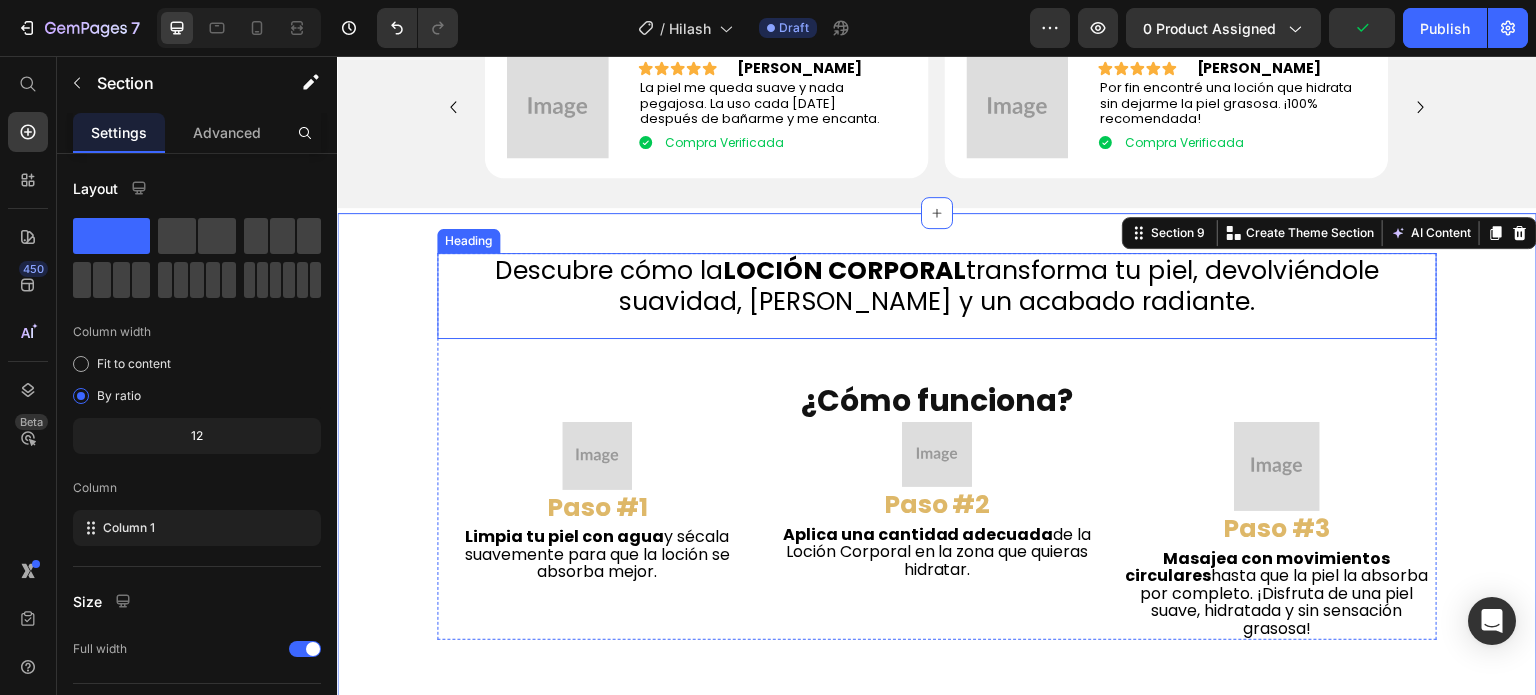 click on "LOCIÓN CORPORAL" at bounding box center (844, 270) 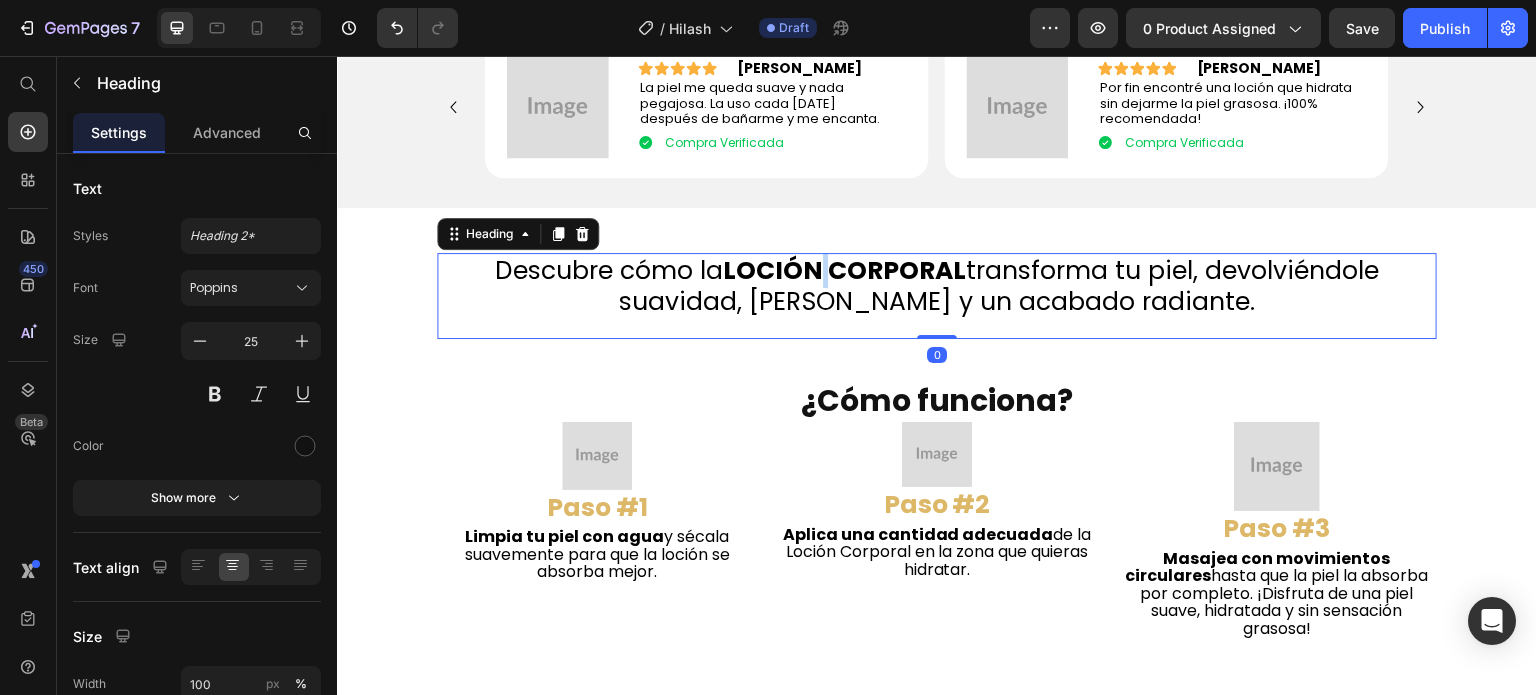 click on "LOCIÓN CORPORAL" at bounding box center (844, 270) 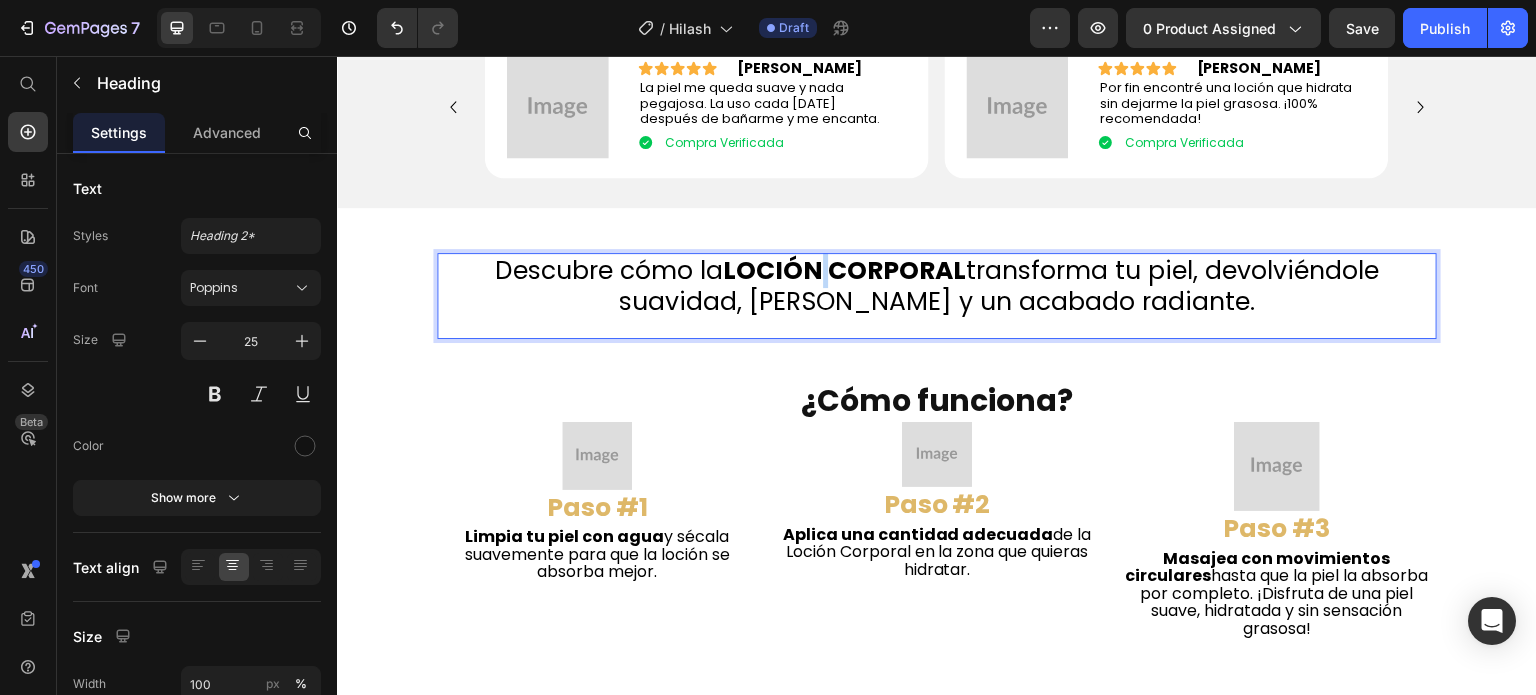 click on "LOCIÓN CORPORAL" at bounding box center (844, 270) 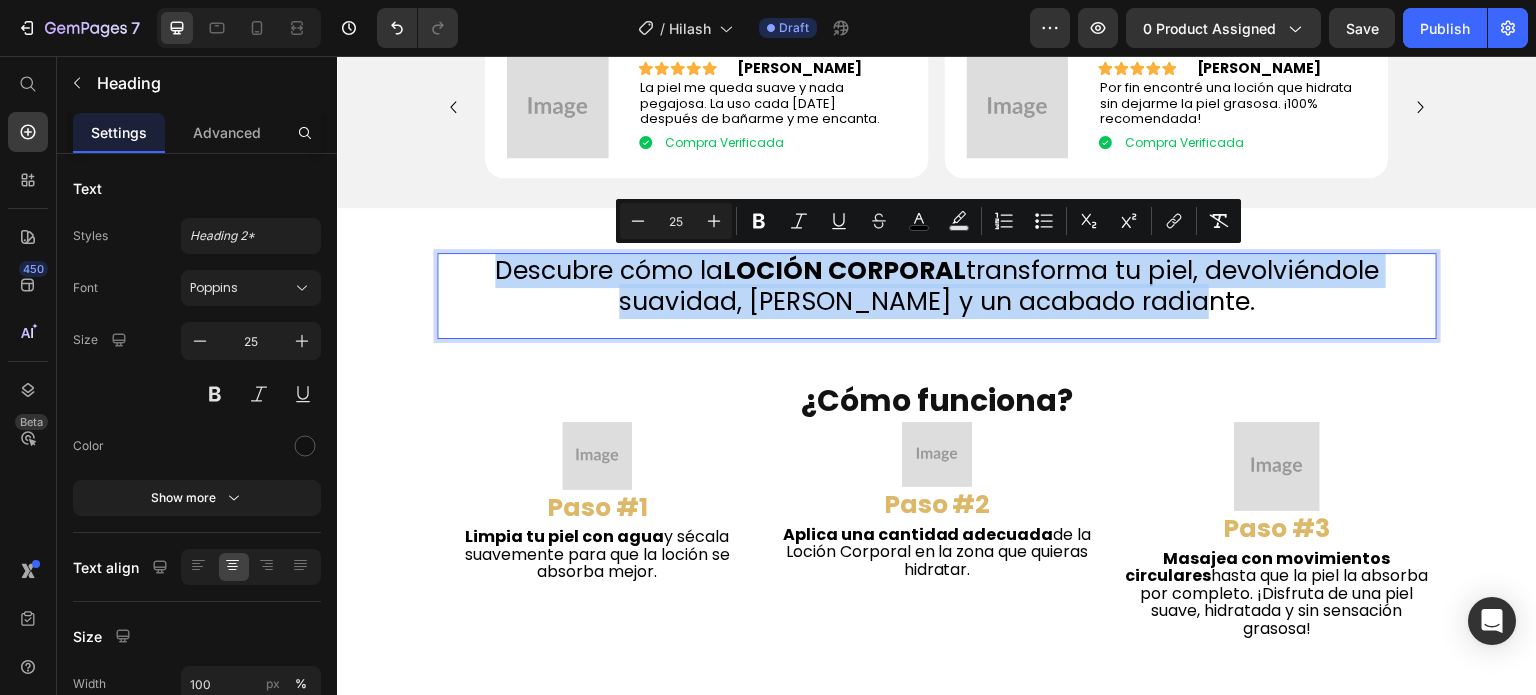 copy on "Descubre cómo la  LOCIÓN CORPORAL  transforma tu piel, devolviéndole suavidad, frescura y un acabado radiante." 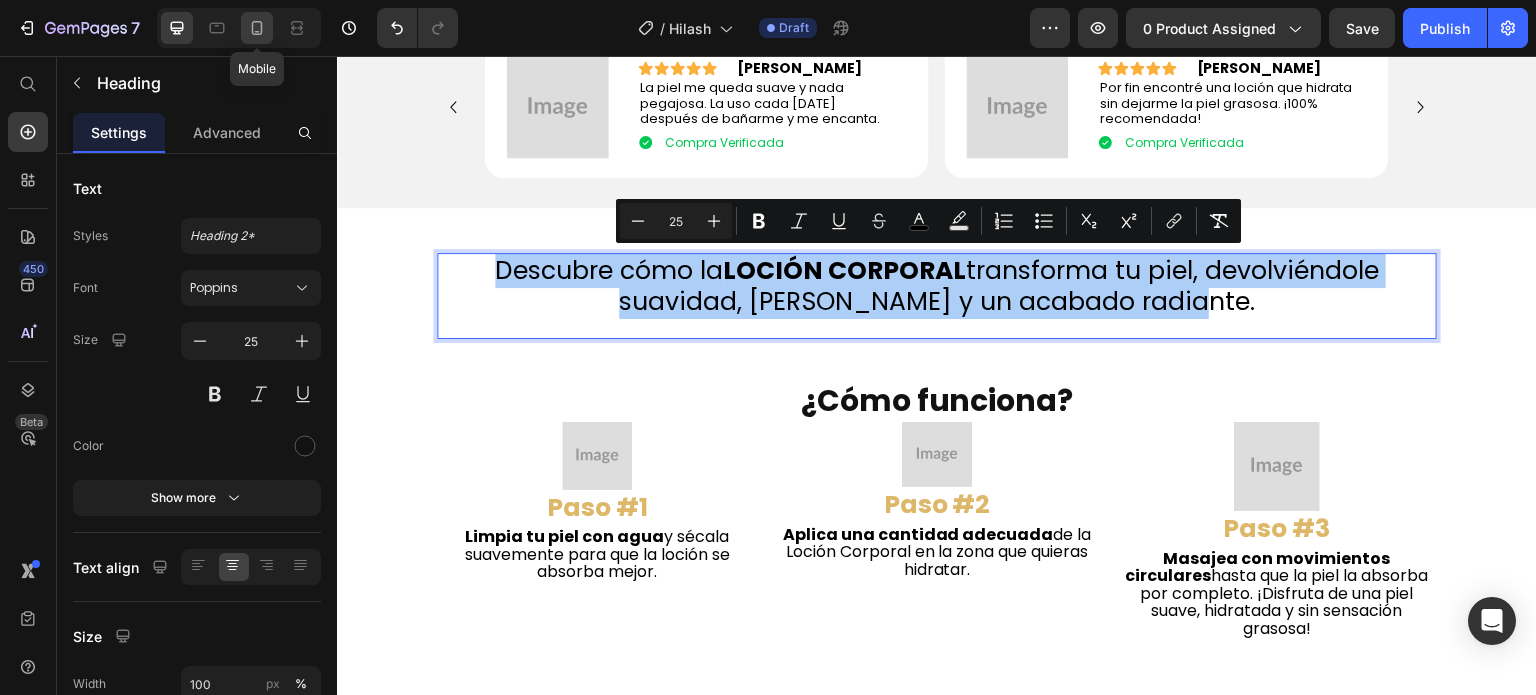 click 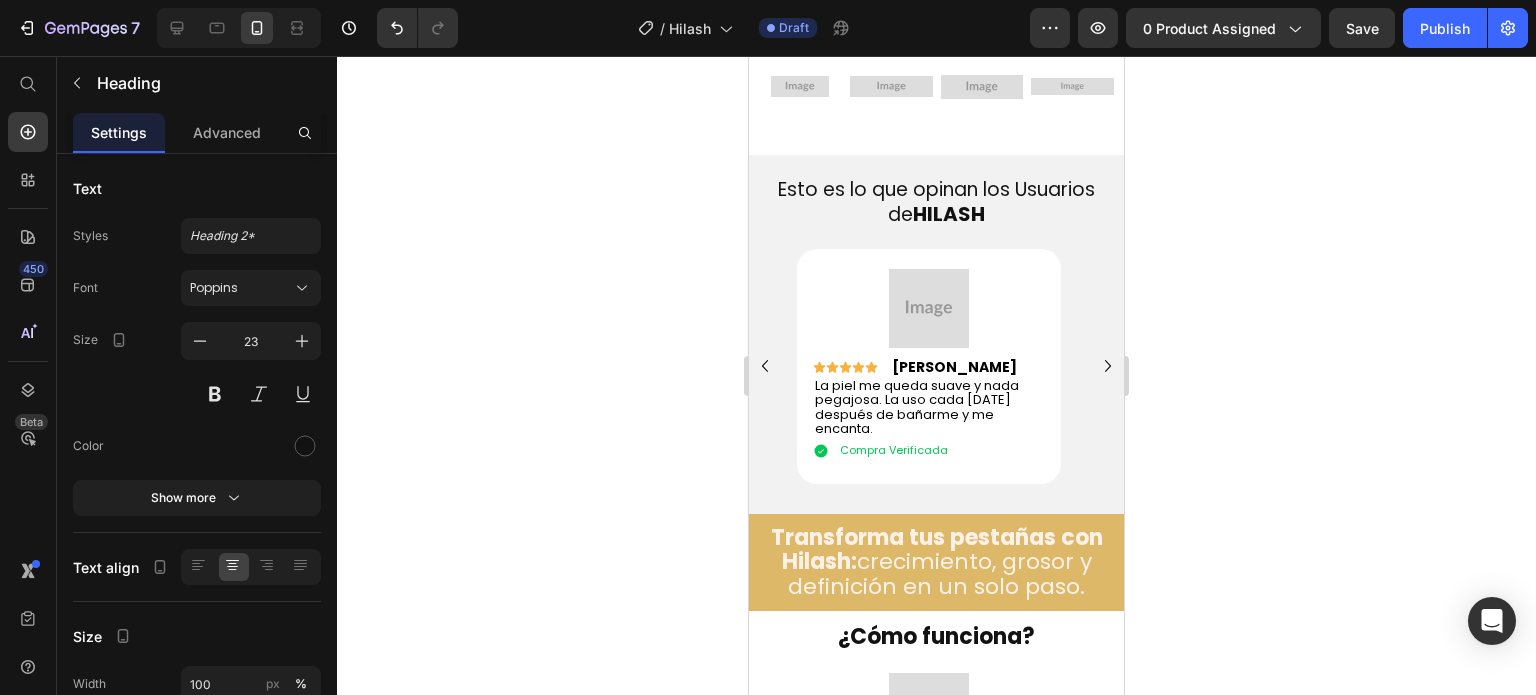 scroll, scrollTop: 2076, scrollLeft: 0, axis: vertical 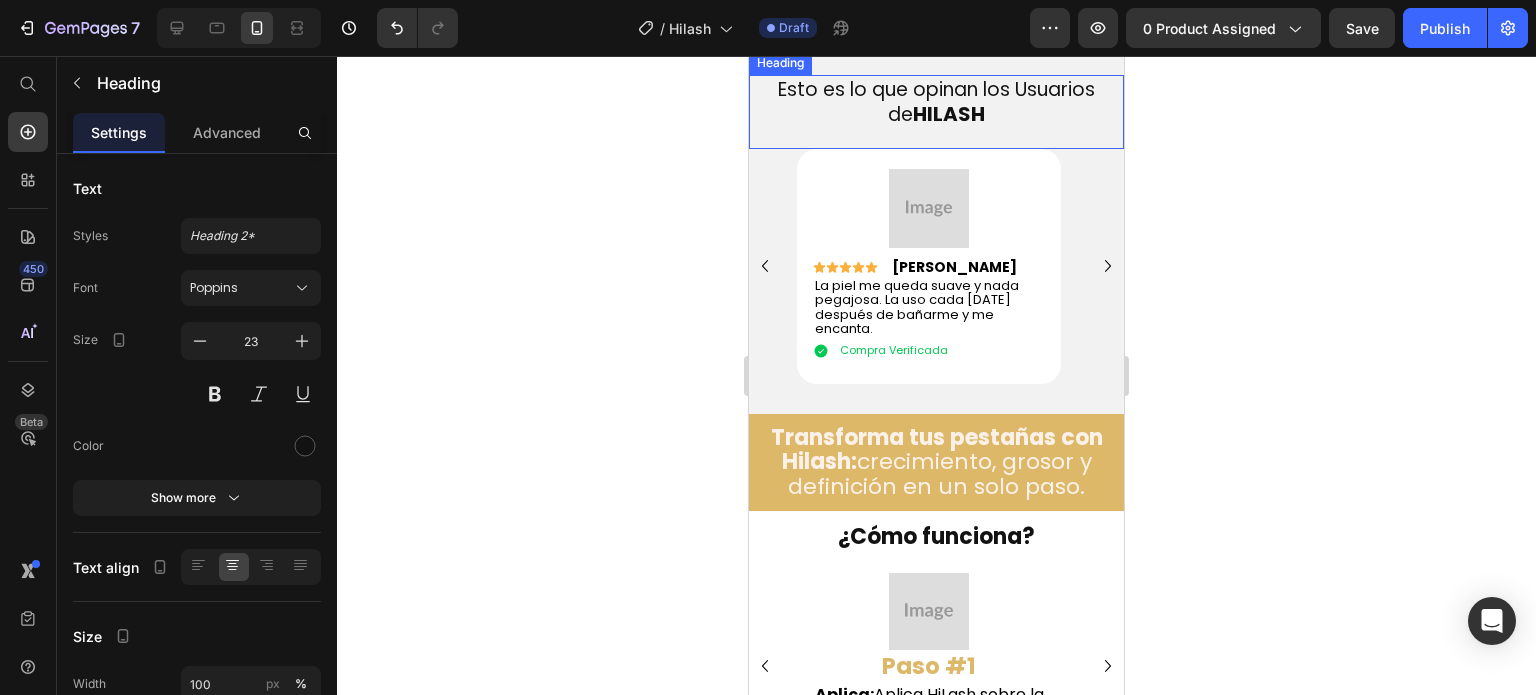 click on "HILASH" at bounding box center (949, 114) 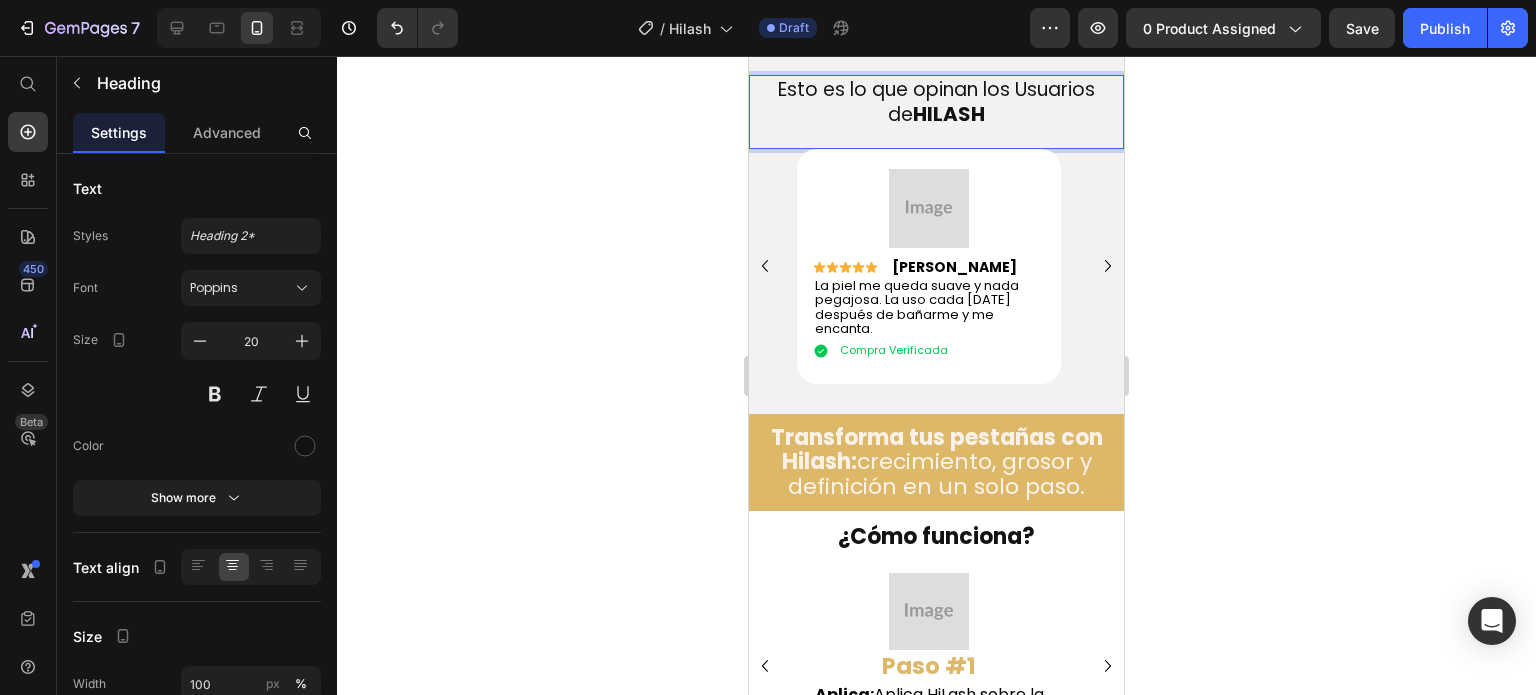 click on "HILASH" at bounding box center (949, 114) 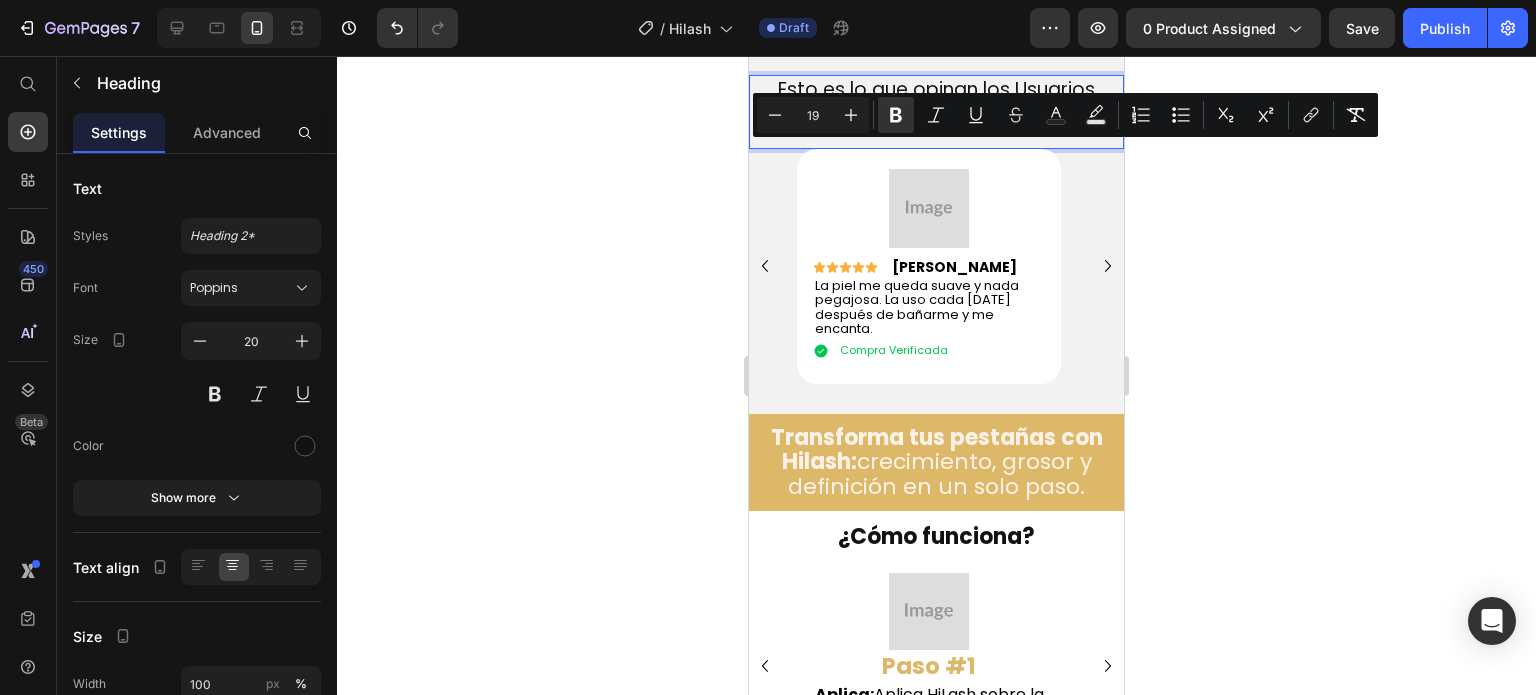click on "Esto es lo que opinan los Usuarios de" at bounding box center [936, 102] 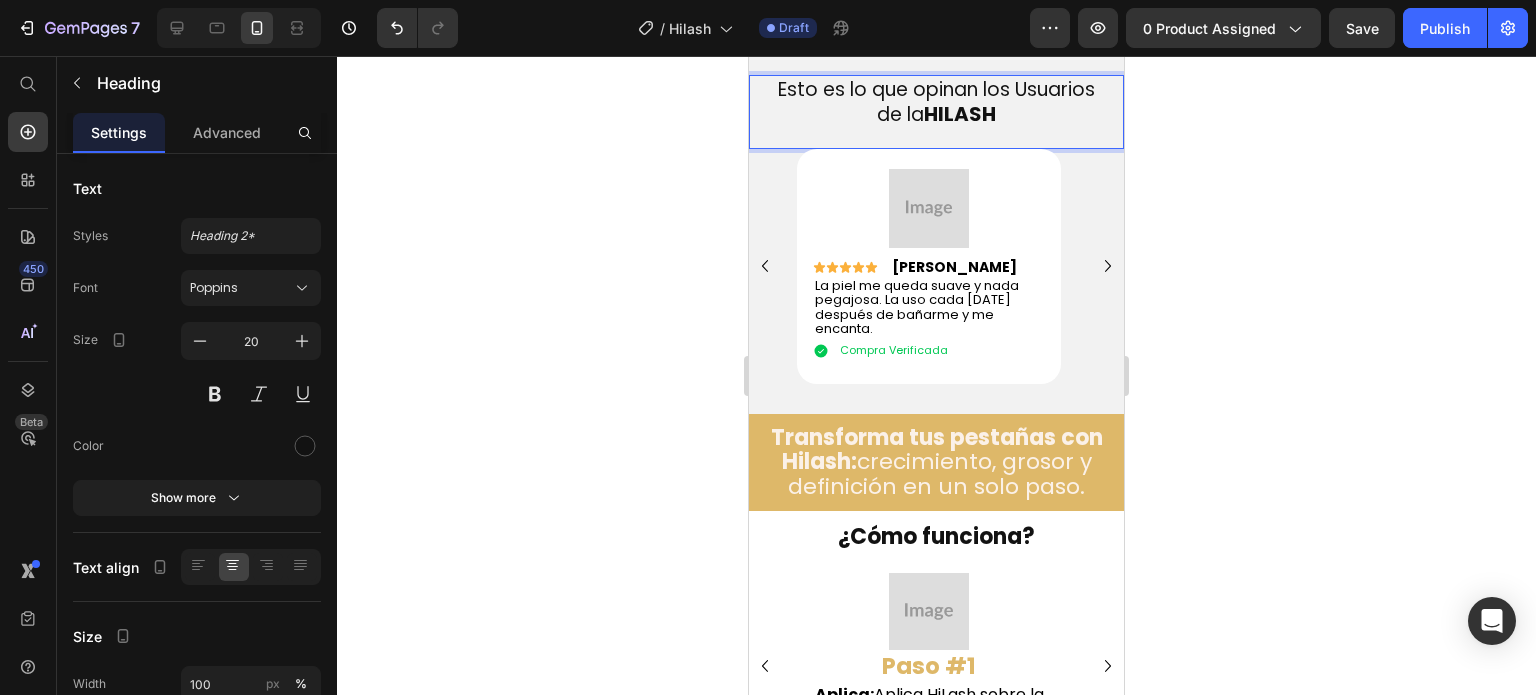 click on "HILASH" at bounding box center [960, 114] 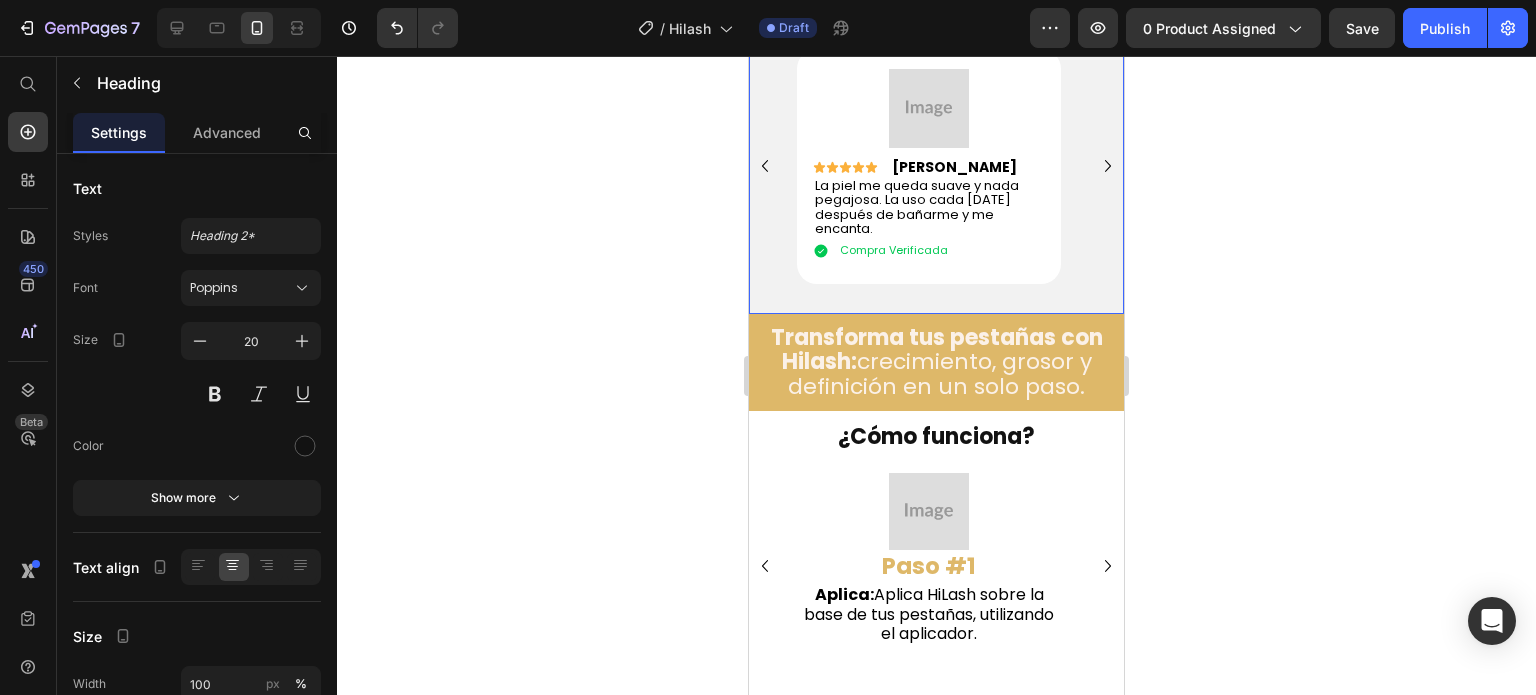 scroll, scrollTop: 2176, scrollLeft: 0, axis: vertical 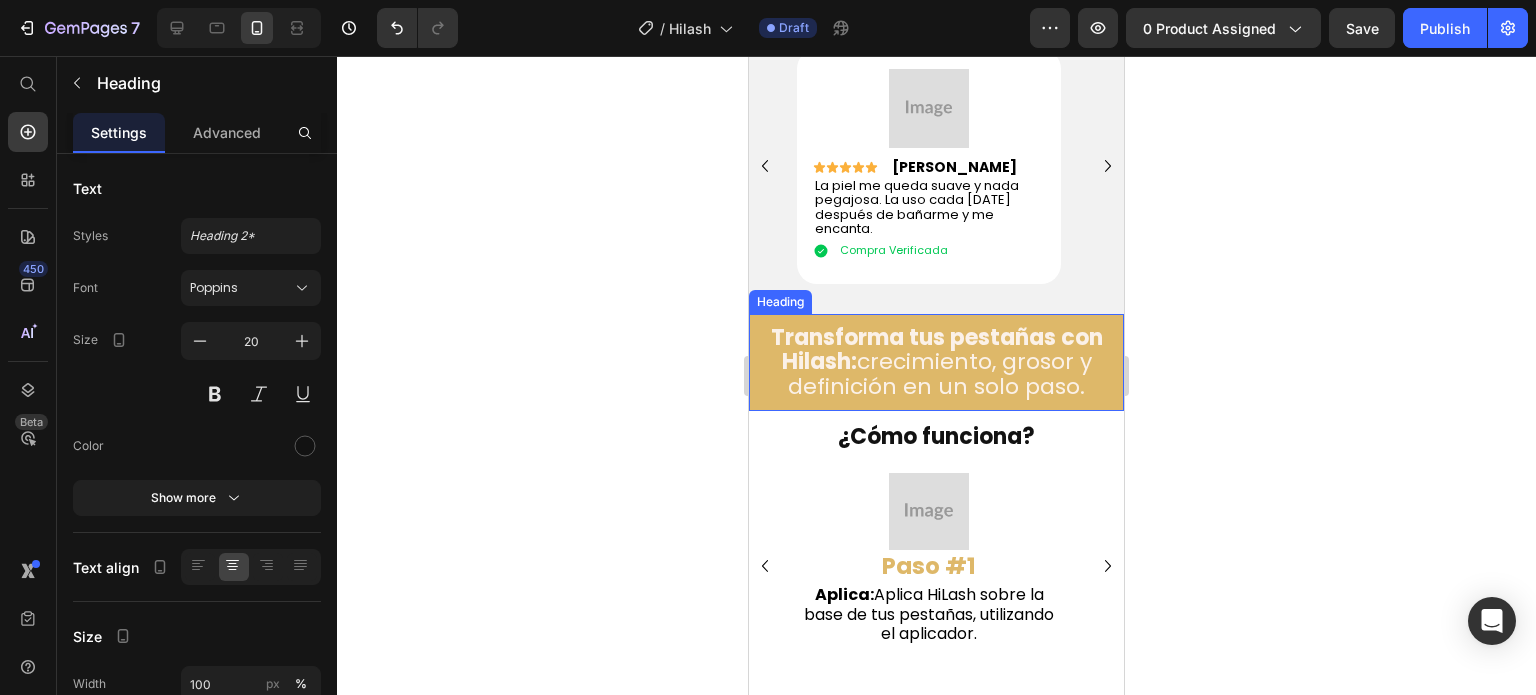 click on "Transforma tus pestañas con Hilash:" at bounding box center [937, 349] 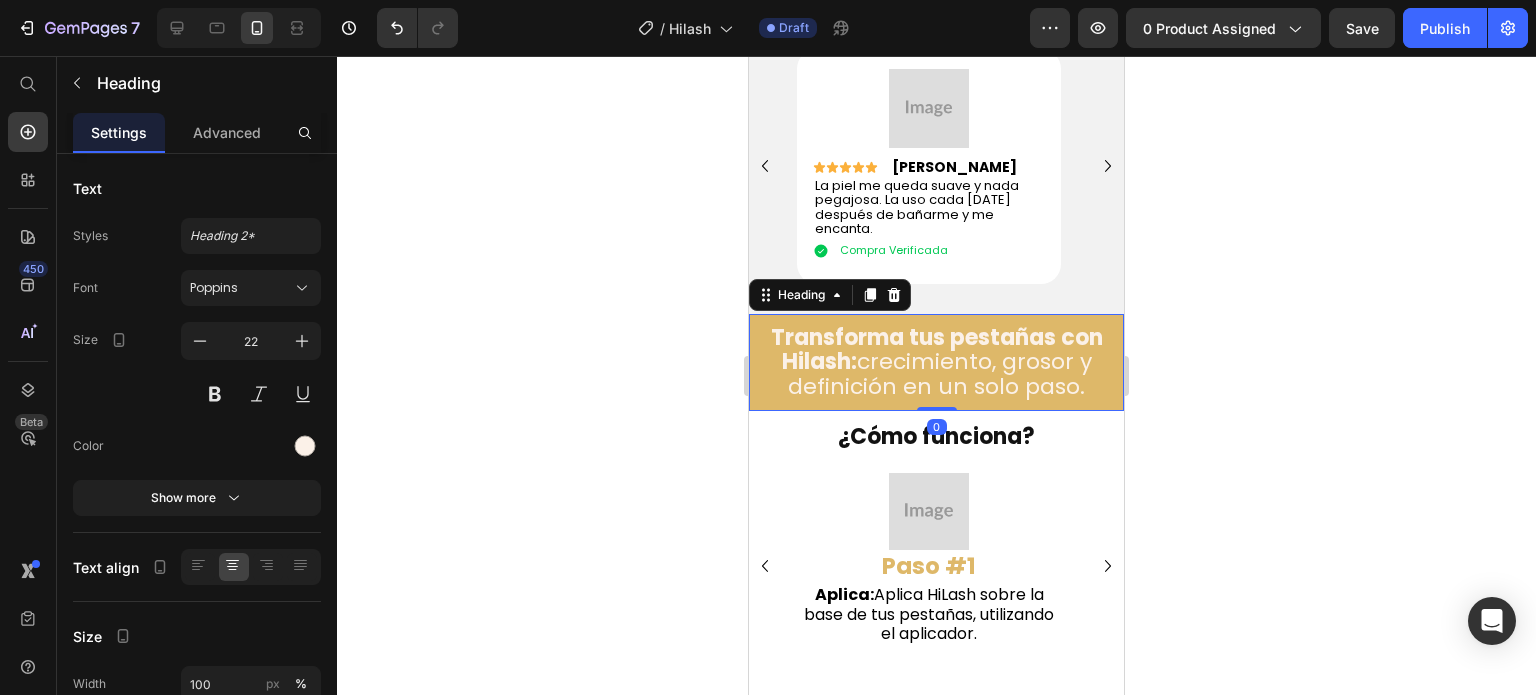 click on "Transforma tus pestañas con Hilash:" at bounding box center (937, 349) 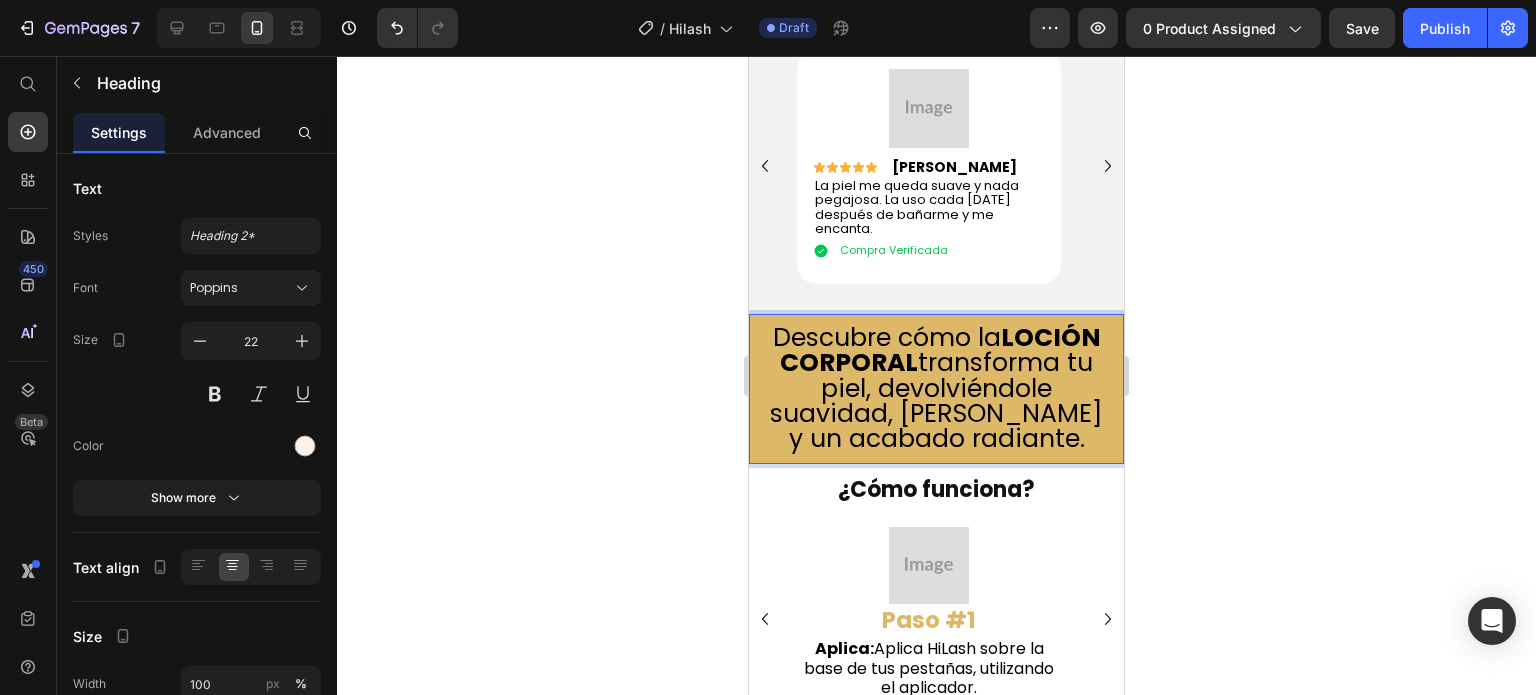 scroll, scrollTop: 1, scrollLeft: 0, axis: vertical 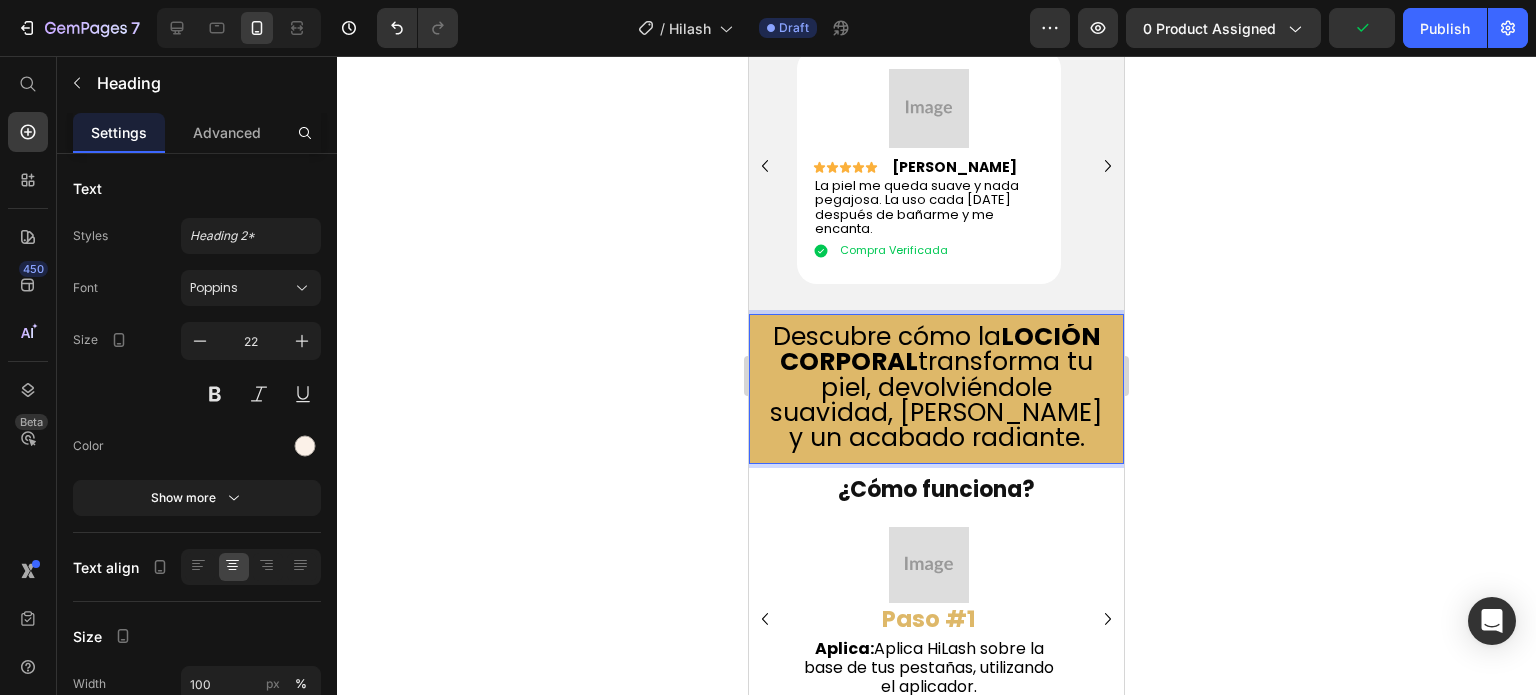click on "LOCIÓN CORPORAL" at bounding box center (940, 349) 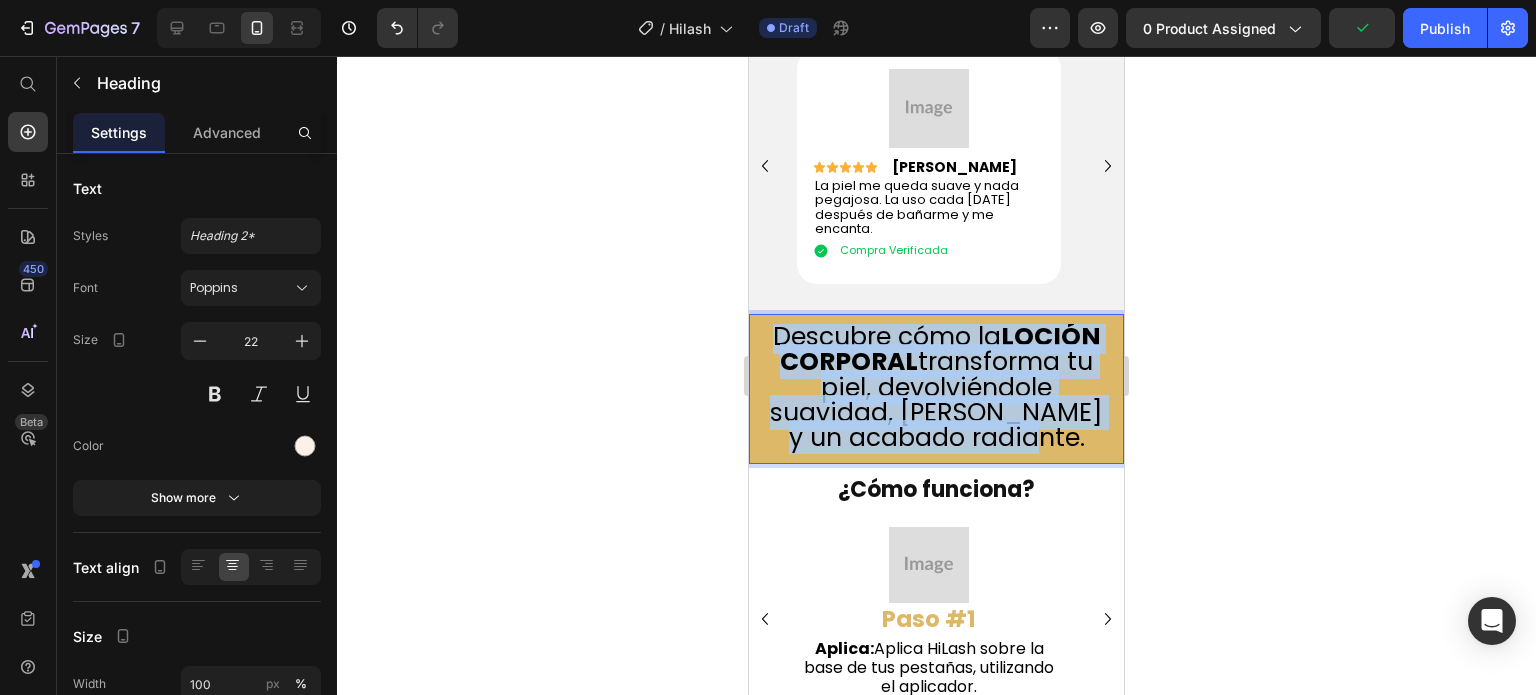 click on "LOCIÓN CORPORAL" at bounding box center [940, 349] 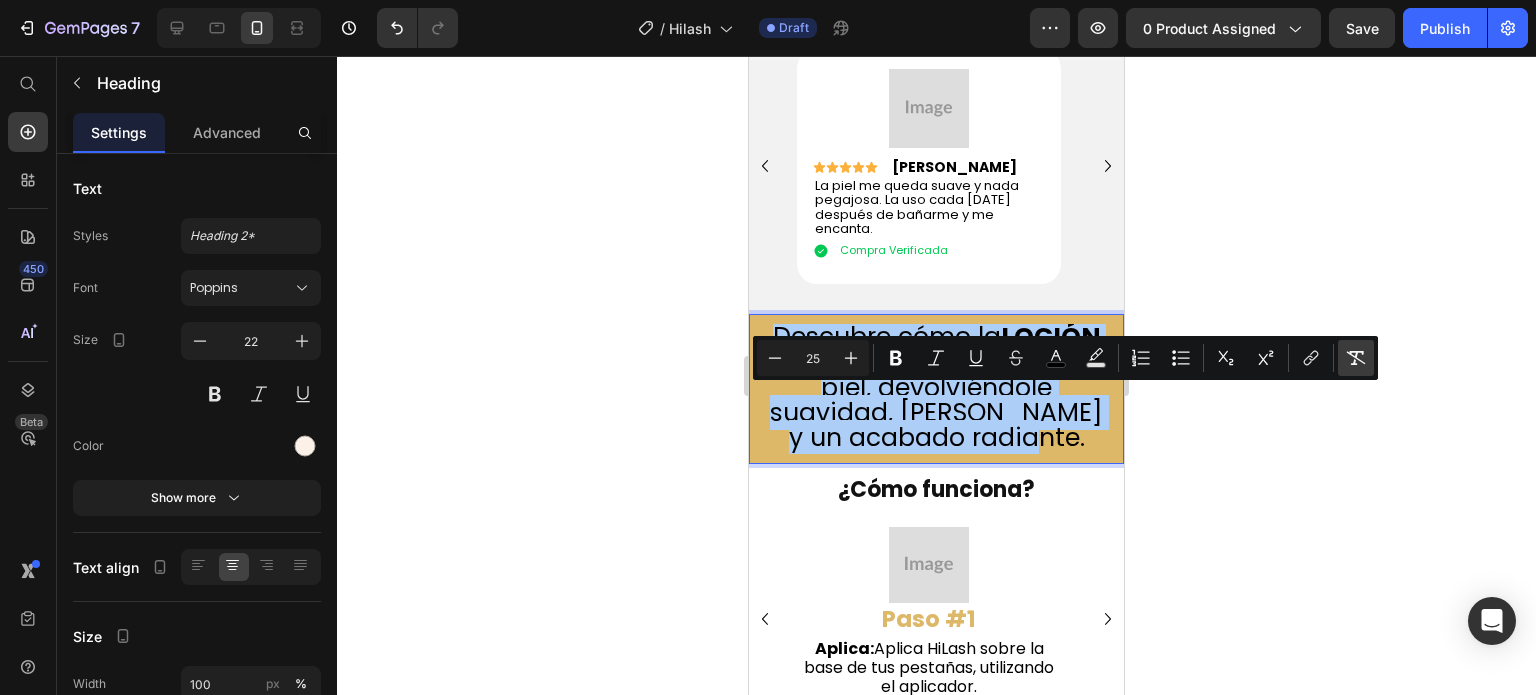 click 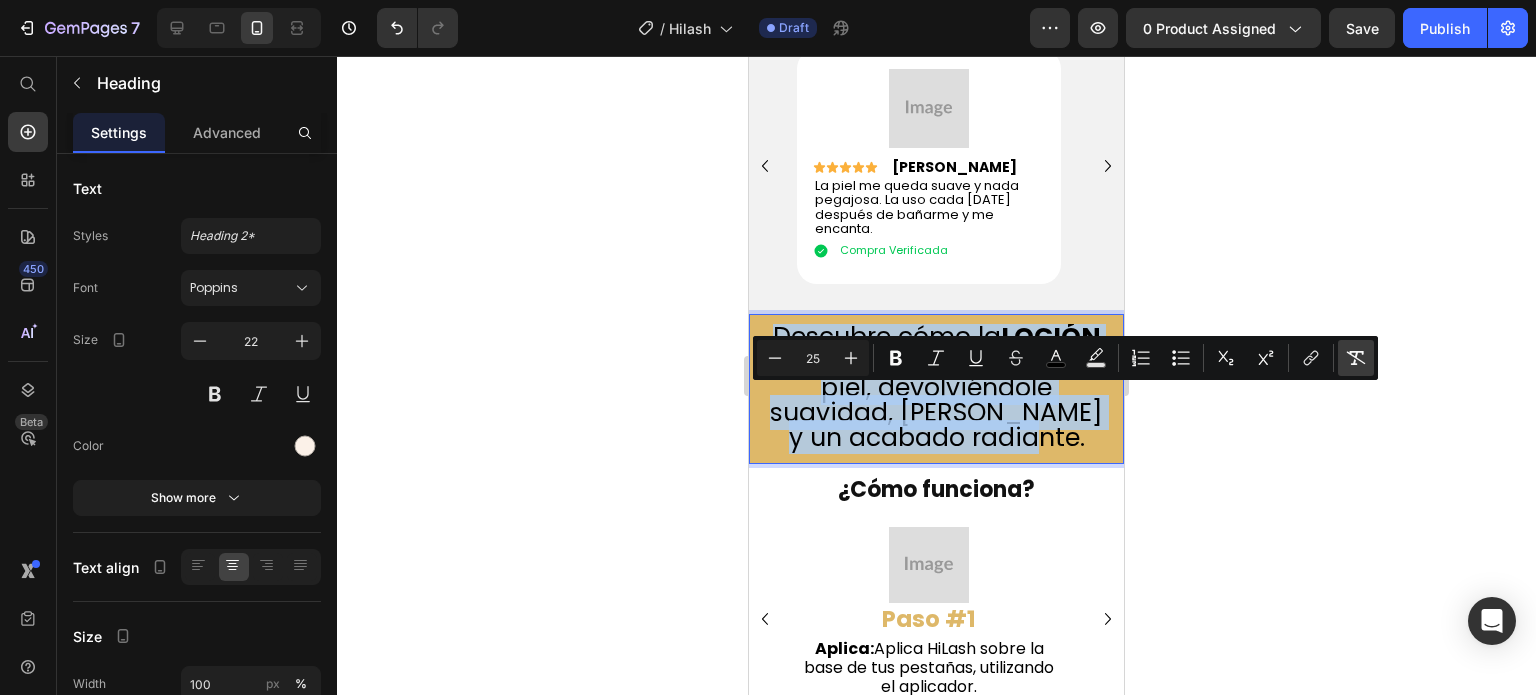 type on "22" 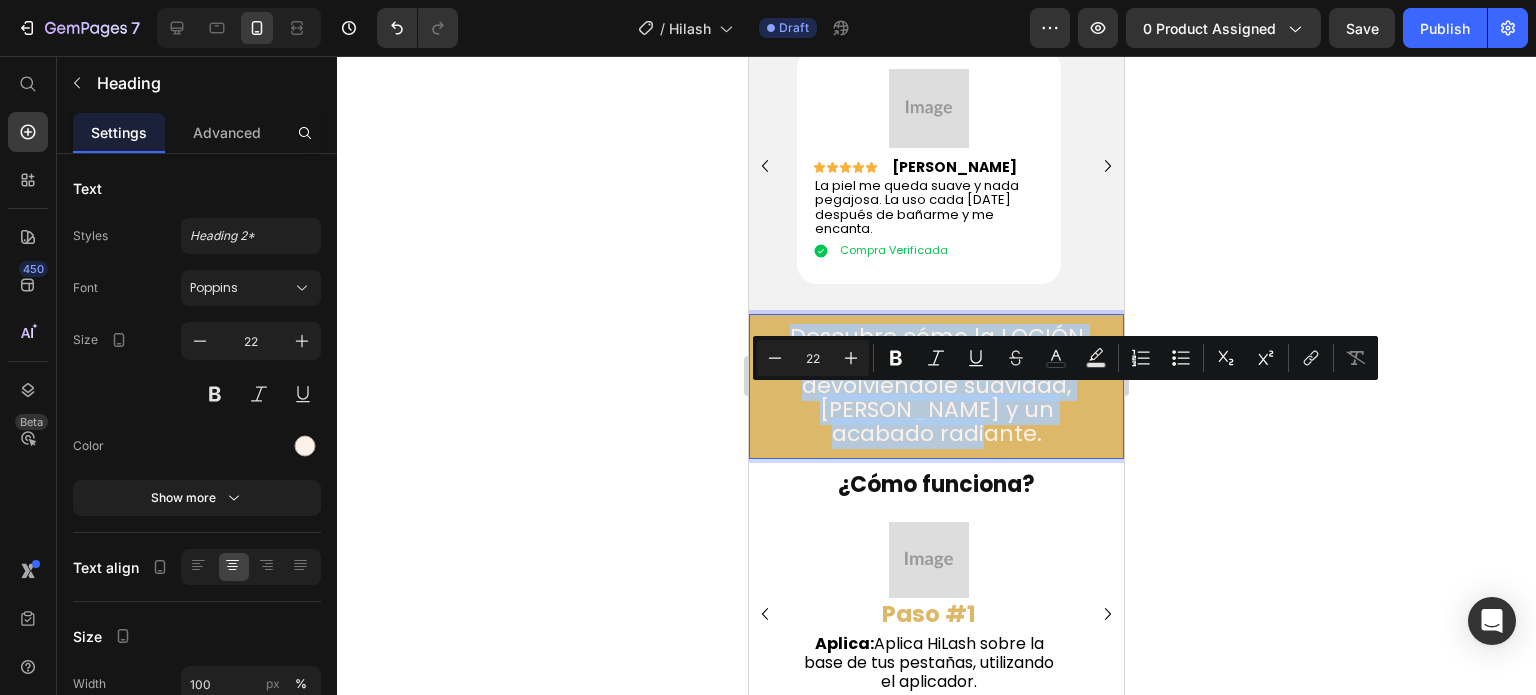 click on "Descubre cómo la LOCIÓN CORPORAL transforma tu piel, devolviéndole suavidad, frescura y un acabado radiante." at bounding box center (936, 385) 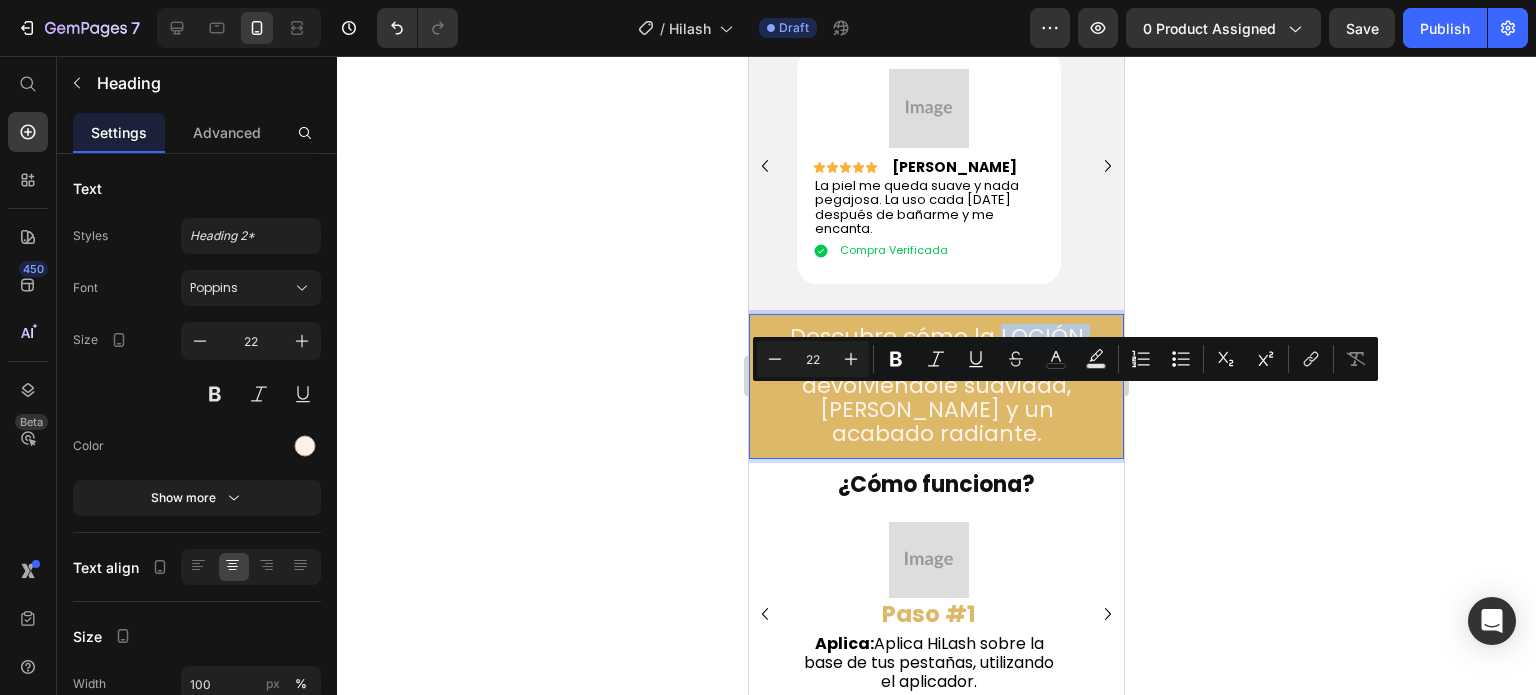 drag, startPoint x: 992, startPoint y: 407, endPoint x: 882, endPoint y: 435, distance: 113.507706 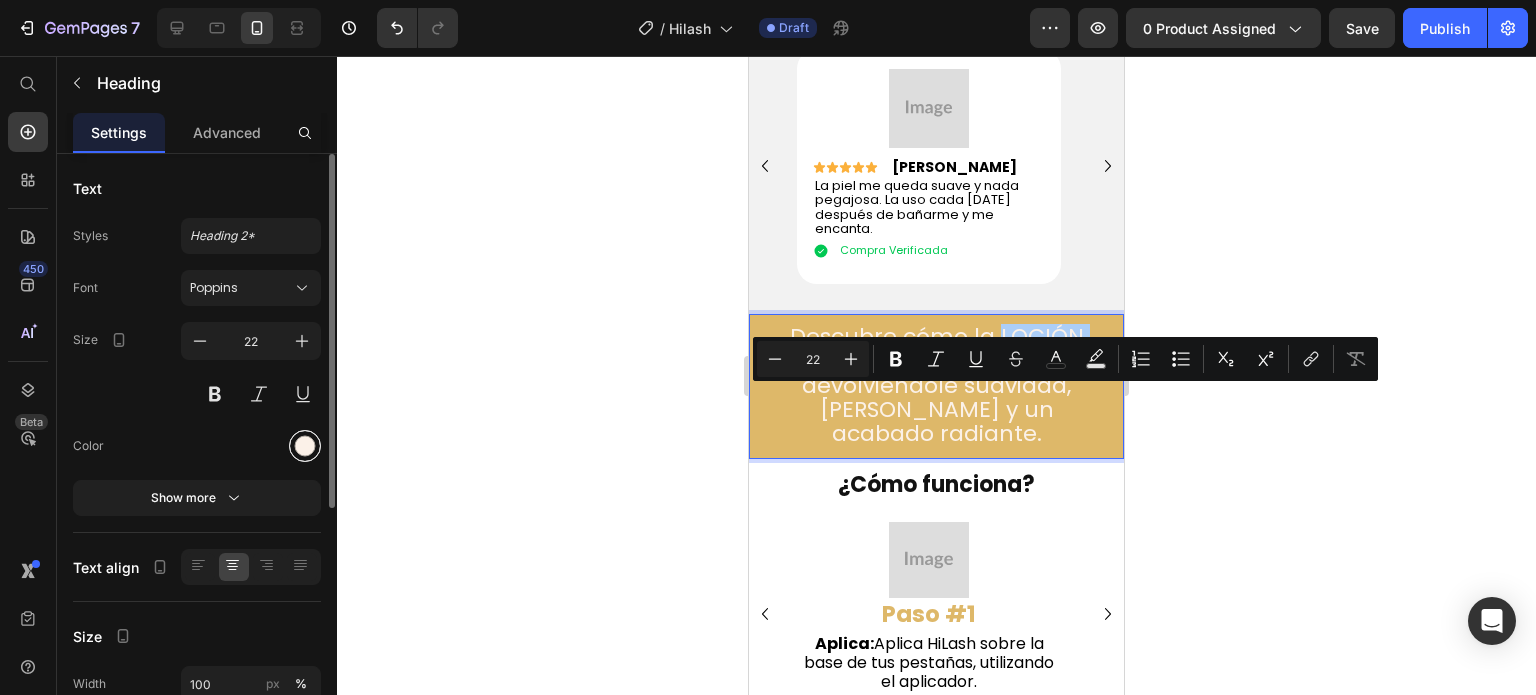 click at bounding box center (305, 446) 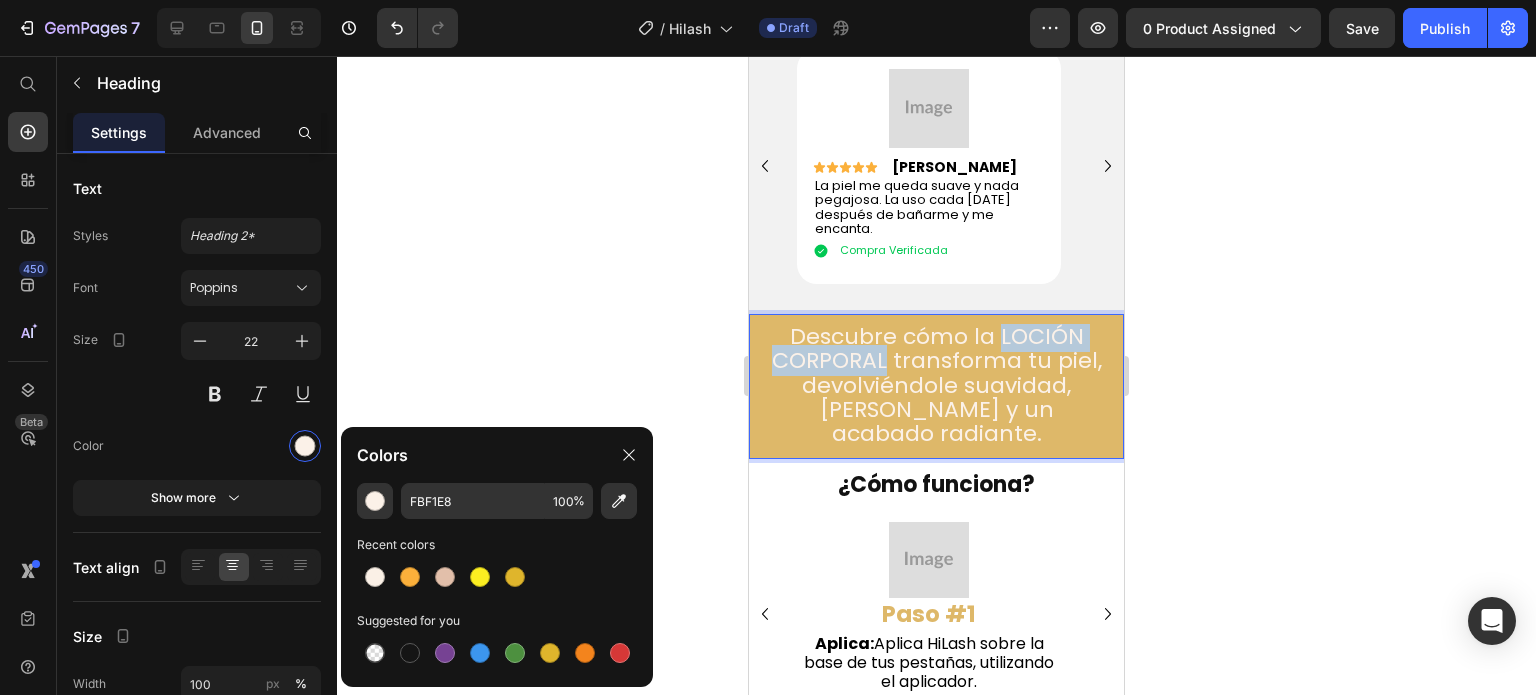 click on "Descubre cómo la LOCIÓN CORPORAL transforma tu piel, devolviéndole suavidad, frescura y un acabado radiante." at bounding box center [936, 385] 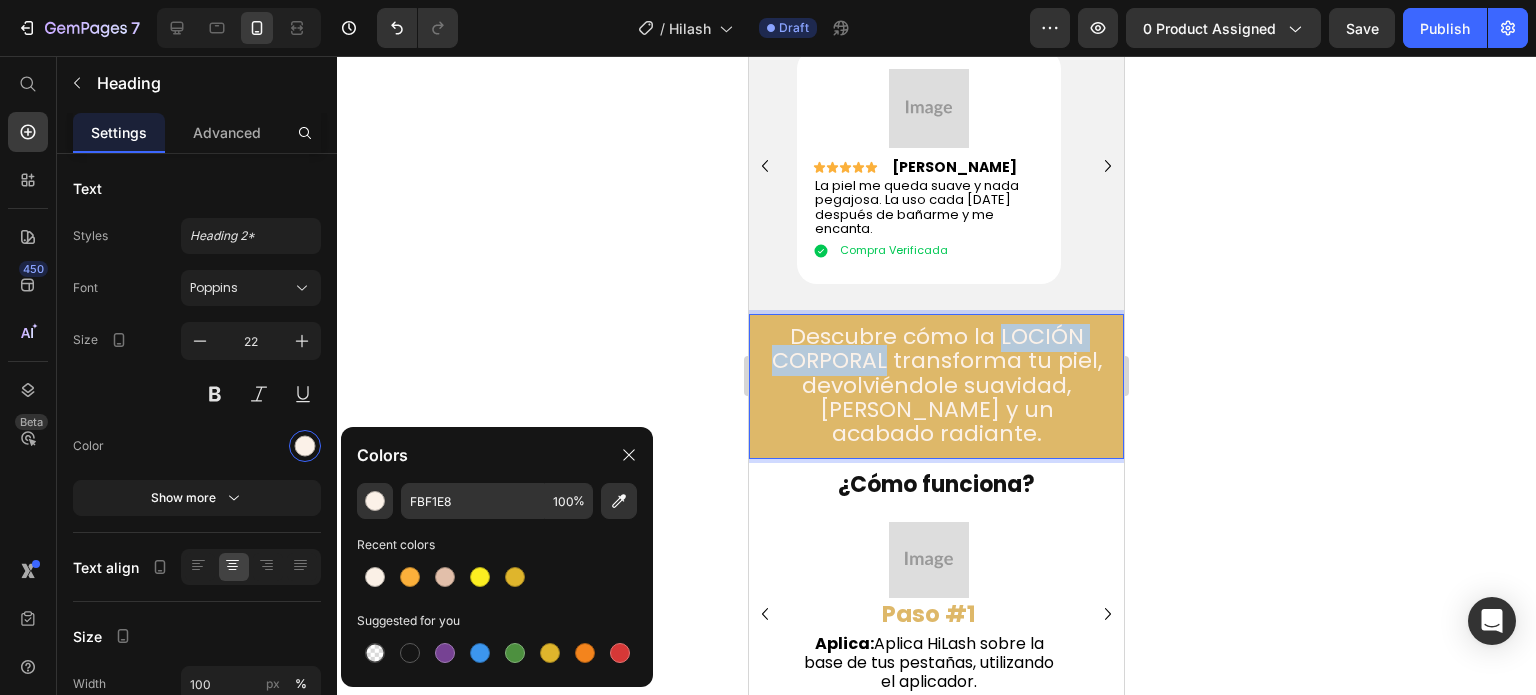 drag, startPoint x: 990, startPoint y: 401, endPoint x: 882, endPoint y: 432, distance: 112.36102 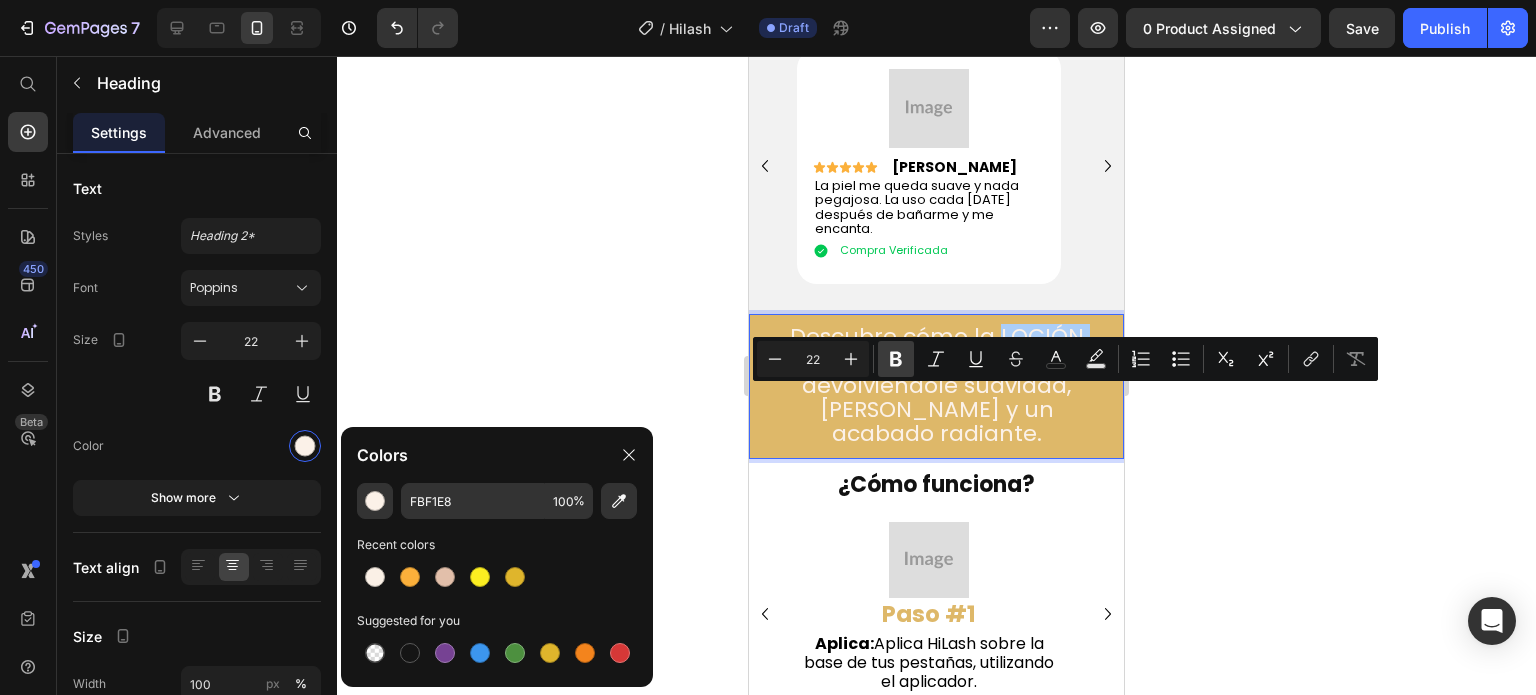 click 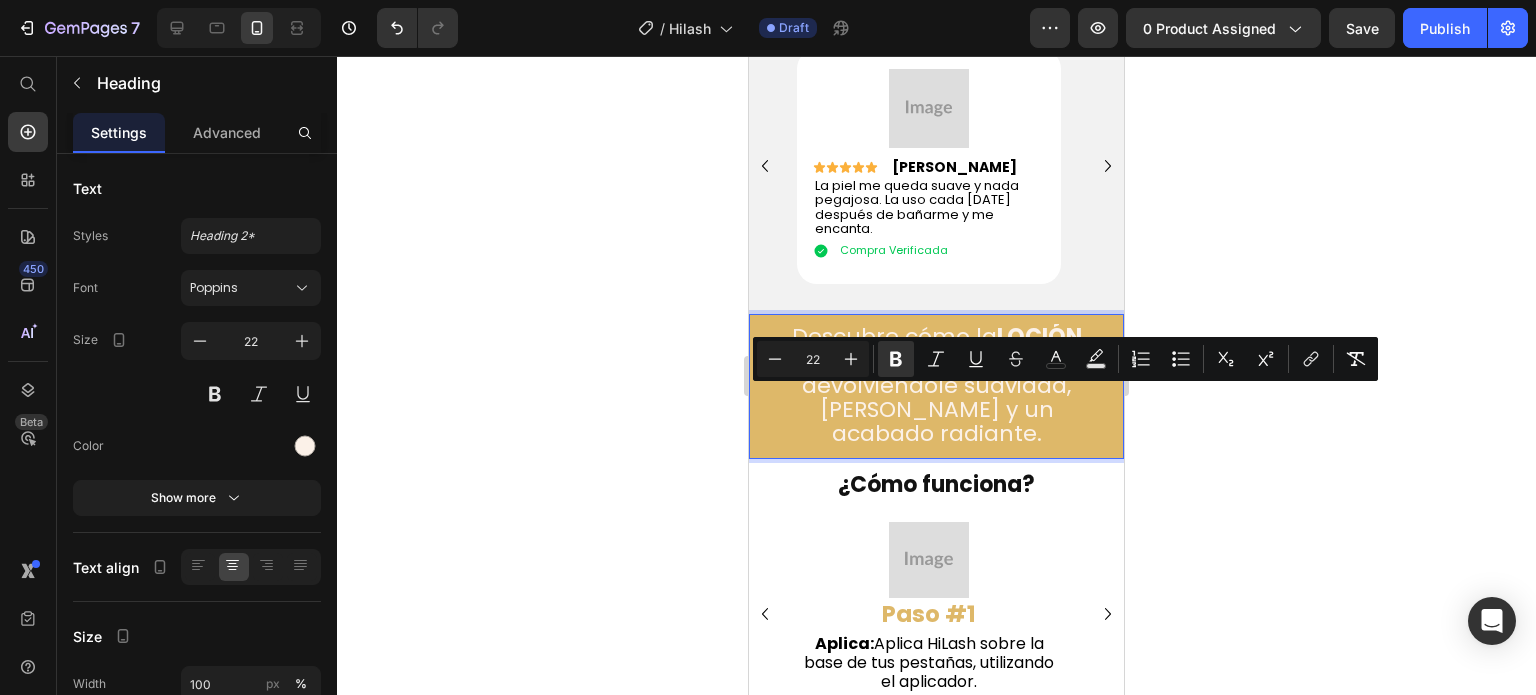 click 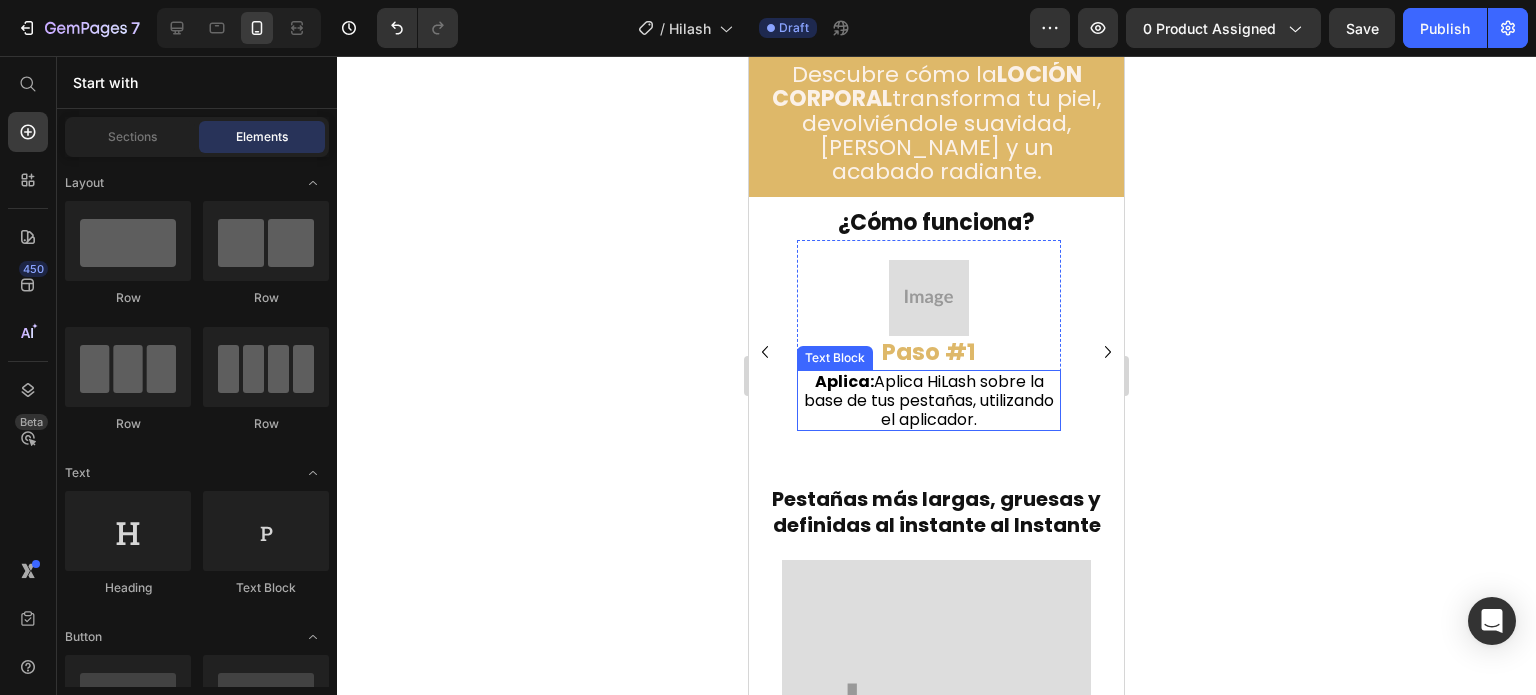 scroll, scrollTop: 2476, scrollLeft: 0, axis: vertical 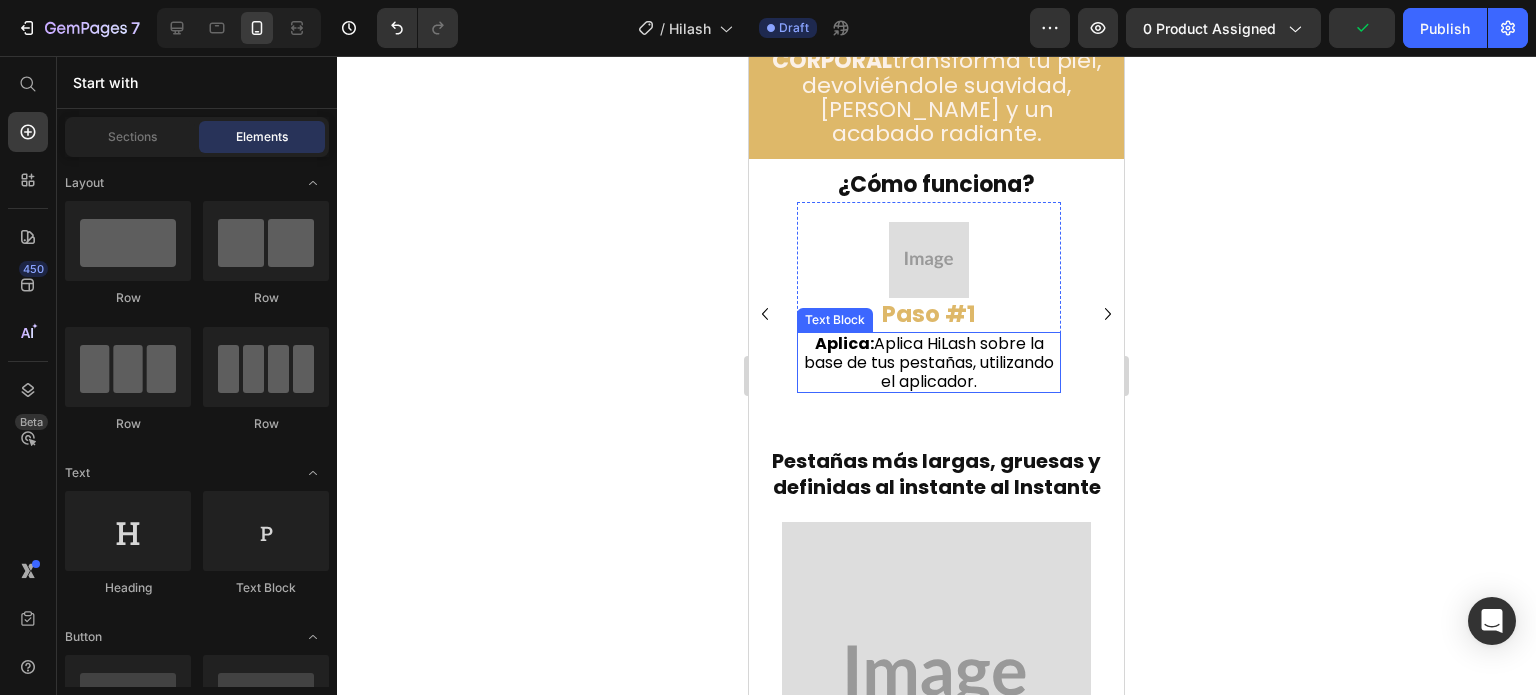 click on "Aplica:  Aplica HiLash sobre la base de tus pestañas, utilizando el aplicador." at bounding box center (929, 363) 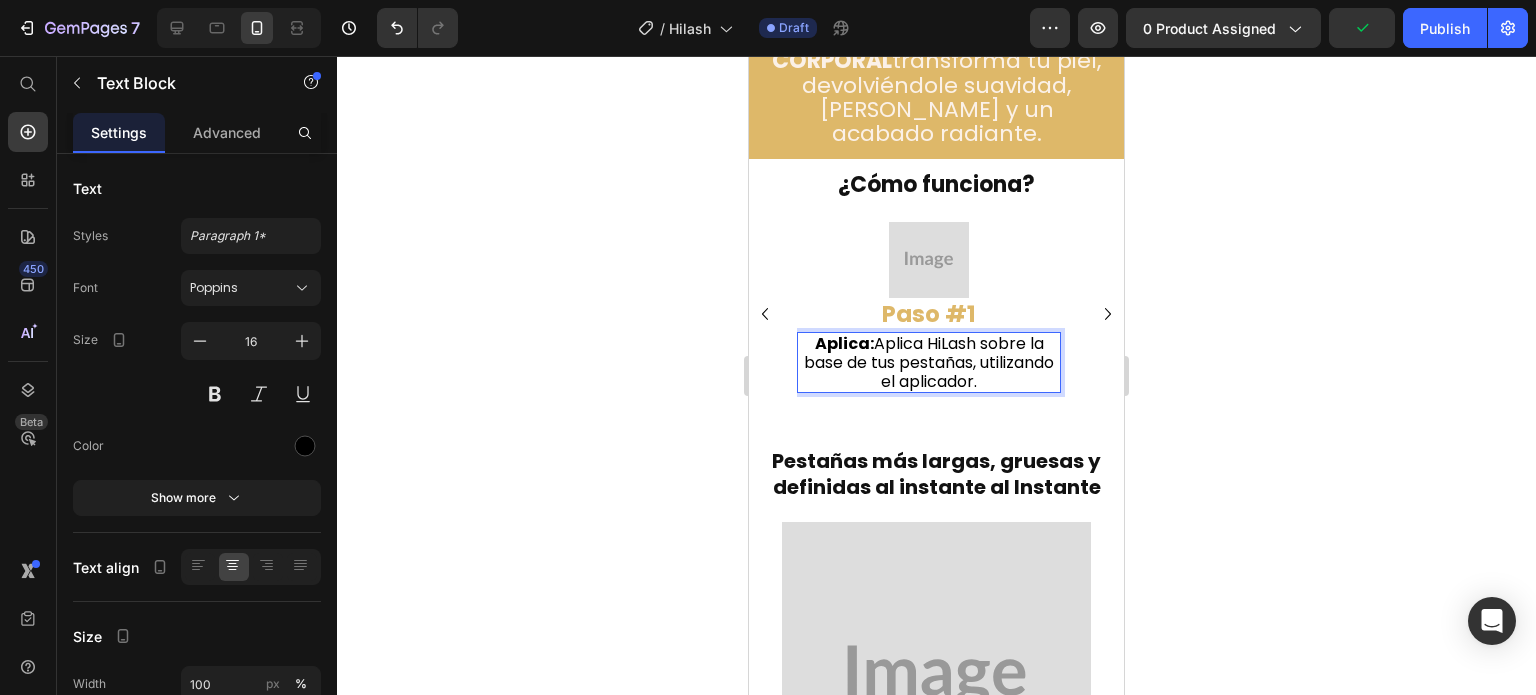click on "Aplica:  Aplica HiLash sobre la base de tus pestañas, utilizando el aplicador." at bounding box center (929, 363) 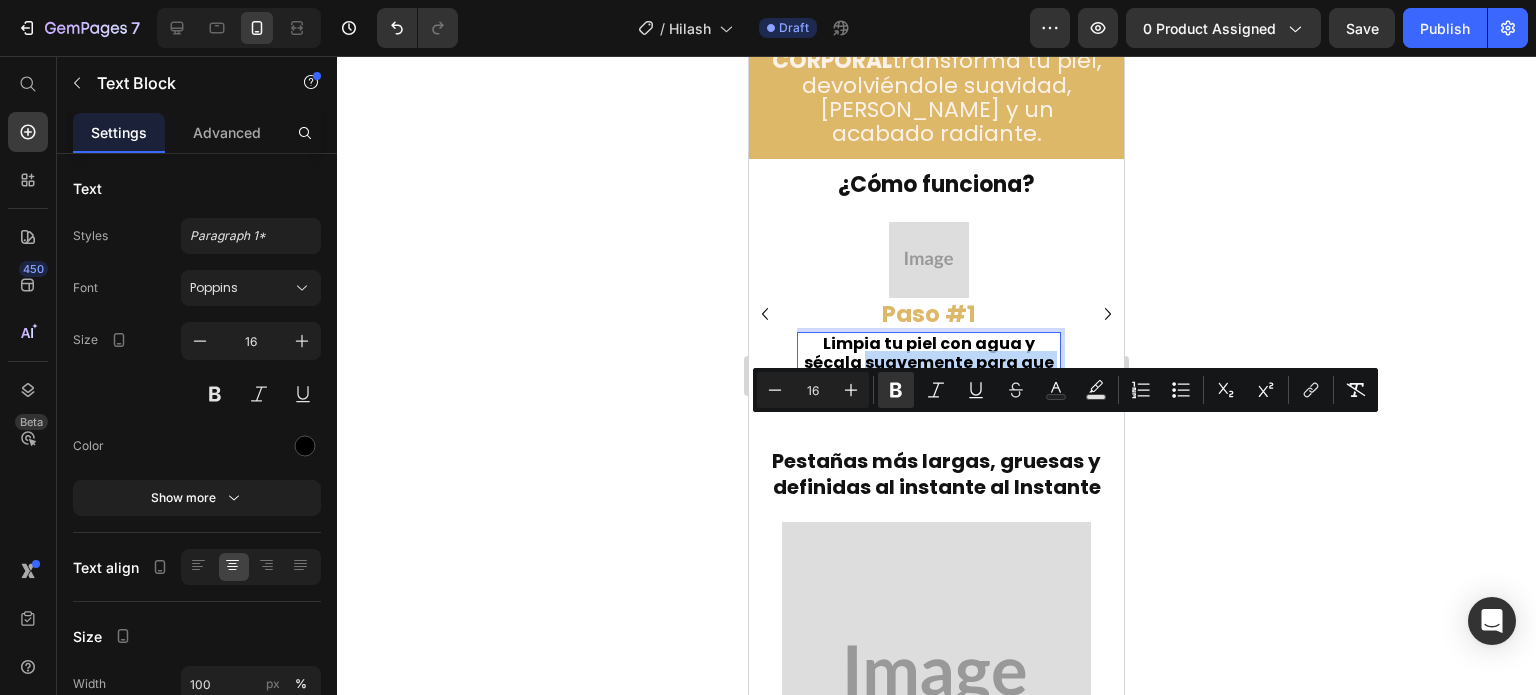 drag, startPoint x: 857, startPoint y: 432, endPoint x: 1059, endPoint y: 455, distance: 203.30519 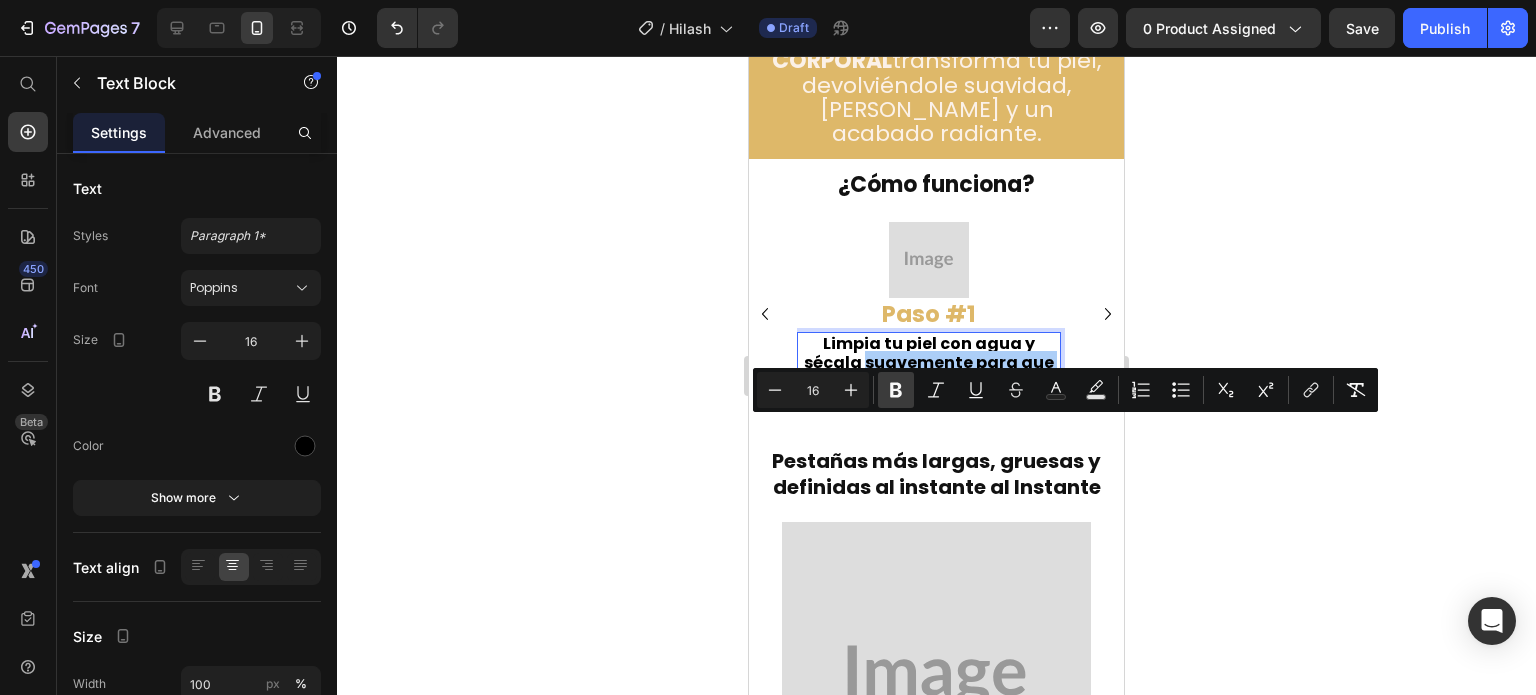 click 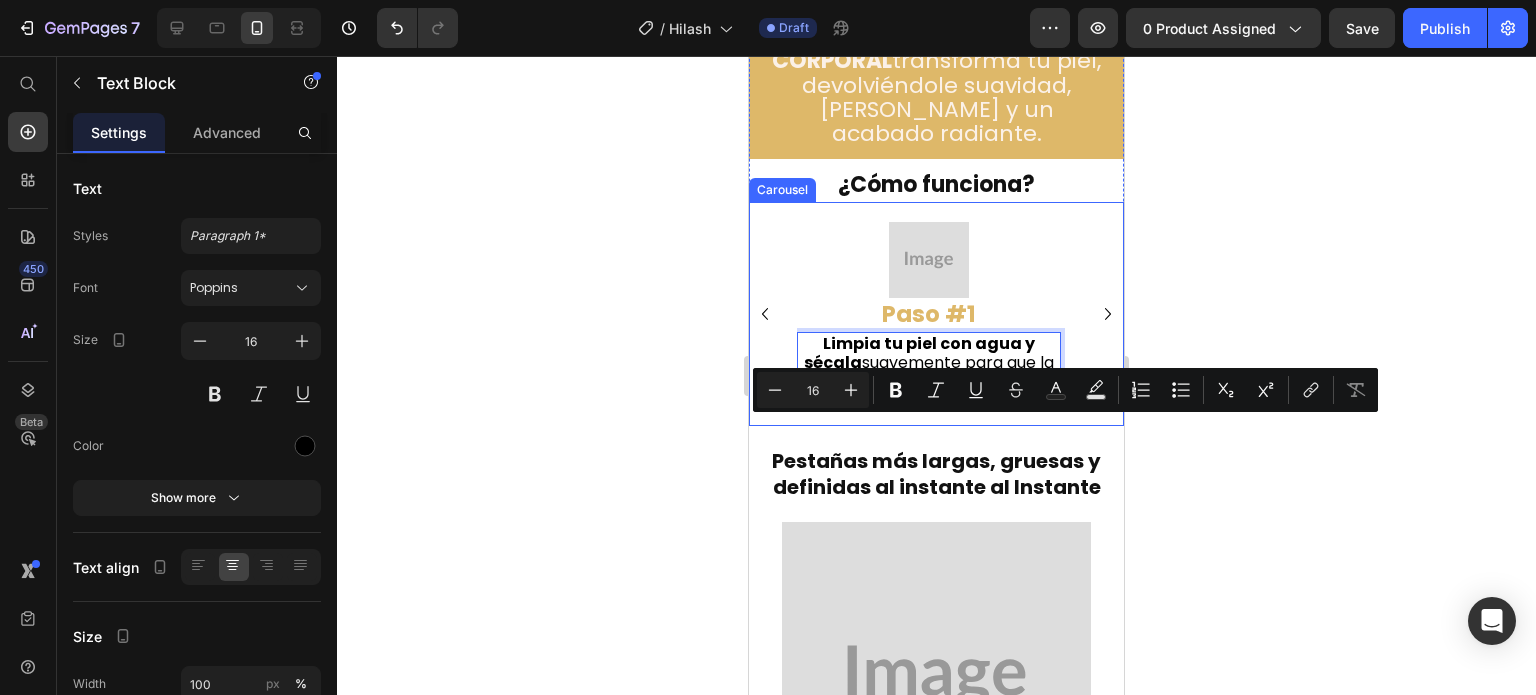 click on "Image Paso #1 Heading Limpia tu piel con agua y sécala  suavemente para que la loción se absorba mejor. Text Block   0 Row Image Paso #2 Heading Deja actuar:  Deja que el suero se absorba durante la noche. Text Block Row Image Paso #3 Heading Resultados:  Con el uso continuo, notarás tus pestañas más largas, gruesas y saludables. Text Block Row" at bounding box center (936, 314) 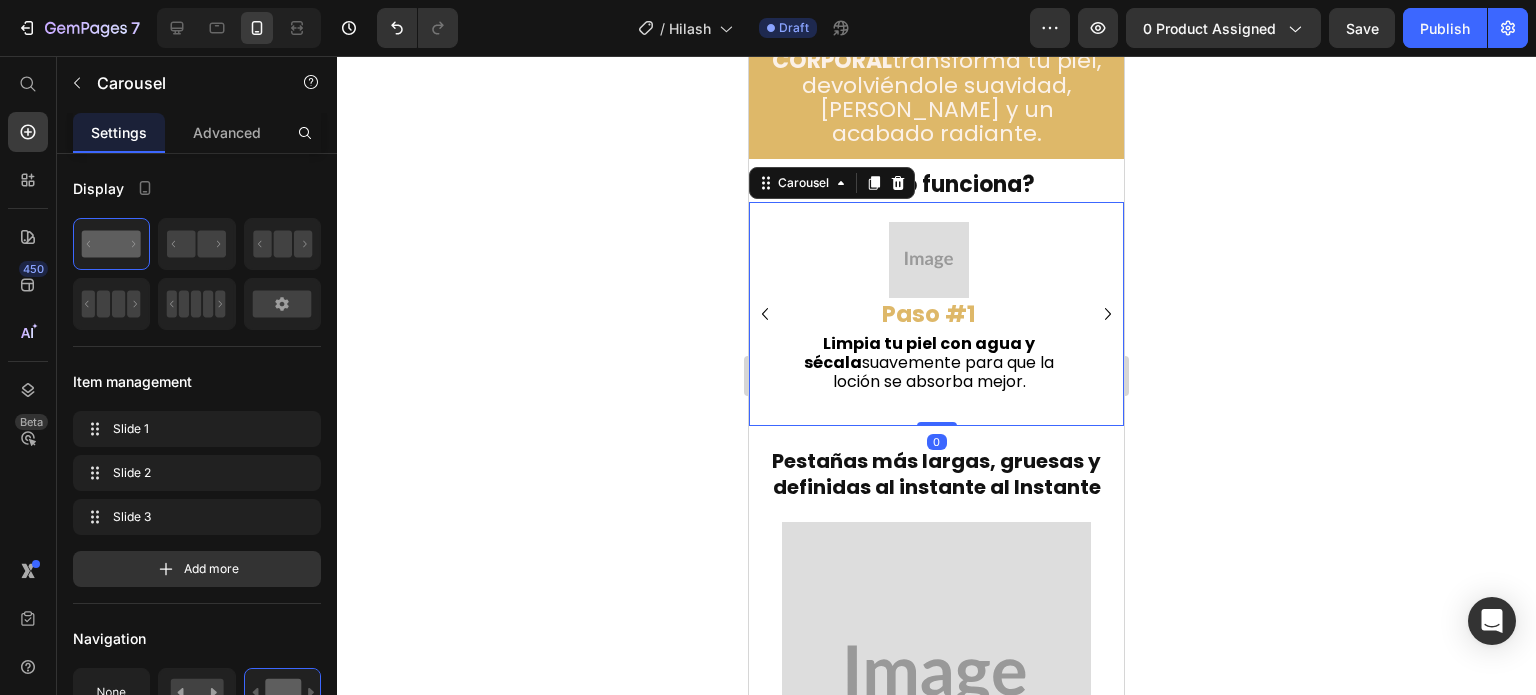 click 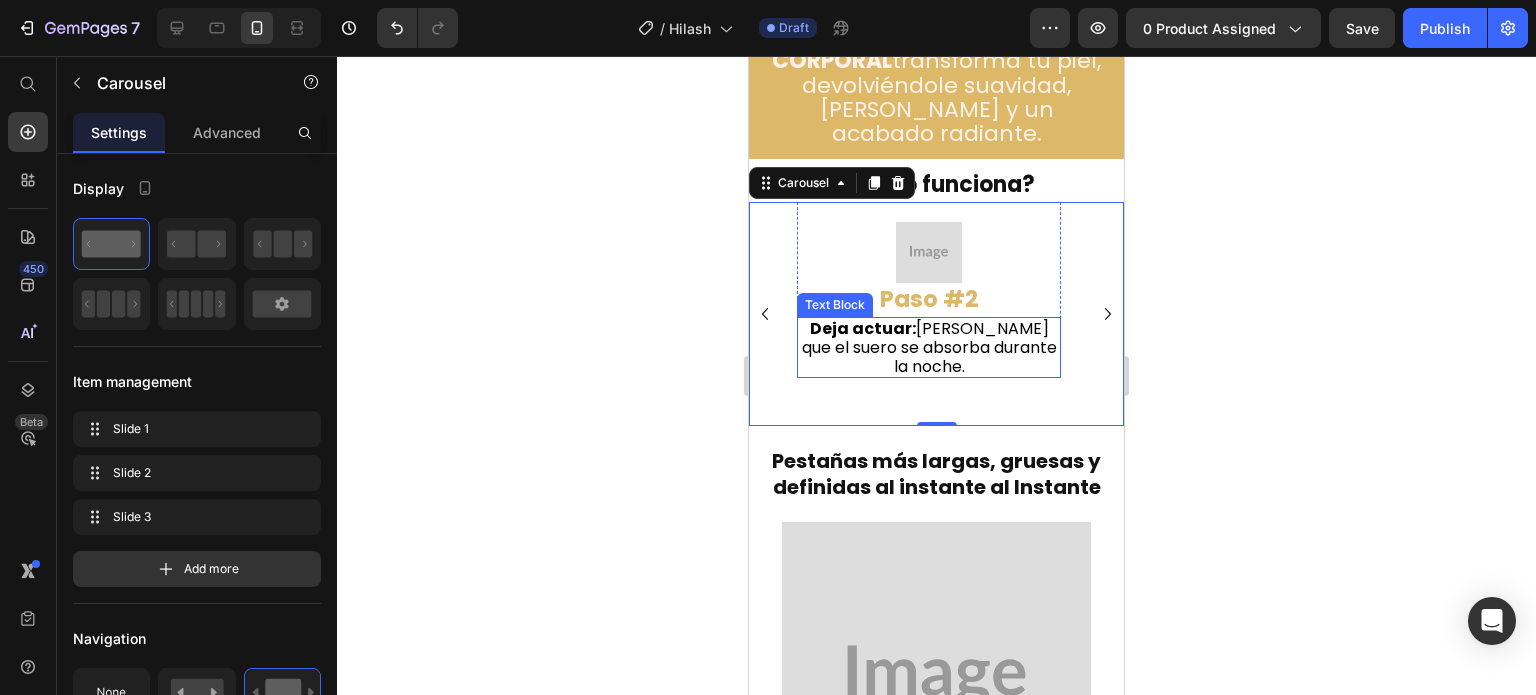 click on "Deja actuar:  Deja que el suero se absorba durante la noche." at bounding box center (929, 348) 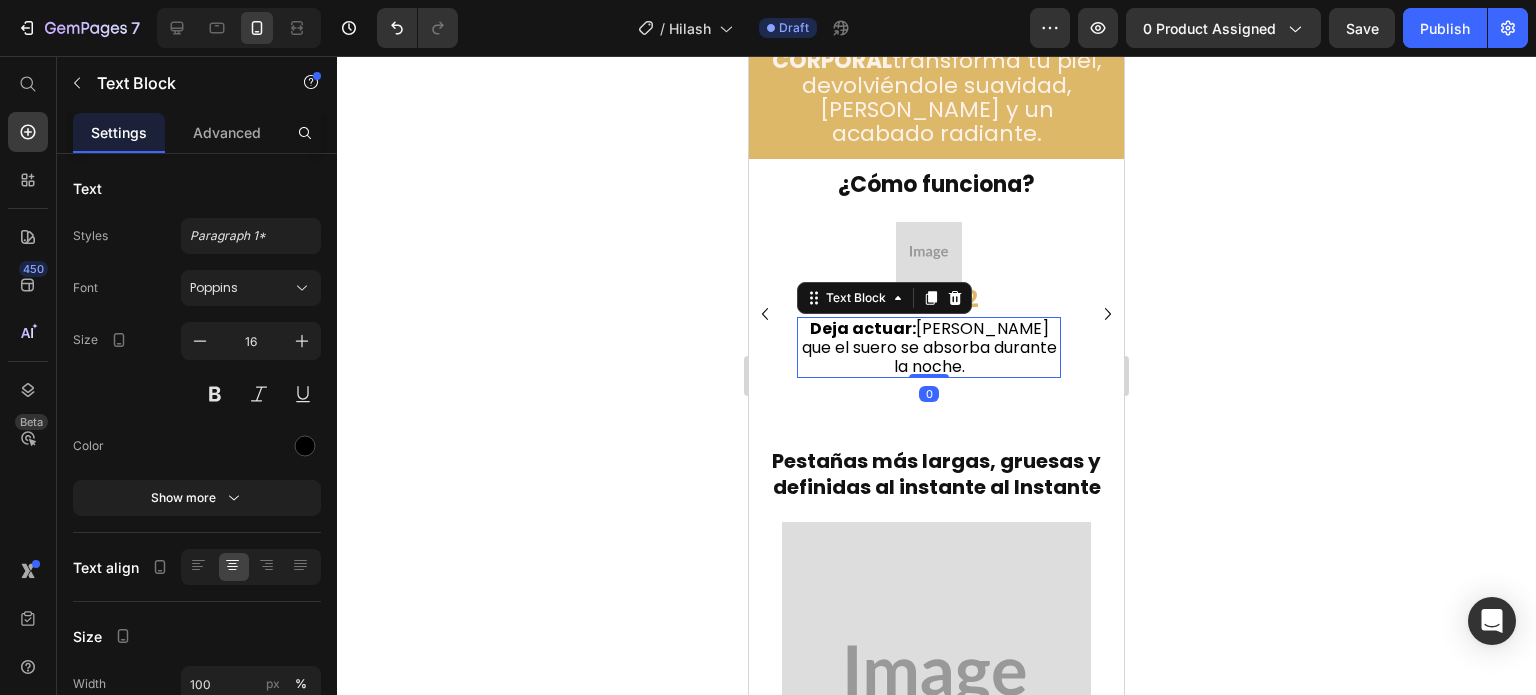 click on "Deja actuar:  Deja que el suero se absorba durante la noche." at bounding box center [929, 348] 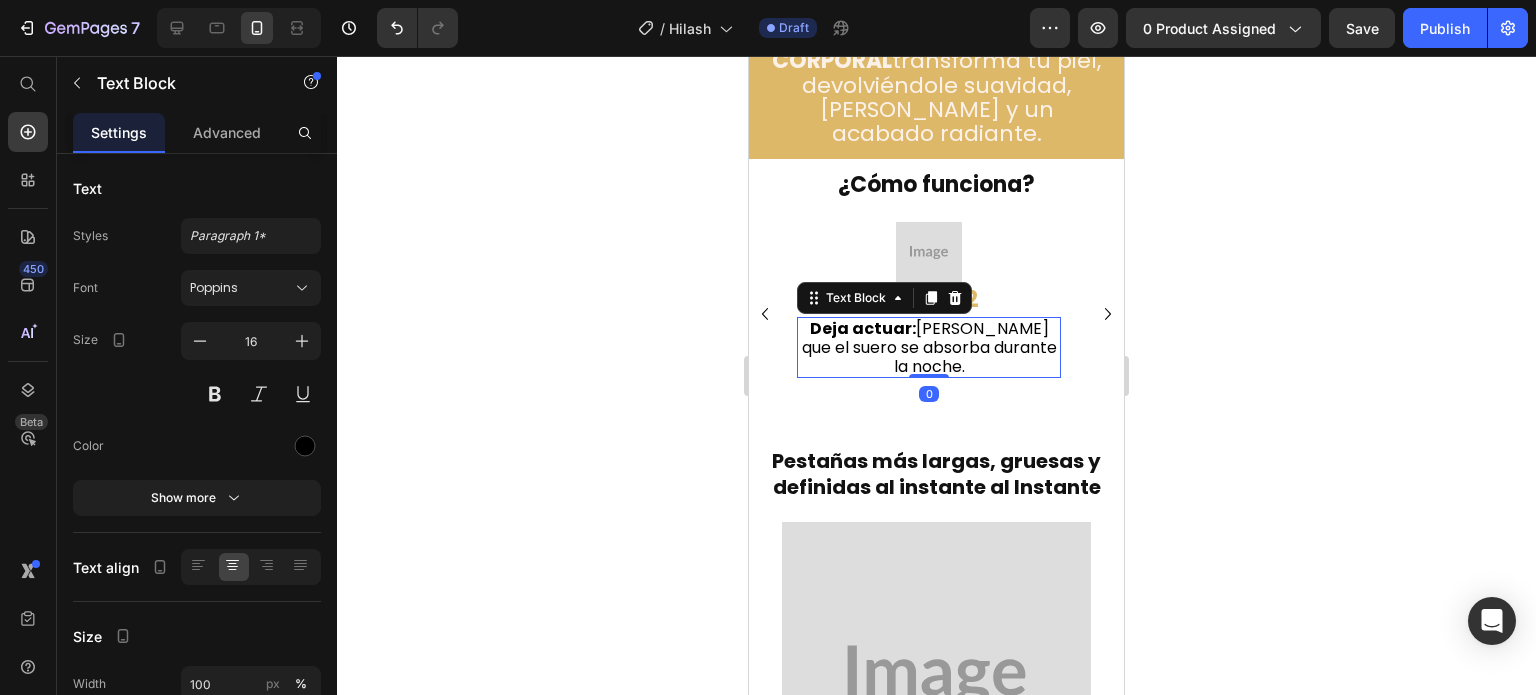 click on "Deja actuar:  Deja que el suero se absorba durante la noche." at bounding box center [929, 348] 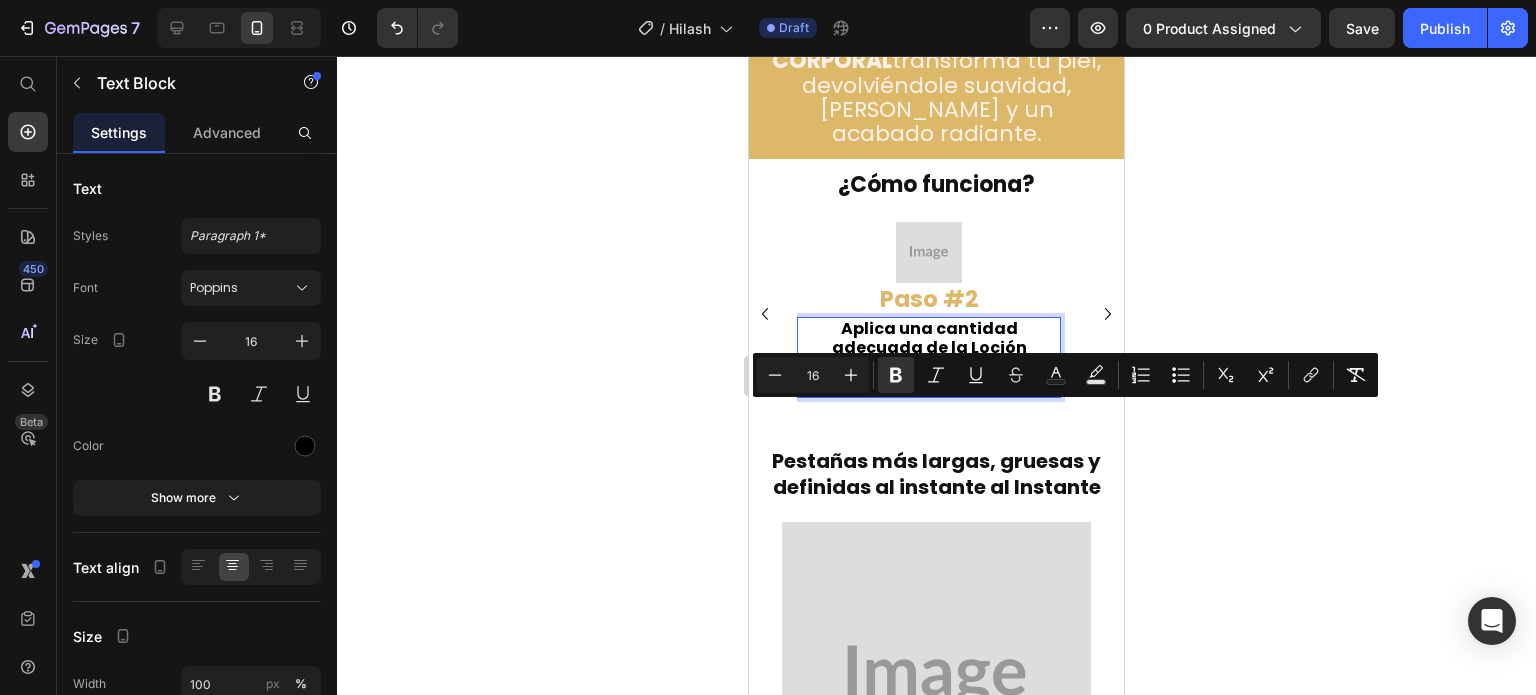drag, startPoint x: 976, startPoint y: 417, endPoint x: 1056, endPoint y: 419, distance: 80.024994 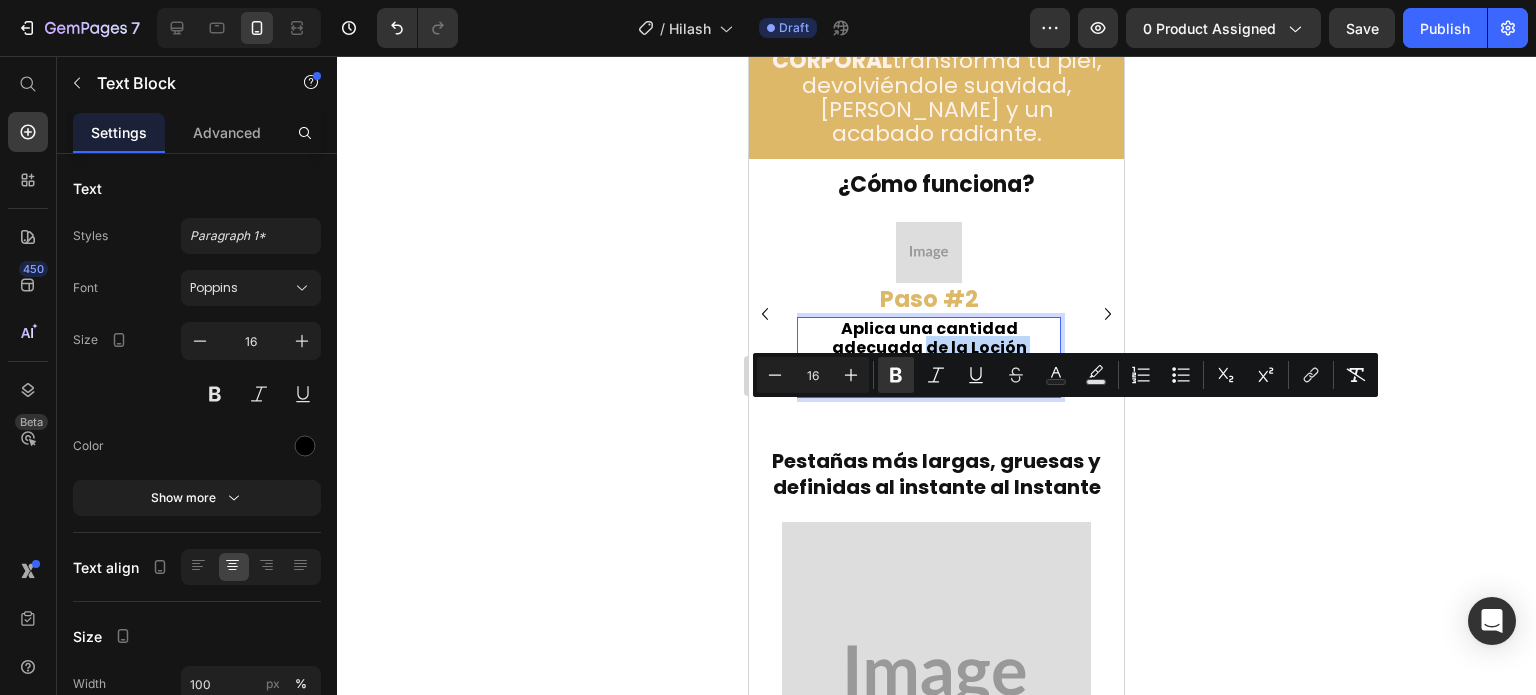 drag, startPoint x: 1022, startPoint y: 436, endPoint x: 800, endPoint y: 423, distance: 222.38031 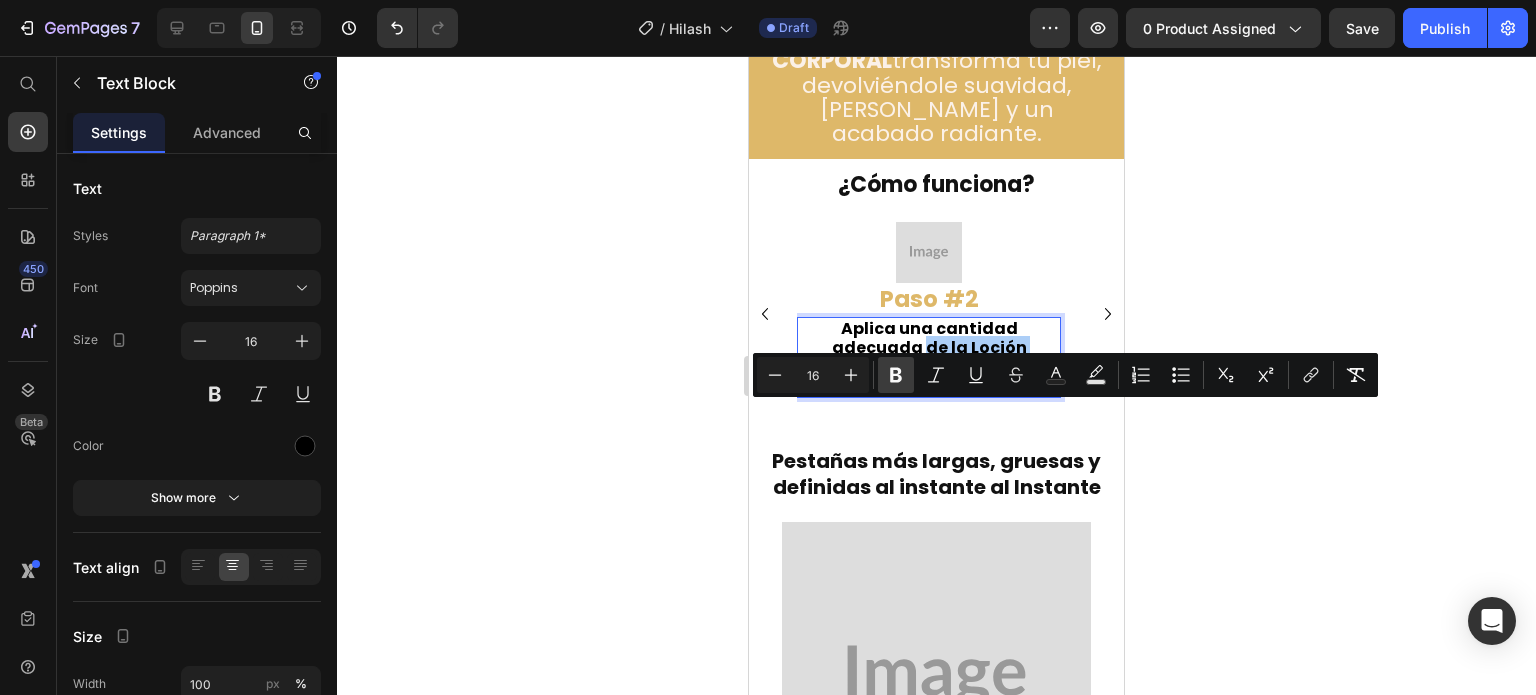 click 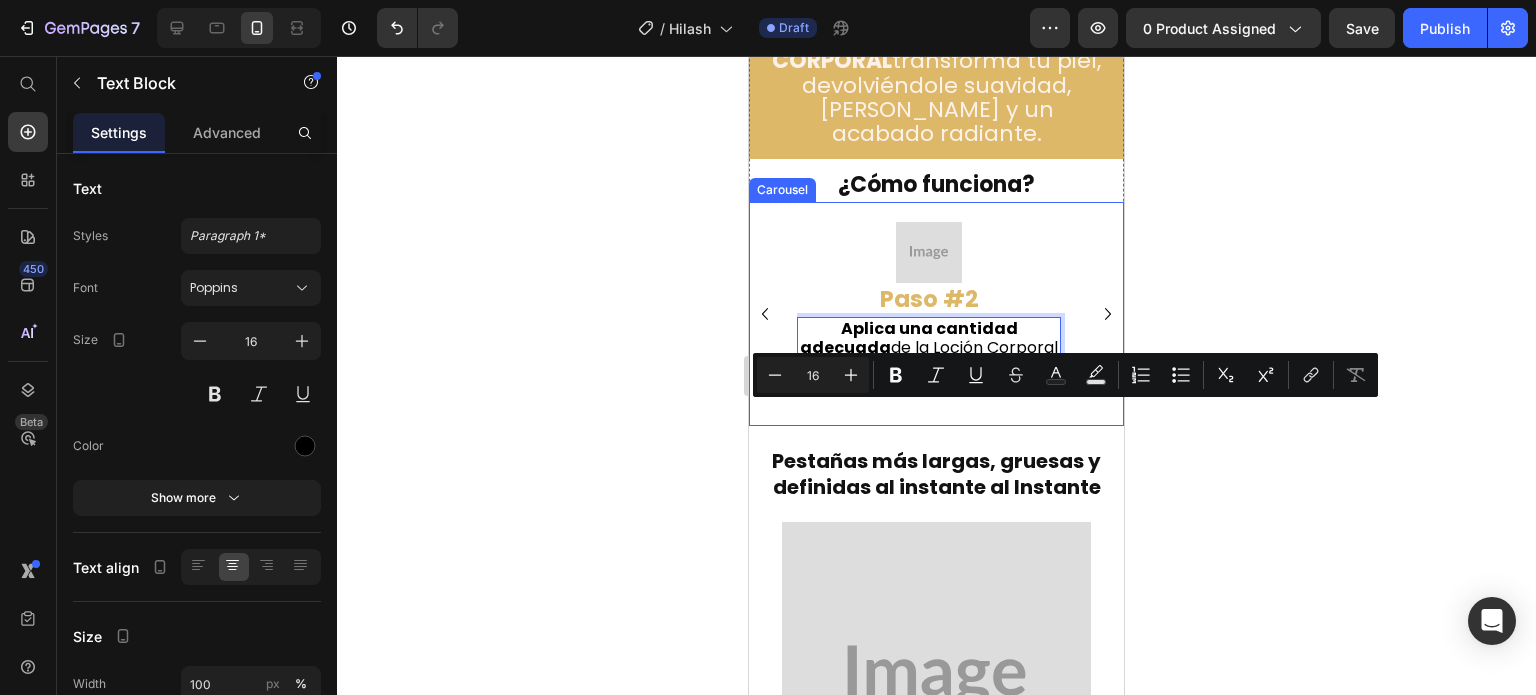 click on "Image Paso #2 Heading Aplica una cantidad adecuada  de la Loción Corporal en la zona que quieras hidratar. Text Block   0 Row" at bounding box center (929, 314) 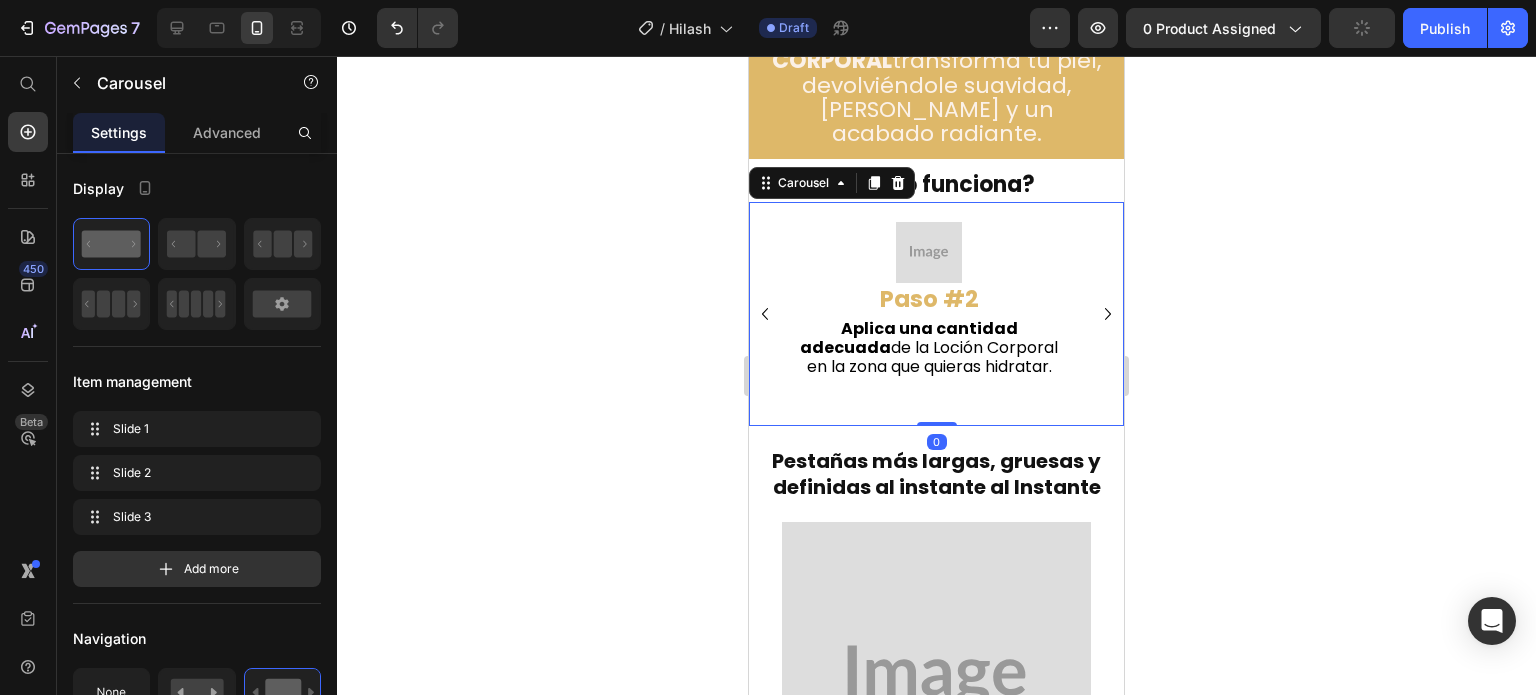 click 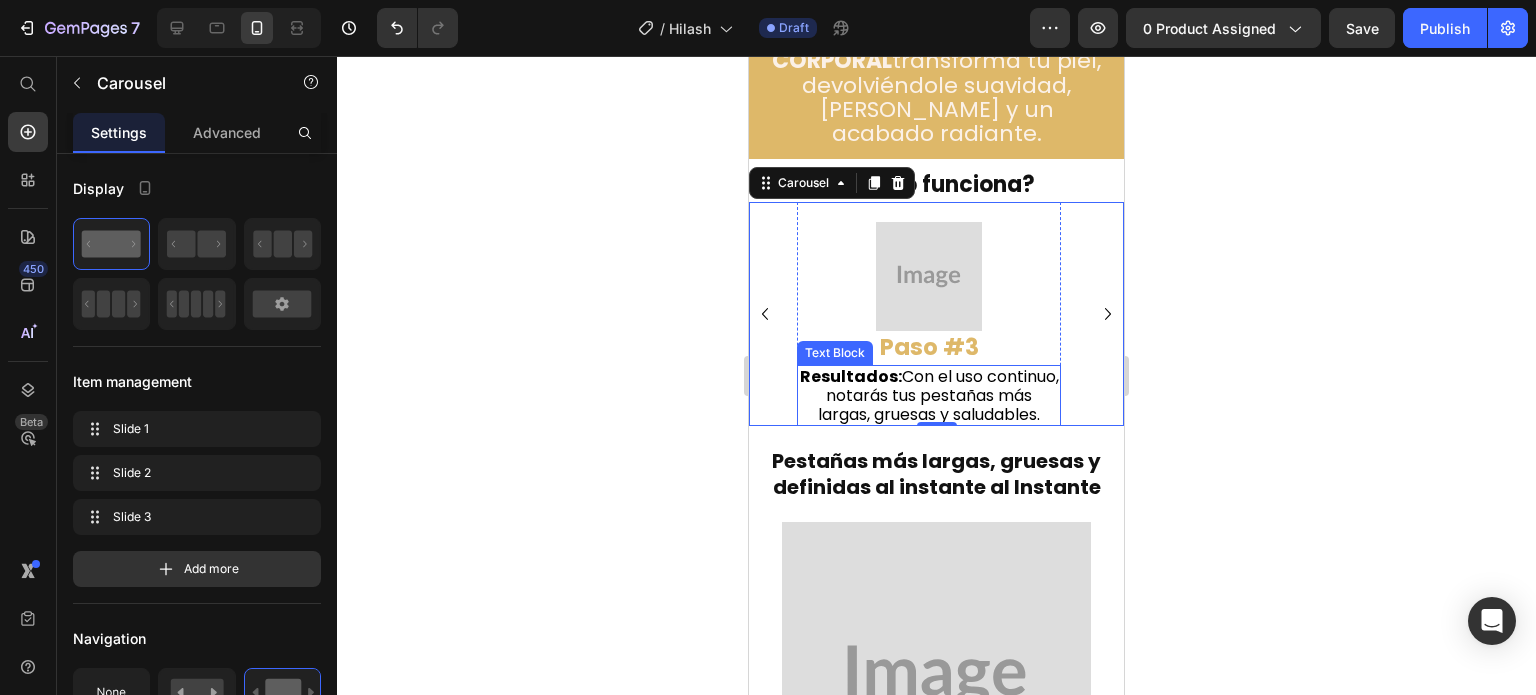 click on "Resultados:  Con el uso continuo, notarás tus pestañas más largas, gruesas y saludables." at bounding box center [929, 396] 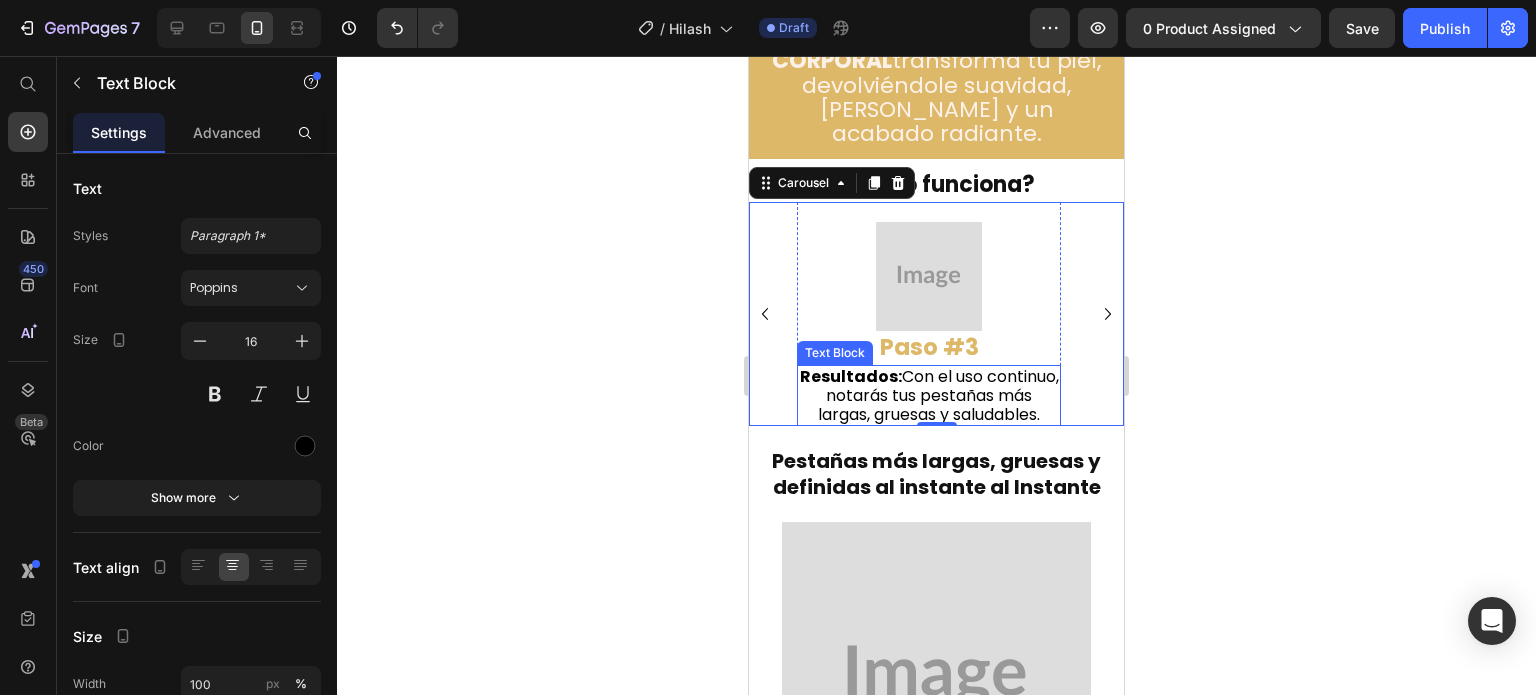 click on "Resultados:  Con el uso continuo, notarás tus pestañas más largas, gruesas y saludables." at bounding box center [929, 396] 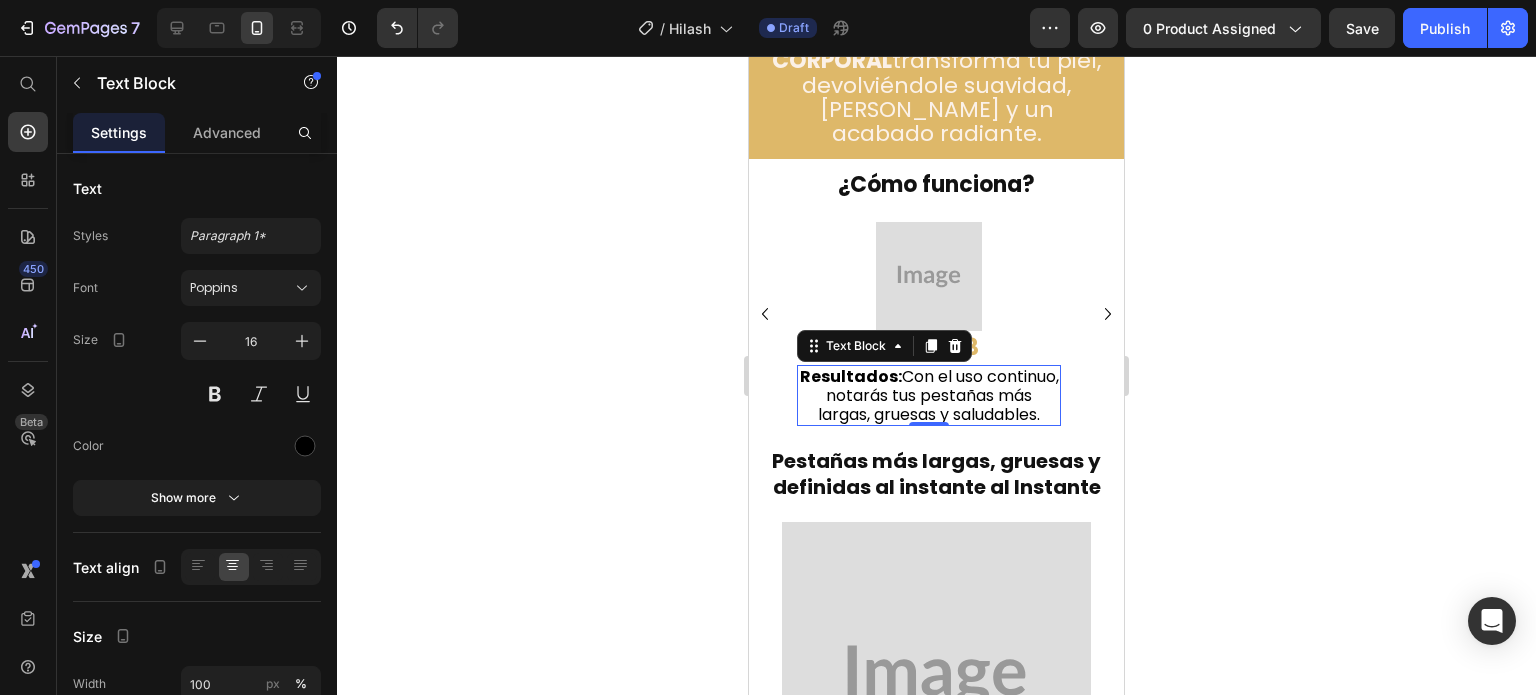 click on "Resultados:  Con el uso continuo, notarás tus pestañas más largas, gruesas y saludables." at bounding box center [929, 396] 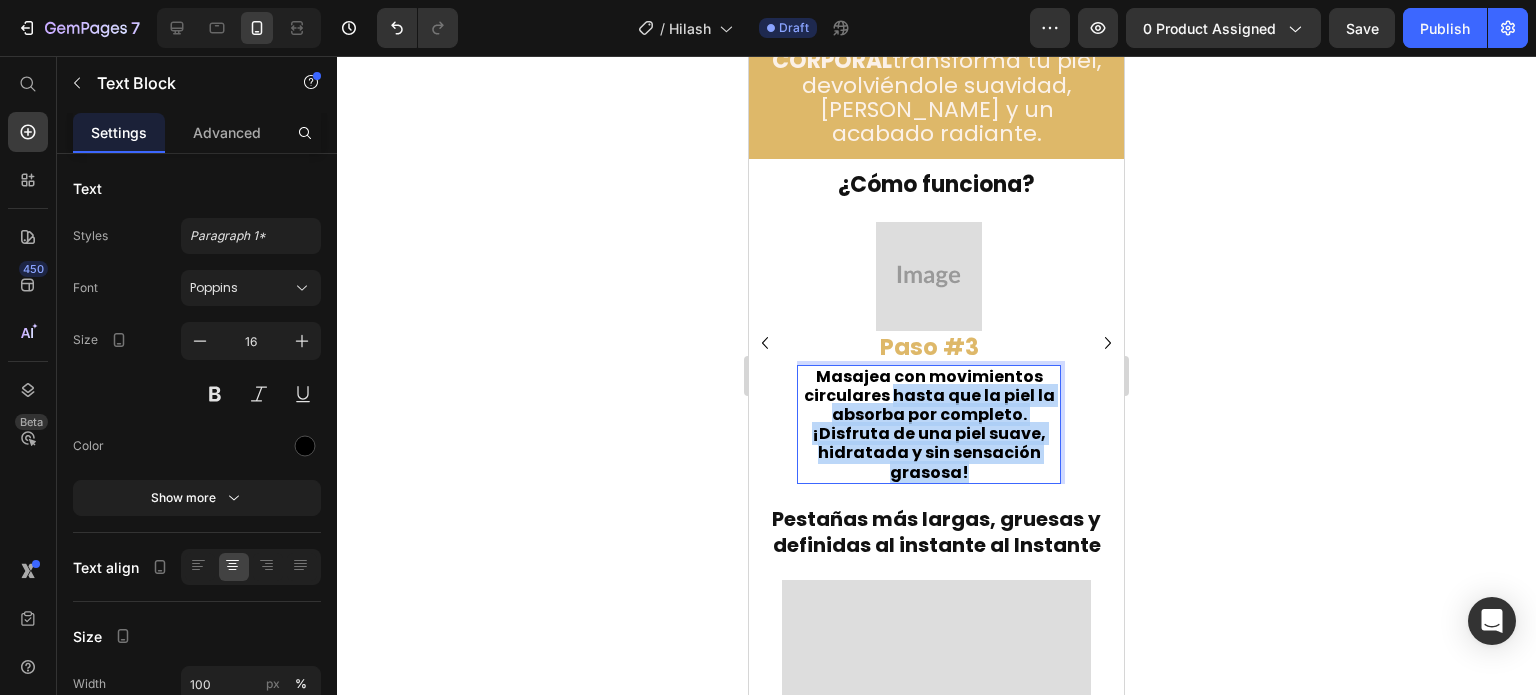 drag, startPoint x: 895, startPoint y: 465, endPoint x: 991, endPoint y: 541, distance: 122.441826 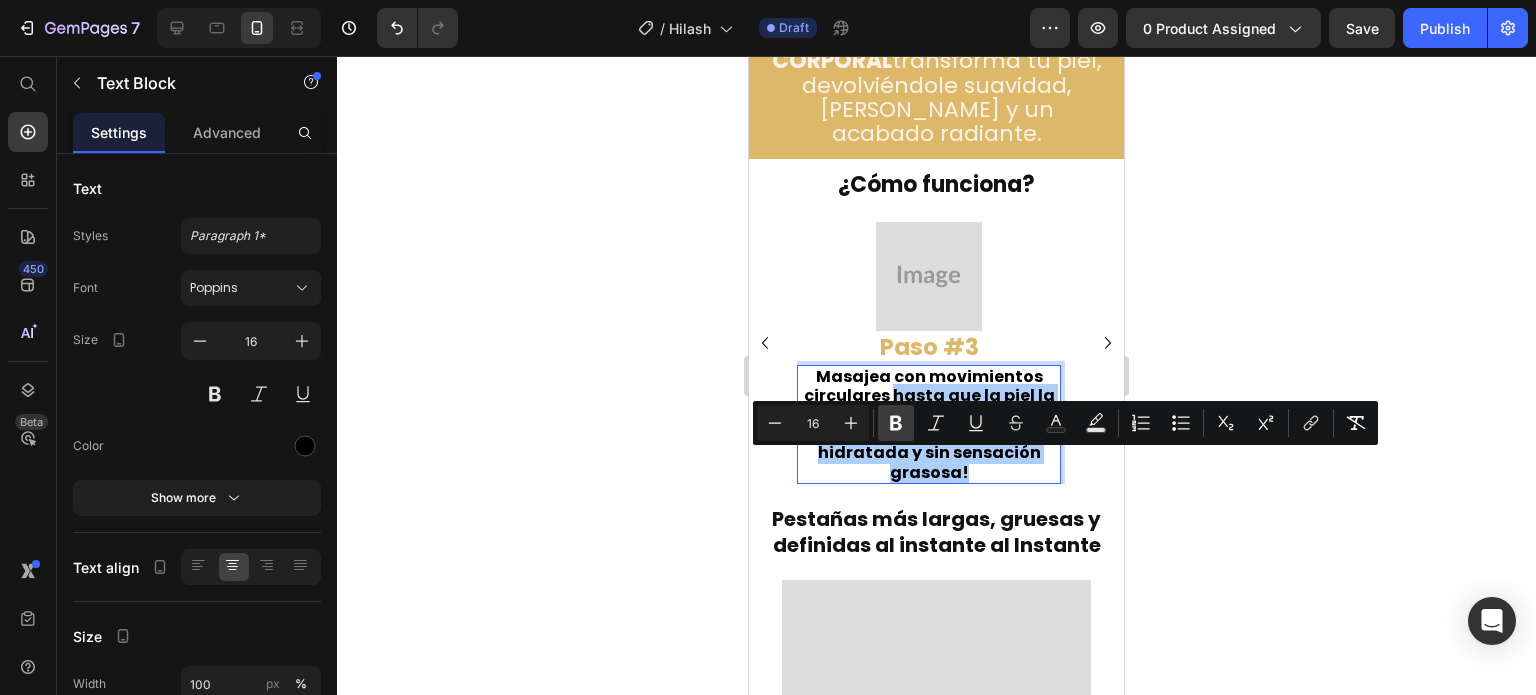 click 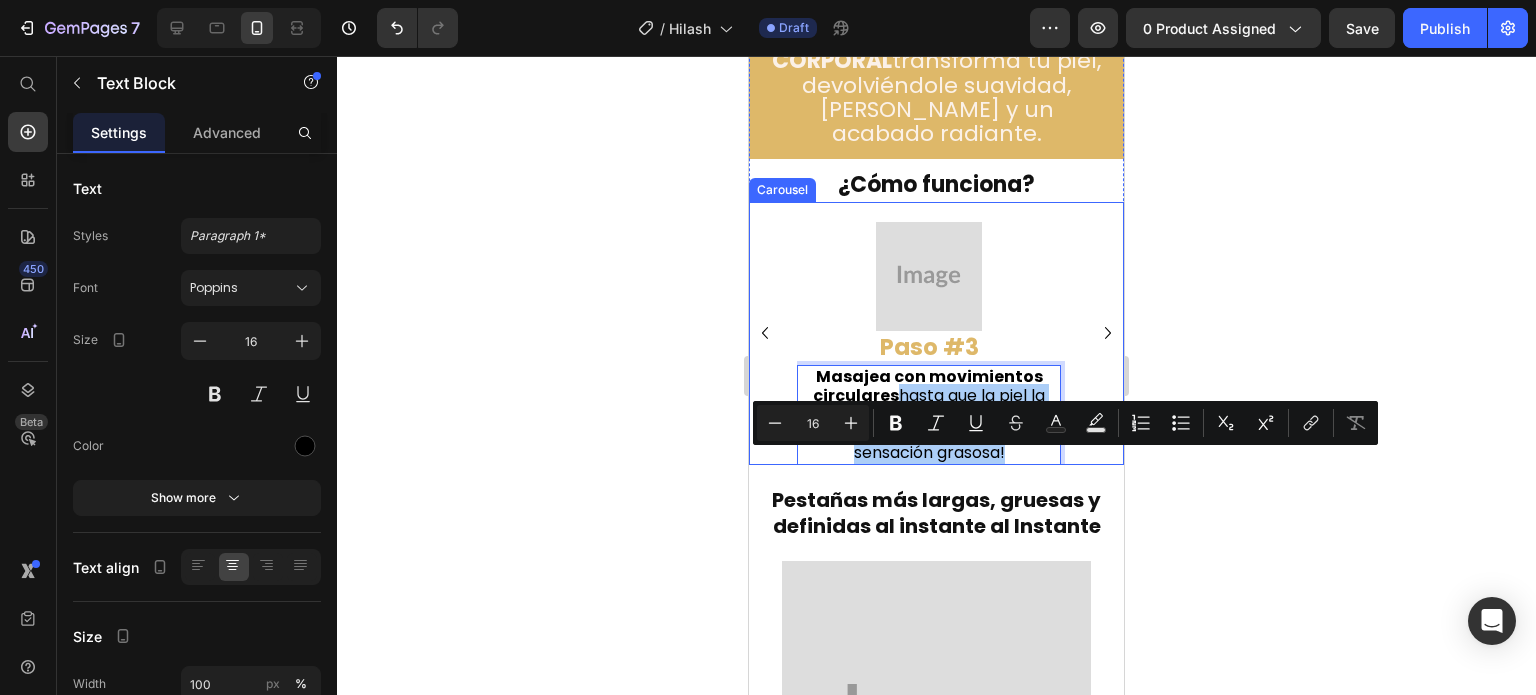 click 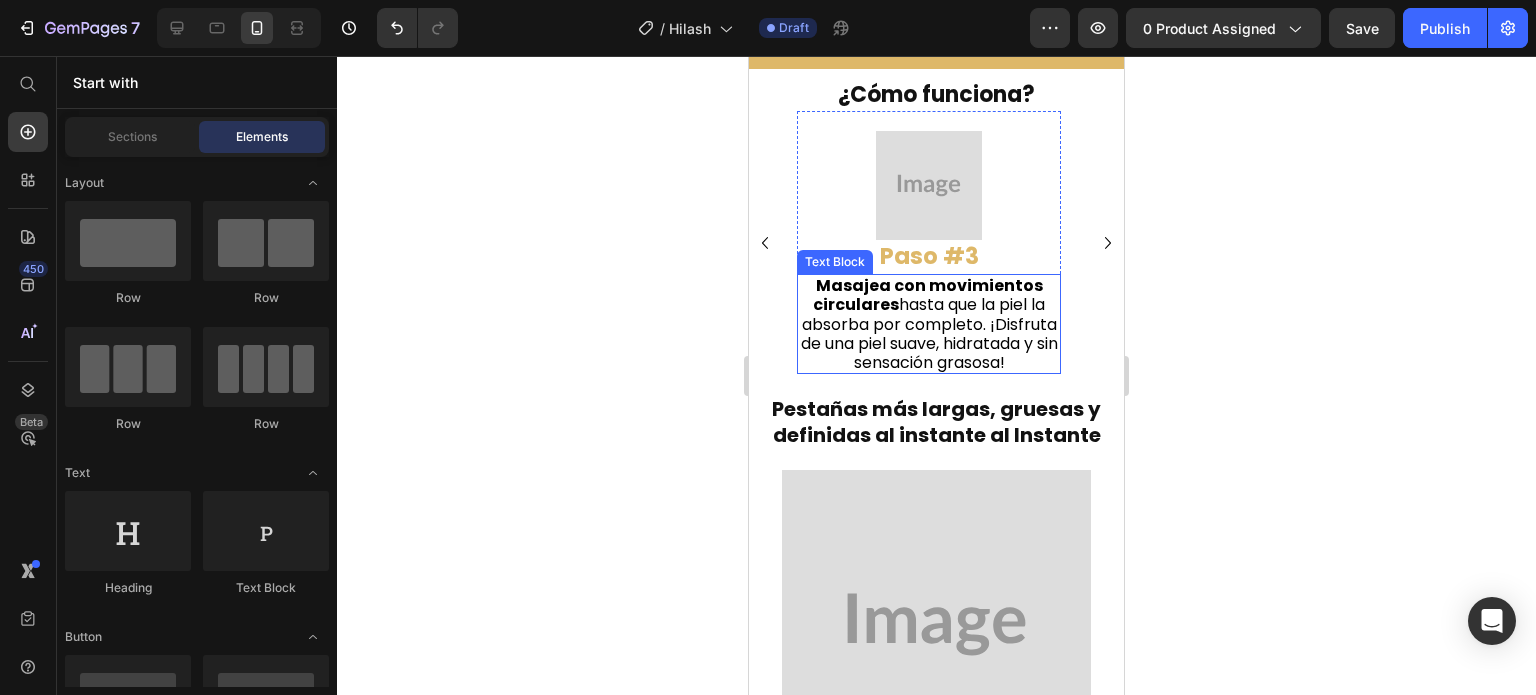 scroll, scrollTop: 2676, scrollLeft: 0, axis: vertical 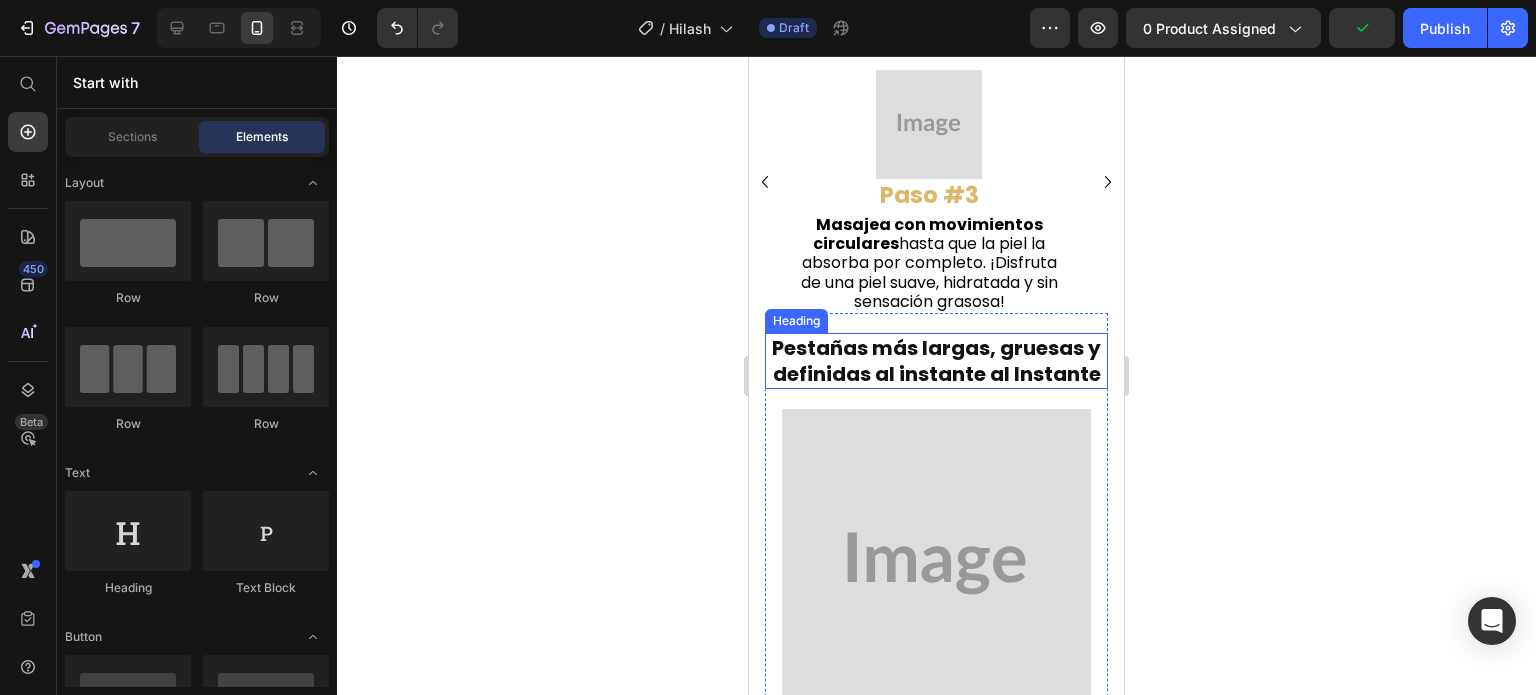 click on "Pestañas más largas, gruesas y definidas al instante al Instante" at bounding box center (936, 361) 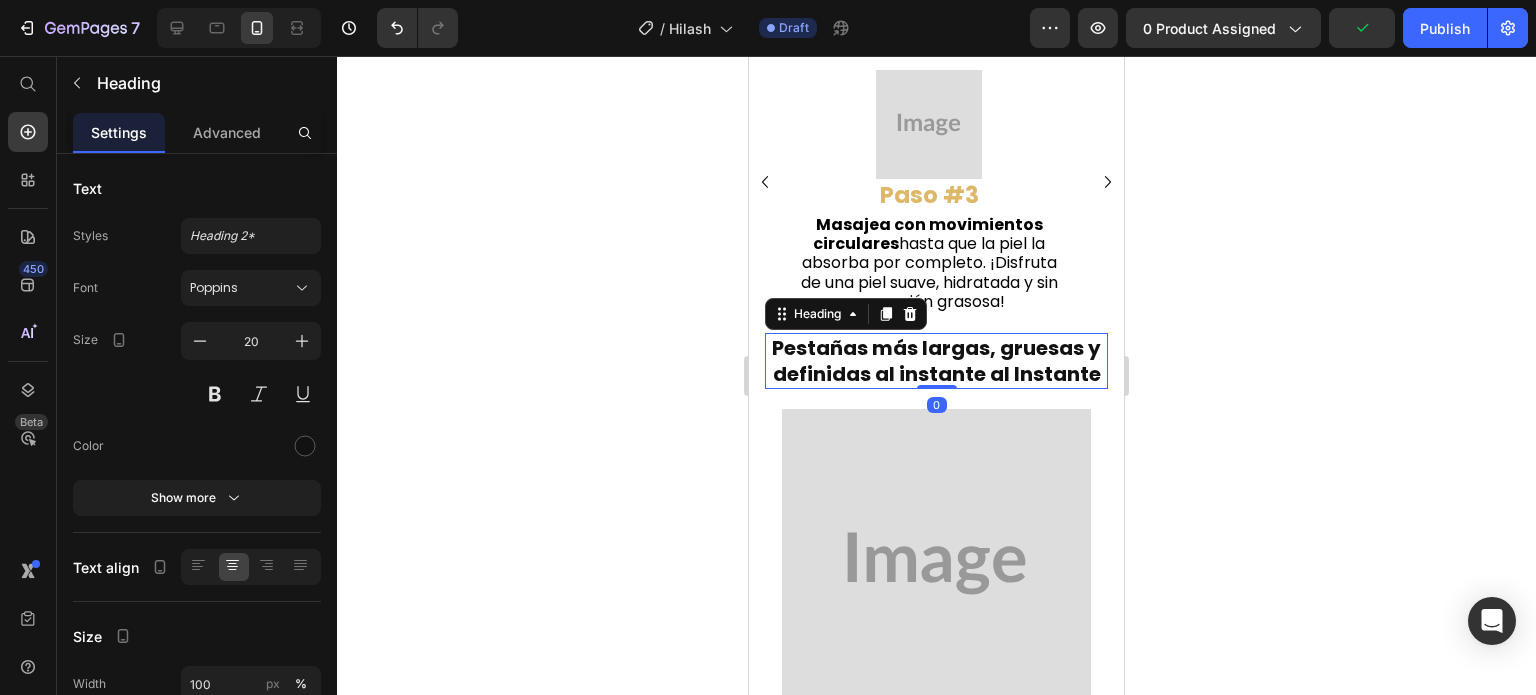 click on "Pestañas más largas, gruesas y definidas al instante al Instante" at bounding box center (936, 361) 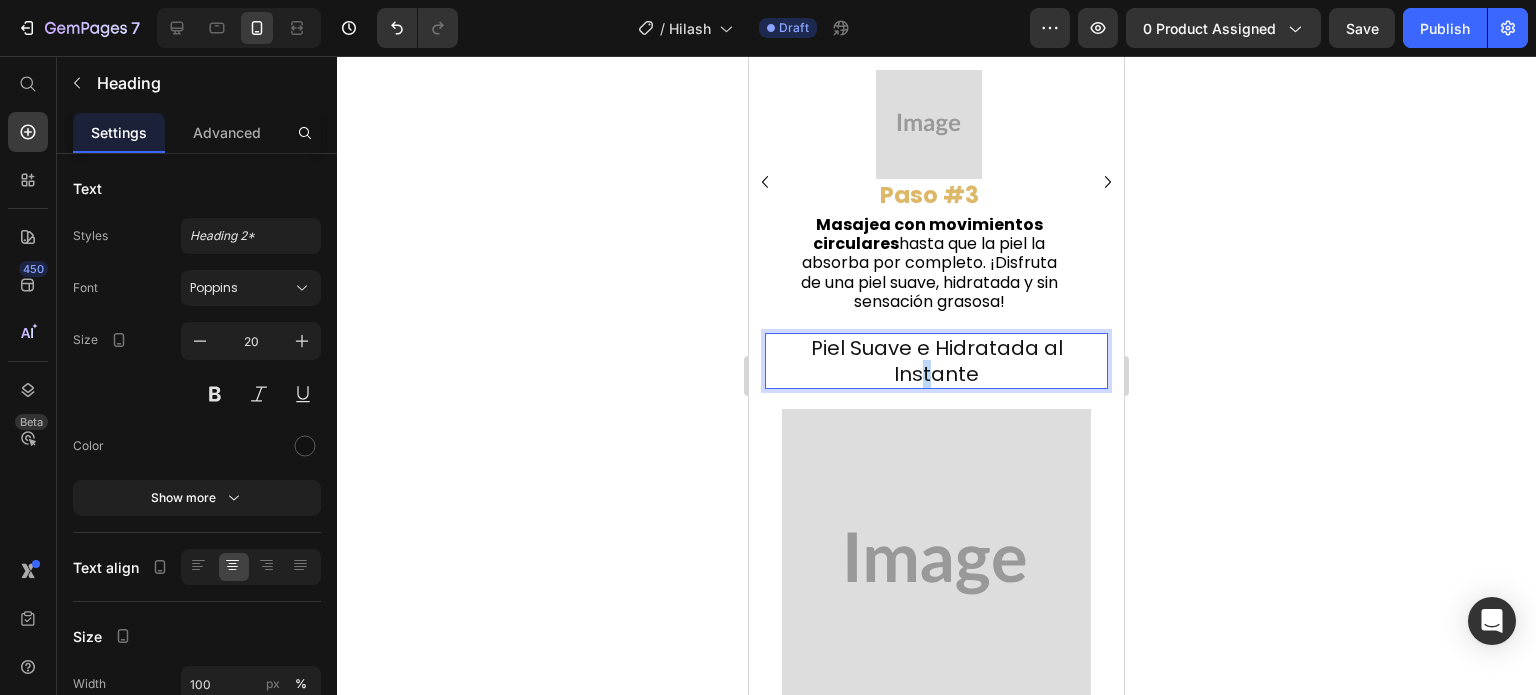 click on "Piel Suave e Hidratada al Instante" at bounding box center (936, 361) 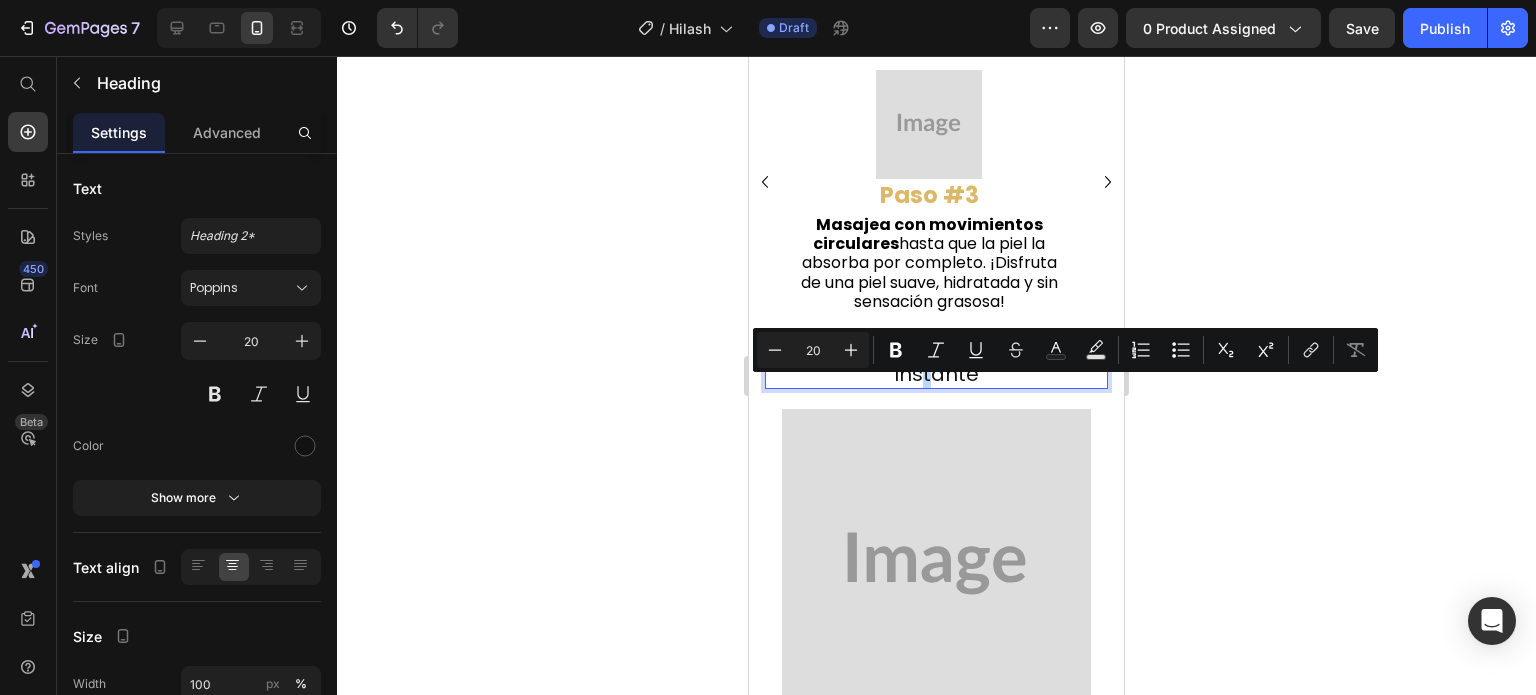 click on "Piel Suave e Hidratada al Instante" at bounding box center [936, 361] 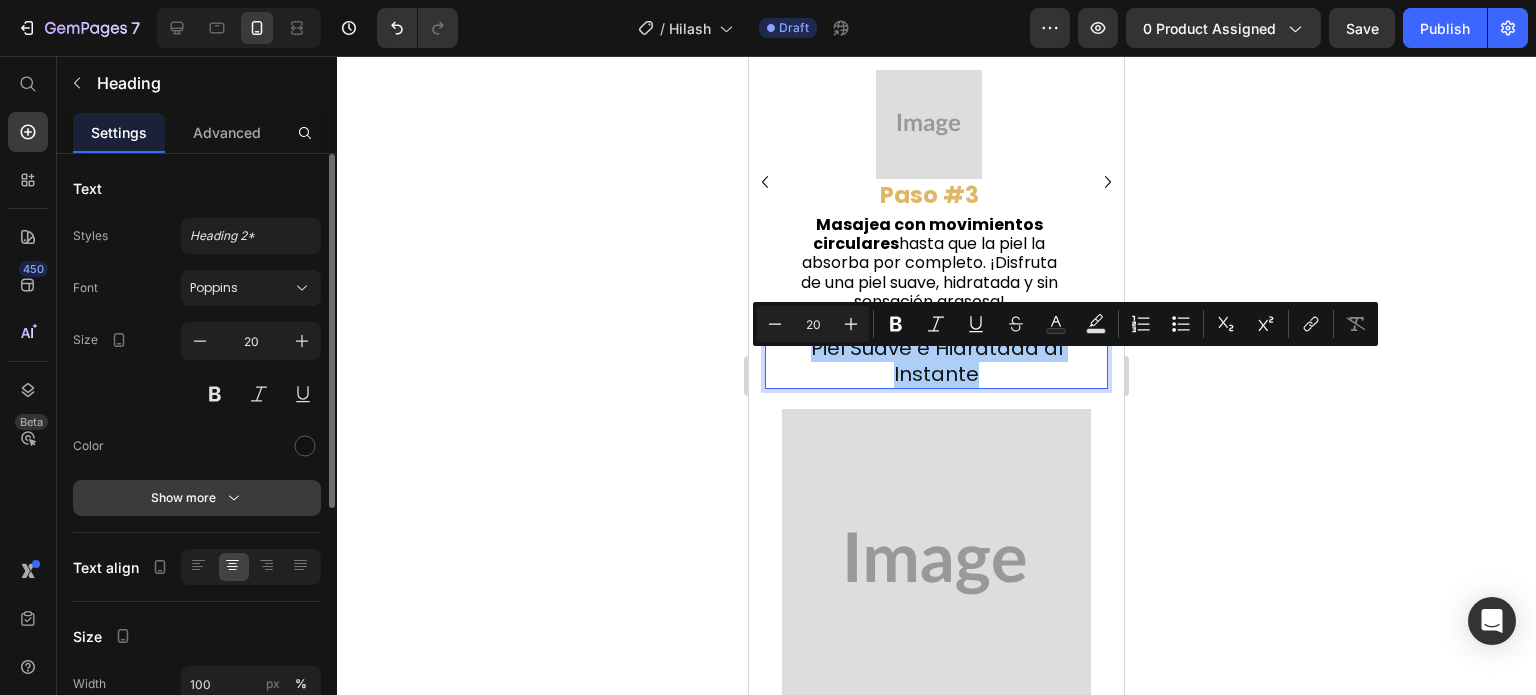 click 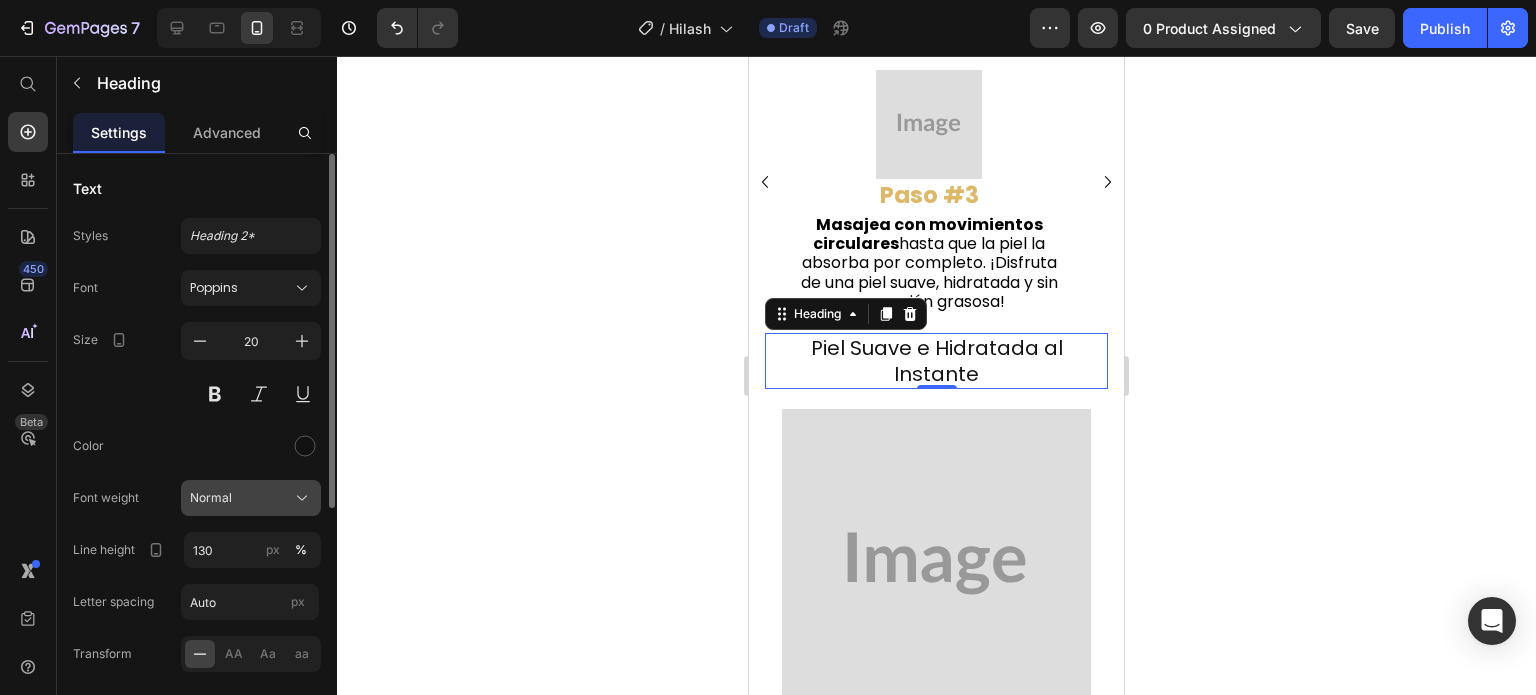 click on "Normal" at bounding box center [251, 498] 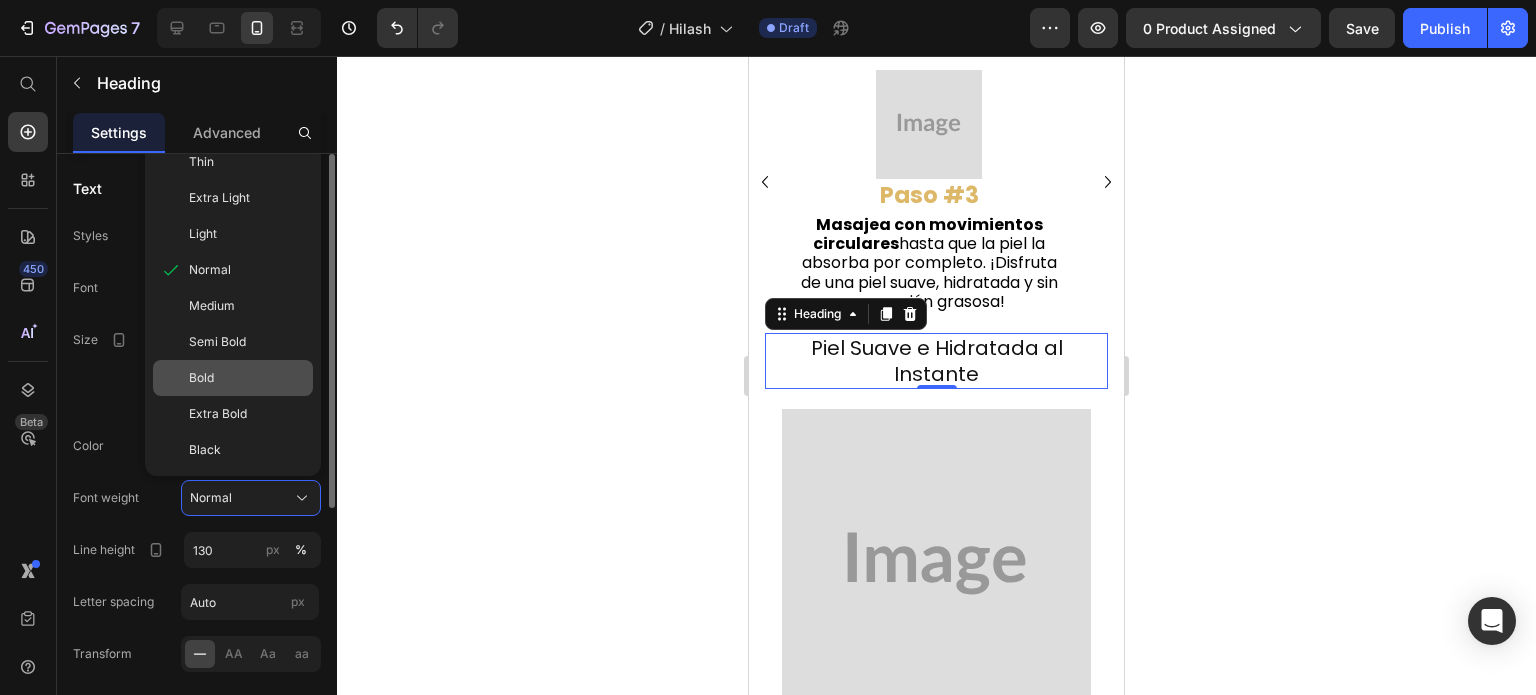 click on "Bold" at bounding box center [247, 378] 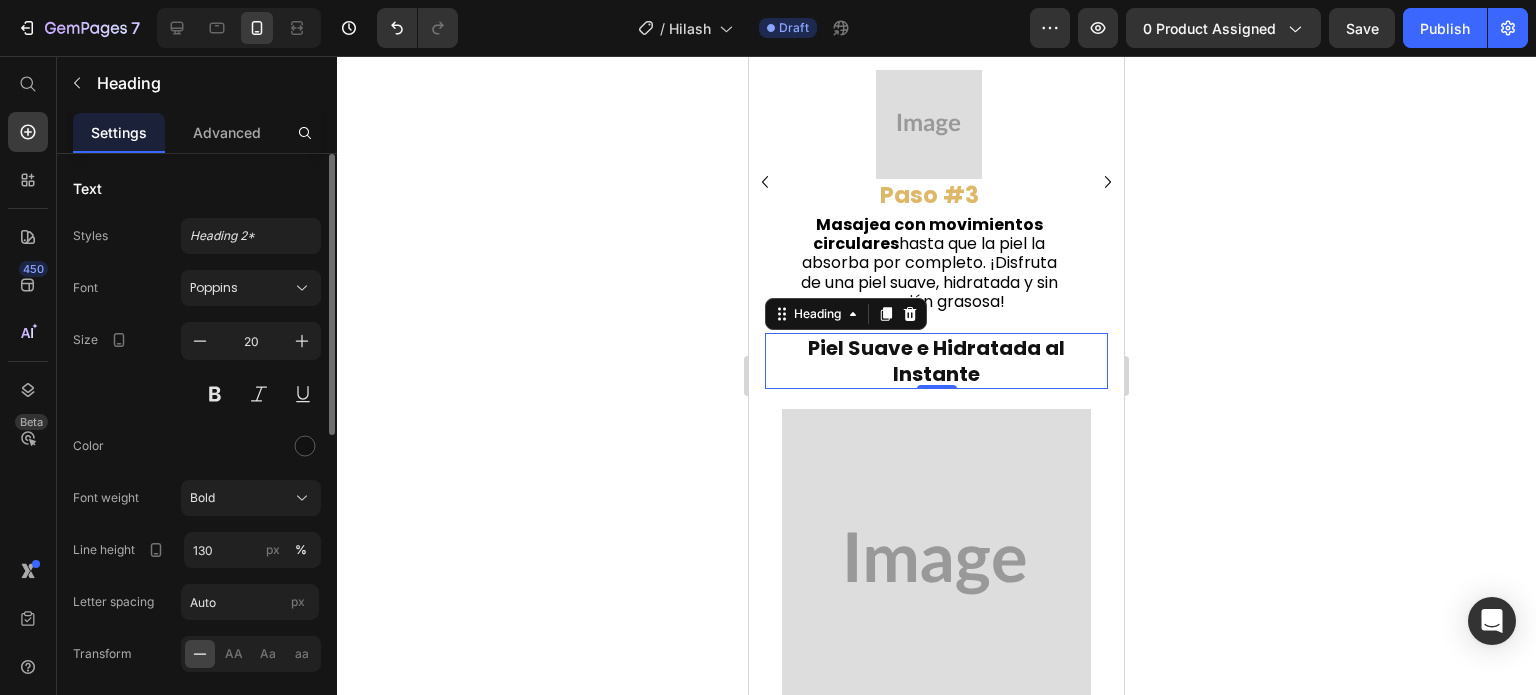 click 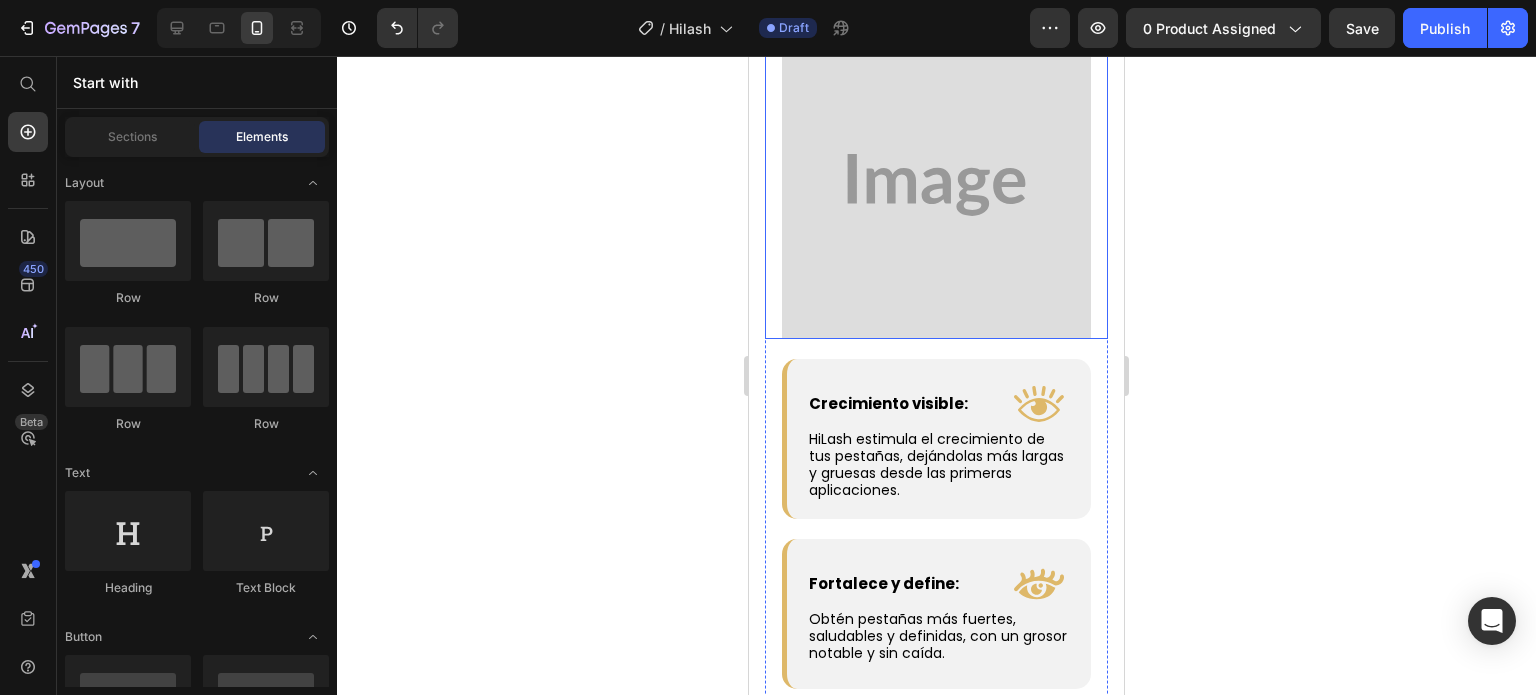 scroll, scrollTop: 3276, scrollLeft: 0, axis: vertical 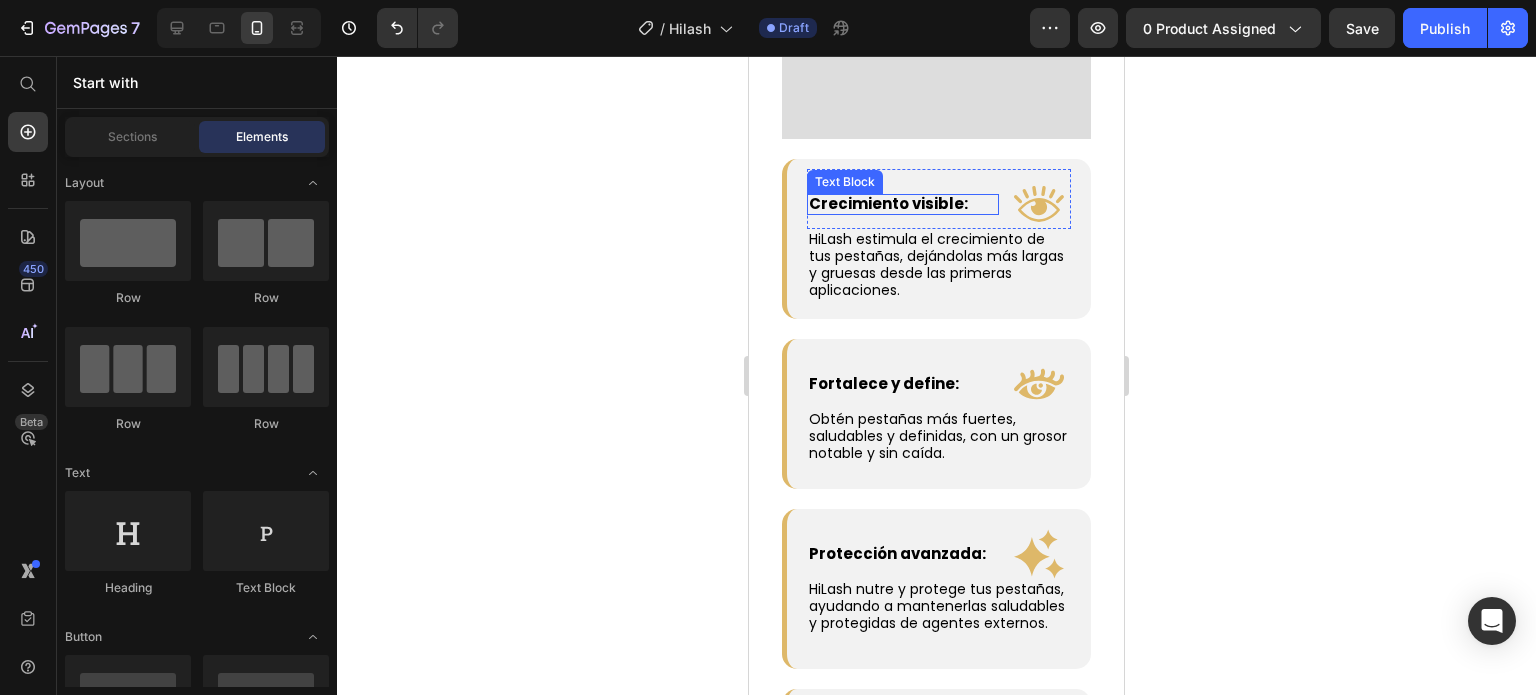 click on "Crecimiento visible:" at bounding box center [888, 203] 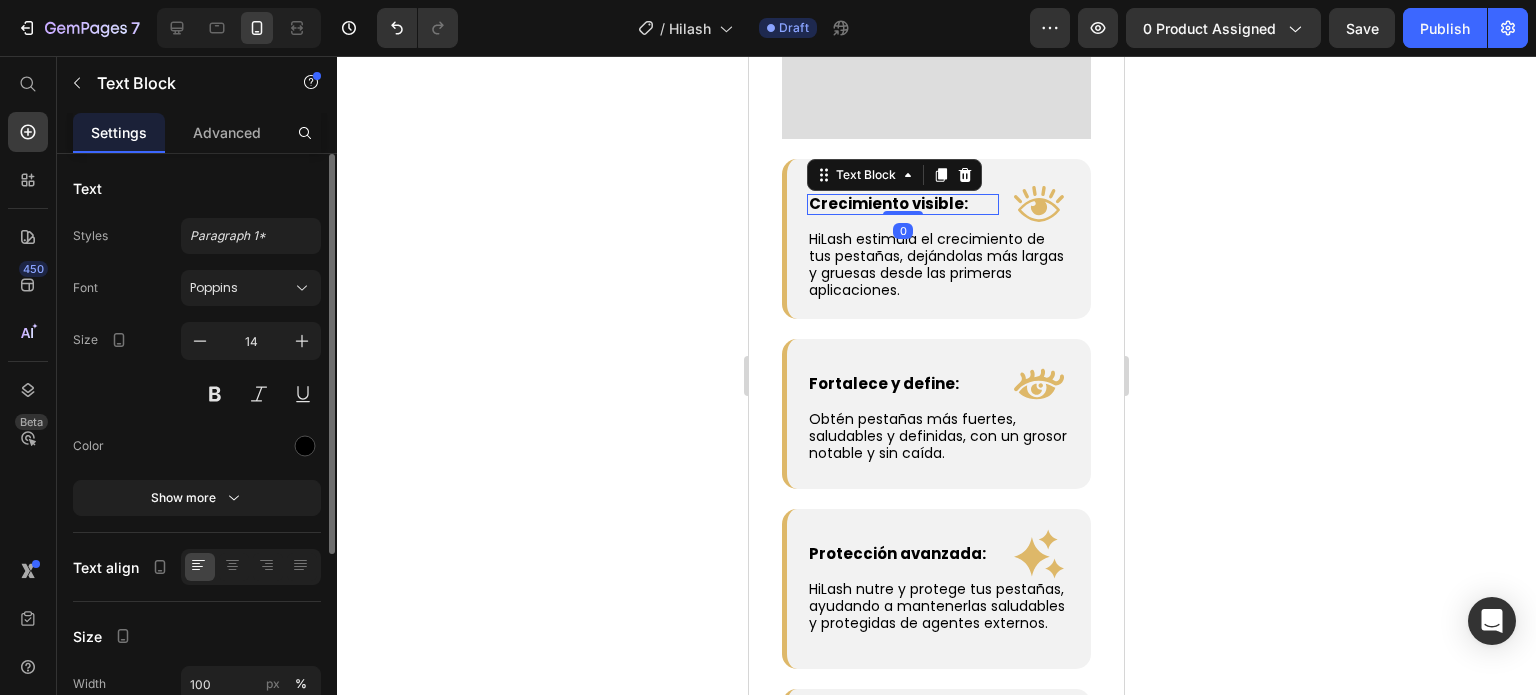 click on "Crecimiento visible:" at bounding box center (888, 203) 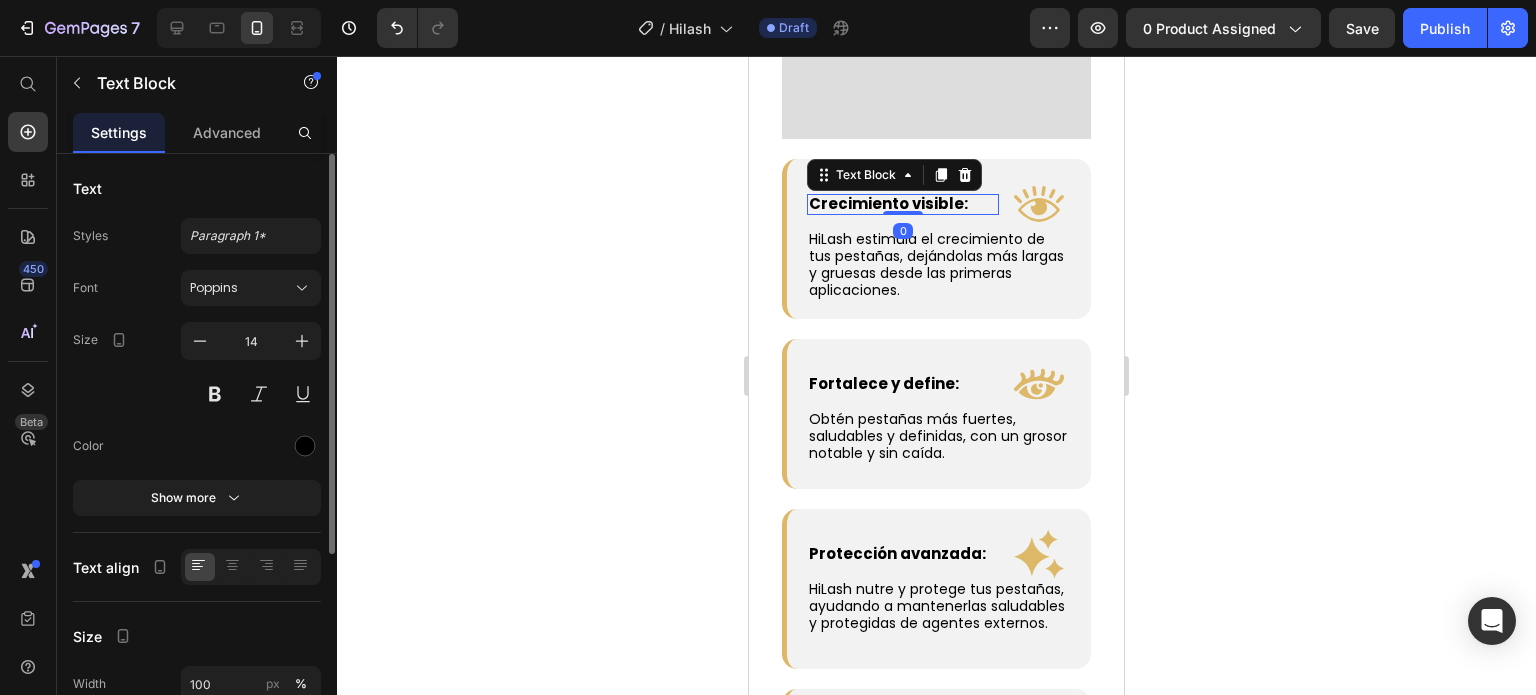 click on "Crecimiento visible:" at bounding box center (888, 203) 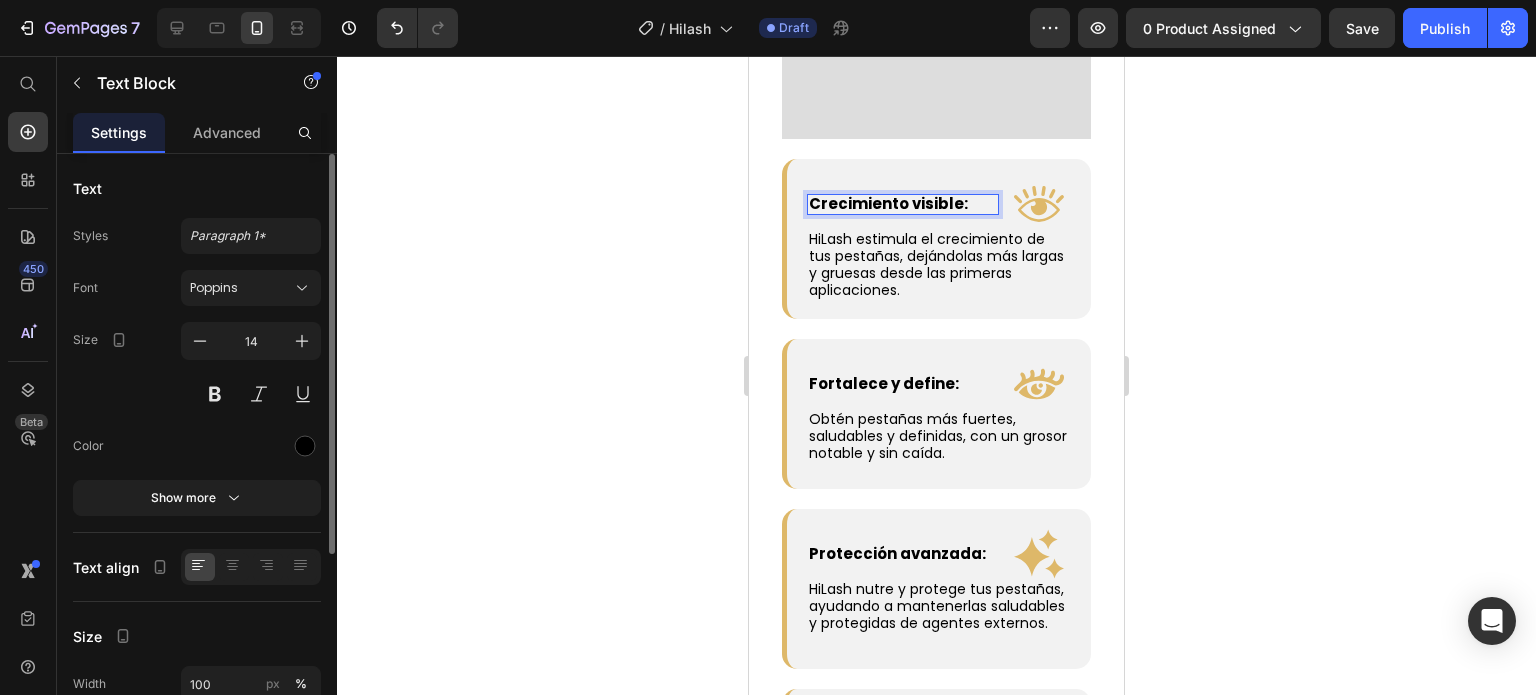 scroll, scrollTop: 3268, scrollLeft: 0, axis: vertical 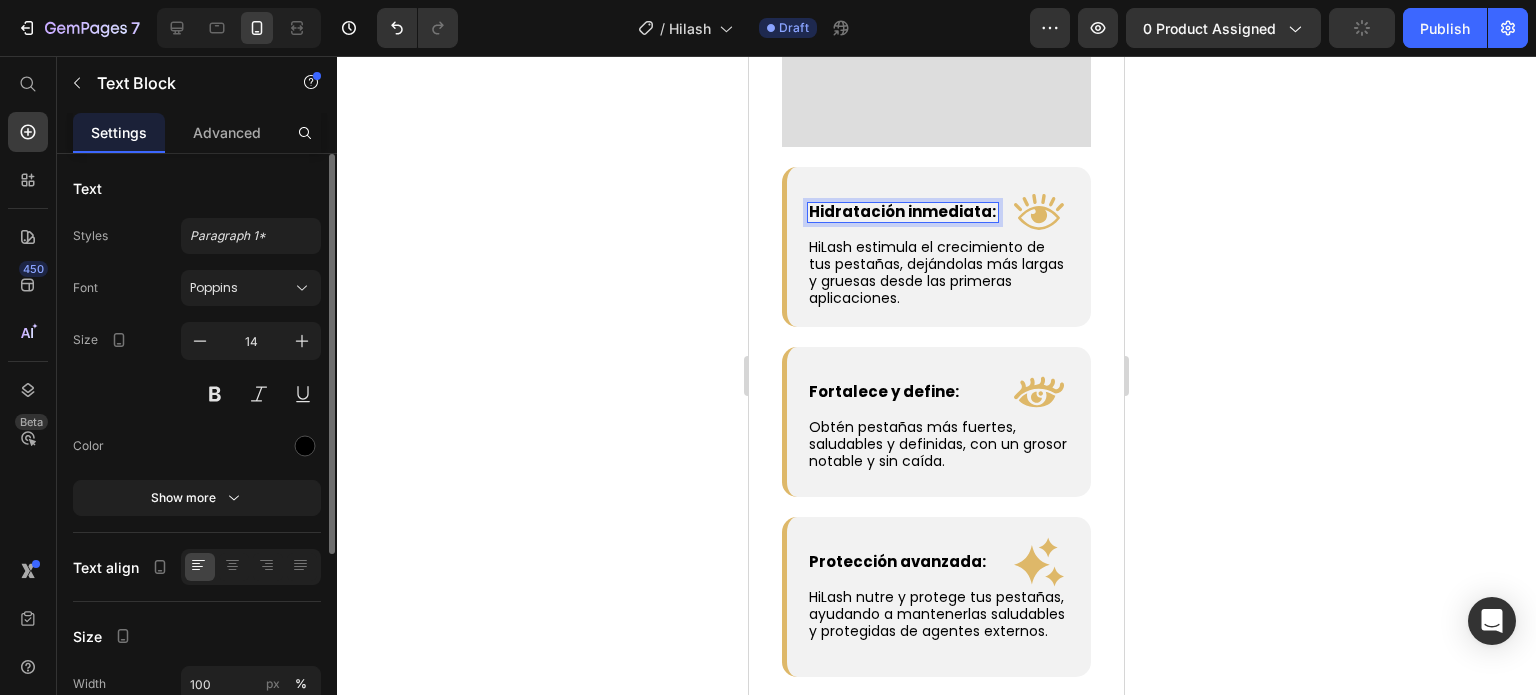 click on "HiLash estimula el crecimiento de tus pestañas, dejándolas más largas y gruesas desde las primeras aplicaciones." at bounding box center (936, 272) 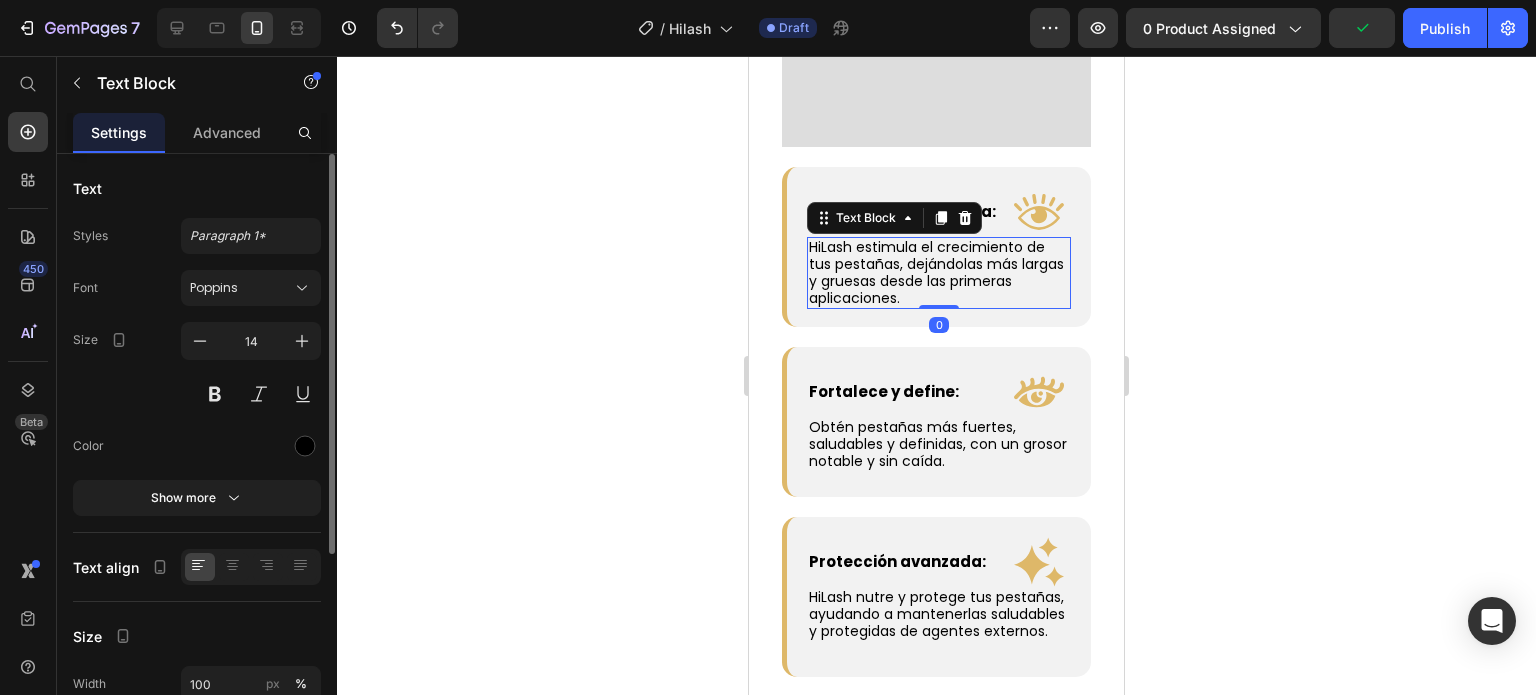 click on "HiLash estimula el crecimiento de tus pestañas, dejándolas más largas y gruesas desde las primeras aplicaciones." at bounding box center [936, 272] 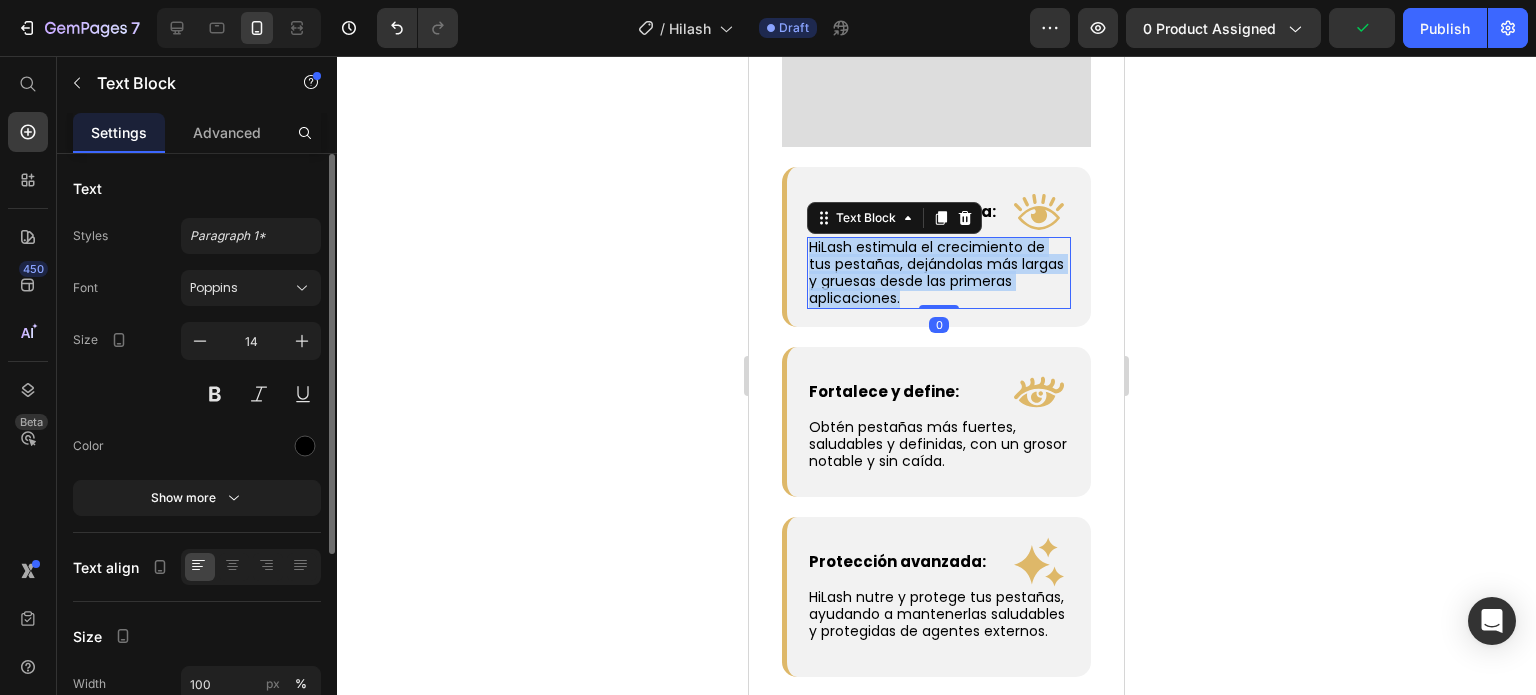 click on "HiLash estimula el crecimiento de tus pestañas, dejándolas más largas y gruesas desde las primeras aplicaciones." at bounding box center (936, 272) 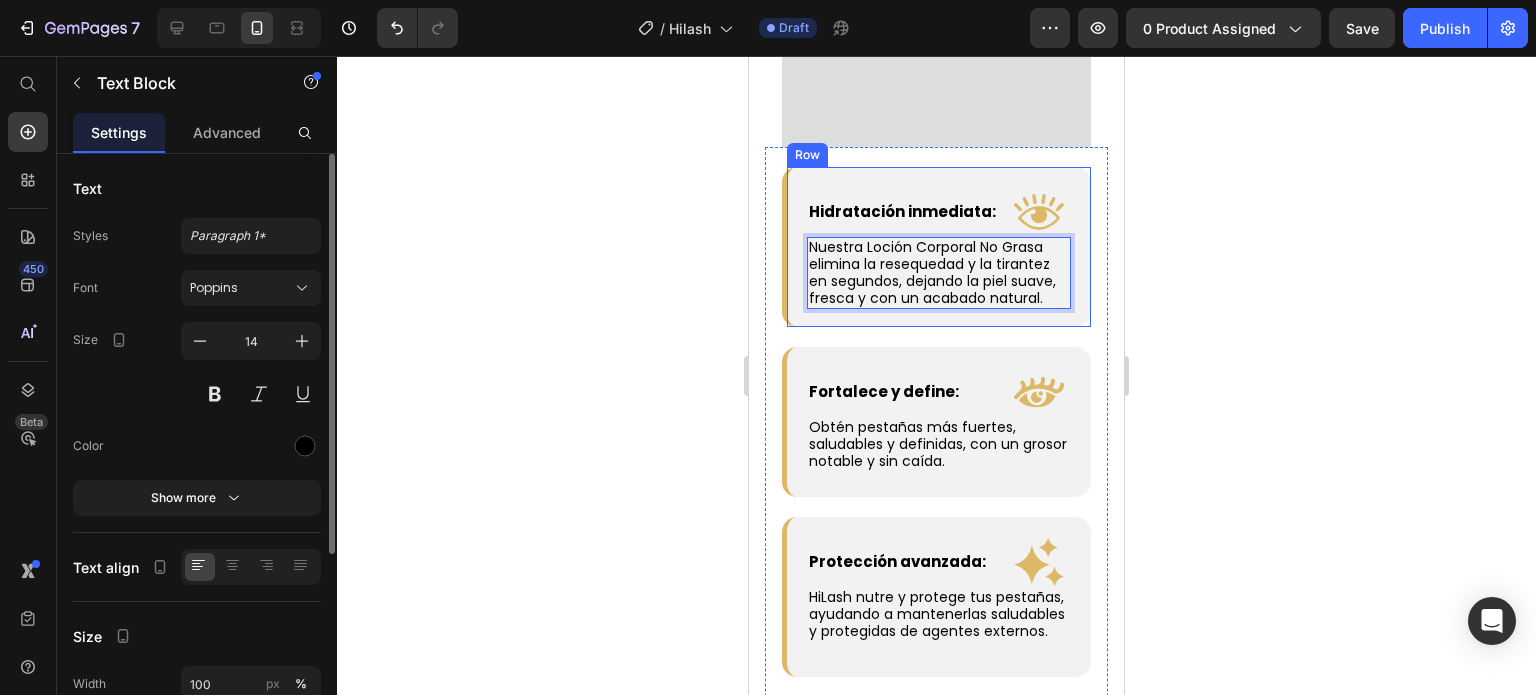 click on "Hidratación inmediata: Text Block
.id574724516790404135 .cls-1 {
fill: #deb869;
}
Icon Row Row Nuestra Loción Corporal No Grasa elimina la resequedad y la tirantez en segundos, dejando la piel suave, fresca y con un acabado natural. Text Block   0 Row Row" at bounding box center (936, 247) 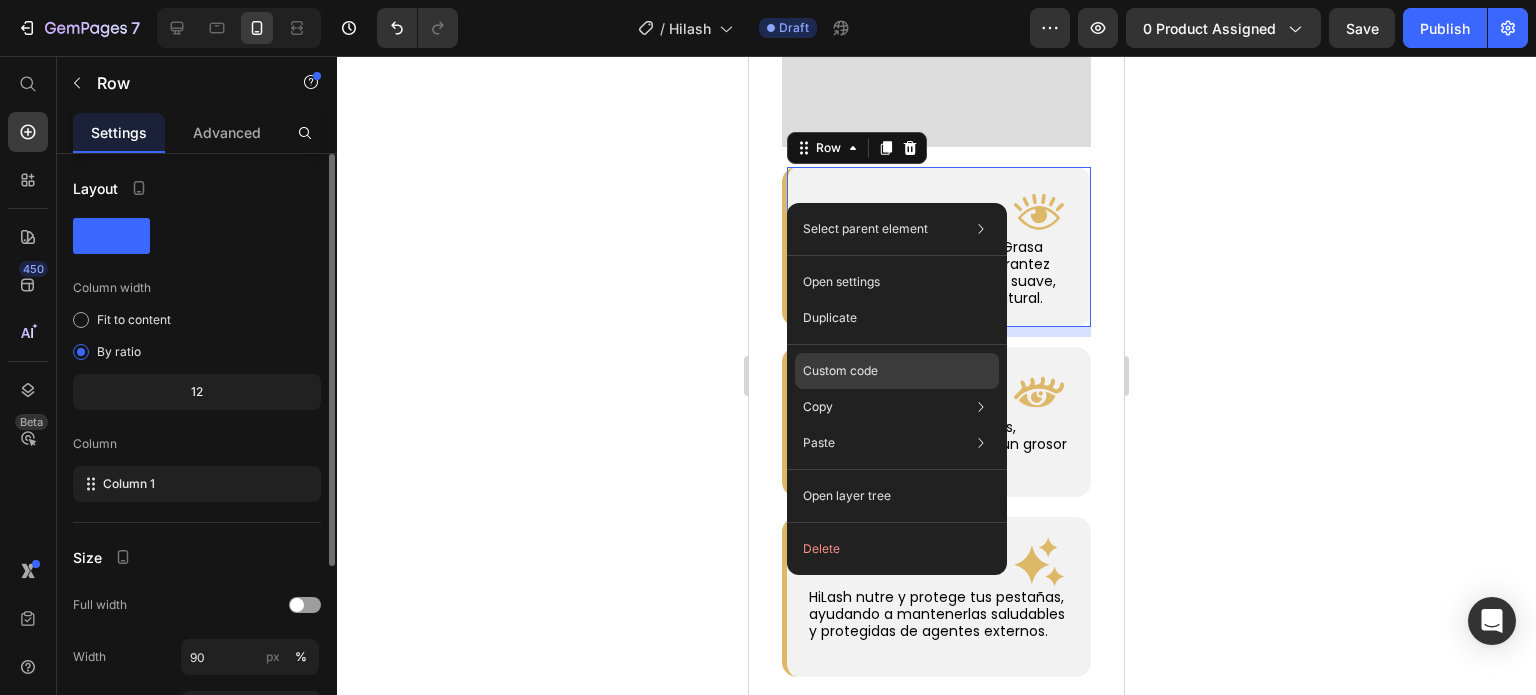 click on "Custom code" at bounding box center (840, 371) 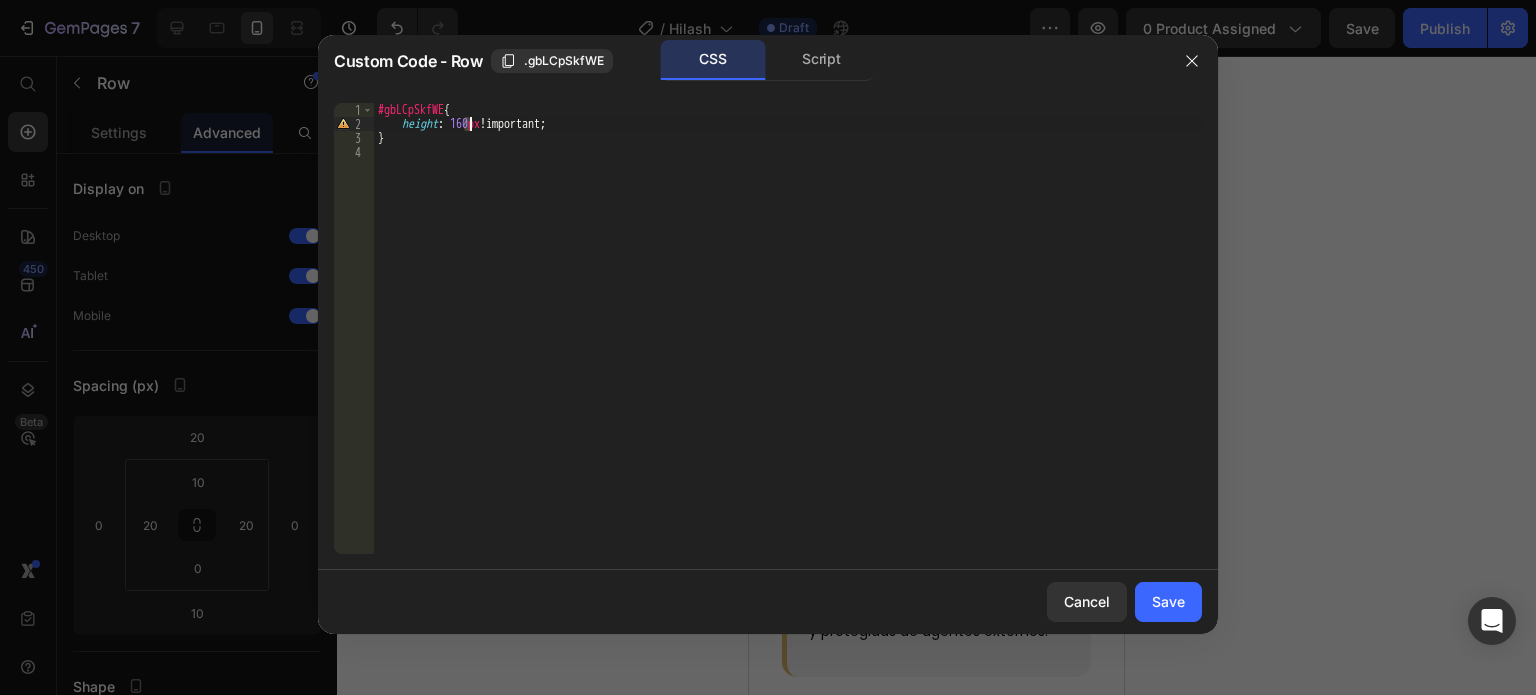 click on "#gbLCpSkfWE {      height :   160 px !important ; }" at bounding box center (788, 342) 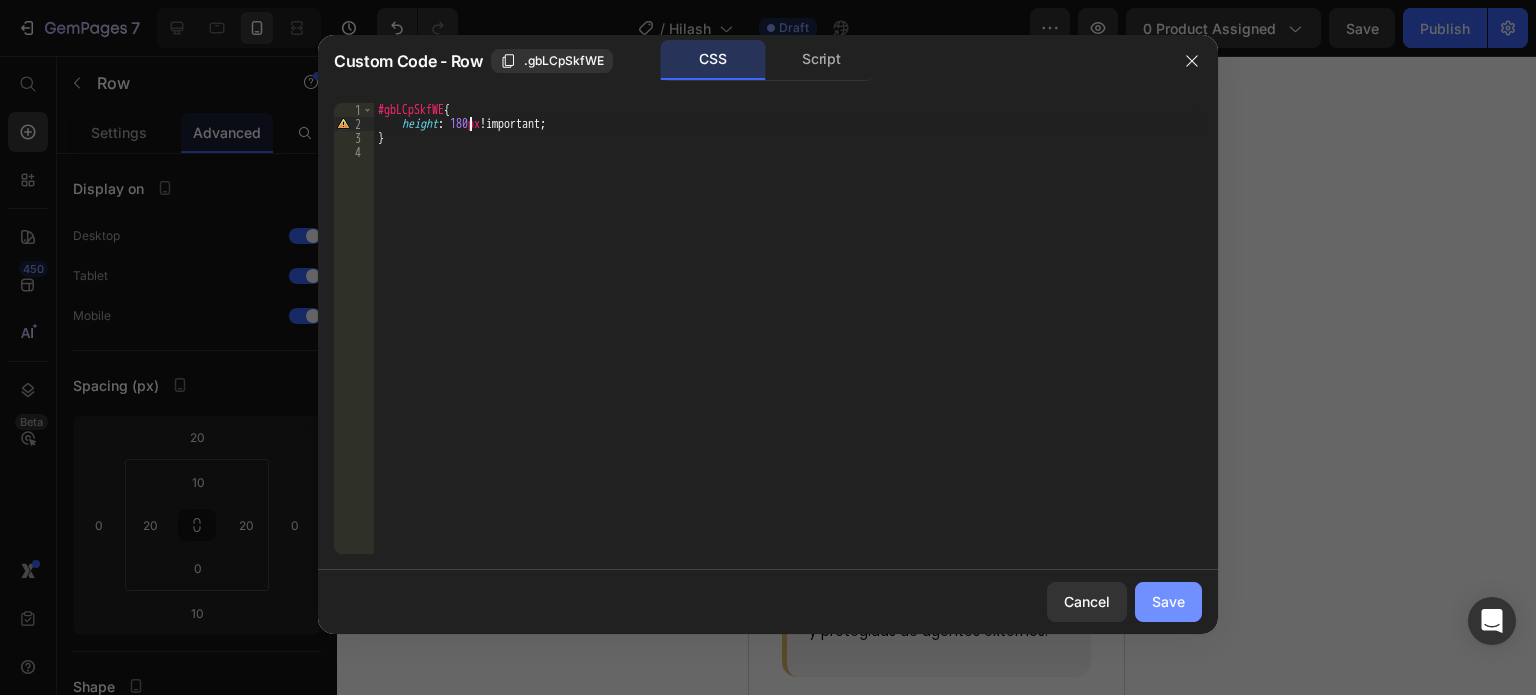 type on "height: 180px!important;" 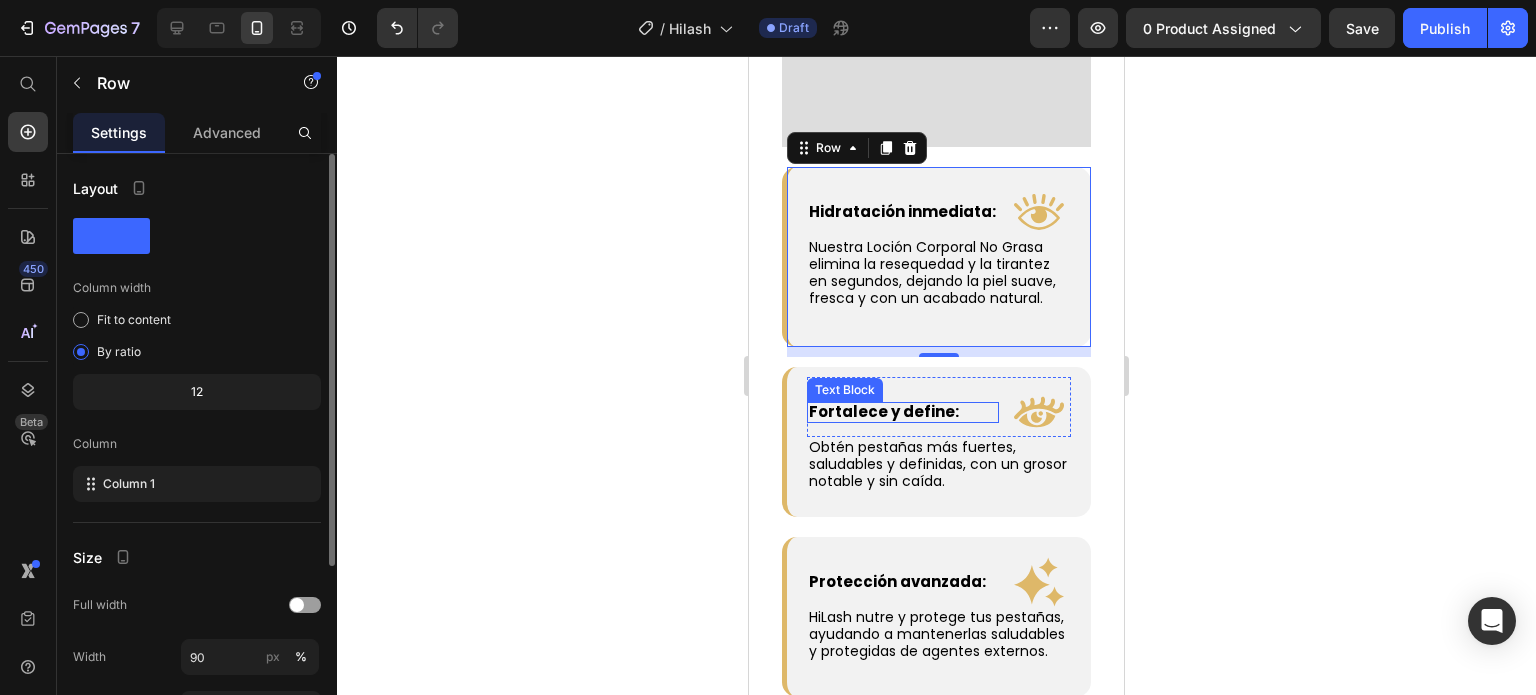 click on "Fortalece y define:" at bounding box center (884, 411) 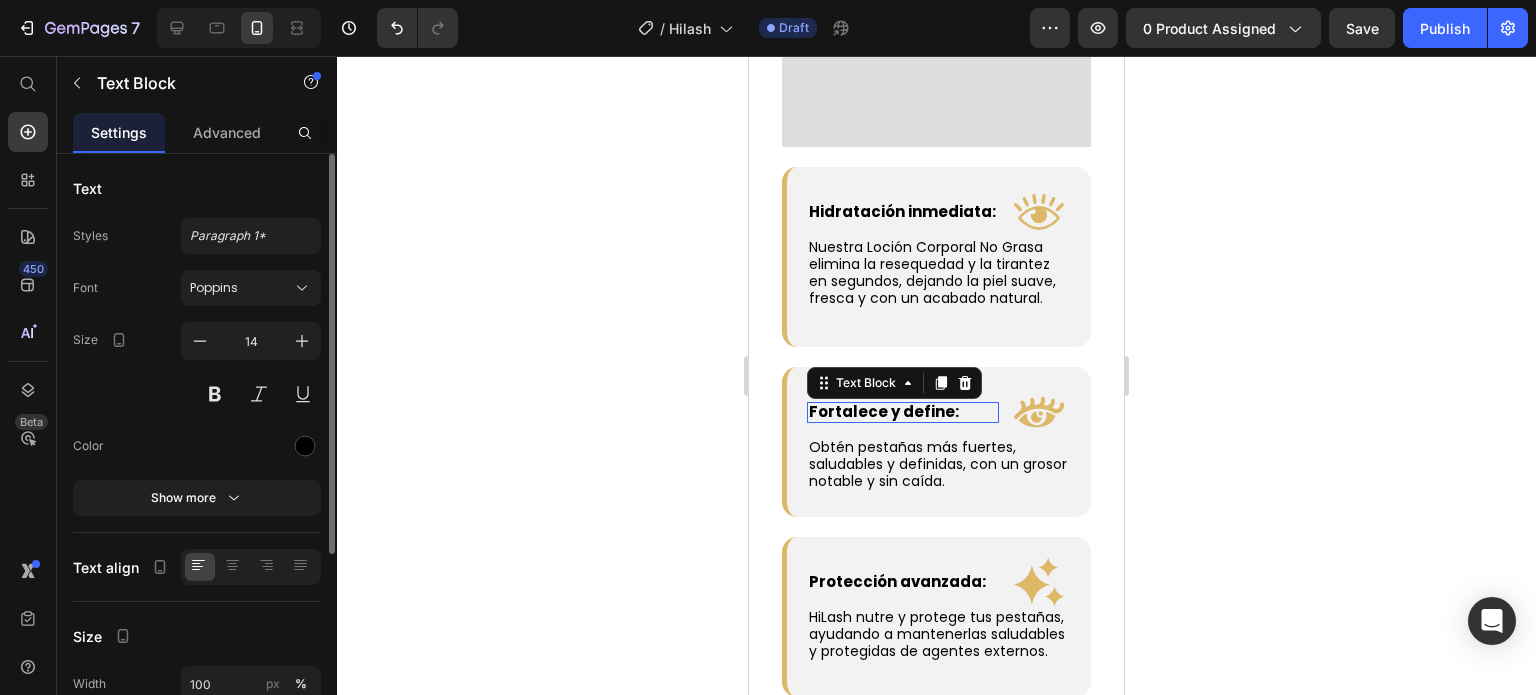 click on "Fortalece y define:" at bounding box center (884, 411) 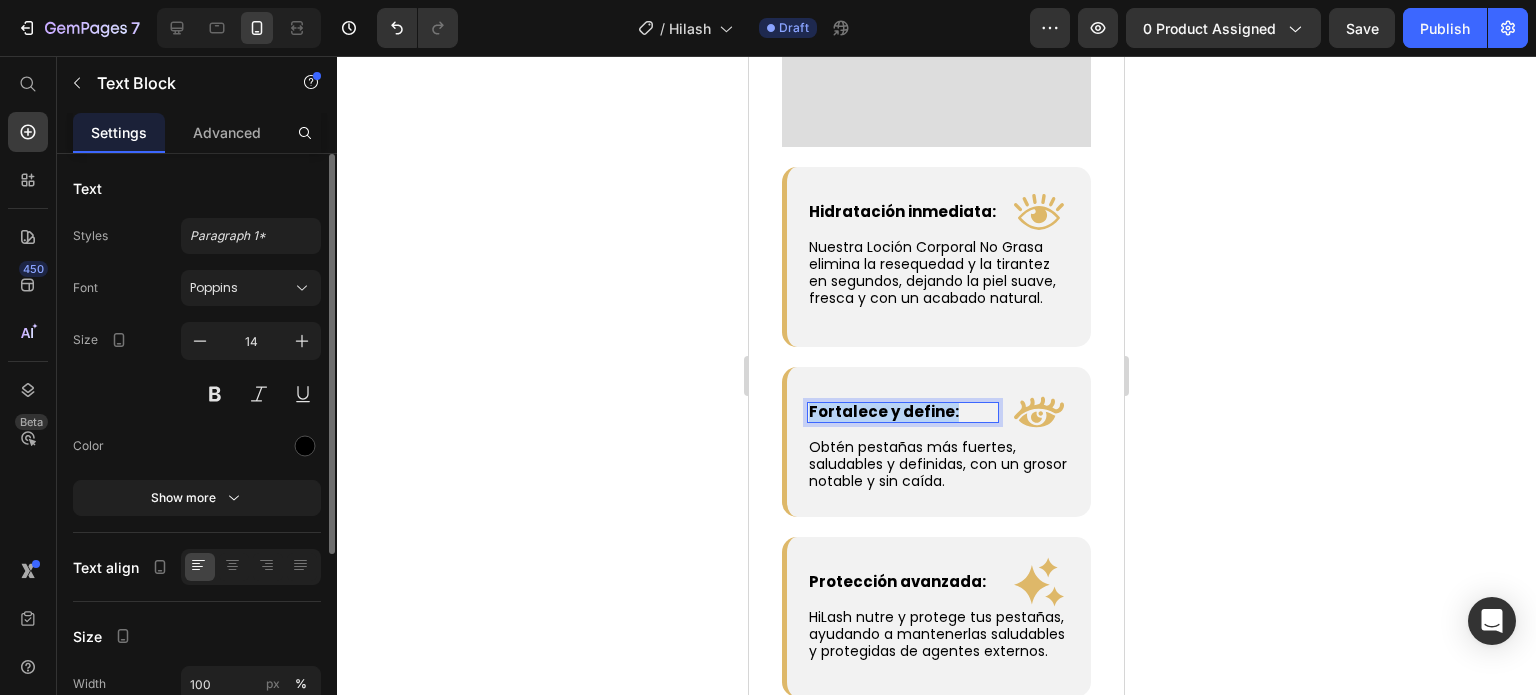 click on "Fortalece y define:" at bounding box center (884, 411) 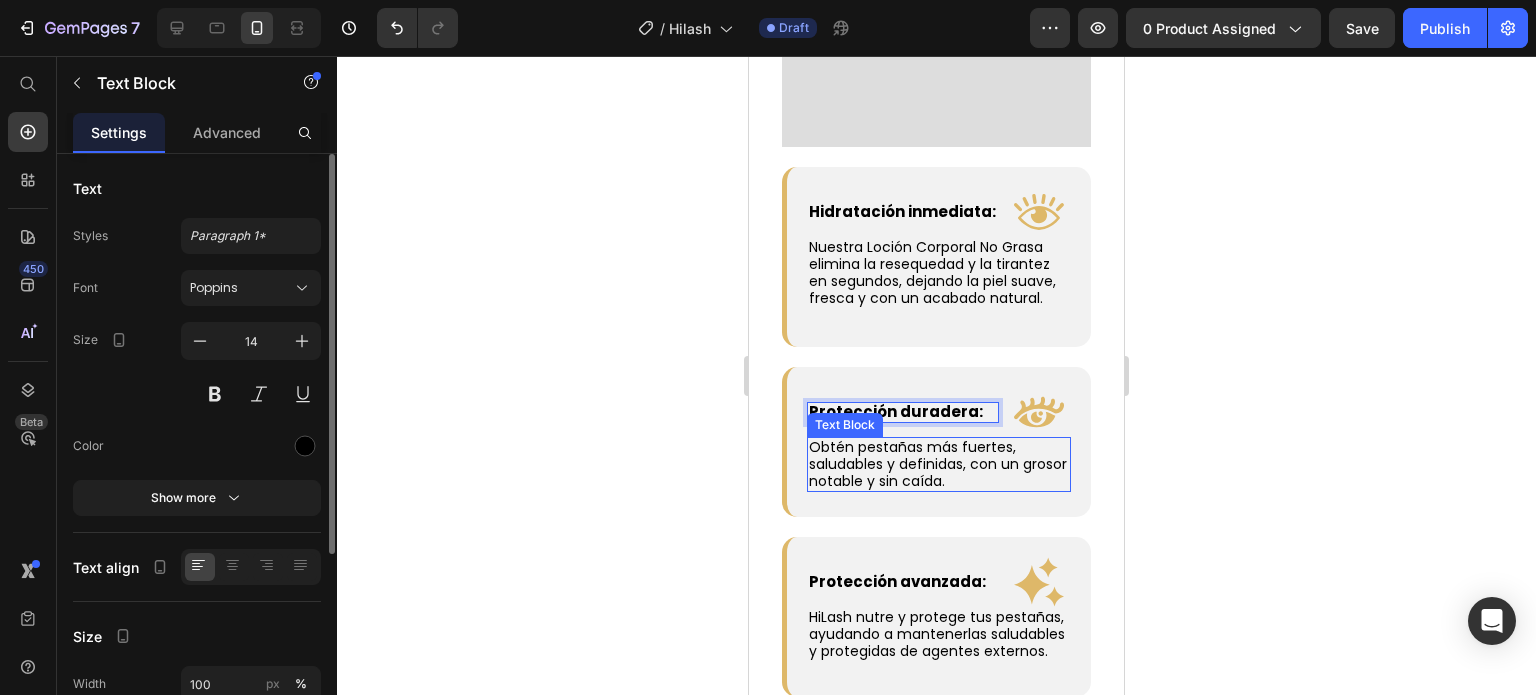 click on "Obtén pestañas más fuertes, saludables y definidas, con un grosor notable y sin caída." at bounding box center (938, 464) 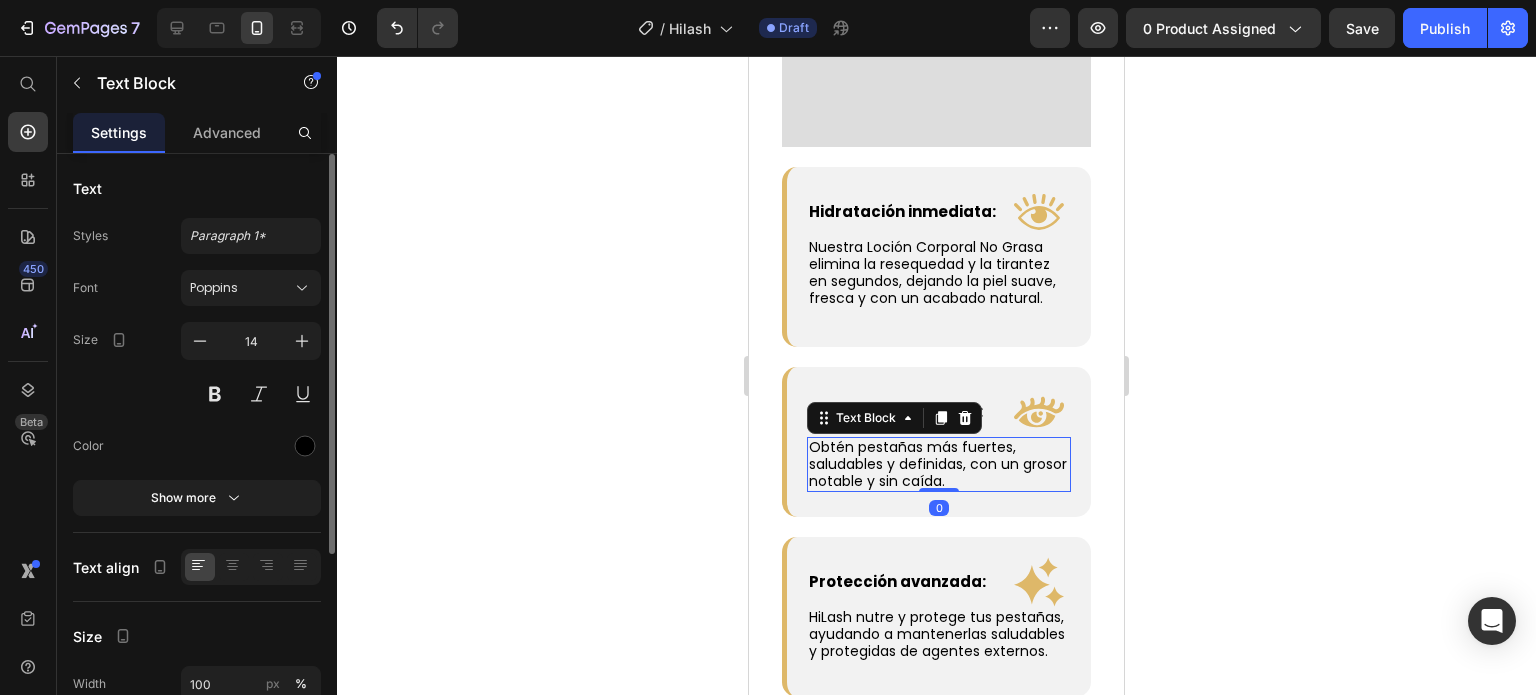 click on "Obtén pestañas más fuertes, saludables y definidas, con un grosor notable y sin caída." at bounding box center (938, 464) 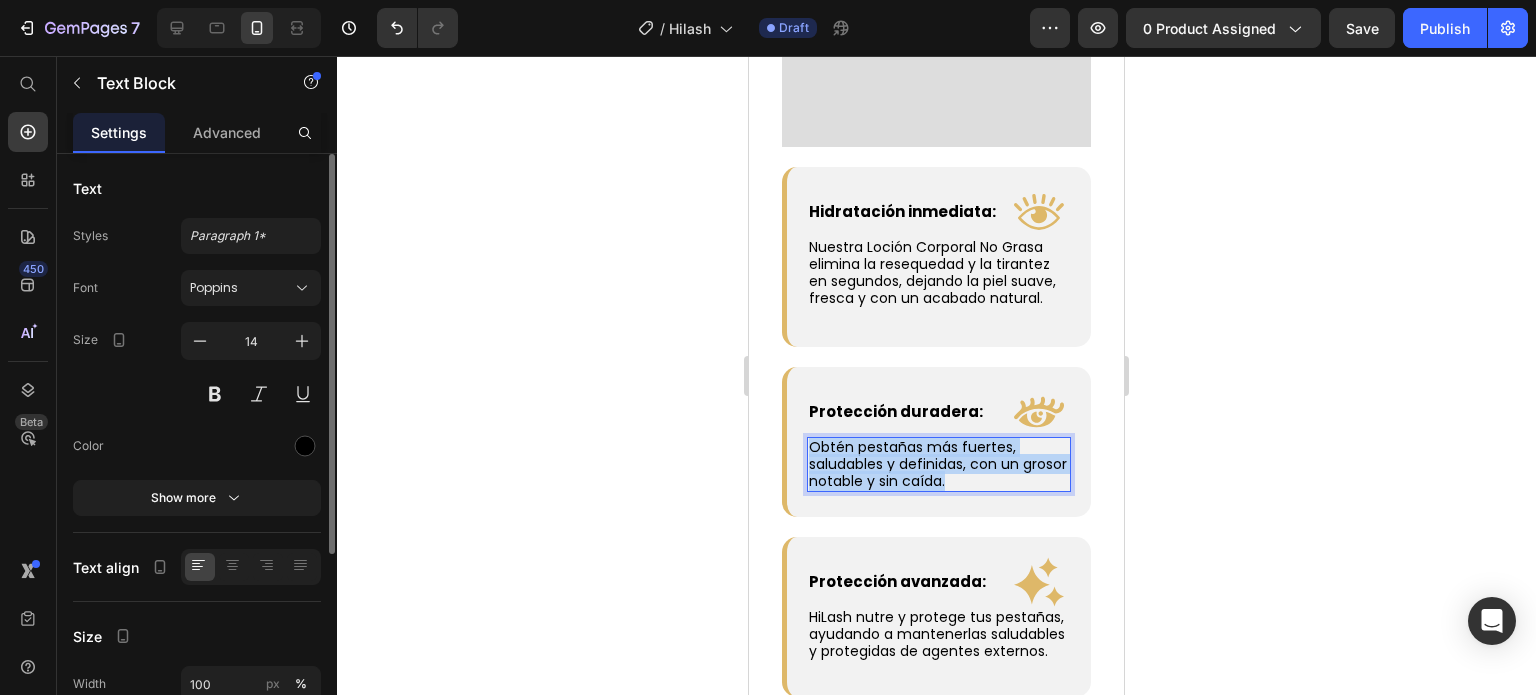 click on "Obtén pestañas más fuertes, saludables y definidas, con un grosor notable y sin caída." at bounding box center [938, 464] 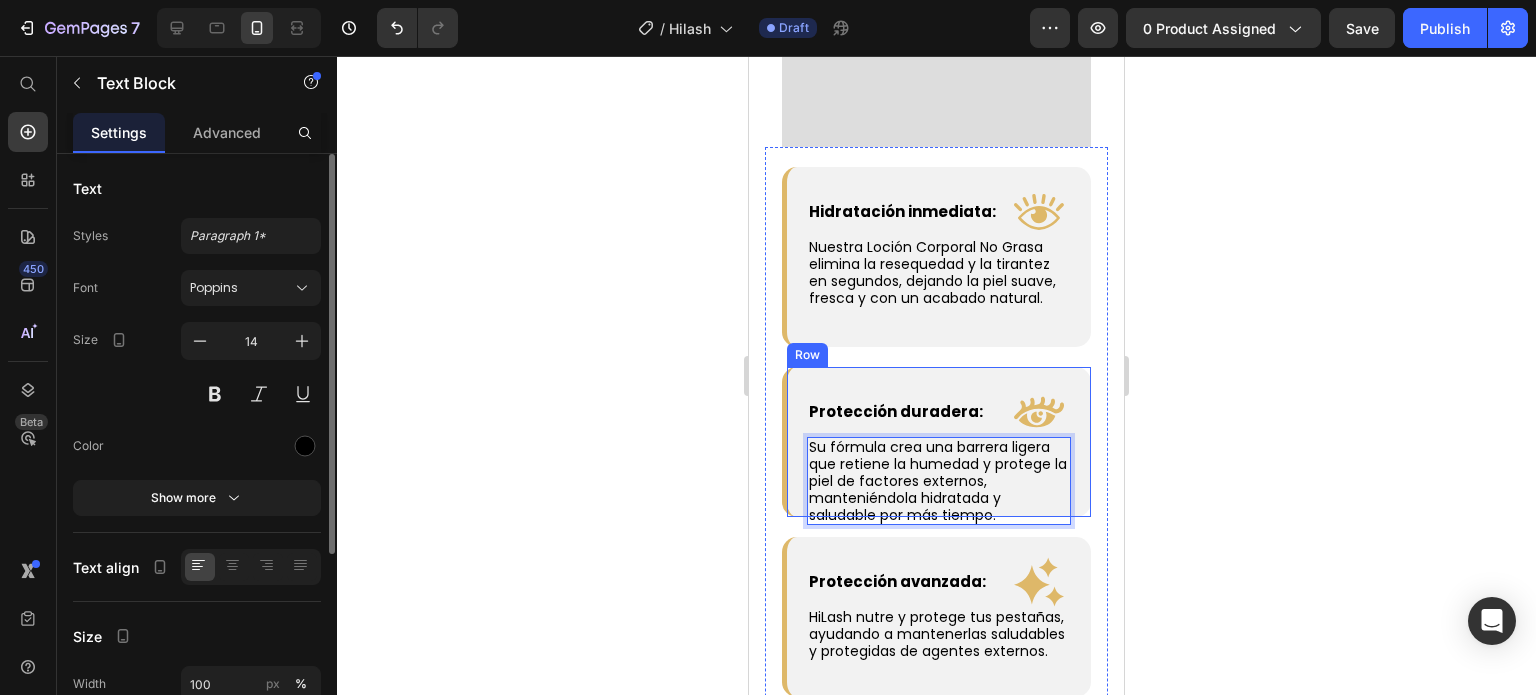 click on "Protección duradera: Text Block
.id574724550881706776 .cls-1 {
fill: #deb869;
}
Icon Row Row Su fórmula crea una barrera ligera que retiene la humedad y protege la piel de factores externos, manteniéndola hidratada y saludable por más tiempo. Text Block   0 Row Row" at bounding box center (936, 442) 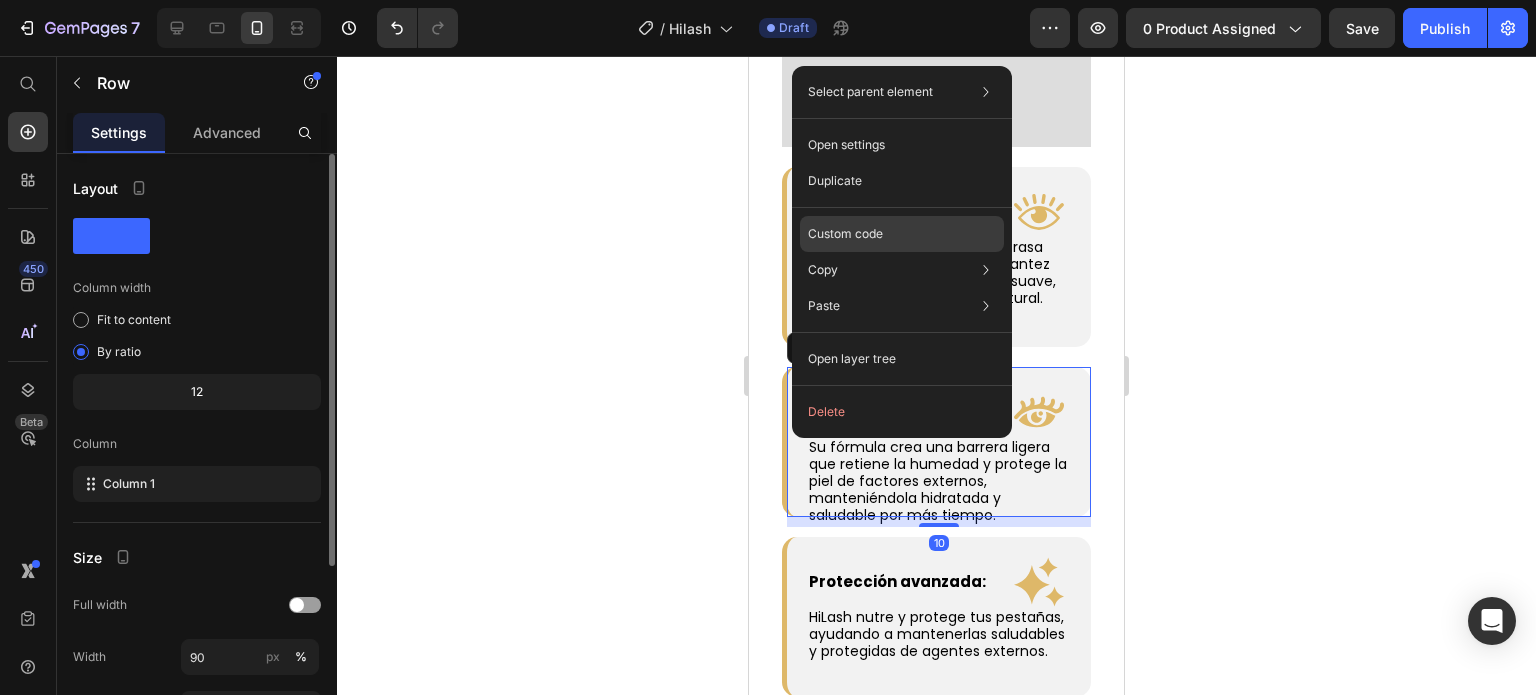 click on "Custom code" at bounding box center (845, 234) 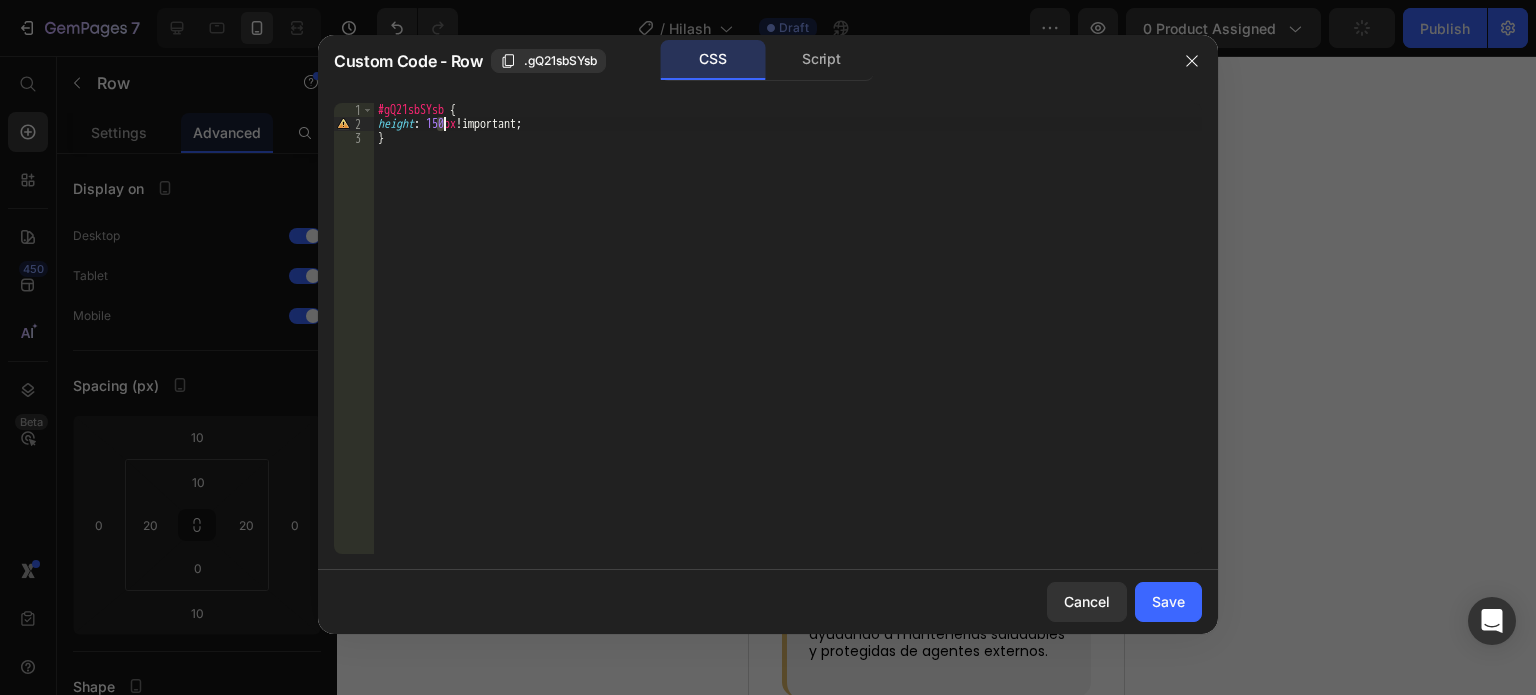 click on "#gQ21sbSYsb   { height :   150 px !important ; }" at bounding box center (788, 342) 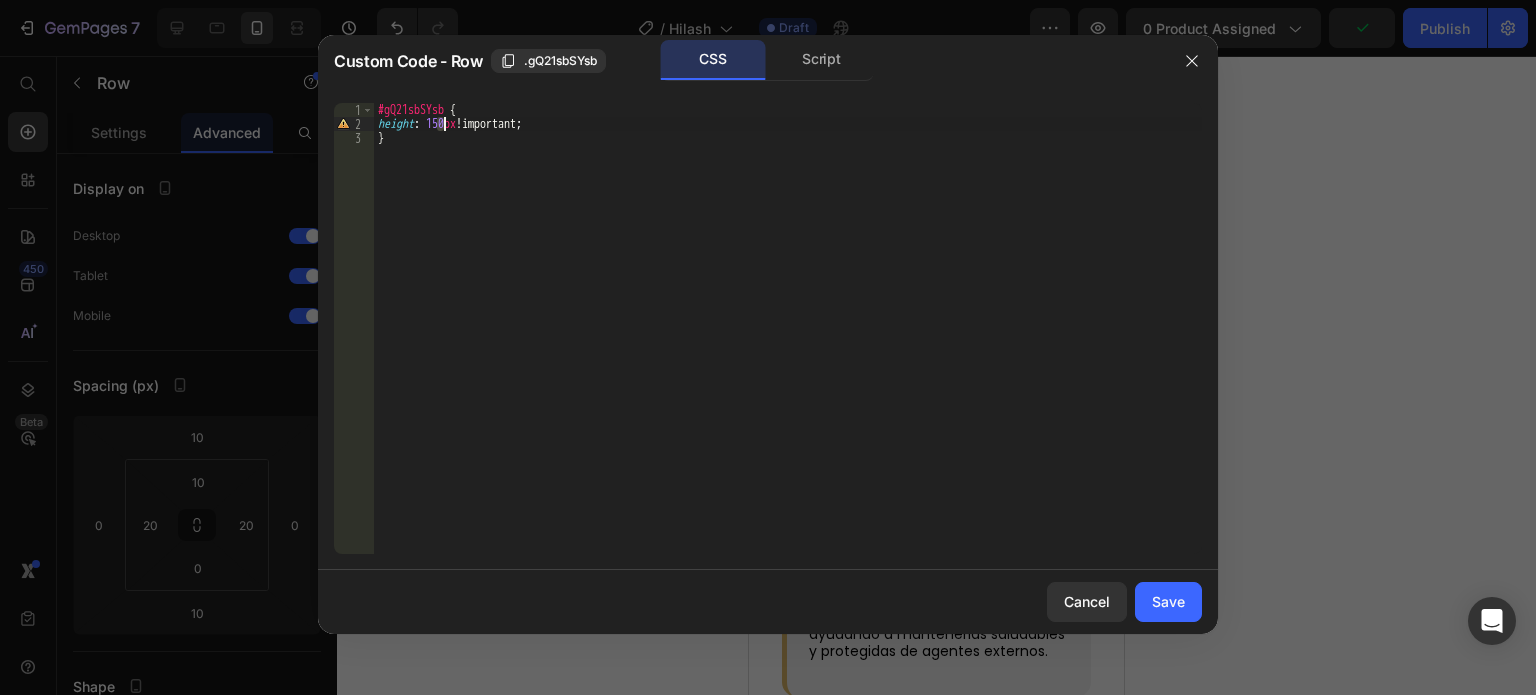 scroll, scrollTop: 0, scrollLeft: 5, axis: horizontal 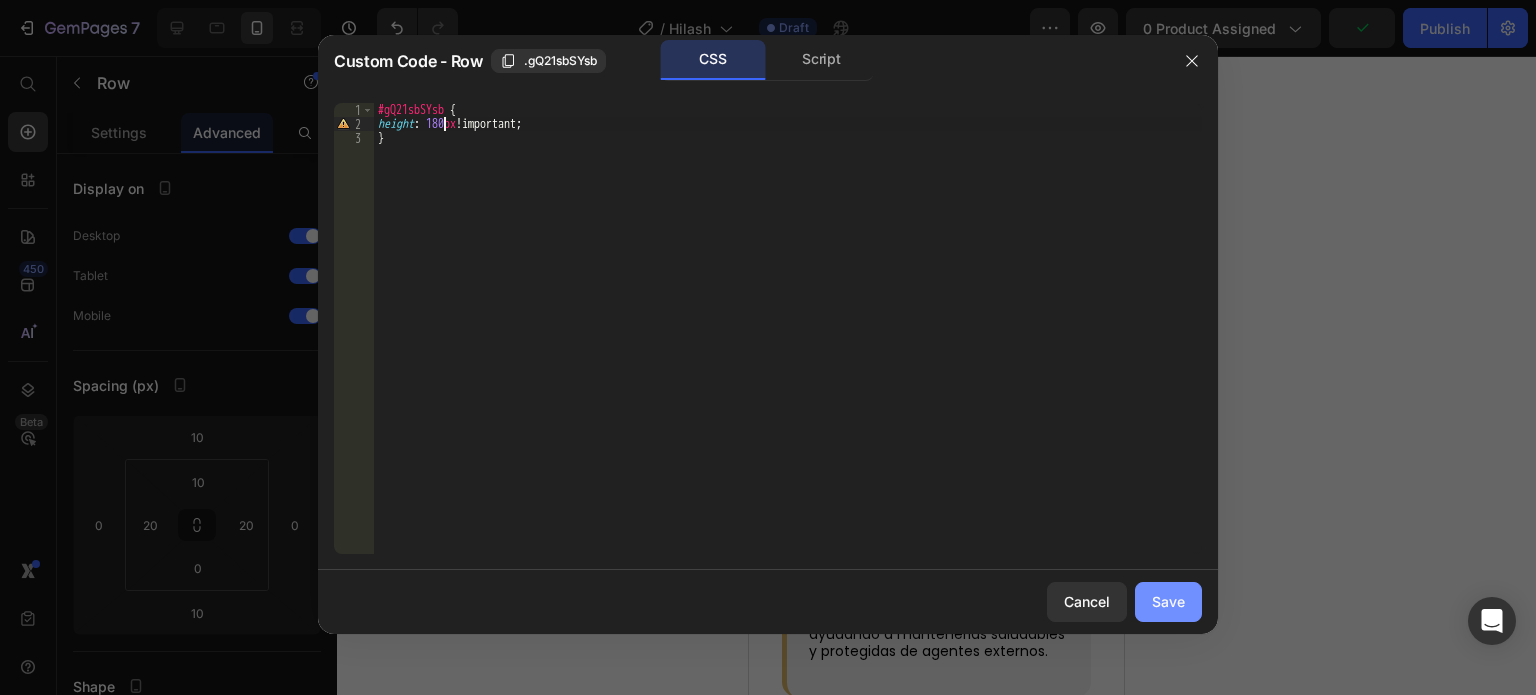 type on "height: 180px!important;" 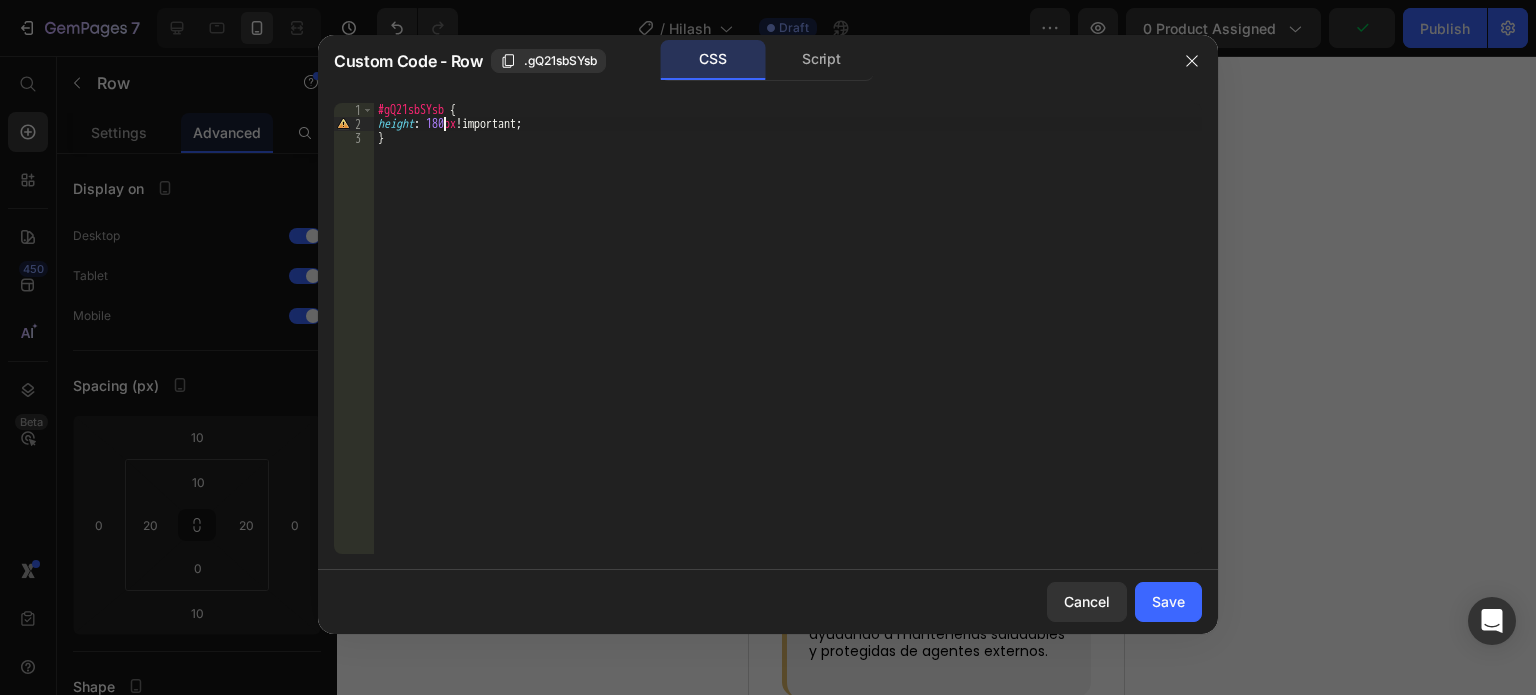 drag, startPoint x: 35, startPoint y: 491, endPoint x: 619, endPoint y: 547, distance: 586.6788 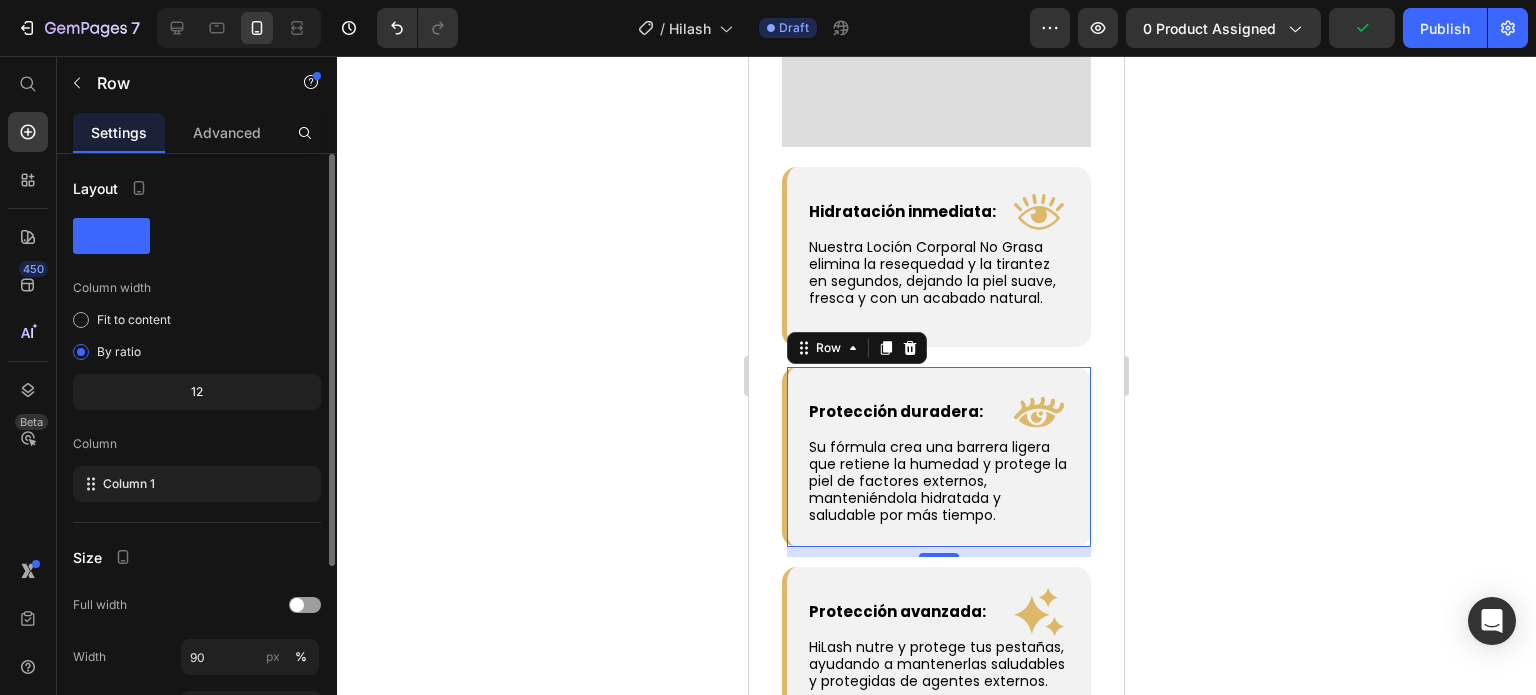 click 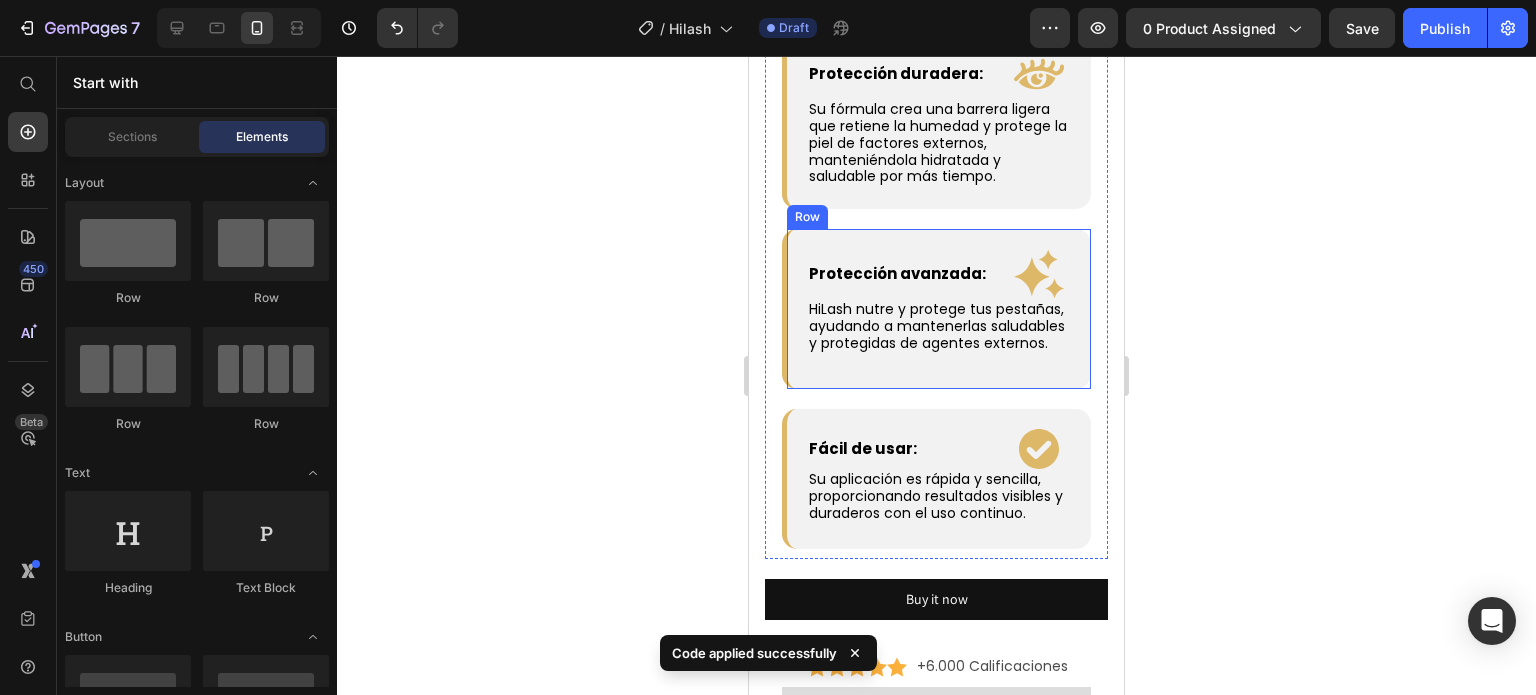 scroll, scrollTop: 3668, scrollLeft: 0, axis: vertical 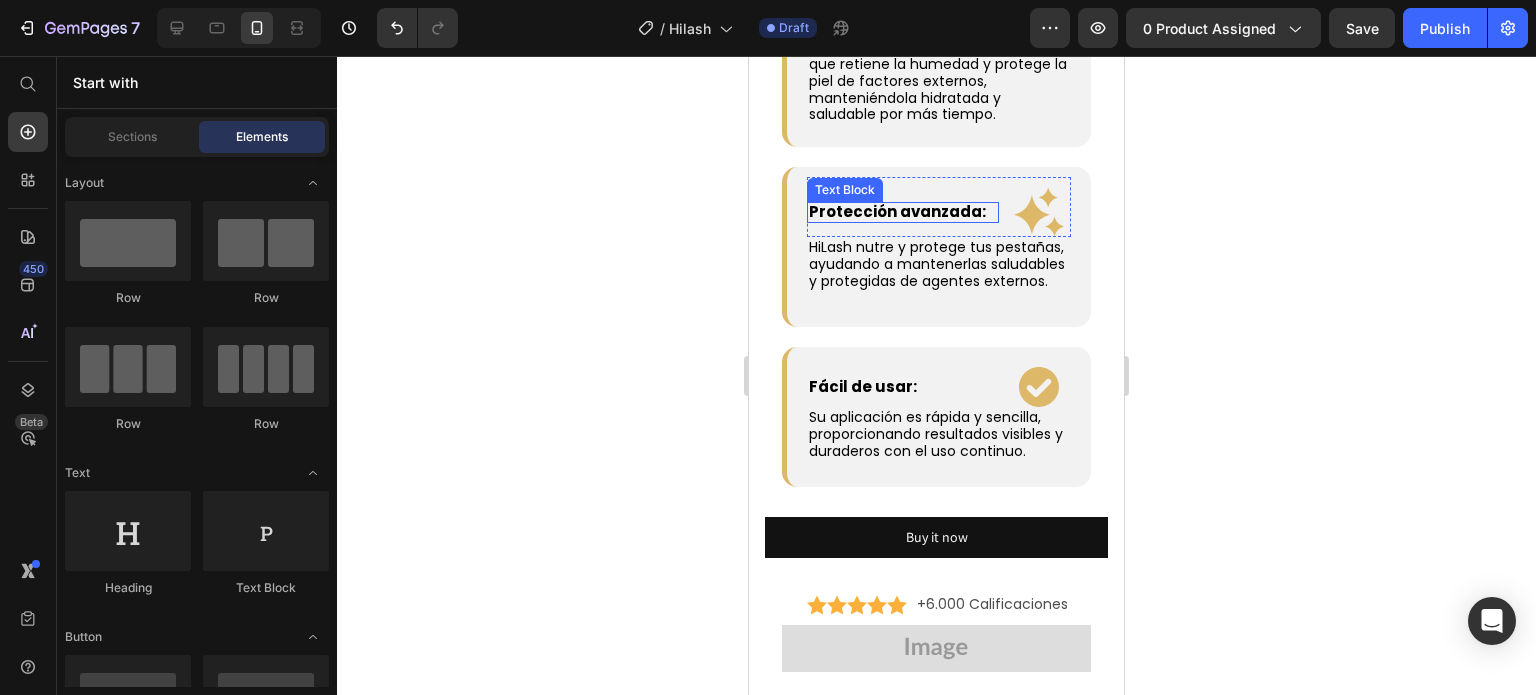 click on "Protección avanzada:" at bounding box center [897, 211] 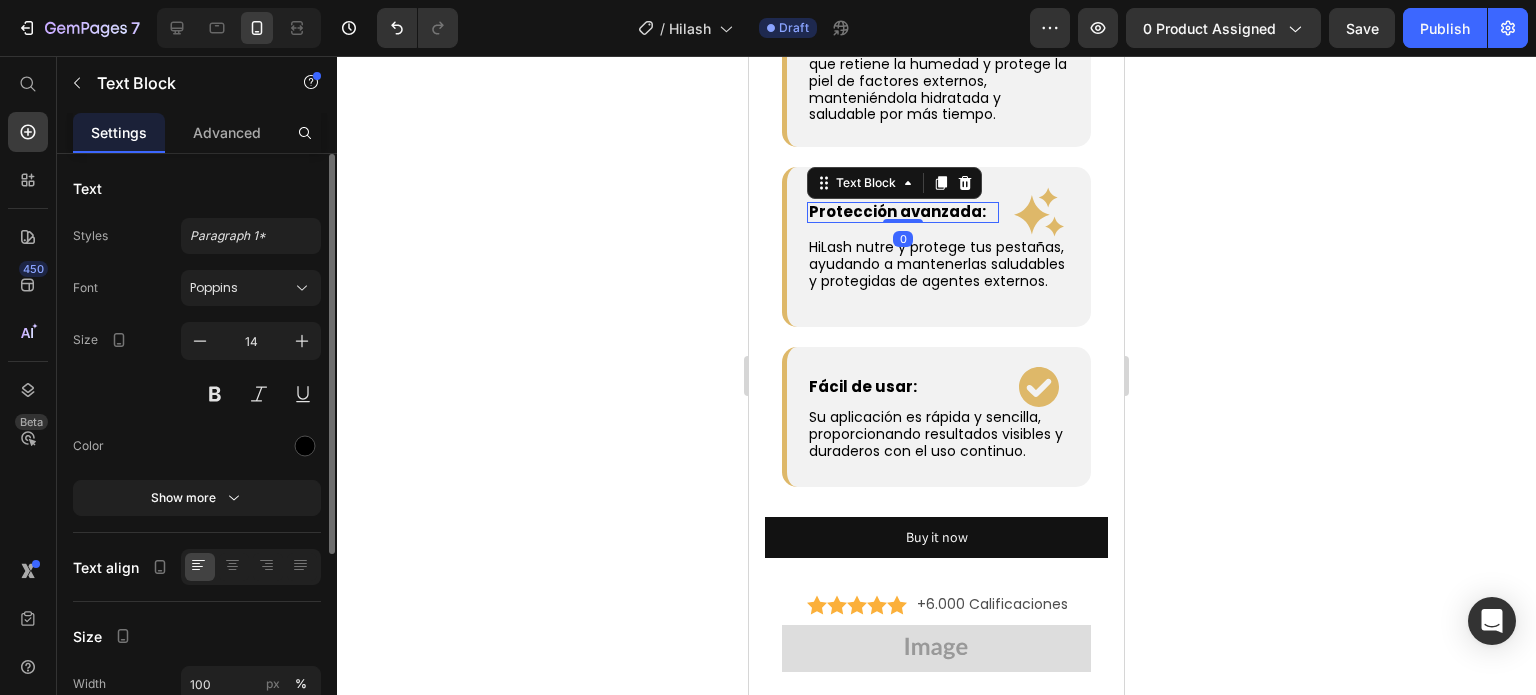 click on "Protección avanzada:" at bounding box center [897, 211] 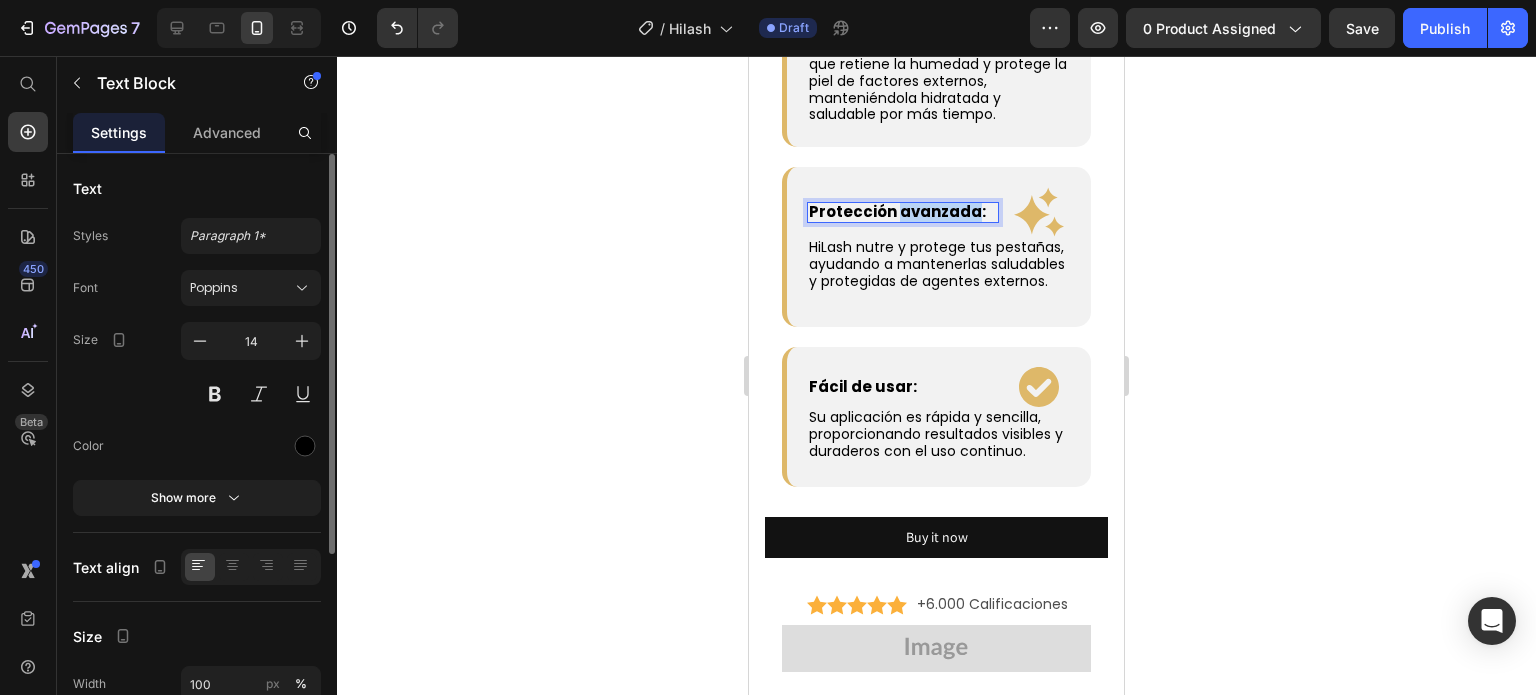 click on "Protección avanzada:" at bounding box center (897, 211) 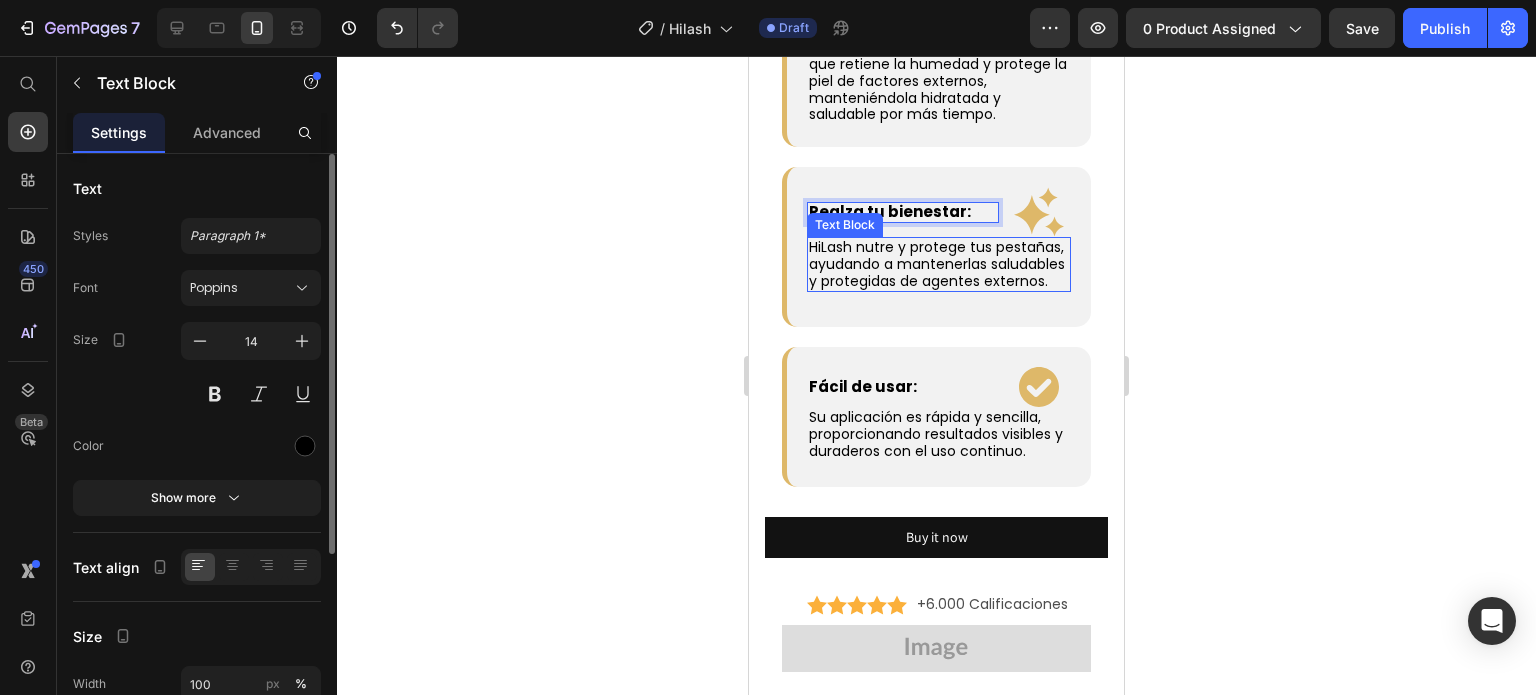 click on "HiLash nutre y protege tus pestañas, ayudando a mantenerlas saludables y protegidas de agentes externos." at bounding box center (937, 264) 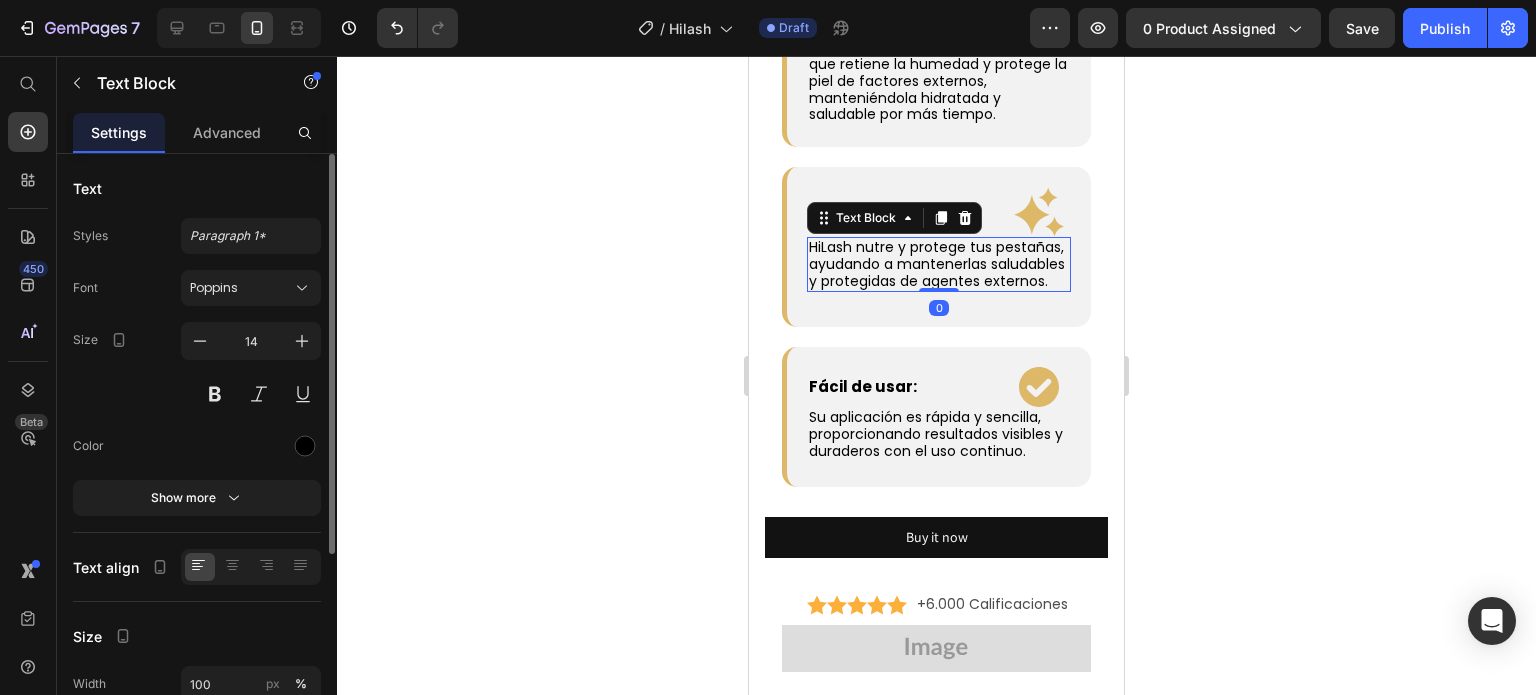 click on "HiLash nutre y protege tus pestañas, ayudando a mantenerlas saludables y protegidas de agentes externos." at bounding box center (937, 264) 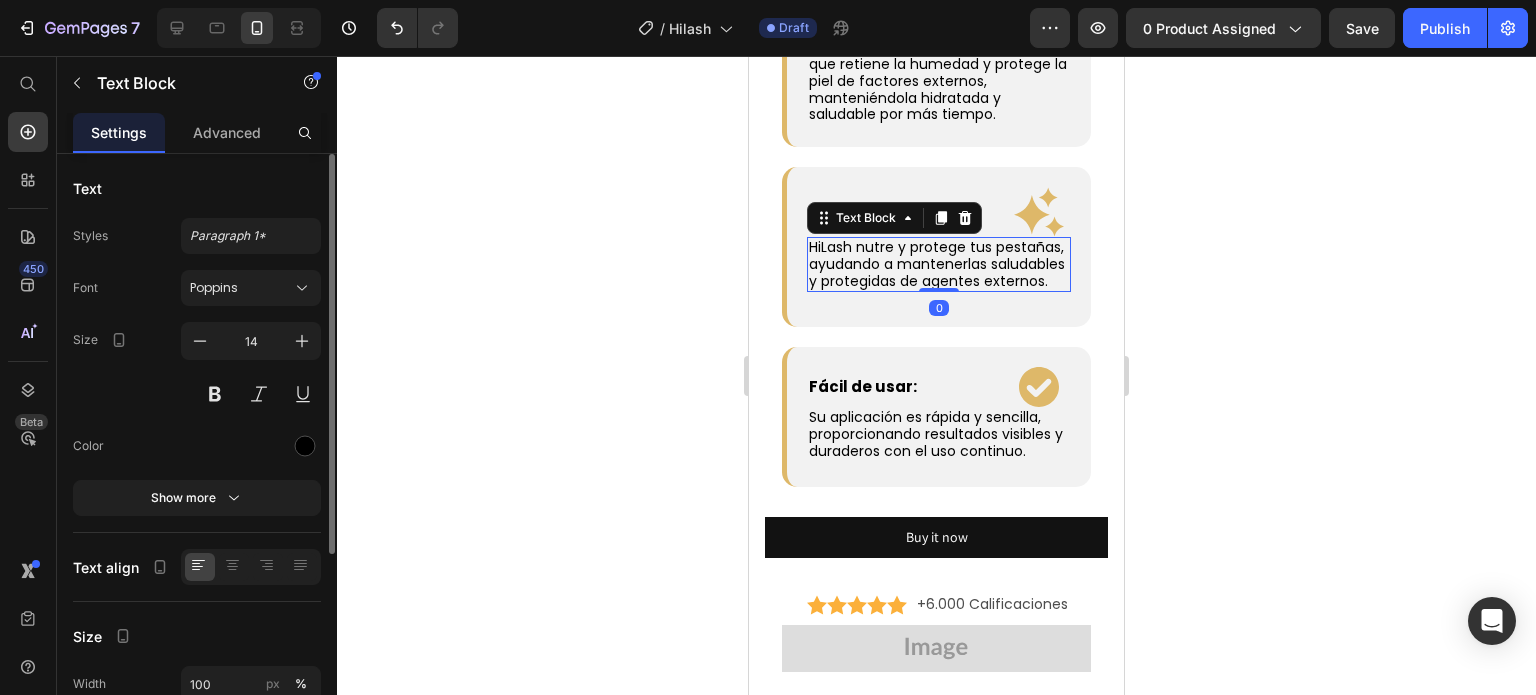 click on "HiLash nutre y protege tus pestañas, ayudando a mantenerlas saludables y protegidas de agentes externos." at bounding box center (937, 264) 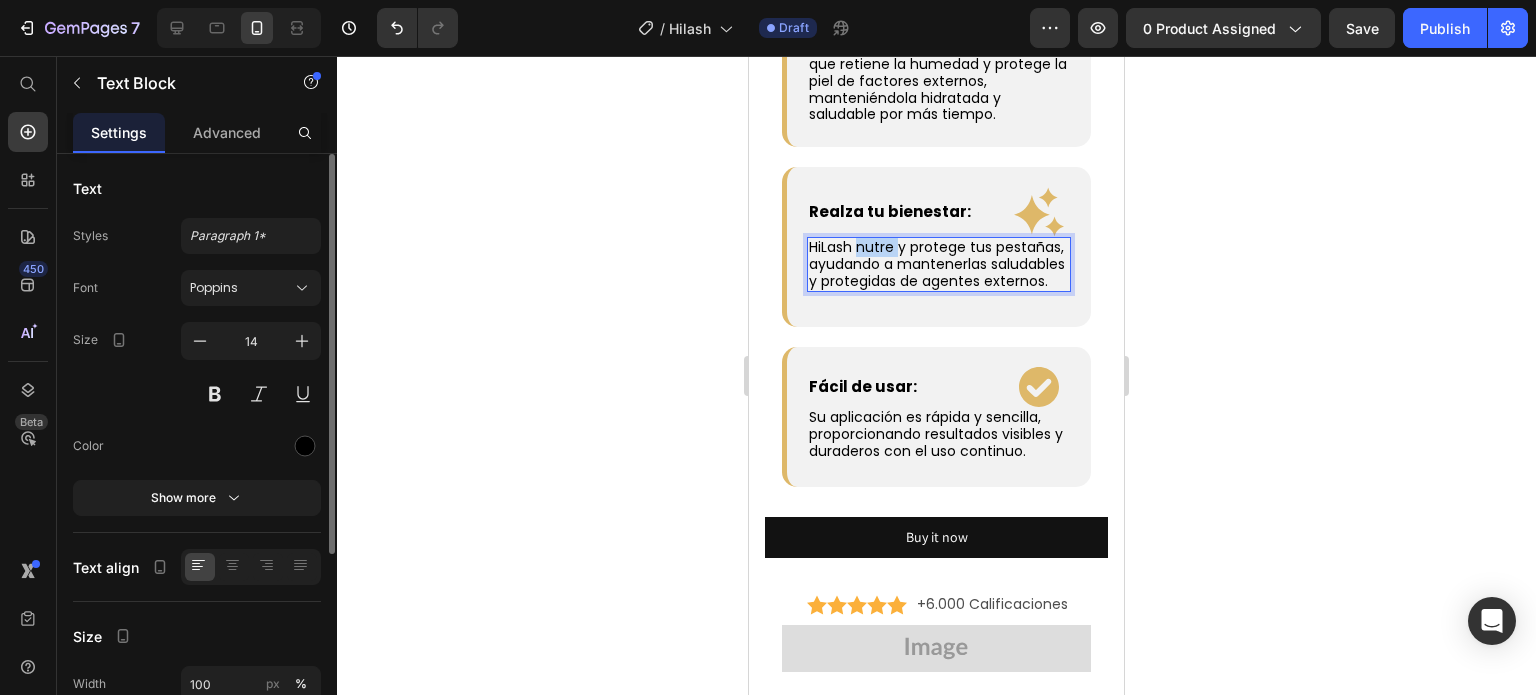 click on "HiLash nutre y protege tus pestañas, ayudando a mantenerlas saludables y protegidas de agentes externos." at bounding box center (937, 264) 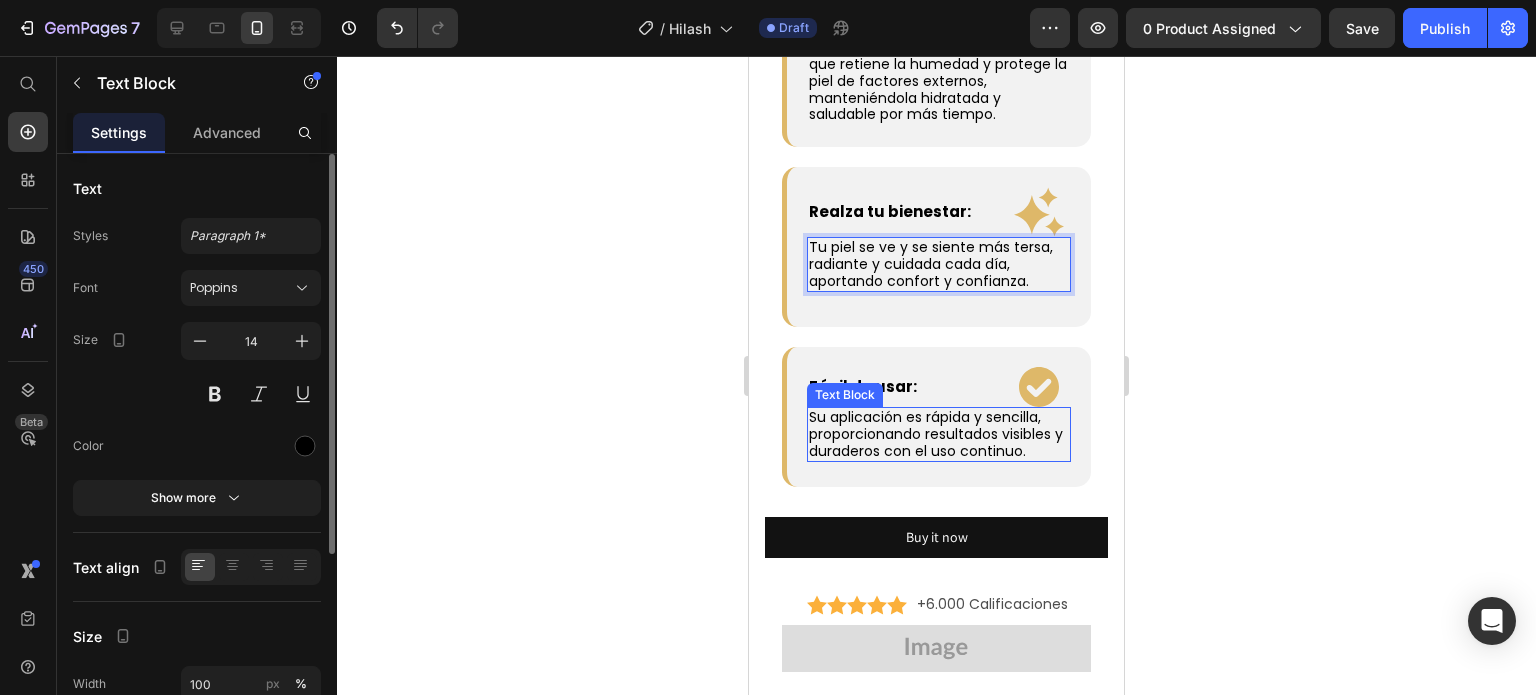 click on "Su aplicación es rápida y sencilla, proporcionando resultados visibles y duraderos con el uso continuo." at bounding box center [936, 434] 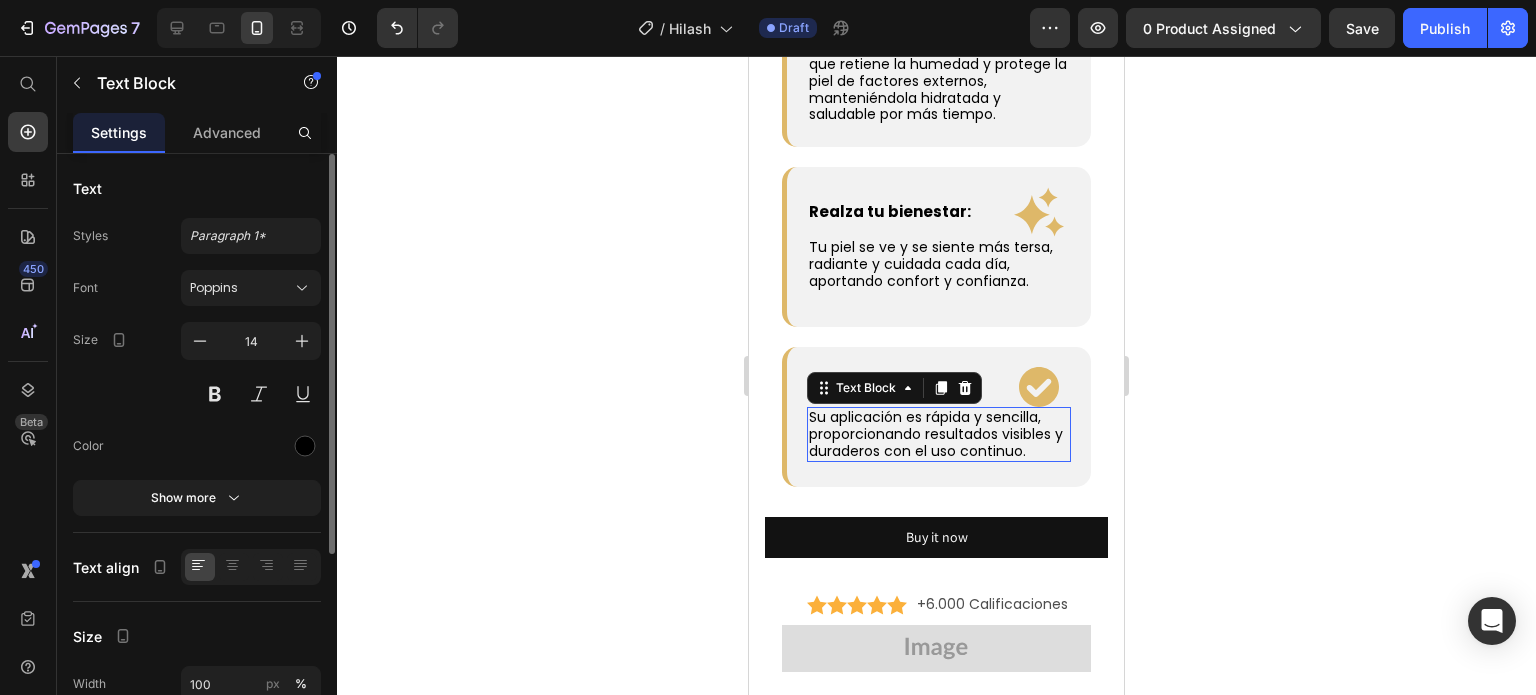 click on "Su aplicación es rápida y sencilla, proporcionando resultados visibles y duraderos con el uso continuo." at bounding box center (936, 434) 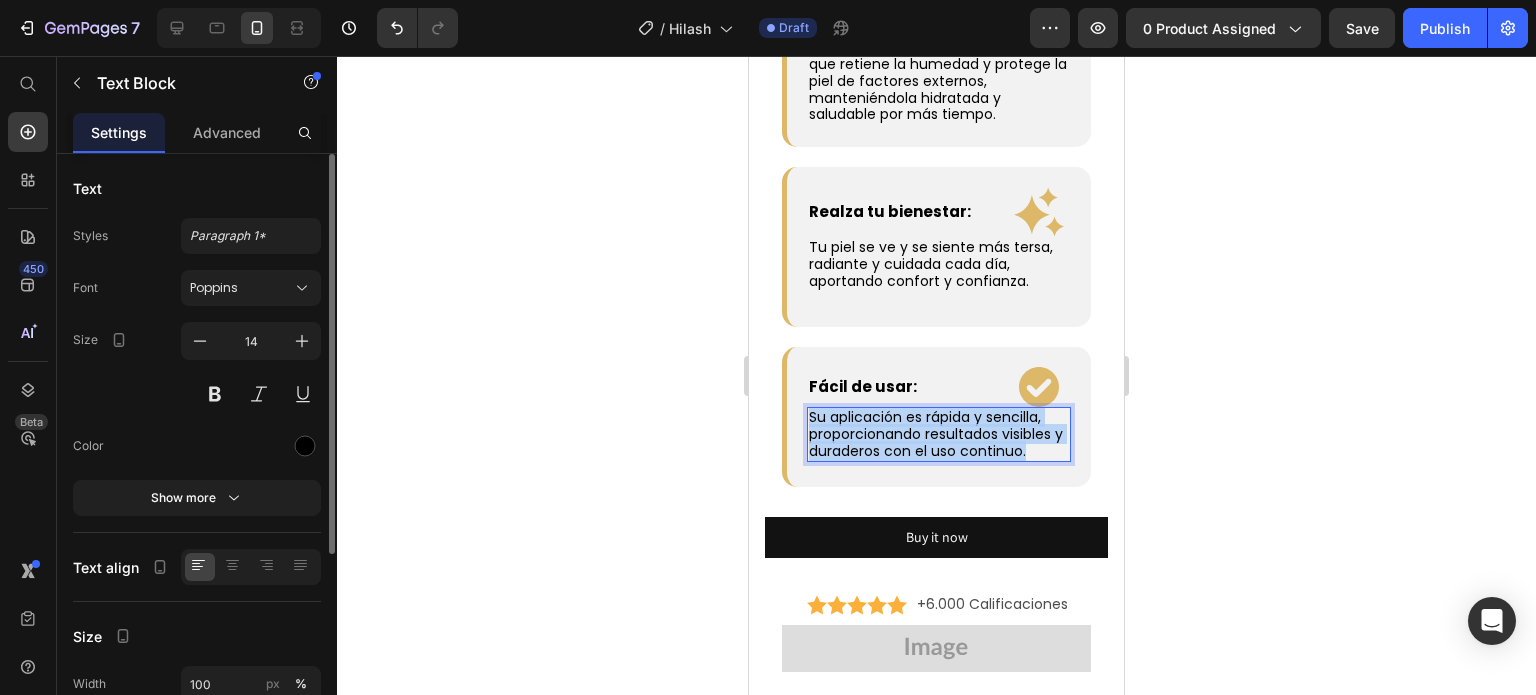 click on "Su aplicación es rápida y sencilla, proporcionando resultados visibles y duraderos con el uso continuo." at bounding box center (936, 434) 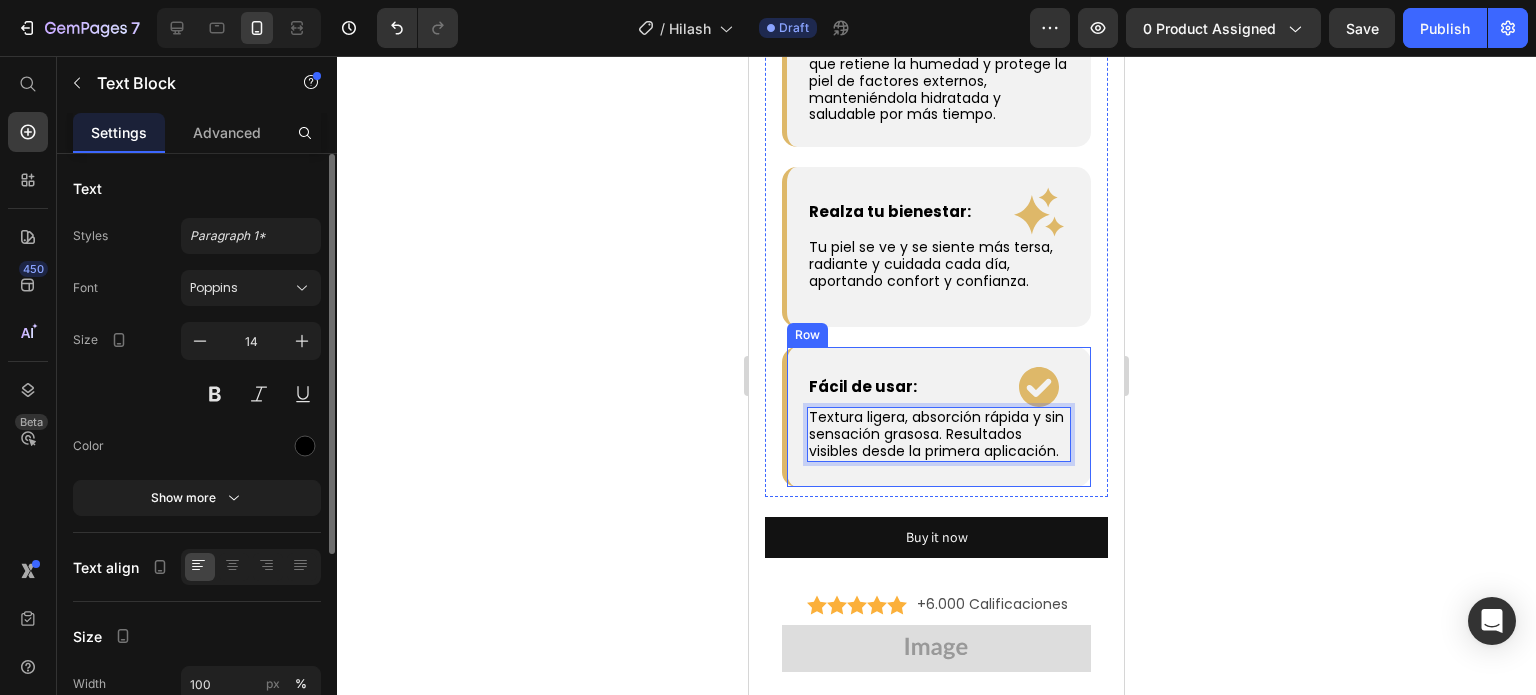 click on "Fácil de usar: Text Block
.id574724597505590040 .cls-1 {
fill: #deb869;
}
Icon Row Row Textura ligera, absorción rápida y sin sensación grasosa. Resultados visibles desde la primera aplicación. Text Block   0 Row Row" at bounding box center (936, 417) 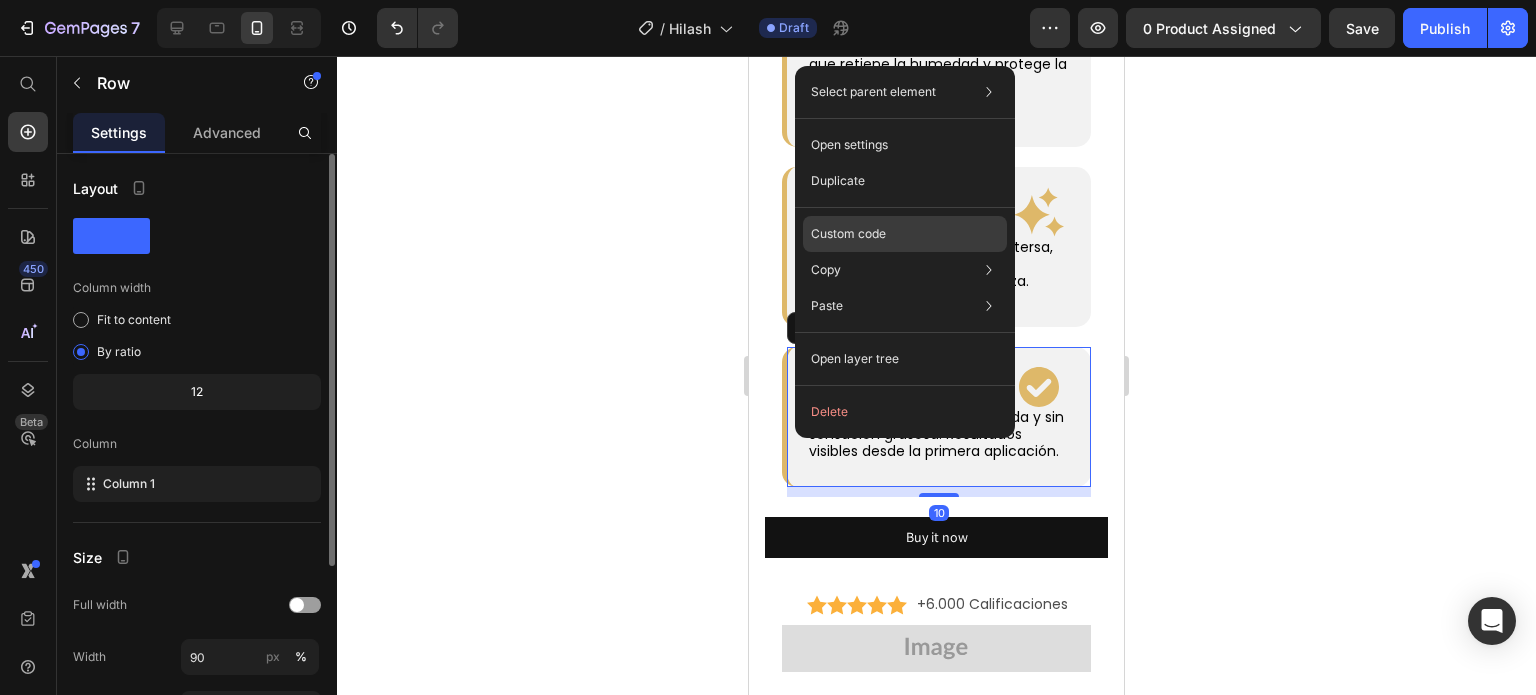 click on "Custom code" at bounding box center (848, 234) 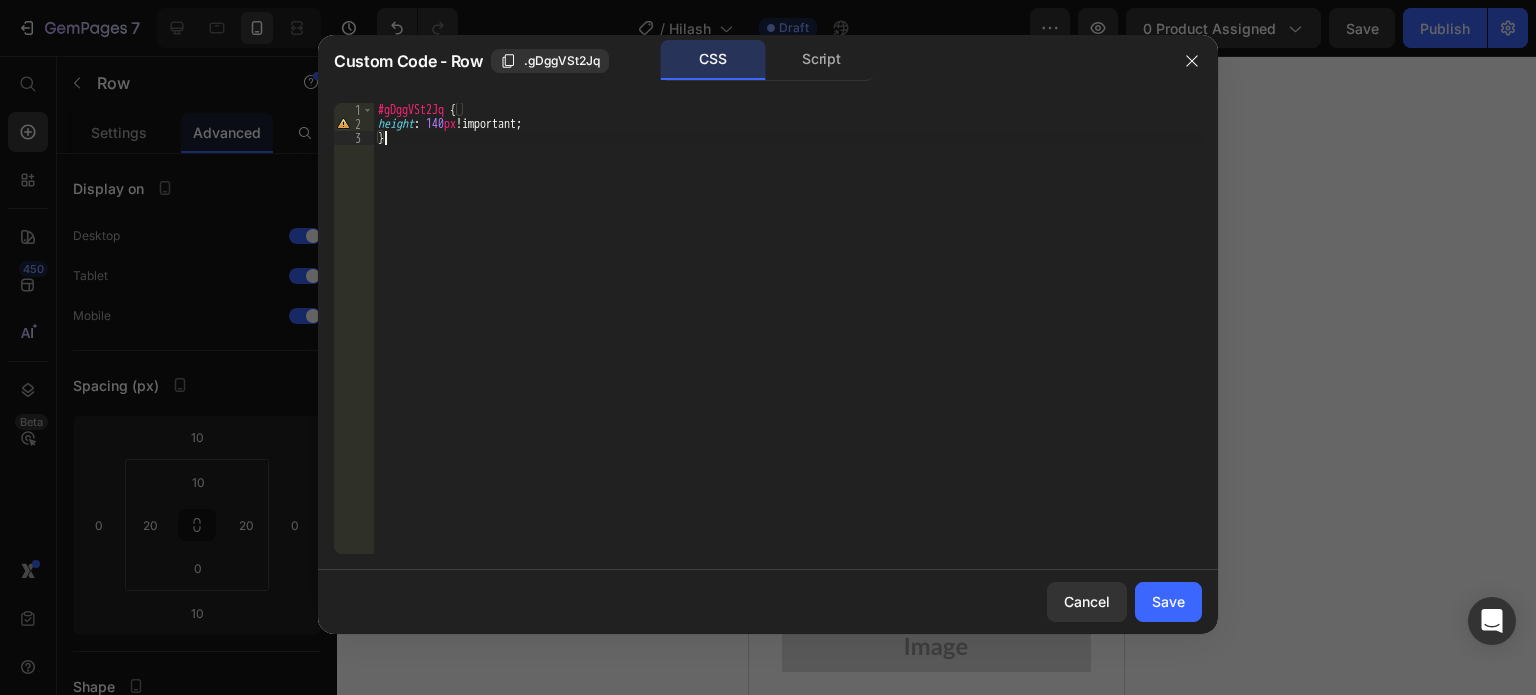 click on "#gDggVSt2Jq   { height :   140 px !important ; }" at bounding box center [788, 342] 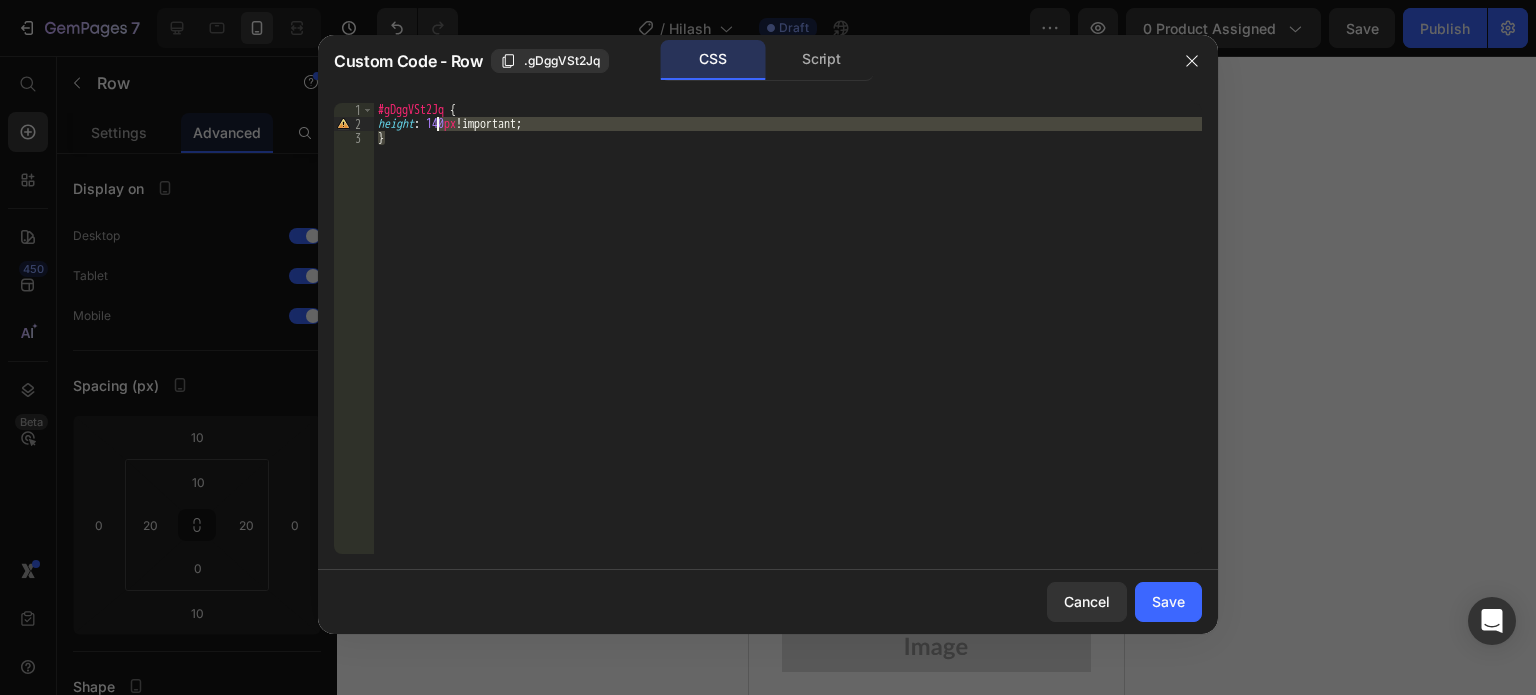 click on "#gDggVSt2Jq   { height :   140 px !important ; }" at bounding box center [788, 328] 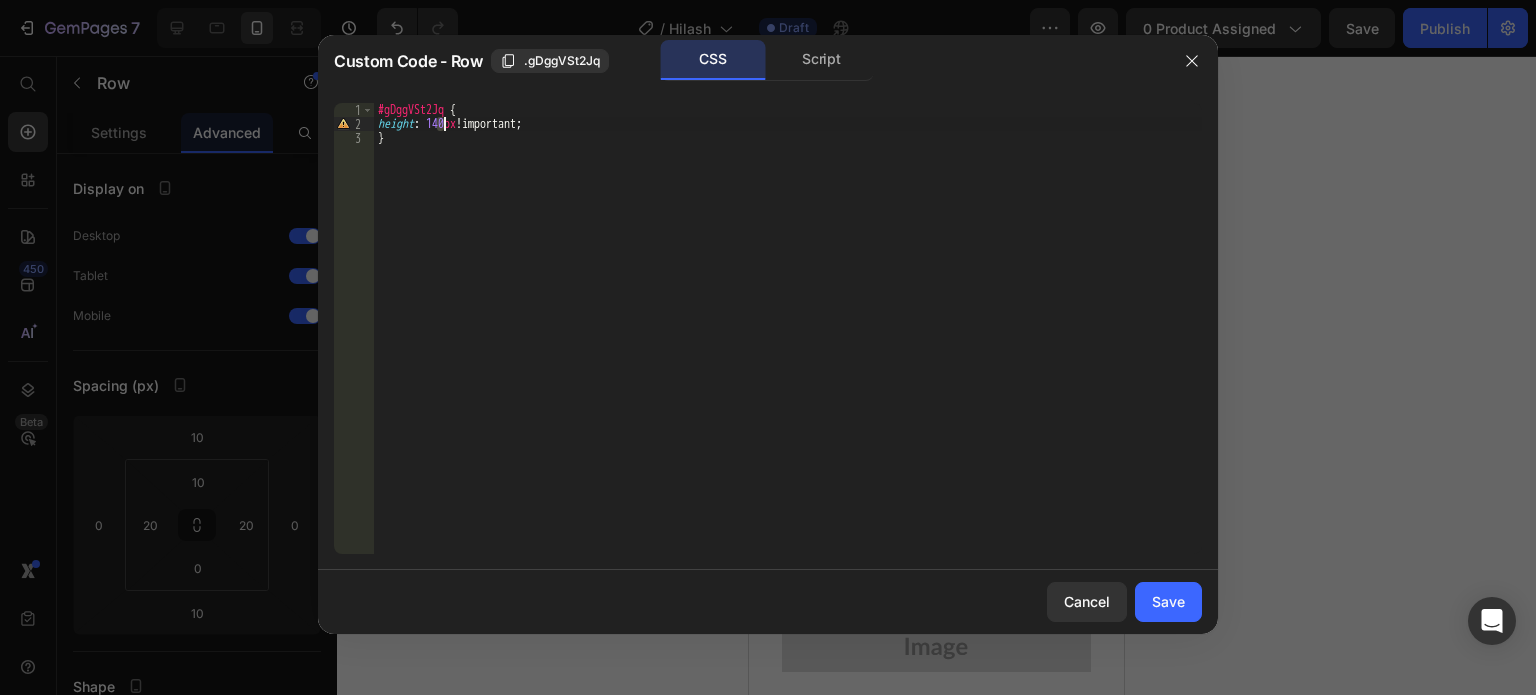 click on "#gDggVSt2Jq   { height :   140 px !important ; }" at bounding box center (788, 342) 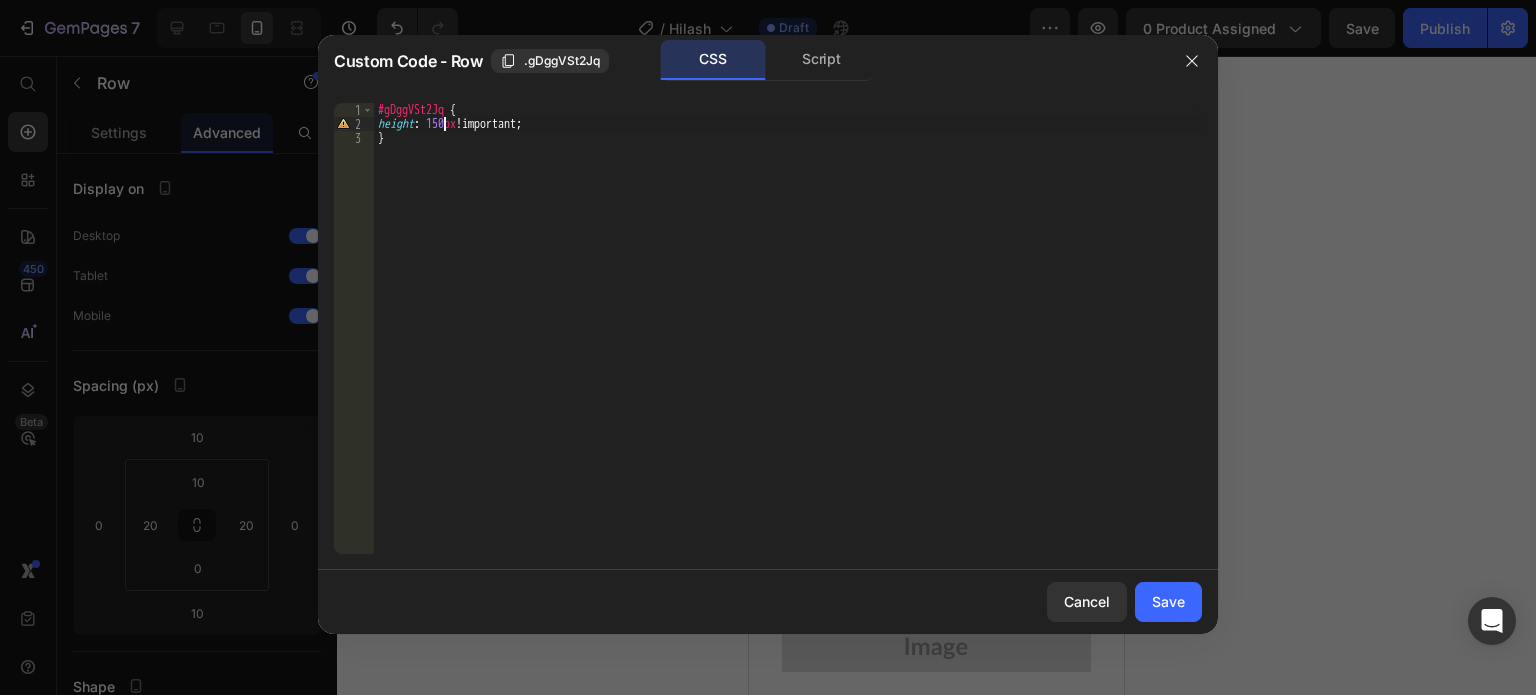 scroll, scrollTop: 0, scrollLeft: 5, axis: horizontal 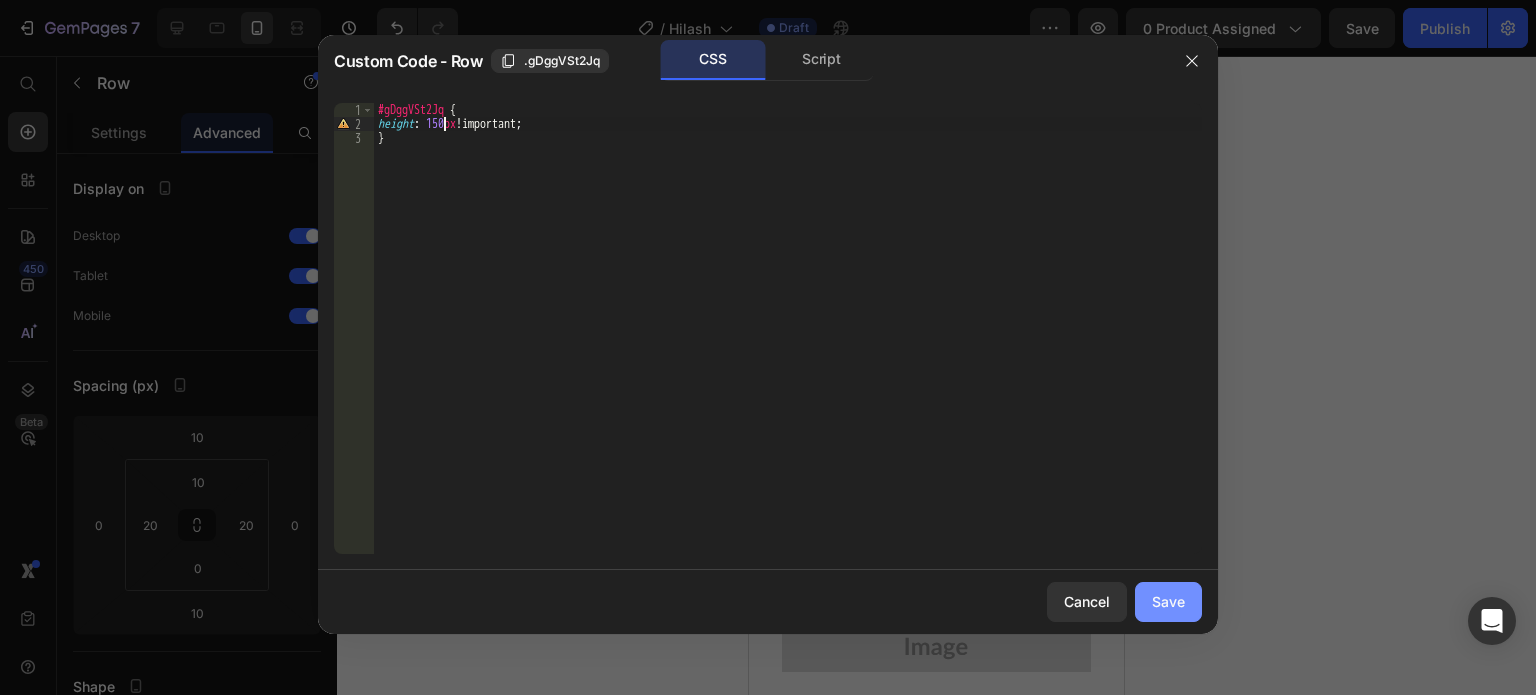 type on "height: 150px!important;" 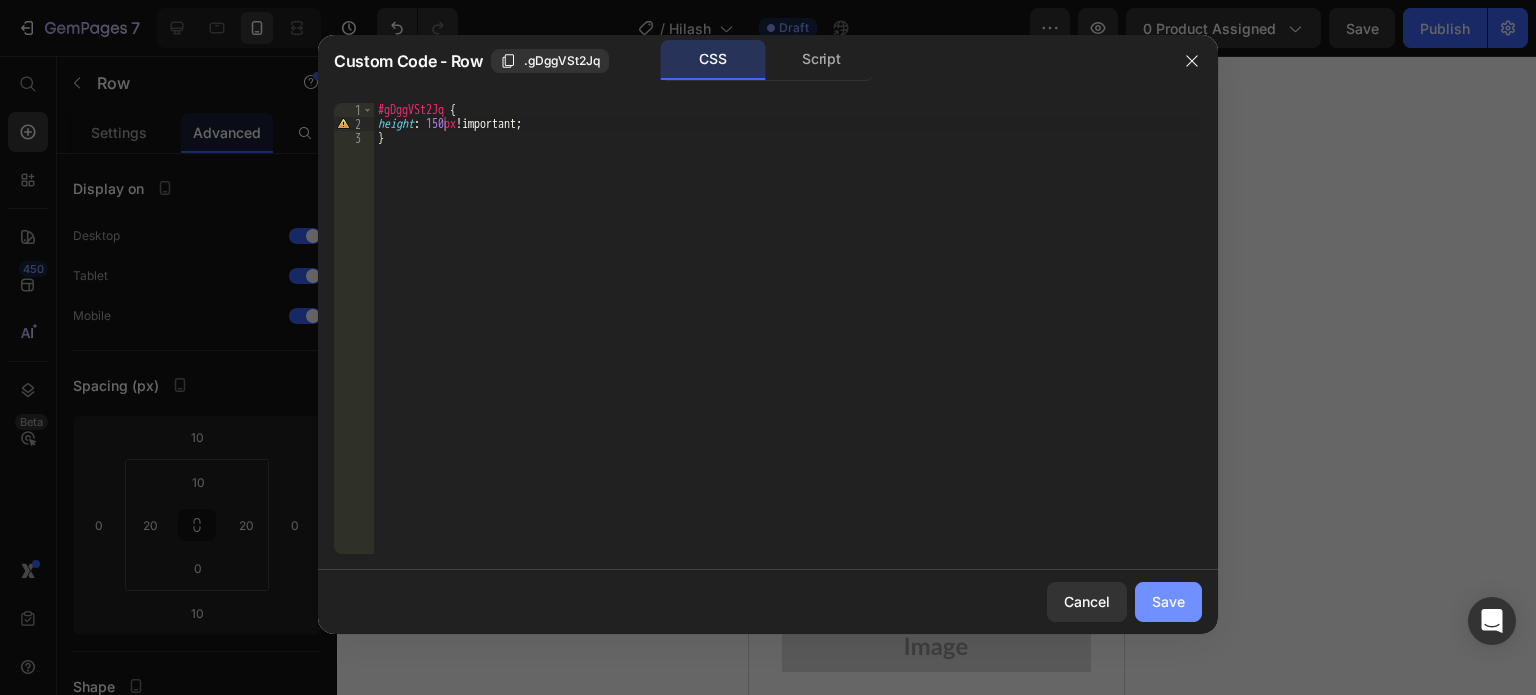 click on "Save" at bounding box center [1168, 601] 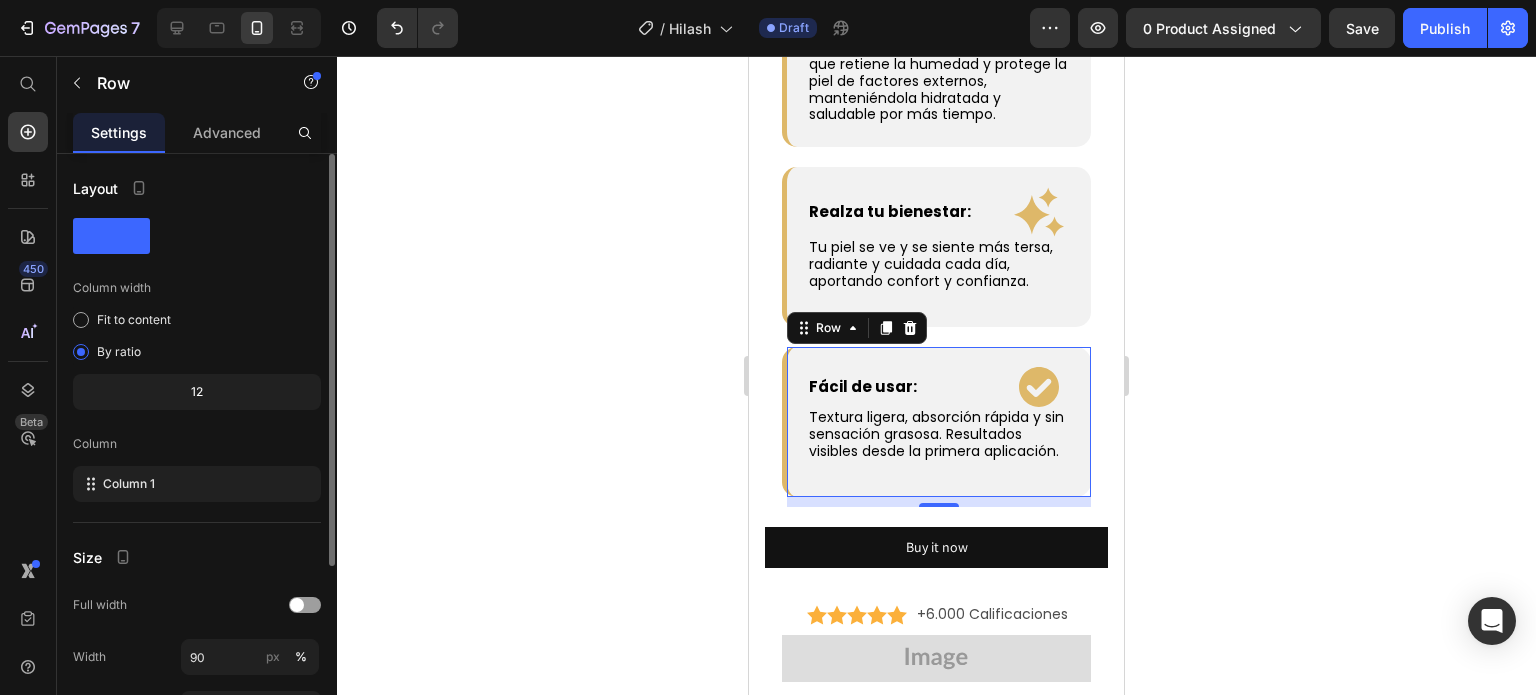 click 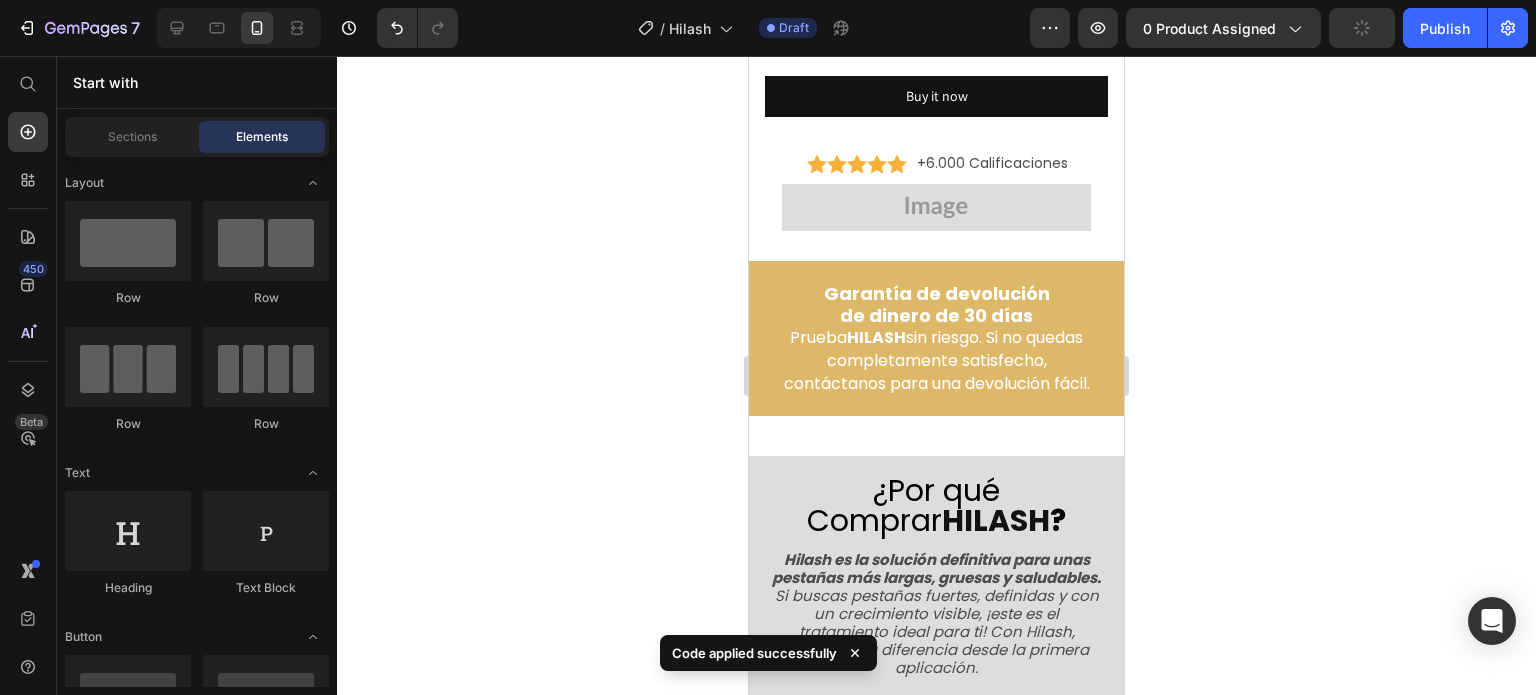 scroll, scrollTop: 4168, scrollLeft: 0, axis: vertical 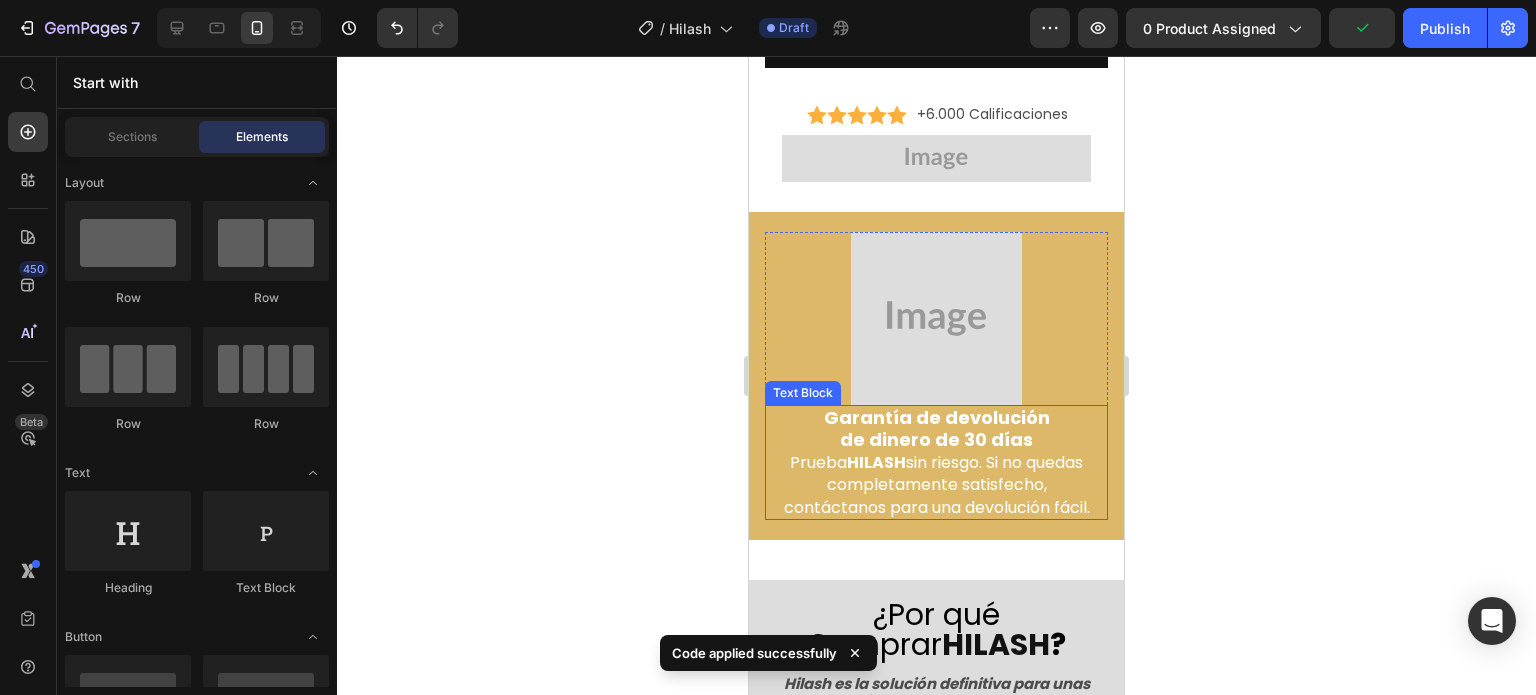 click on "HILASH" at bounding box center [876, 462] 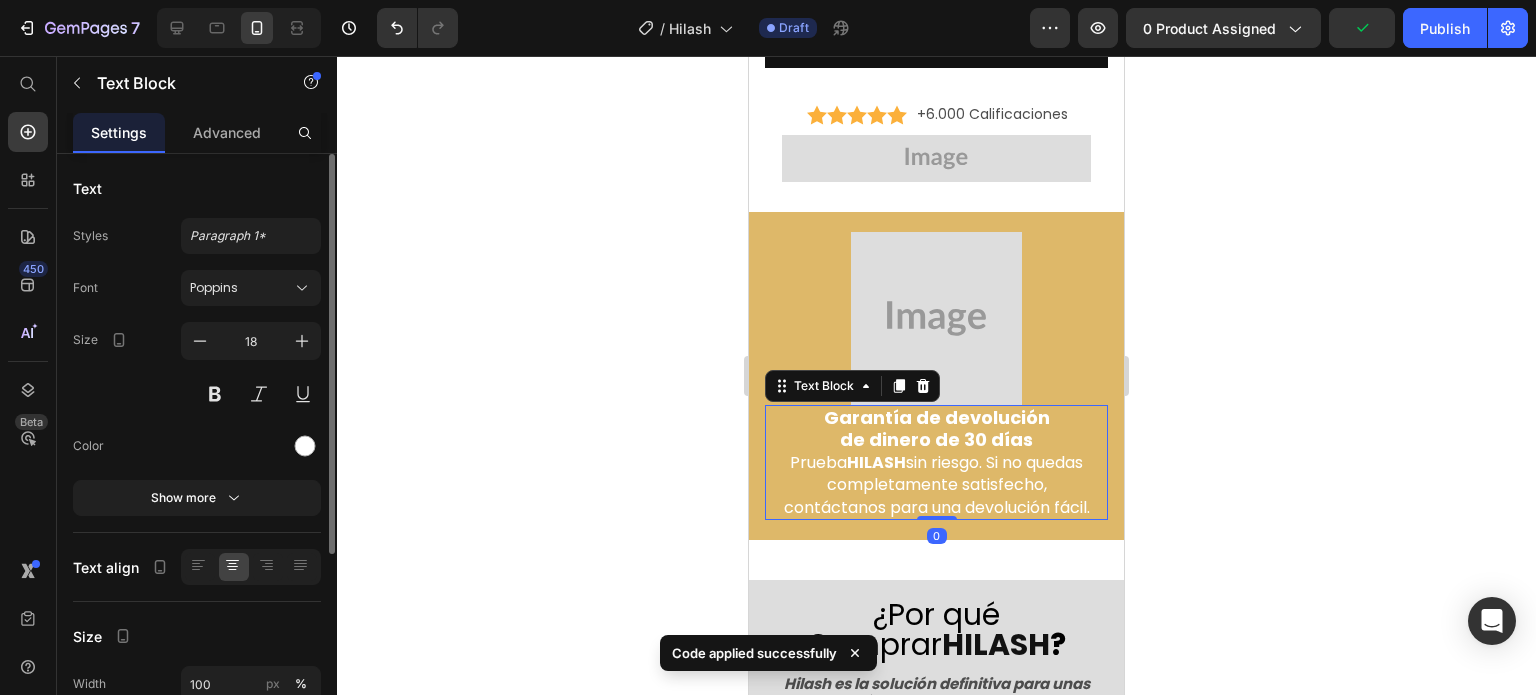 click on "HILASH" at bounding box center [876, 462] 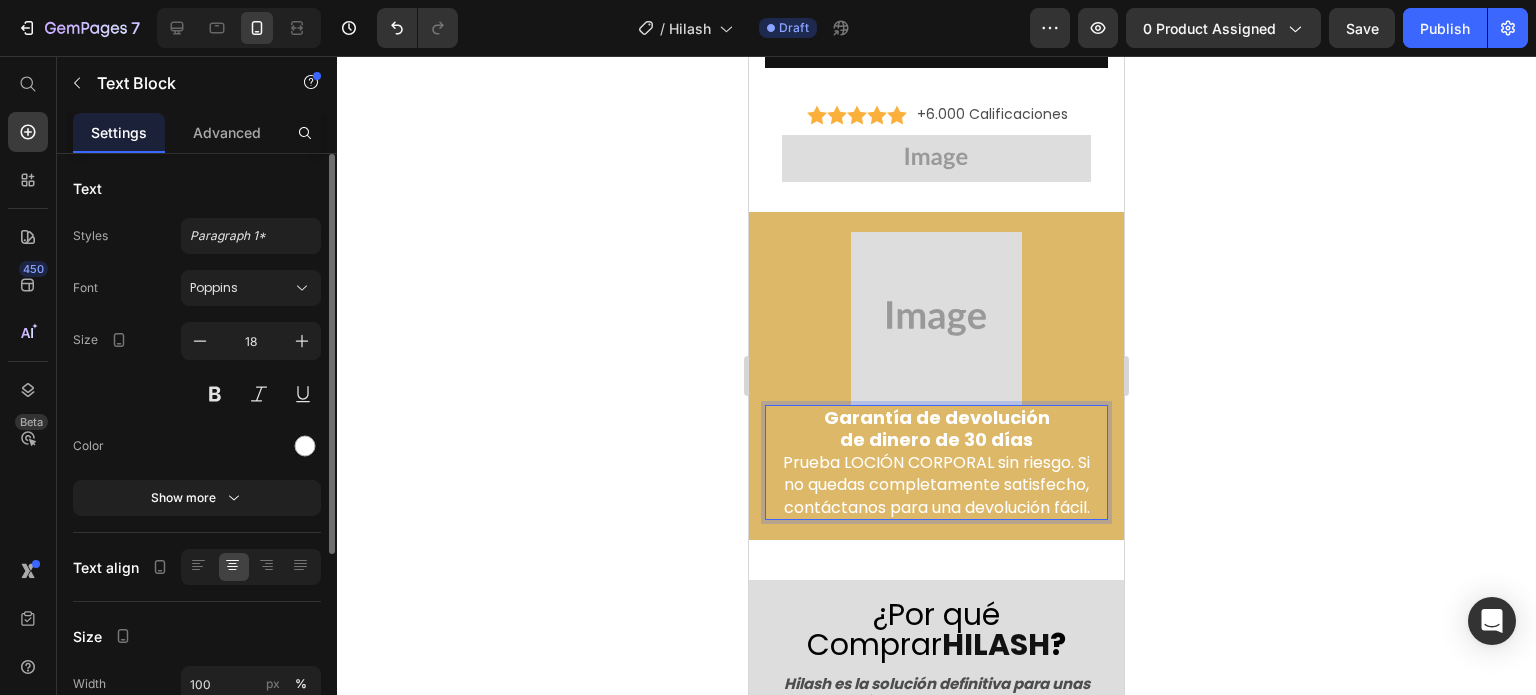 click on "Prueba LOCIÓN CORPORAL sin riesgo. Si no quedas completamente satisfecho, contáctanos para una devolución fácil." at bounding box center (936, 485) 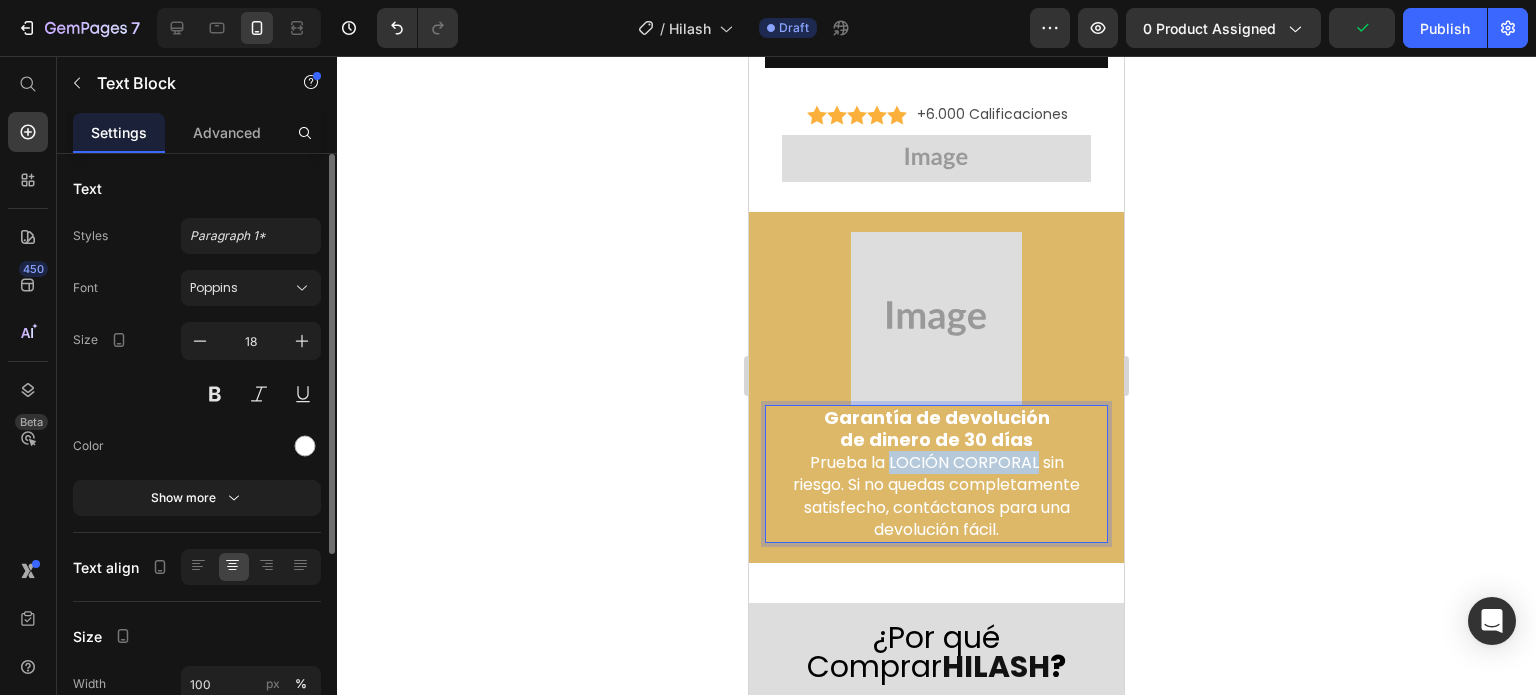 drag, startPoint x: 881, startPoint y: 438, endPoint x: 1031, endPoint y: 439, distance: 150.00333 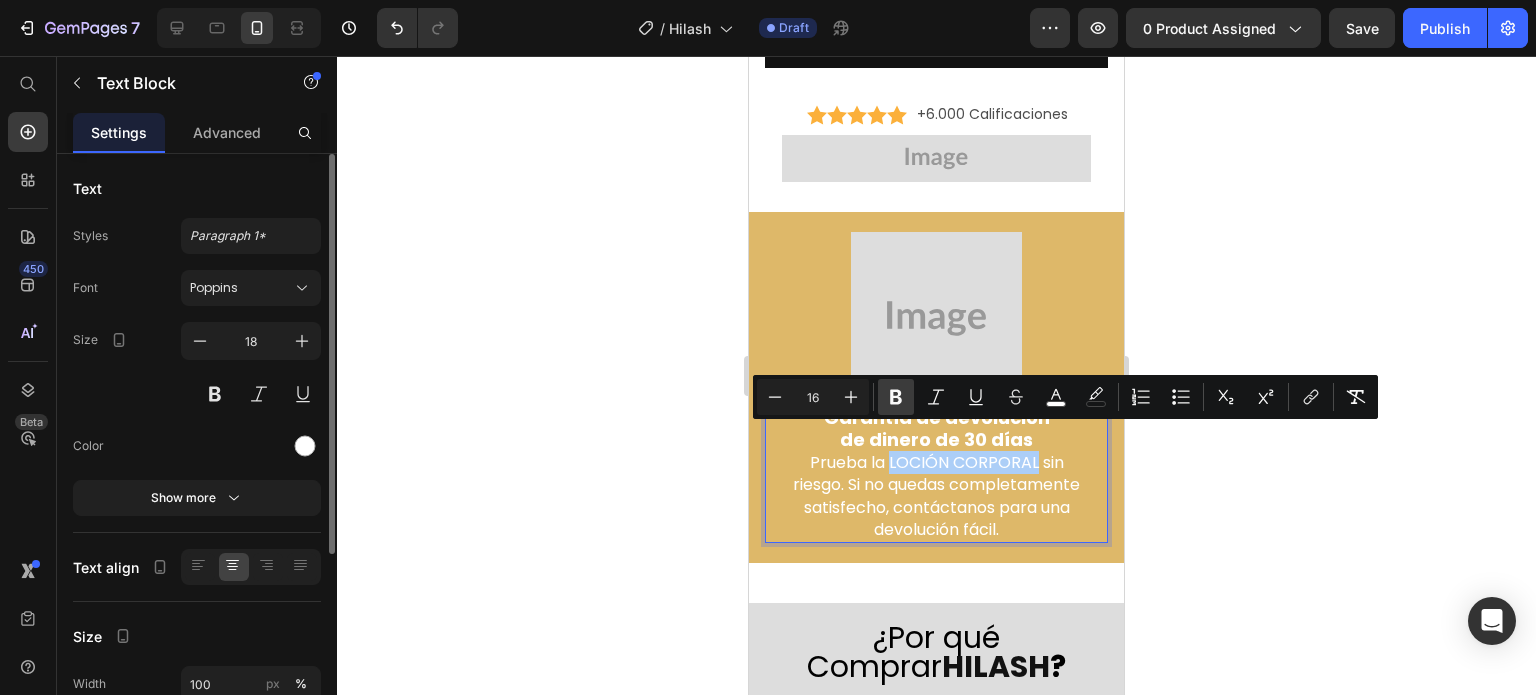 click 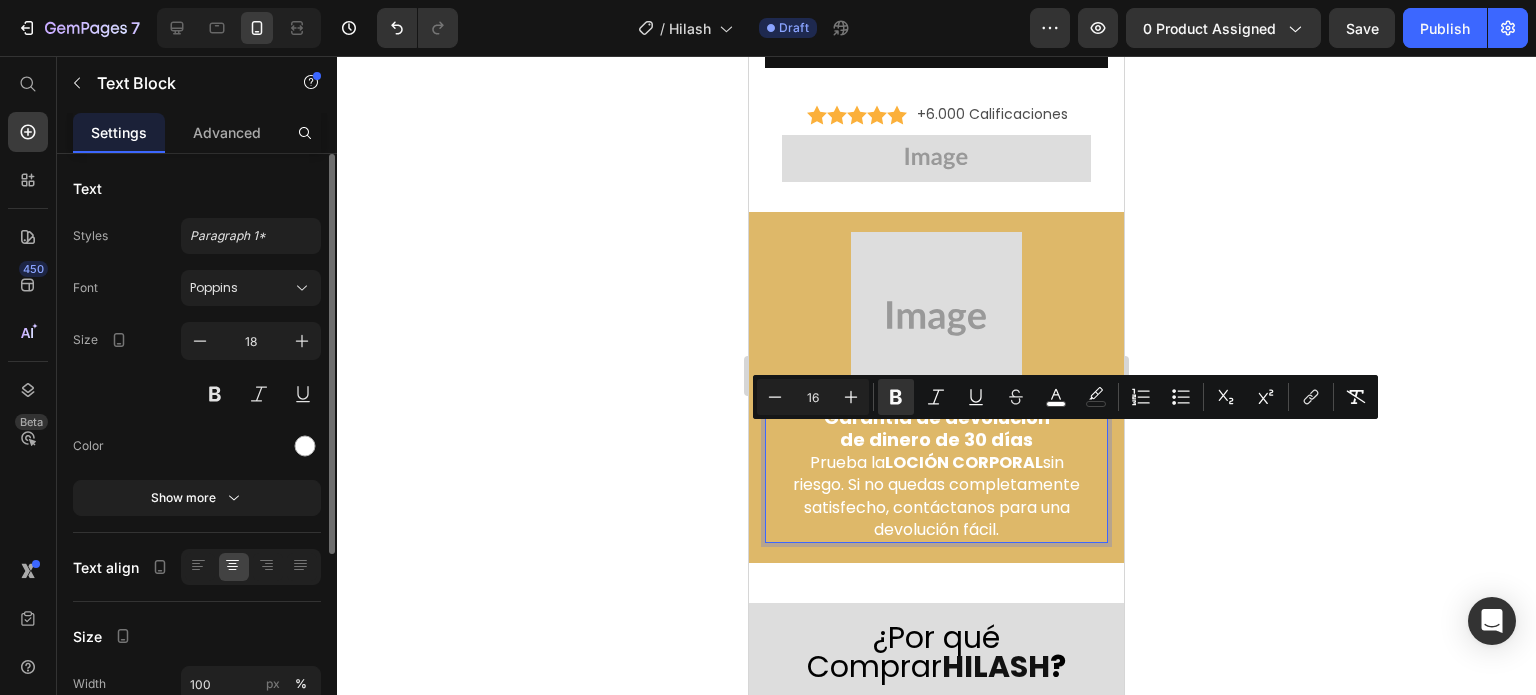 click 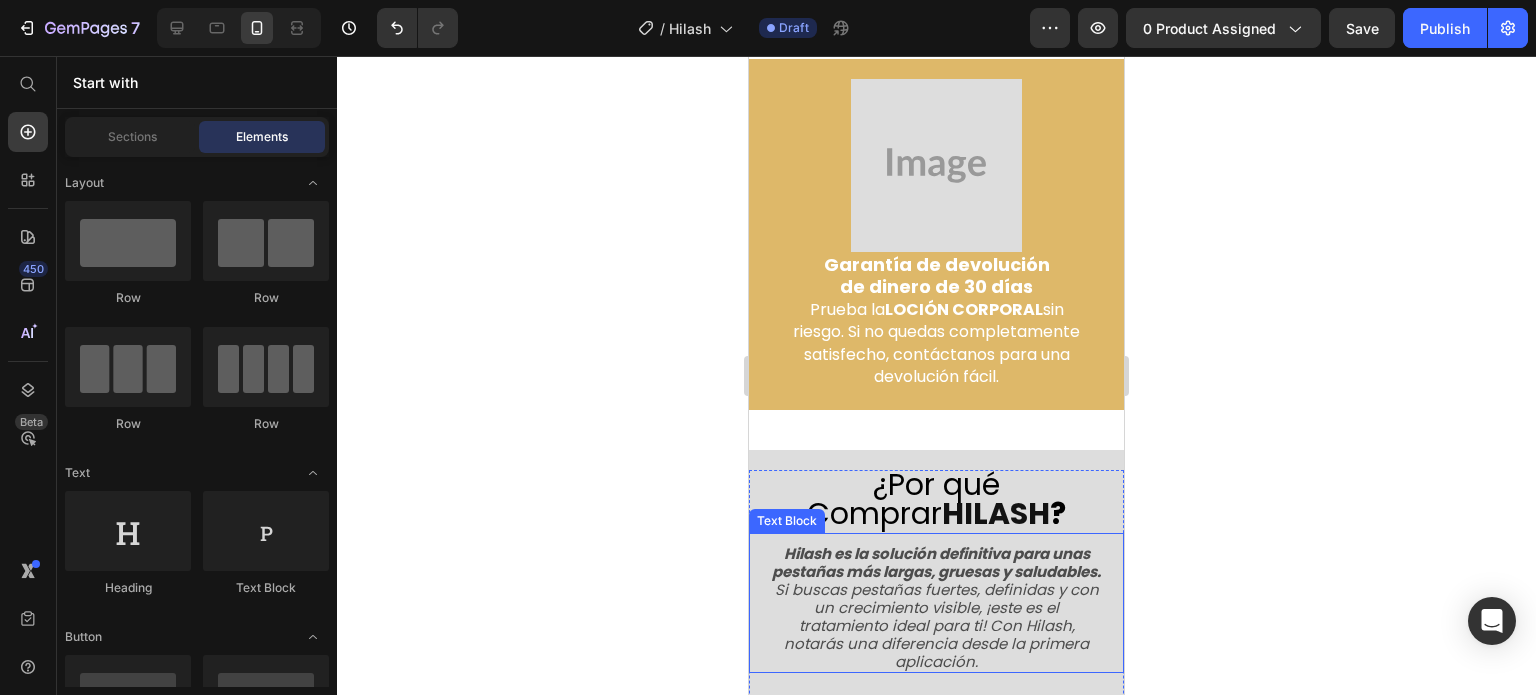 scroll, scrollTop: 4568, scrollLeft: 0, axis: vertical 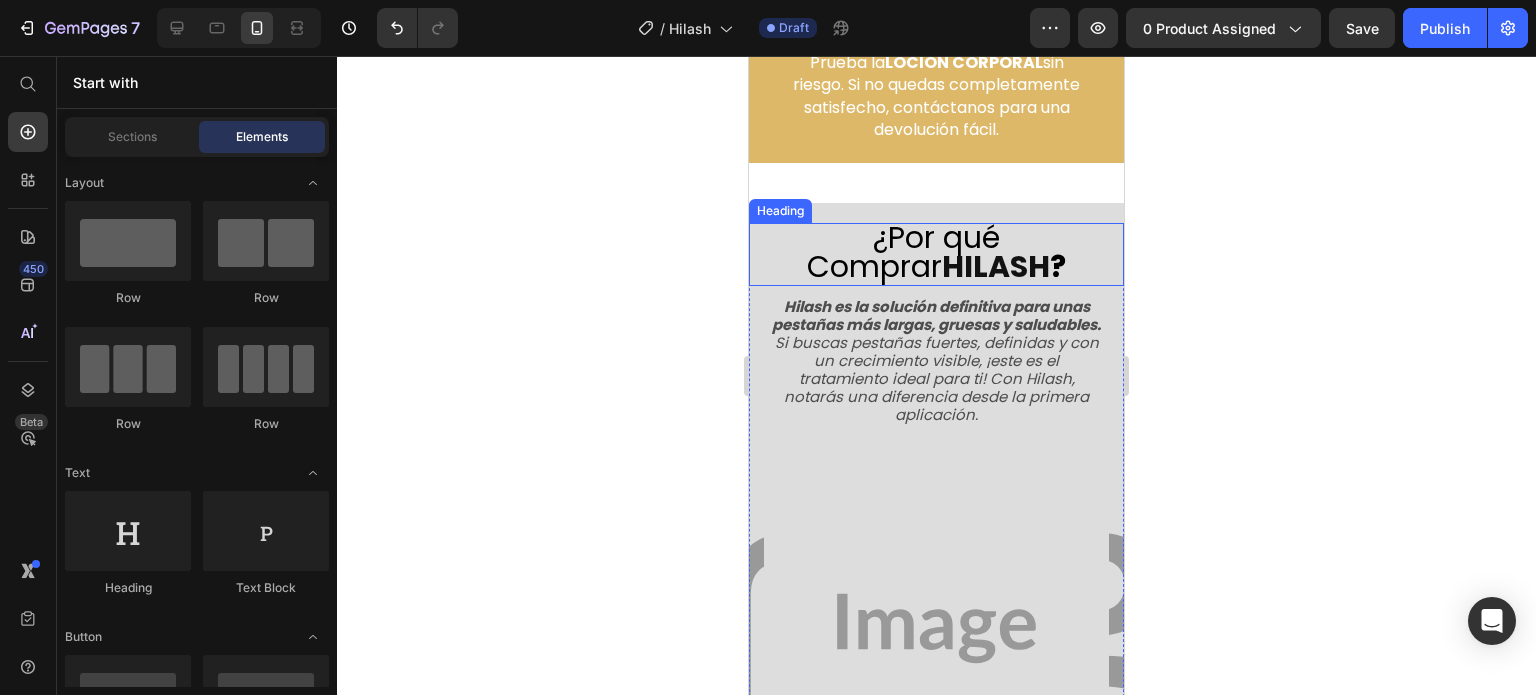 click on "HILASH" at bounding box center (996, 266) 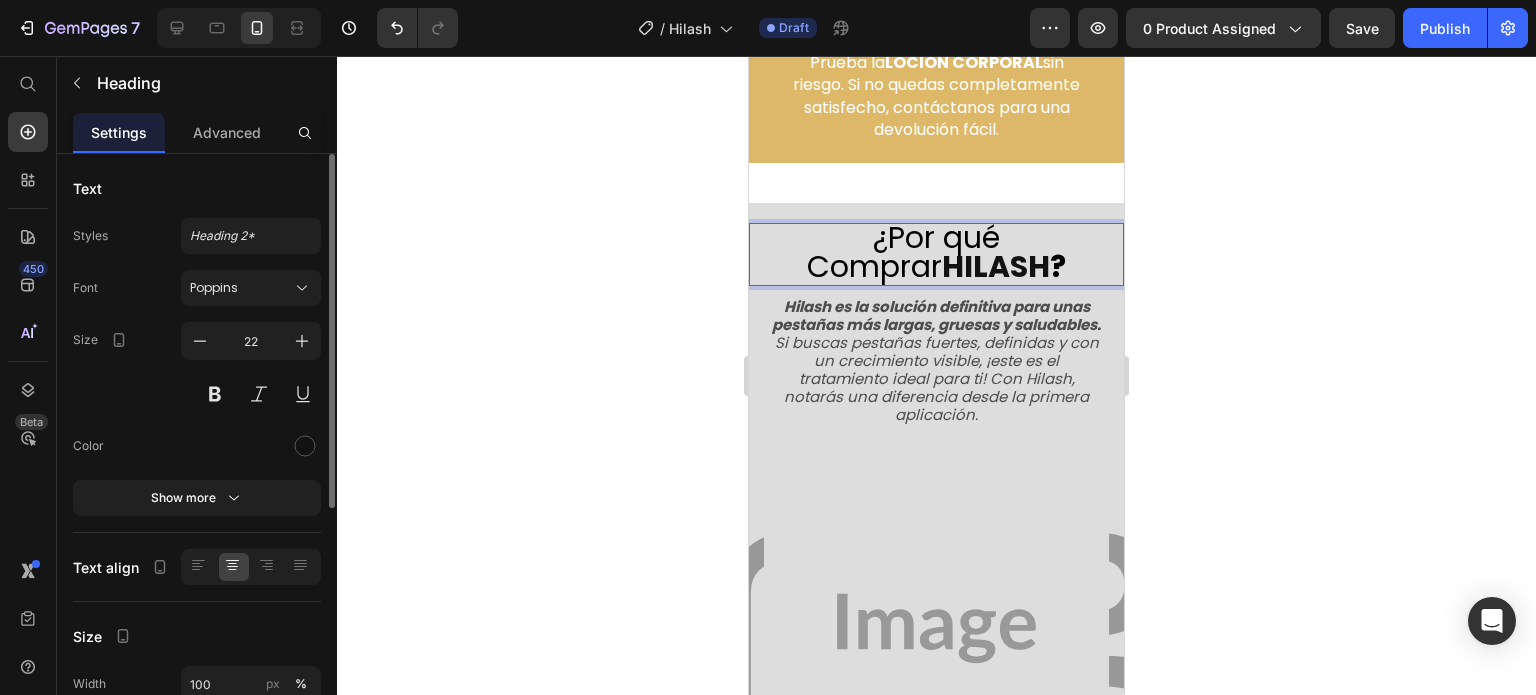 click on "¿Por qué Comprar" at bounding box center [903, 252] 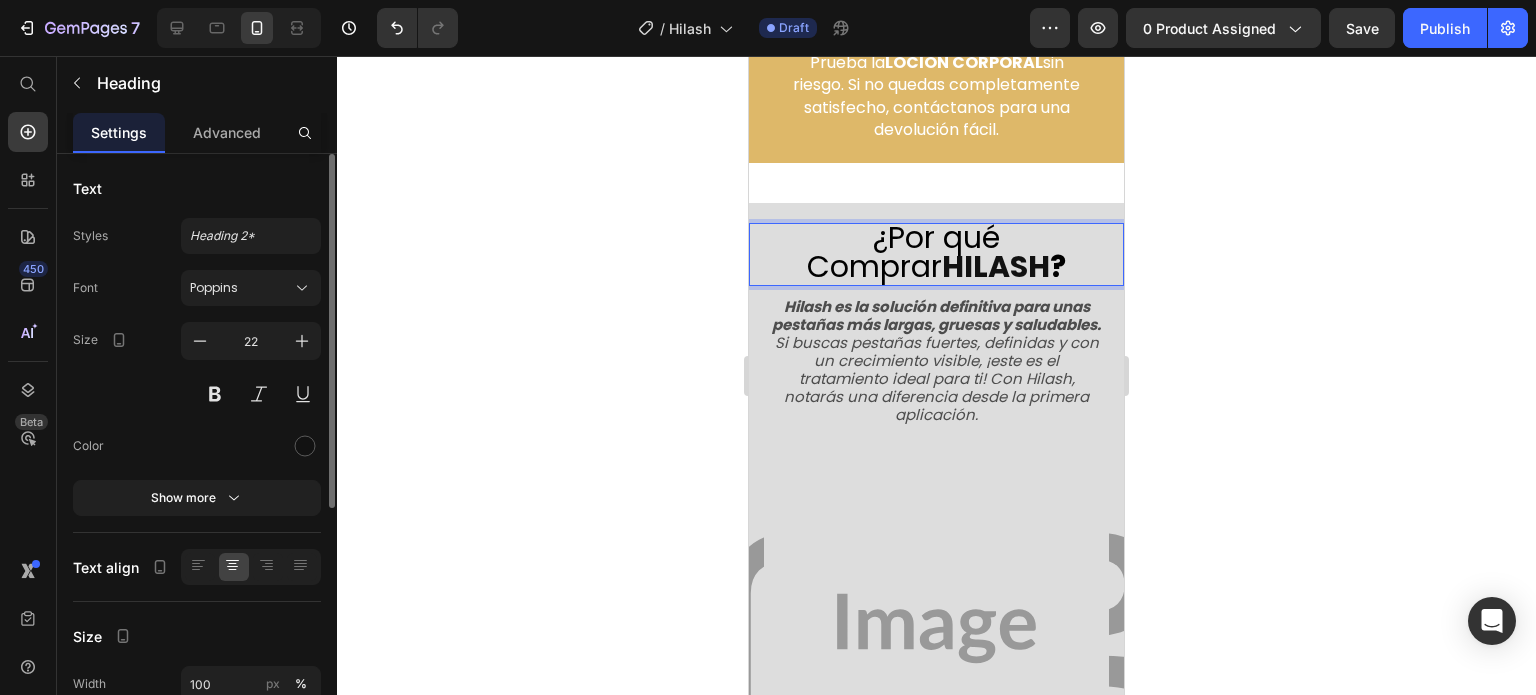 click on "¿Por qué Comprar  HILASH ?" at bounding box center (936, 254) 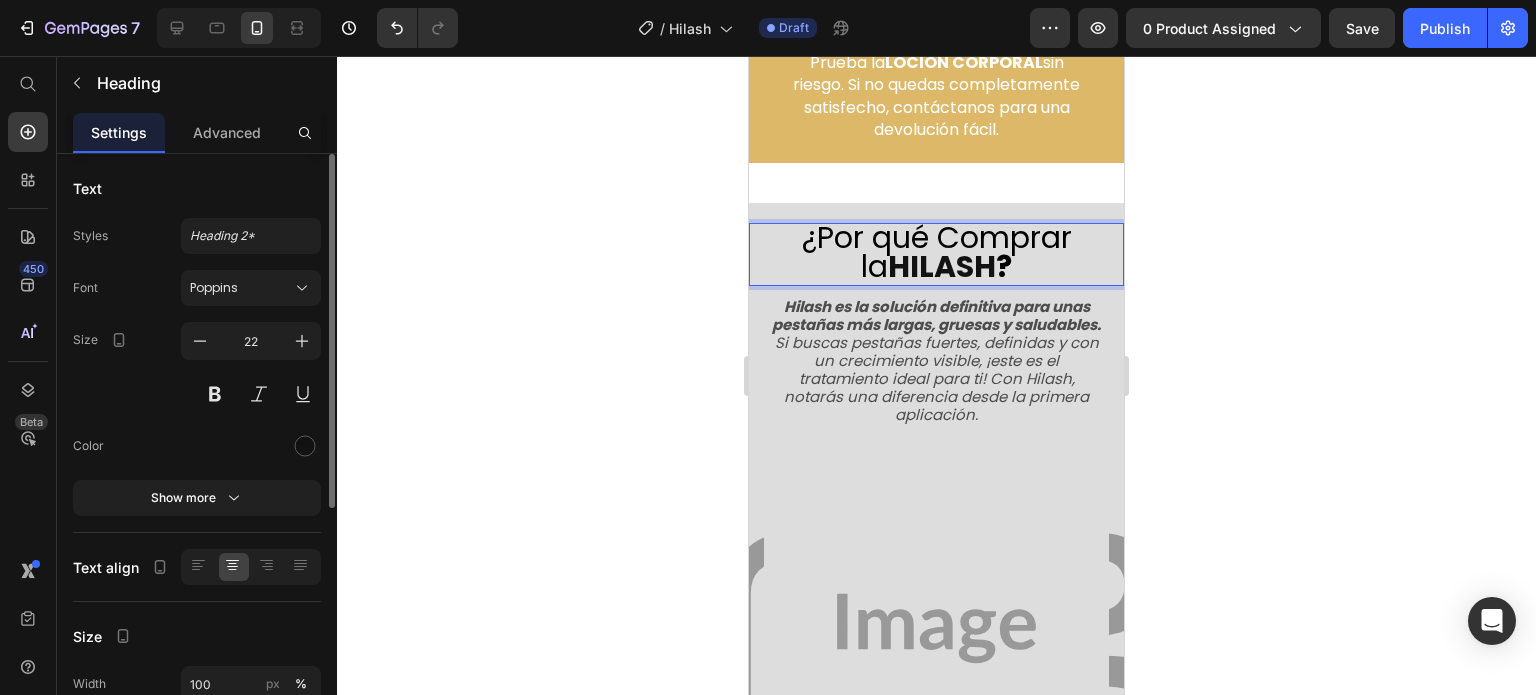 click on "HILASH" at bounding box center (942, 266) 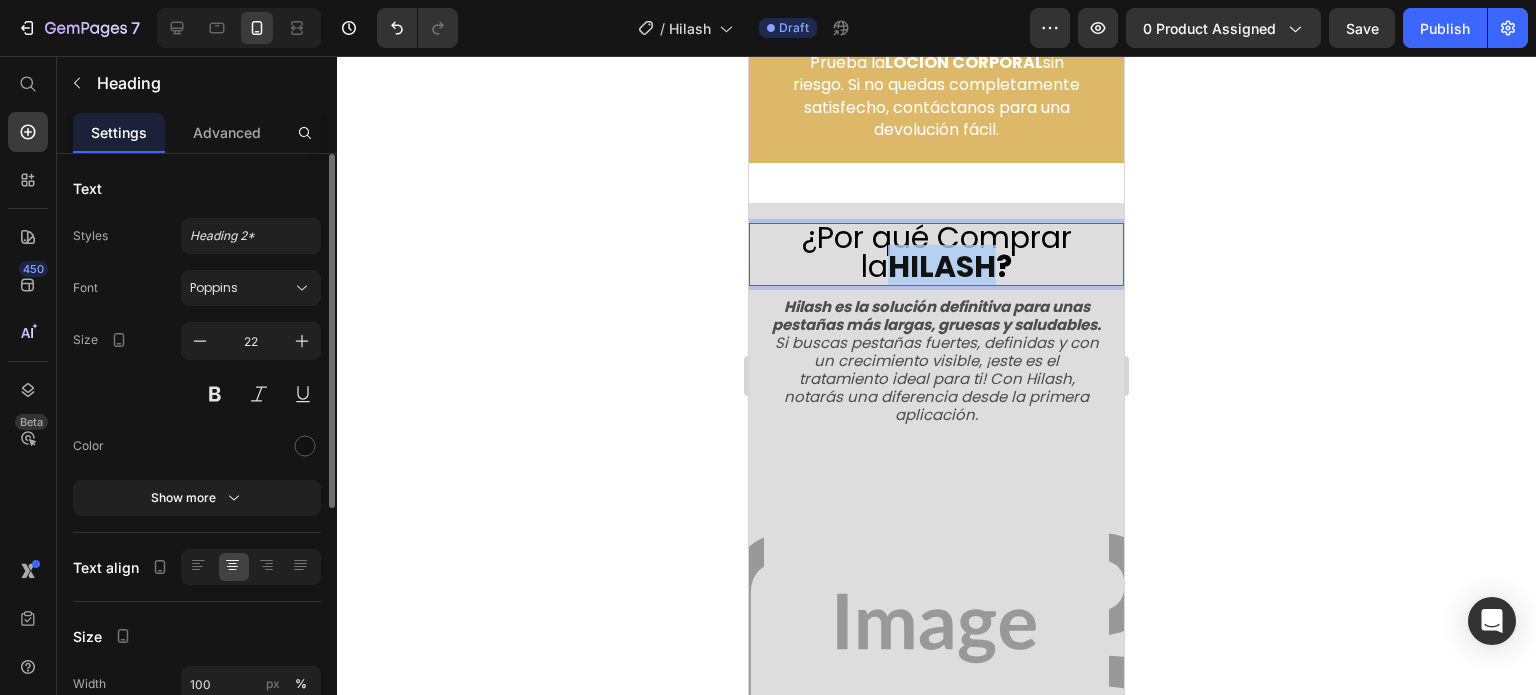 click on "HILASH" at bounding box center [942, 266] 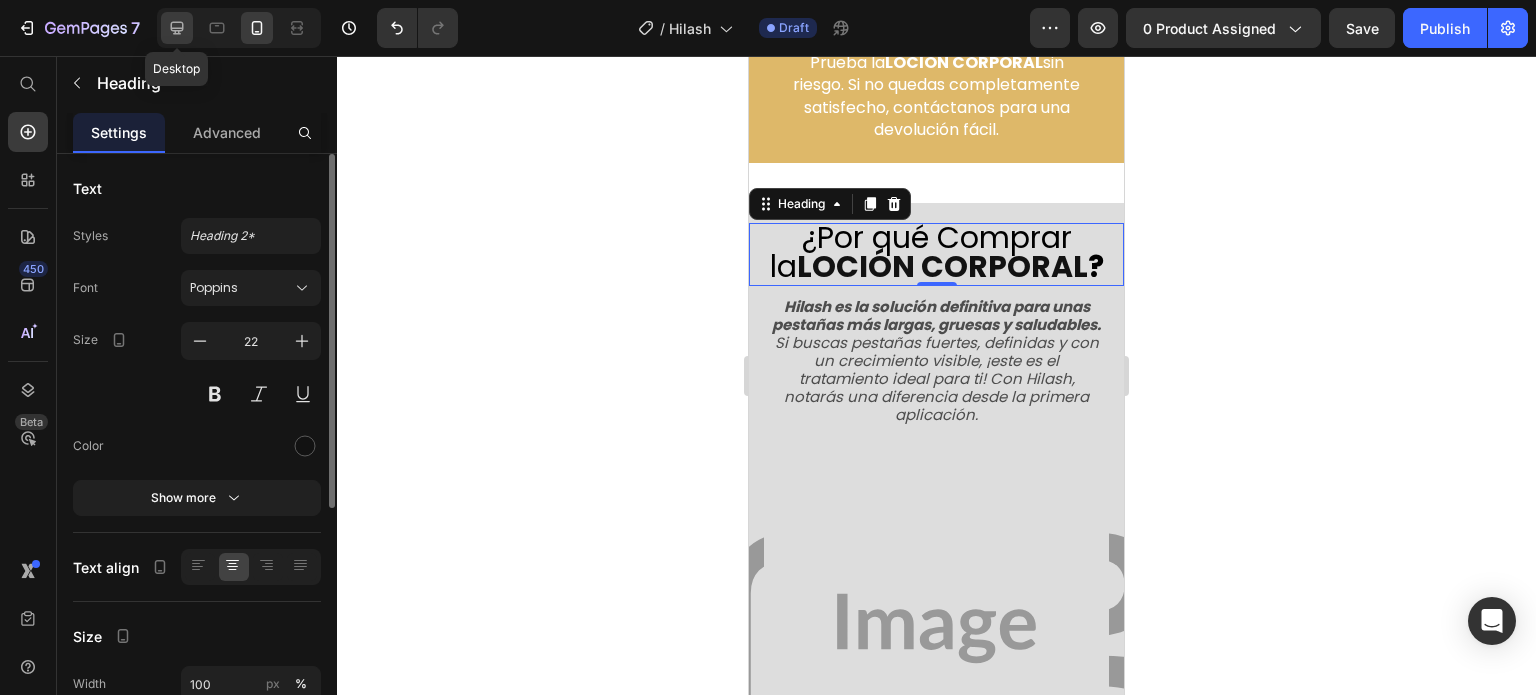 click 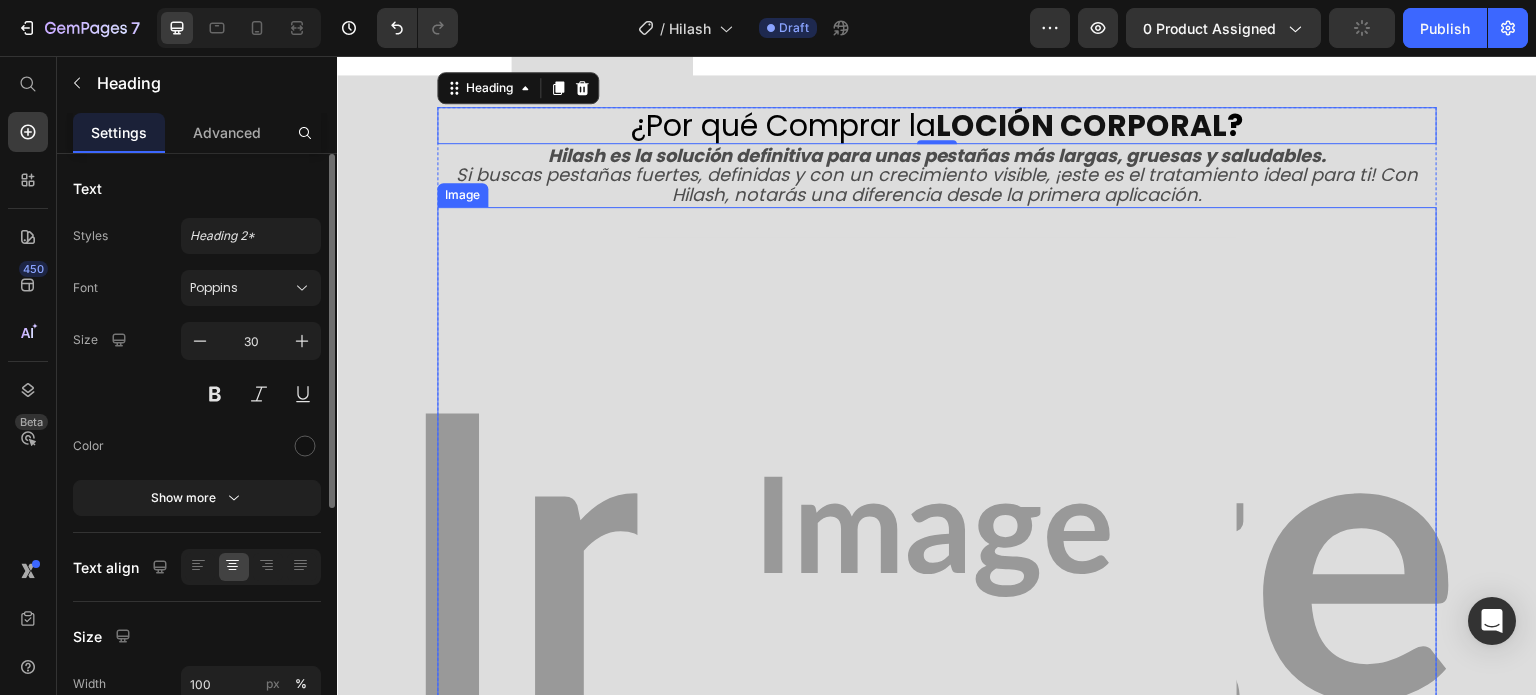 scroll, scrollTop: 3773, scrollLeft: 0, axis: vertical 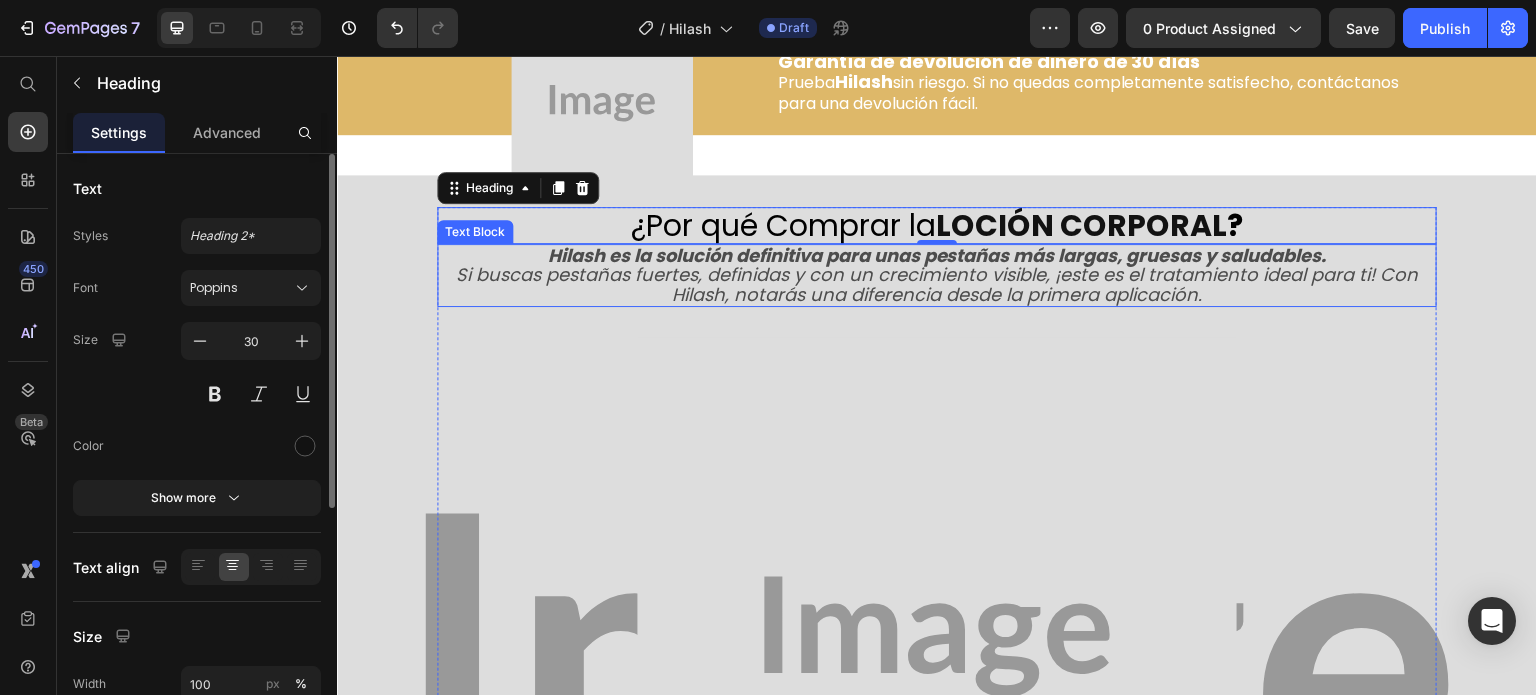 click on "Hilash es la solución definitiva para unas pestañas más largas, gruesas y saludables. Si buscas pestañas fuertes, definidas y con un crecimiento visible, ¡este es el tratamiento ideal para ti! Con Hilash, notarás una diferencia desde la primera aplicación." at bounding box center (937, 275) 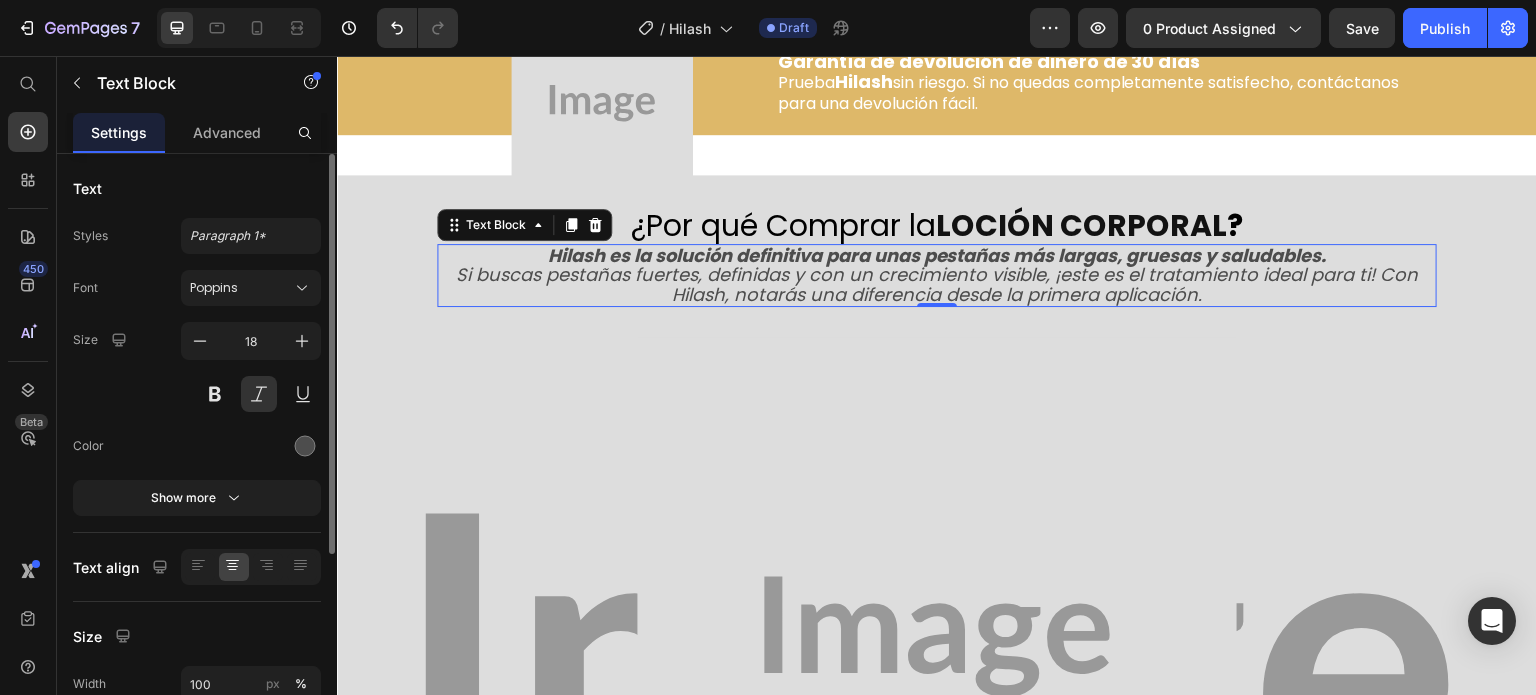 click on "Hilash es la solución definitiva para unas pestañas más largas, gruesas y saludables. Si buscas pestañas fuertes, definidas y con un crecimiento visible, ¡este es el tratamiento ideal para ti! Con Hilash, notarás una diferencia desde la primera aplicación." at bounding box center [937, 275] 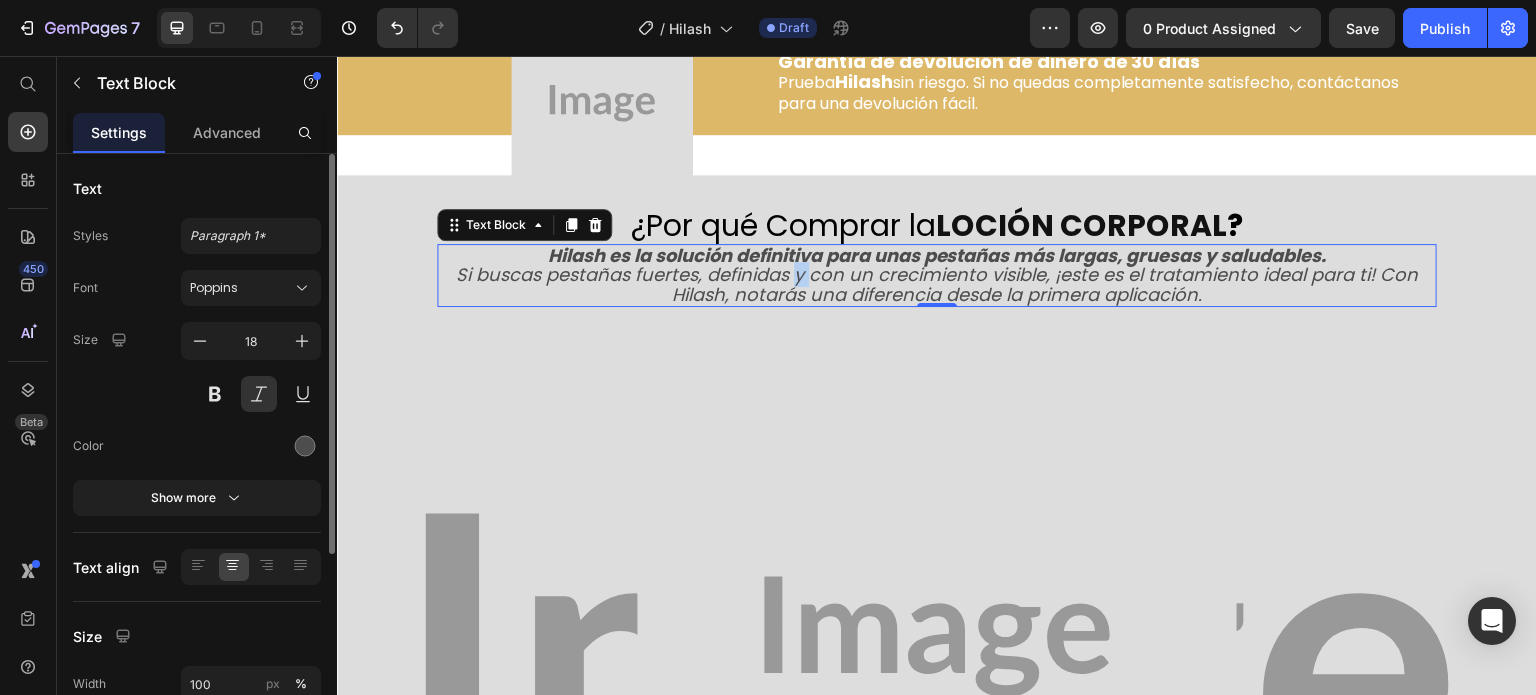 click on "Hilash es la solución definitiva para unas pestañas más largas, gruesas y saludables. Si buscas pestañas fuertes, definidas y con un crecimiento visible, ¡este es el tratamiento ideal para ti! Con Hilash, notarás una diferencia desde la primera aplicación." at bounding box center (937, 275) 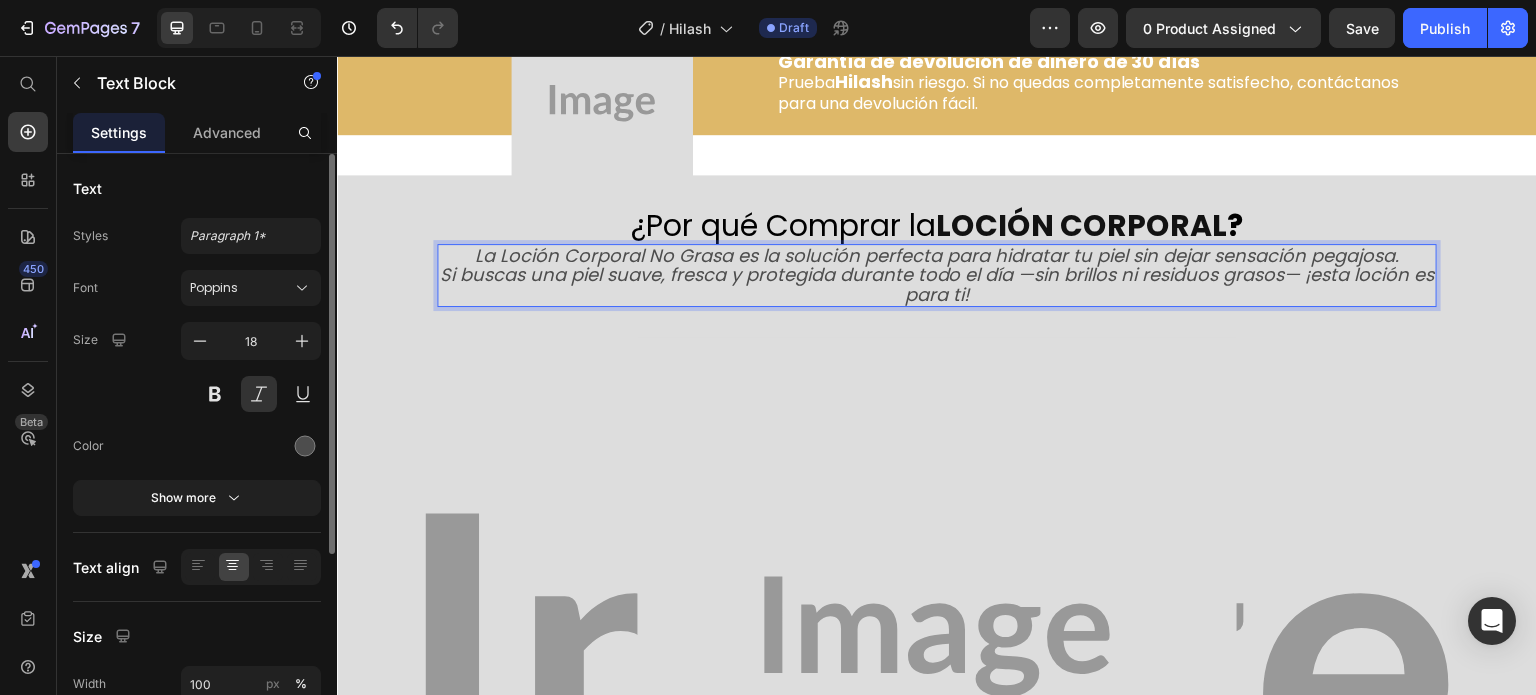 scroll, scrollTop: 0, scrollLeft: 0, axis: both 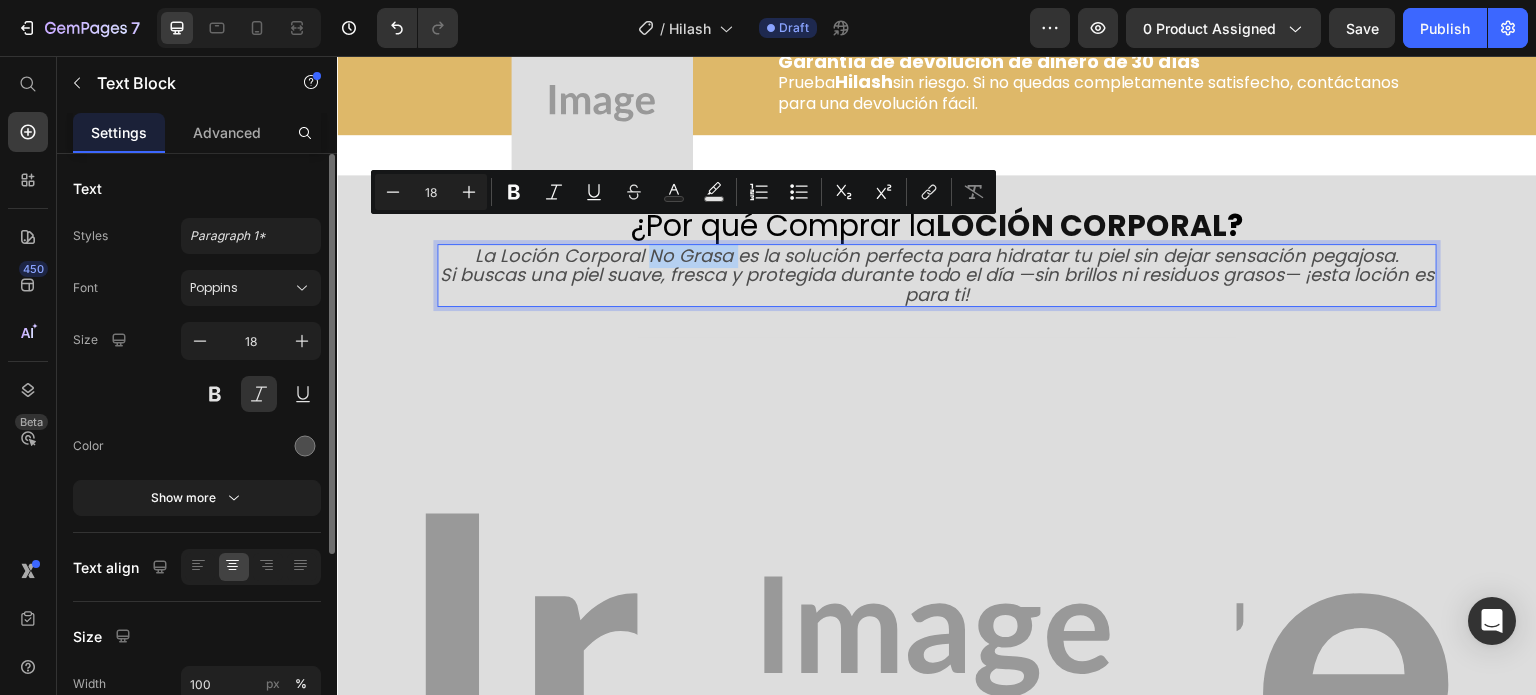 drag, startPoint x: 643, startPoint y: 237, endPoint x: 730, endPoint y: 240, distance: 87.05171 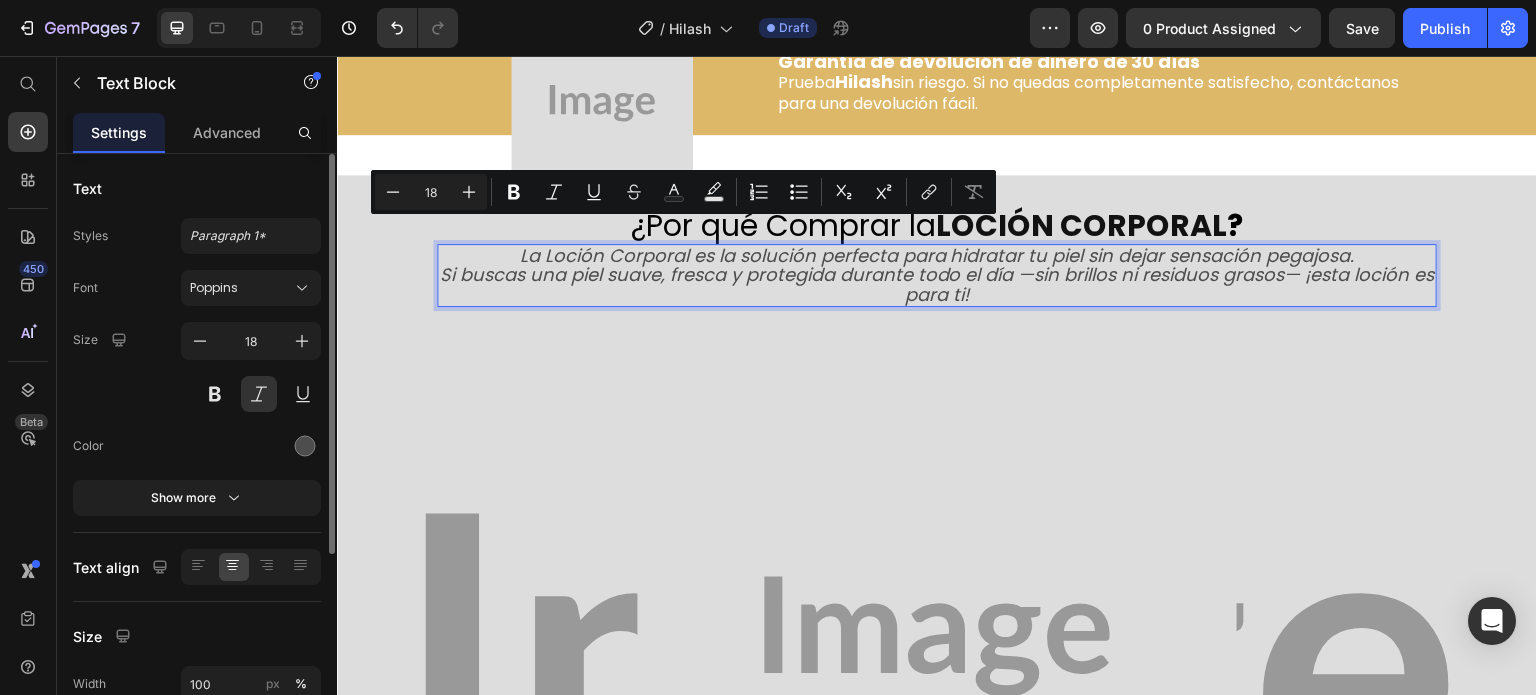 scroll, scrollTop: 0, scrollLeft: 0, axis: both 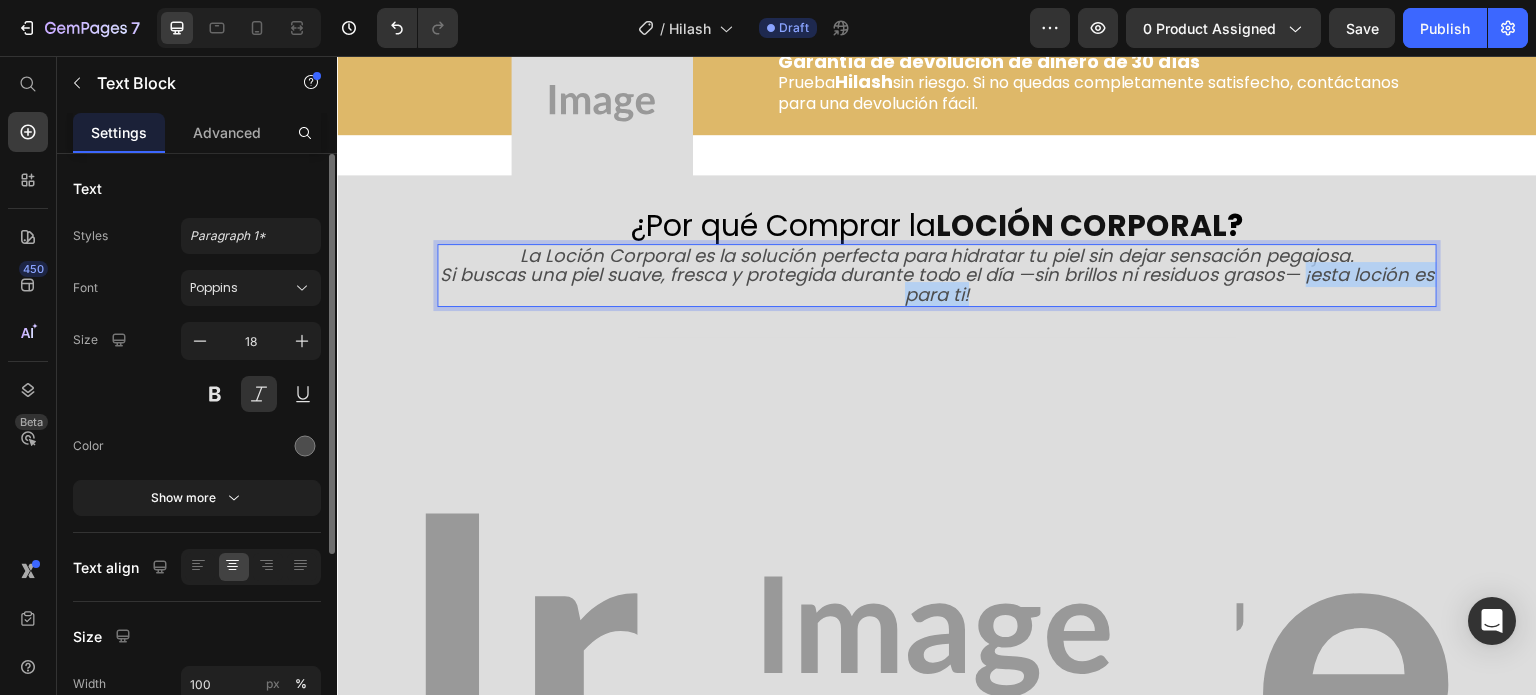 drag, startPoint x: 1297, startPoint y: 257, endPoint x: 1300, endPoint y: 279, distance: 22.203604 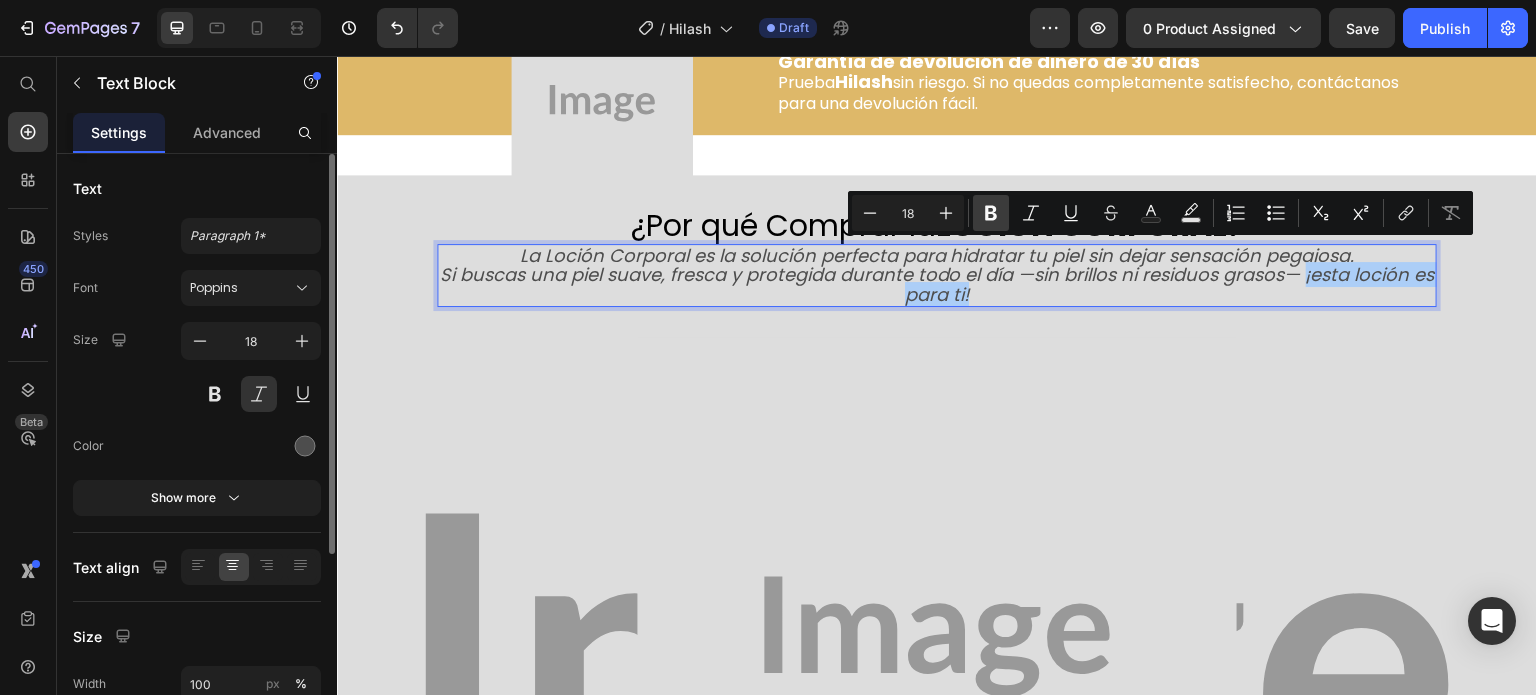 click on "Bold" at bounding box center (991, 213) 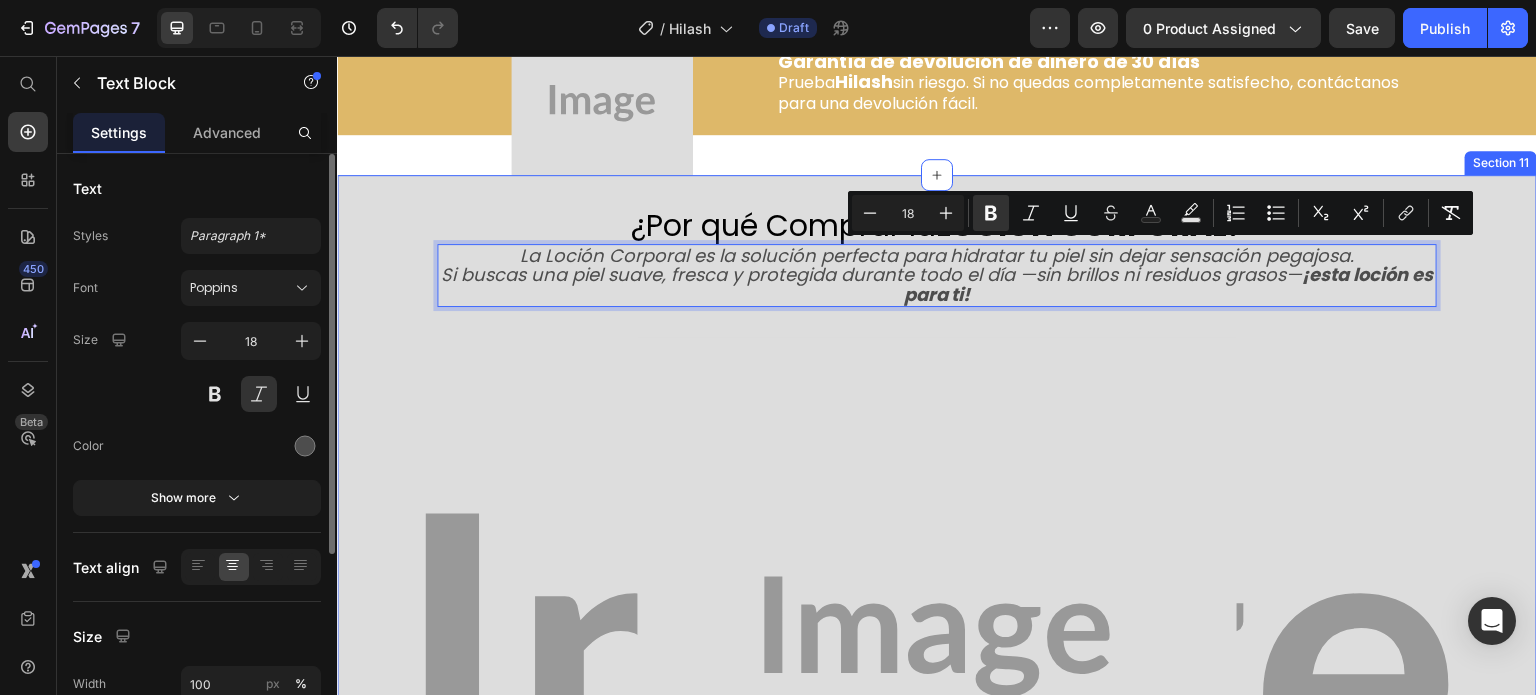 click on "⁠⁠⁠⁠⁠⁠⁠ ¿Por qué Comprar la  LOCIÓN CORPORAL ? Heading La Loción Corporal es la solución perfecta para hidratar tu piel sin dejar sensación pegajosa. Si buscas una piel suave, fresca y protegida durante todo el día —sin brillos ni residuos grasos—  ¡esta loción es para ti! Text Block   0 Hilash es la solución definitiva para unas pestañas más largas, gruesas y saludables. Si buscas pestañas fuertes, definidas y con un crecimiento visible, ¡este es el tratamiento ideal para ti! Con Hilash, notarás una diferencia desde la primera aplicación. Text Block Image Buy it now Dynamic Checkout Product
.id520786323364119448 .cls-1 {
fill: #fbb03b;
}
Icon
.id520786323364119448 .cls-1 {
fill: #fbb03b;
}
Icon
.id520786323364119448 .cls-1 {
fill: #fbb03b;
}
Icon
Icon" at bounding box center (937, 692) 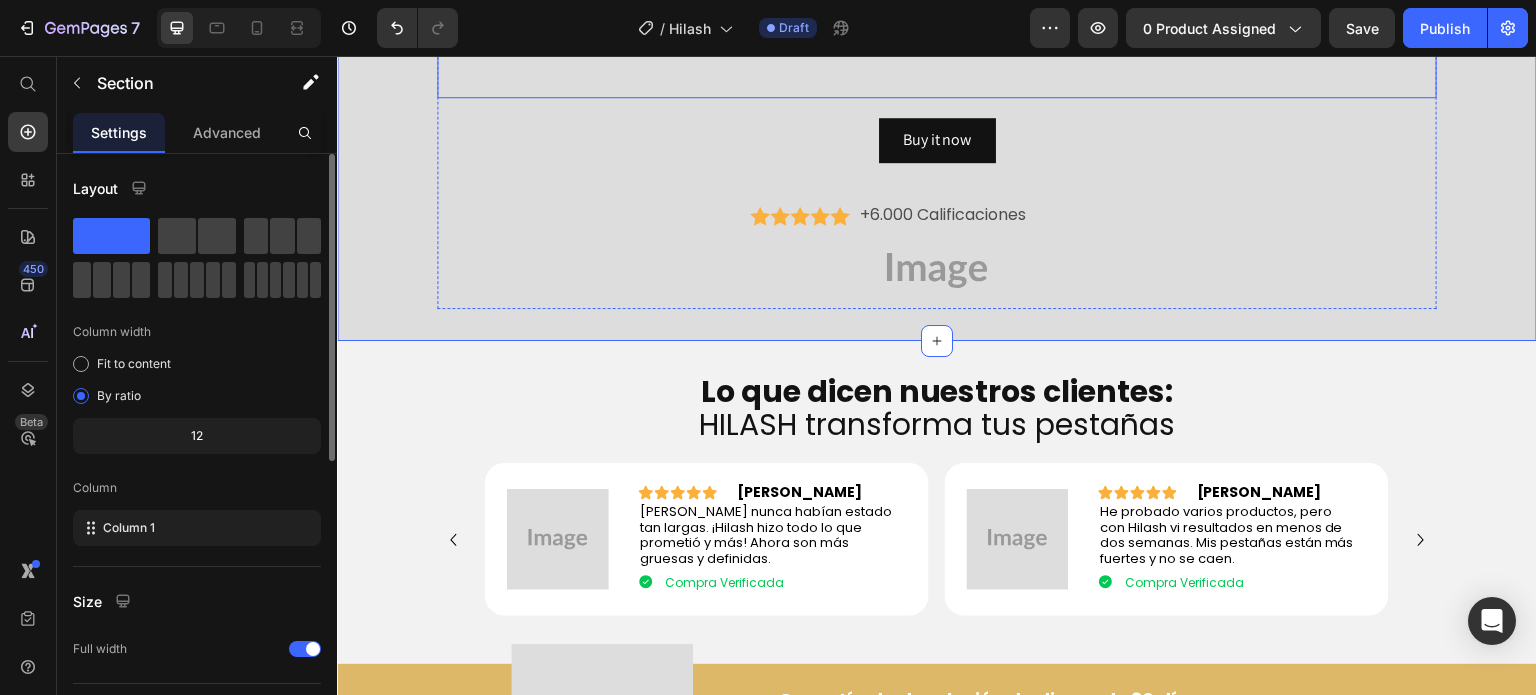 scroll, scrollTop: 4673, scrollLeft: 0, axis: vertical 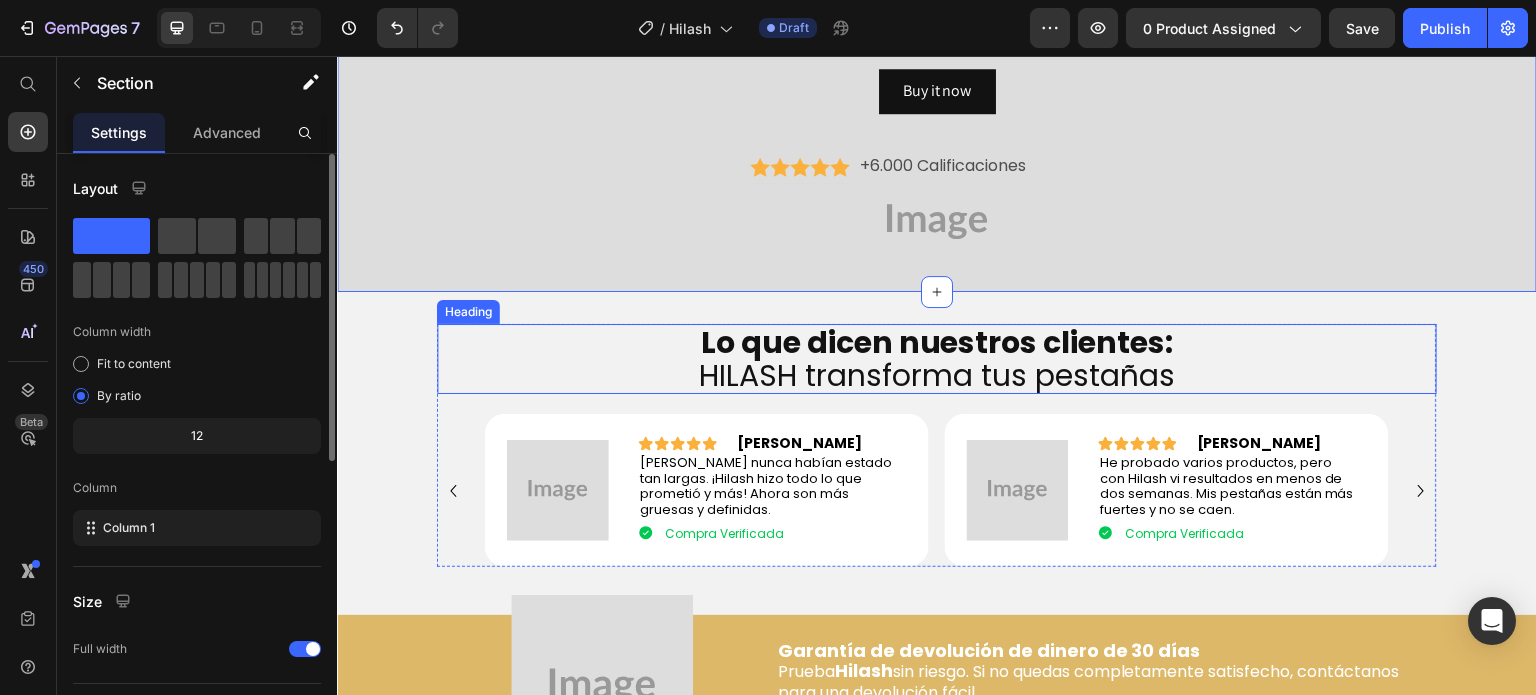 click on "Lo que dicen nuestros clientes: HILASH transforma tus pestañas" at bounding box center (937, 359) 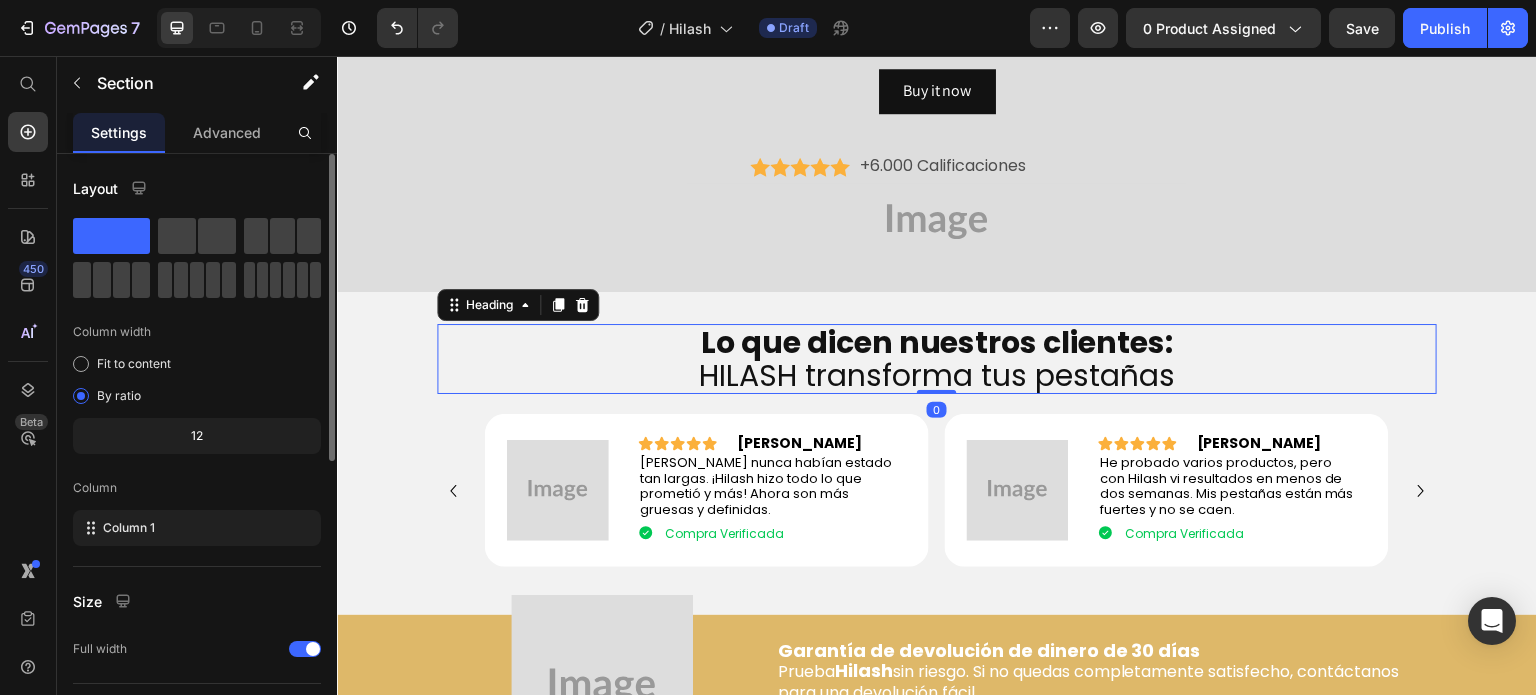 click on "Lo que dicen nuestros clientes: HILASH transforma tus pestañas" at bounding box center [937, 359] 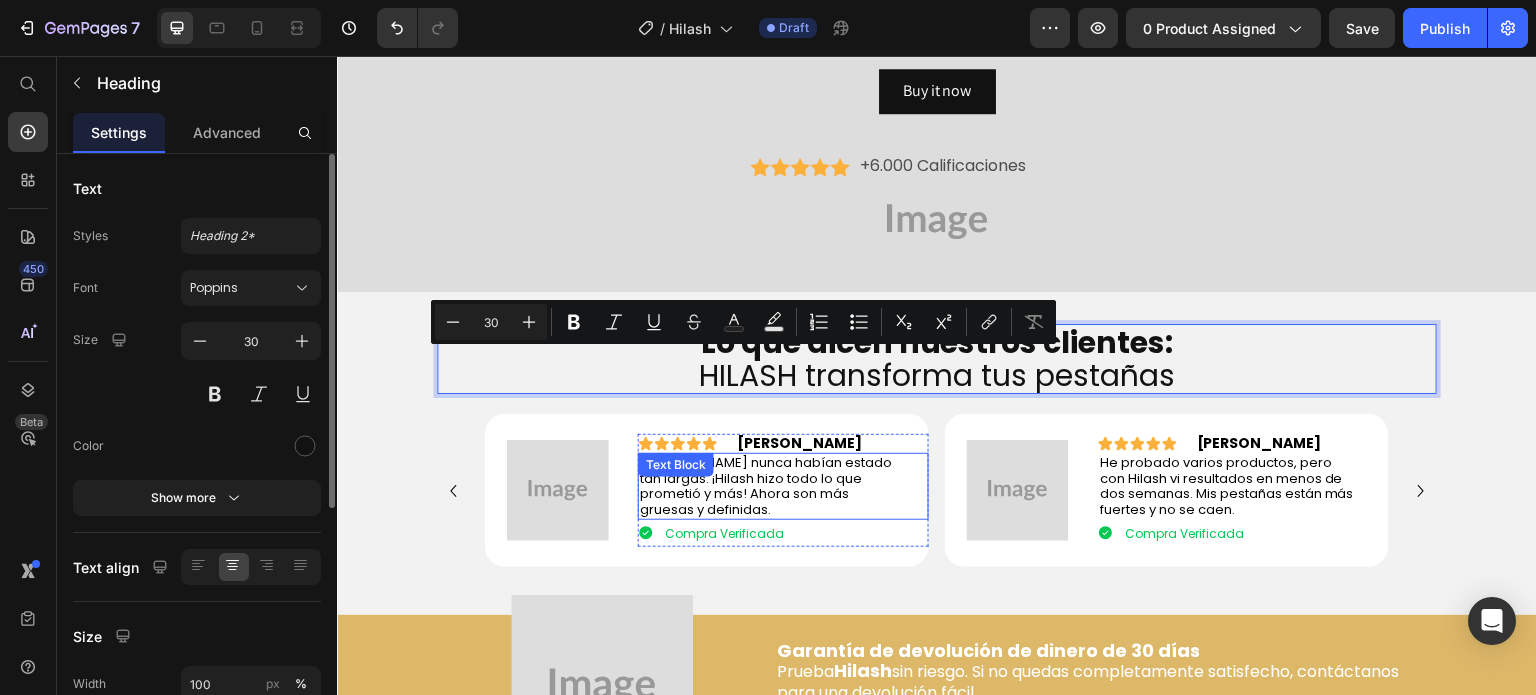 click on "Mis pestañas nunca habían estado tan largas. ¡Hilash hizo todo lo que prometió y más! Ahora son más gruesas y definidas." at bounding box center (766, 486) 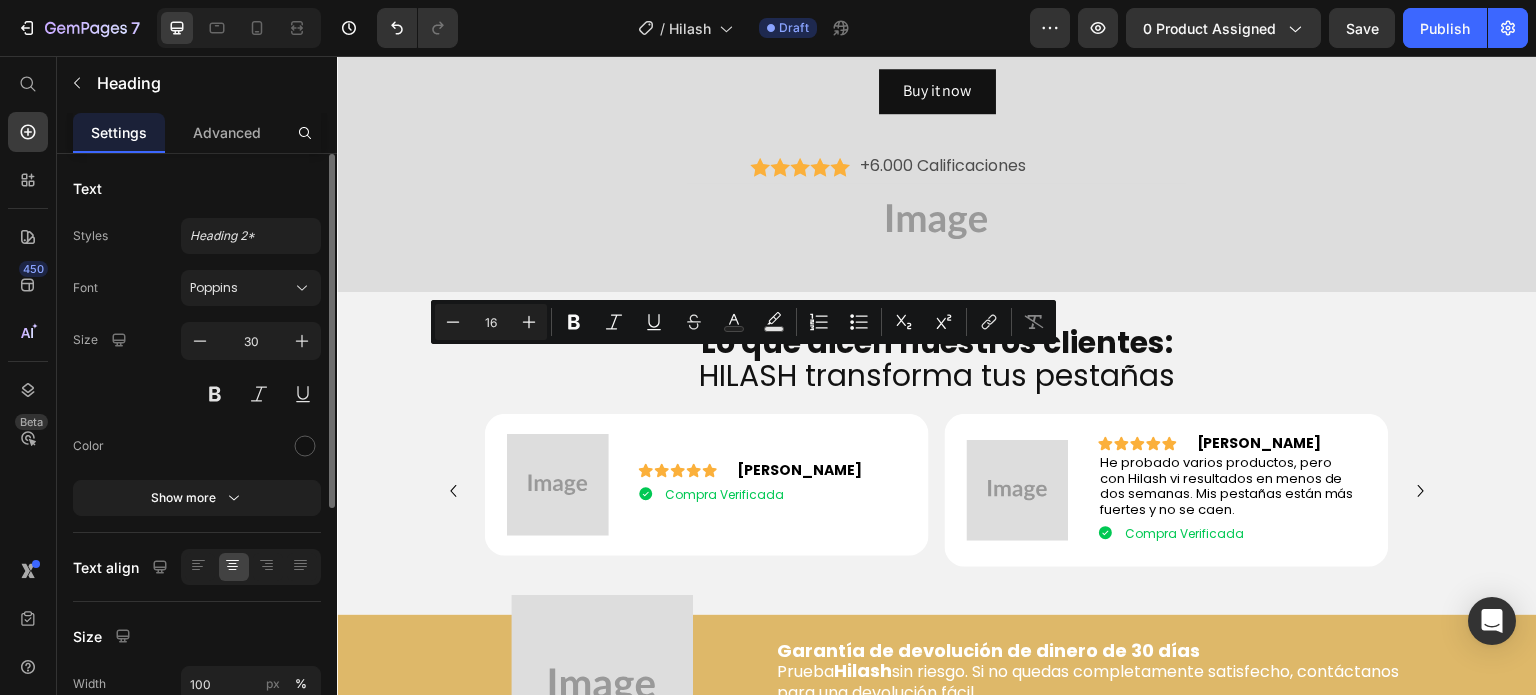 click on "Sandra L." at bounding box center [799, 470] 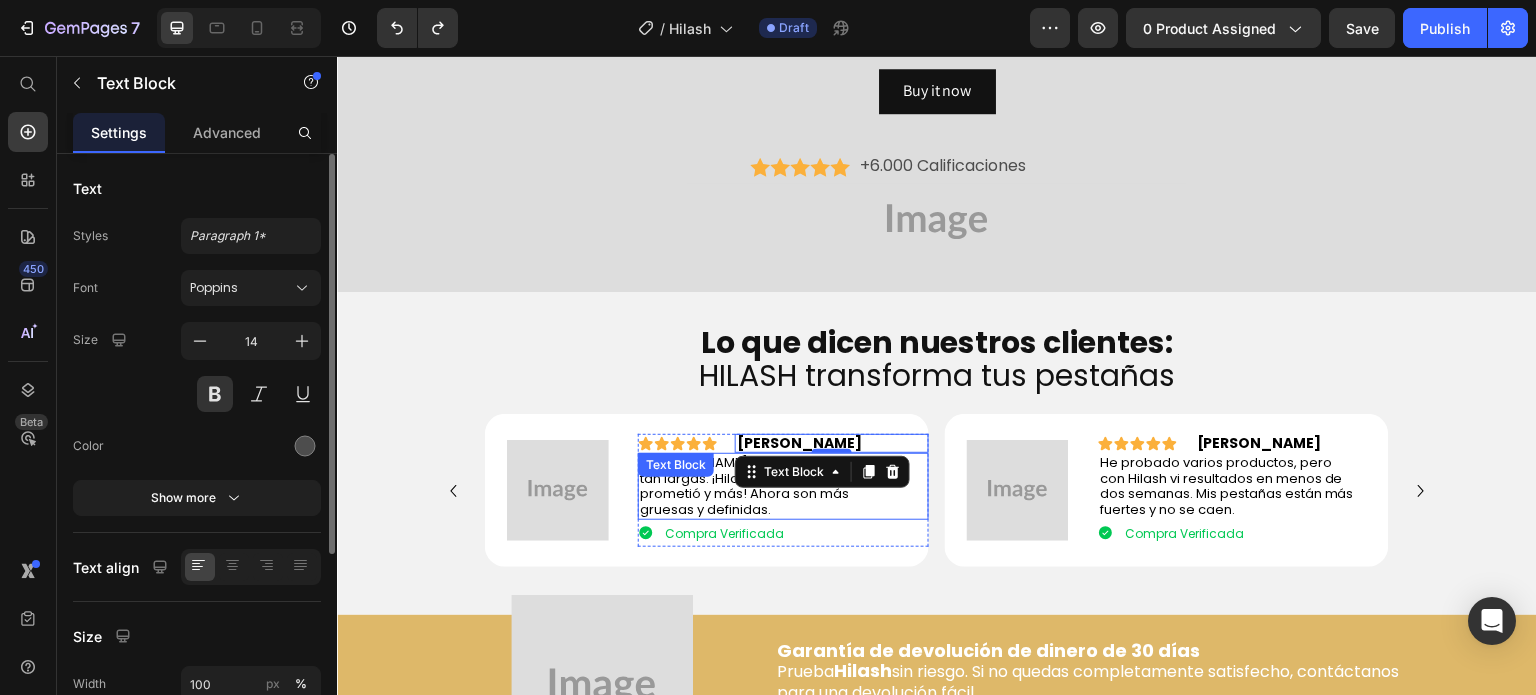 click on "Mis pestañas nunca habían estado tan largas. ¡Hilash hizo todo lo que prometió y más! Ahora son más gruesas y definidas." at bounding box center (766, 486) 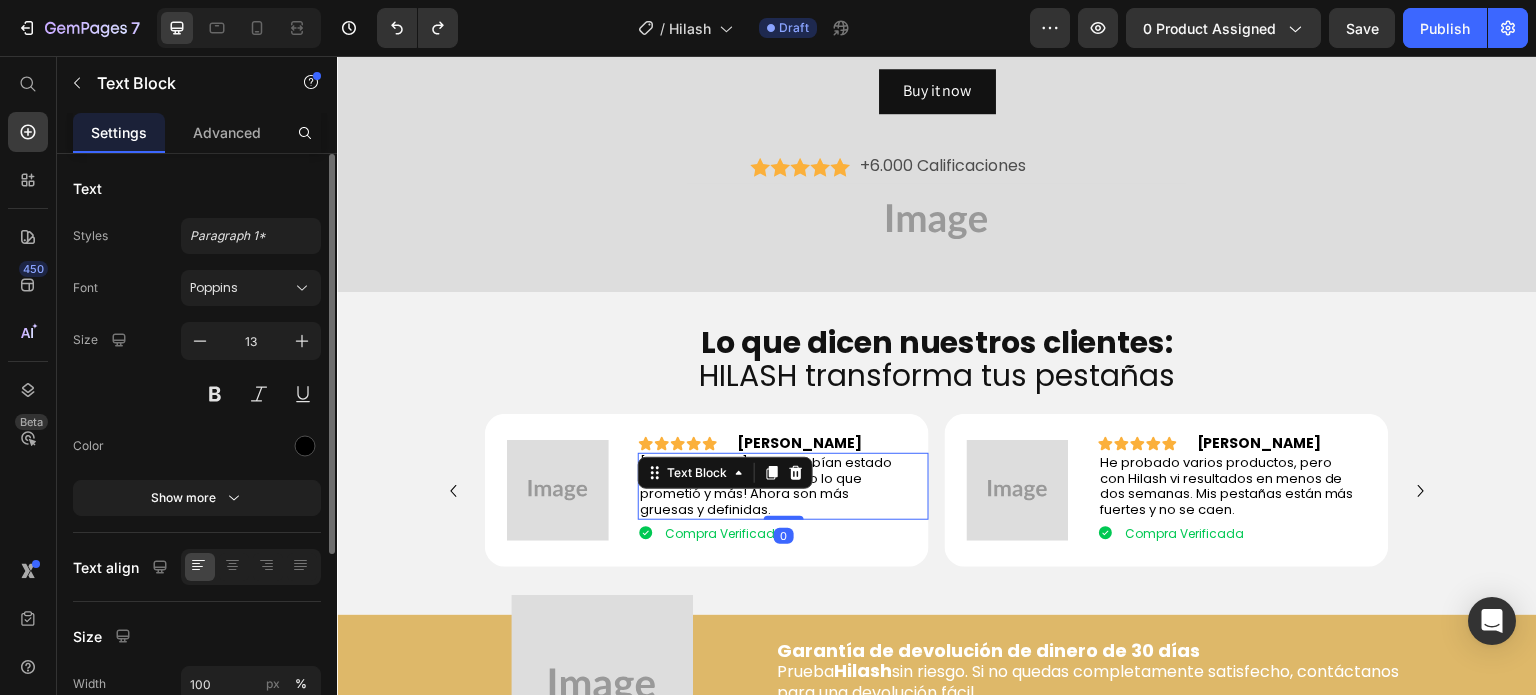 click on "Mis pestañas nunca habían estado tan largas. ¡Hilash hizo todo lo que prometió y más! Ahora son más gruesas y definidas." at bounding box center [766, 486] 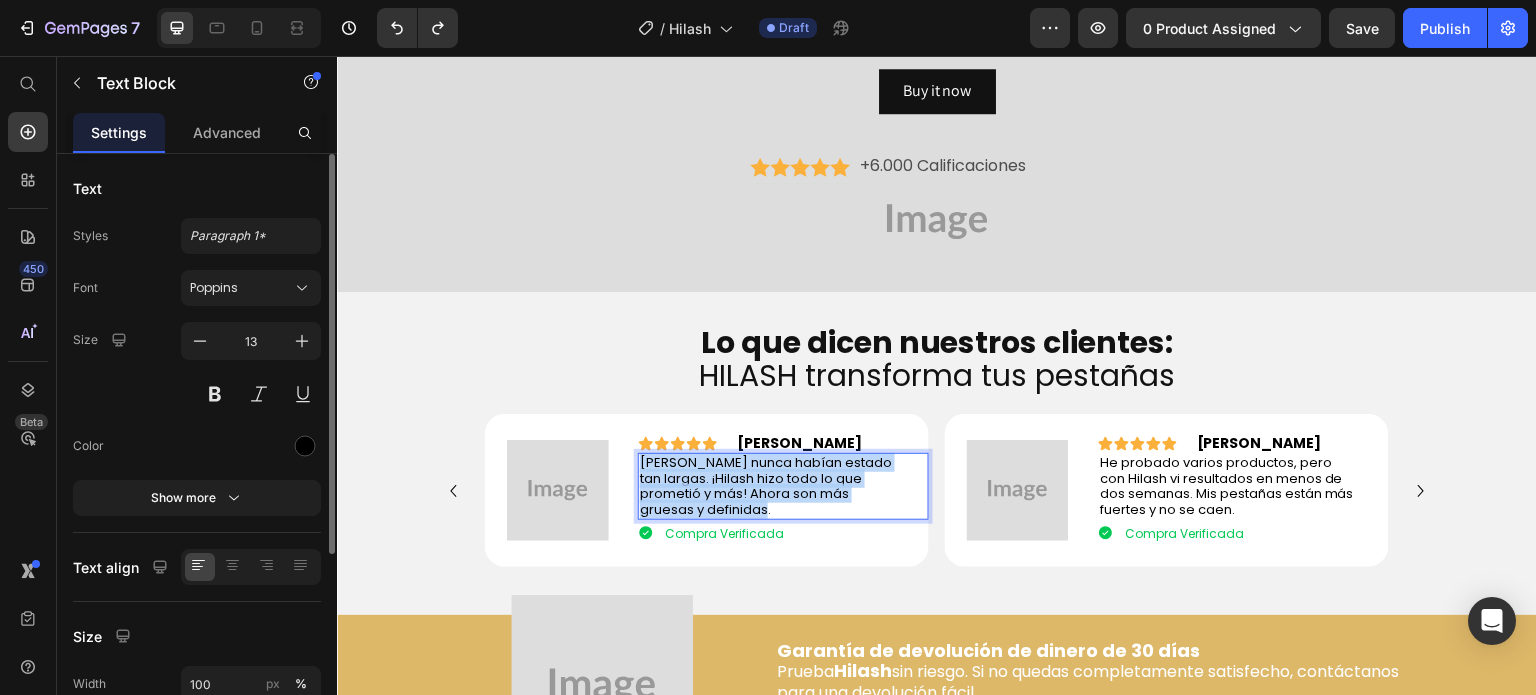 click on "Mis pestañas nunca habían estado tan largas. ¡Hilash hizo todo lo que prometió y más! Ahora son más gruesas y definidas." at bounding box center [766, 486] 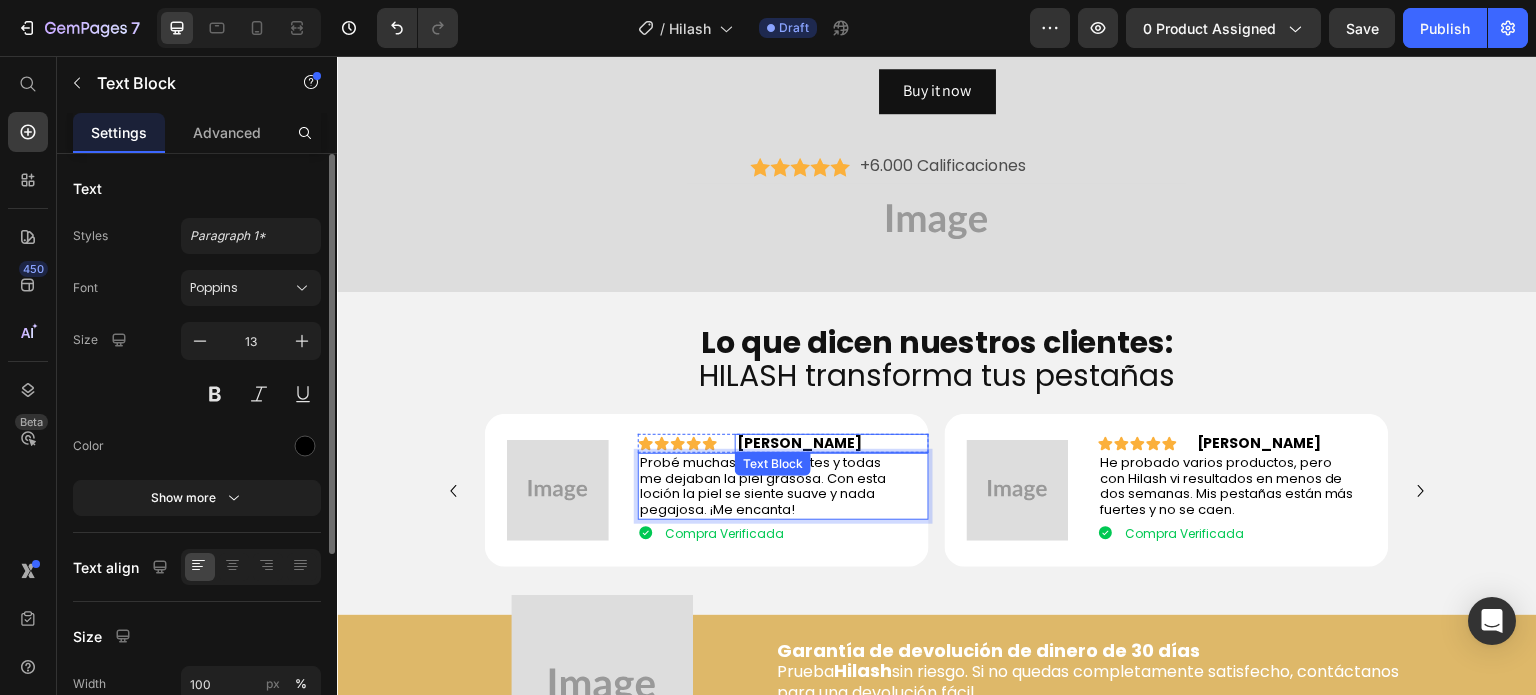 click on "Sandra L." at bounding box center (799, 443) 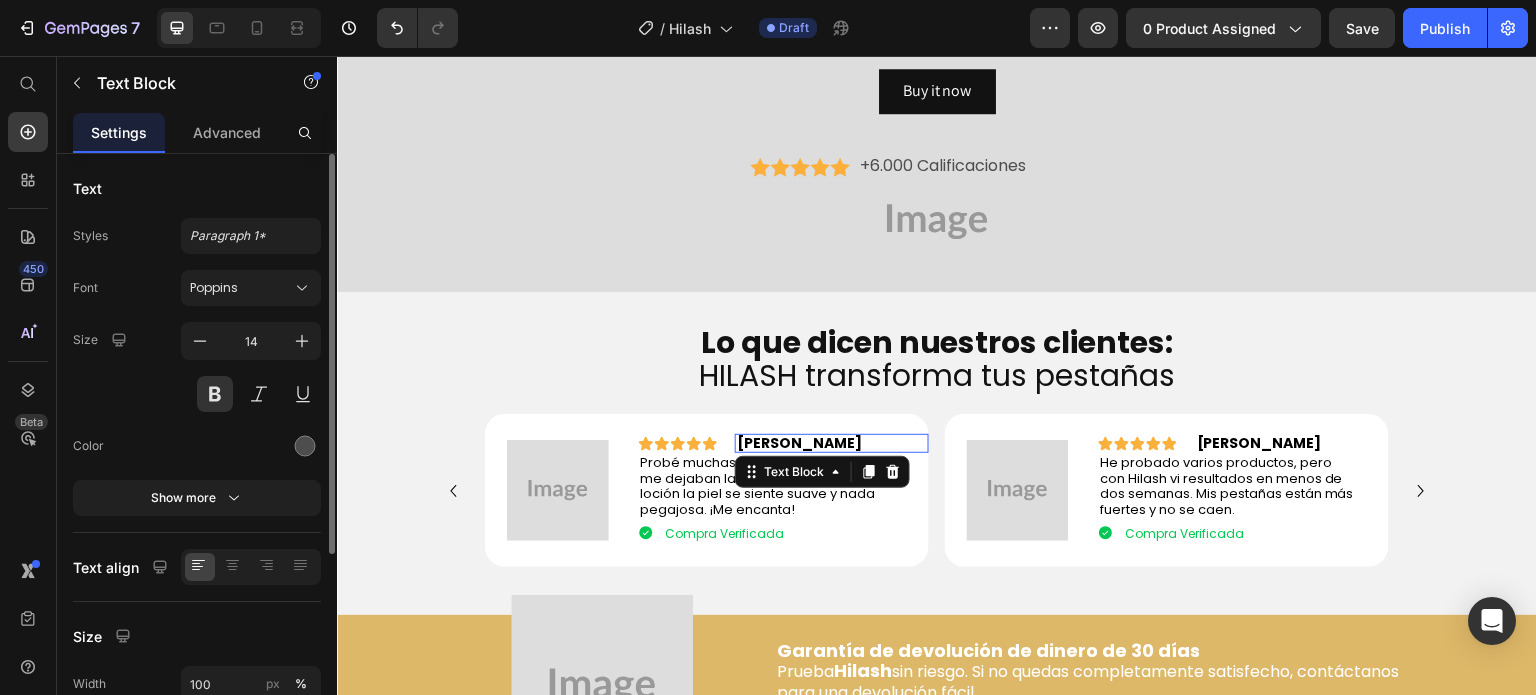 click on "Sandra L." at bounding box center (799, 443) 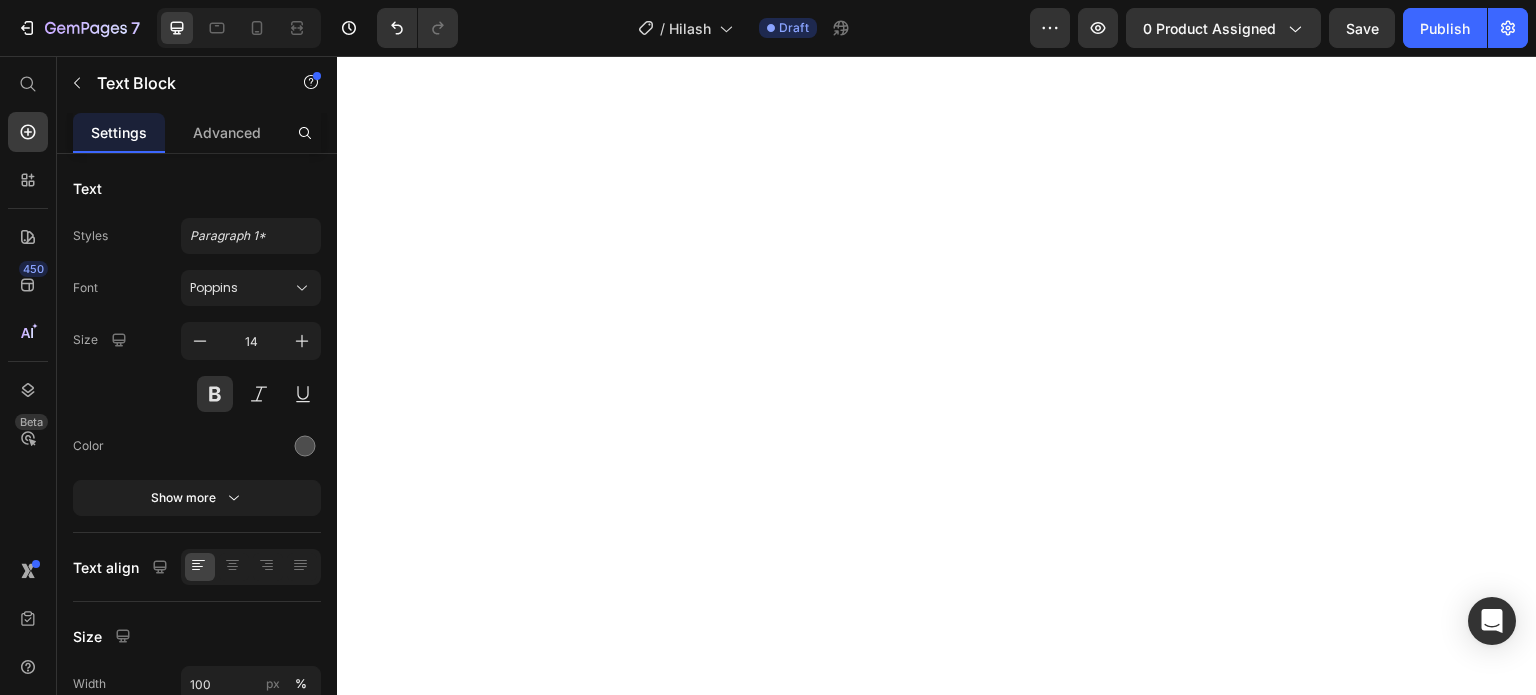scroll, scrollTop: 0, scrollLeft: 0, axis: both 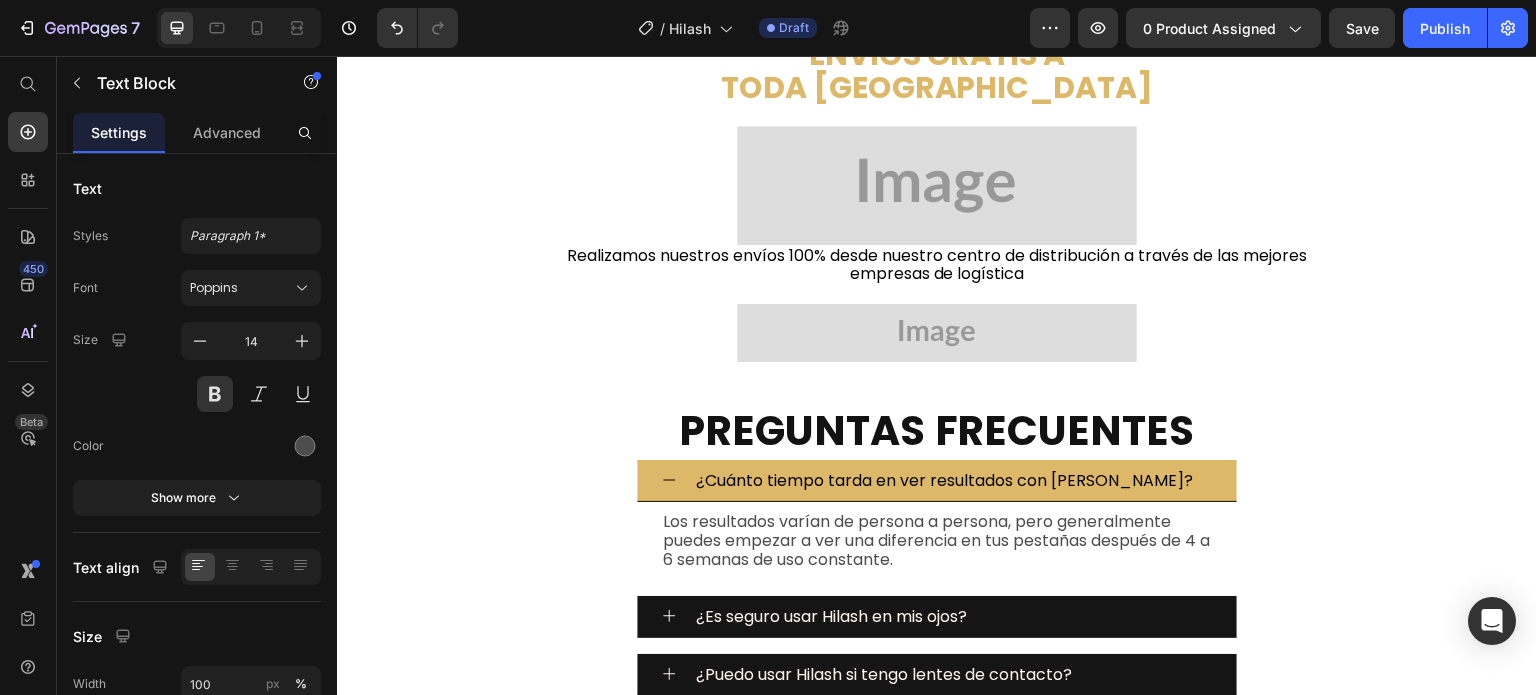 click on "Fernanda L." at bounding box center (799, -234) 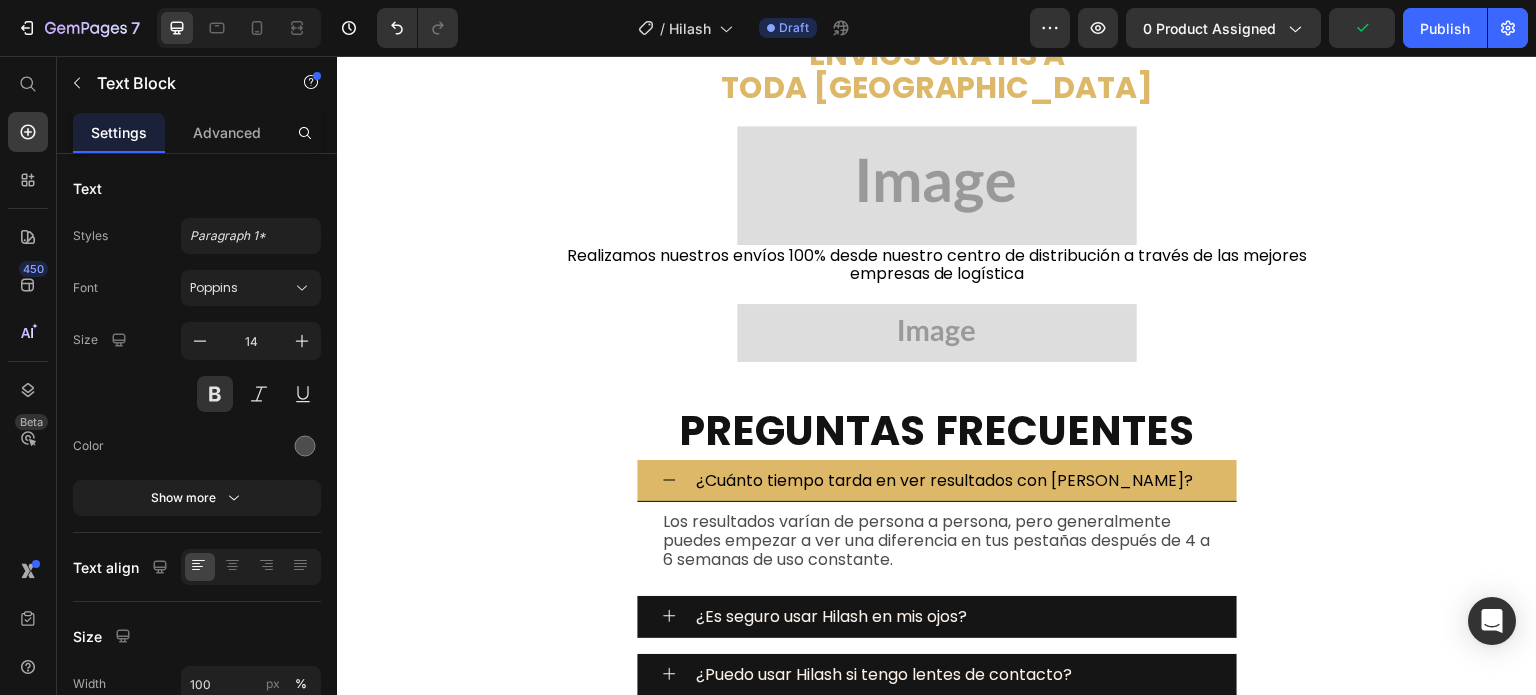 click on "He probado varios productos, pero con Hilash vi resultados en menos de dos semanas. Mis pestañas están más fuertes y no se caen." at bounding box center (1227, -191) 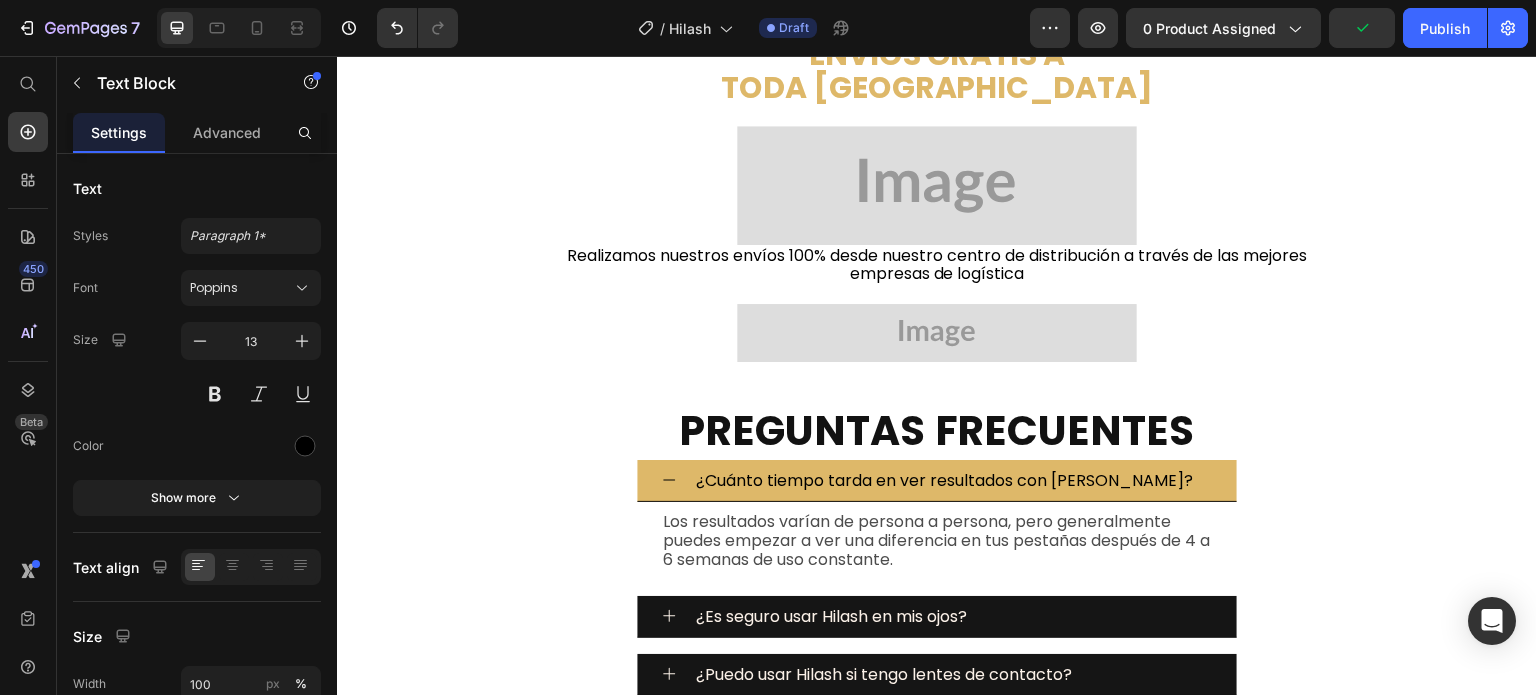 click on "Text Block" at bounding box center (1185, -204) 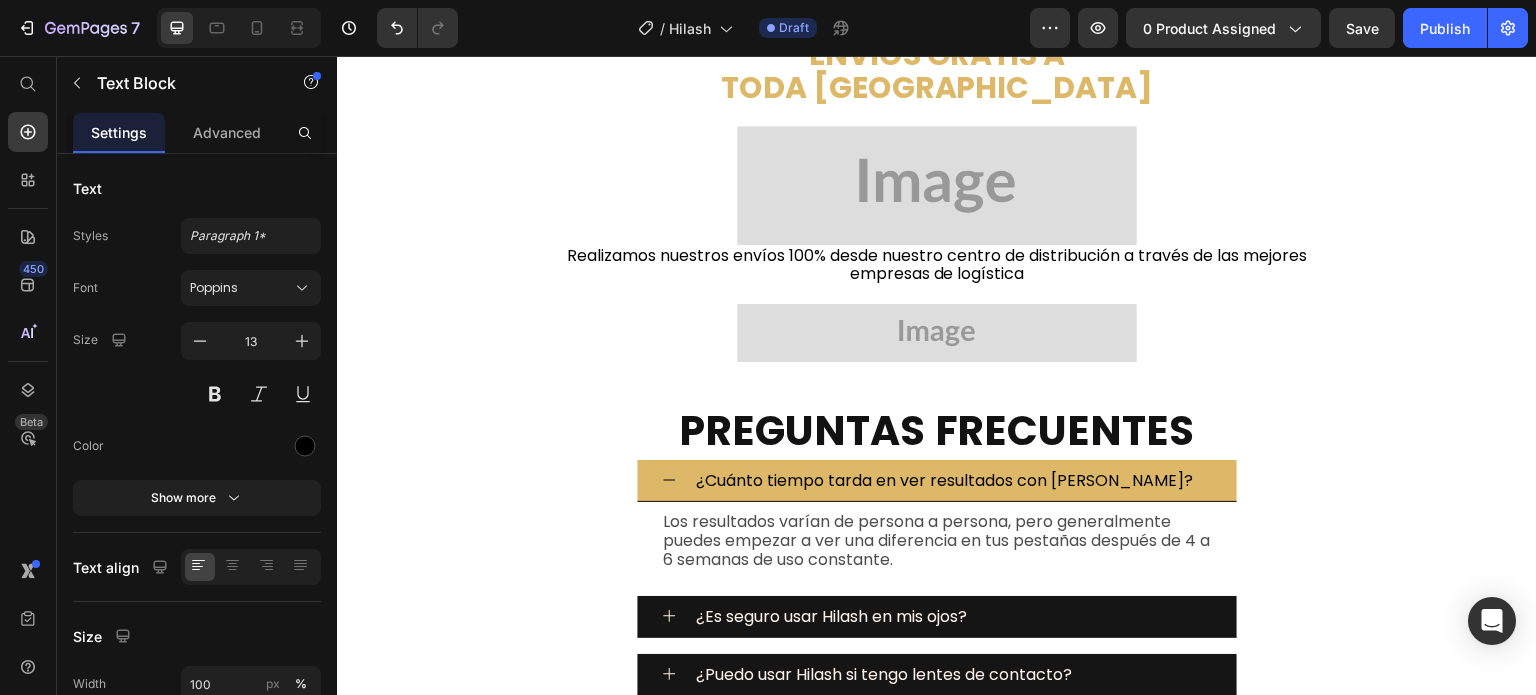 click on "He probado varios productos, pero con Hilash vi resultados en menos de dos semanas. Mis pestañas están más fuertes y no se caen." at bounding box center [1227, -191] 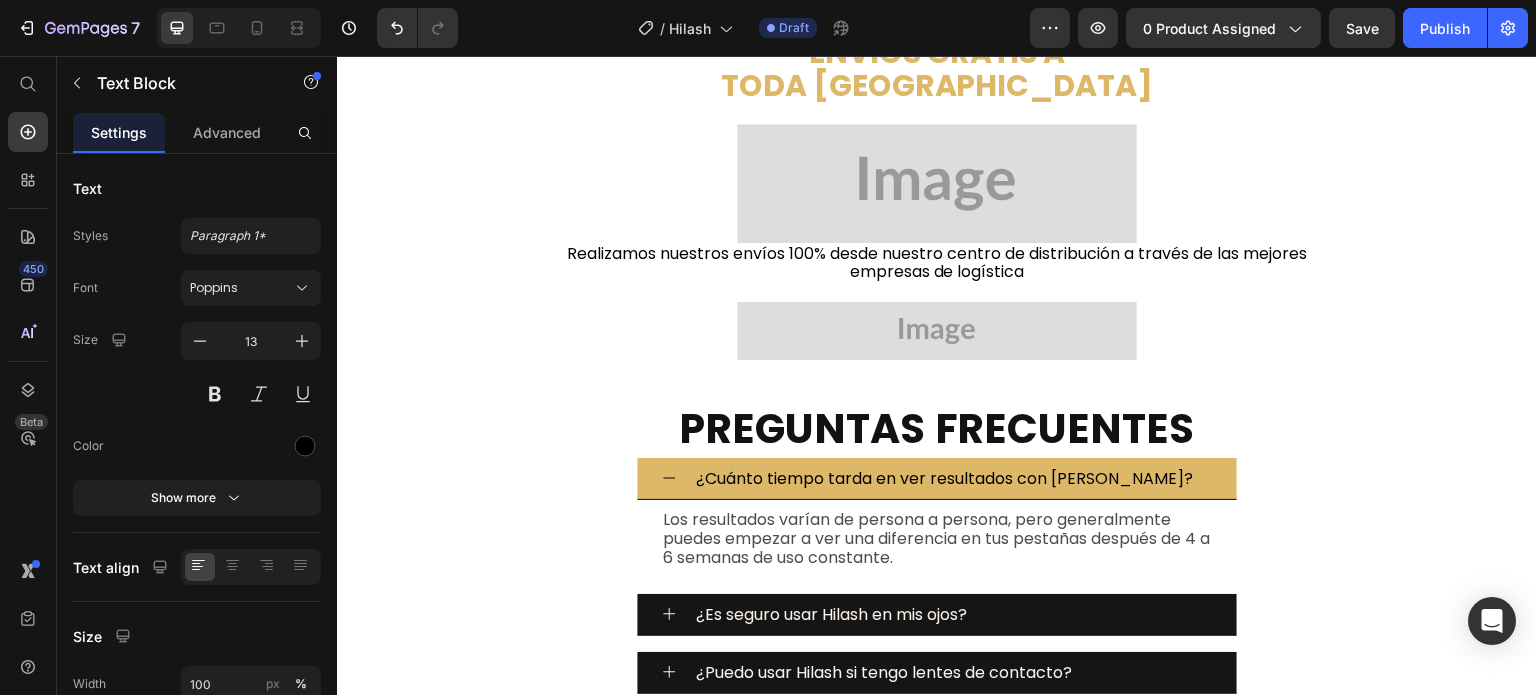 click on "Isabel R." at bounding box center [1259, -236] 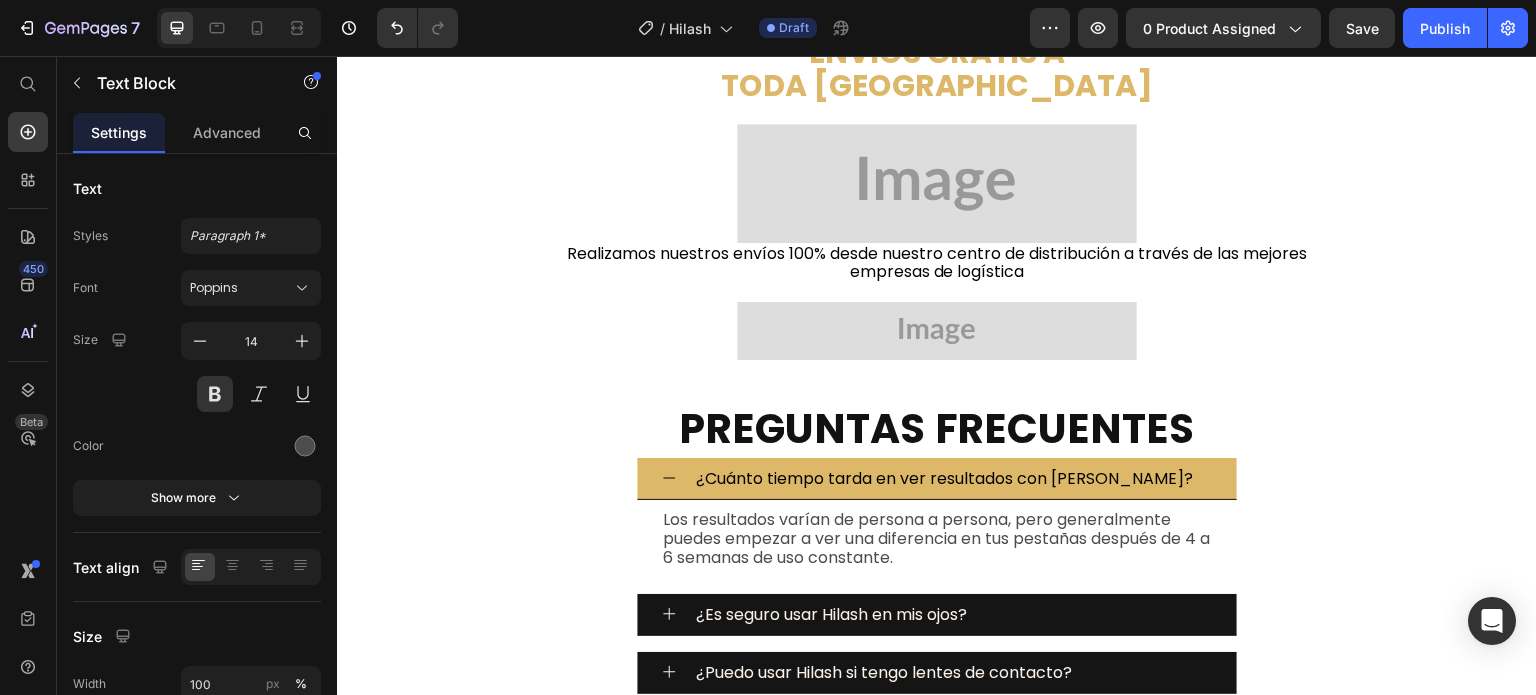 click on "Isabel R." at bounding box center [1259, -236] 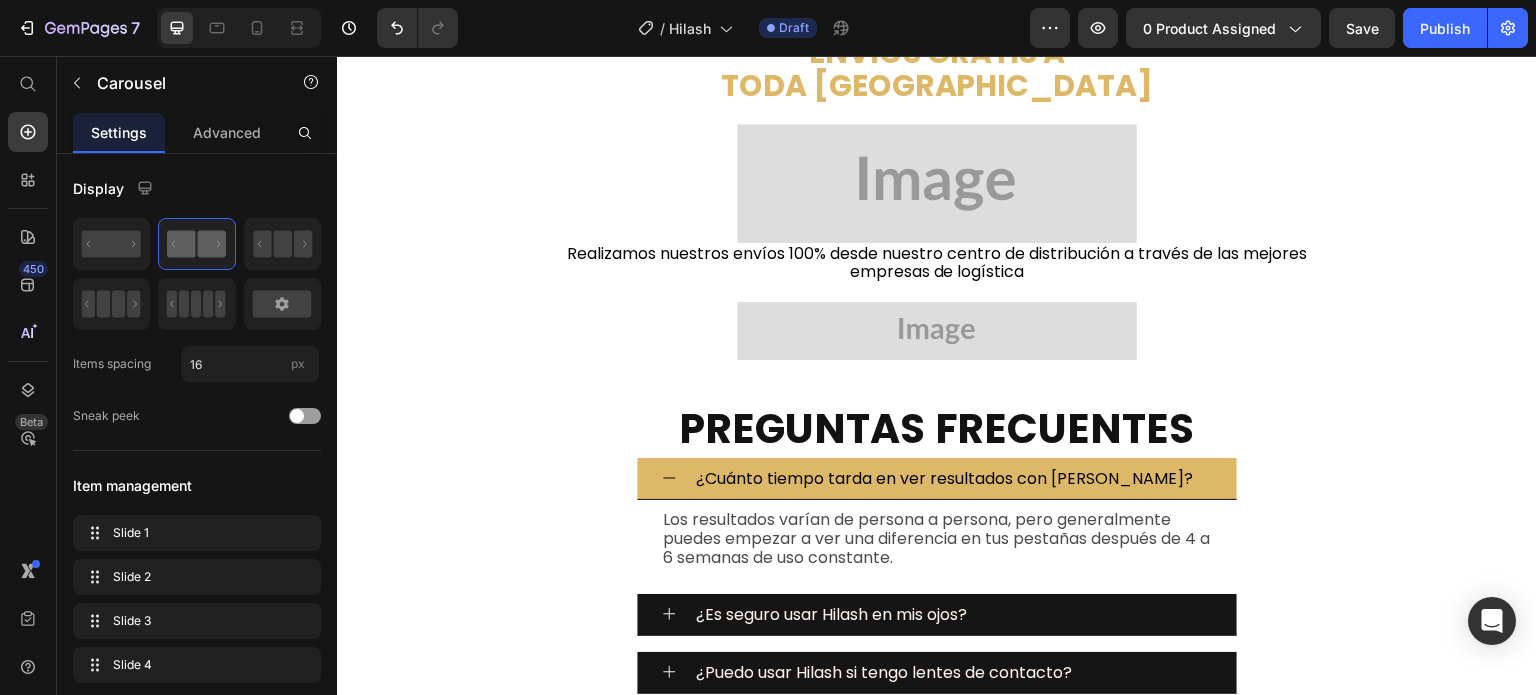 click 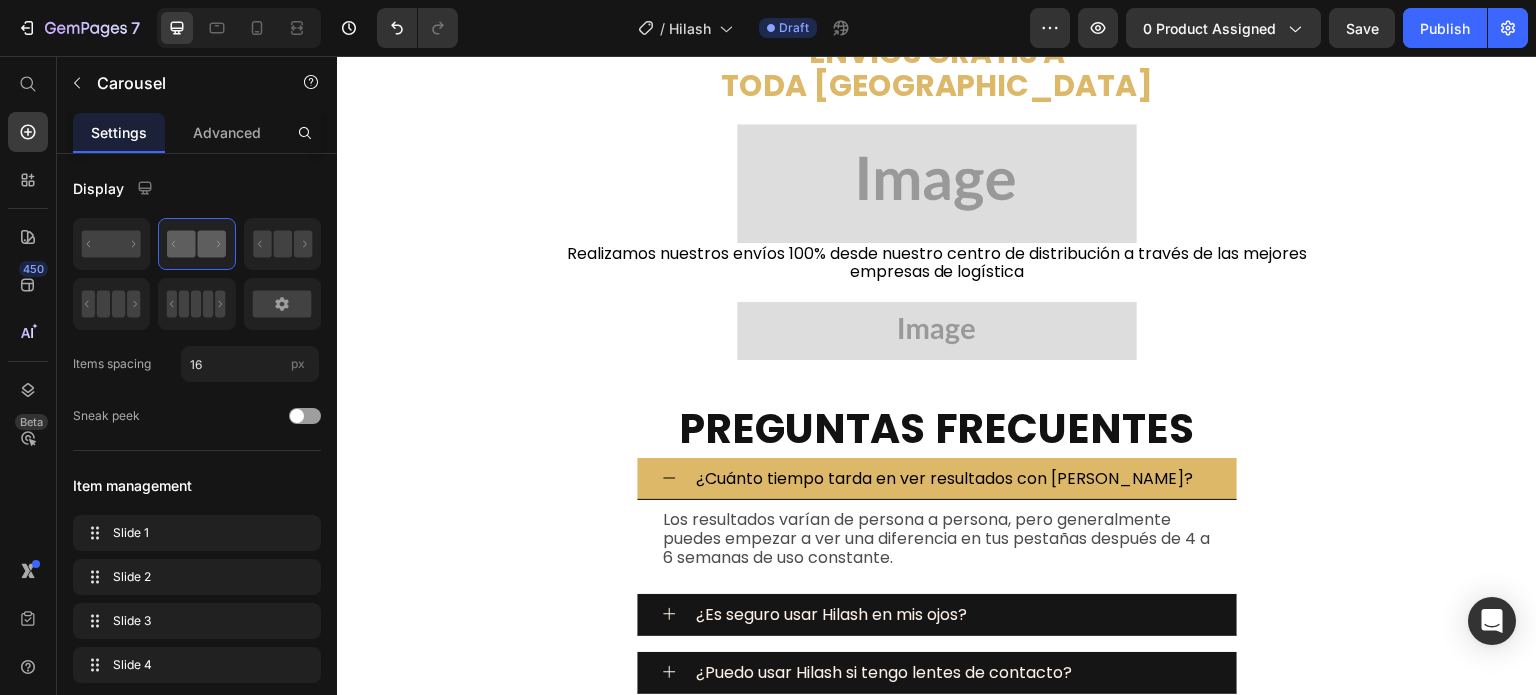 click on "Lo que más me gusta de HiLash es lo fácil que es de usar. Mis pestañas se ven mucho más largas y saludables, ¡y sin irritaciones!" at bounding box center [766, -193] 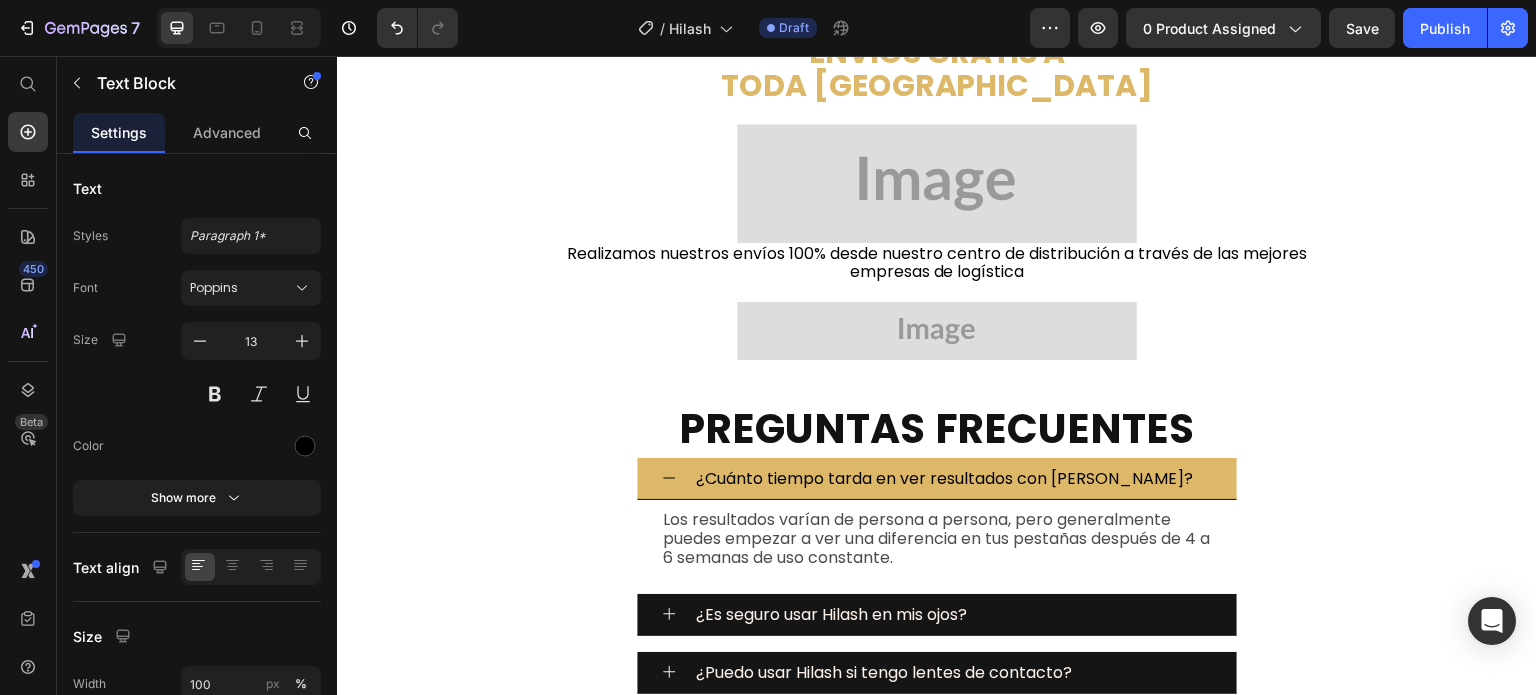 click on "Lo que más me gusta de HiLash es lo fácil que es de usar. Mis pestañas se ven mucho más largas y saludables, ¡y sin irritaciones!" at bounding box center [766, -193] 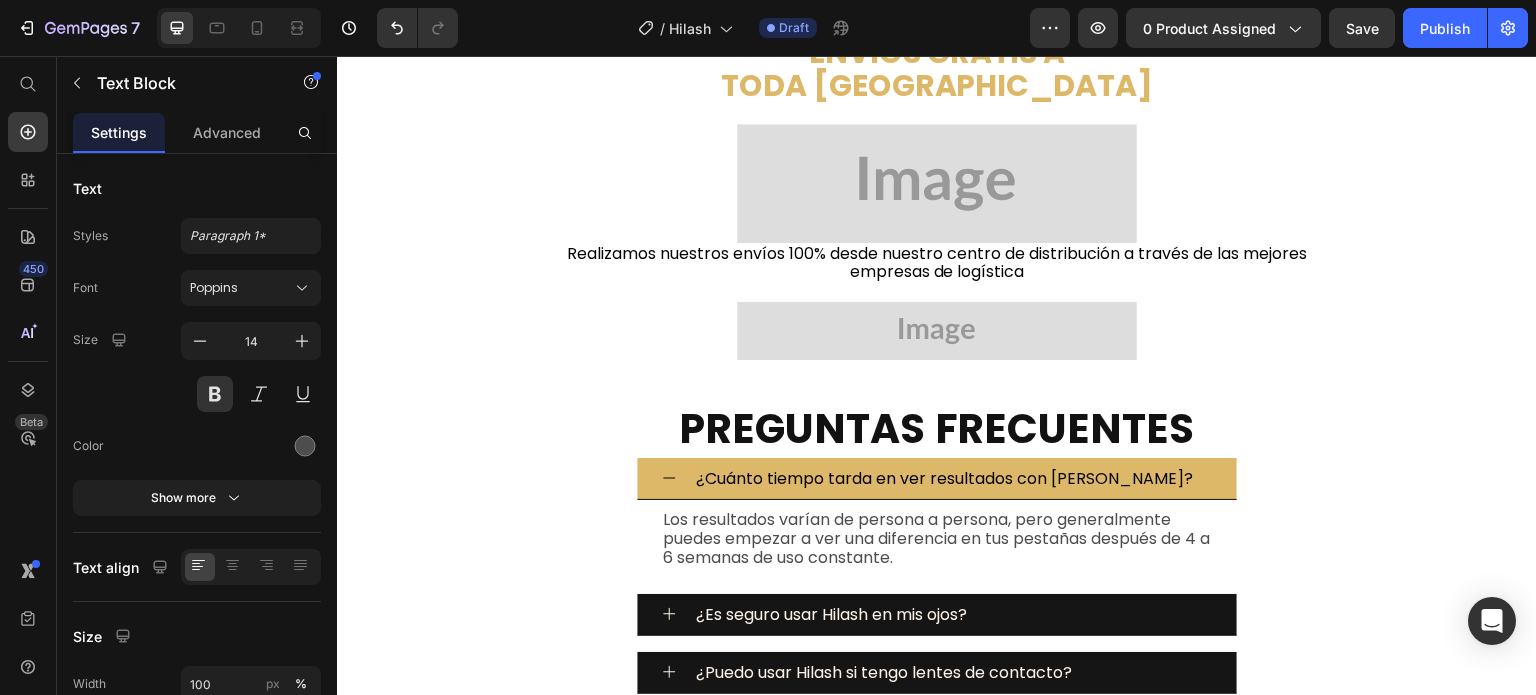 click on "Kathe A." at bounding box center [808, -236] 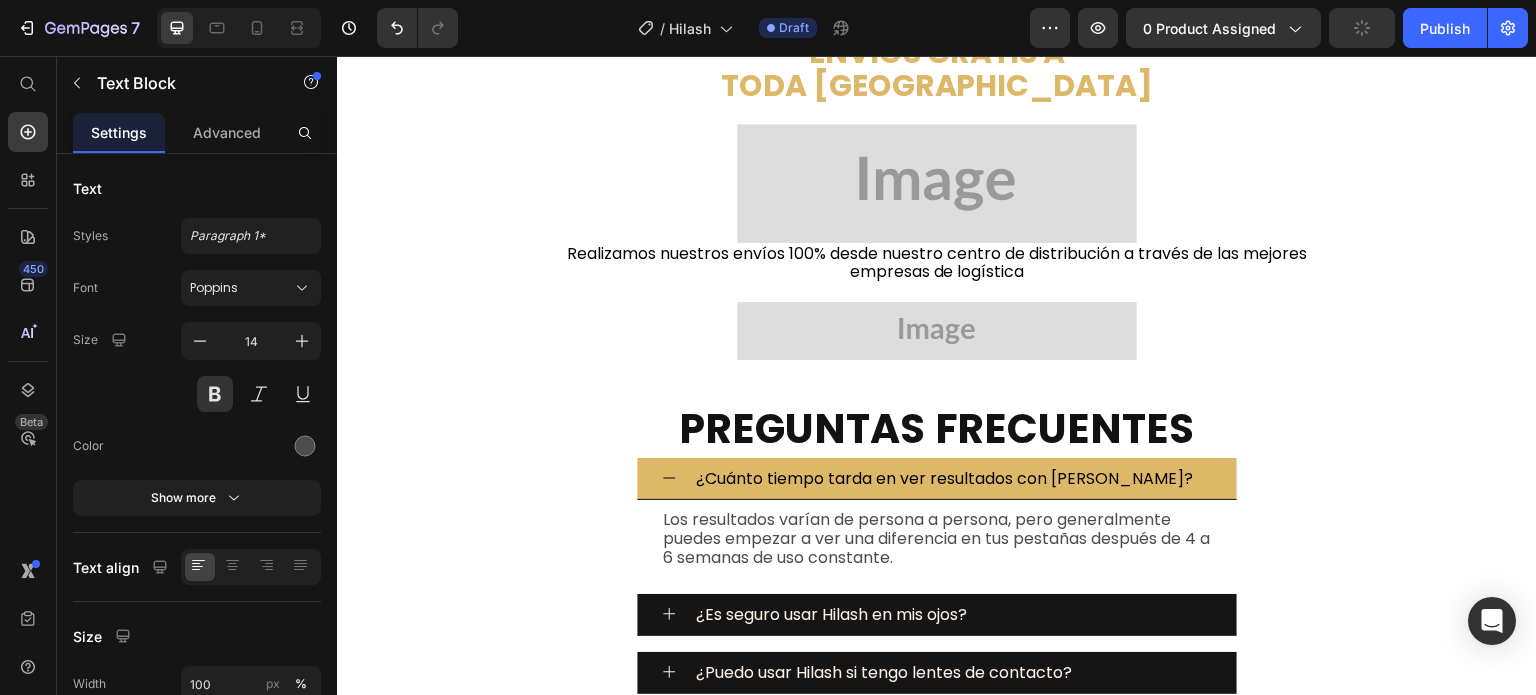 click on "Con Hilash mis pestañas crecieron de forma impresionante. Ahora las tengo más voluminosas y con un brillo natural. ¡Un producto increíble!" at bounding box center (1224, -193) 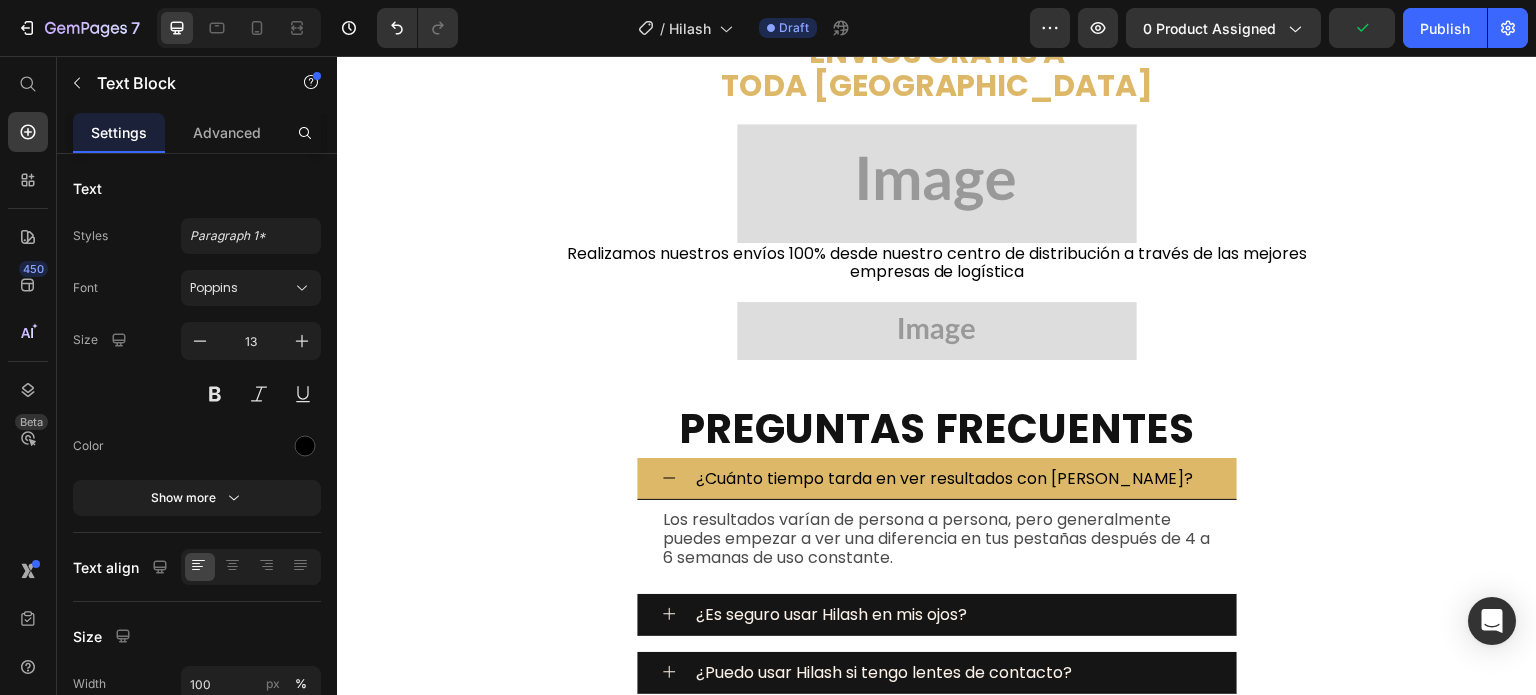 click on "Con Hilash mis pestañas crecieron de forma impresionante. Ahora las tengo más voluminosas y con un brillo natural. ¡Un producto increíble!" at bounding box center [1224, -193] 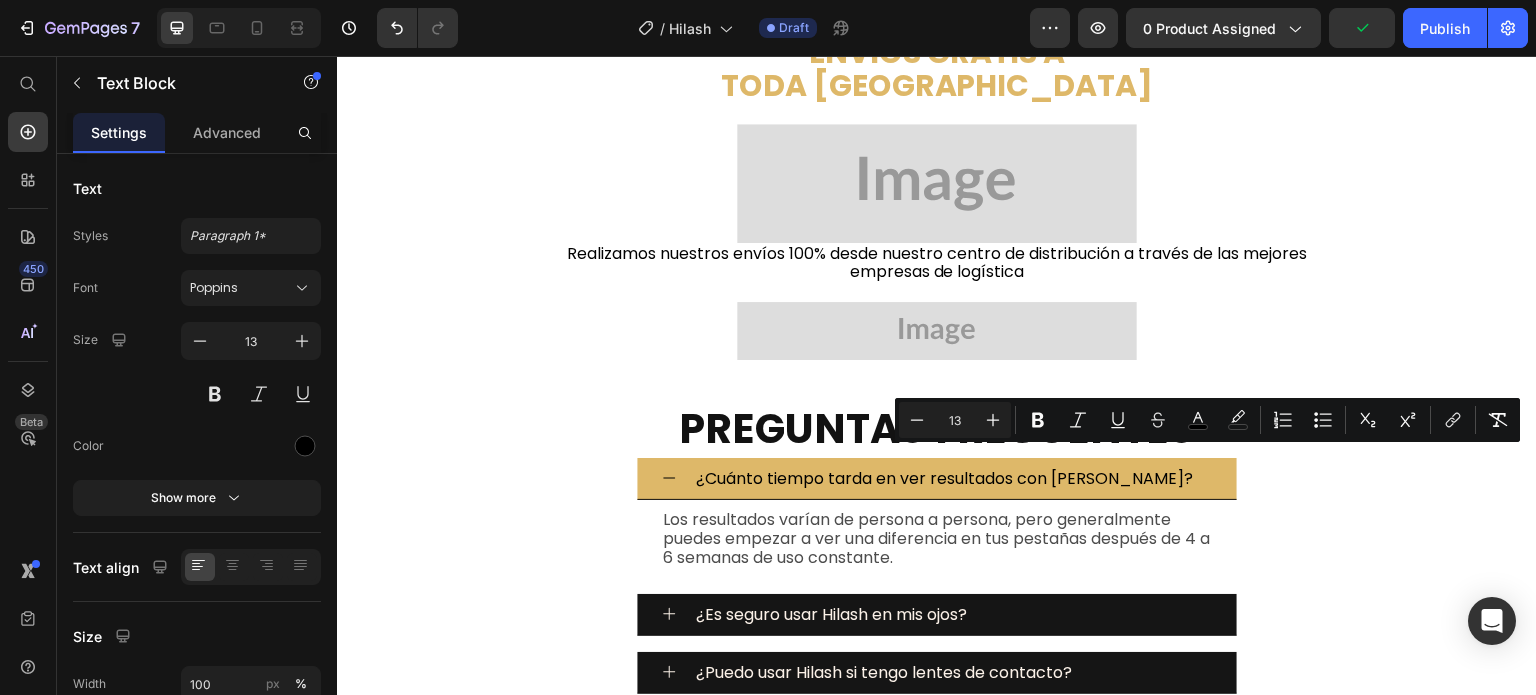 scroll, scrollTop: 4676, scrollLeft: 0, axis: vertical 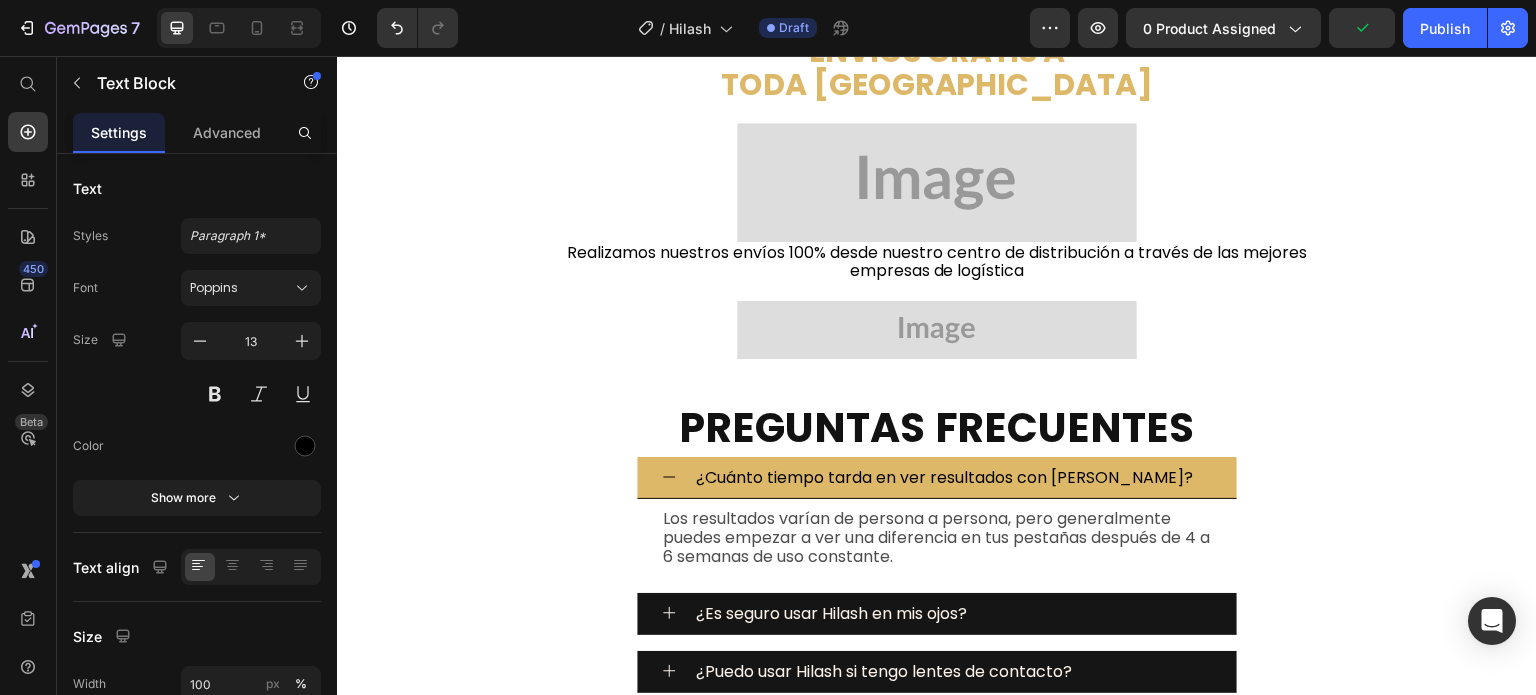 click on "Gabriela T." at bounding box center (1259, -237) 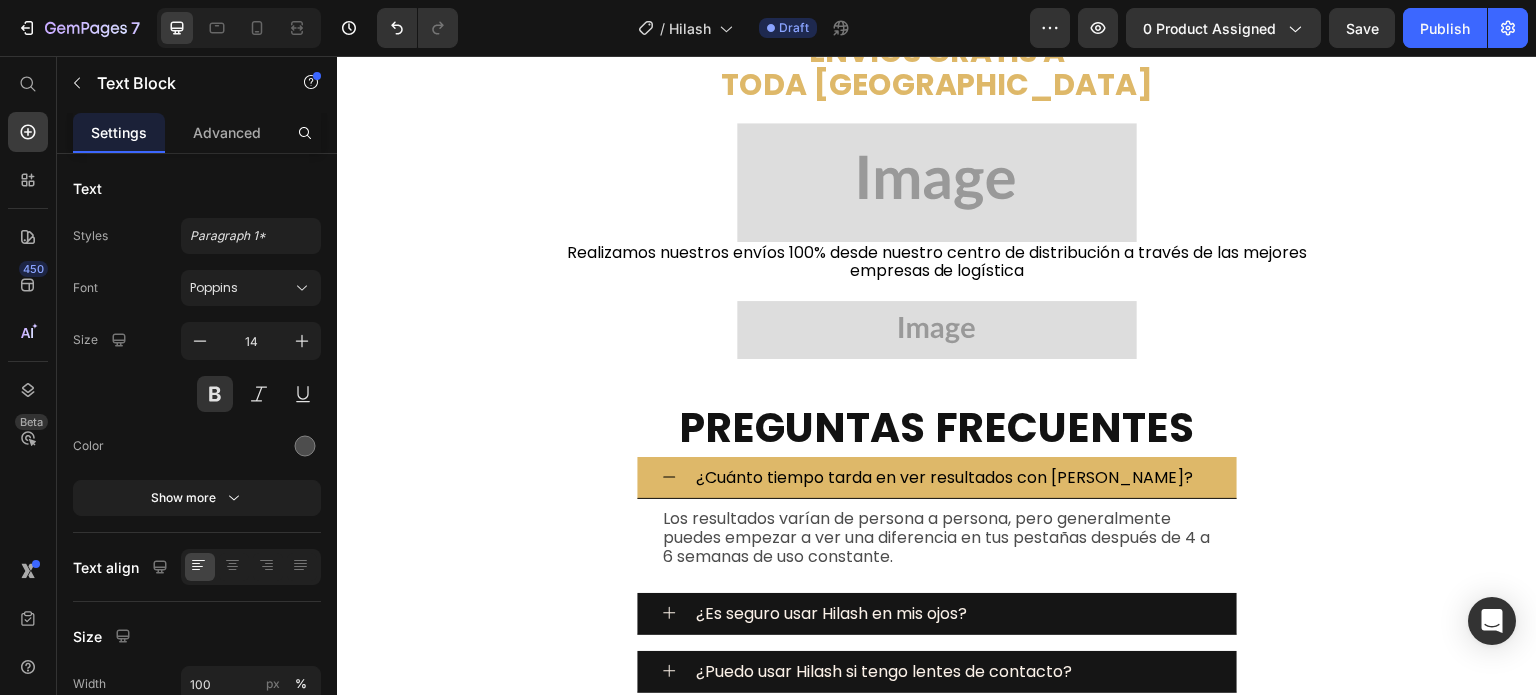 click 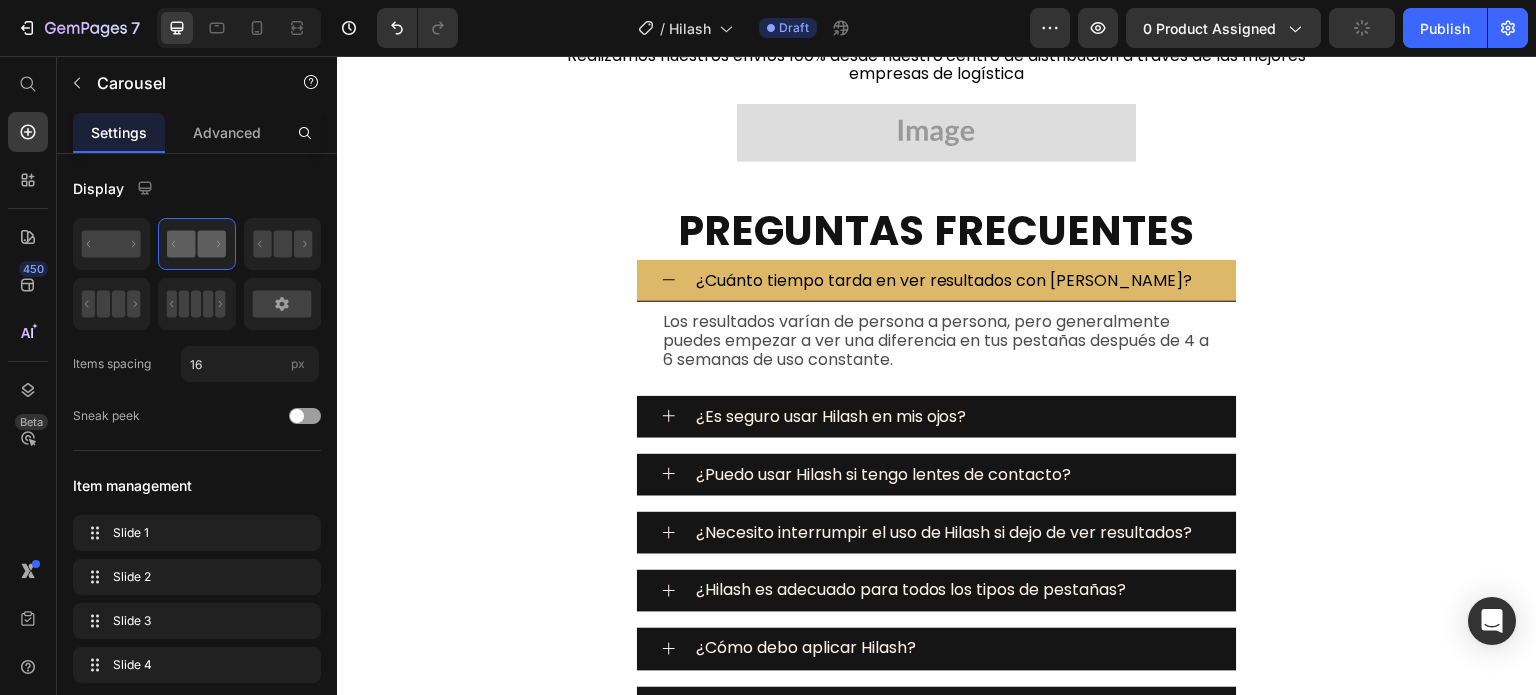 scroll, scrollTop: 4876, scrollLeft: 0, axis: vertical 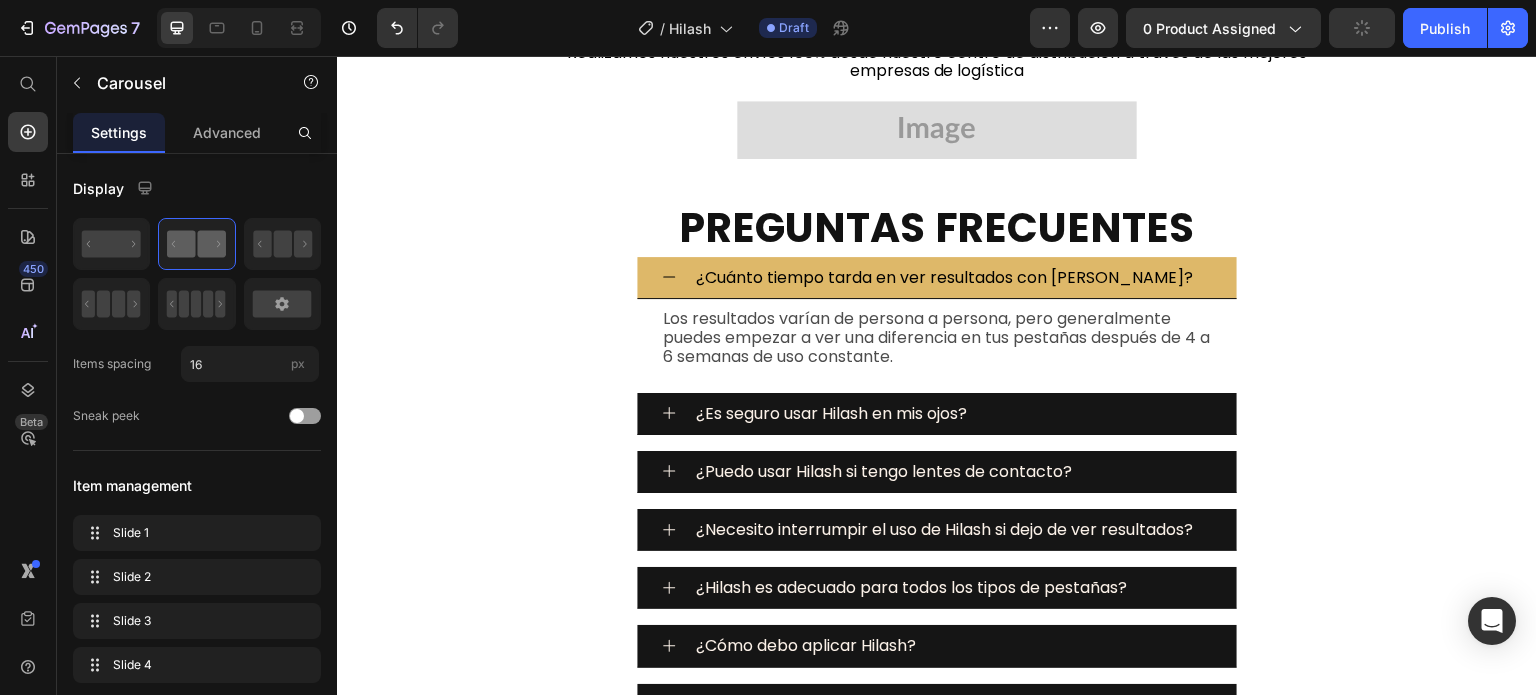 click on "Hilash" at bounding box center [864, -234] 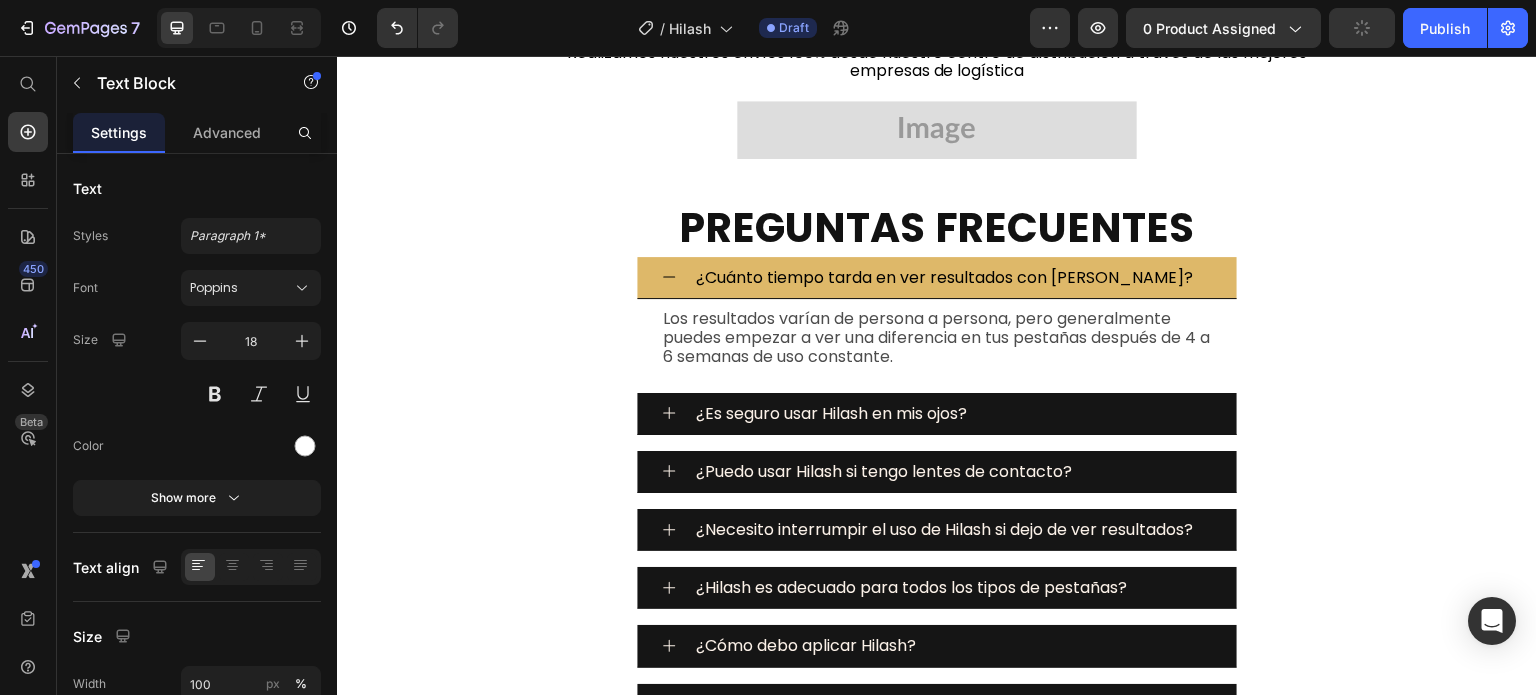 click on "Hilash" at bounding box center [864, -234] 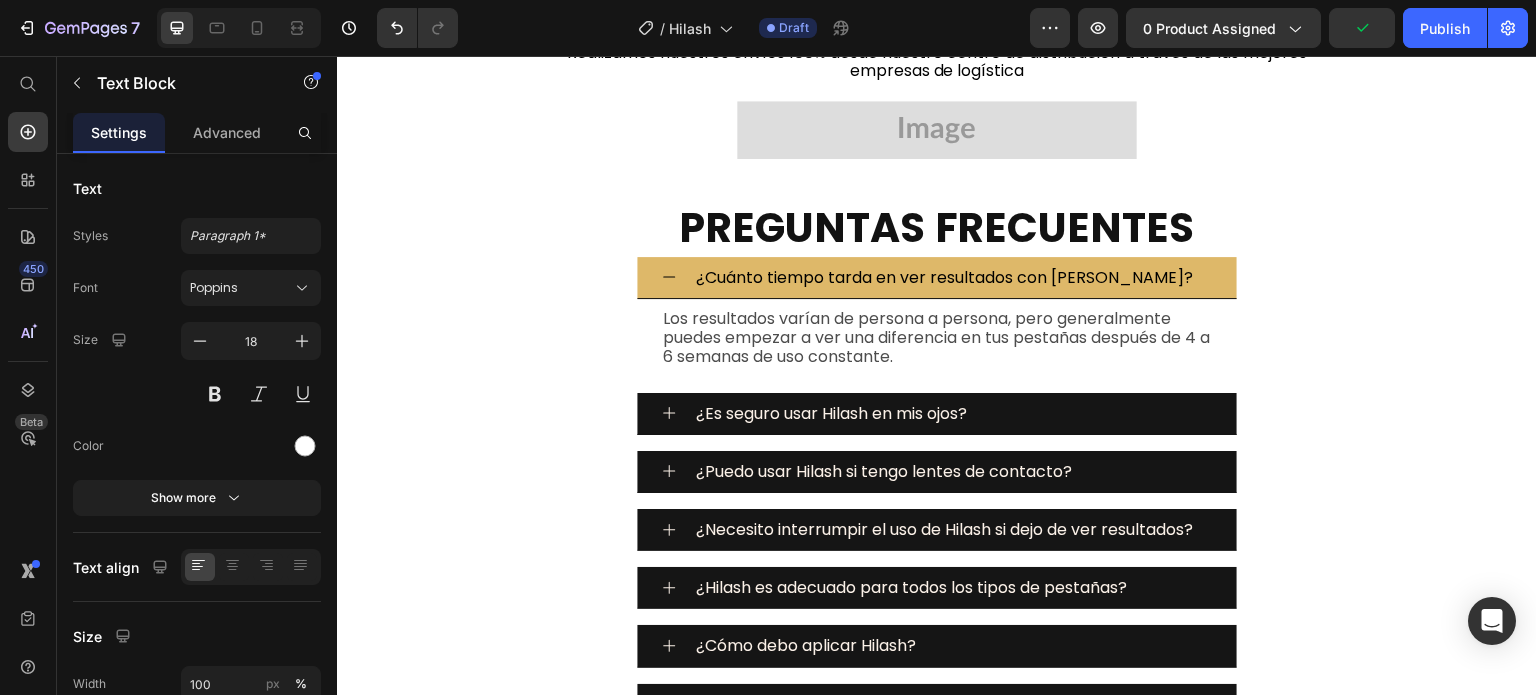 click on "Prueba" at bounding box center [806, -233] 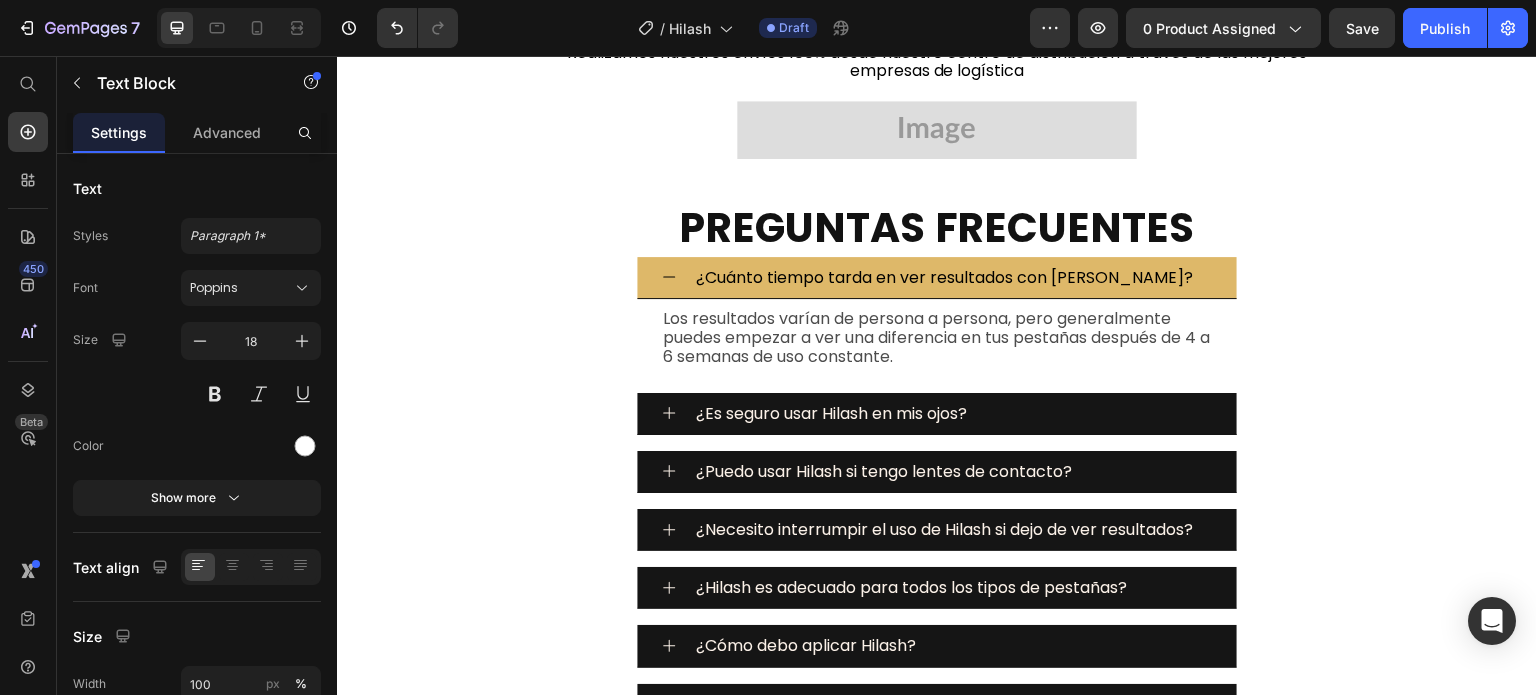 click on "⁠⁠⁠⁠⁠⁠⁠ Lo que dicen nuestros clientes: HILASH transforma tus pestañas" at bounding box center (937, -521) 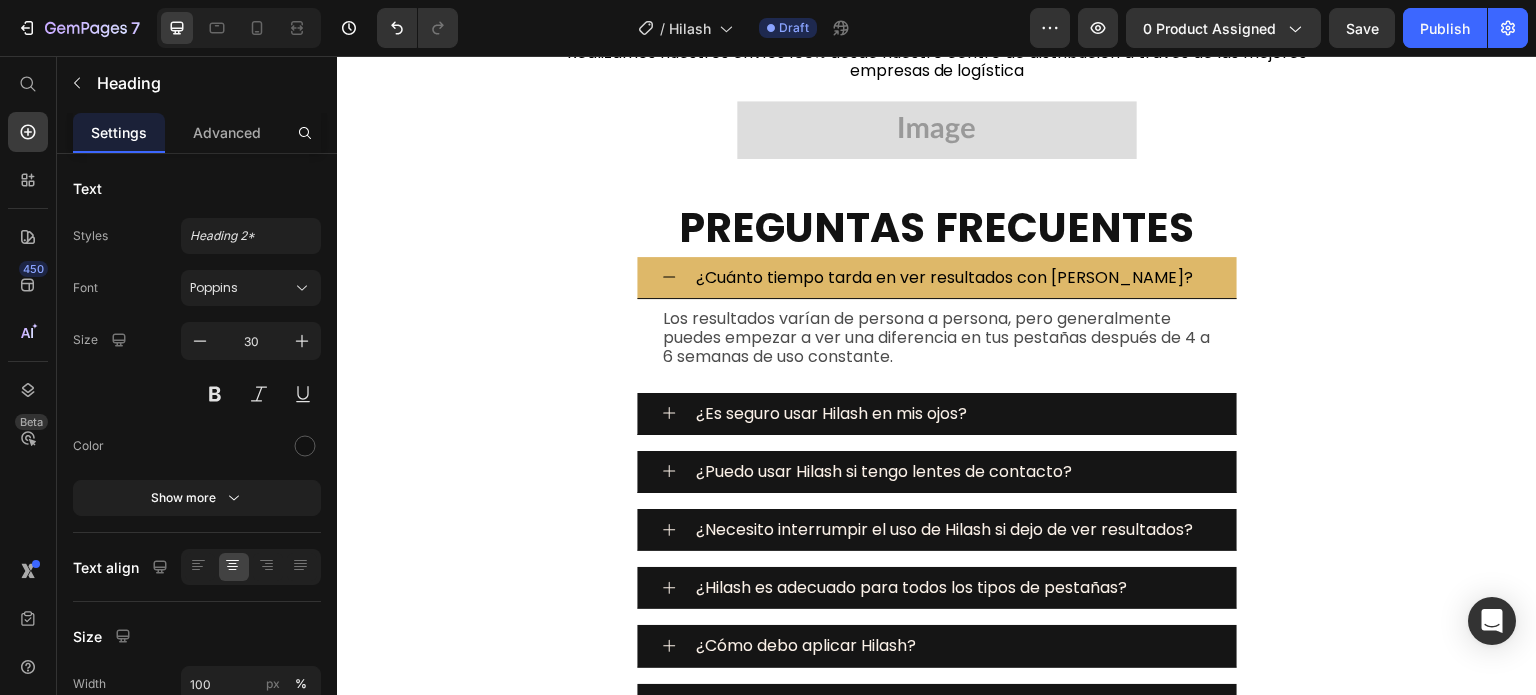 click on "Lo que dicen nuestros clientes: HILASH transforma tus pestañas" at bounding box center (937, -521) 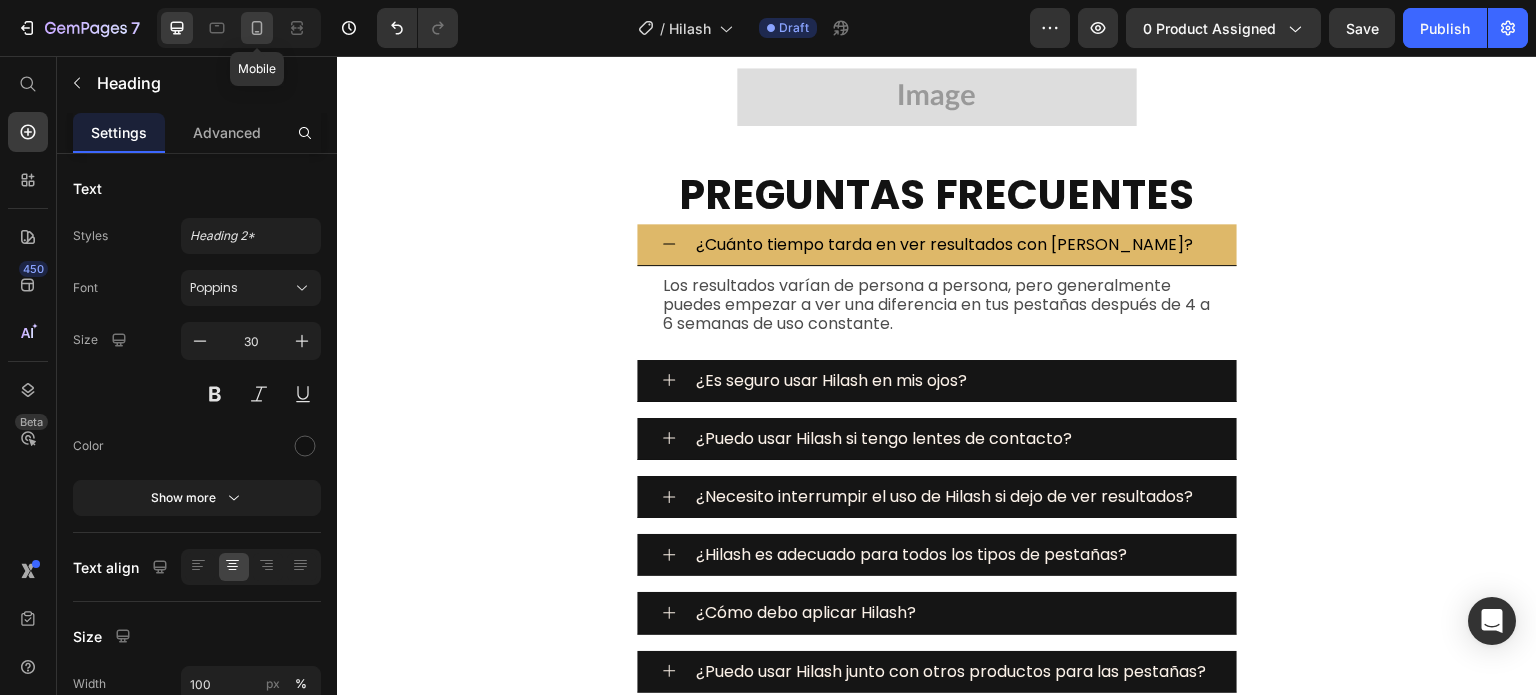 click 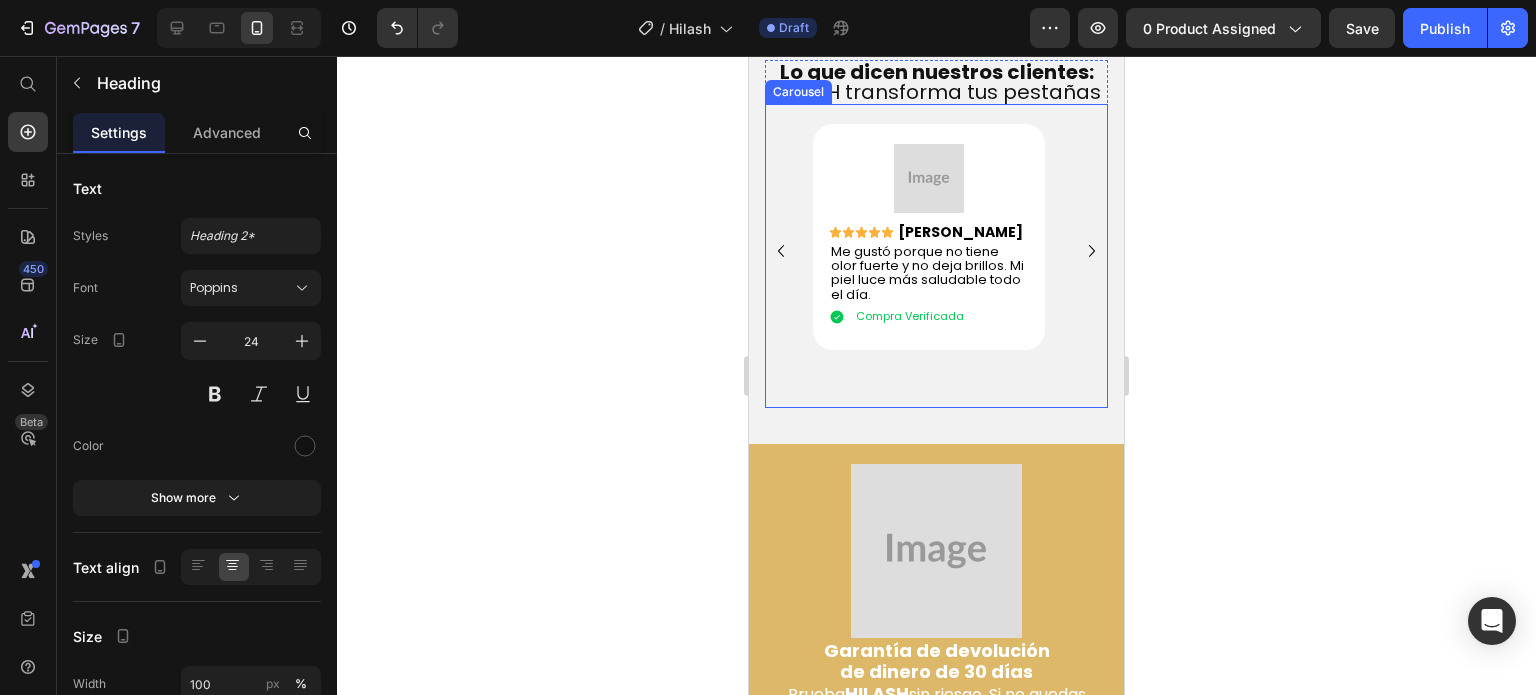 scroll, scrollTop: 5164, scrollLeft: 0, axis: vertical 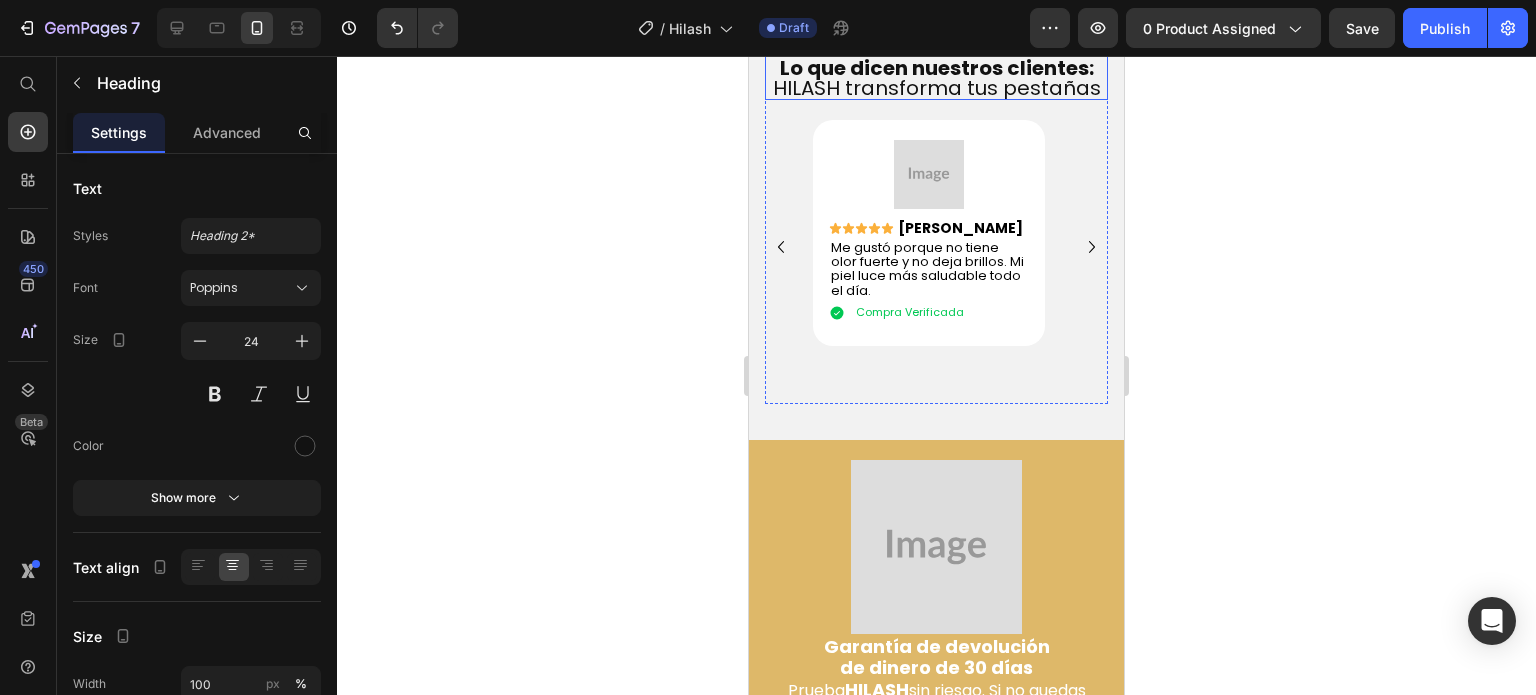 click on "Lo que dicen nuestros clientes: HILASH transforma tus pestañas" at bounding box center [936, 78] 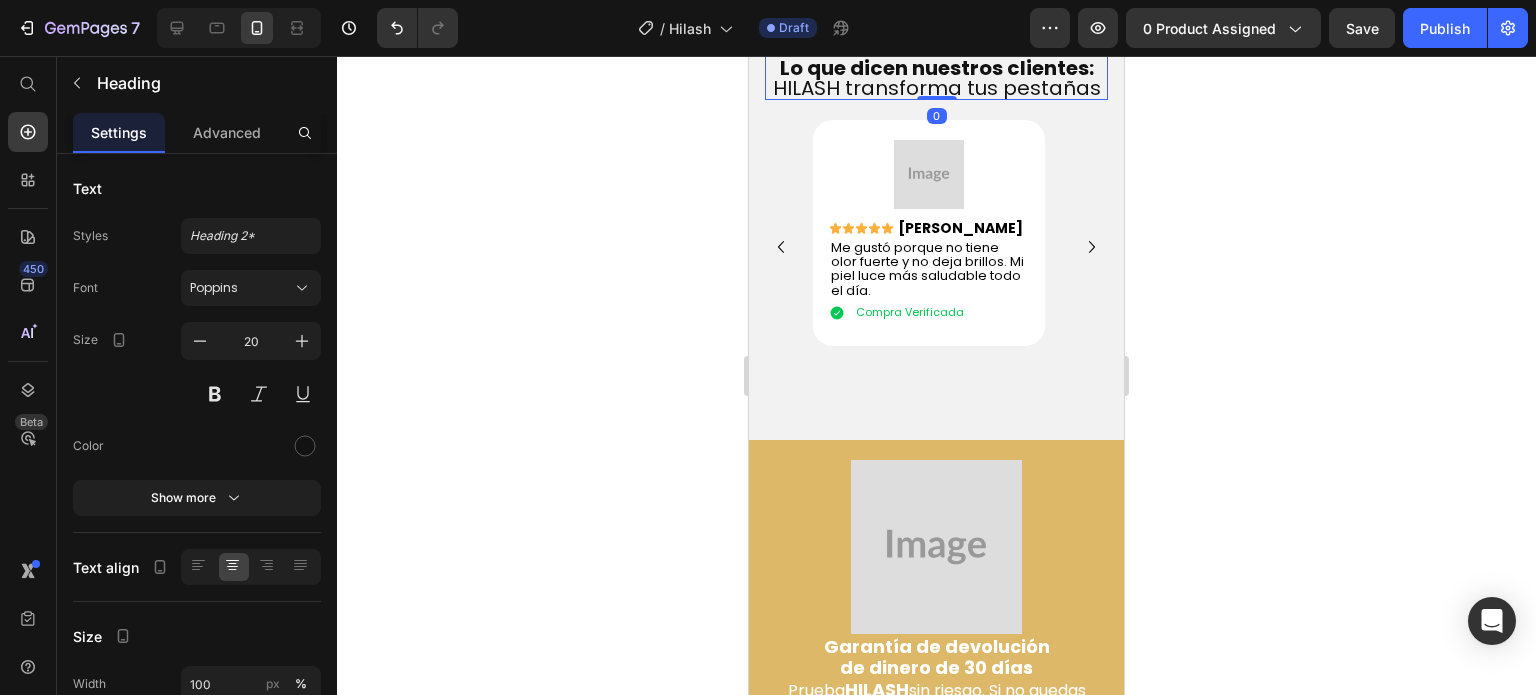 click on "Lo que dicen nuestros clientes: HILASH transforma tus pestañas" at bounding box center (936, 78) 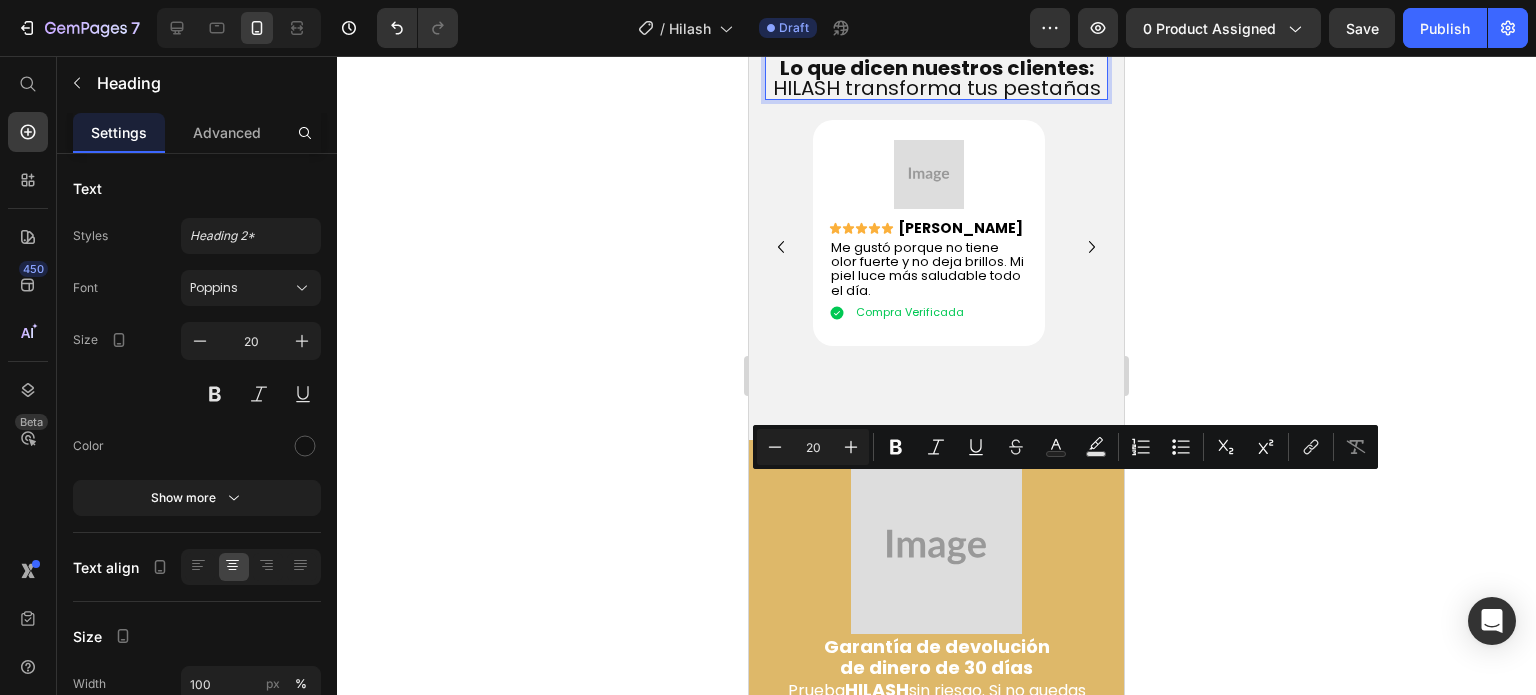 click on "Lo que dicen nuestros clientes: HILASH transforma tus pestañas" at bounding box center [936, 78] 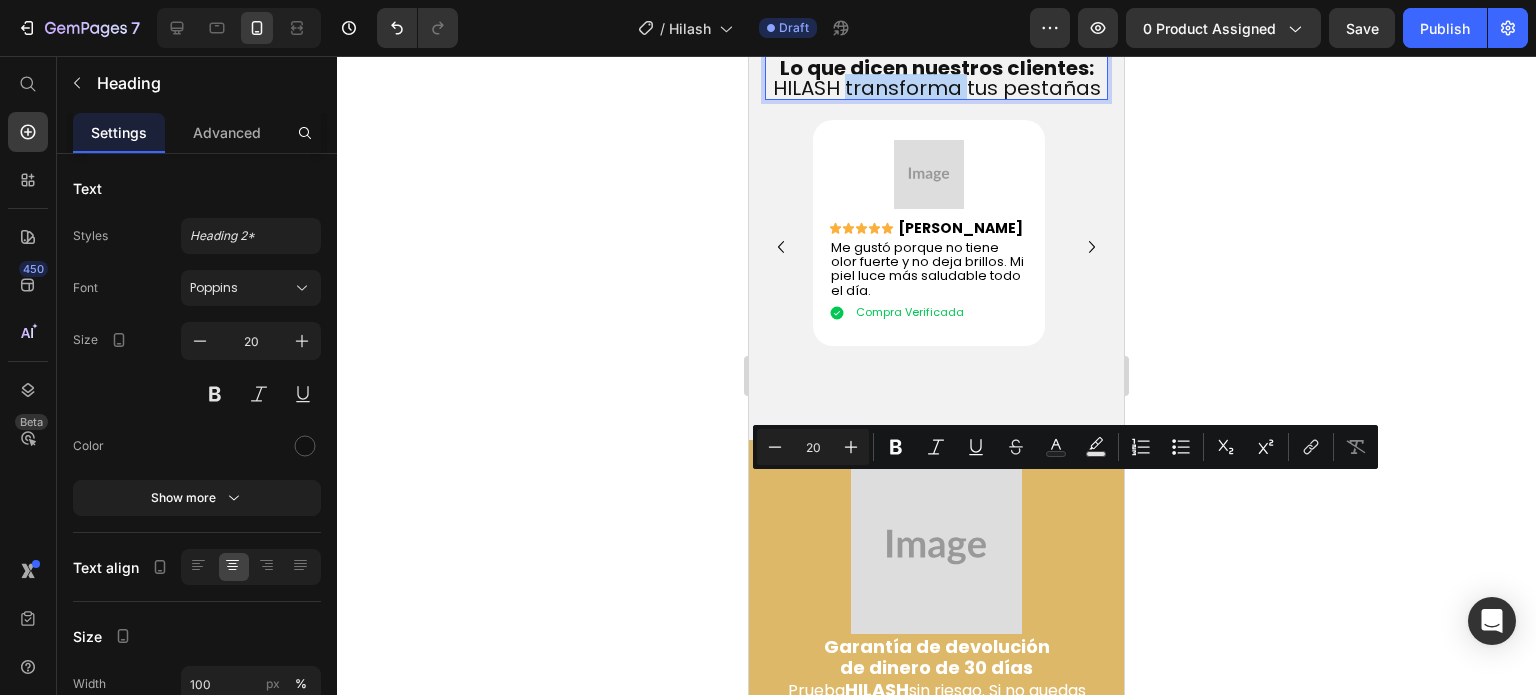 click on "Lo que dicen nuestros clientes: HILASH transforma tus pestañas" at bounding box center [936, 78] 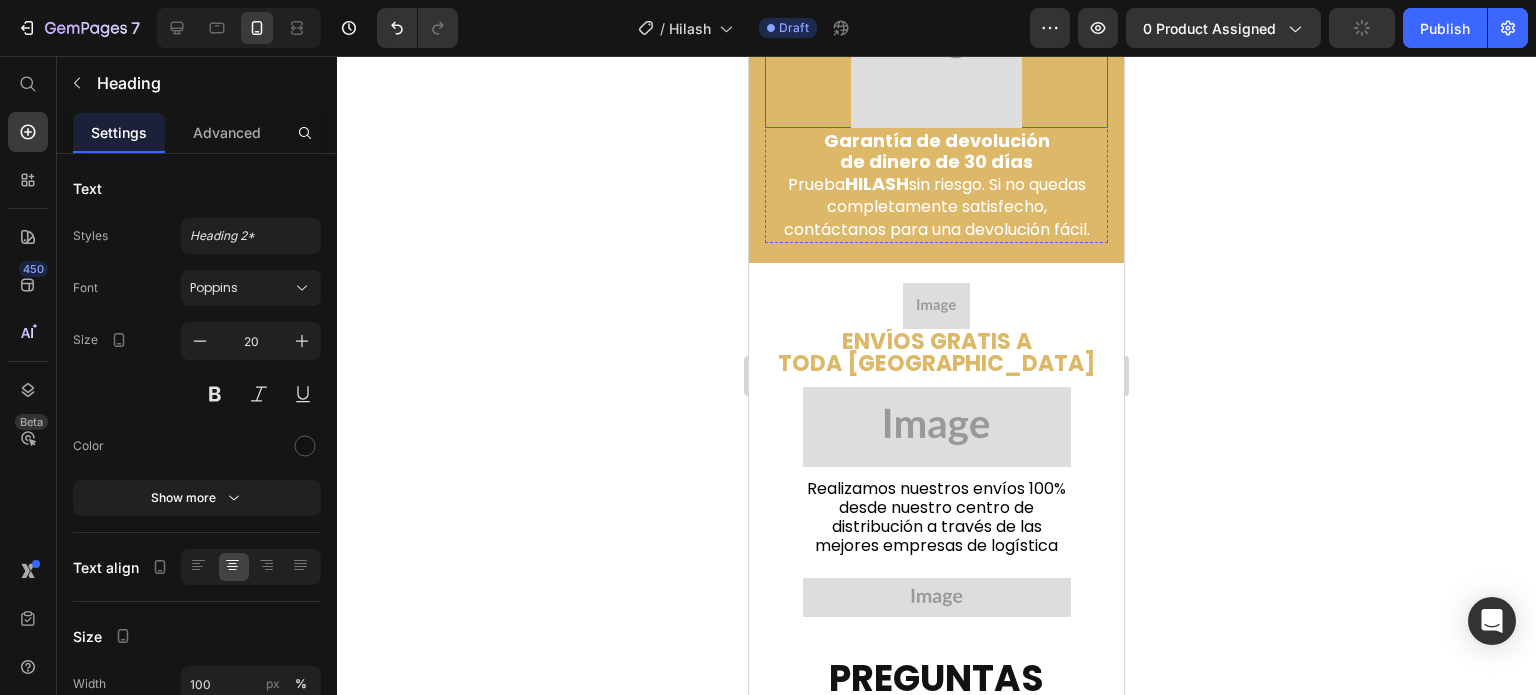 scroll, scrollTop: 5764, scrollLeft: 0, axis: vertical 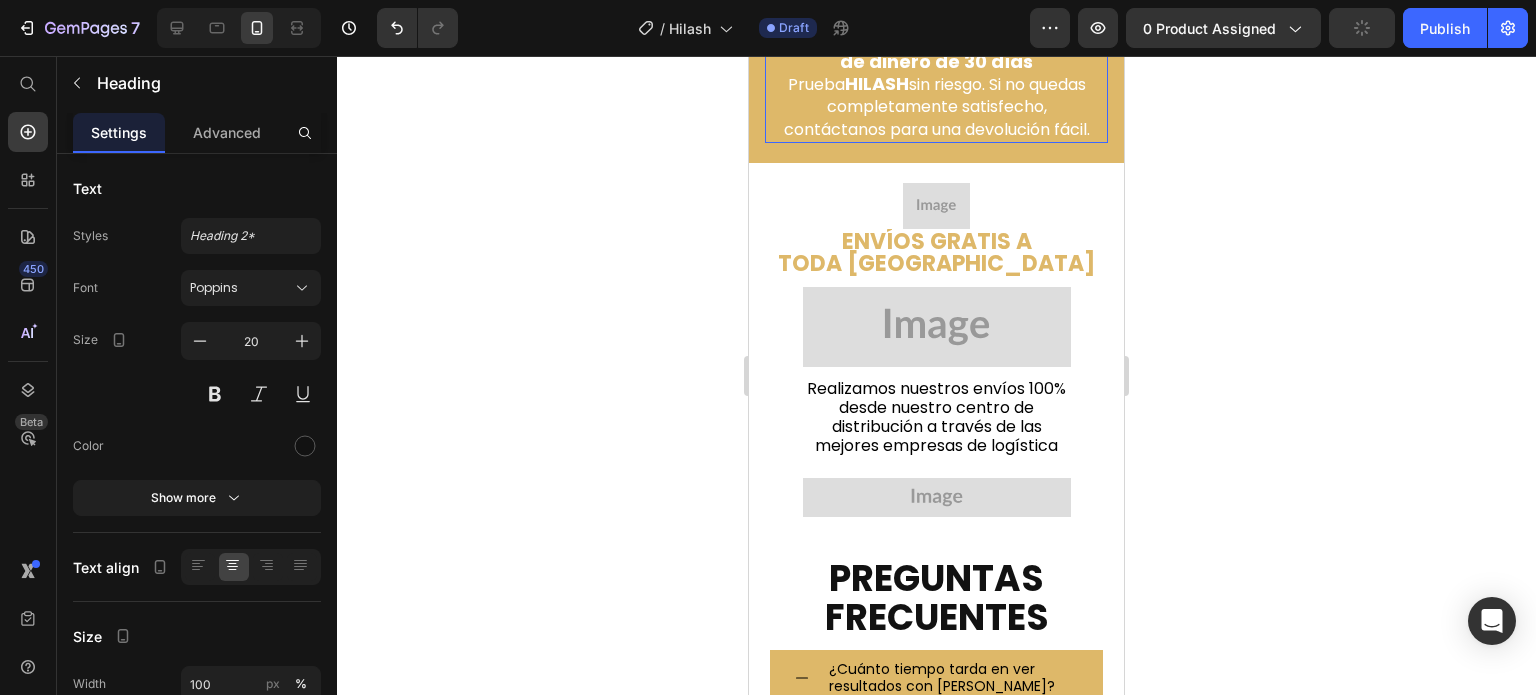 click on "HILASH" at bounding box center (877, 83) 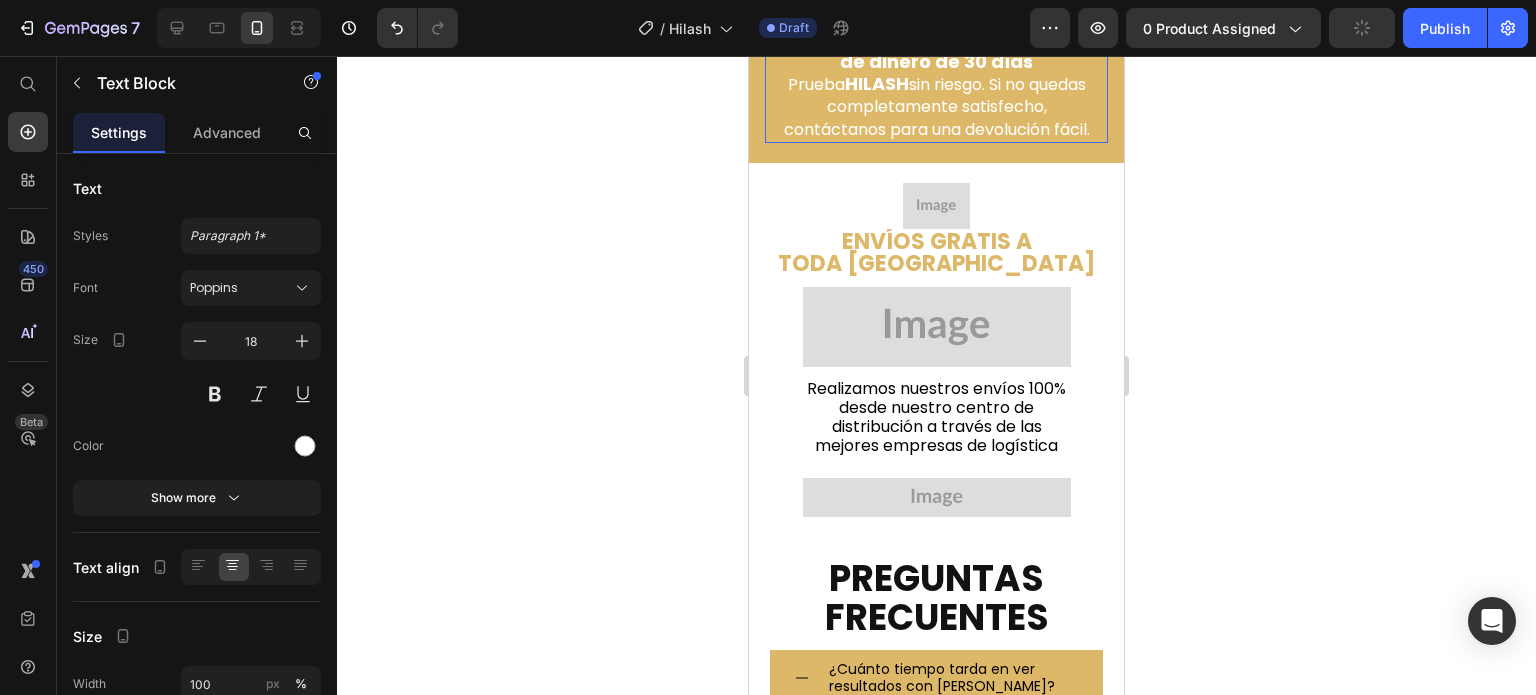 click on "HILASH" at bounding box center [877, 83] 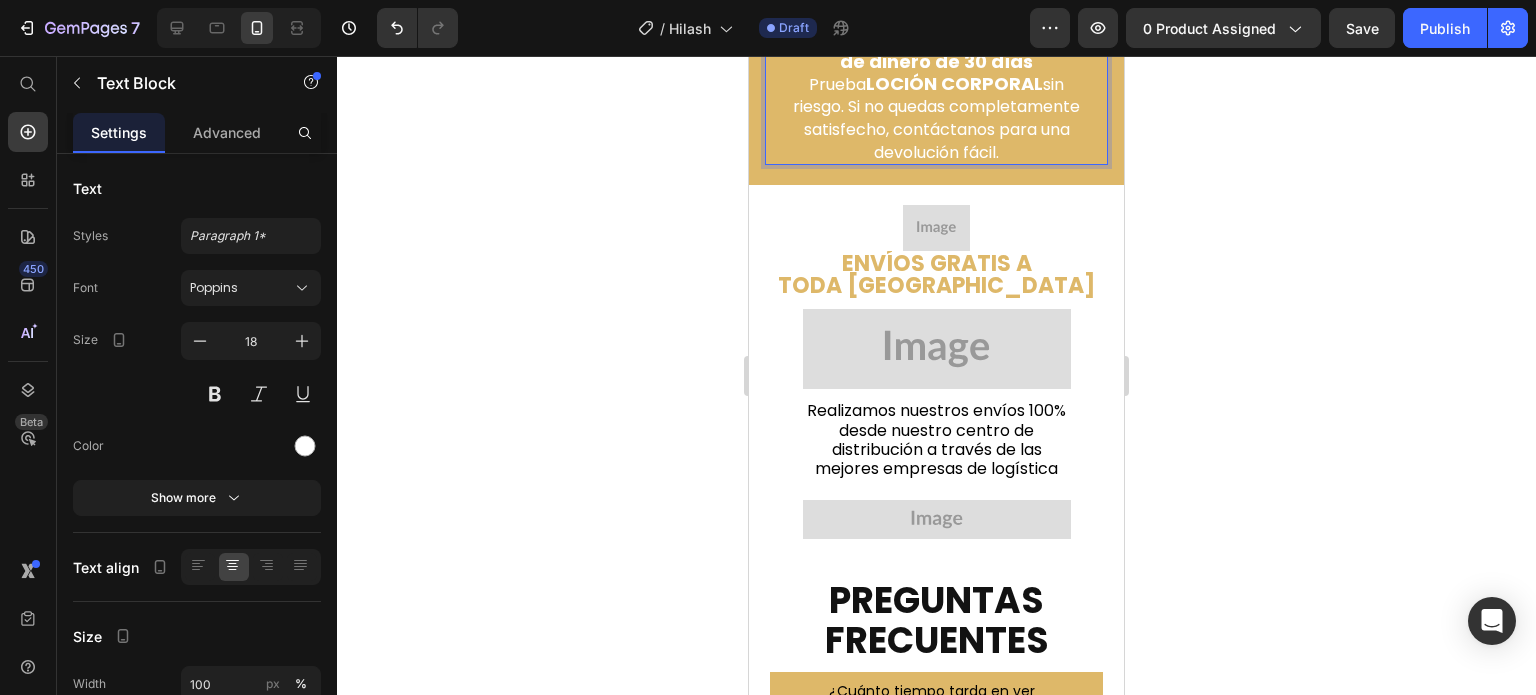 click on "Prueba" at bounding box center [837, 84] 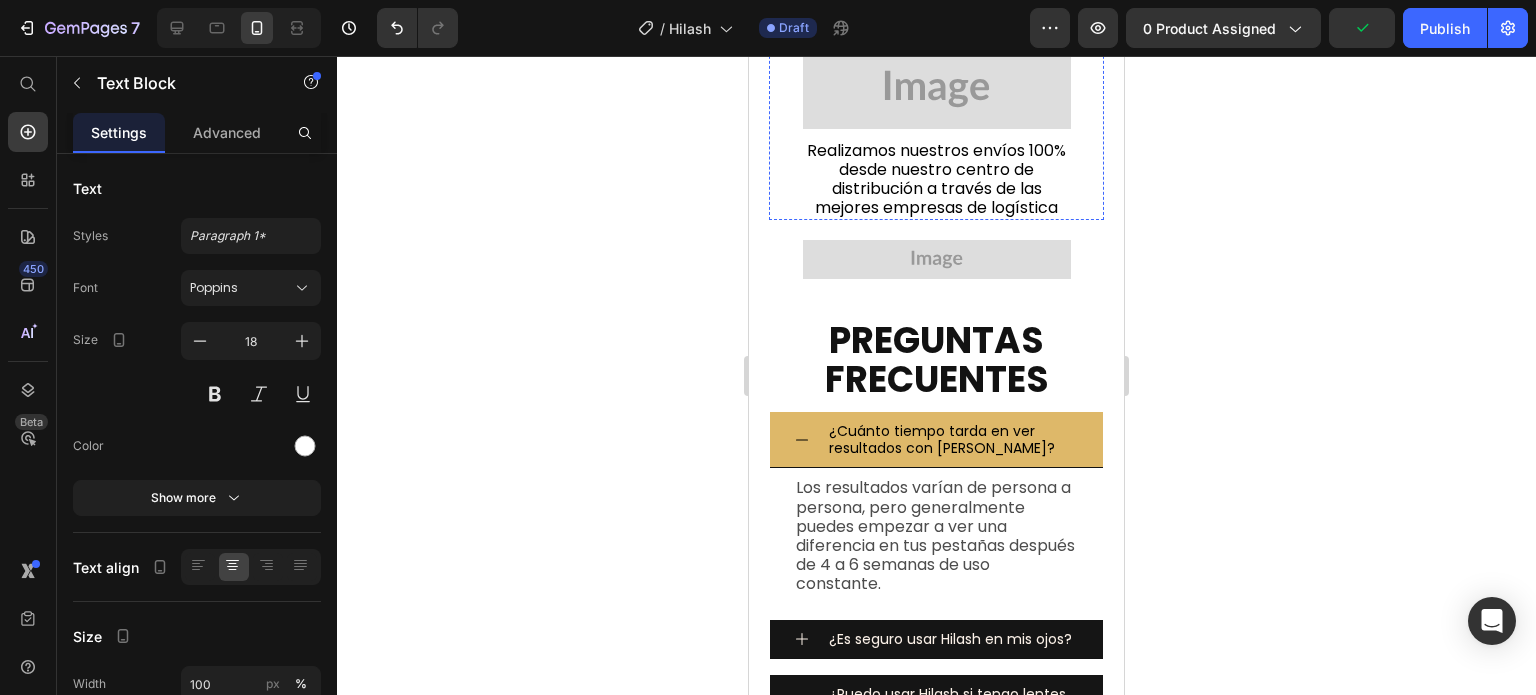scroll, scrollTop: 6464, scrollLeft: 0, axis: vertical 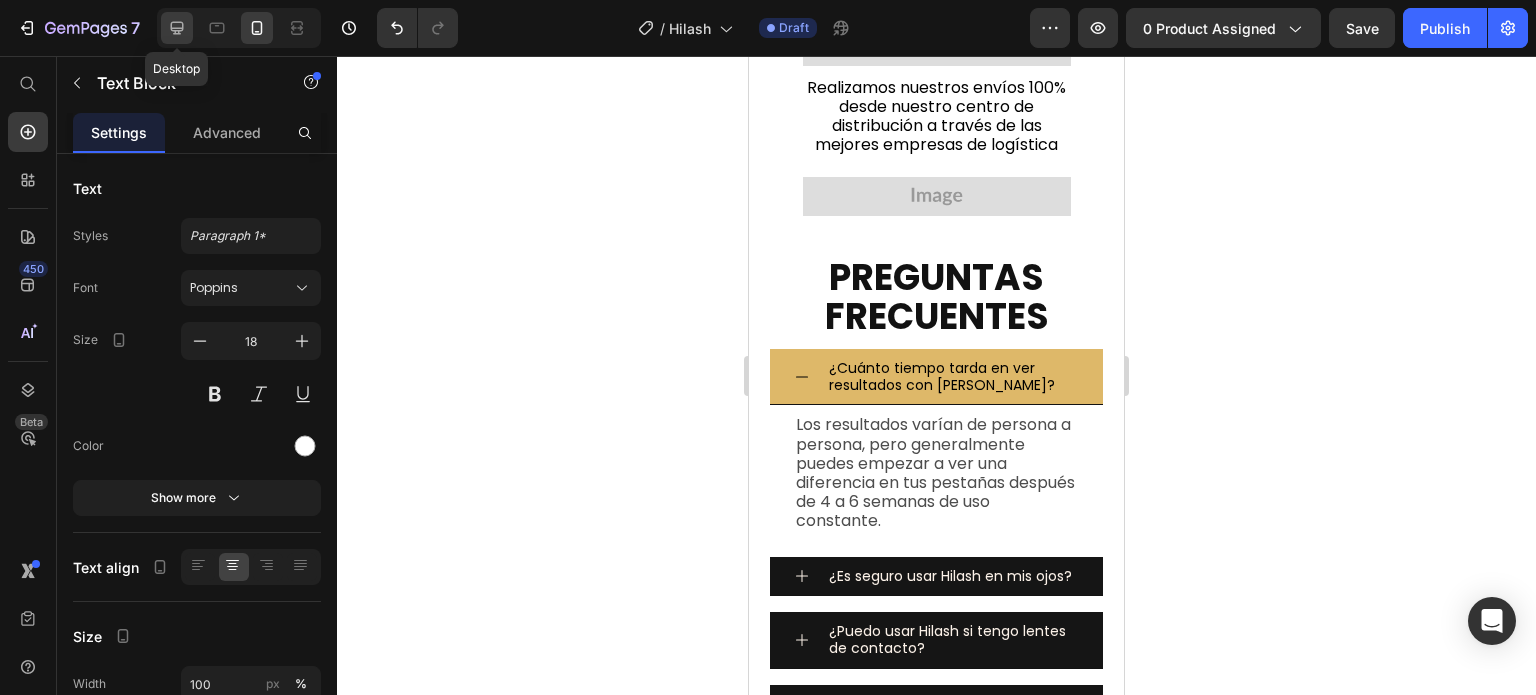 click 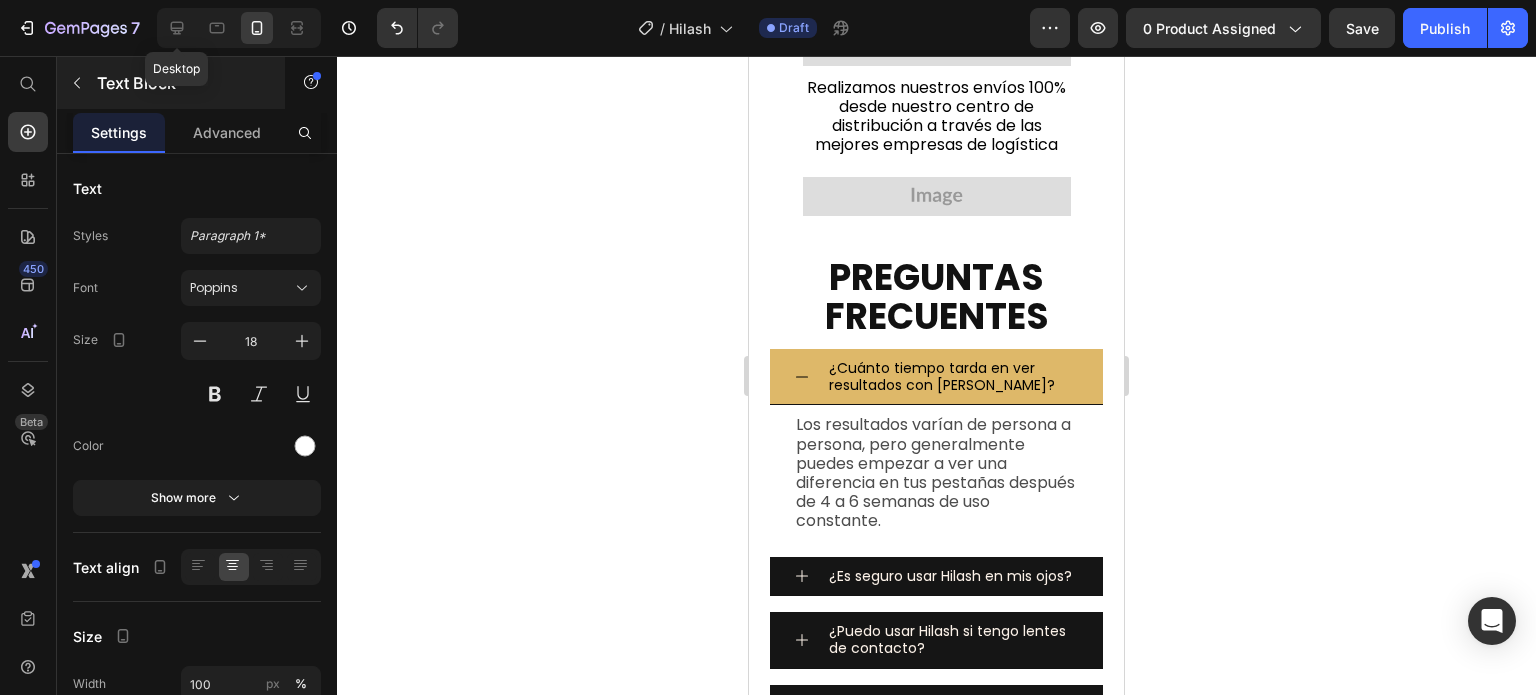 scroll, scrollTop: 6457, scrollLeft: 0, axis: vertical 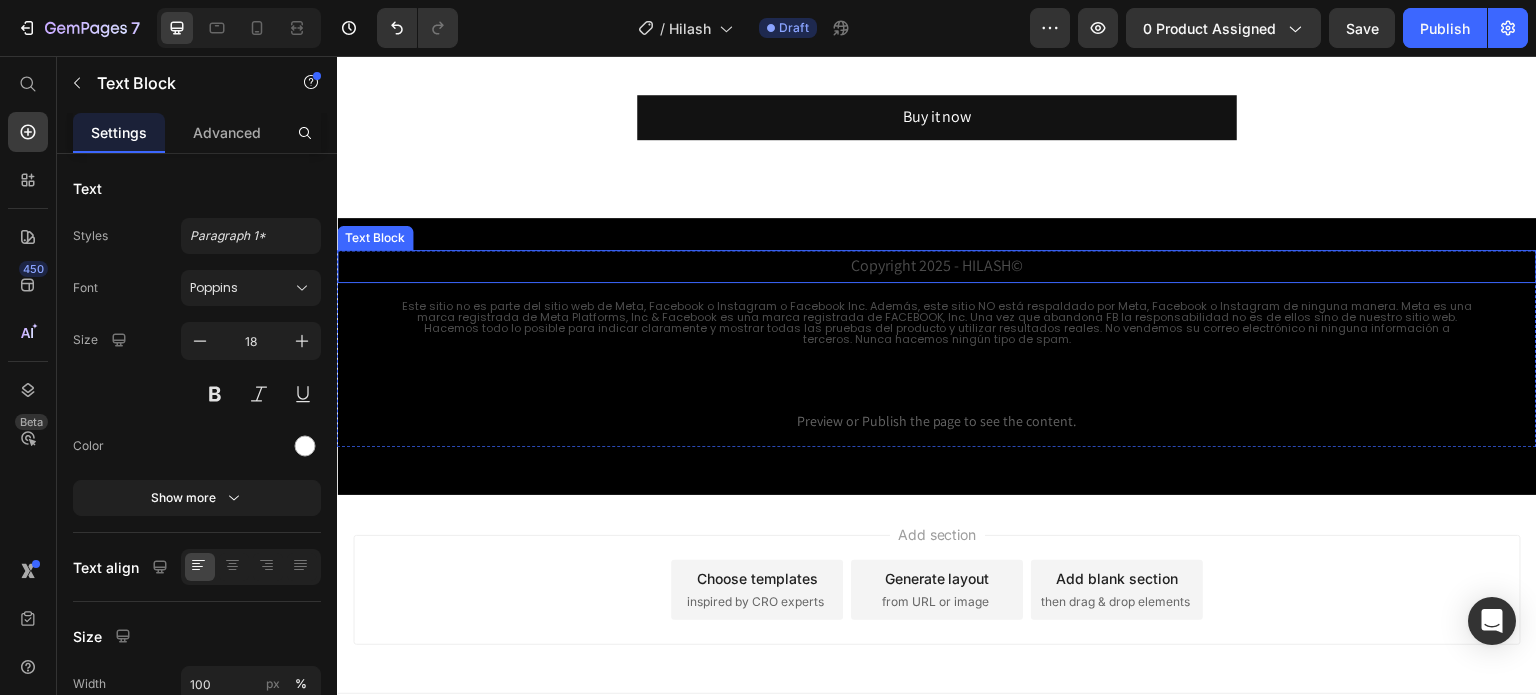 click on "Copyright 2025 - HILASH©" at bounding box center (937, 266) 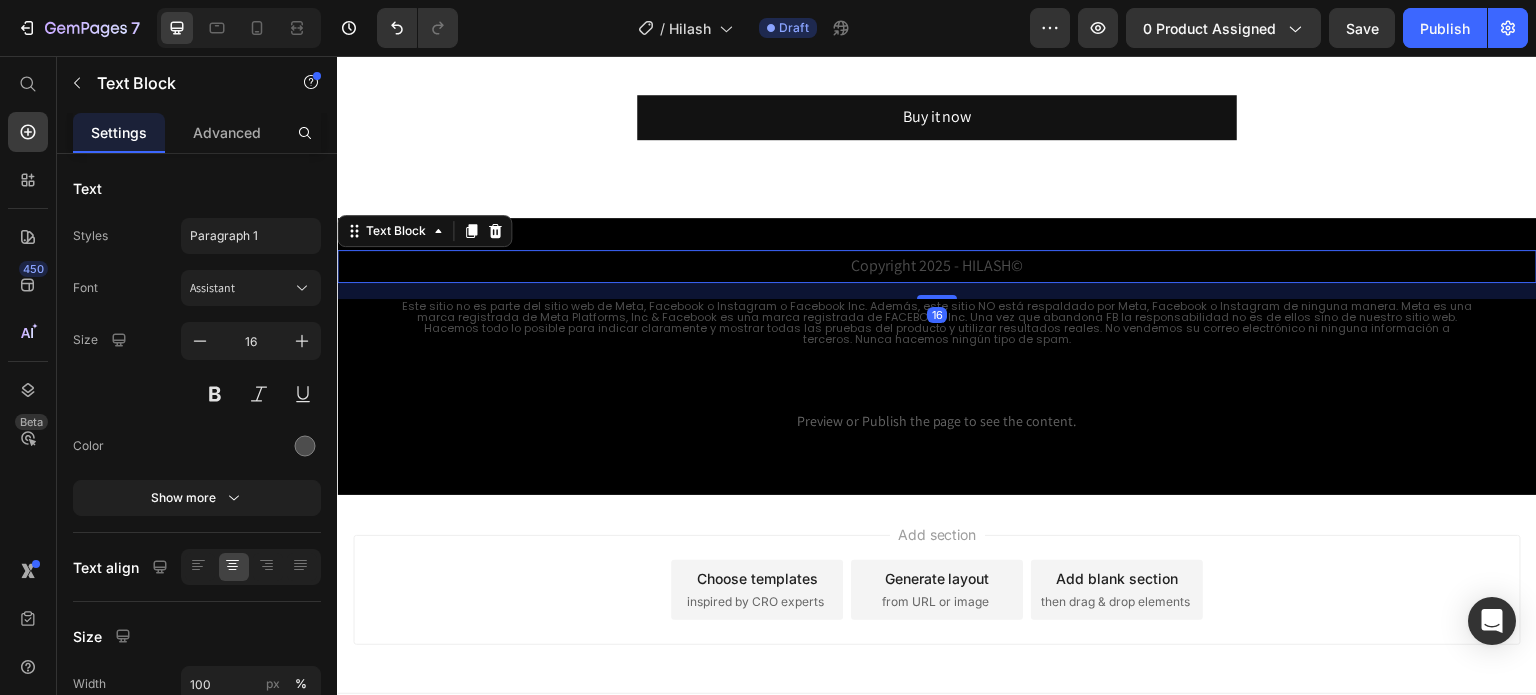 click on "Copyright 2025 - HILASH©" at bounding box center [937, 266] 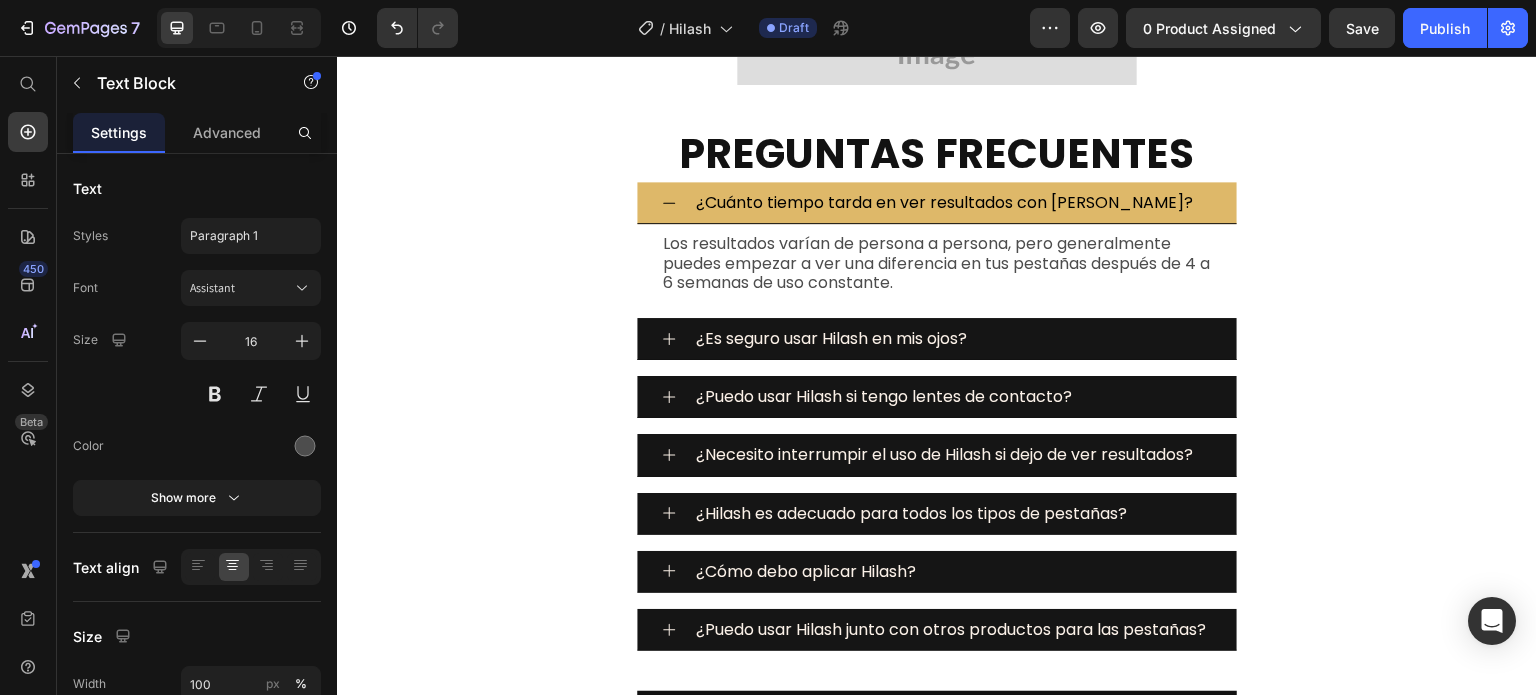 scroll, scrollTop: 5857, scrollLeft: 0, axis: vertical 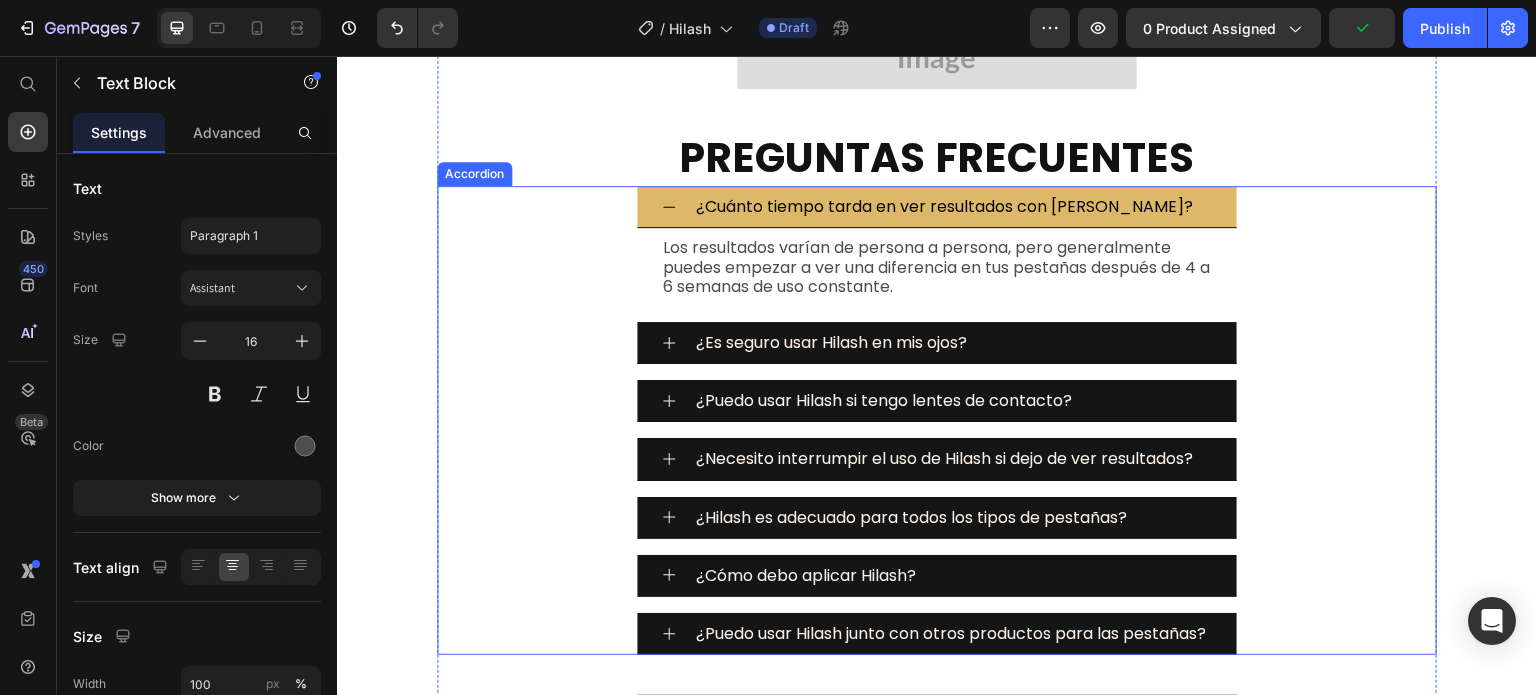 click on "Los resultados varían de persona a persona, pero generalmente puedes empezar a ver una diferencia en tus pestañas después de 4 a 6 semanas de uso constante. Text Block" at bounding box center [937, 267] 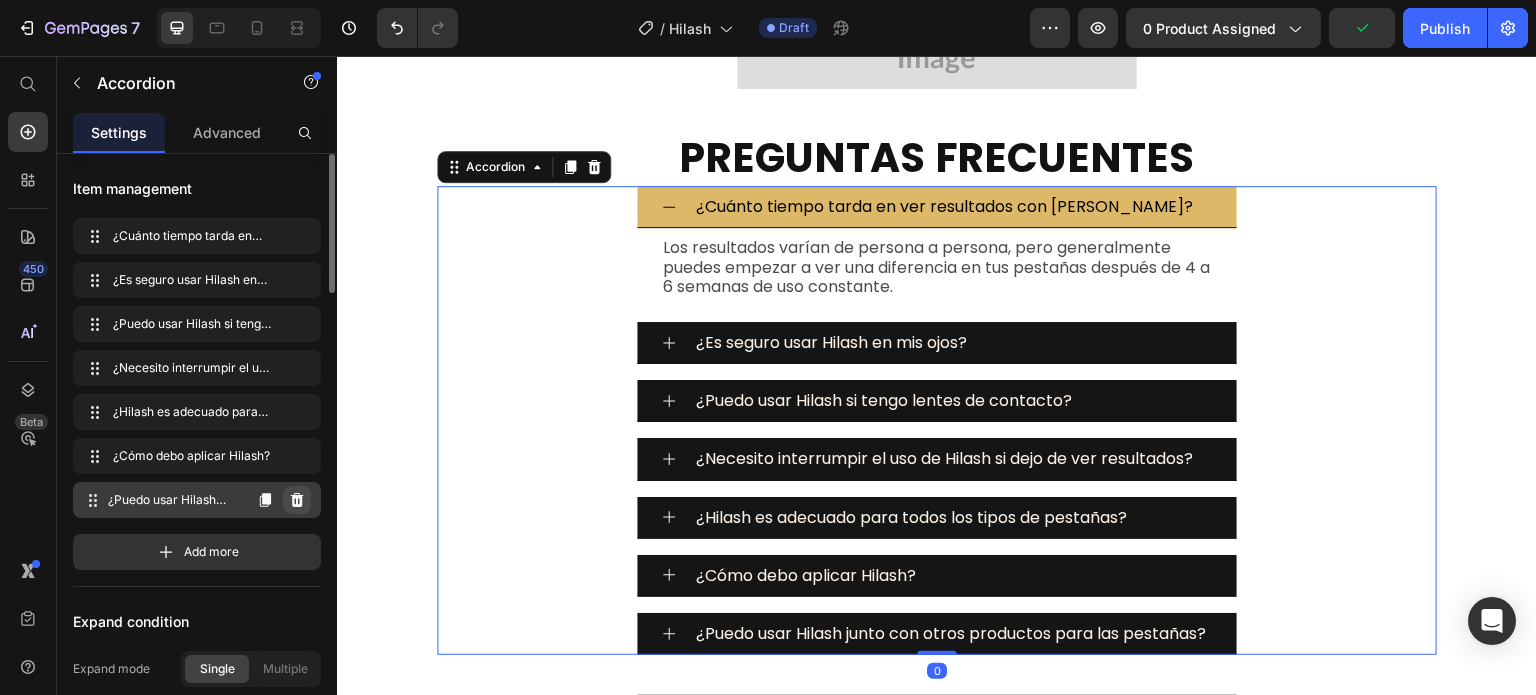 click 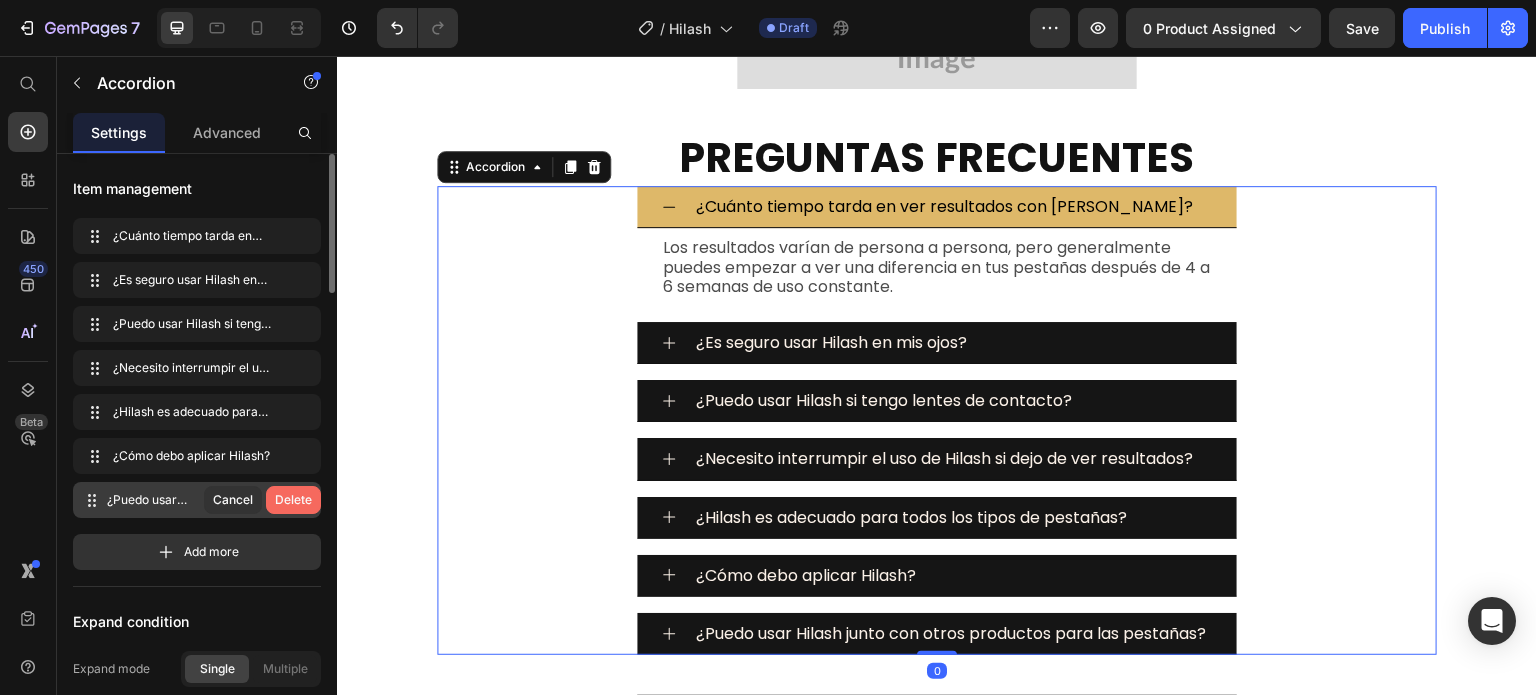 click on "Delete" at bounding box center (293, 500) 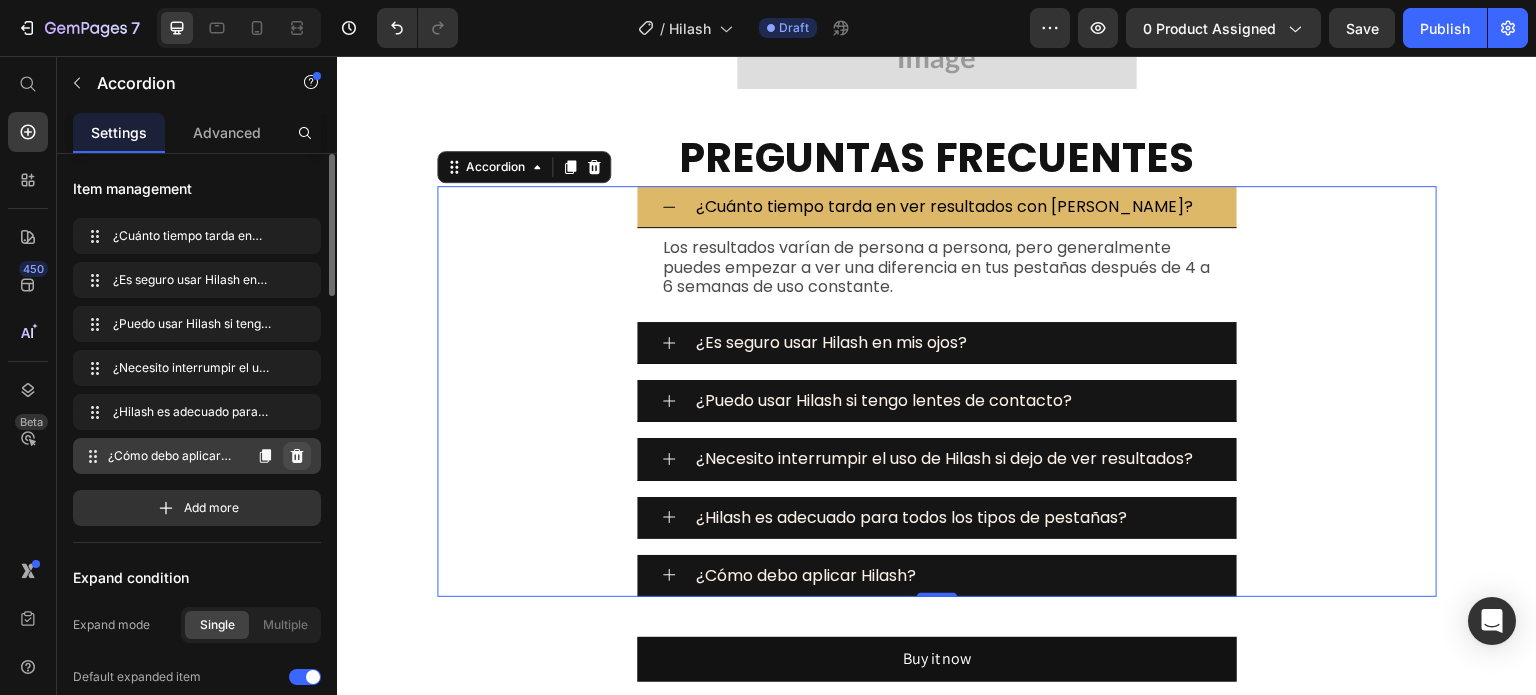 click 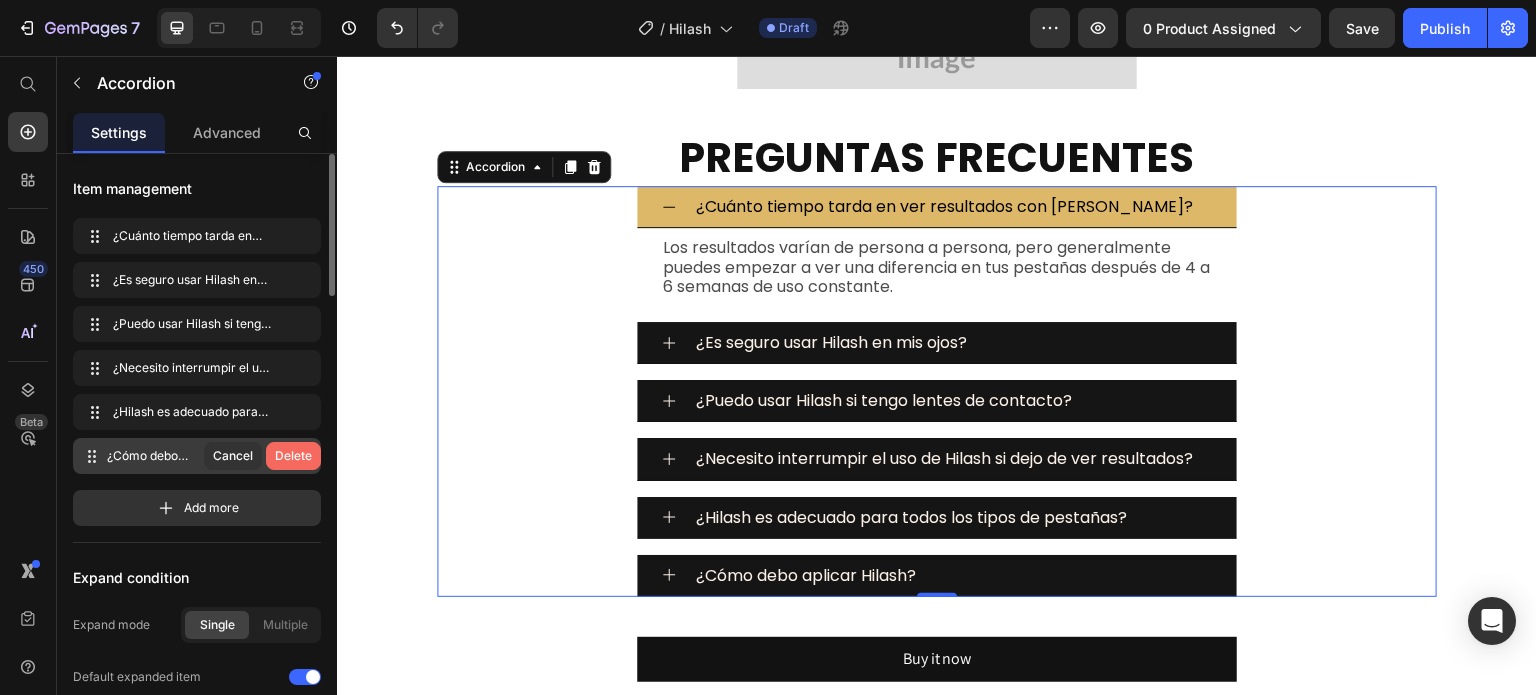 click on "Delete" at bounding box center [293, 456] 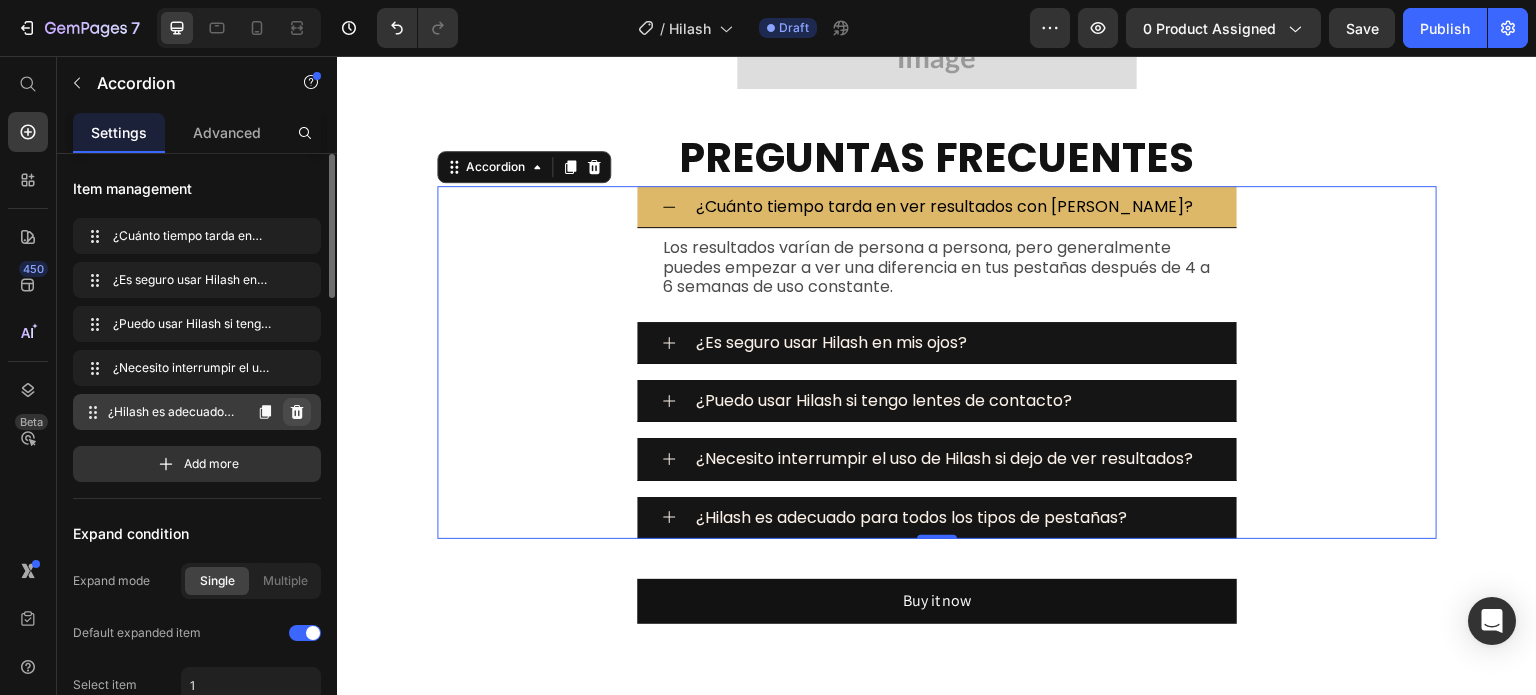 click 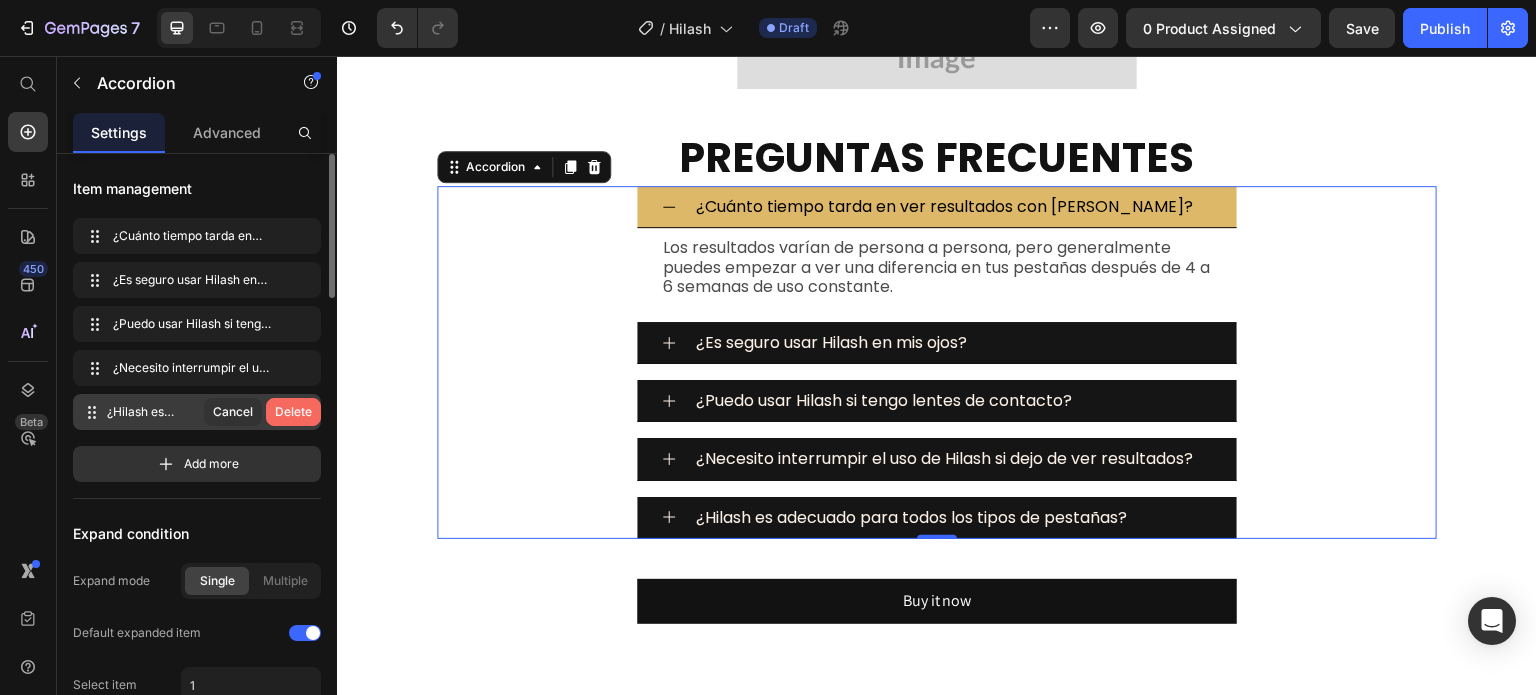 click on "Delete" at bounding box center (293, 412) 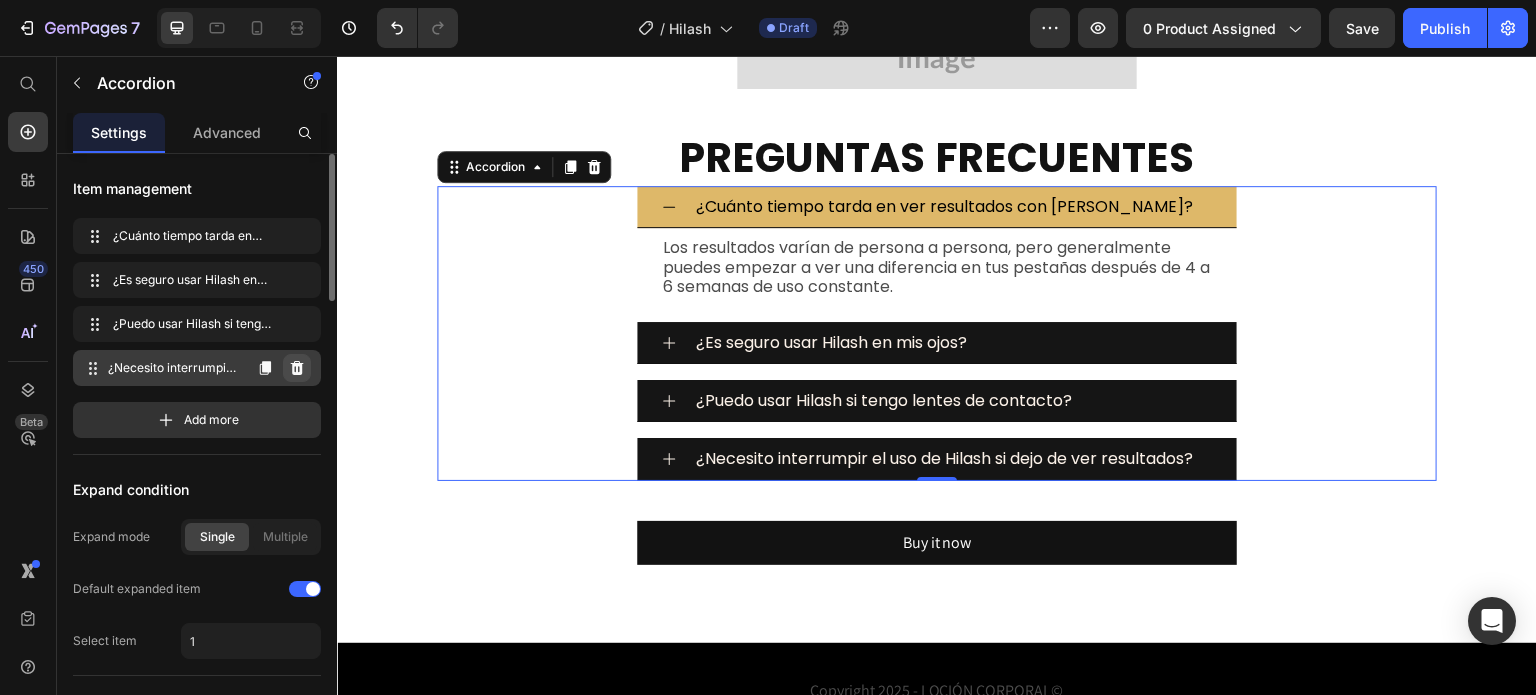 click 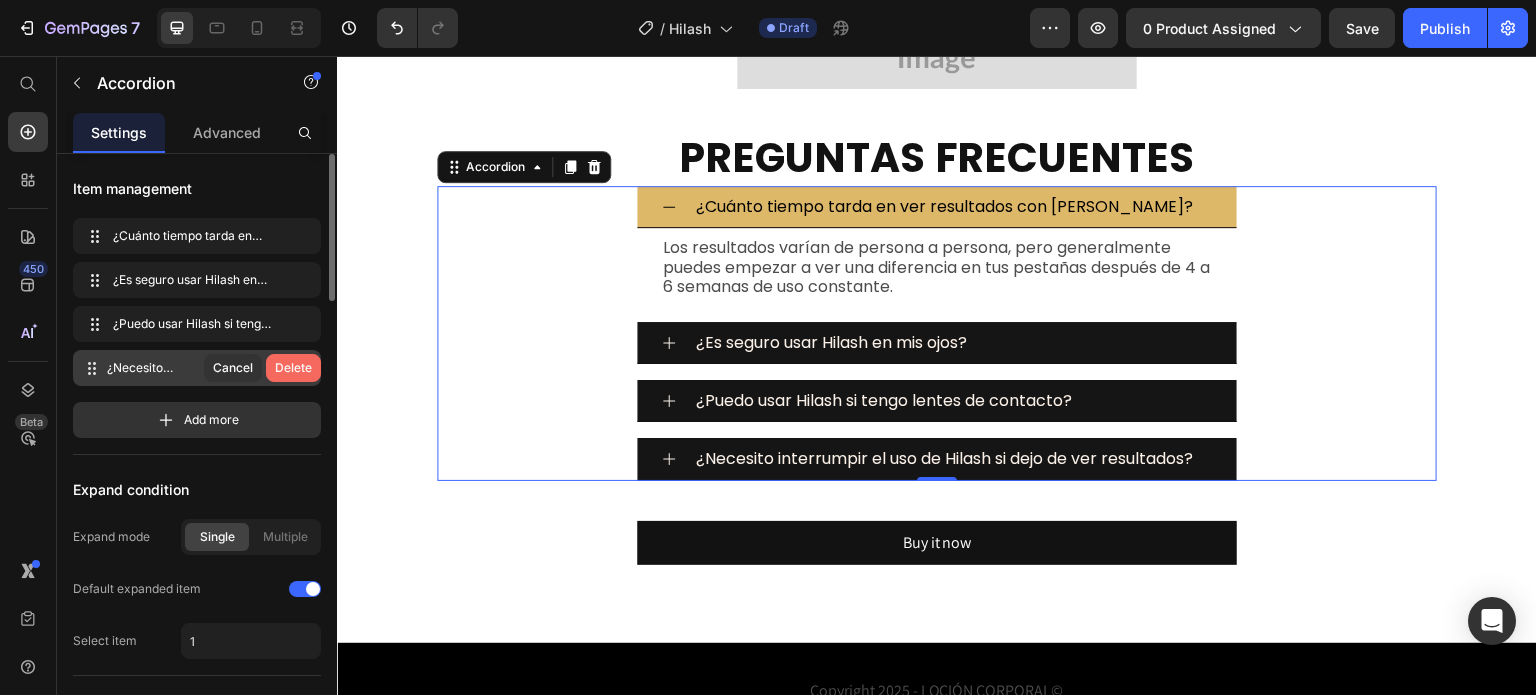 click on "Delete" at bounding box center (293, 368) 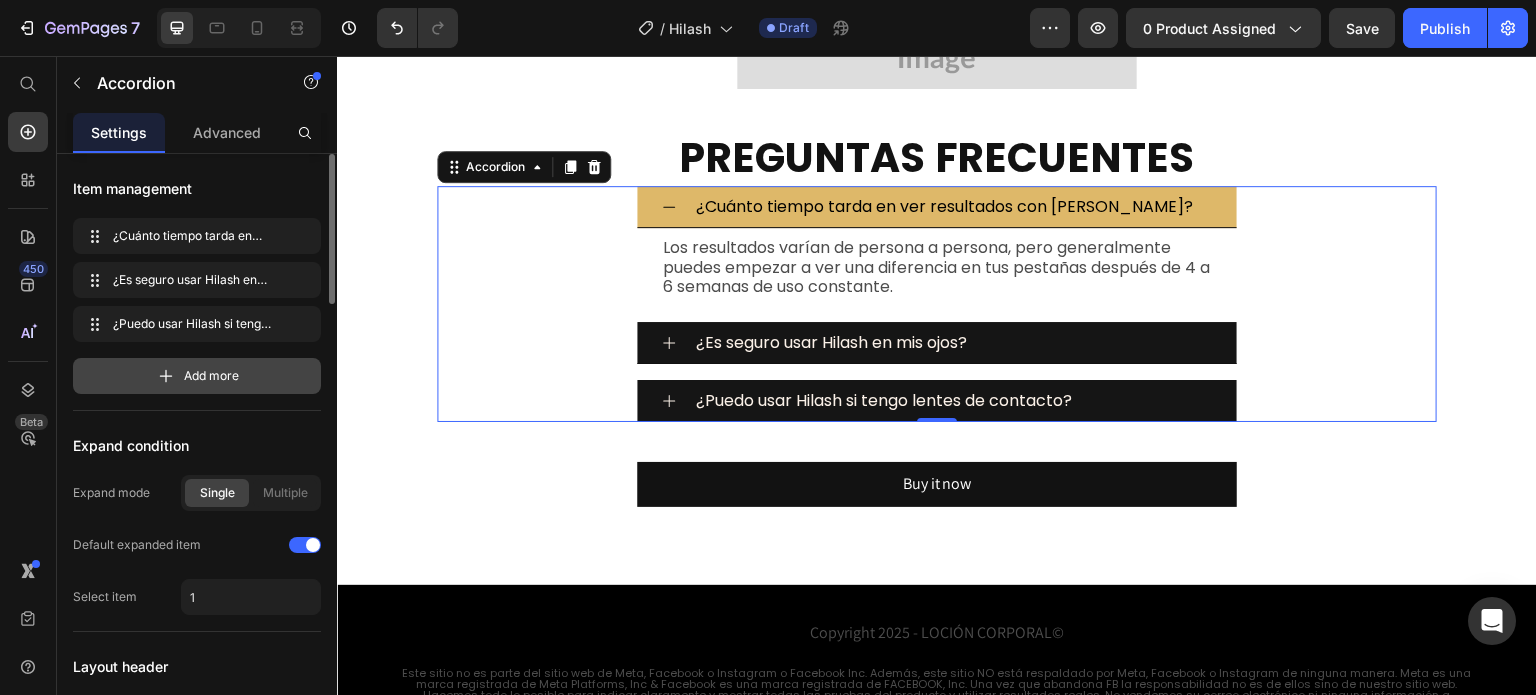 click on "Add more" at bounding box center (197, 376) 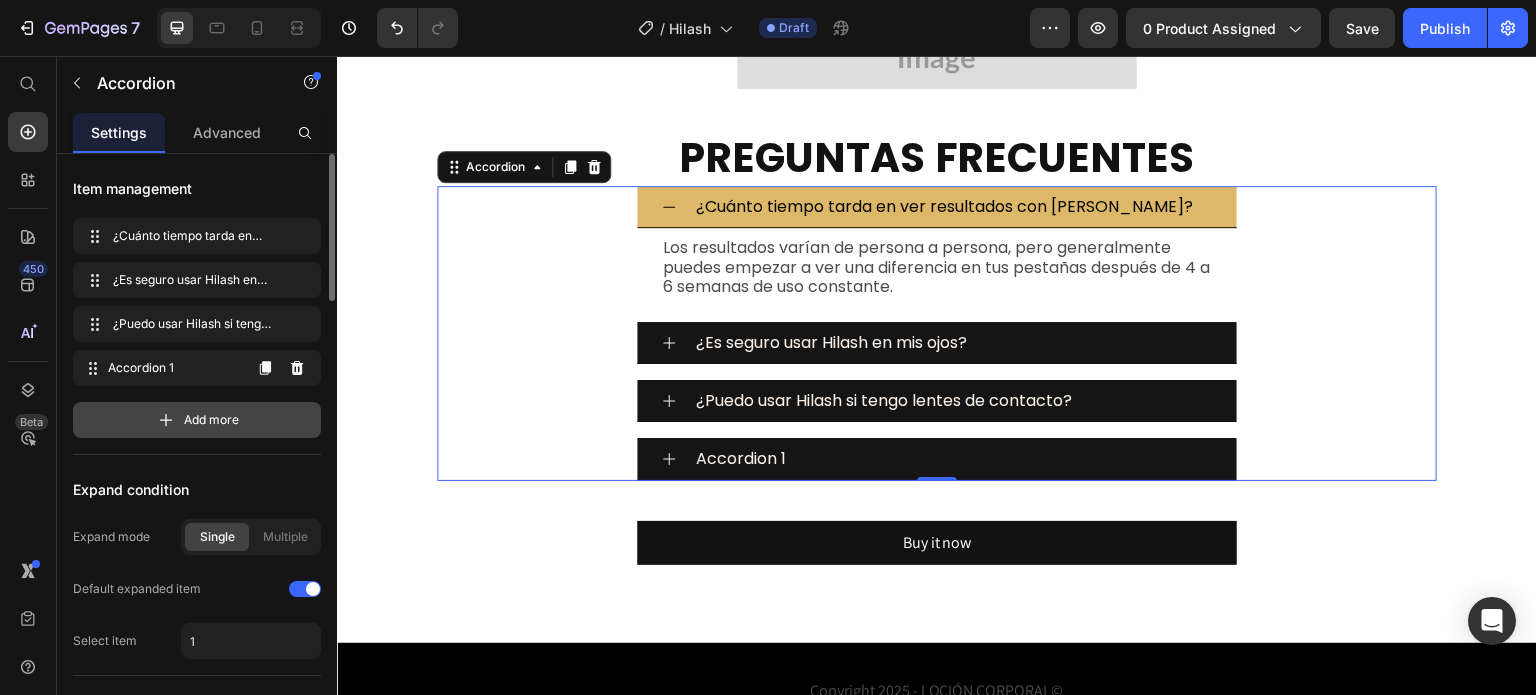 click 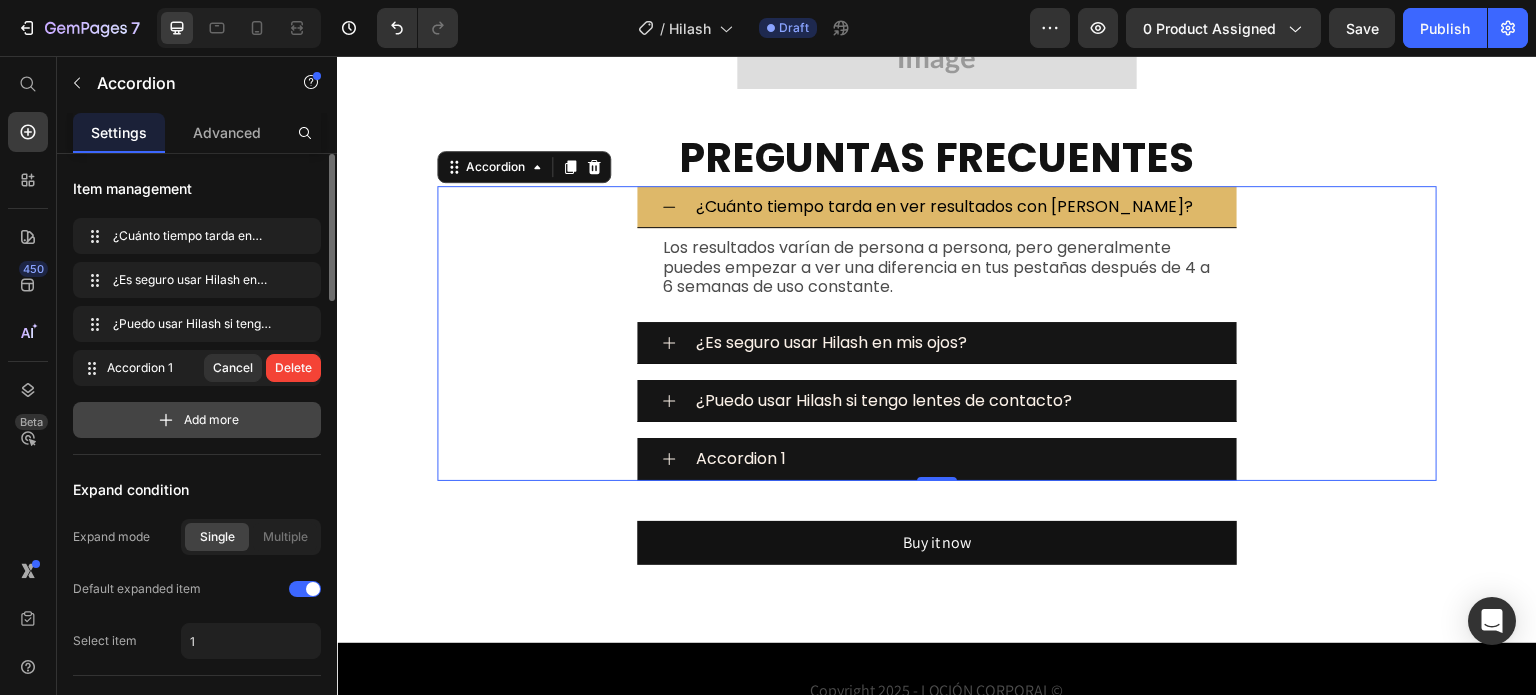 click on "Delete" at bounding box center [293, 368] 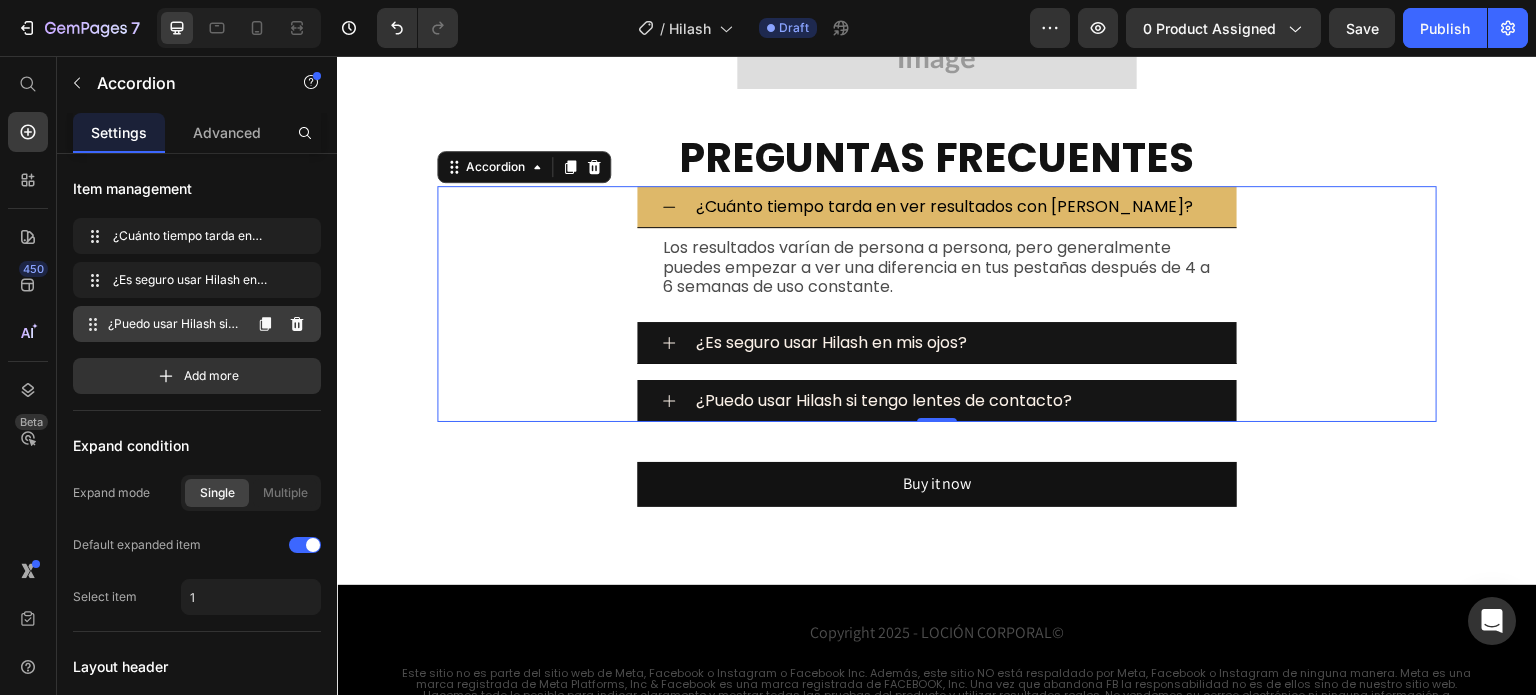 click 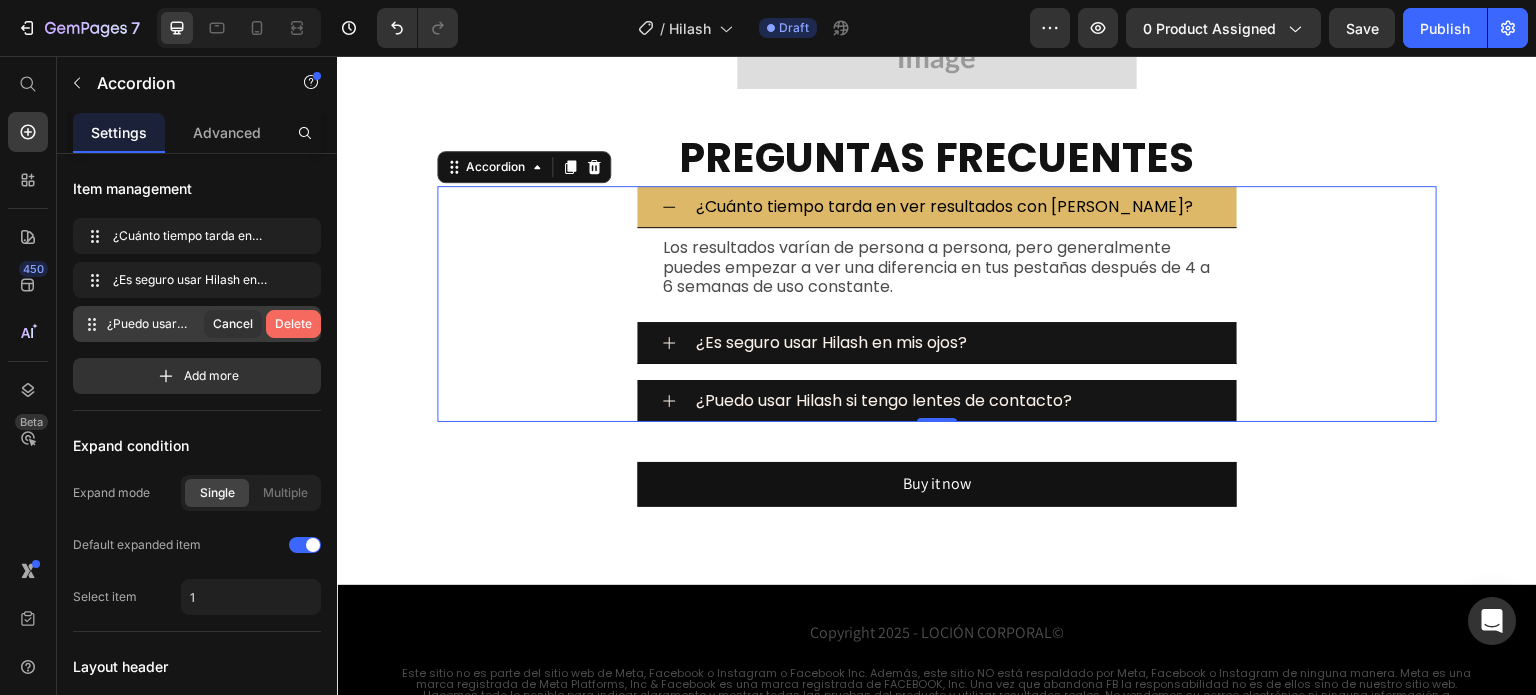 click on "Delete" at bounding box center [293, 324] 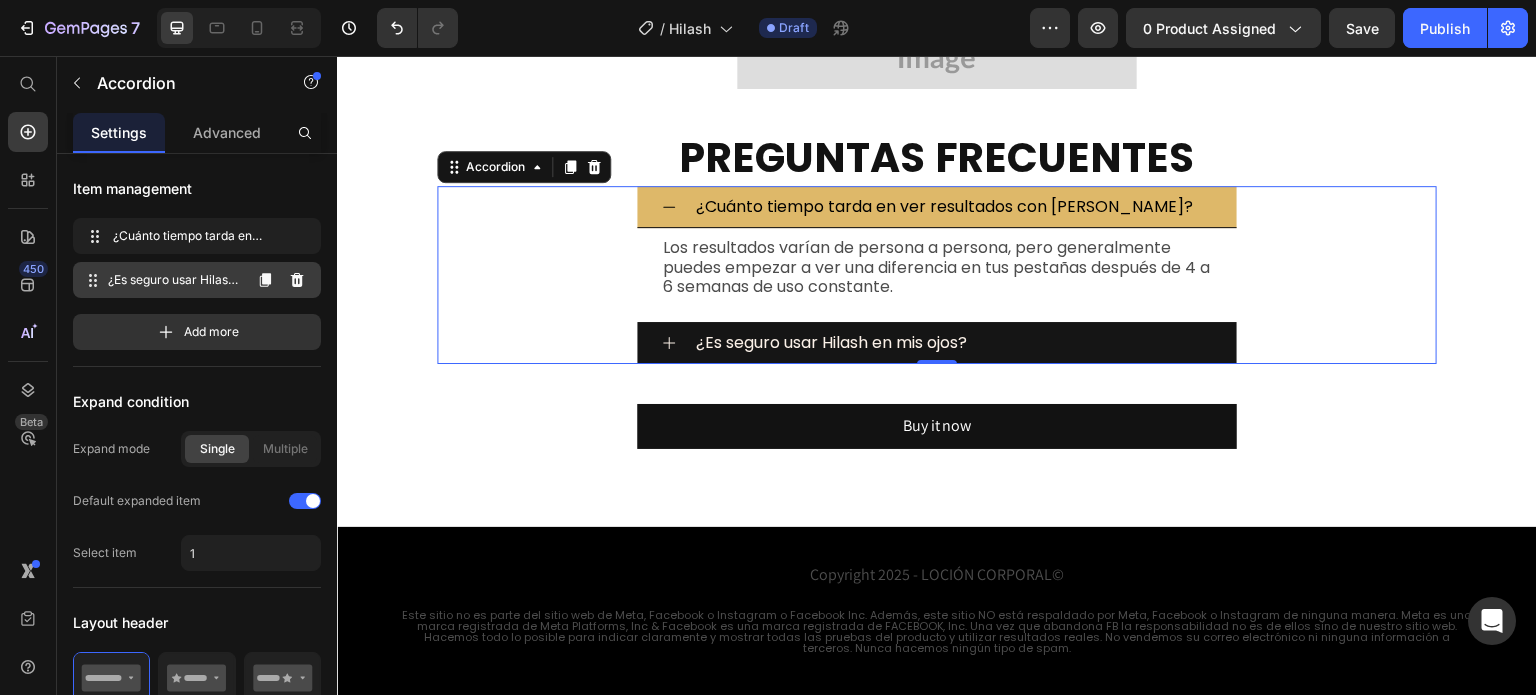 click 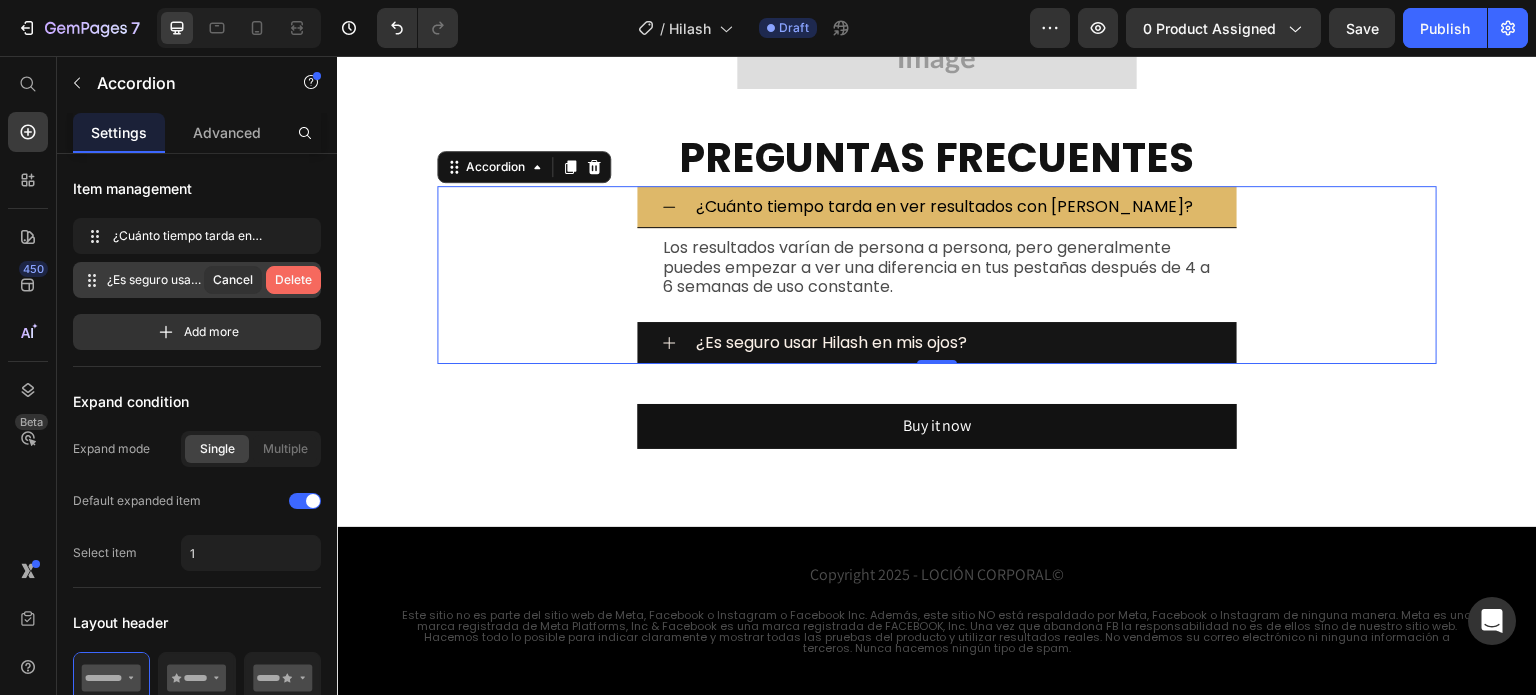 click on "Delete" at bounding box center [293, 280] 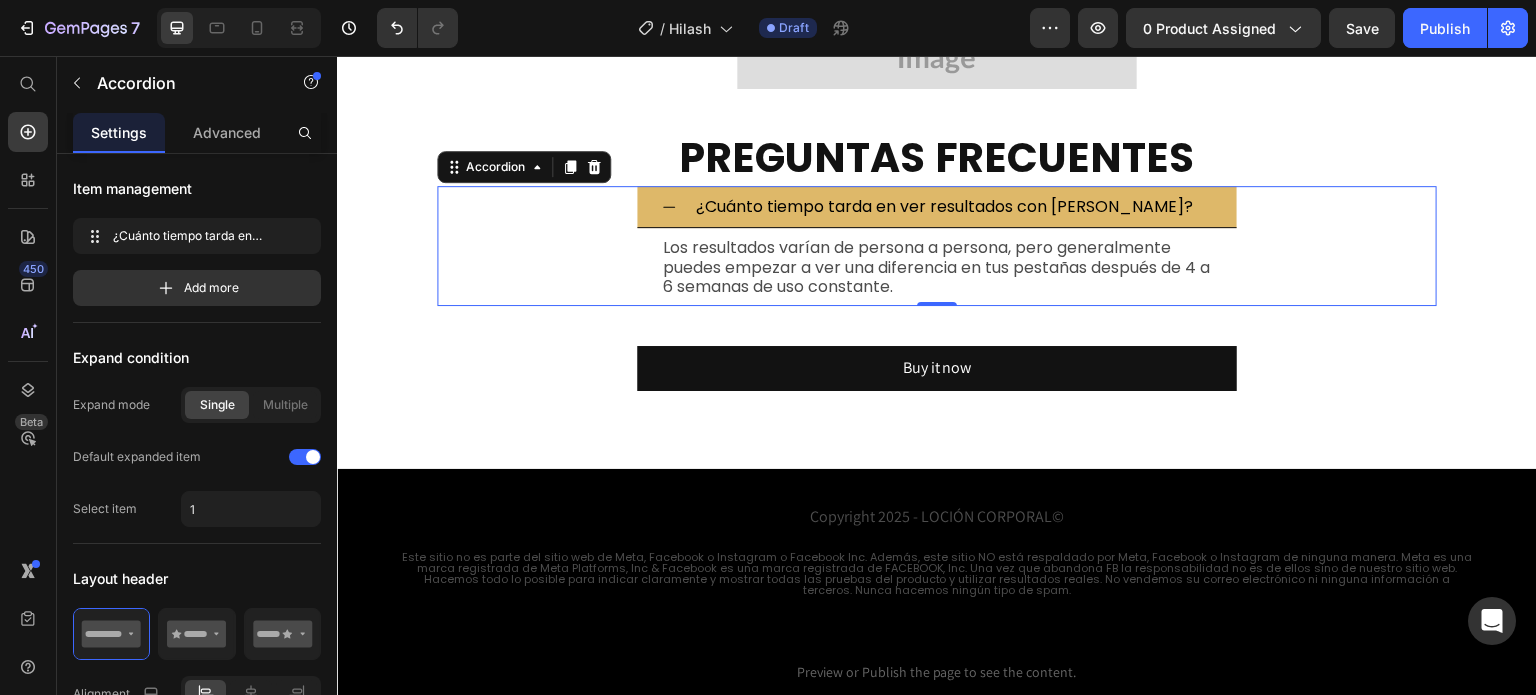click on "¿Cuánto tiempo tarda en ver resultados con Hilash?" at bounding box center (944, 206) 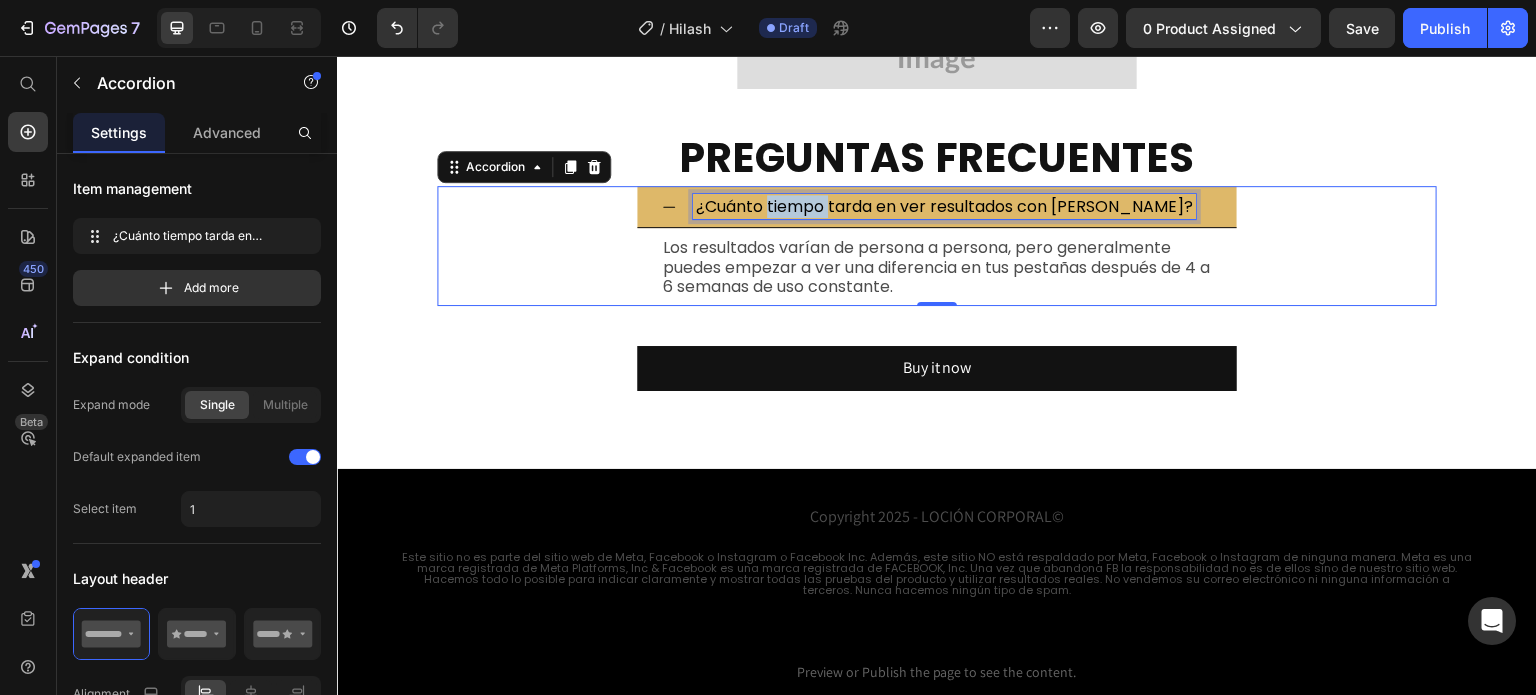 click on "¿Cuánto tiempo tarda en ver resultados con Hilash?" at bounding box center [944, 206] 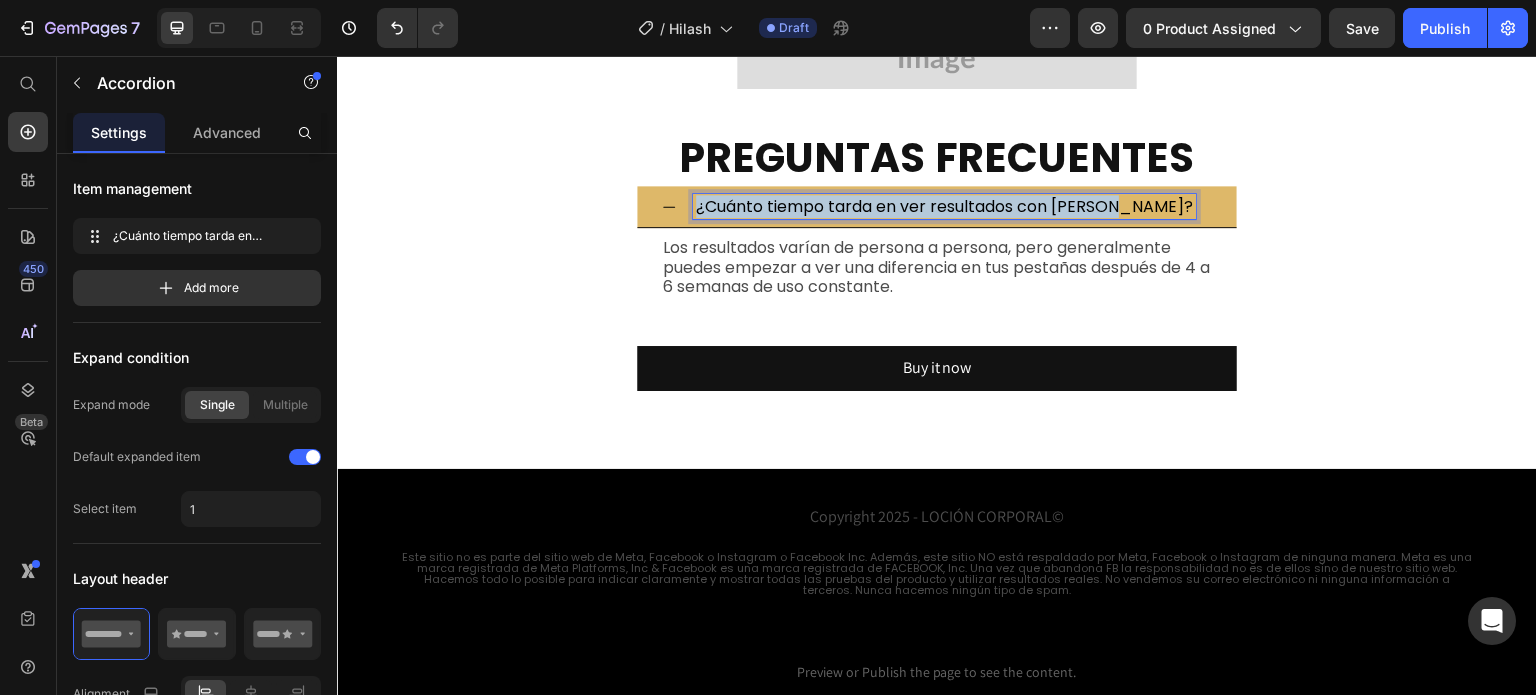 click on "¿Cuánto tiempo tarda en ver resultados con Hilash?" at bounding box center (944, 206) 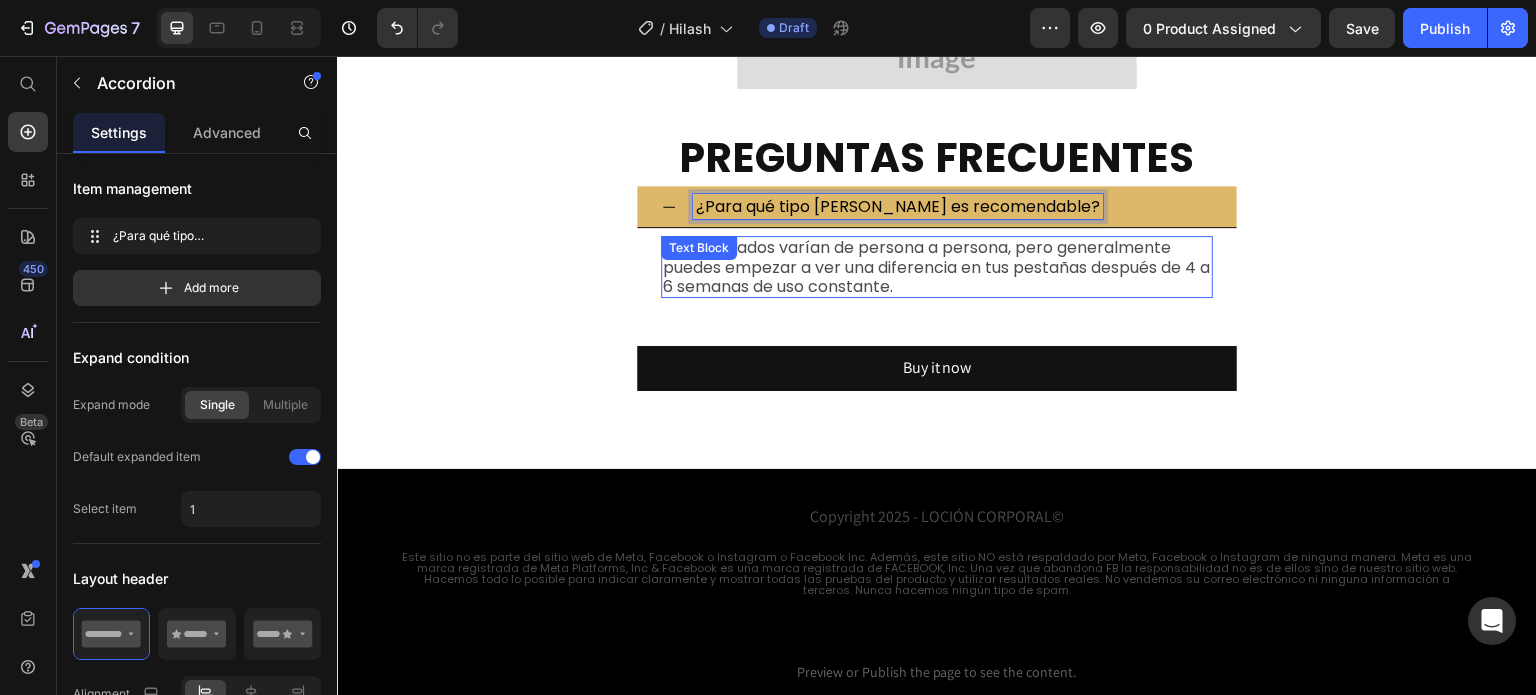 click on "Los resultados varían de persona a persona, pero generalmente puedes empezar a ver una diferencia en tus pestañas después de 4 a 6 semanas de uso constante." at bounding box center [937, 267] 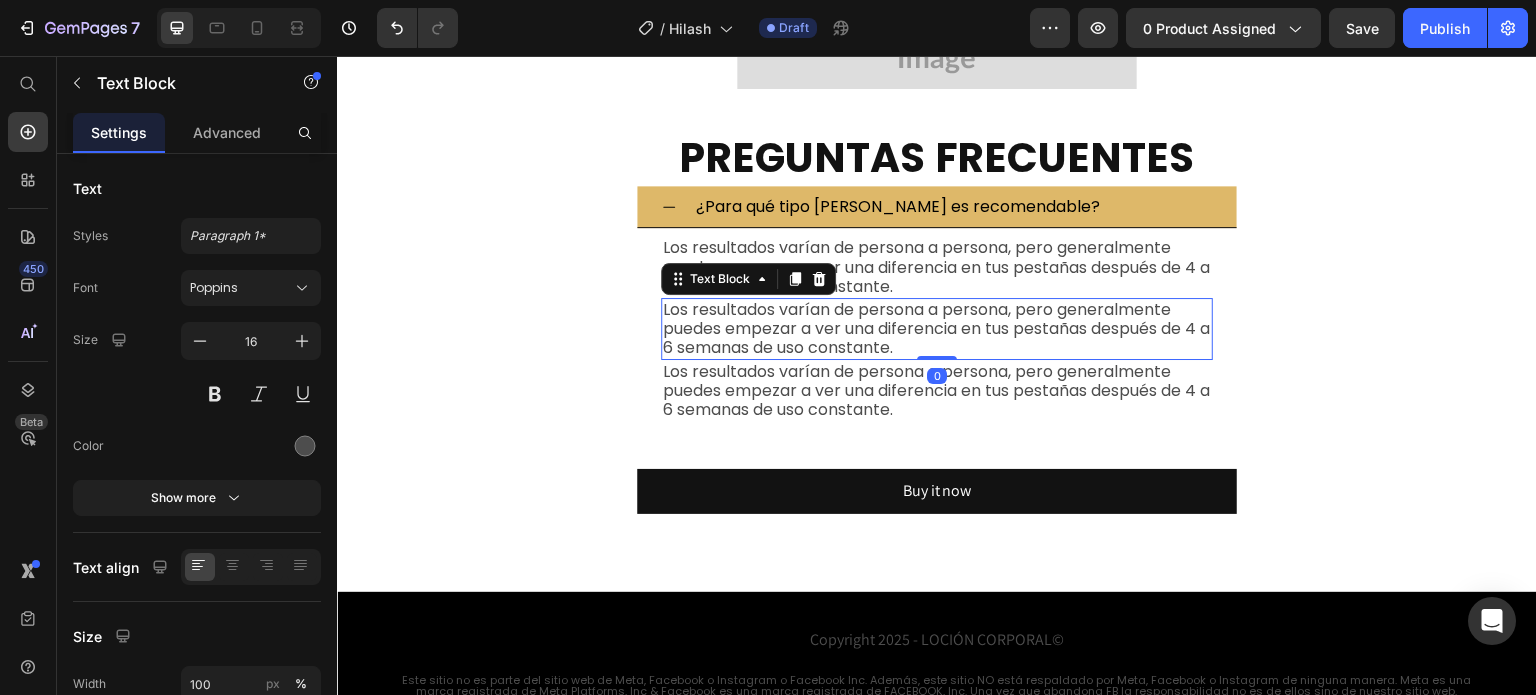click on "Los resultados varían de persona a persona, pero generalmente puedes empezar a ver una diferencia en tus pestañas después de 4 a 6 semanas de uso constante." at bounding box center (937, 329) 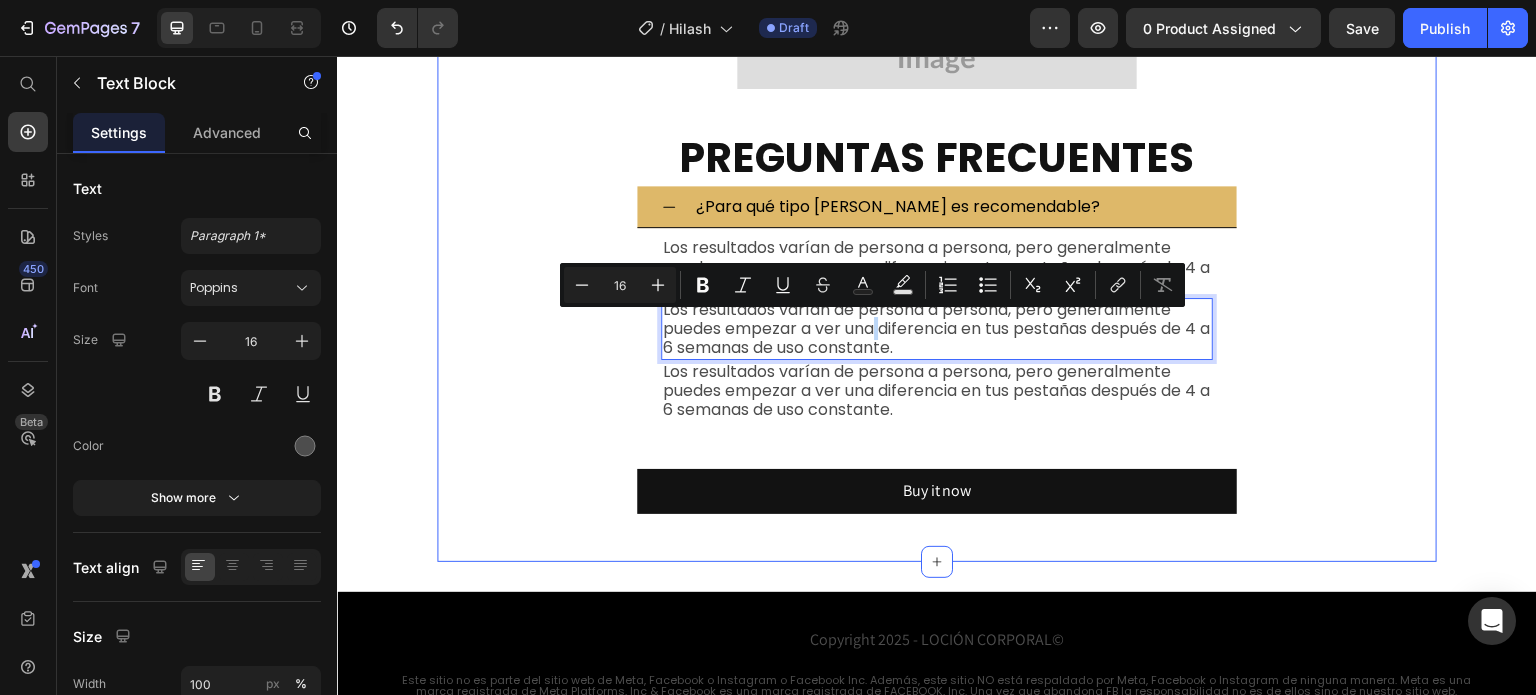 click on "Los resultados varían de persona a persona, pero generalmente puedes empezar a ver una diferencia en tus pestañas después de 4 a 6 semanas de uso constante." at bounding box center [937, 391] 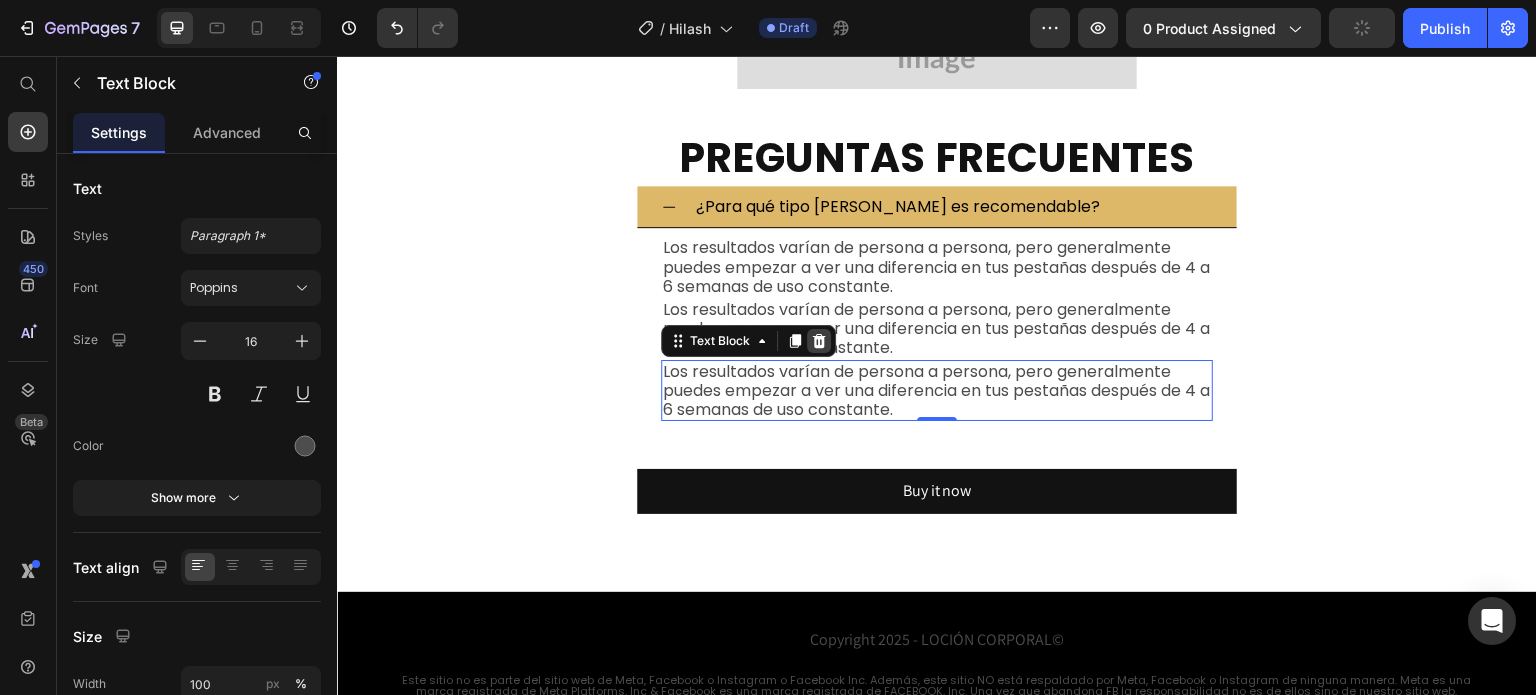 click at bounding box center (819, 341) 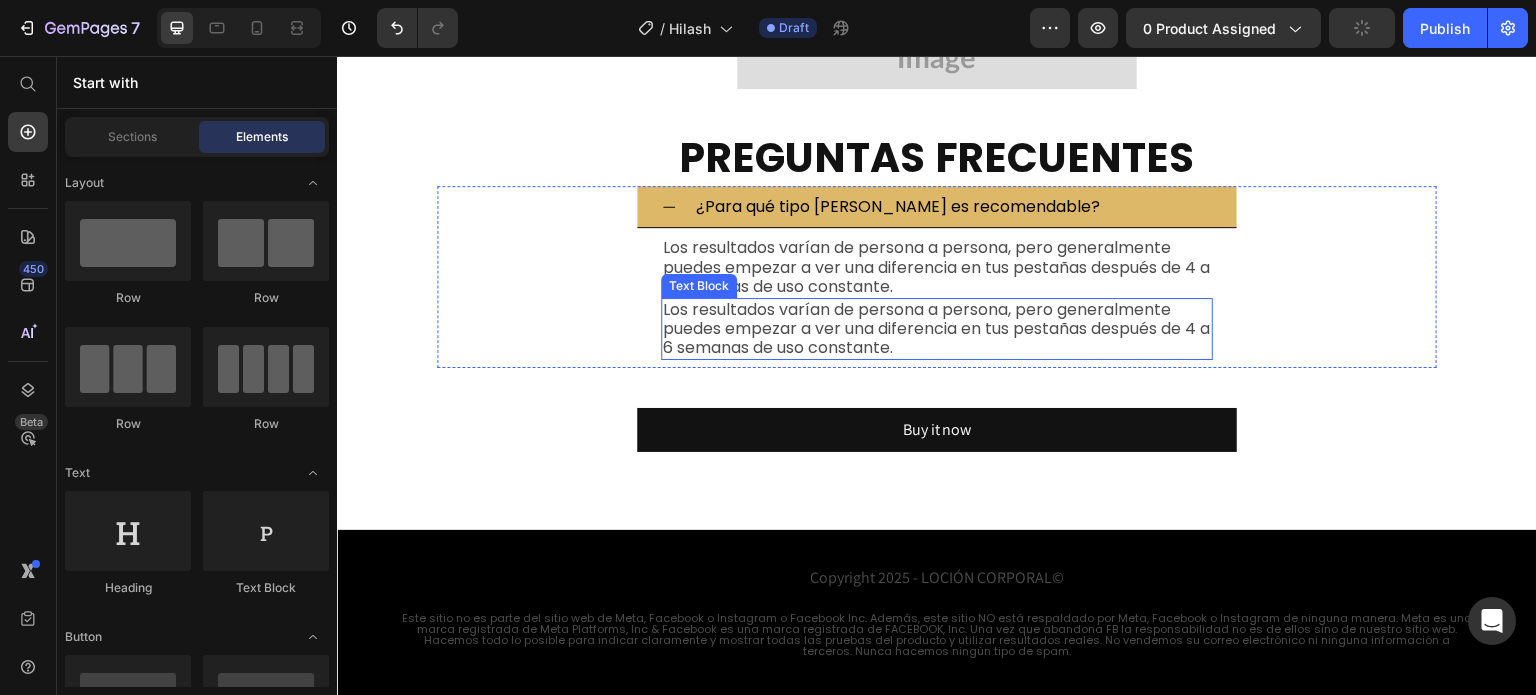 click on "Los resultados varían de persona a persona, pero generalmente puedes empezar a ver una diferencia en tus pestañas después de 4 a 6 semanas de uso constante." at bounding box center [937, 329] 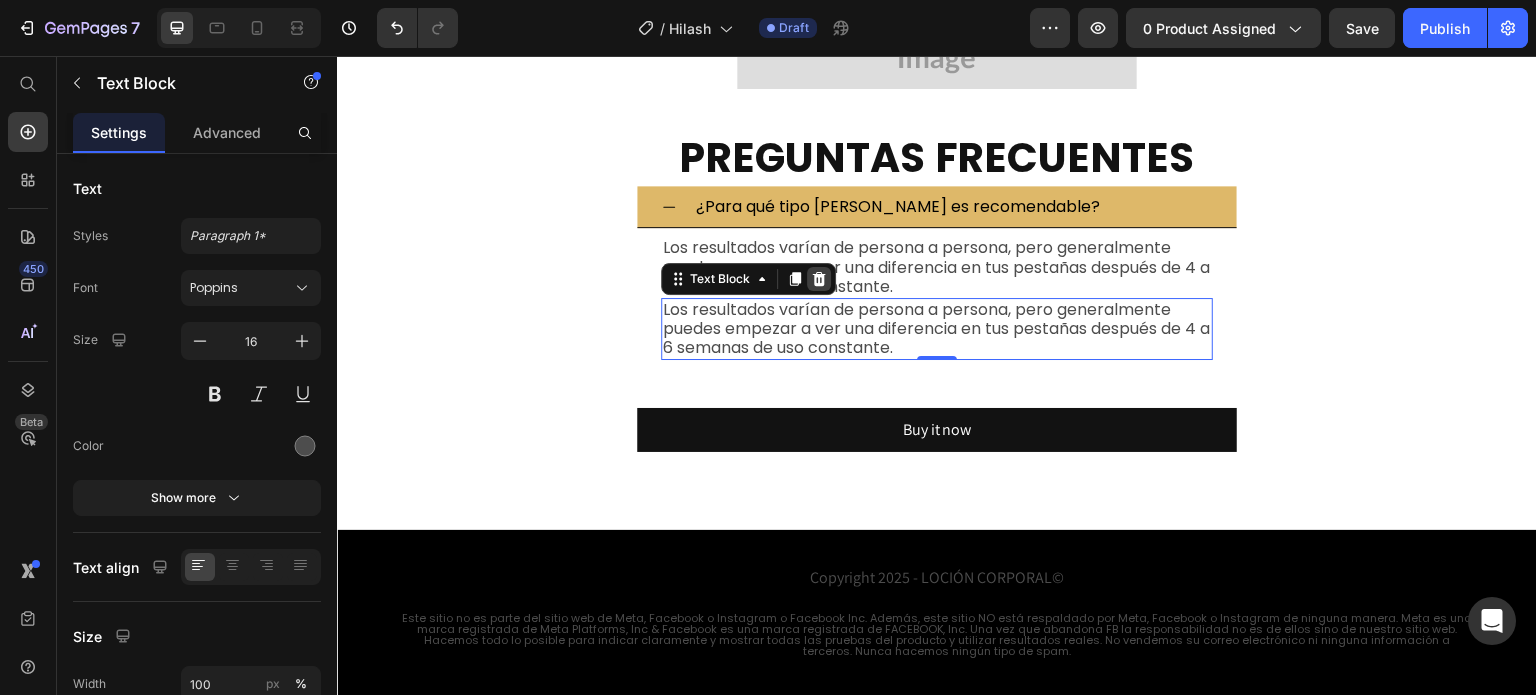 click 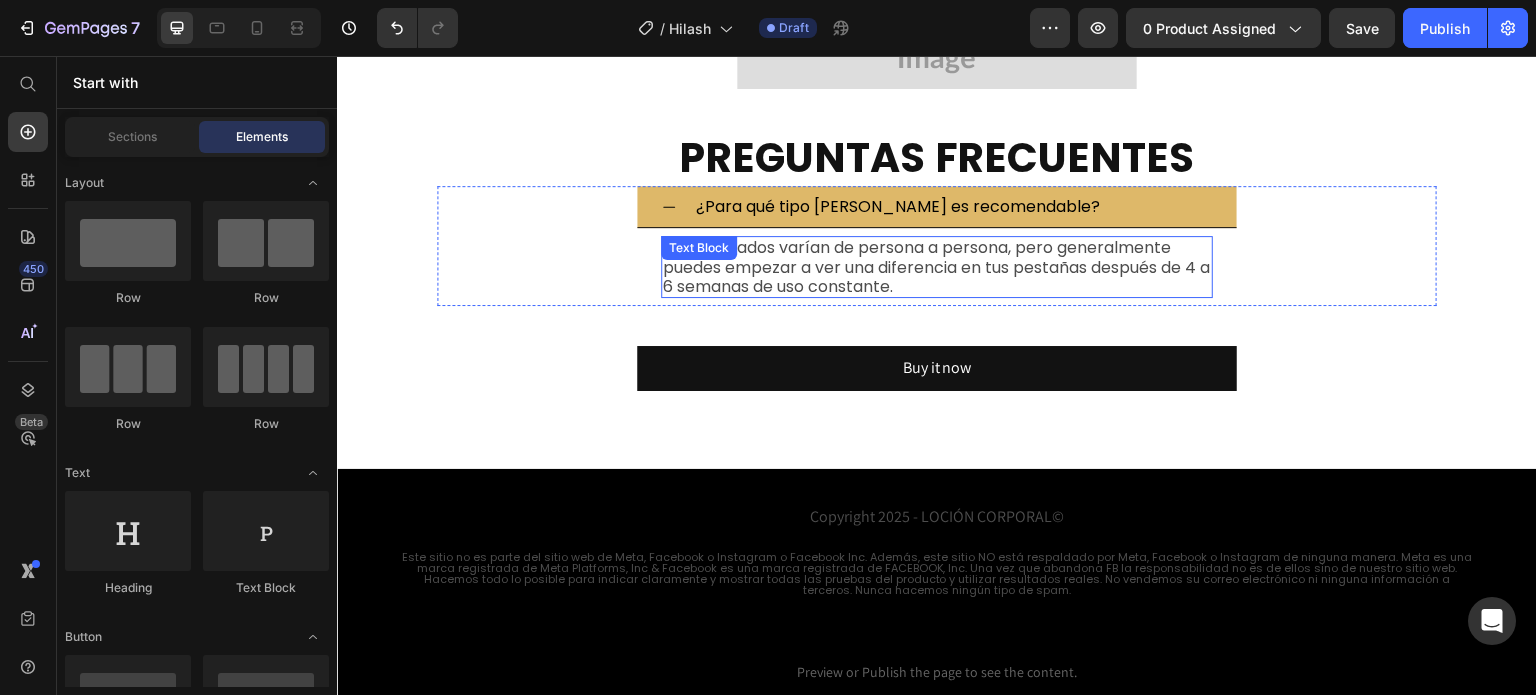 click on "Los resultados varían de persona a persona, pero generalmente puedes empezar a ver una diferencia en tus pestañas después de 4 a 6 semanas de uso constante." at bounding box center (937, 267) 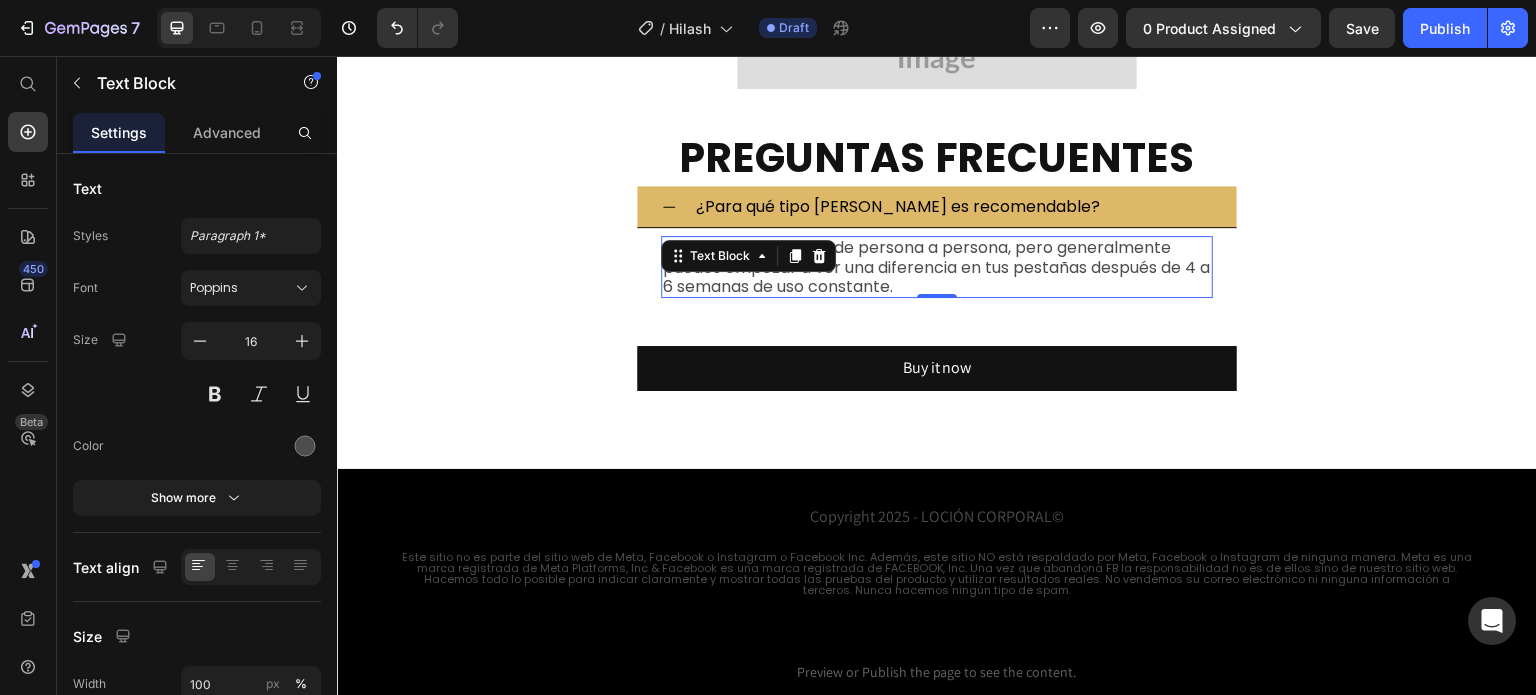 click on "Los resultados varían de persona a persona, pero generalmente puedes empezar a ver una diferencia en tus pestañas después de 4 a 6 semanas de uso constante." at bounding box center [937, 267] 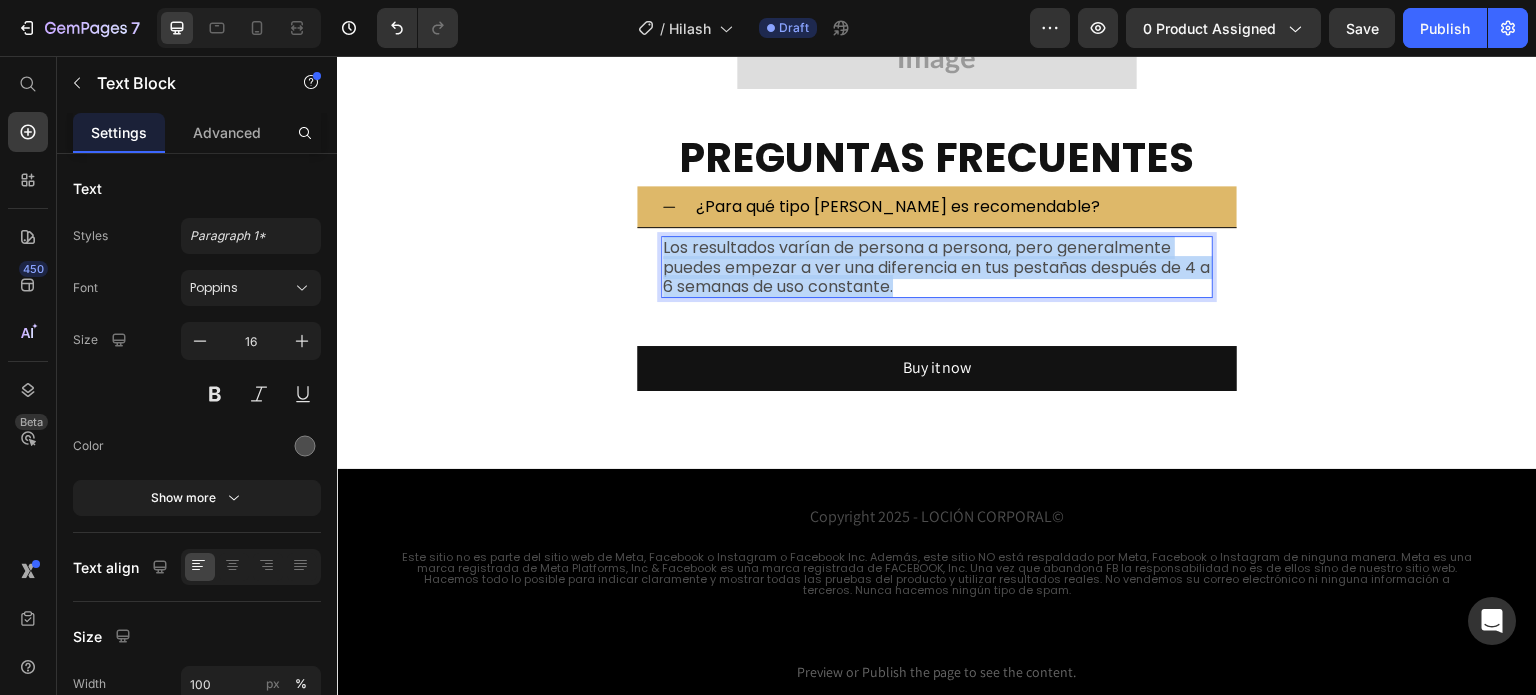 click on "Los resultados varían de persona a persona, pero generalmente puedes empezar a ver una diferencia en tus pestañas después de 4 a 6 semanas de uso constante." at bounding box center [937, 267] 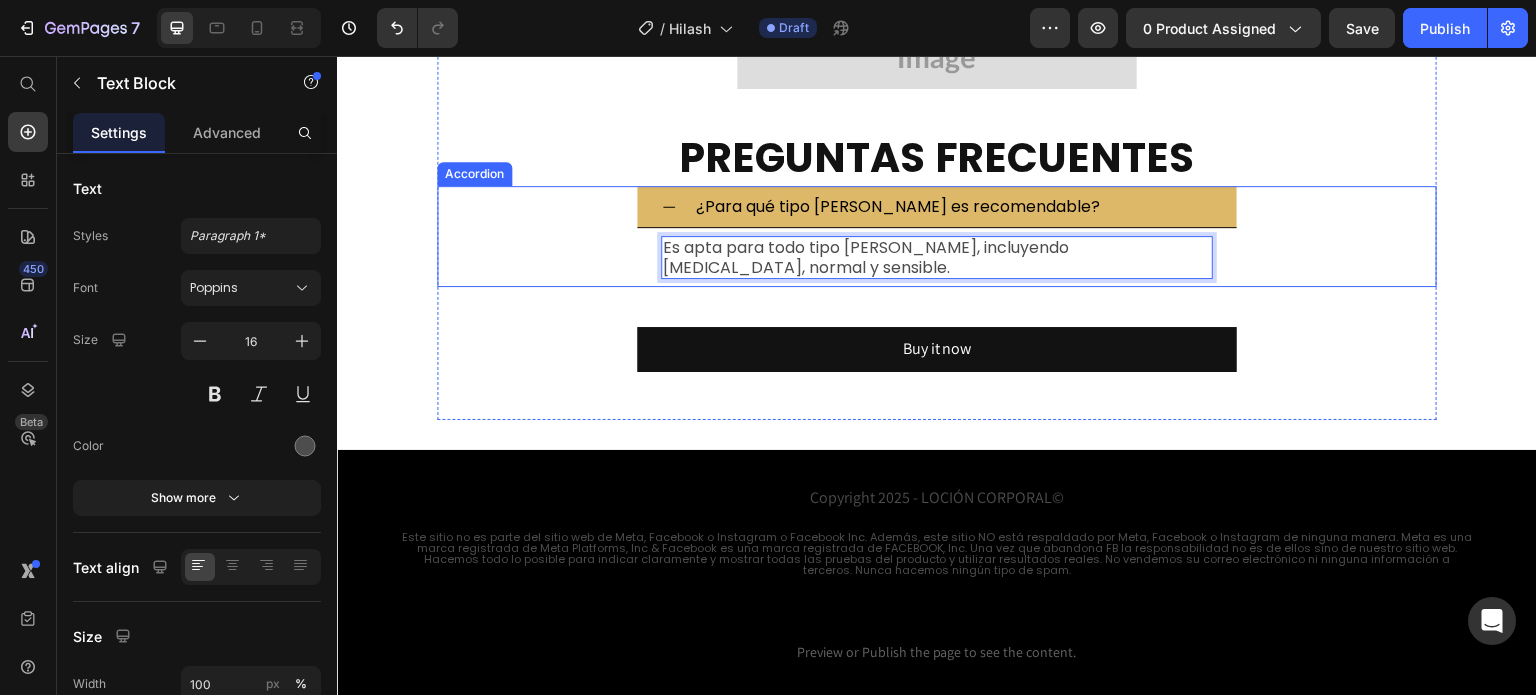 click on "¿Para qué tipo de piel es recomendable?" at bounding box center [953, 206] 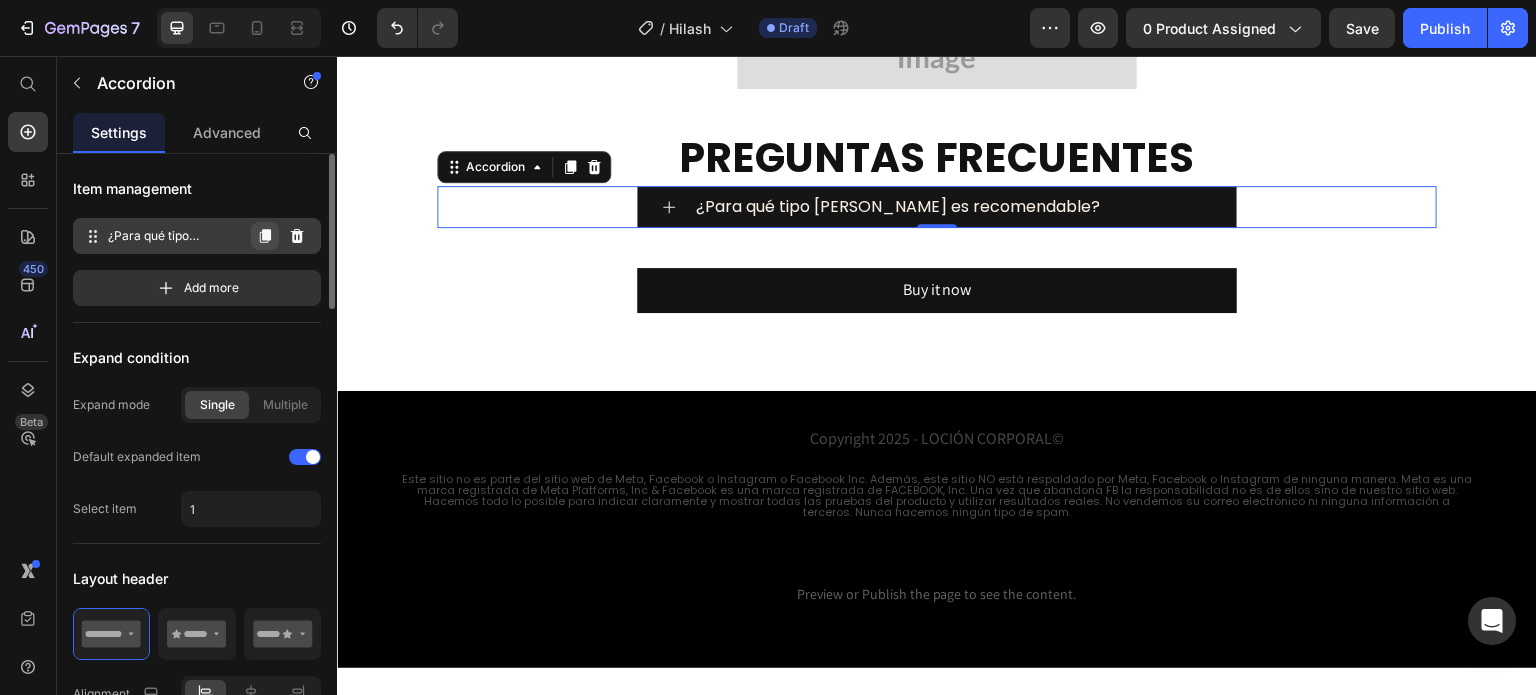 click 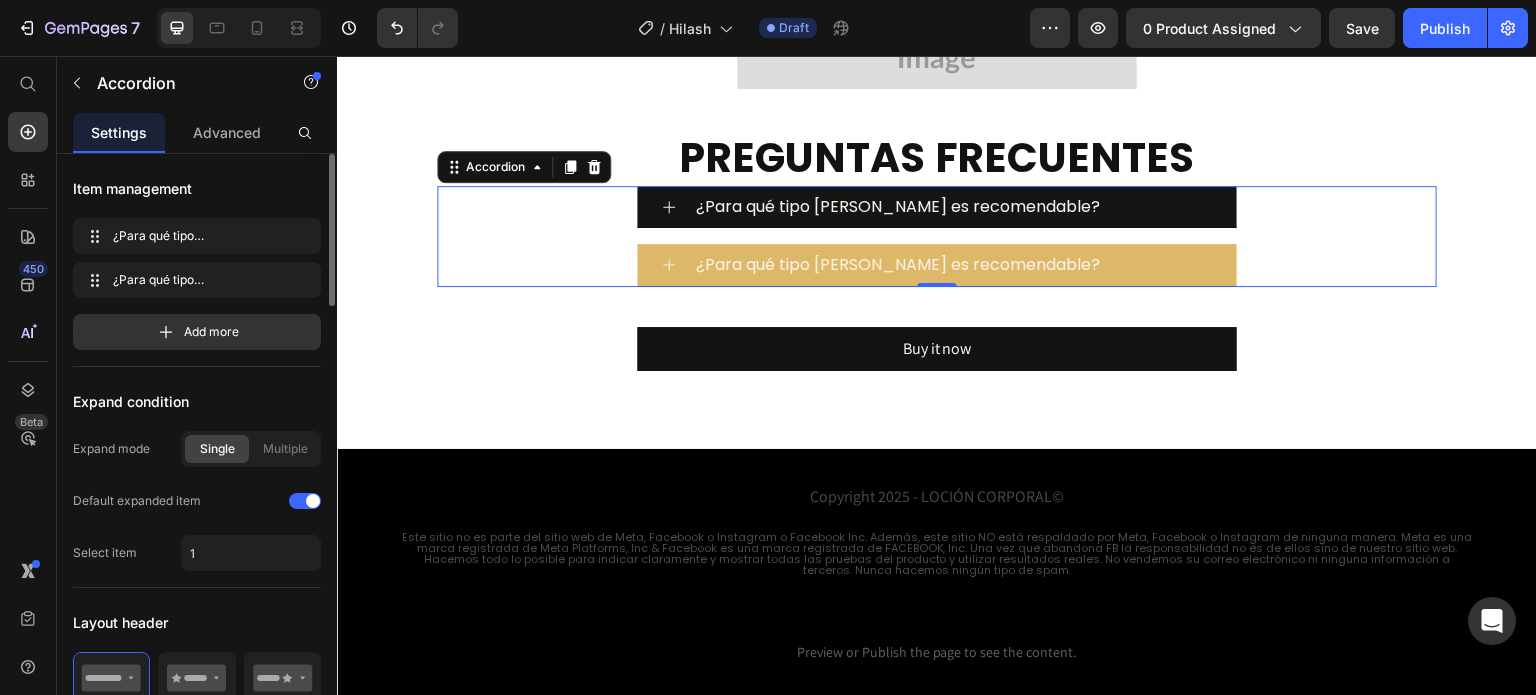 click on "¿Para qué tipo de piel es recomendable?" at bounding box center [898, 264] 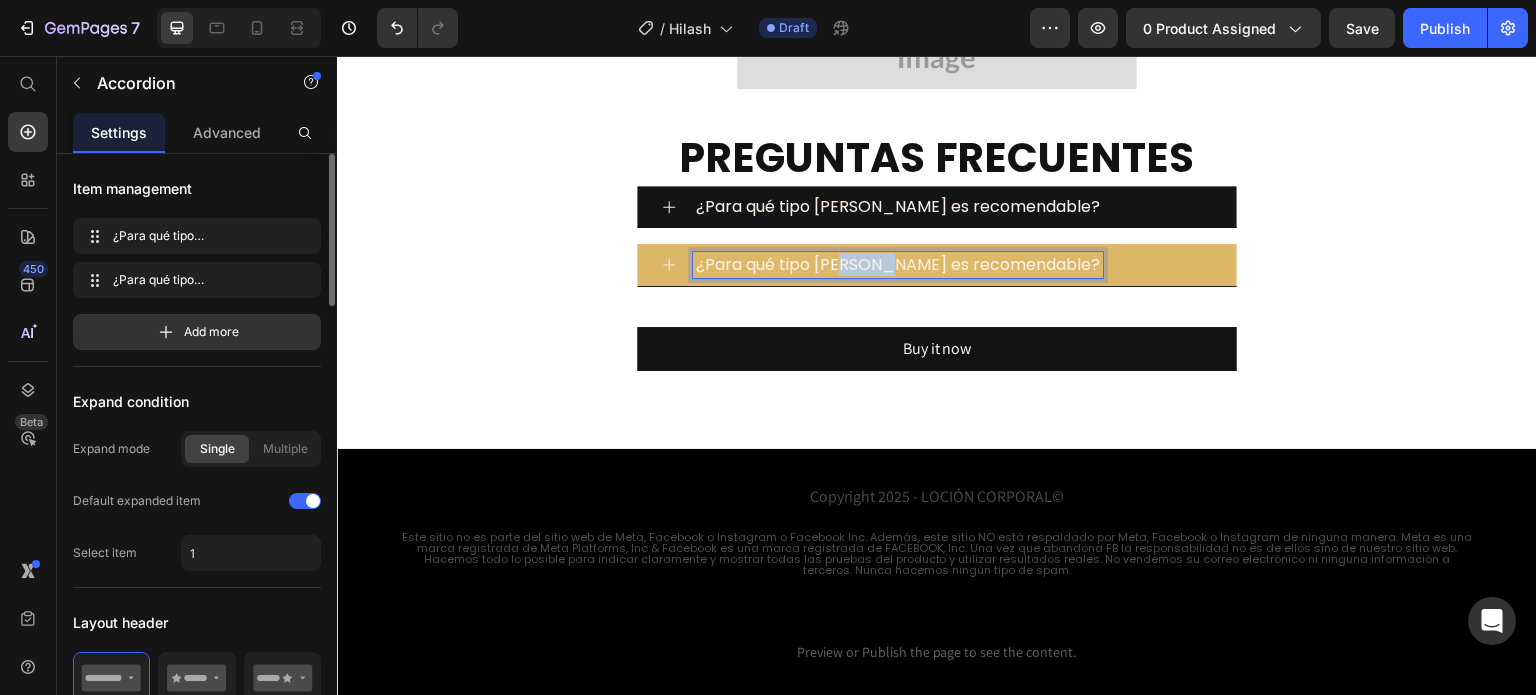 click on "¿Para qué tipo de piel es recomendable?" at bounding box center (898, 264) 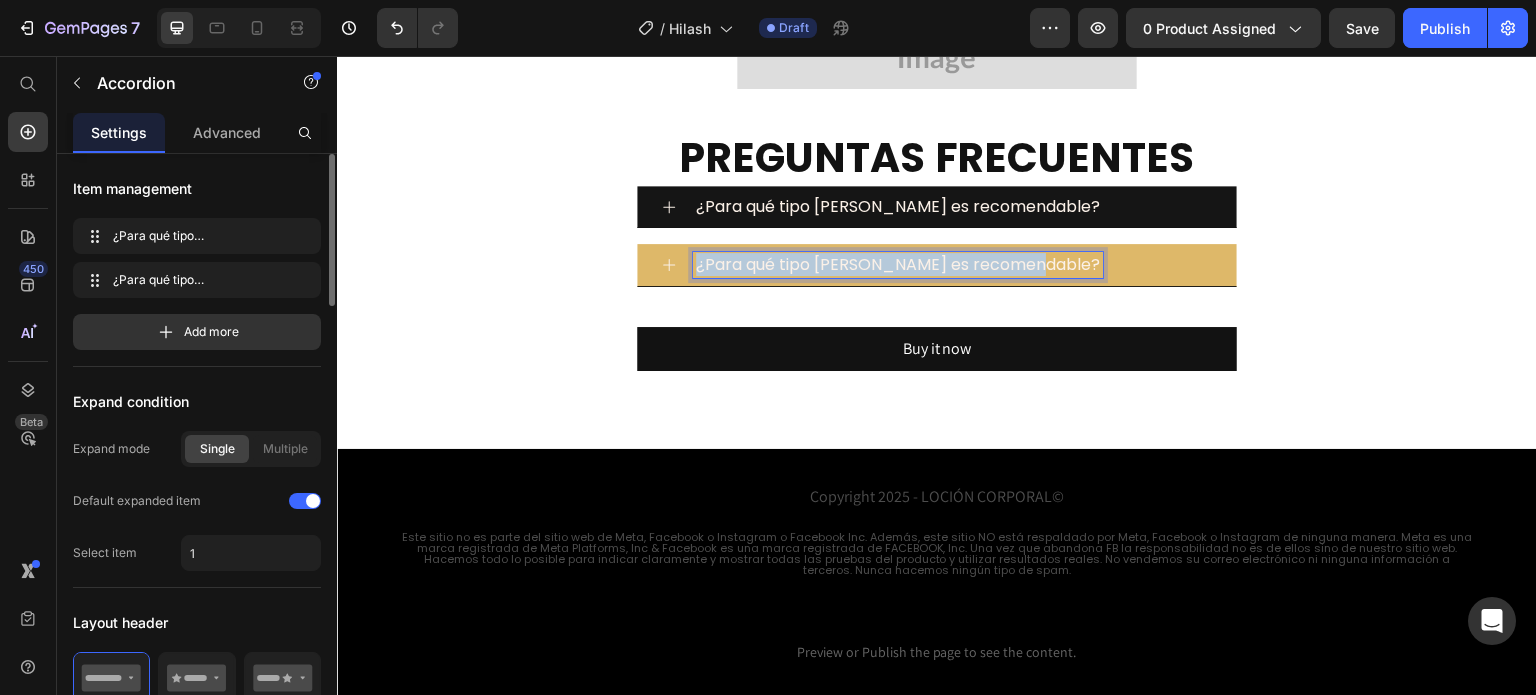 click on "¿Para qué tipo de piel es recomendable?" at bounding box center (898, 264) 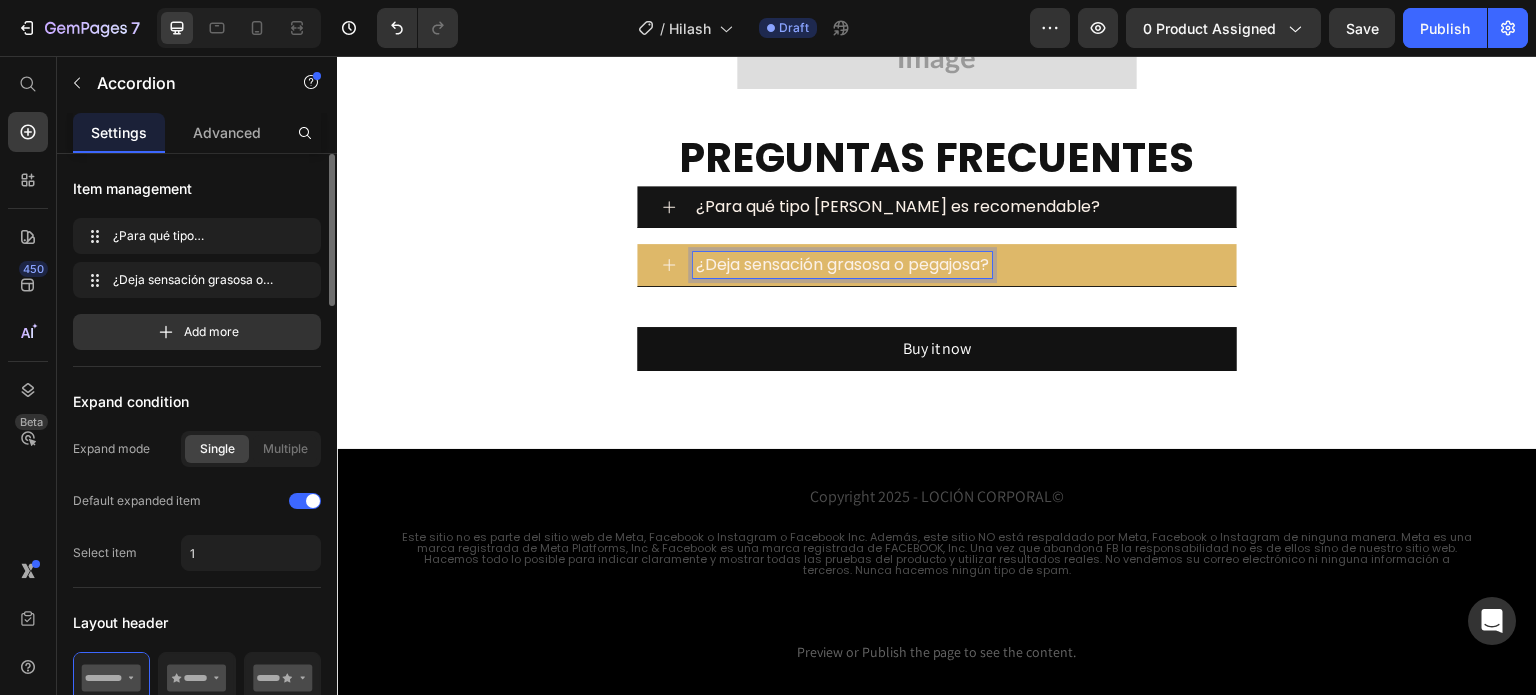 click on "¿Deja sensación grasosa o pegajosa?" at bounding box center (937, 265) 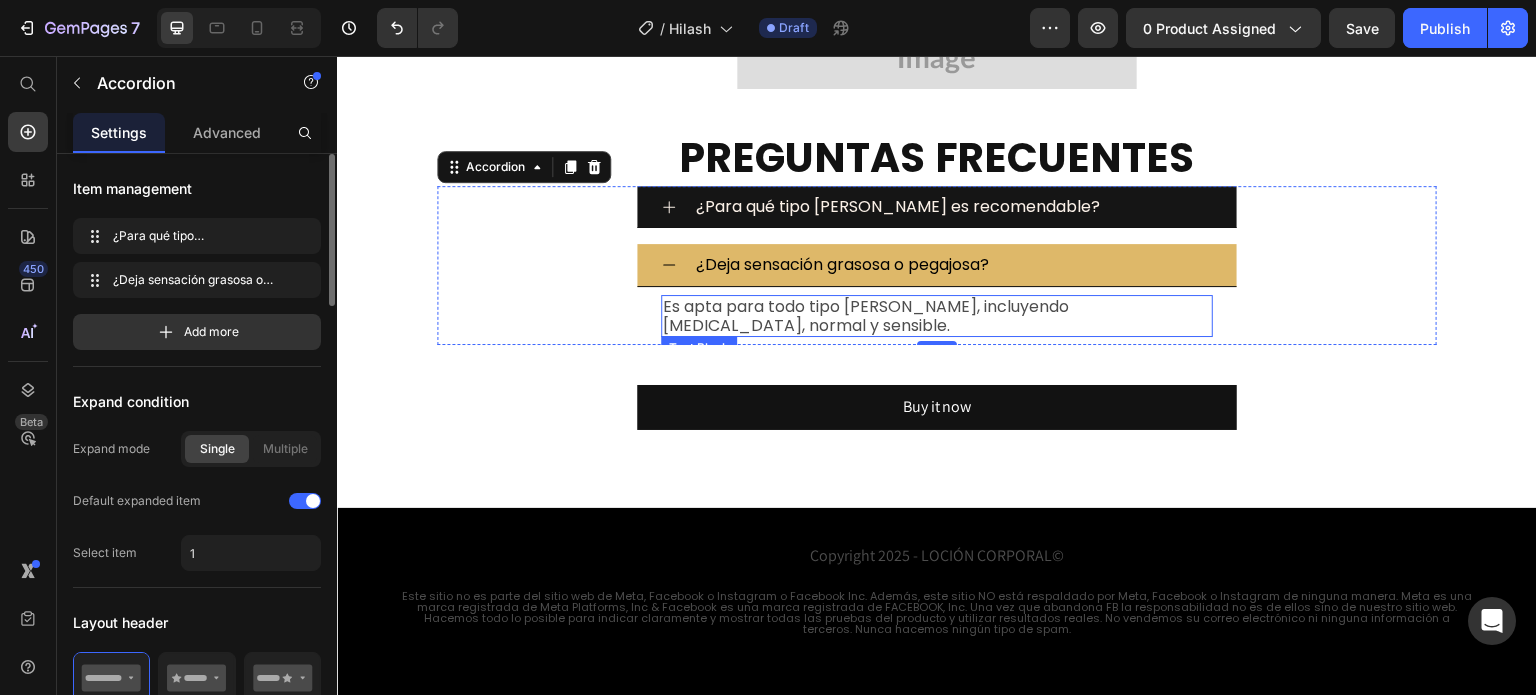 click on "Es apta para todo tipo de piel, incluyendo piel seca, normal y sensible." at bounding box center (937, 316) 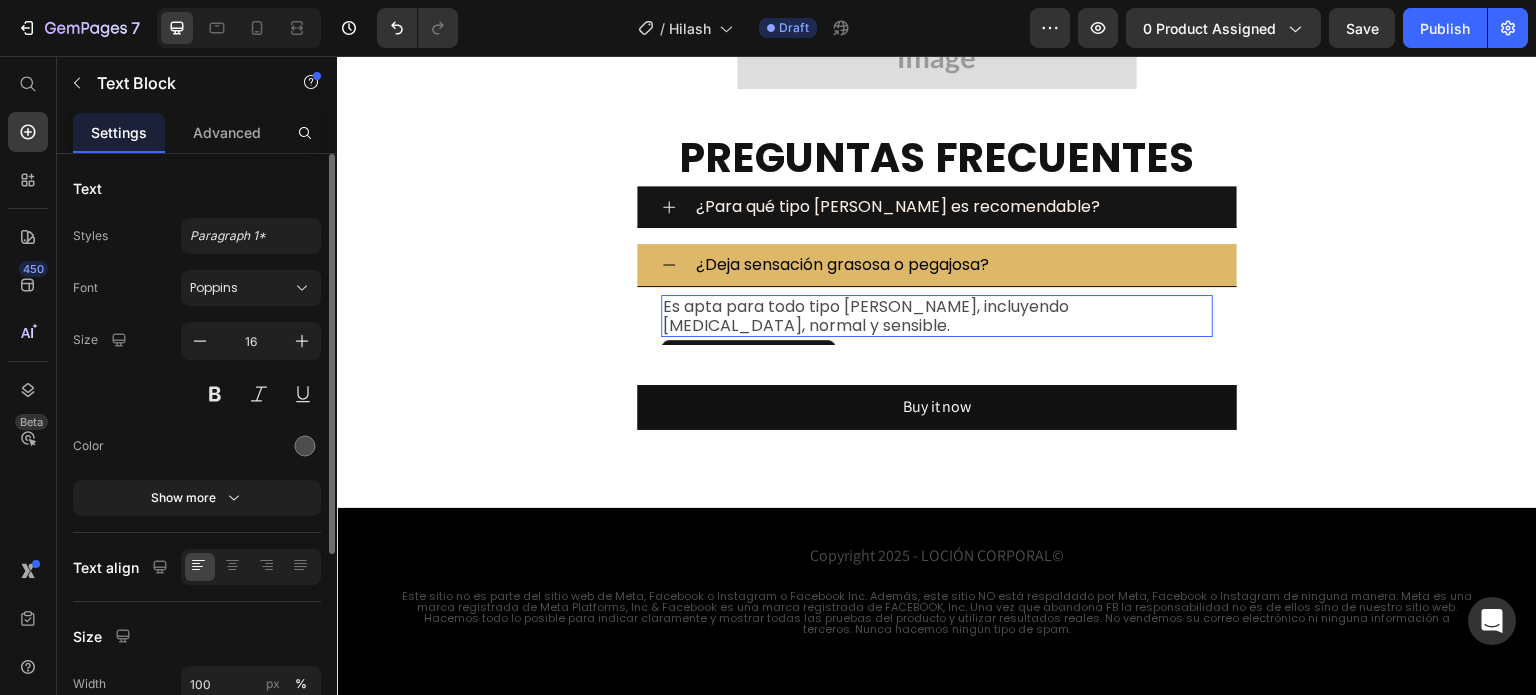 click on "Es apta para todo tipo de piel, incluyendo piel seca, normal y sensible." at bounding box center [937, 316] 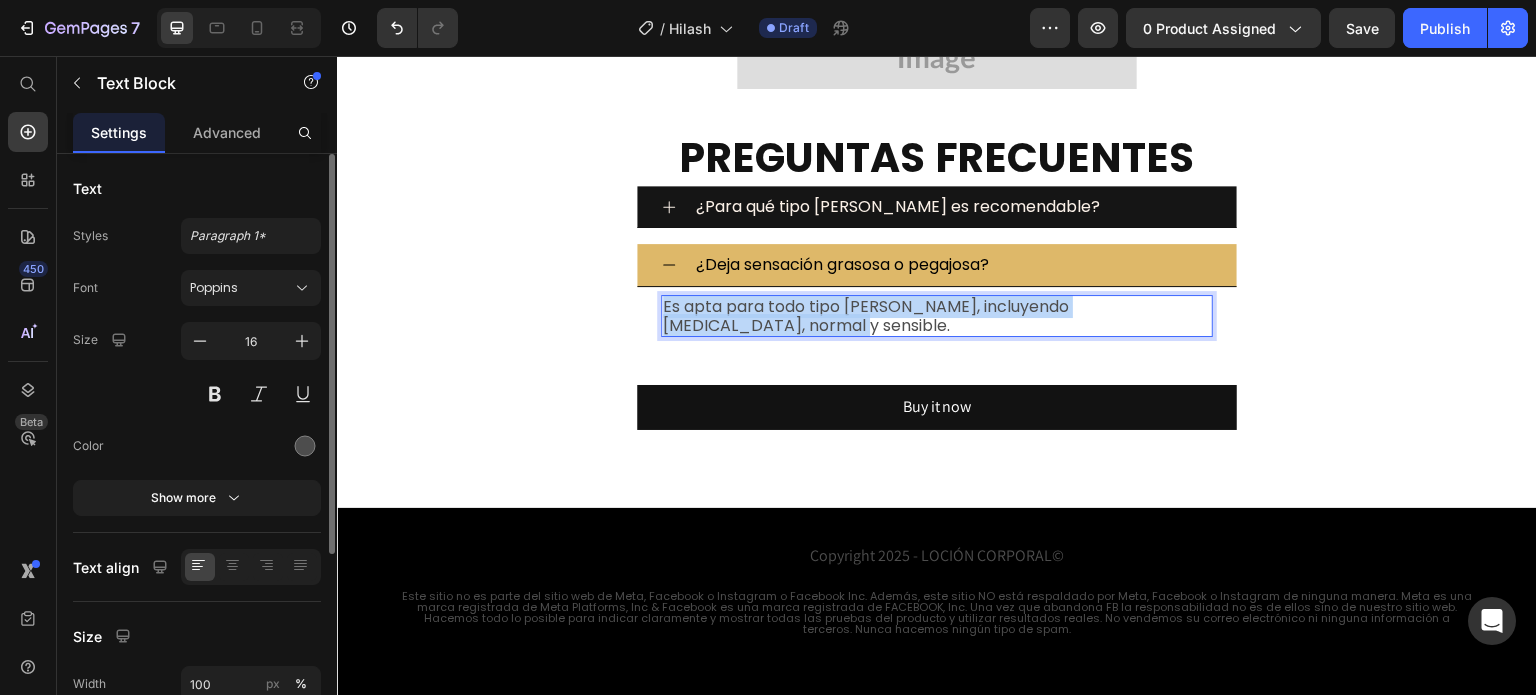 click on "Es apta para todo tipo de piel, incluyendo piel seca, normal y sensible." at bounding box center [937, 316] 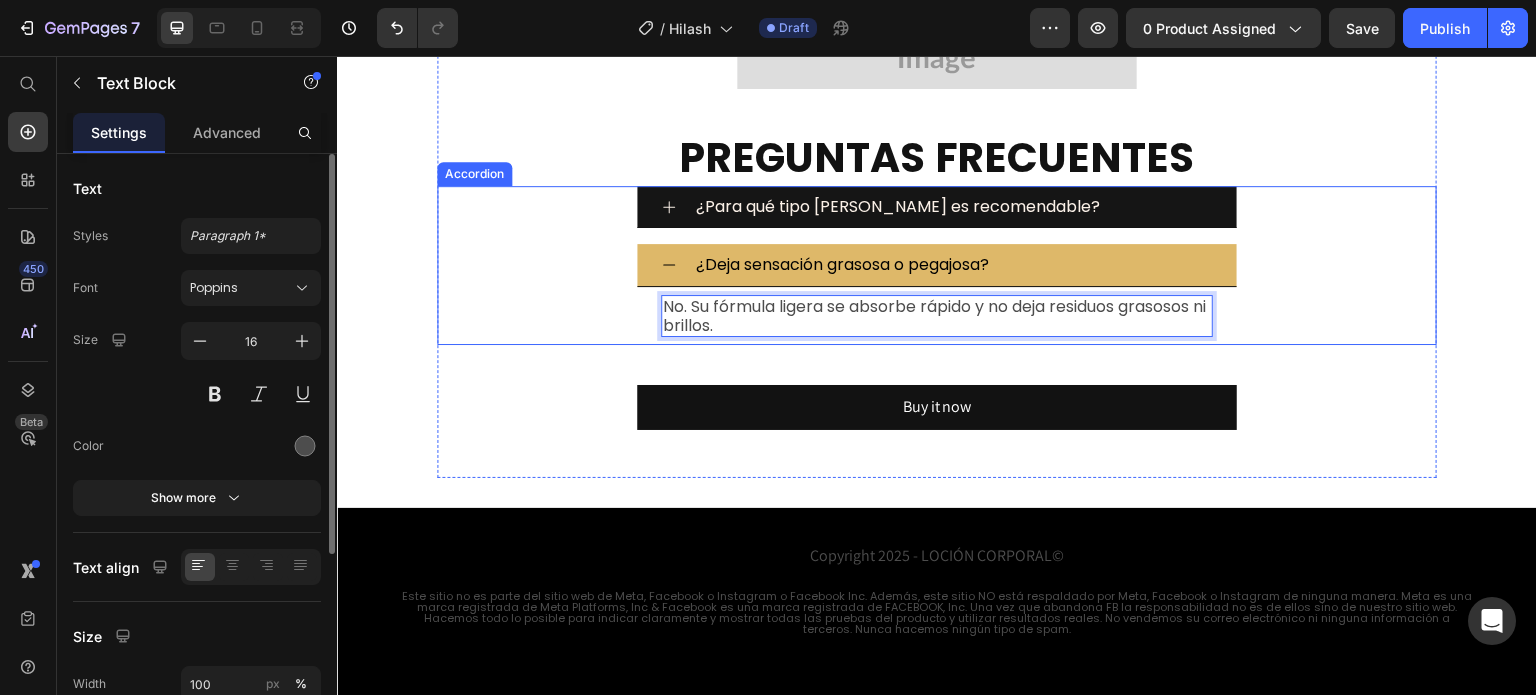 click on "¿Deja sensación grasosa o pegajosa?" at bounding box center [953, 264] 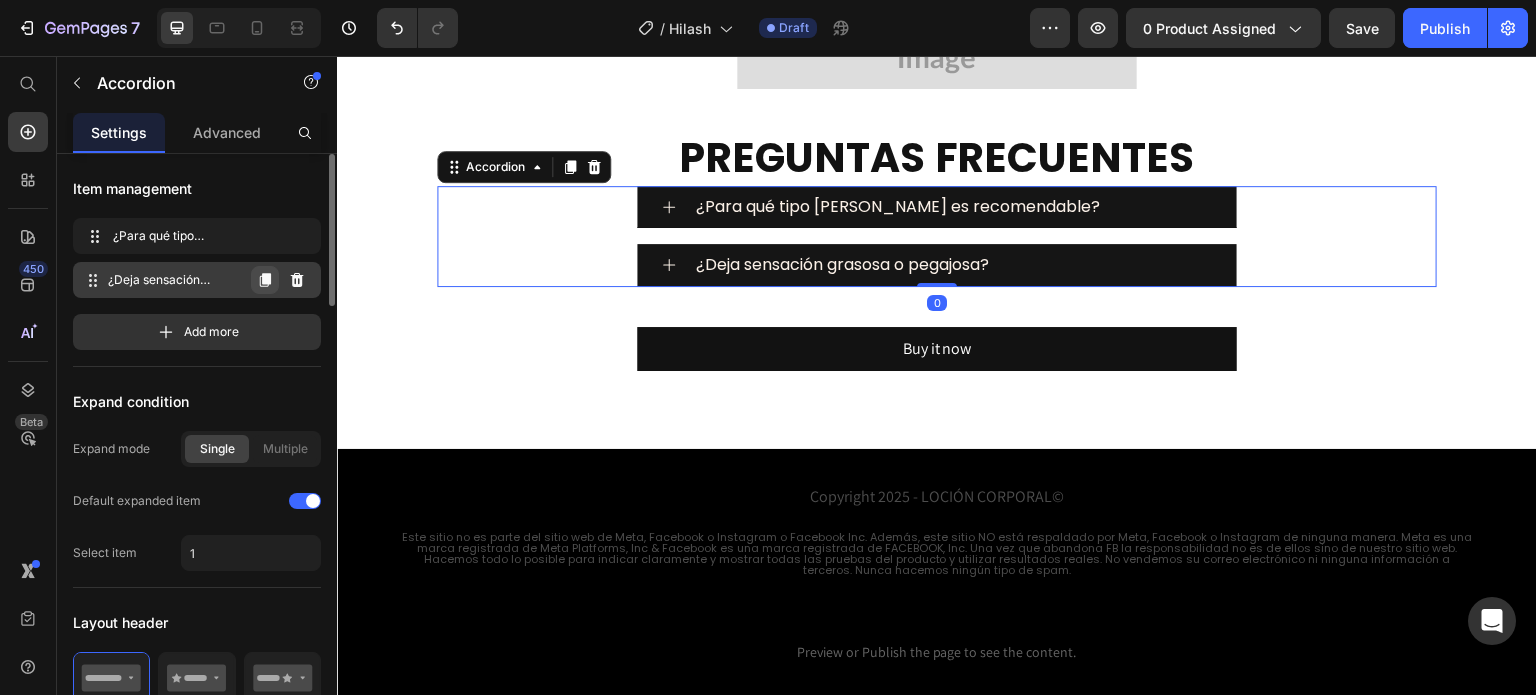 click 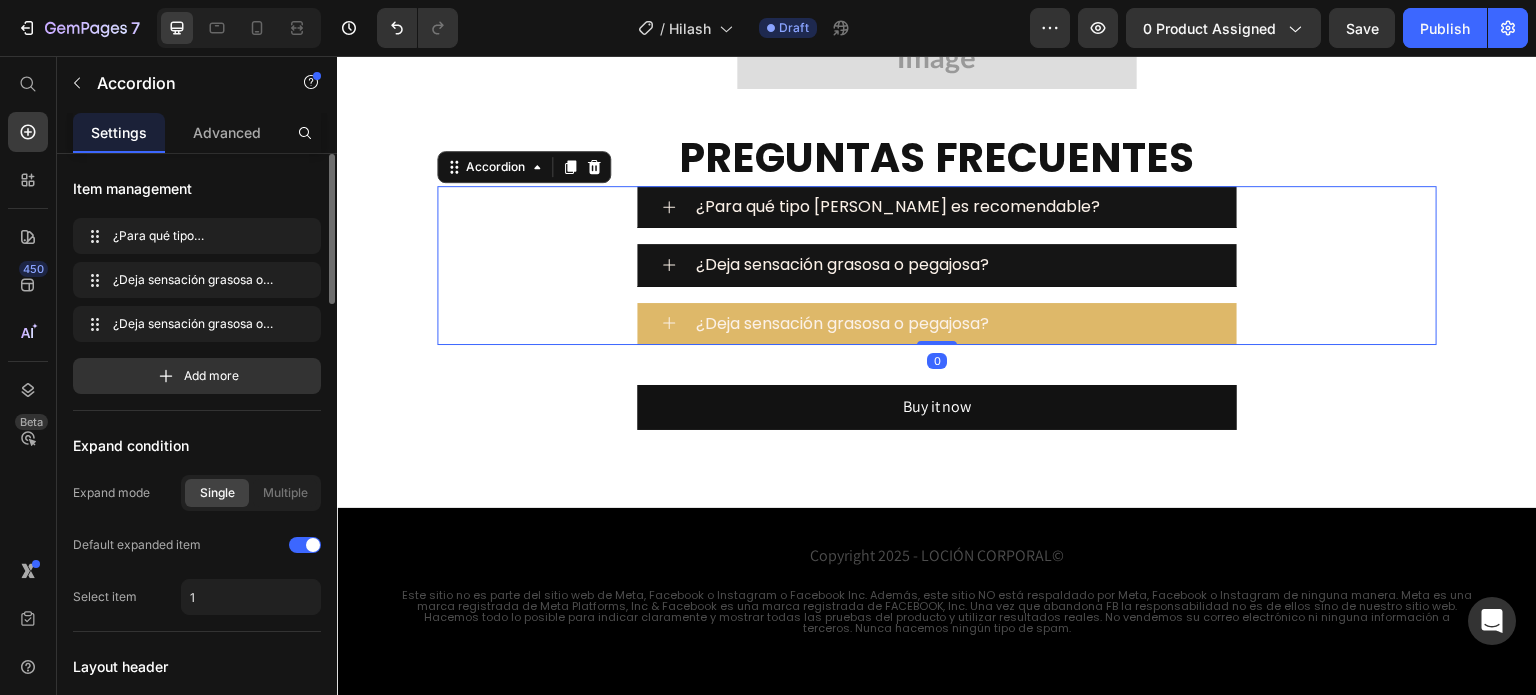click on "¿Deja sensación grasosa o pegajosa?" at bounding box center [842, 323] 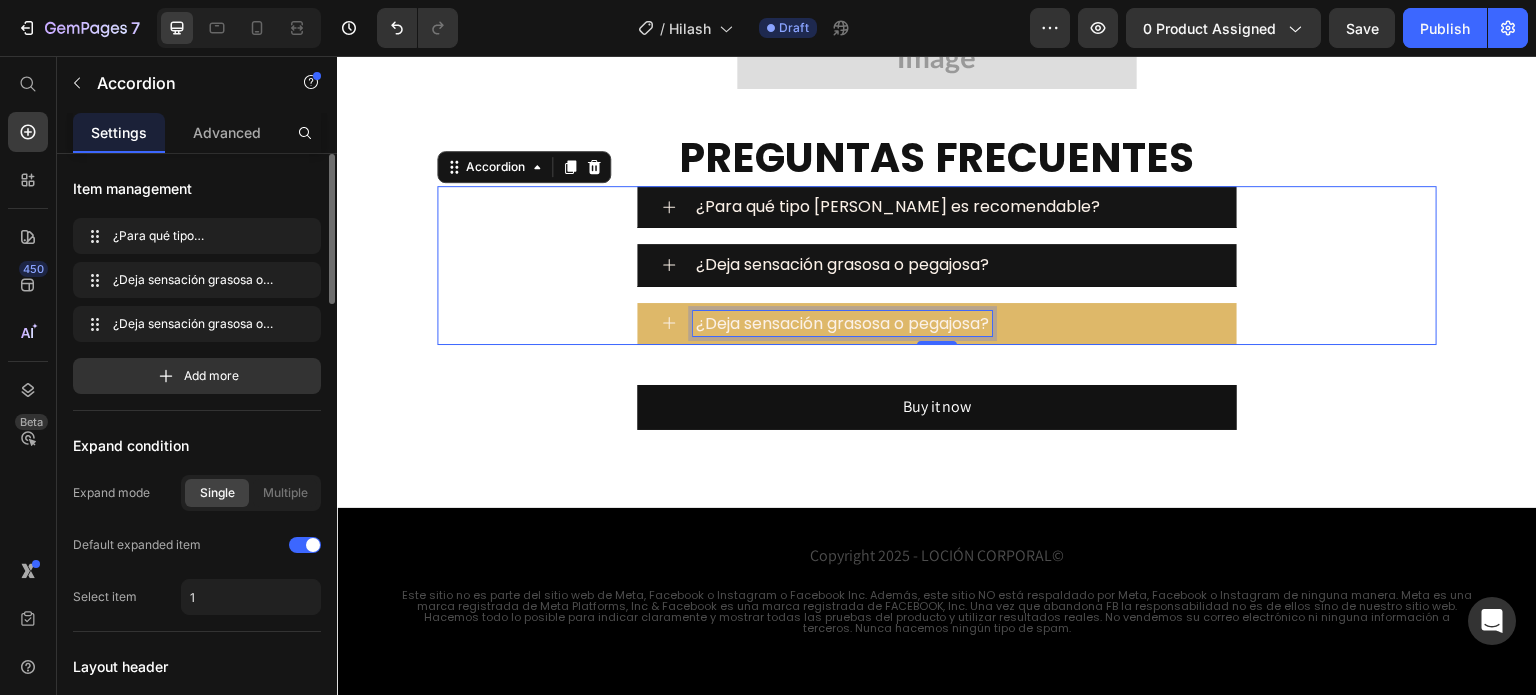 click on "¿Deja sensación grasosa o pegajosa?" at bounding box center (842, 323) 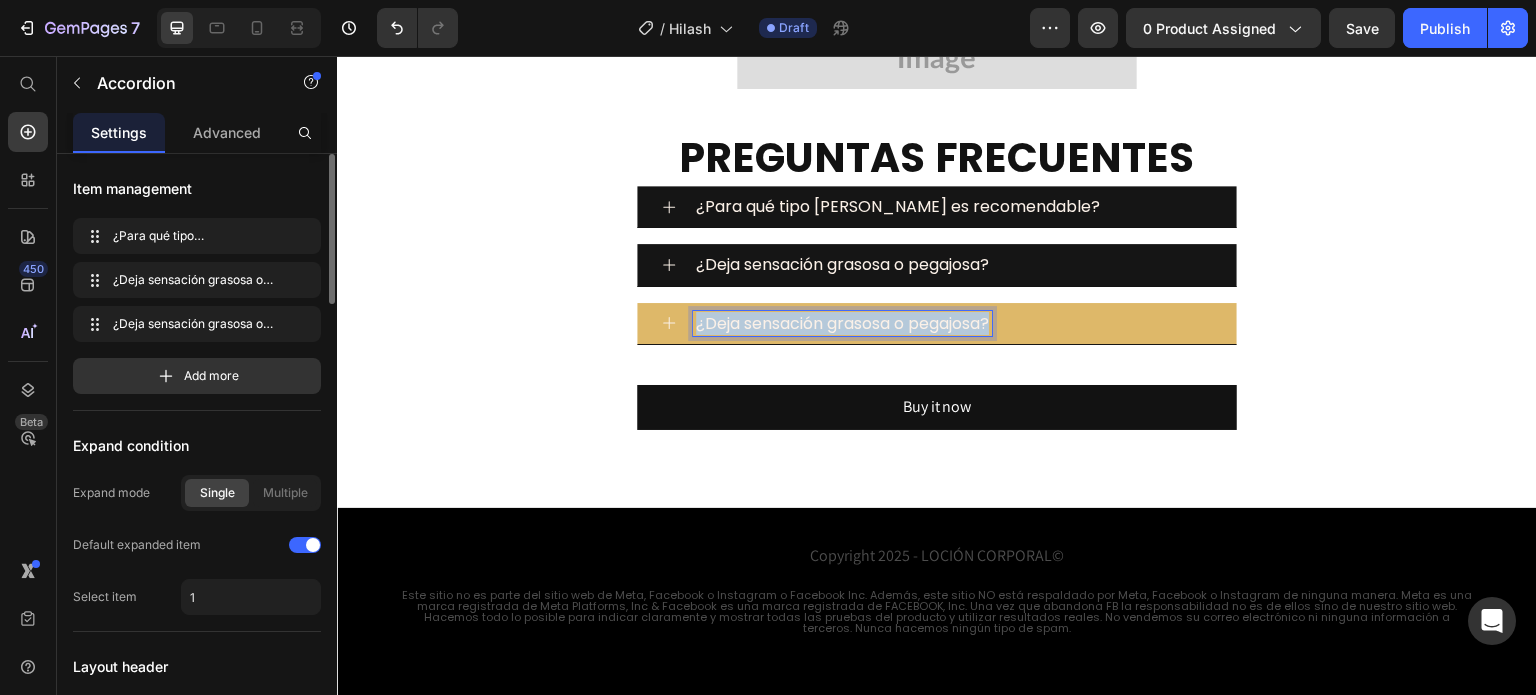 click on "¿Deja sensación grasosa o pegajosa?" at bounding box center [842, 323] 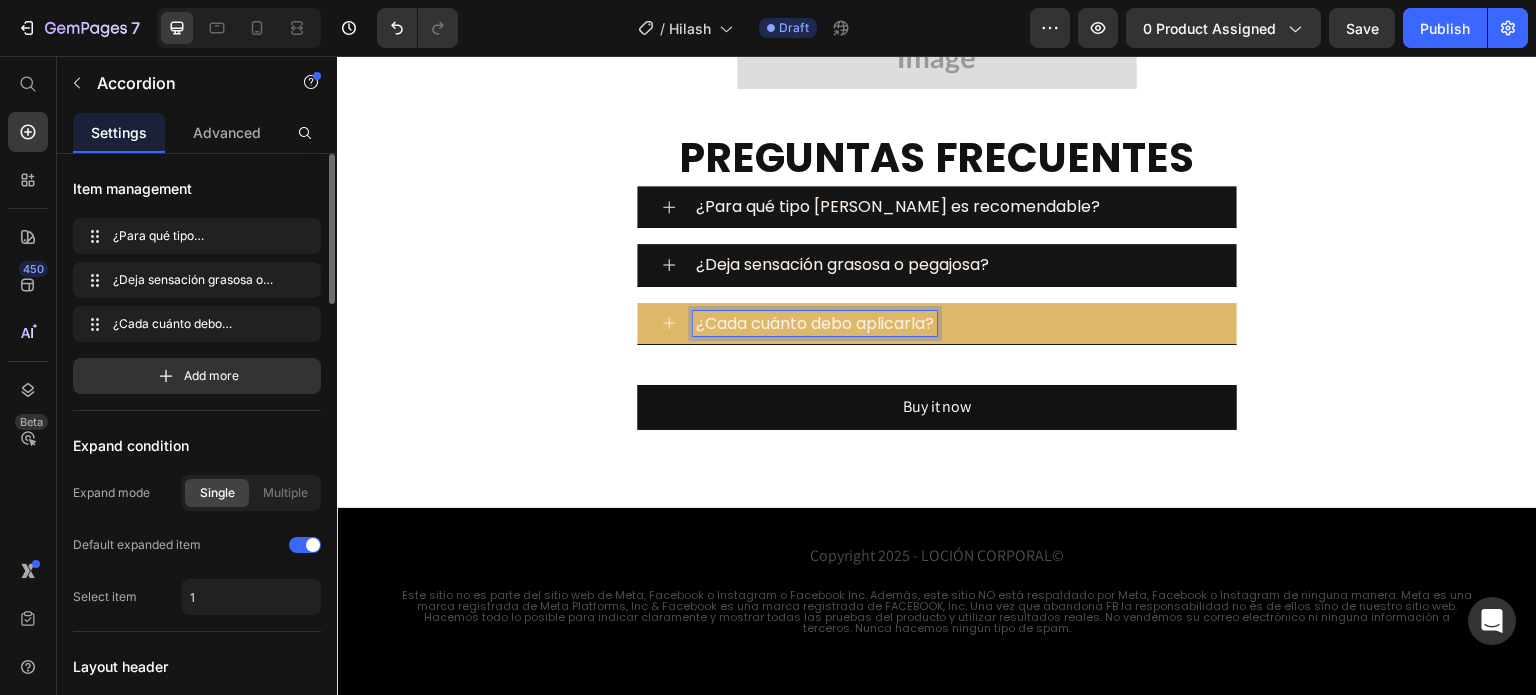 click on "¿Cada cuánto debo aplicarla?" at bounding box center [953, 323] 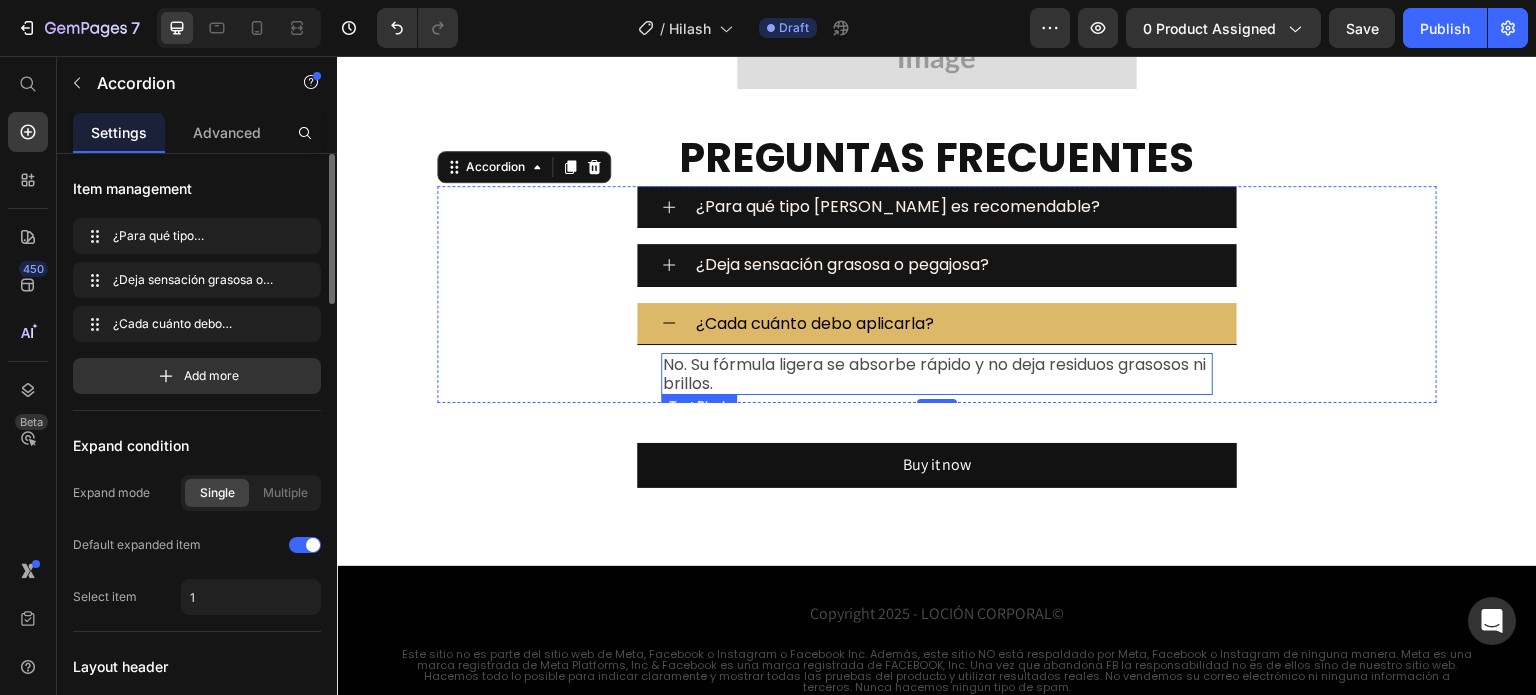 click on "No. Su fórmula ligera se absorbe rápido y no deja residuos grasosos ni brillos." at bounding box center (937, 374) 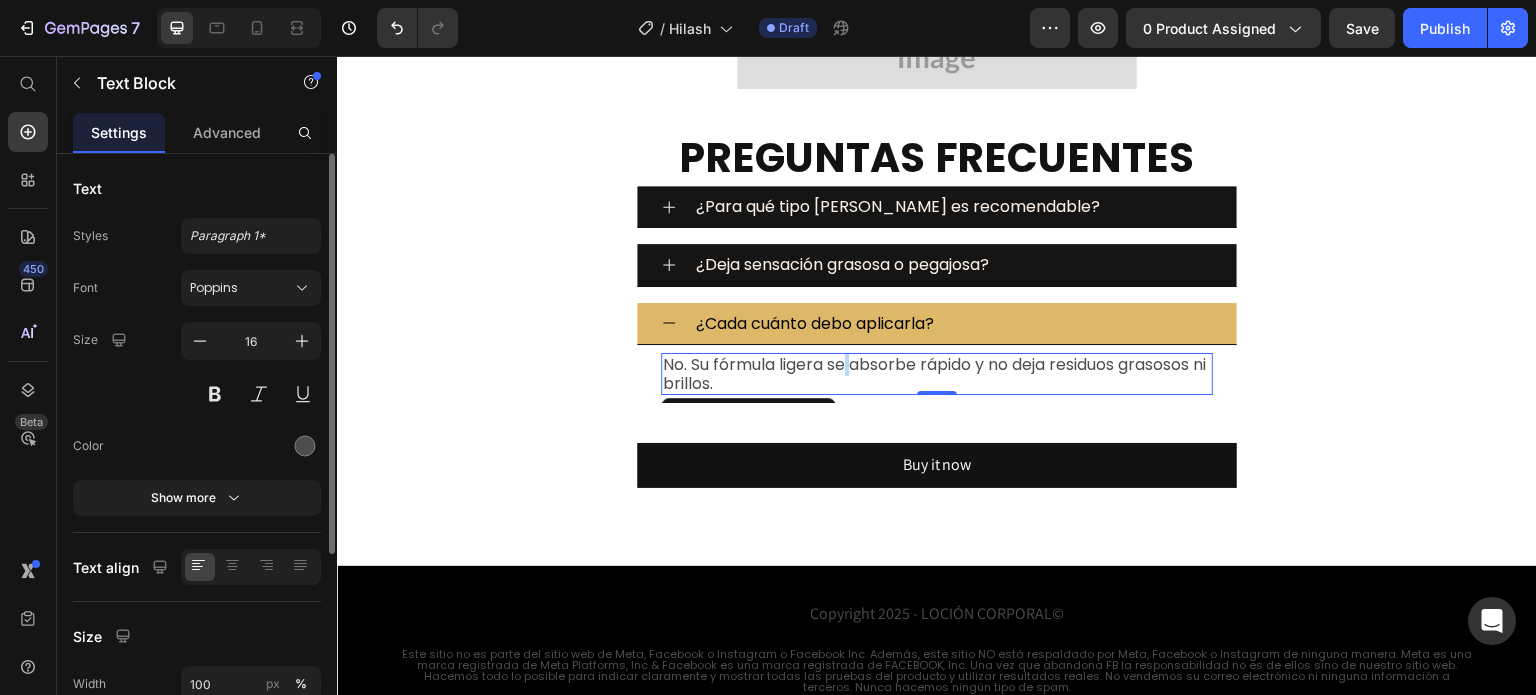 click on "No. Su fórmula ligera se absorbe rápido y no deja residuos grasosos ni brillos." at bounding box center (937, 374) 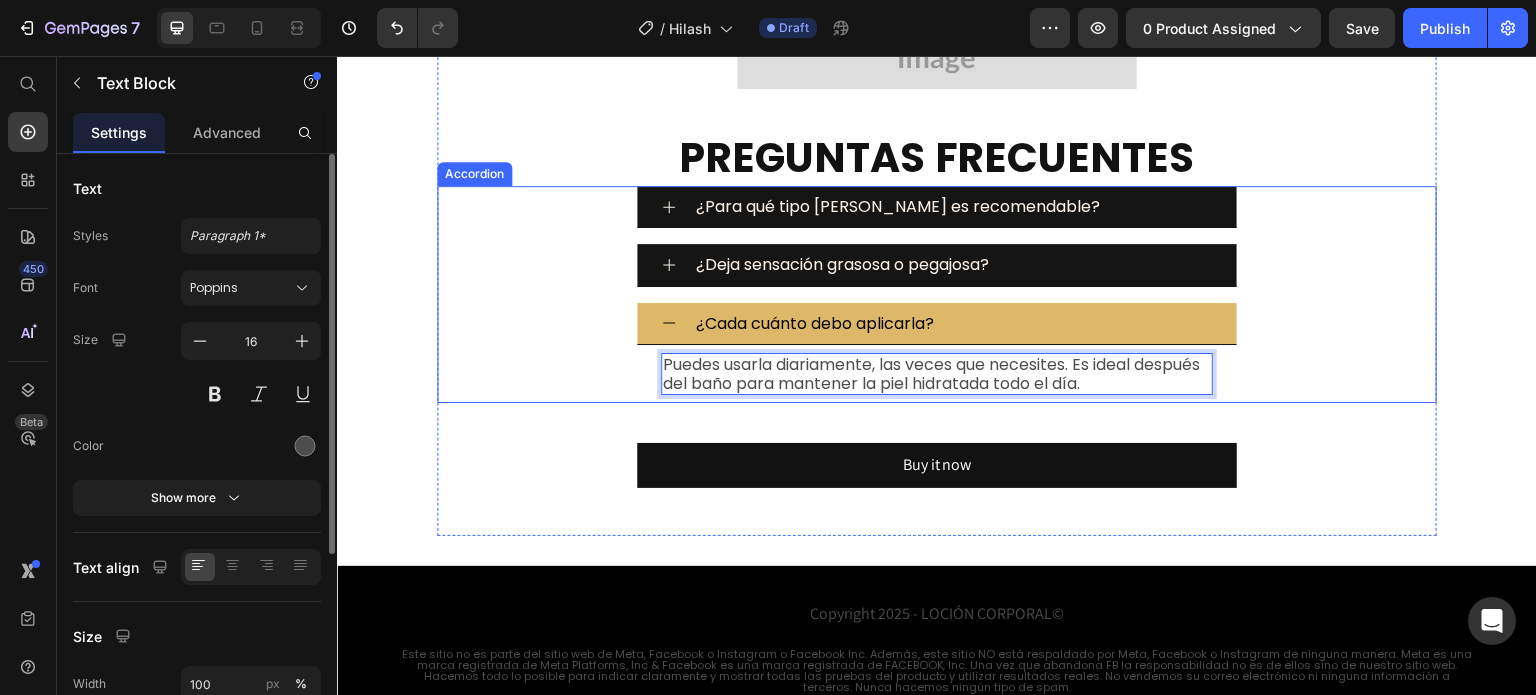 click on "¿Cada cuánto debo aplicarla?" at bounding box center [953, 323] 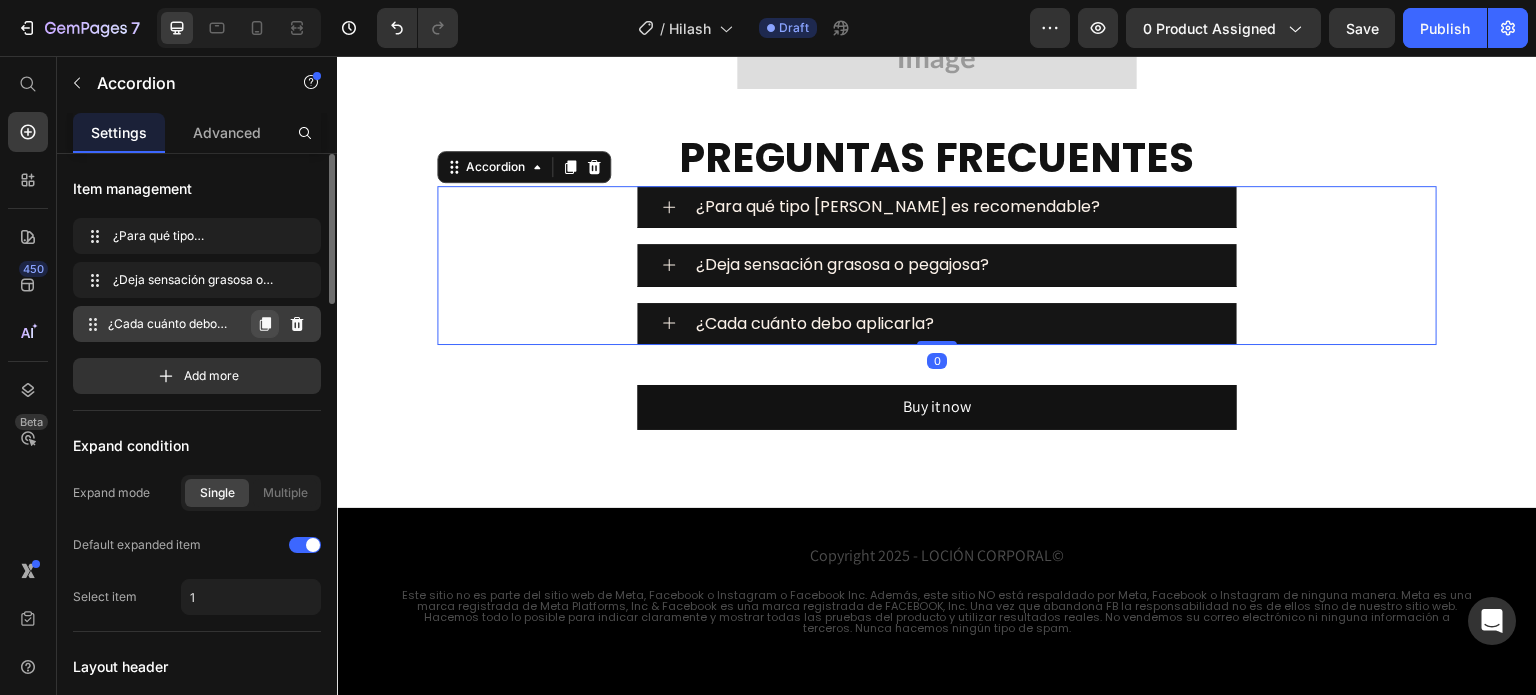 click 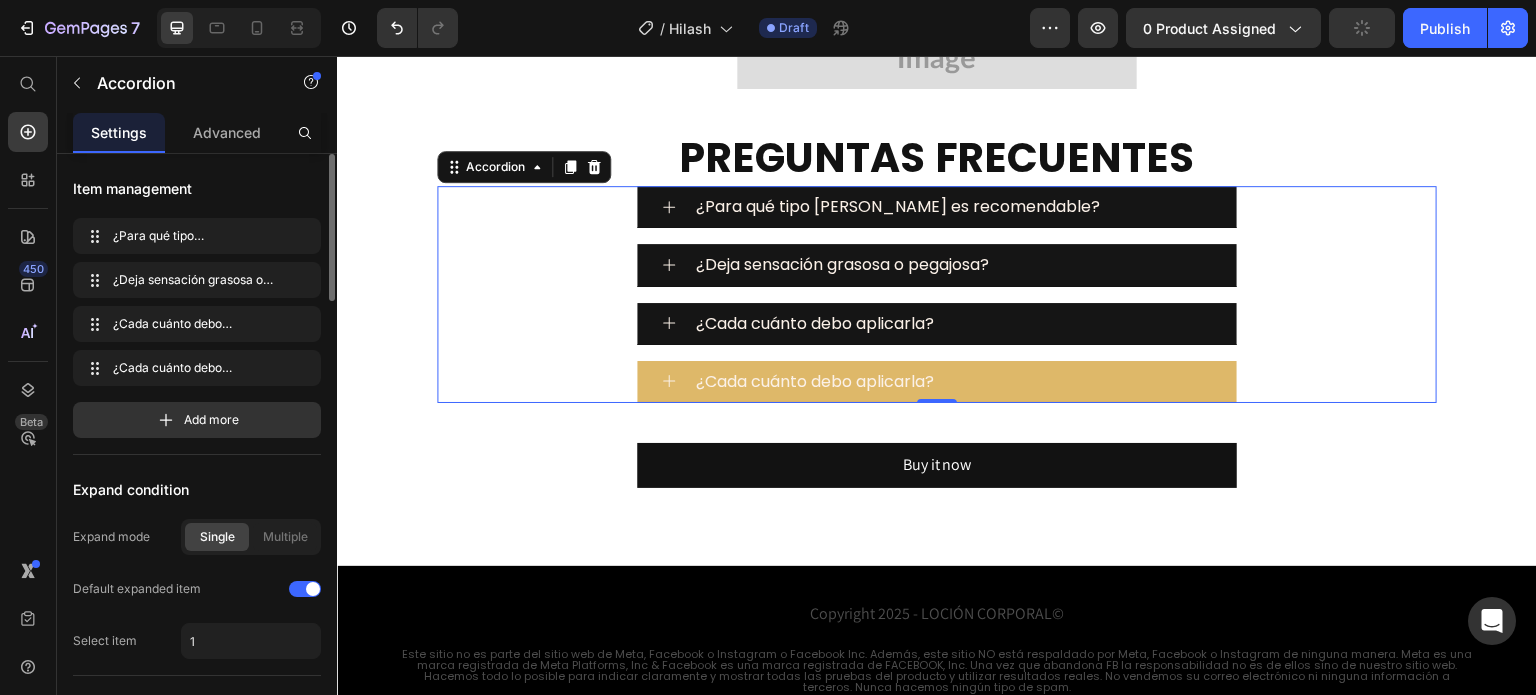 click on "¿Cada cuánto debo aplicarla?" at bounding box center [815, 381] 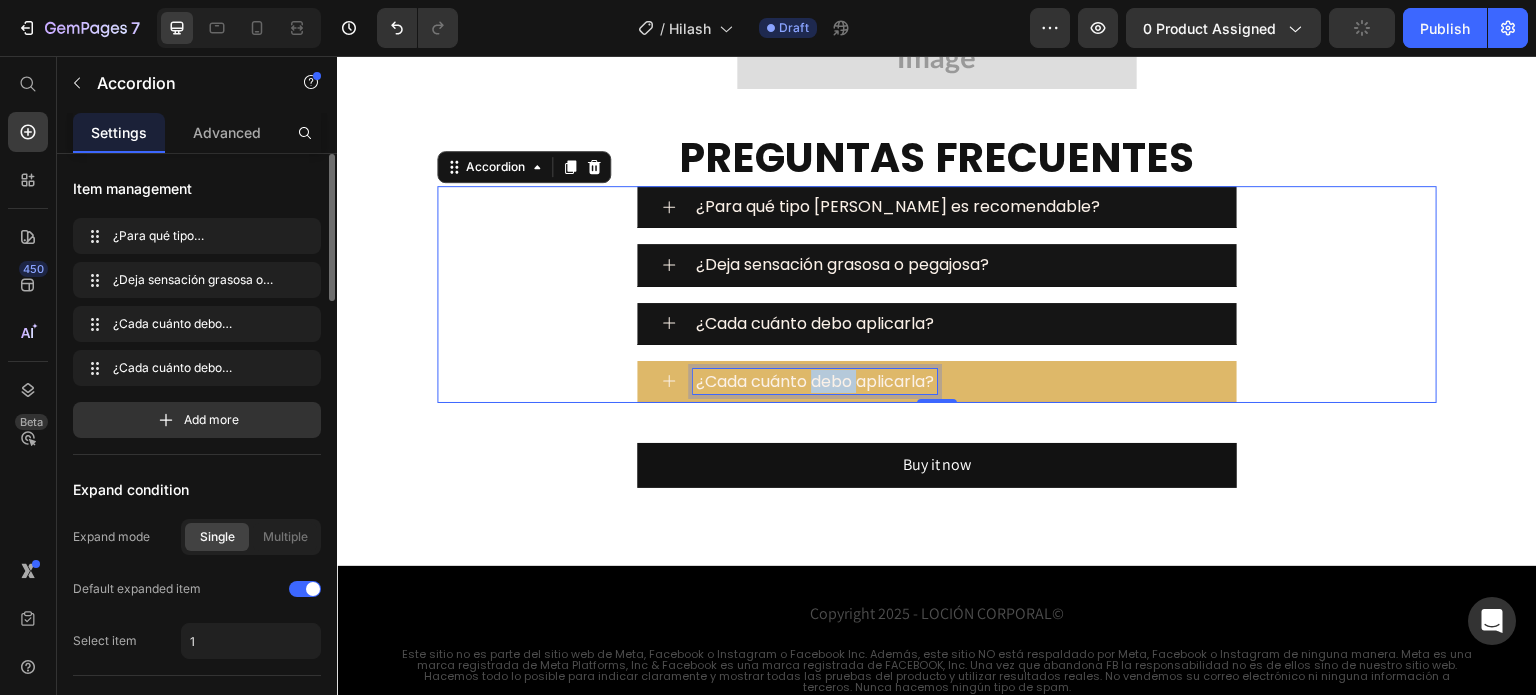click on "¿Cada cuánto debo aplicarla?" at bounding box center [815, 381] 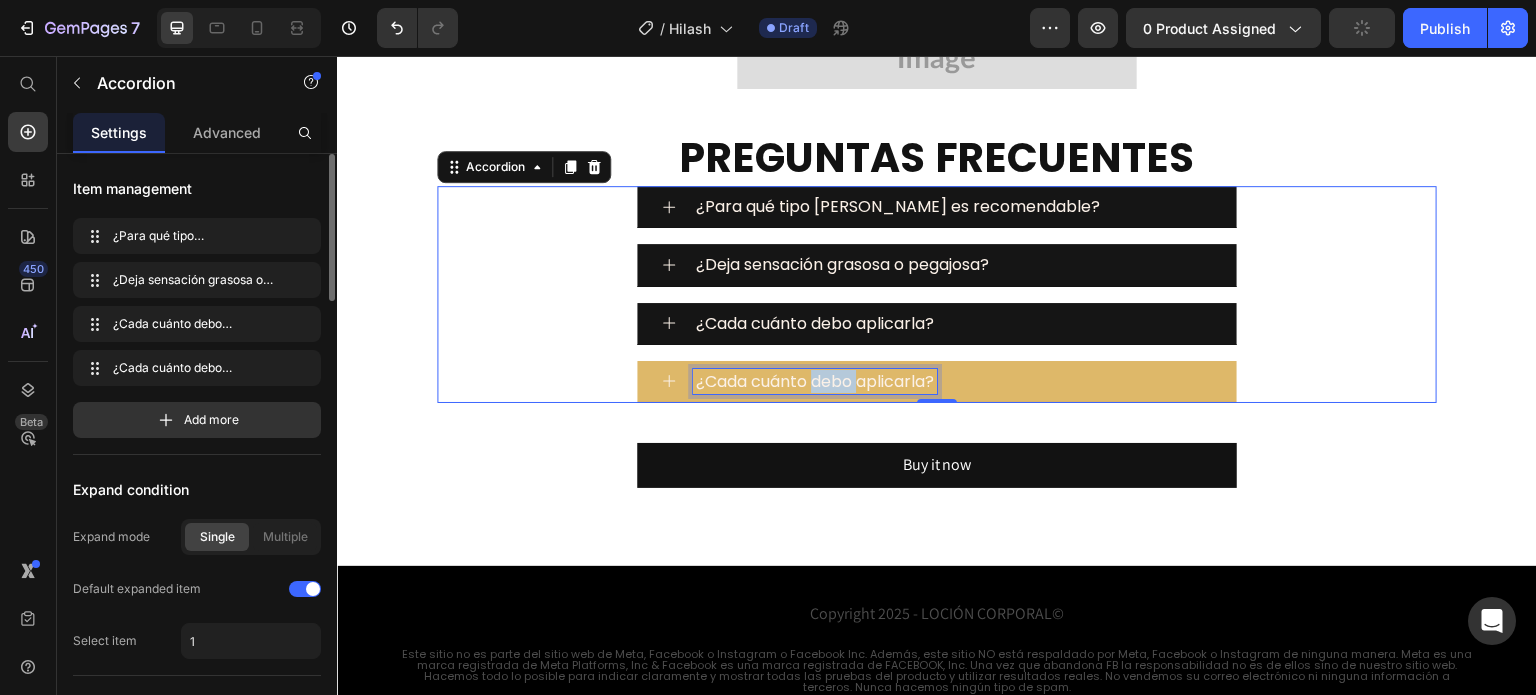 click on "¿Cada cuánto debo aplicarla?" at bounding box center (815, 381) 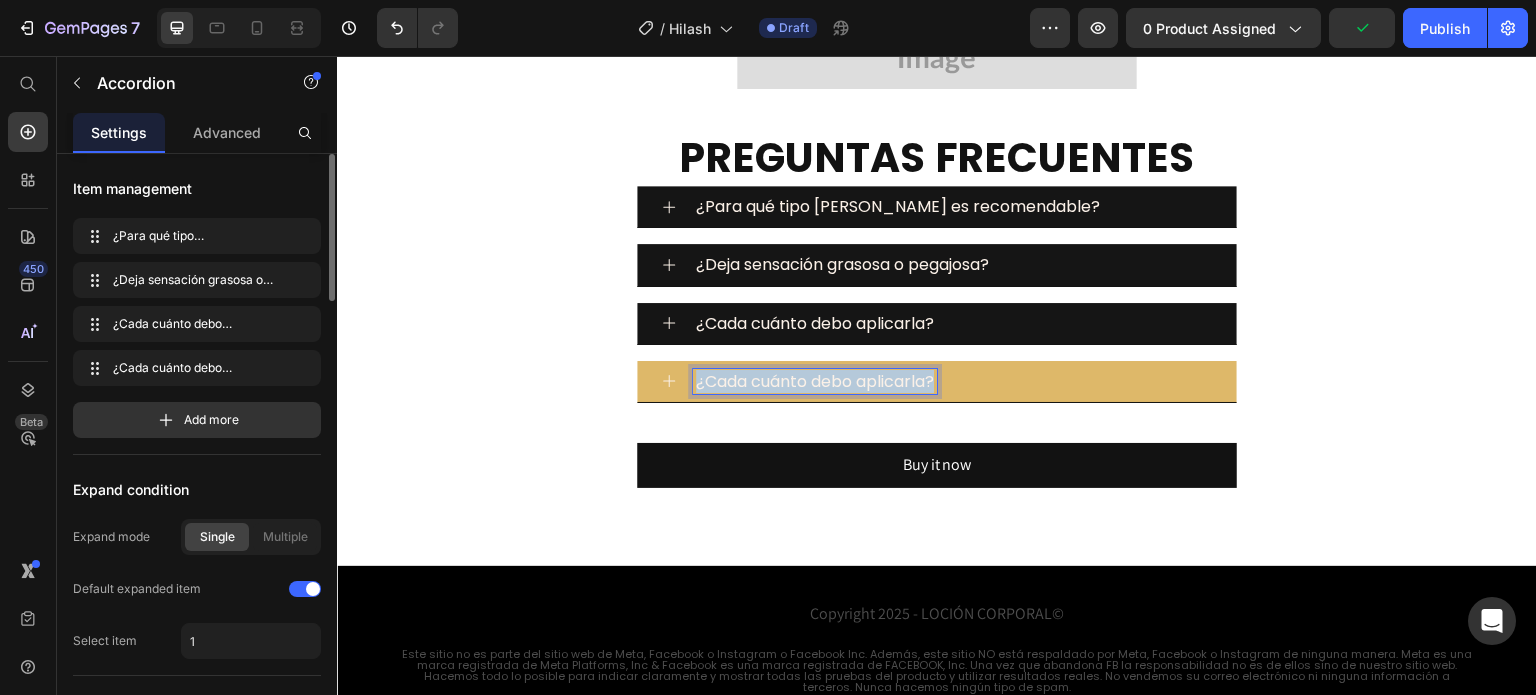 click on "¿Cada cuánto debo aplicarla?" at bounding box center (815, 381) 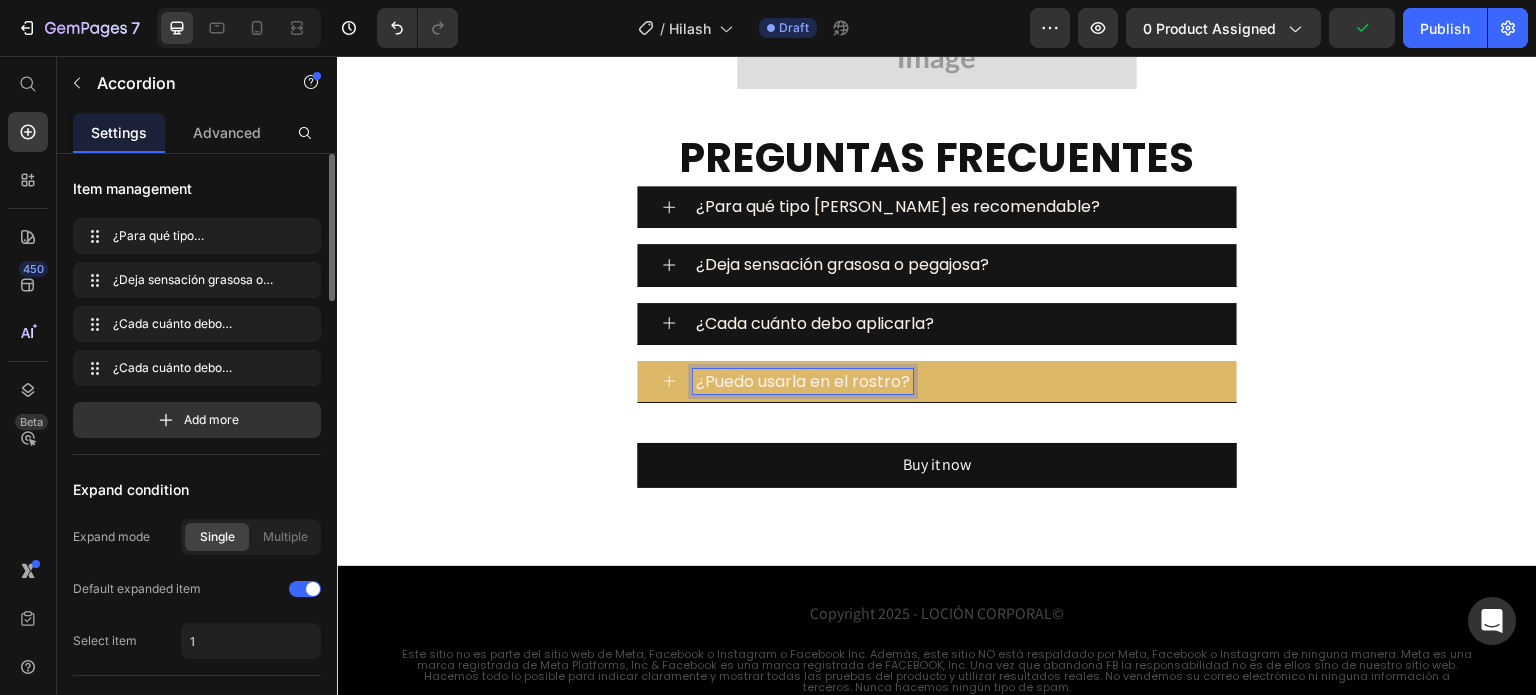 click on "¿Puedo usarla en el rostro?" at bounding box center [953, 381] 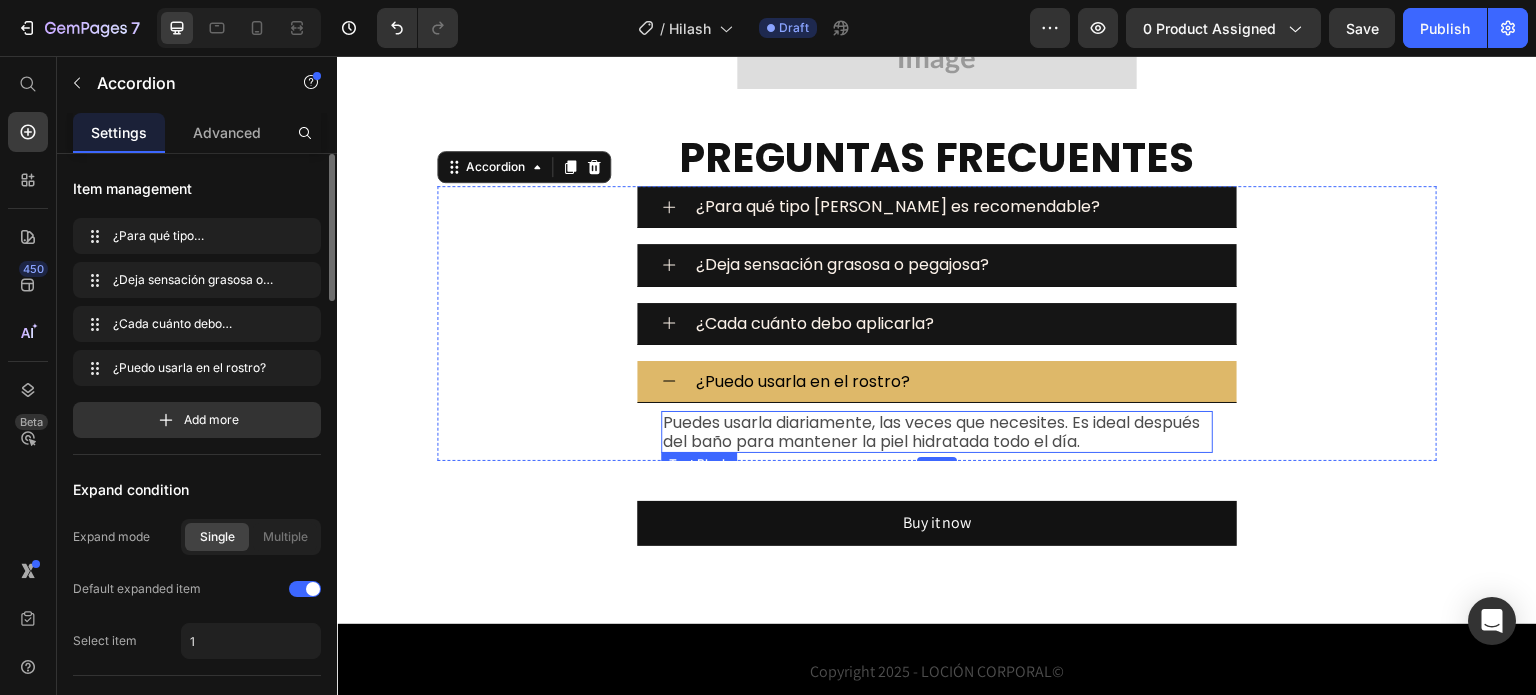 drag, startPoint x: 715, startPoint y: 422, endPoint x: 733, endPoint y: 428, distance: 18.973665 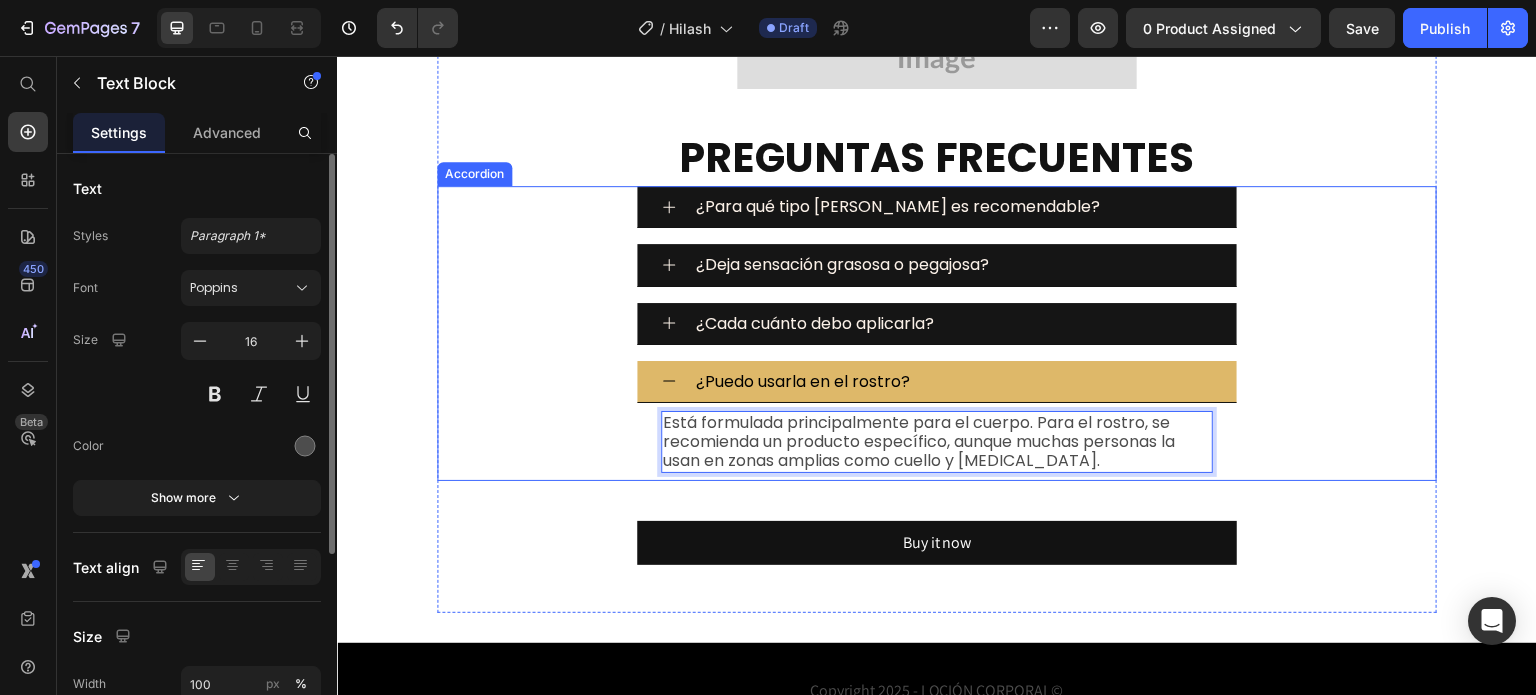 click on "¿Puedo usarla en el rostro?" at bounding box center (953, 381) 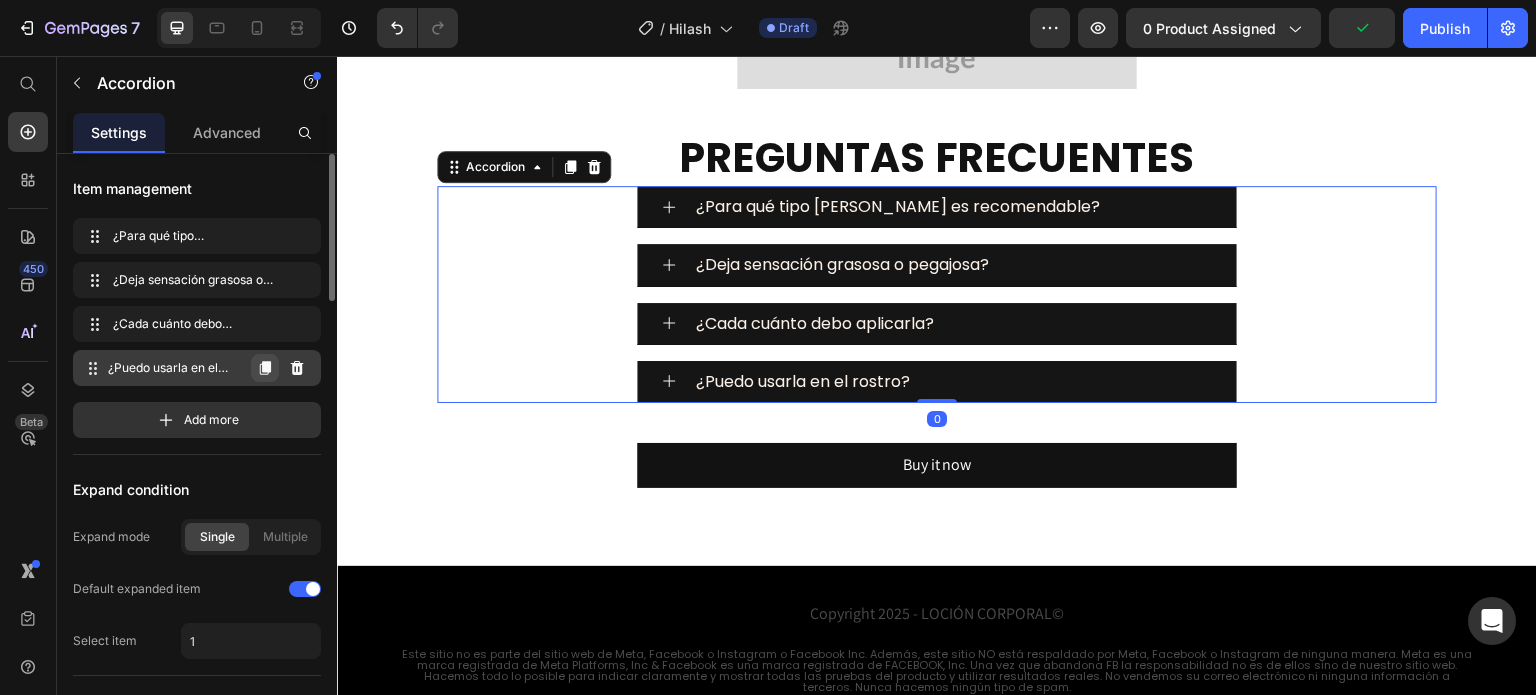 click 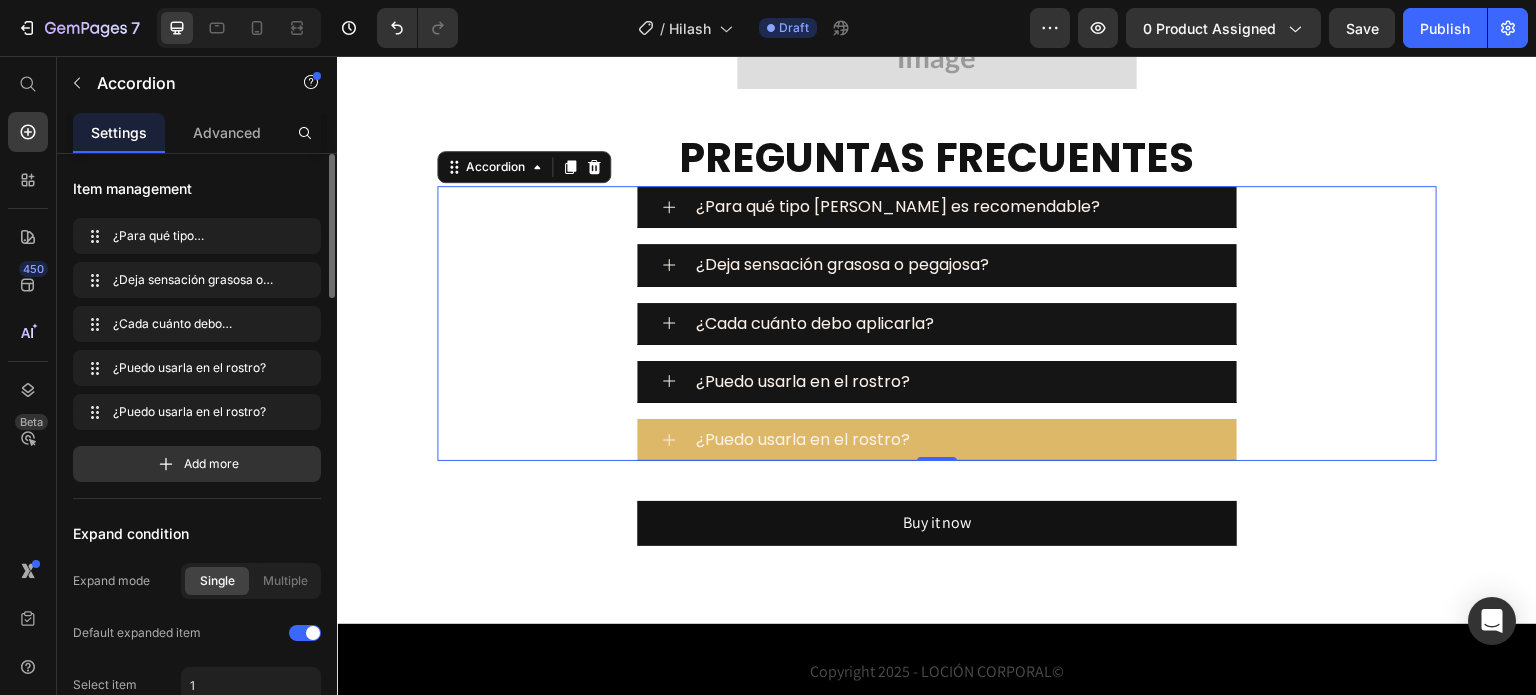 click on "¿Puedo usarla en el rostro?" at bounding box center (803, 439) 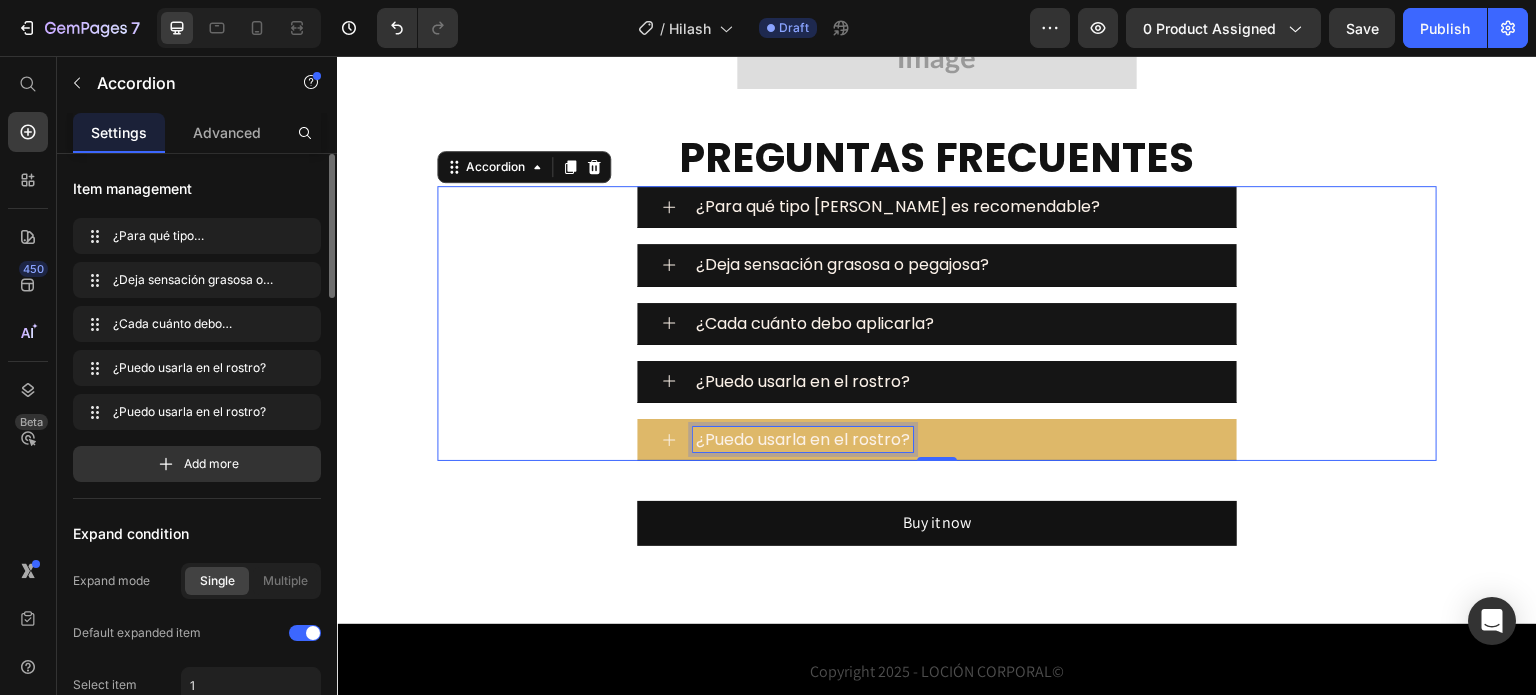 click on "¿Puedo usarla en el rostro?" at bounding box center (803, 439) 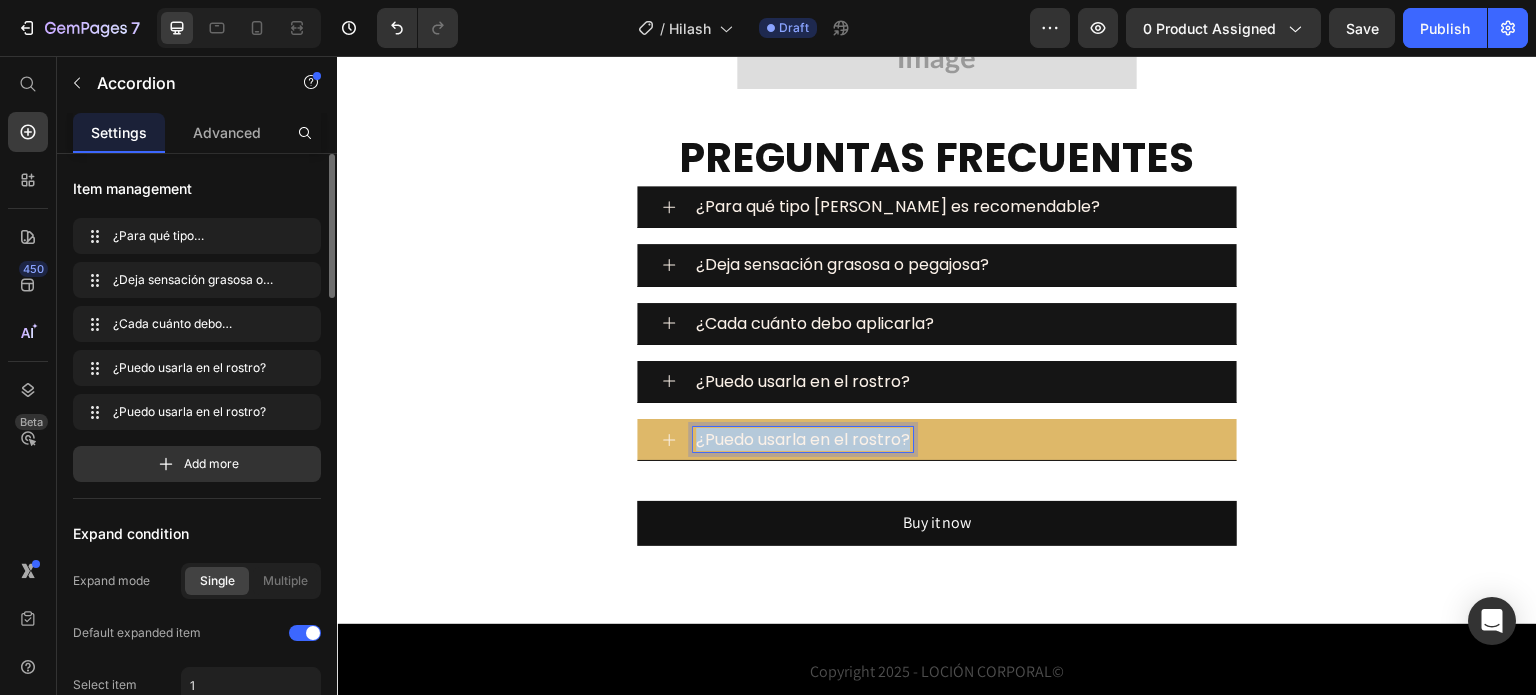 click on "¿Puedo usarla en el rostro?" at bounding box center (803, 439) 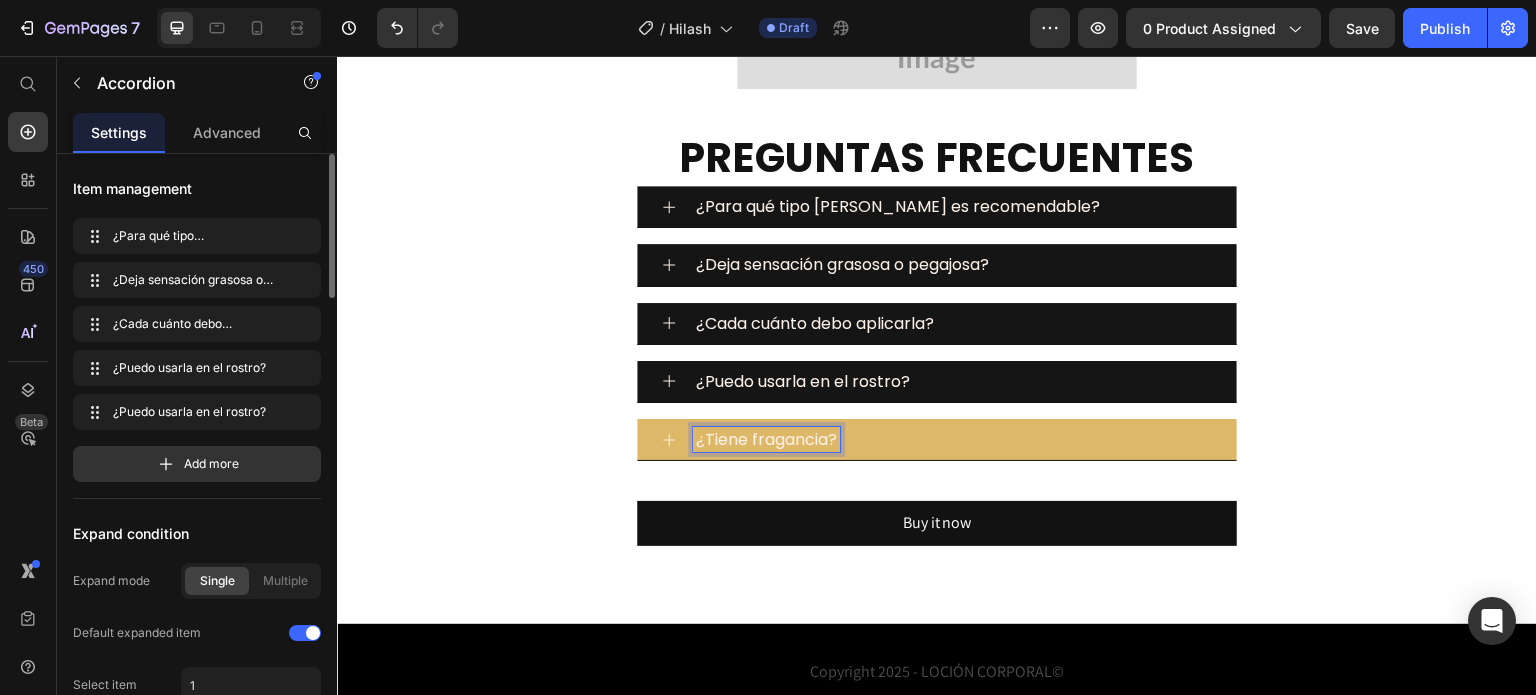 click on "¿Tiene fragancia?" at bounding box center (953, 439) 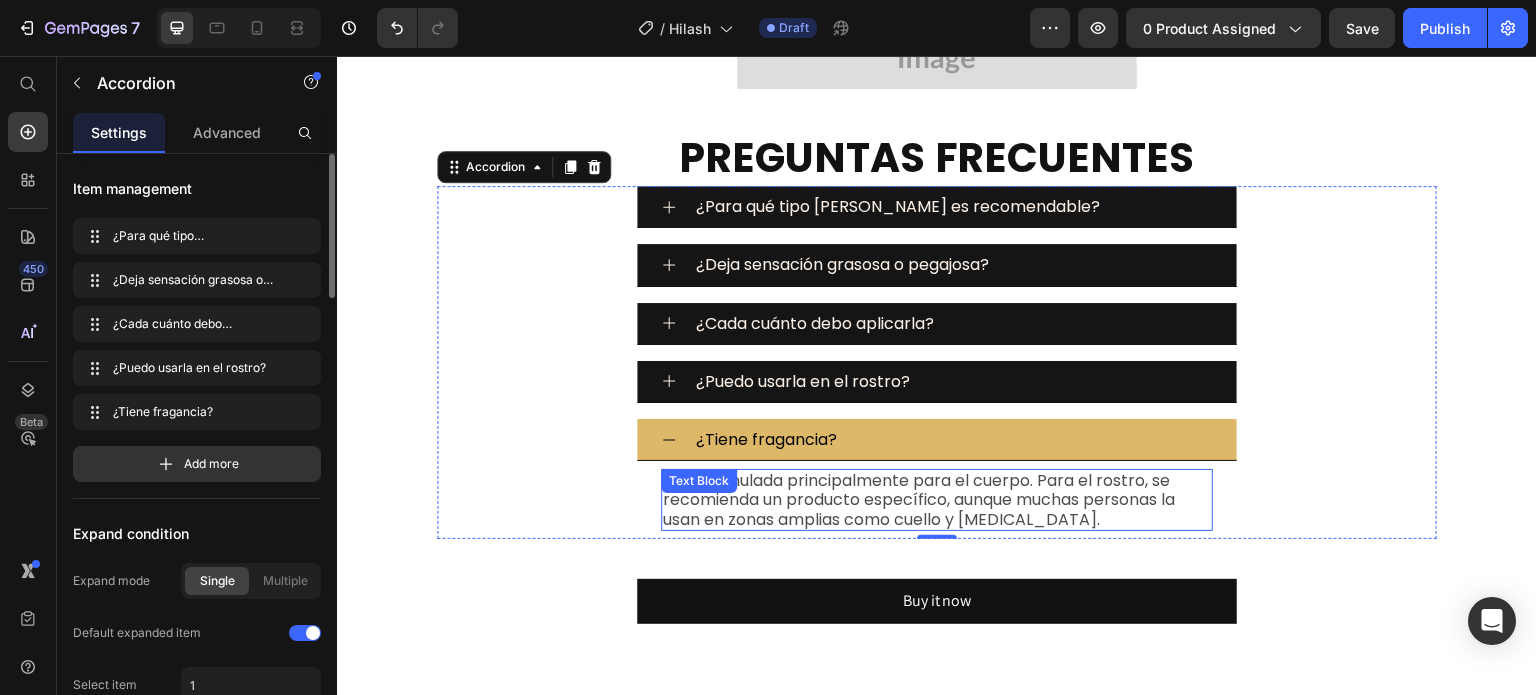 click on "Está formulada principalmente para el cuerpo. Para el rostro, se recomienda un producto específico, aunque muchas personas la usan en zonas amplias como cuello y escote." at bounding box center [937, 500] 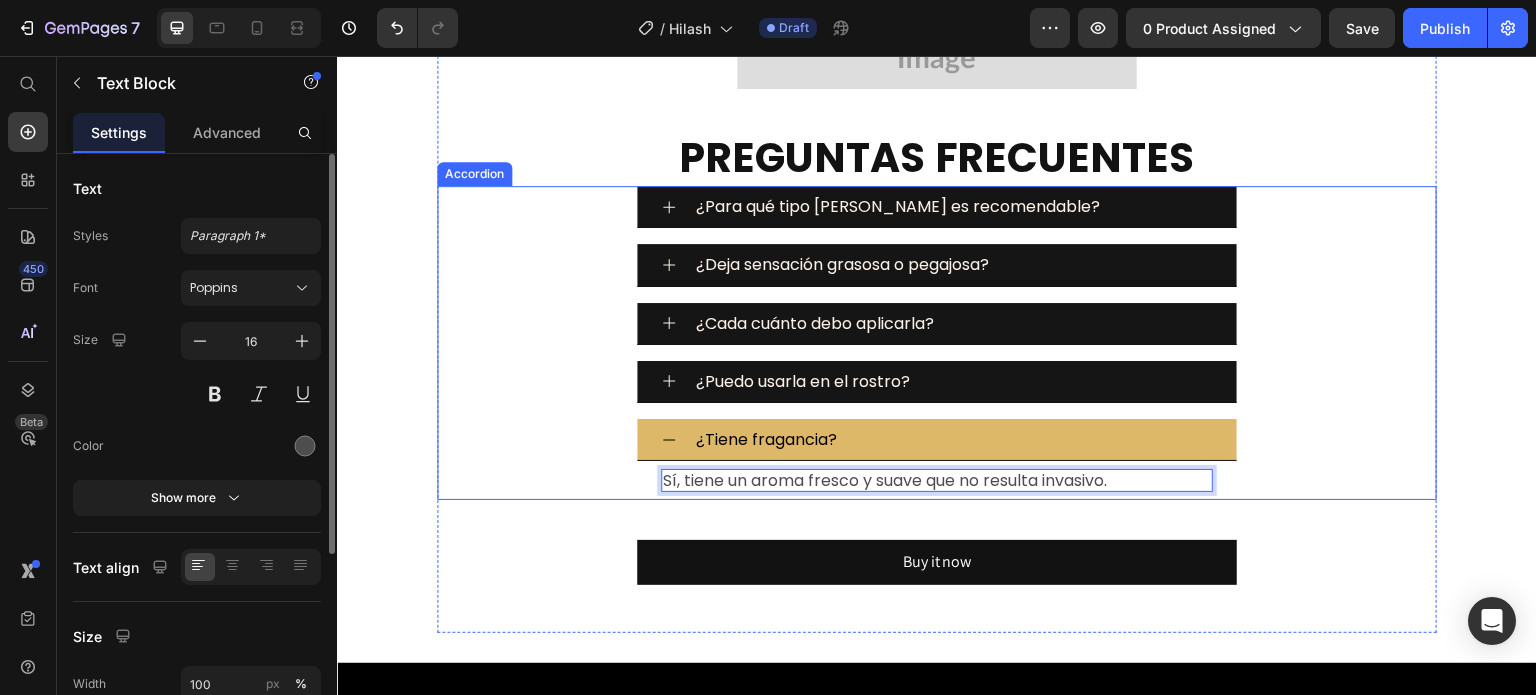 click on "¿Tiene fragancia?" at bounding box center [953, 439] 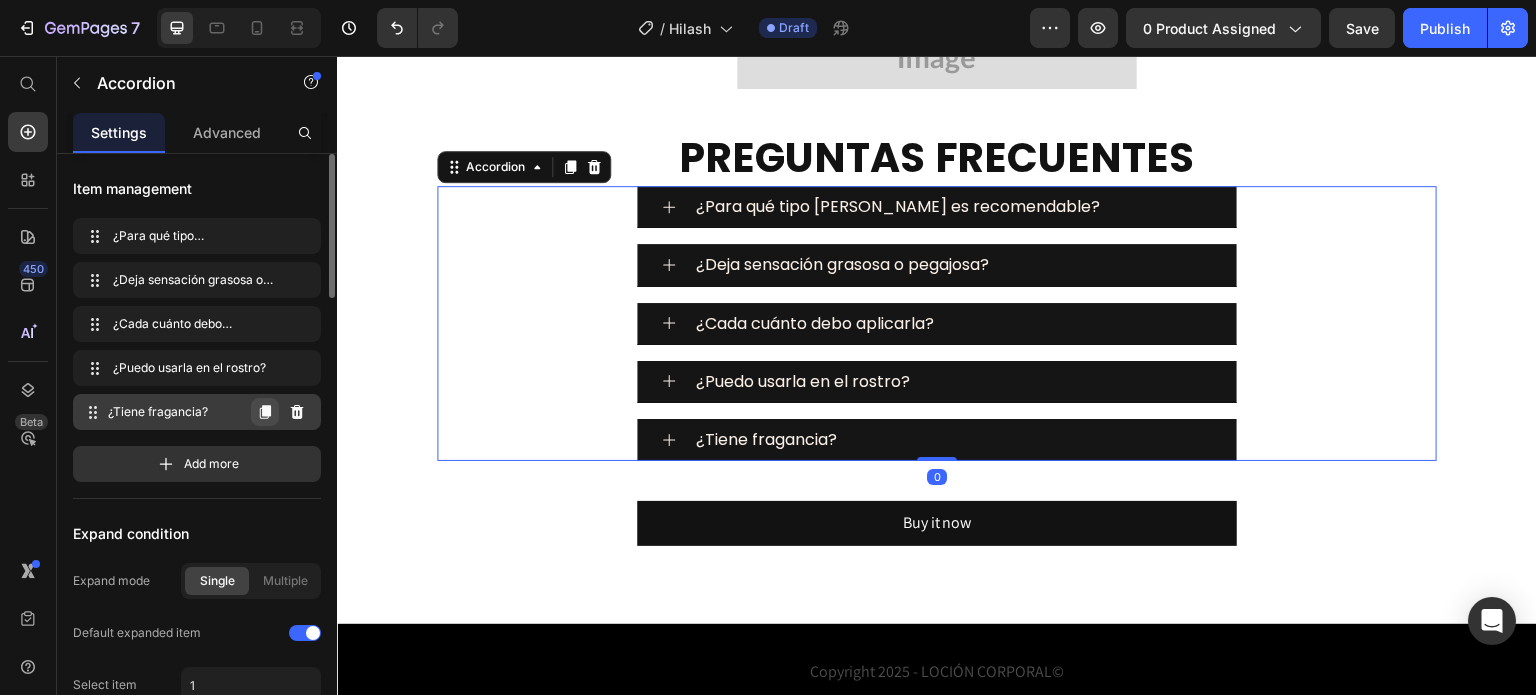 click 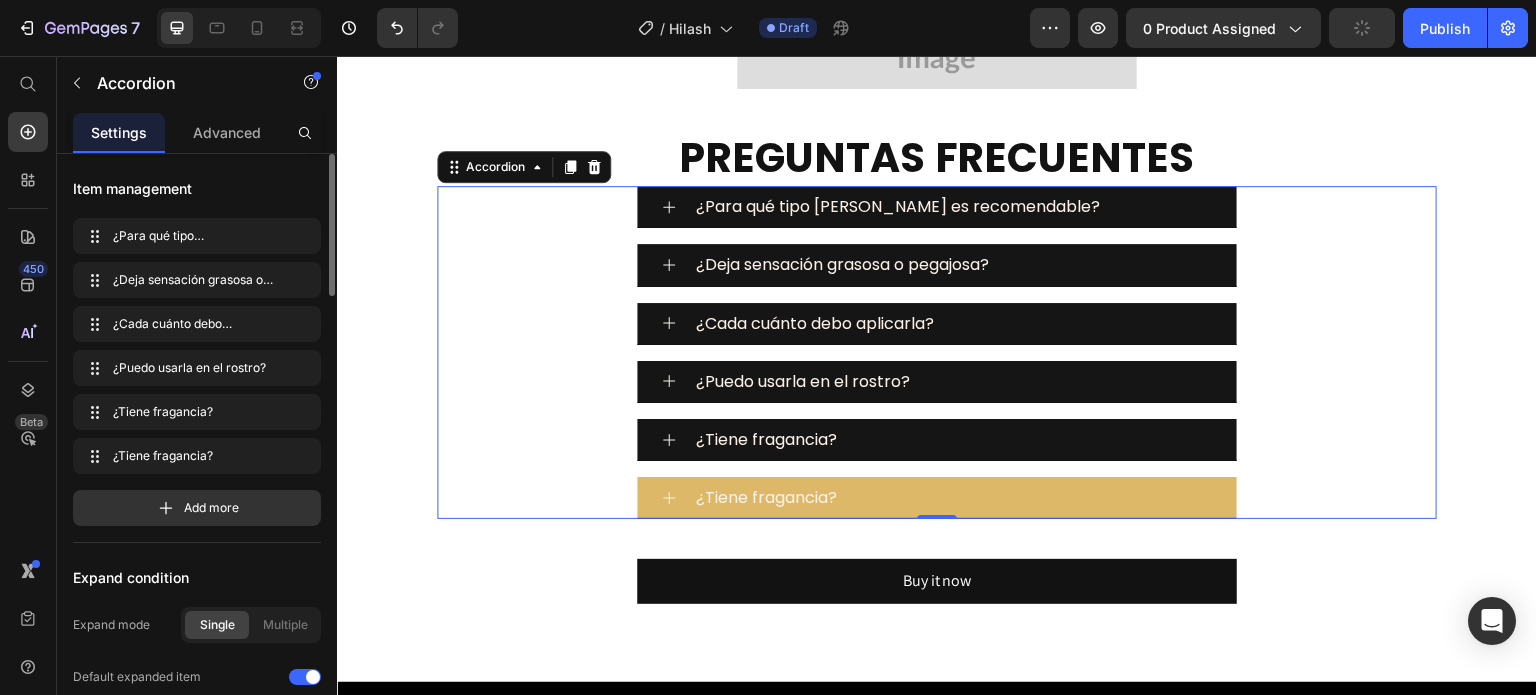 click on "¿Tiene fragancia?" at bounding box center [766, 497] 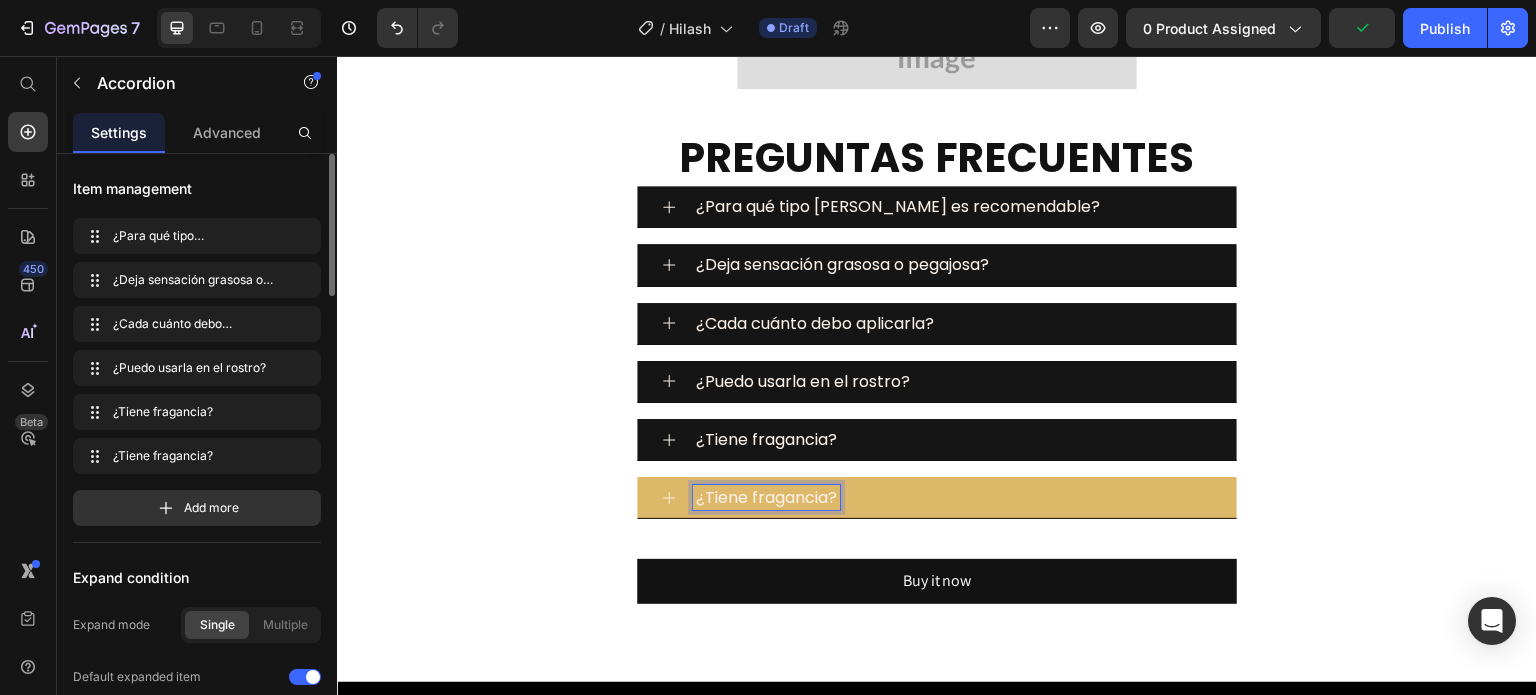 click on "¿Tiene fragancia?" at bounding box center (766, 497) 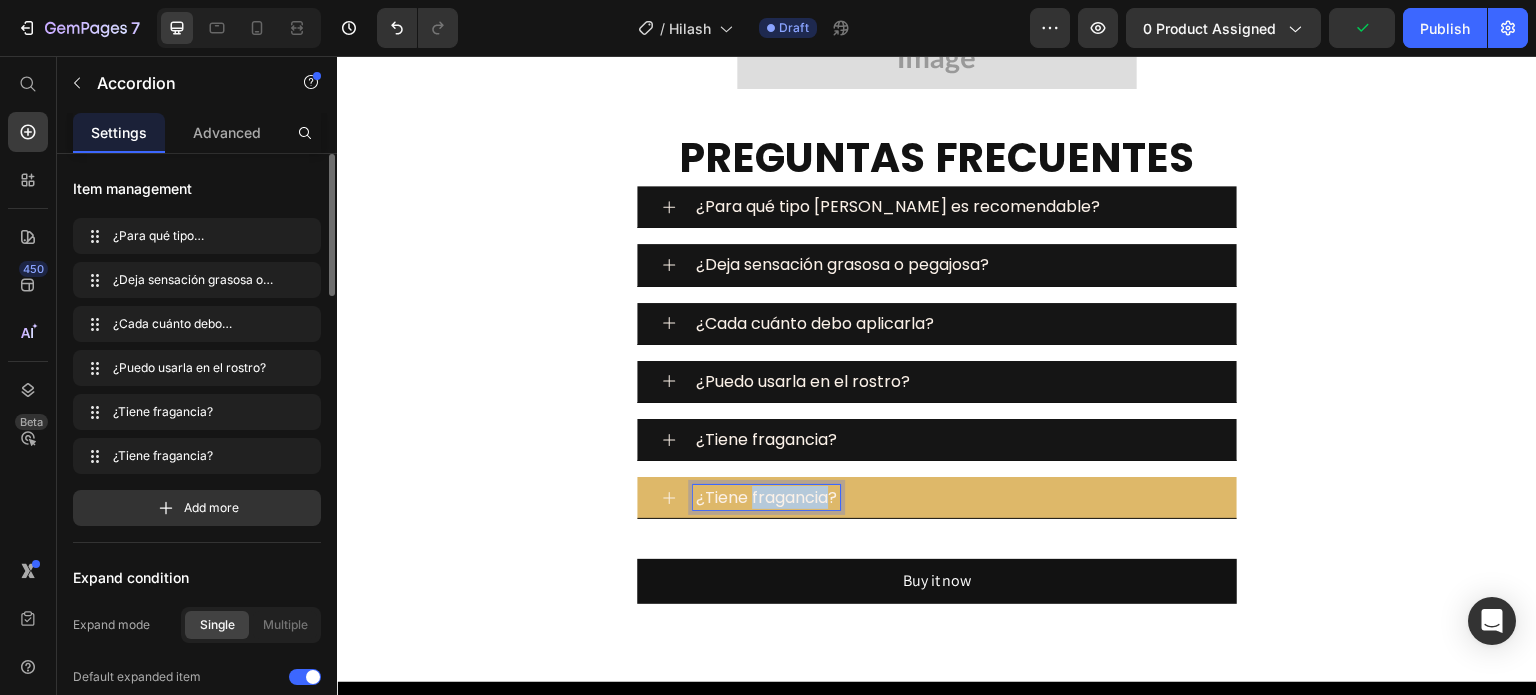 click on "¿Tiene fragancia?" at bounding box center [766, 497] 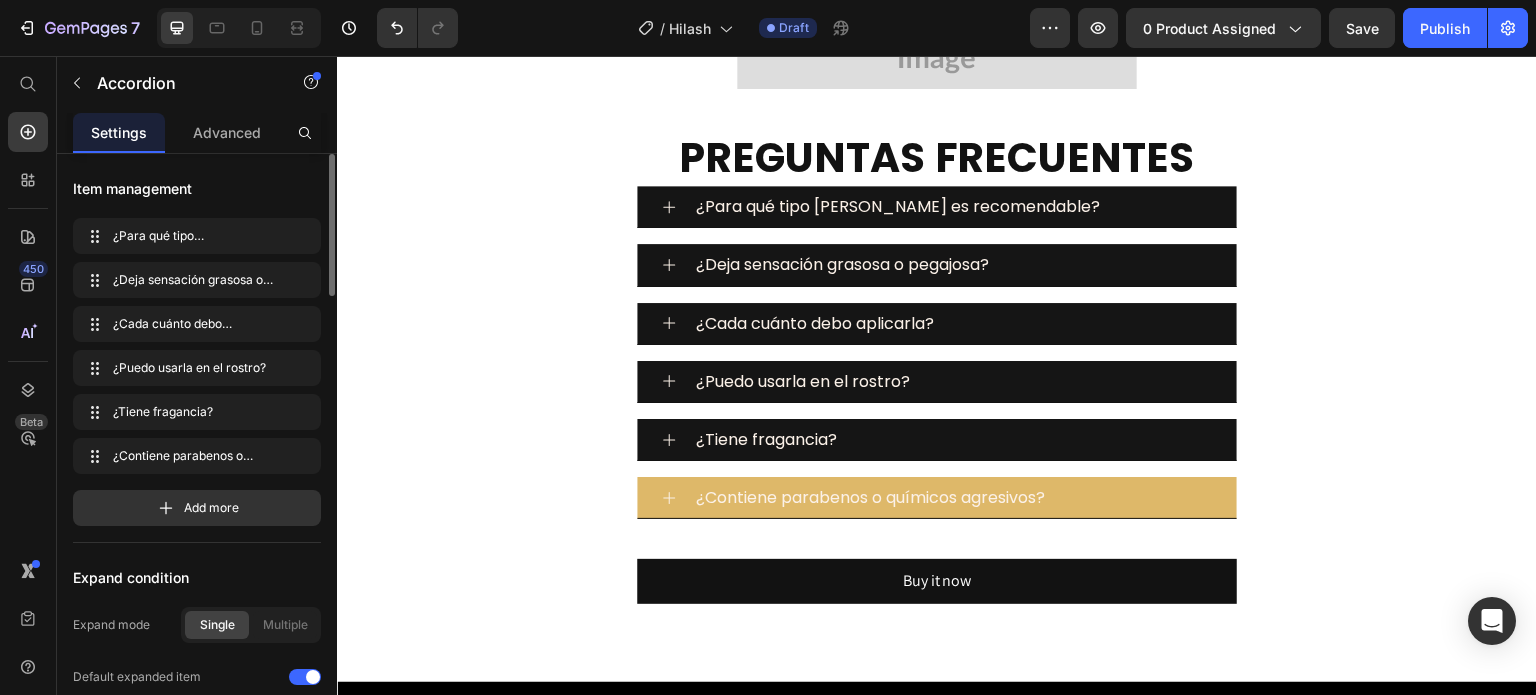 click on "¿Contiene parabenos o químicos agresivos?" at bounding box center (953, 497) 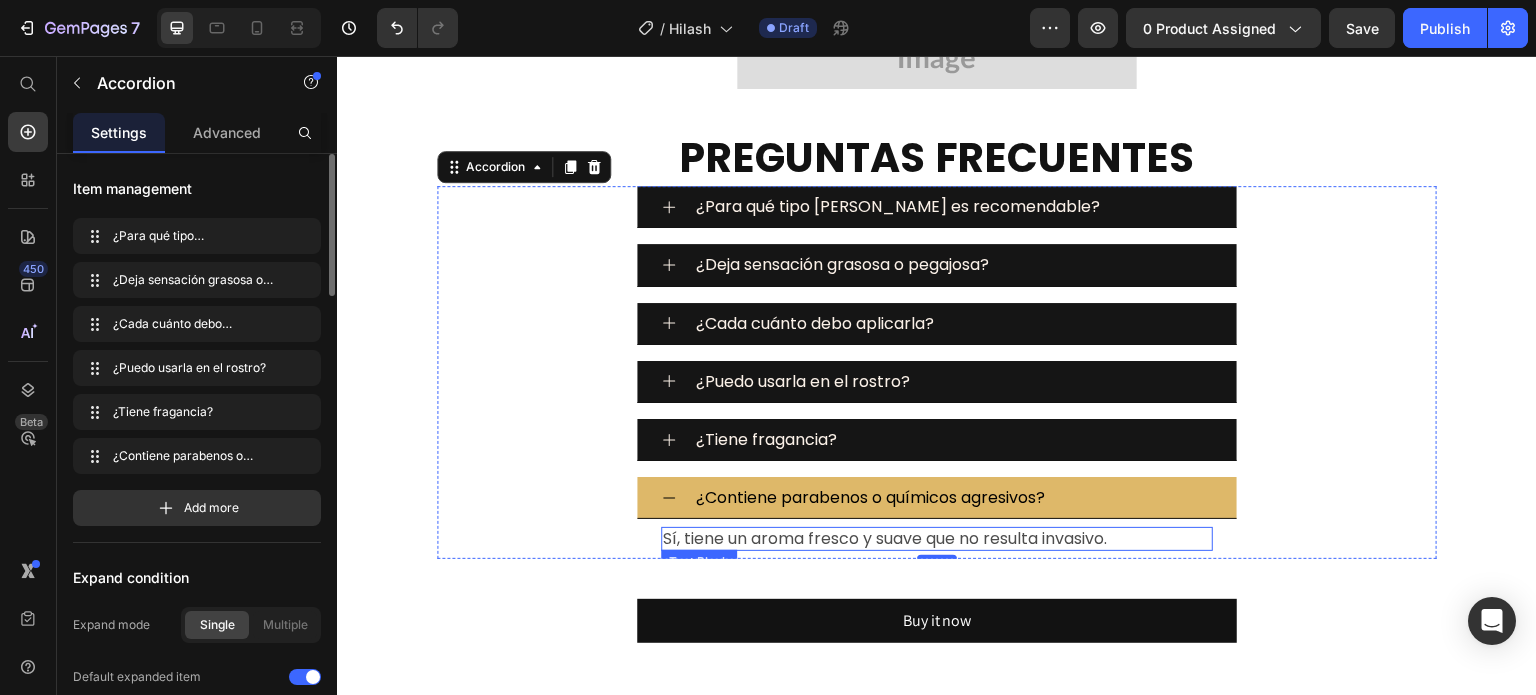 click on "Sí, tiene un aroma fresco y suave que no resulta invasivo." at bounding box center [937, 538] 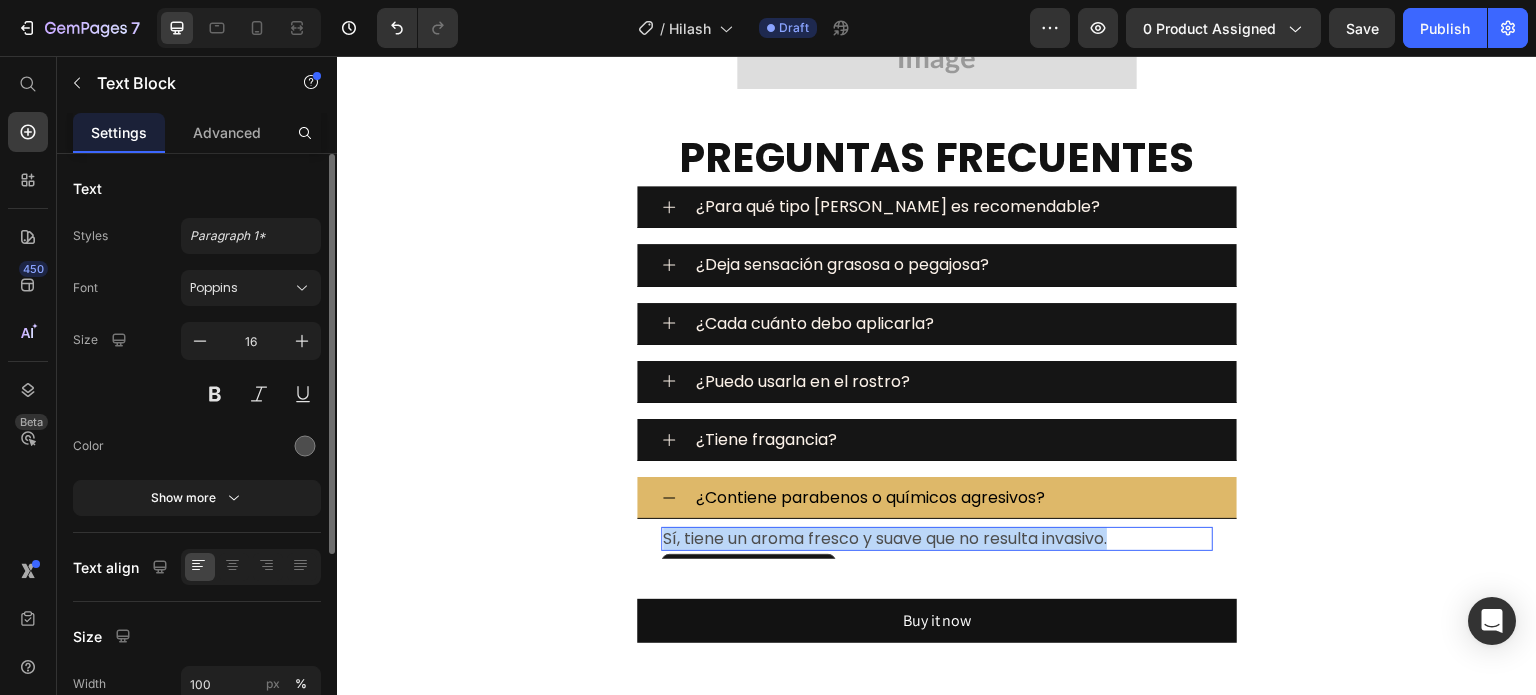 click on "Sí, tiene un aroma fresco y suave que no resulta invasivo." at bounding box center [937, 538] 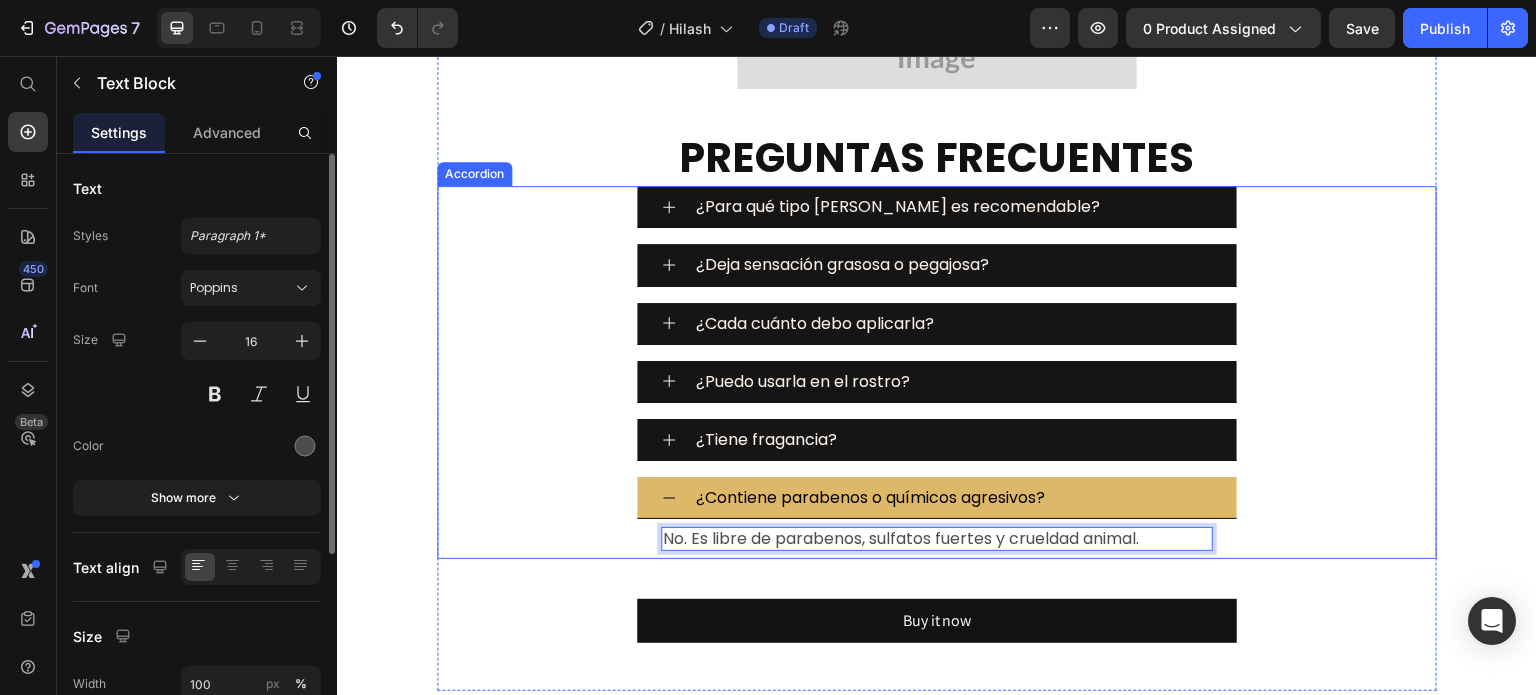 click on "¿Contiene parabenos o químicos agresivos?" at bounding box center (953, 497) 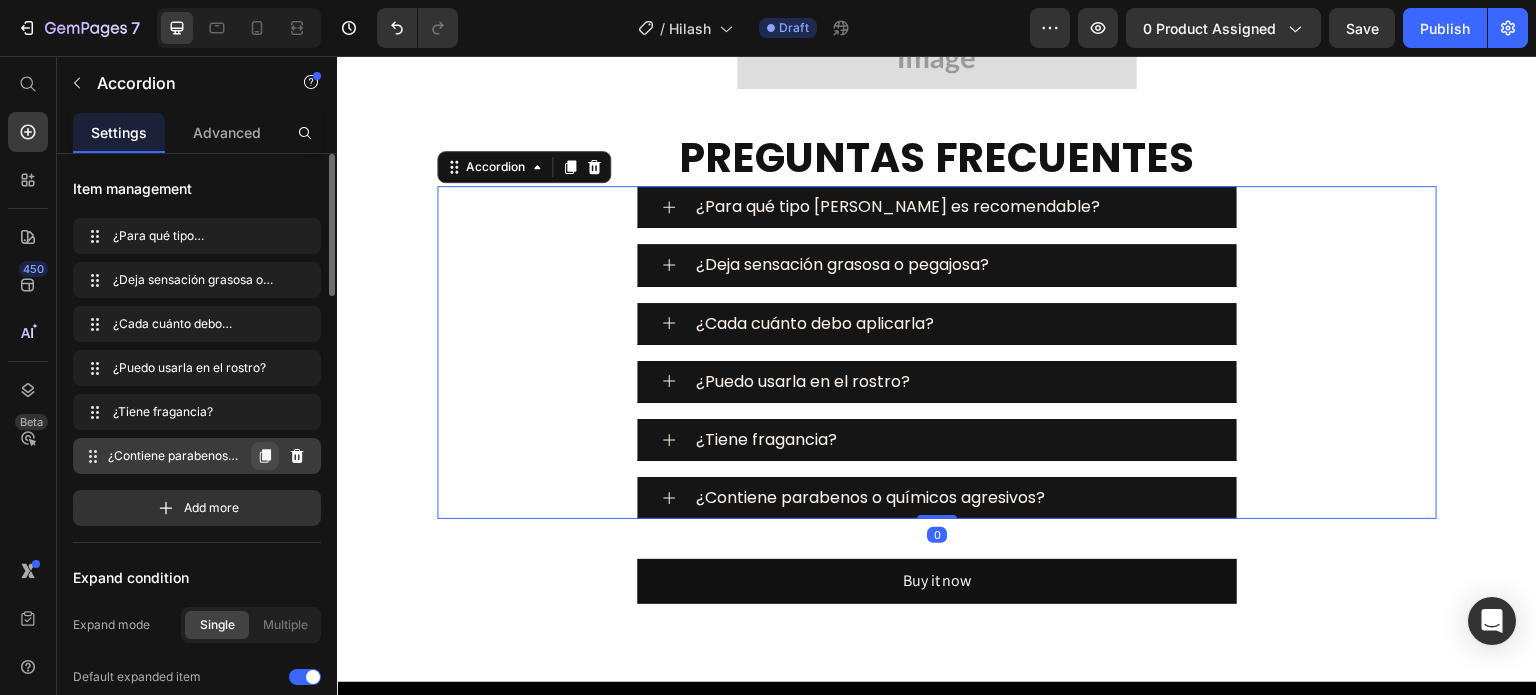 click 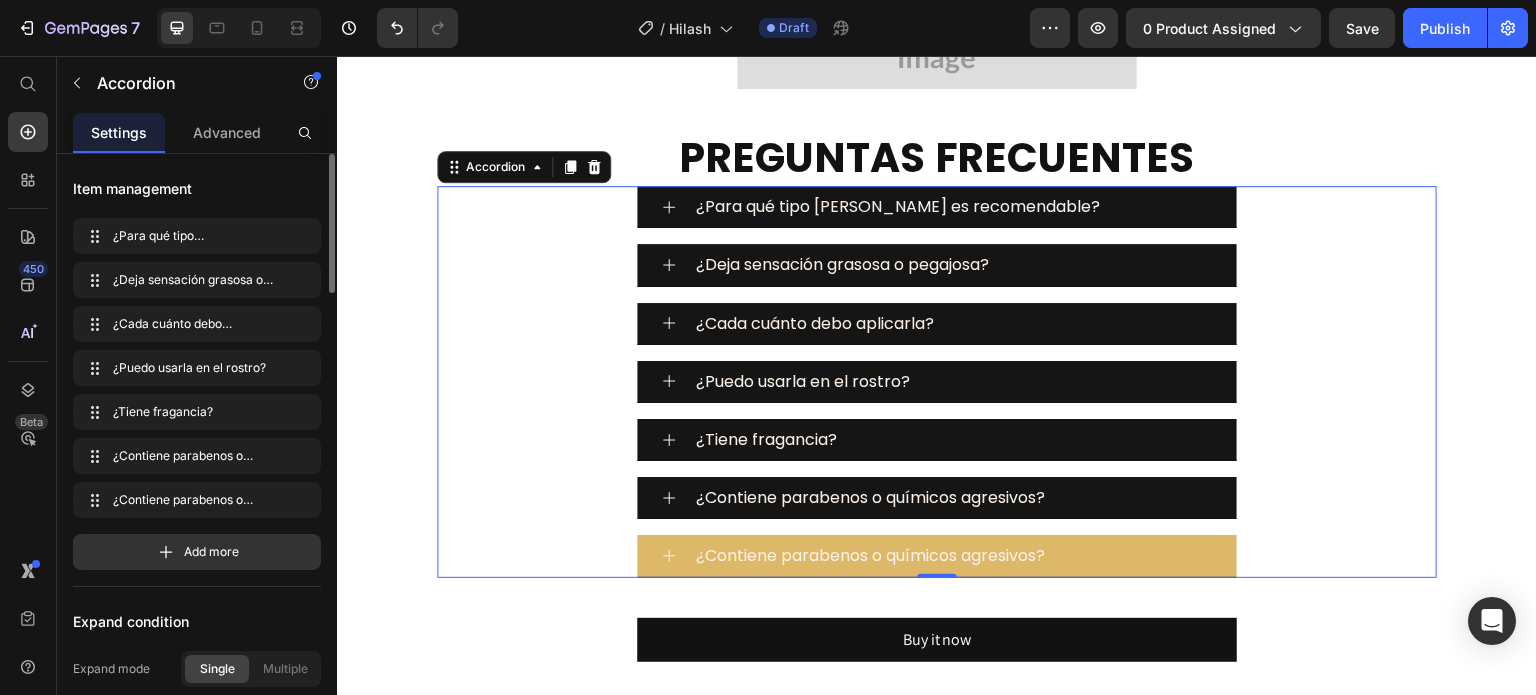 click on "¿Contiene parabenos o químicos agresivos?" at bounding box center (870, 555) 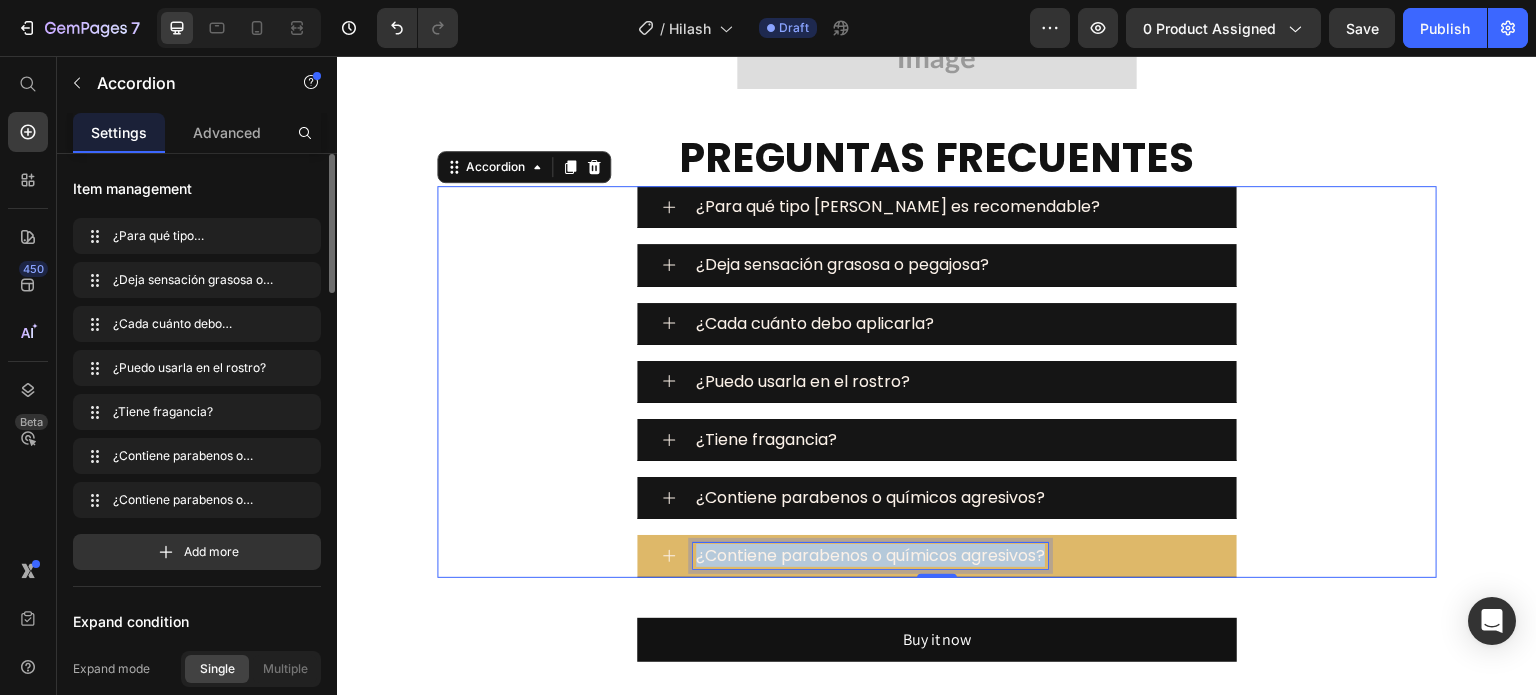 click on "¿Contiene parabenos o químicos agresivos?" at bounding box center [870, 555] 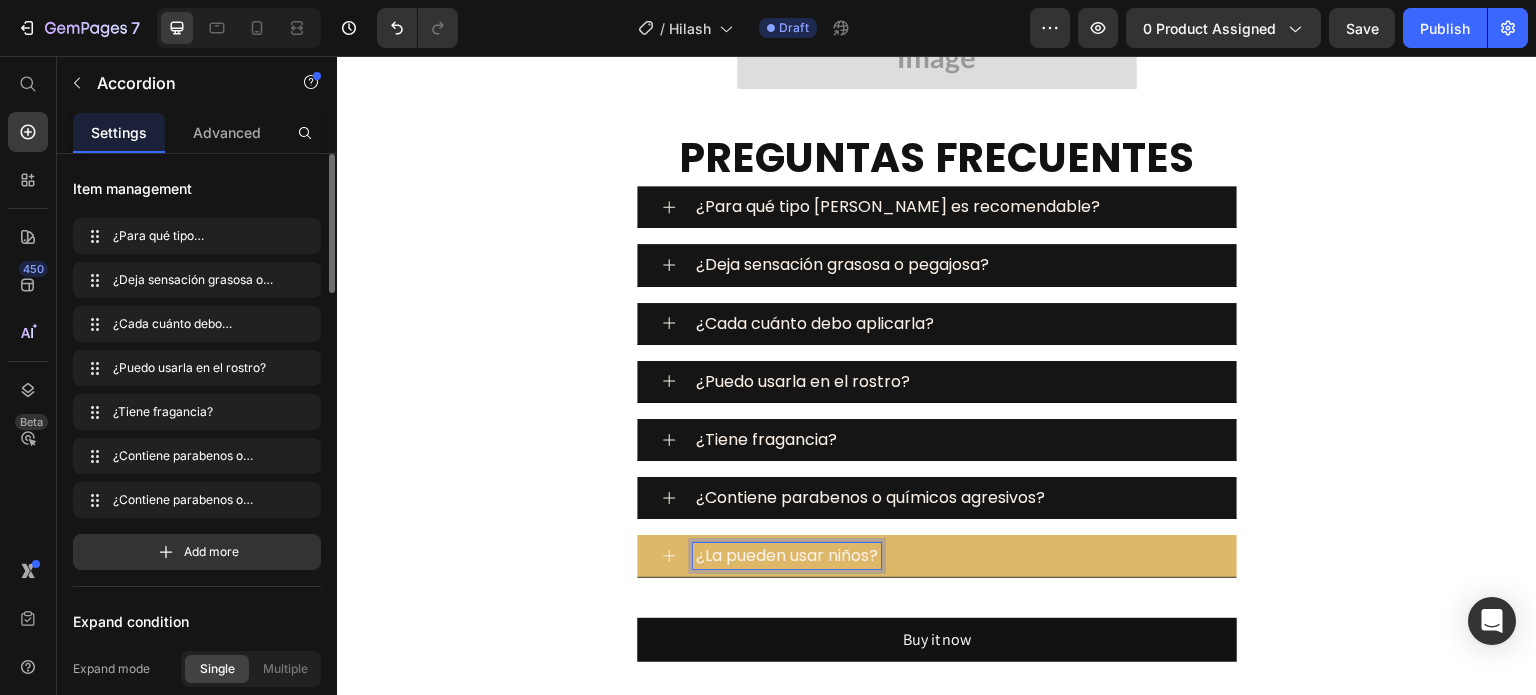 click on "¿La pueden usar niños?" at bounding box center [953, 555] 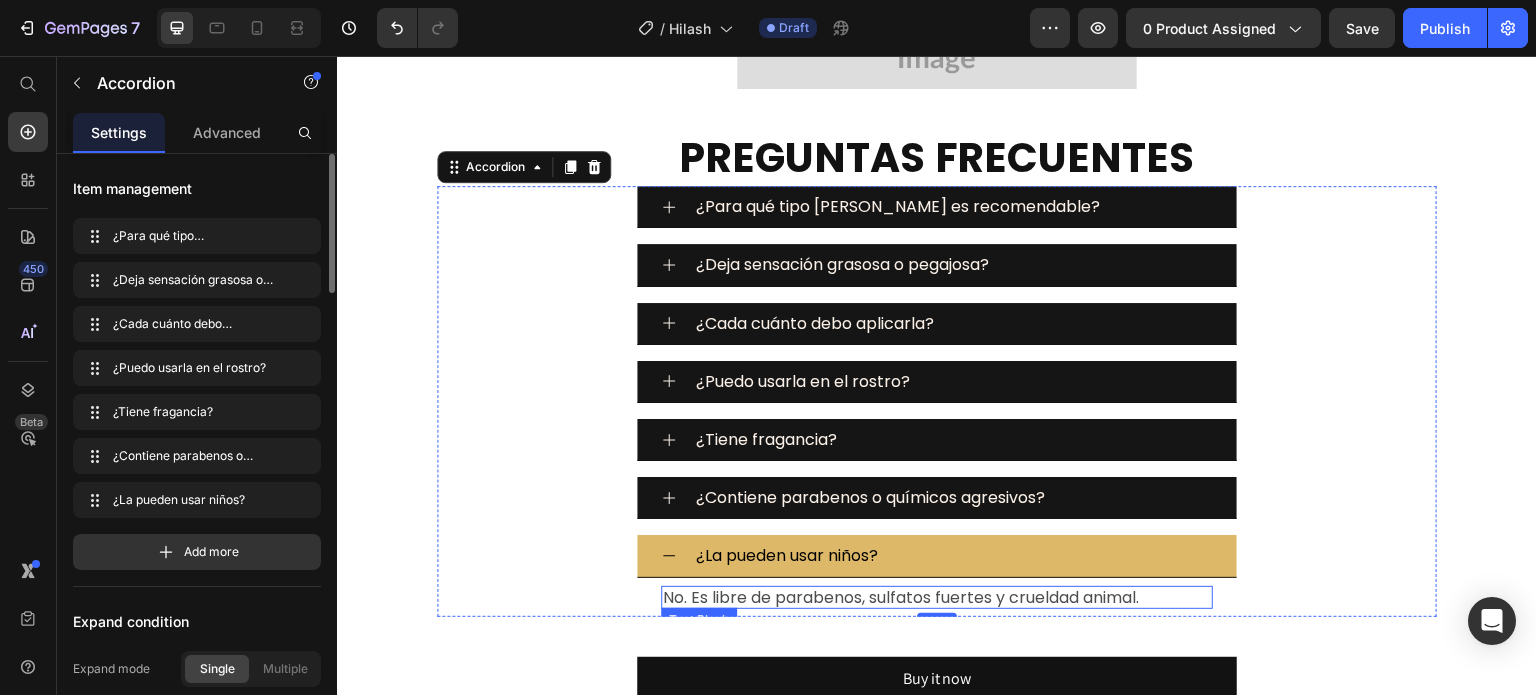 click on "No. Es libre de parabenos, sulfatos fuertes y crueldad animal." at bounding box center [937, 597] 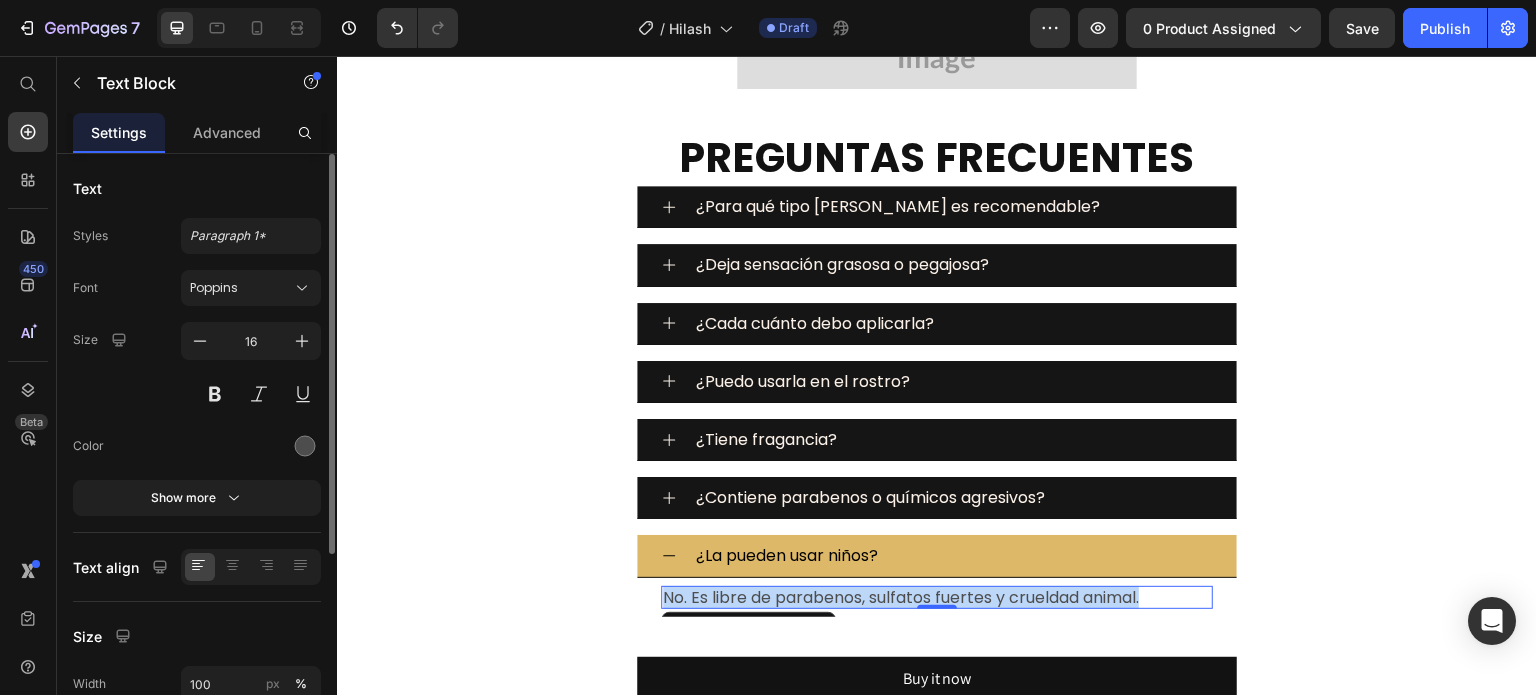click on "No. Es libre de parabenos, sulfatos fuertes y crueldad animal." at bounding box center [937, 597] 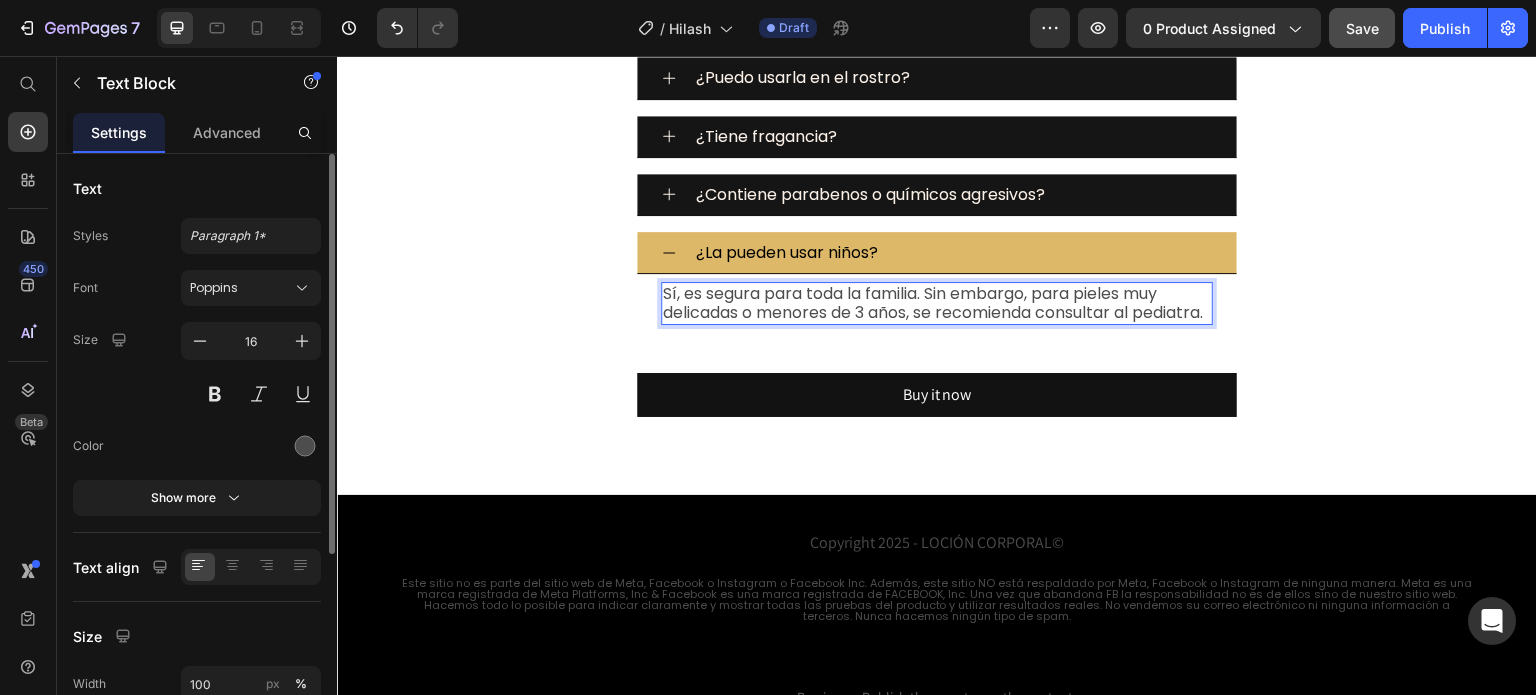 scroll, scrollTop: 5553, scrollLeft: 0, axis: vertical 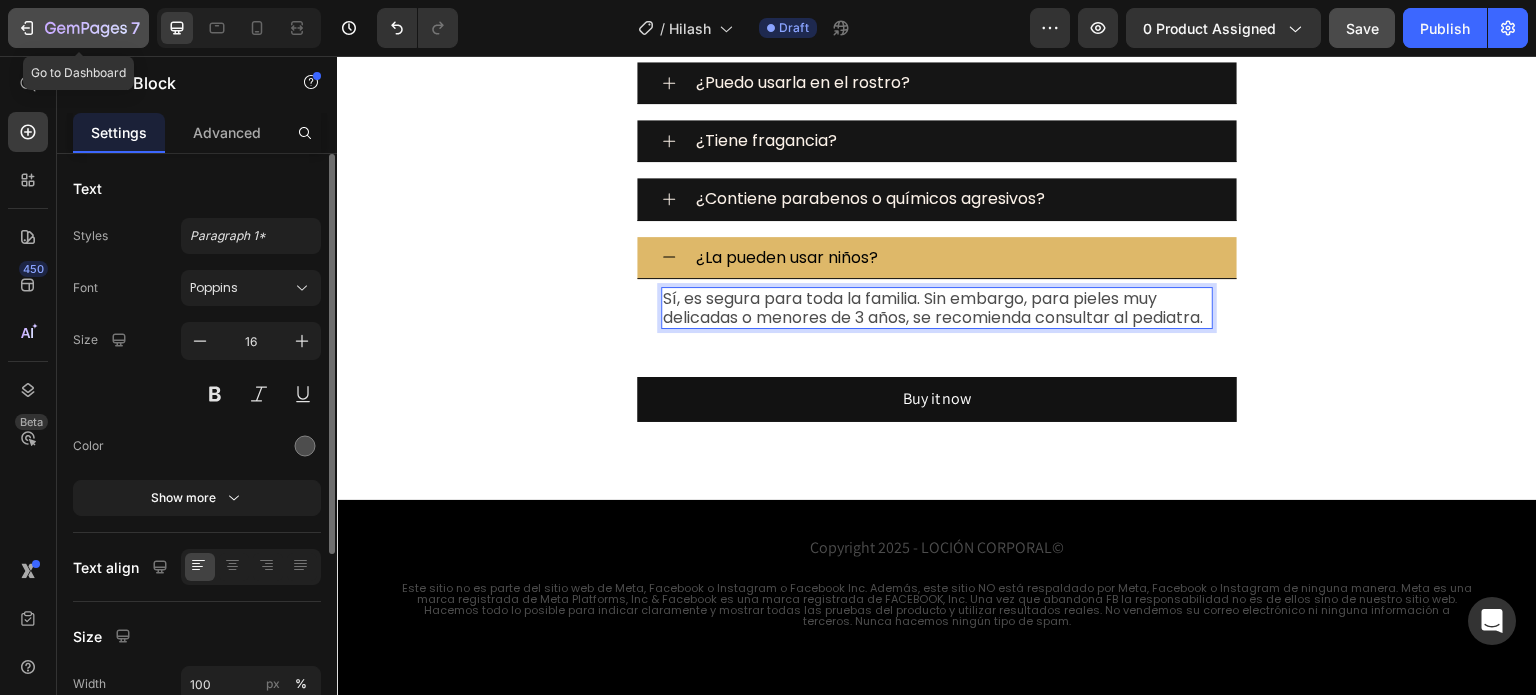 click 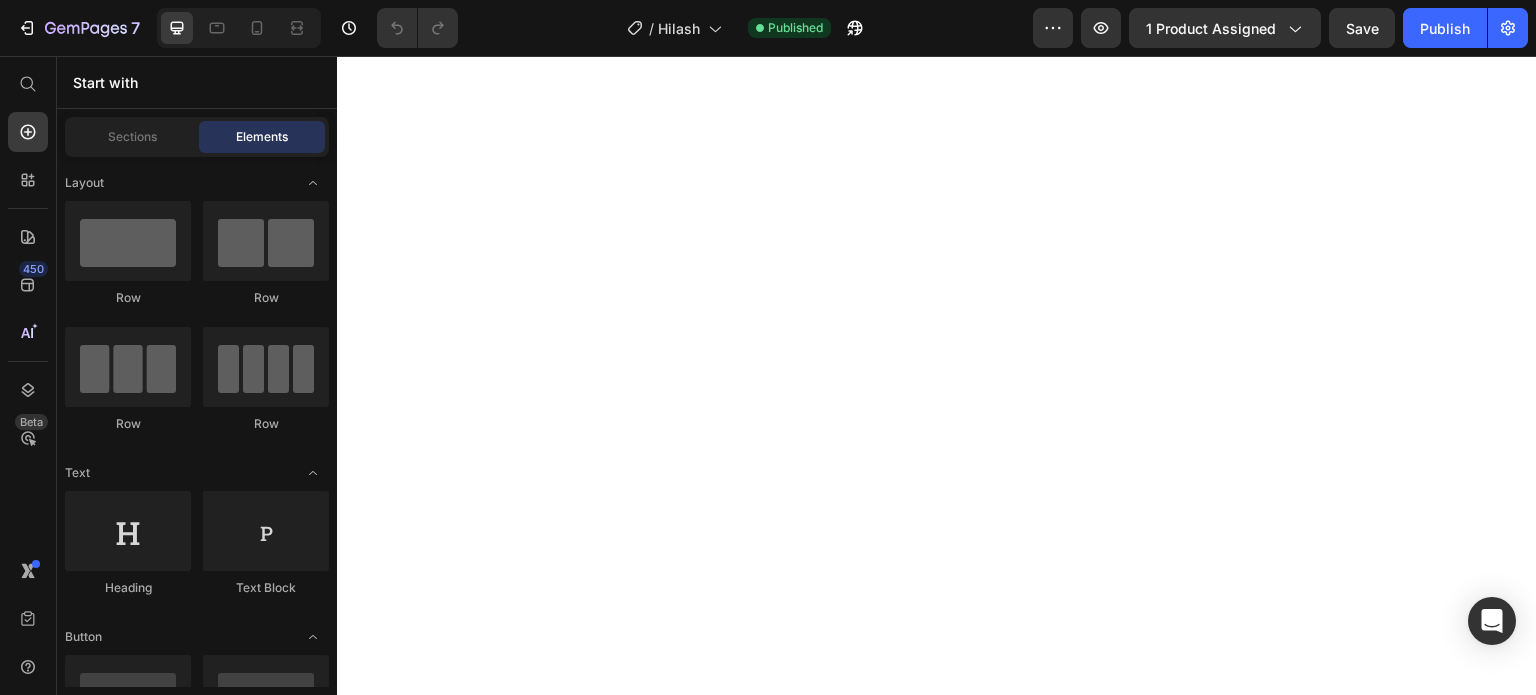 scroll, scrollTop: 0, scrollLeft: 0, axis: both 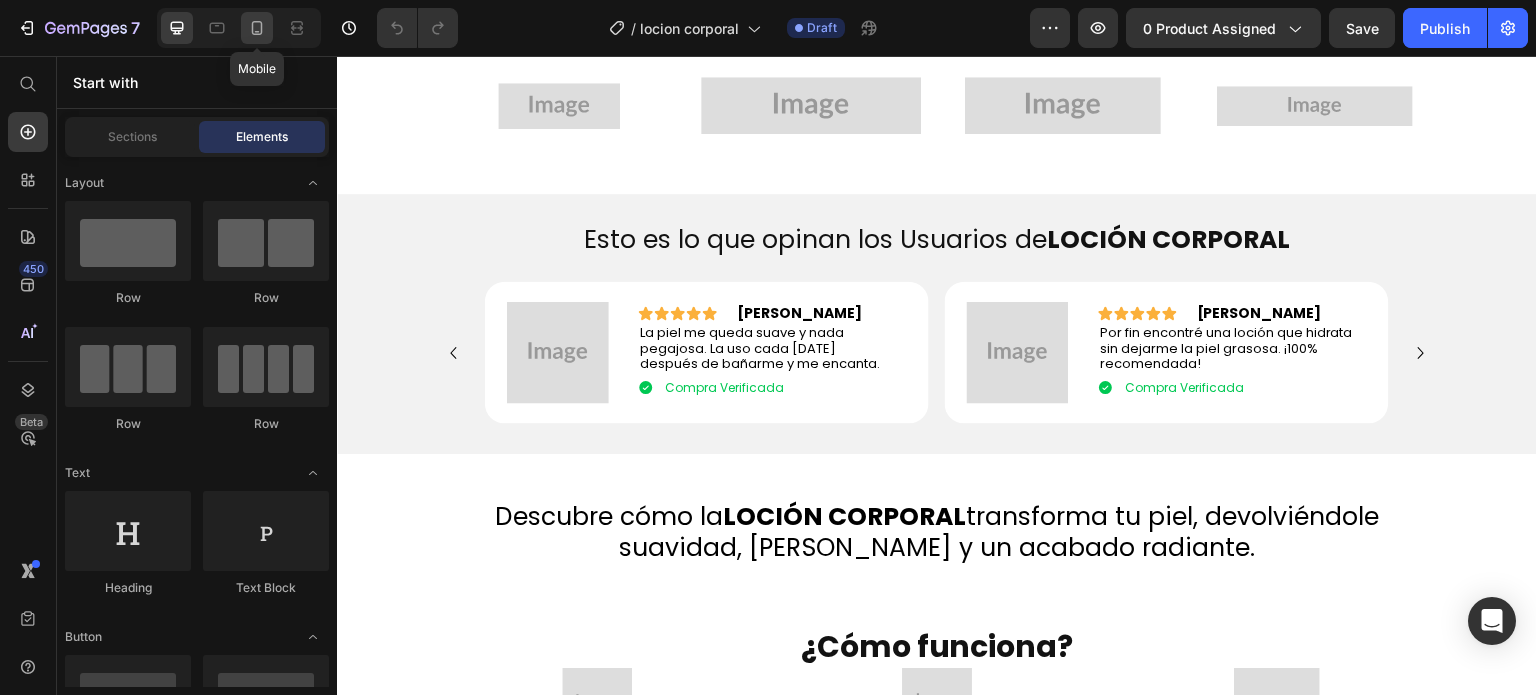 click 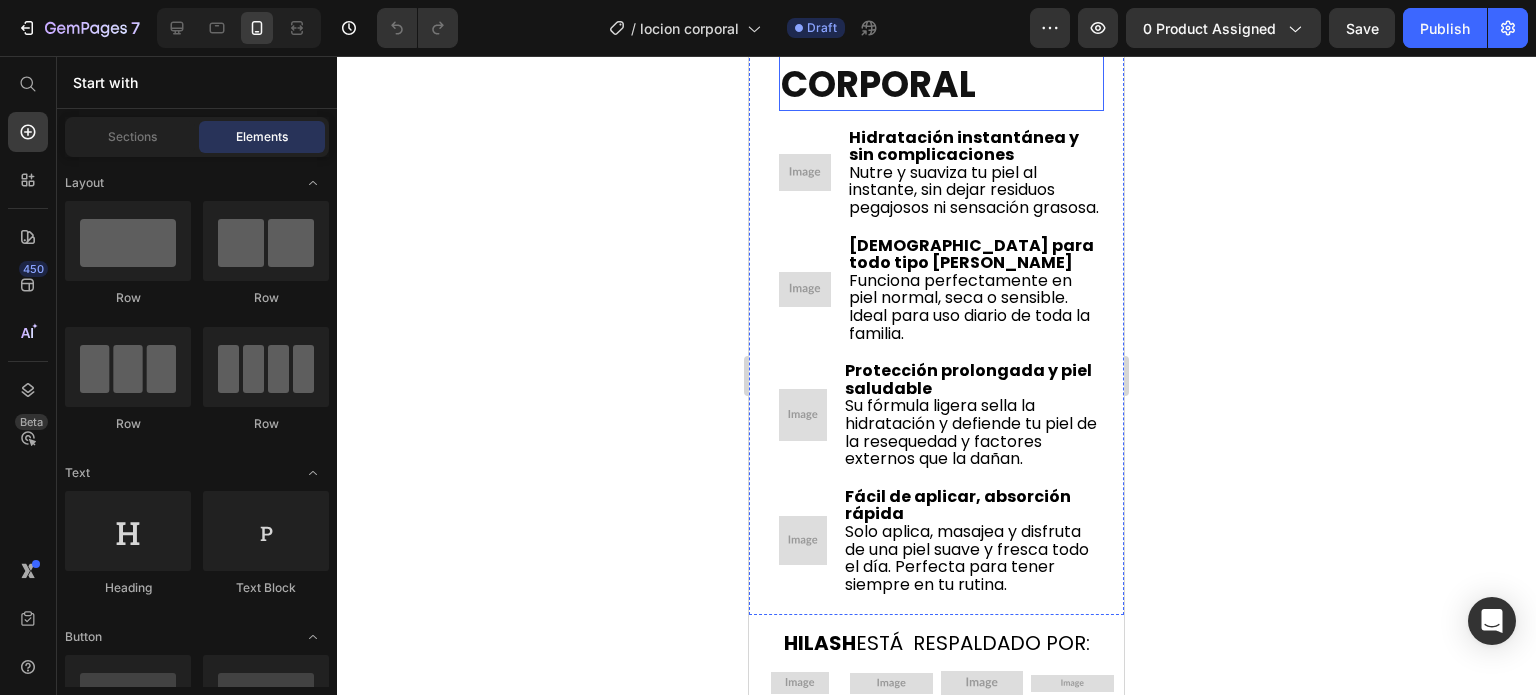 click on "¿QUÉ HACE TAN ESPECIAL A NUESTRA LOCIÓN CORPORAL" at bounding box center (941, 14) 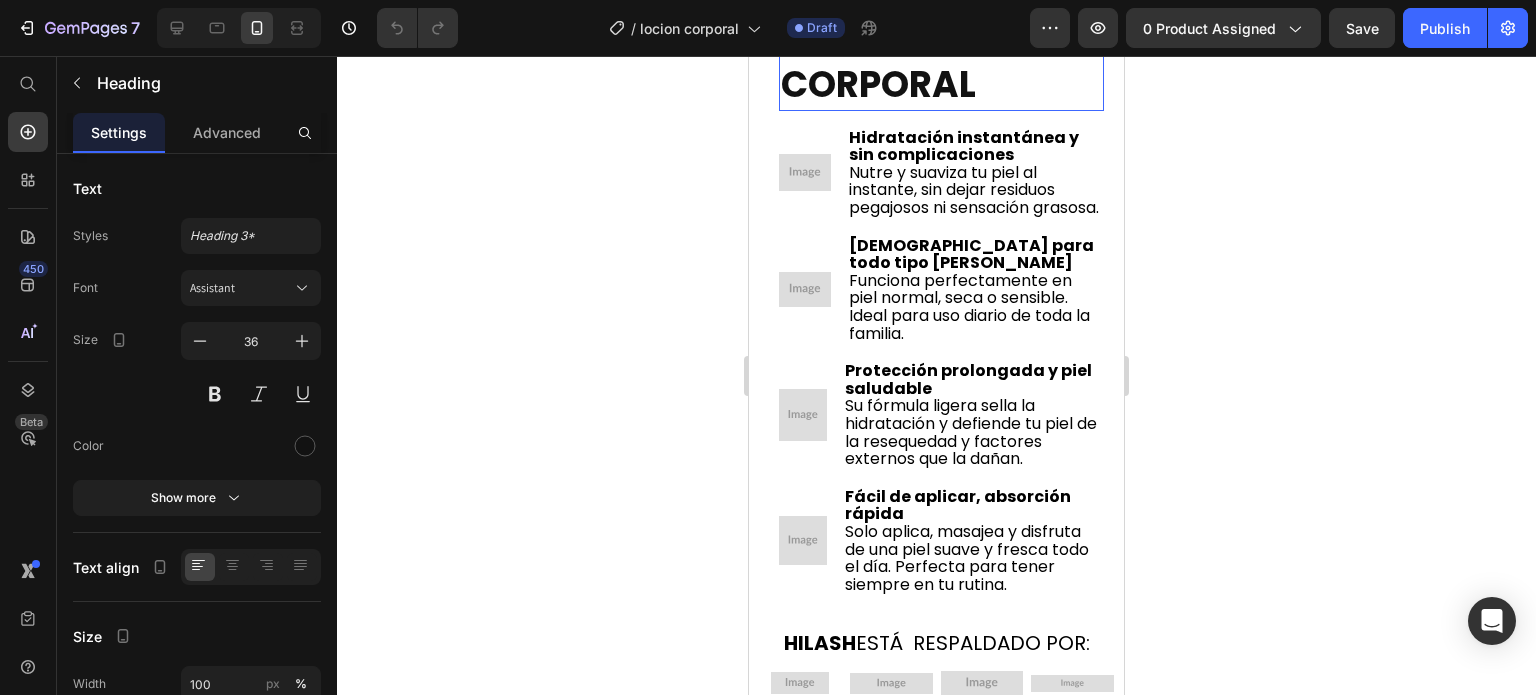 scroll, scrollTop: 1272, scrollLeft: 0, axis: vertical 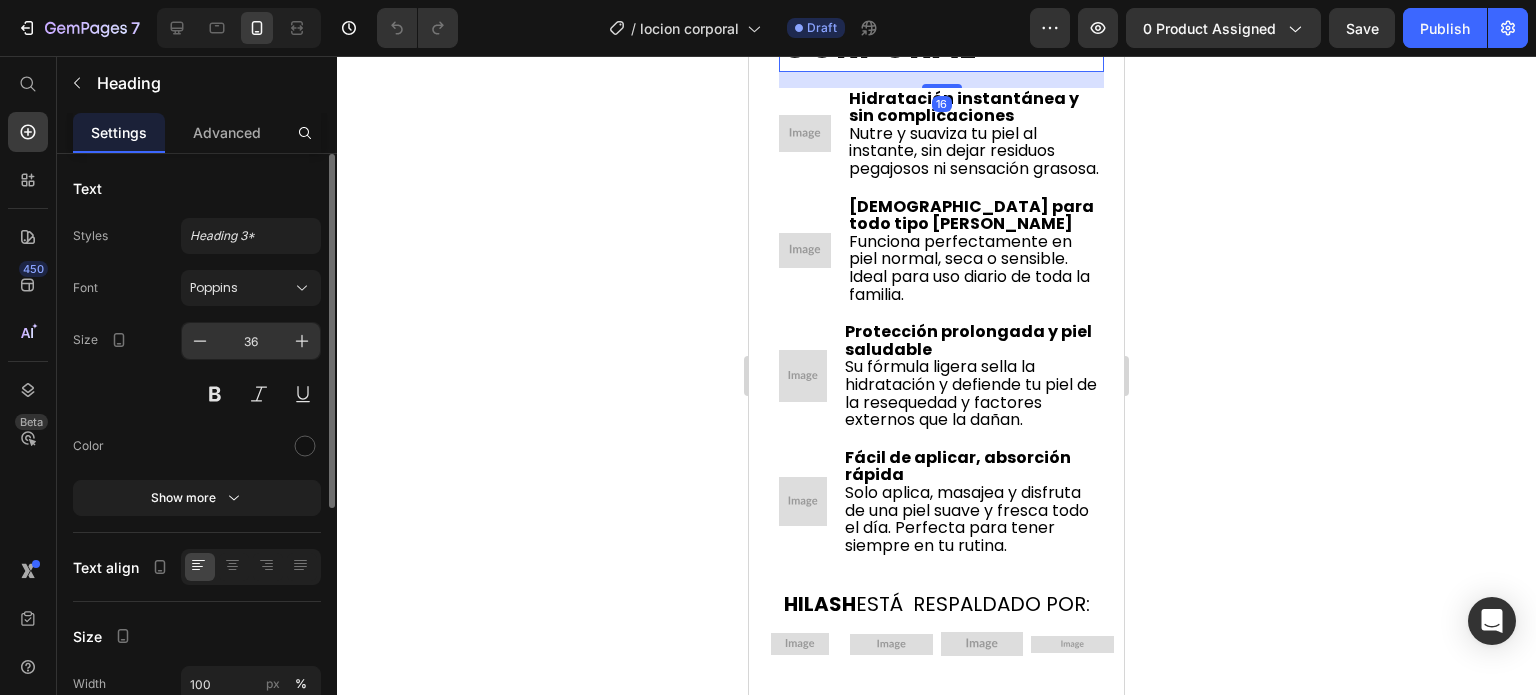 click on "36" at bounding box center [251, 341] 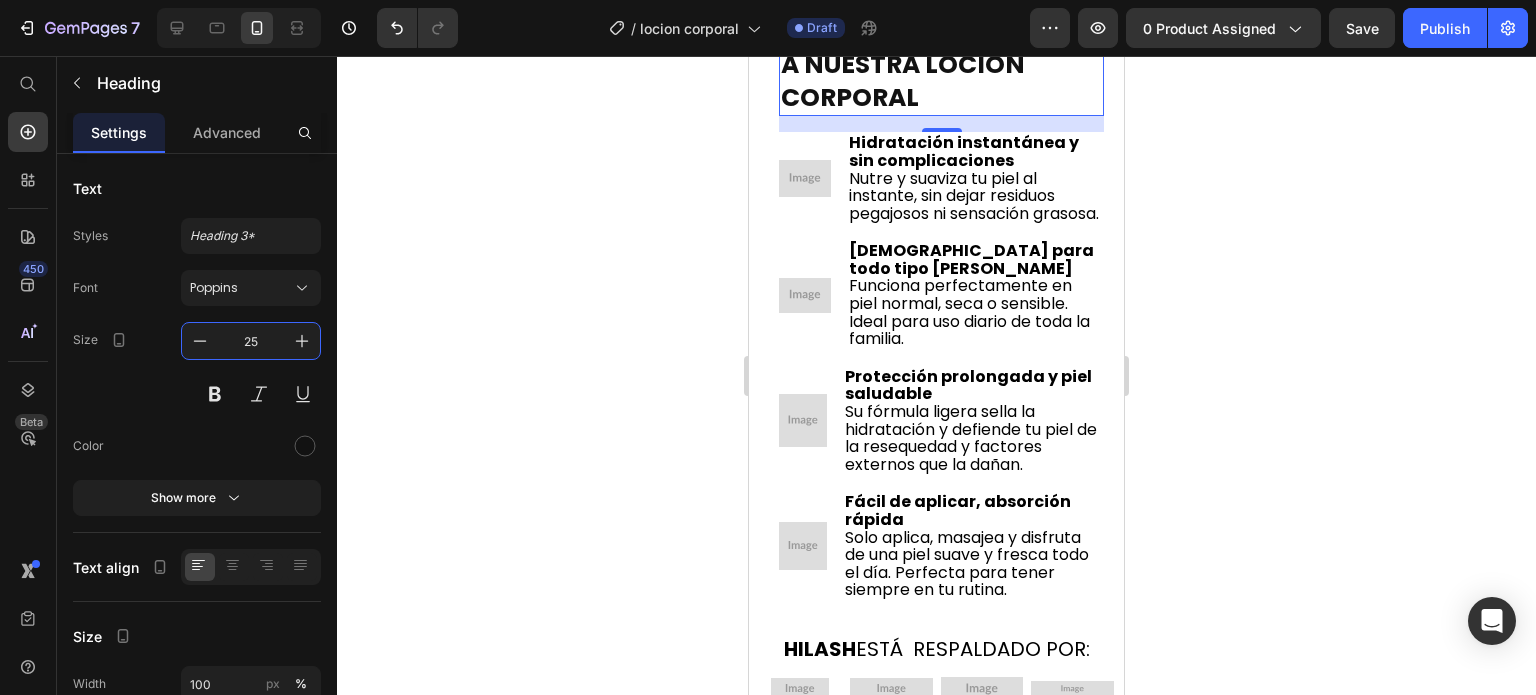 scroll, scrollTop: 1069, scrollLeft: 0, axis: vertical 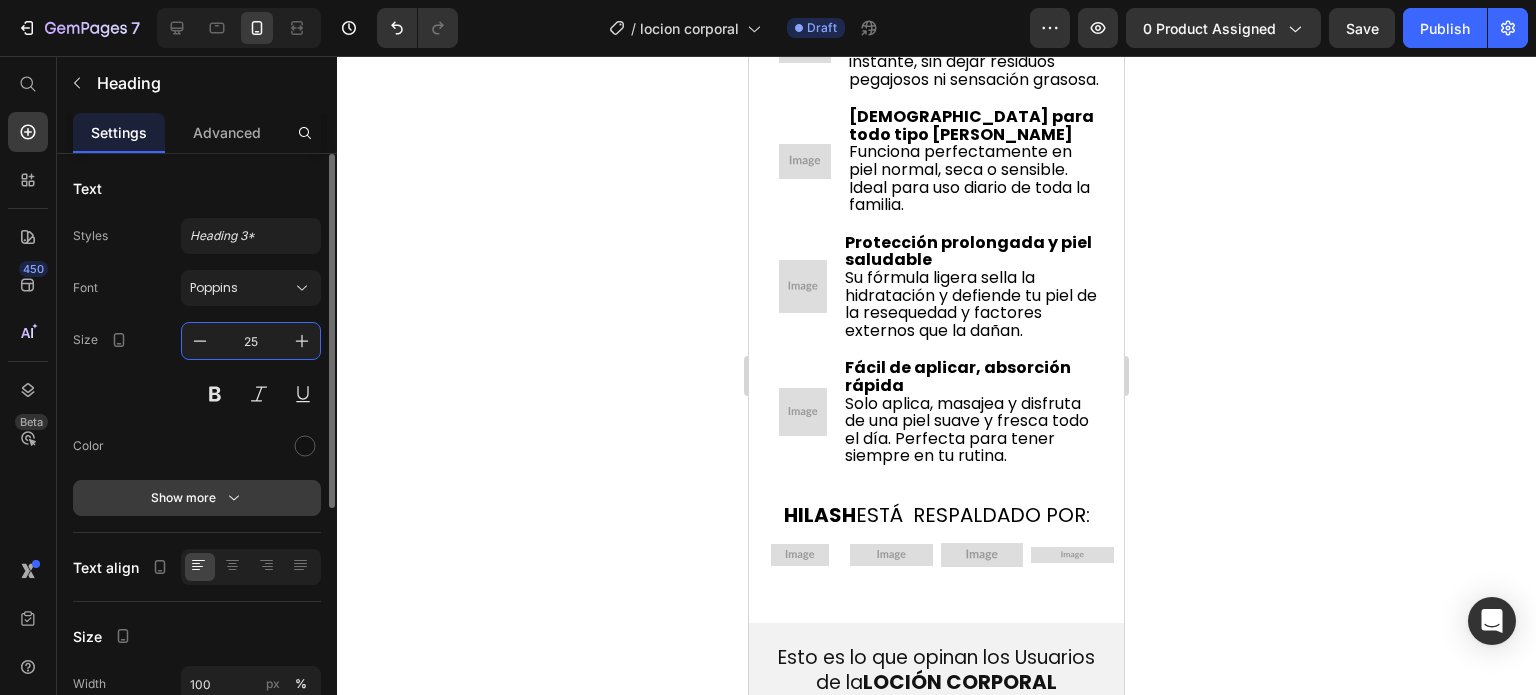 type on "25" 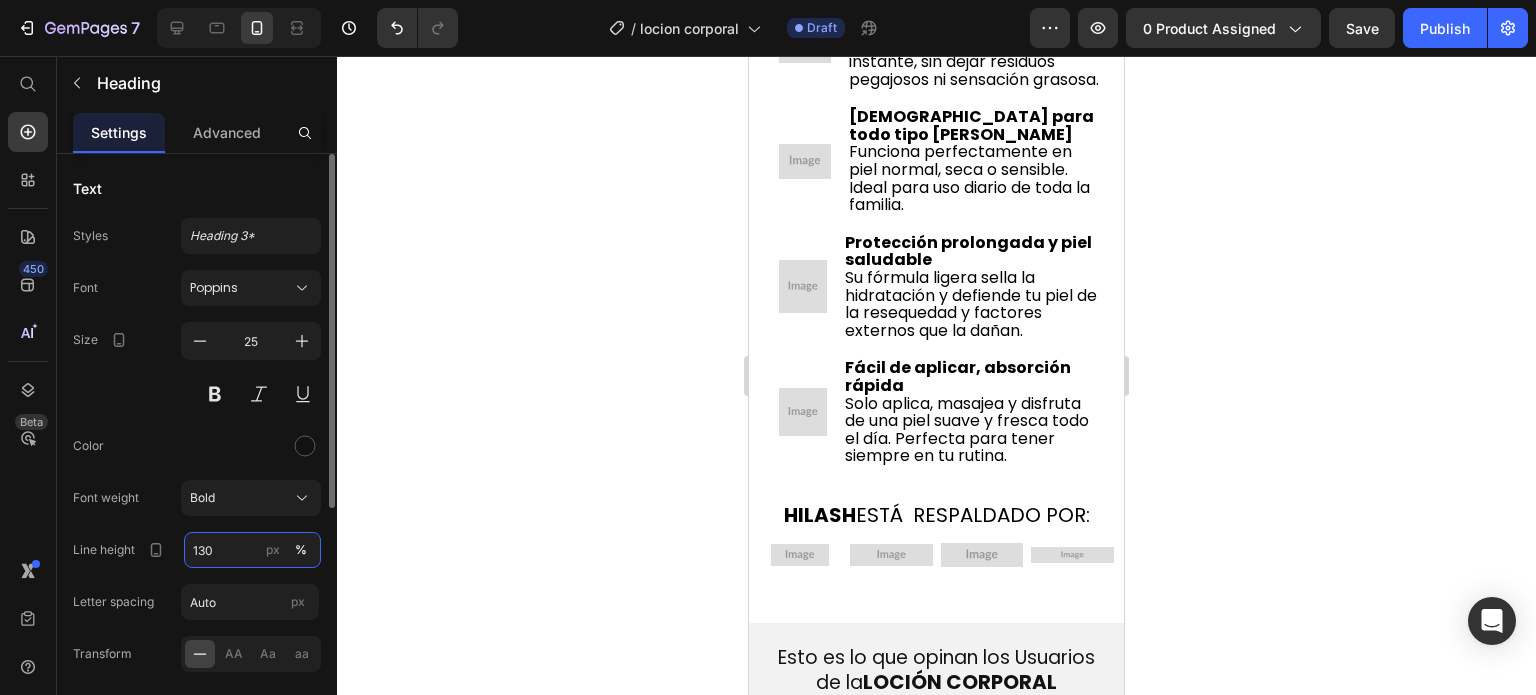 click on "130" at bounding box center (252, 550) 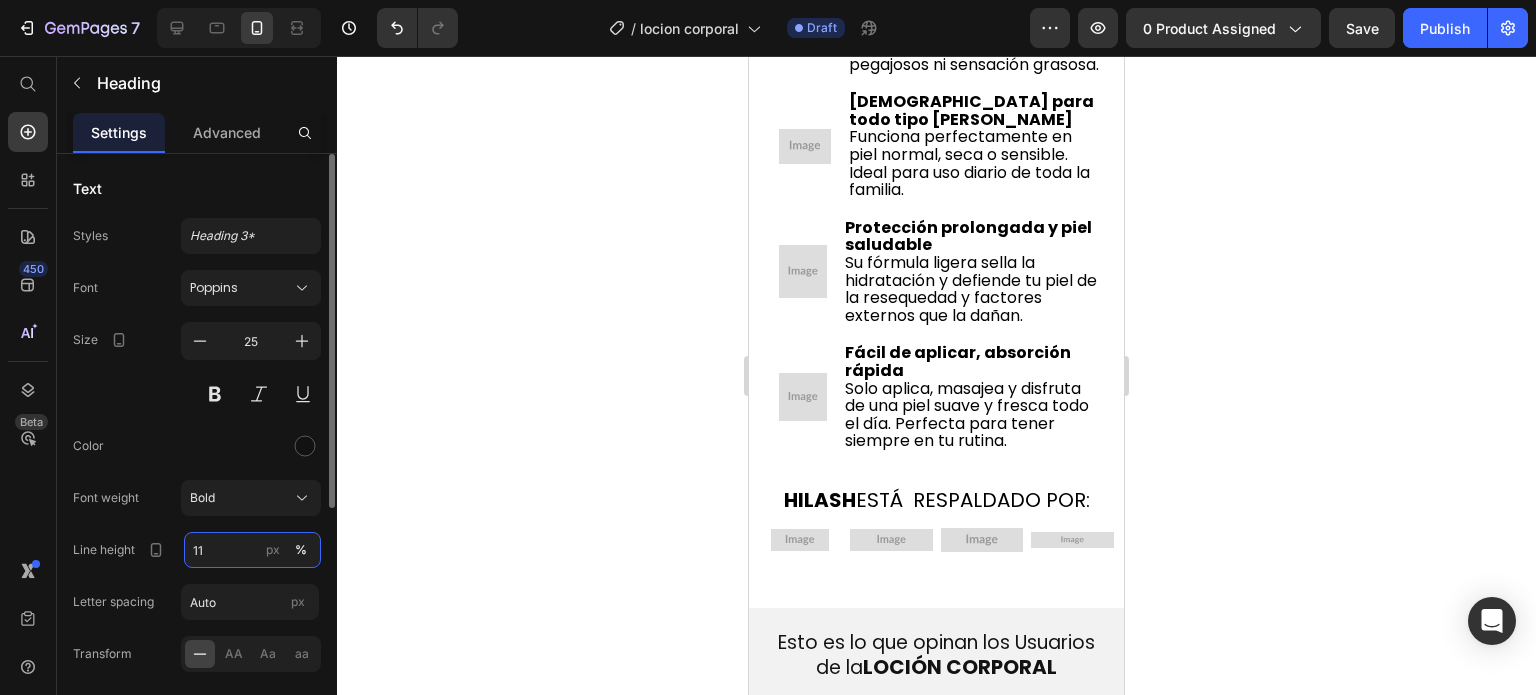 type on "110" 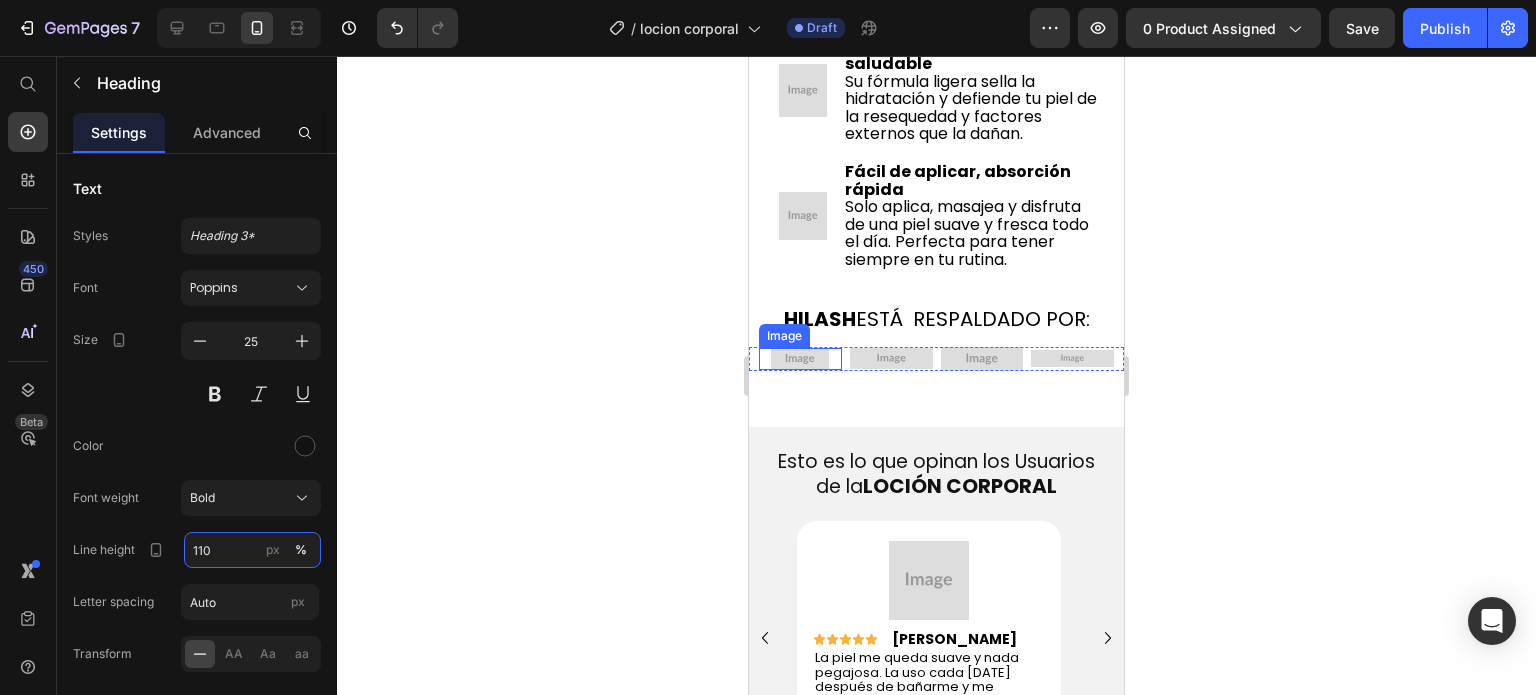 scroll, scrollTop: 1720, scrollLeft: 0, axis: vertical 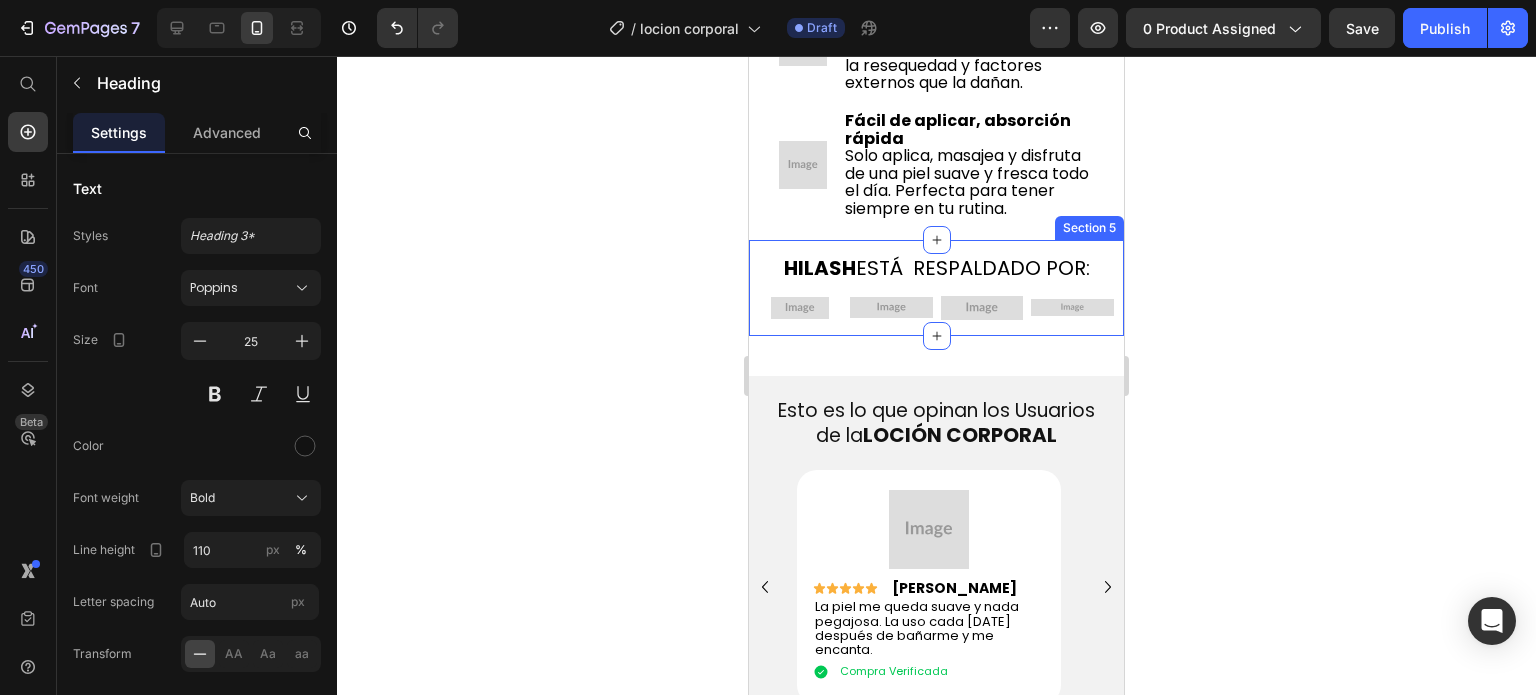 click on "HILASH" at bounding box center (820, 268) 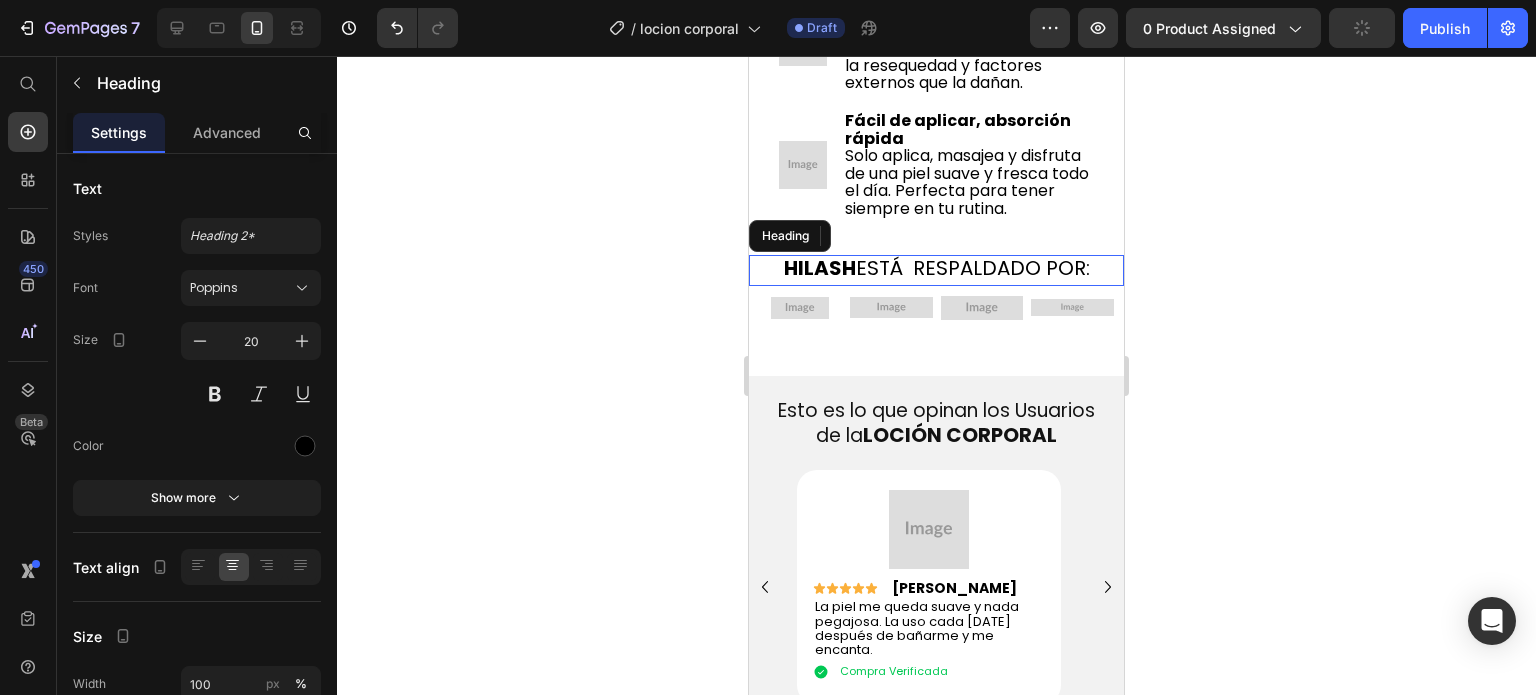 scroll, scrollTop: 1769, scrollLeft: 0, axis: vertical 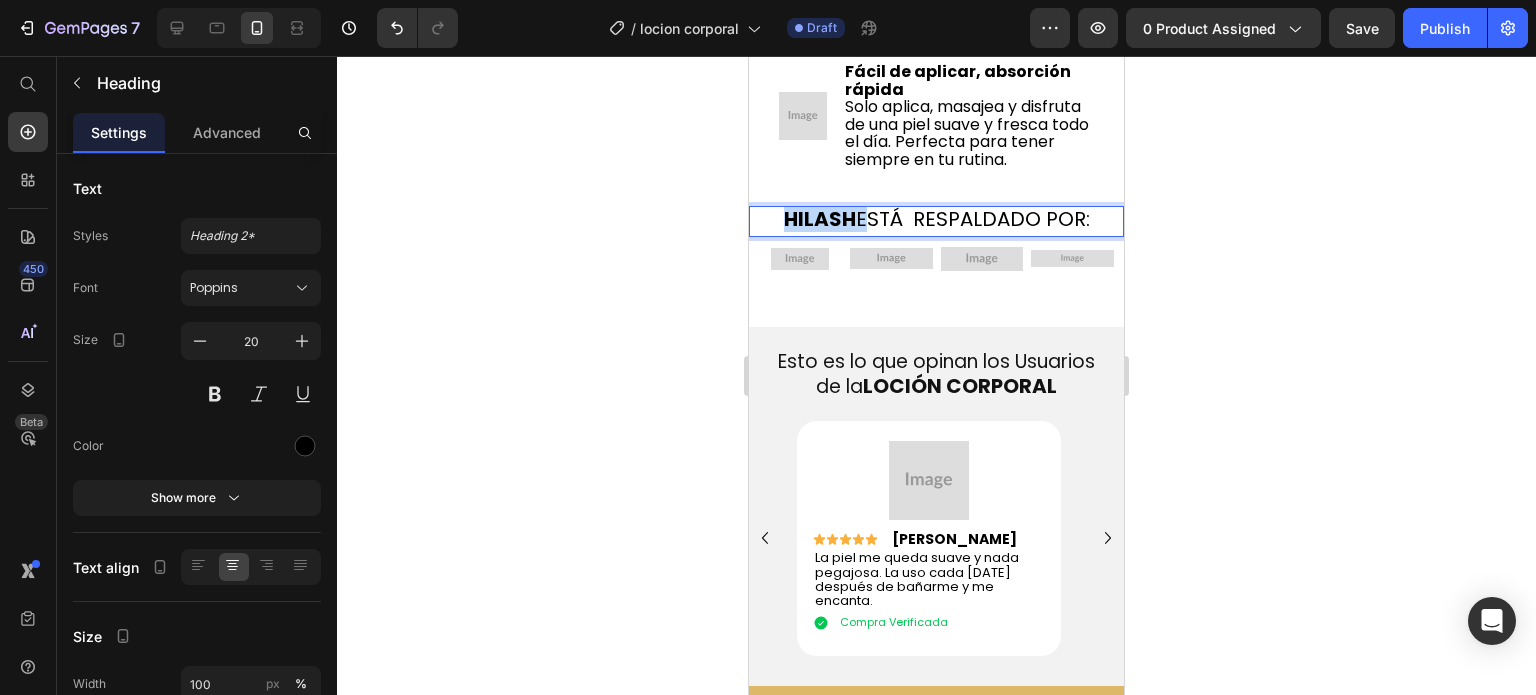 click on "HILASH" at bounding box center (820, 219) 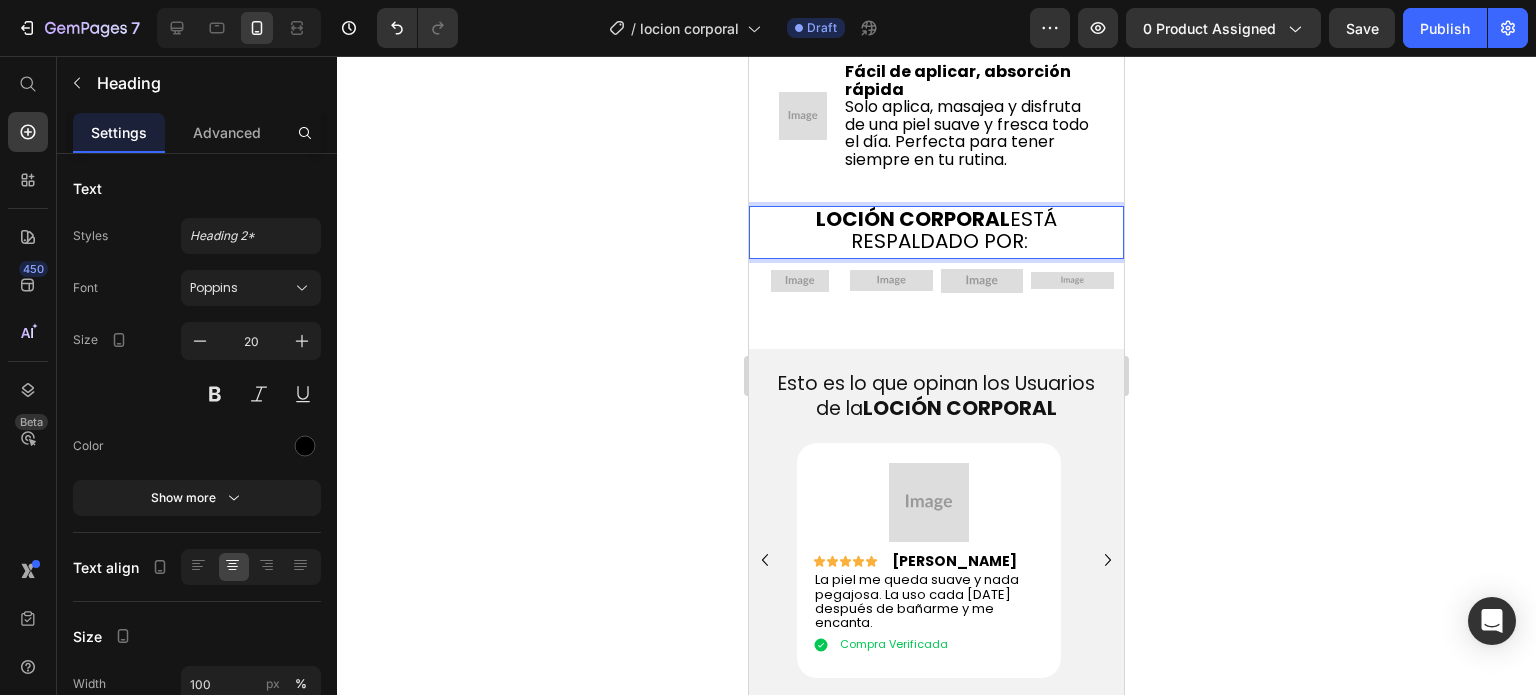click on "LOCIÓN CORPORAL ESTÁ  RESPALDADO POR:" at bounding box center (936, 230) 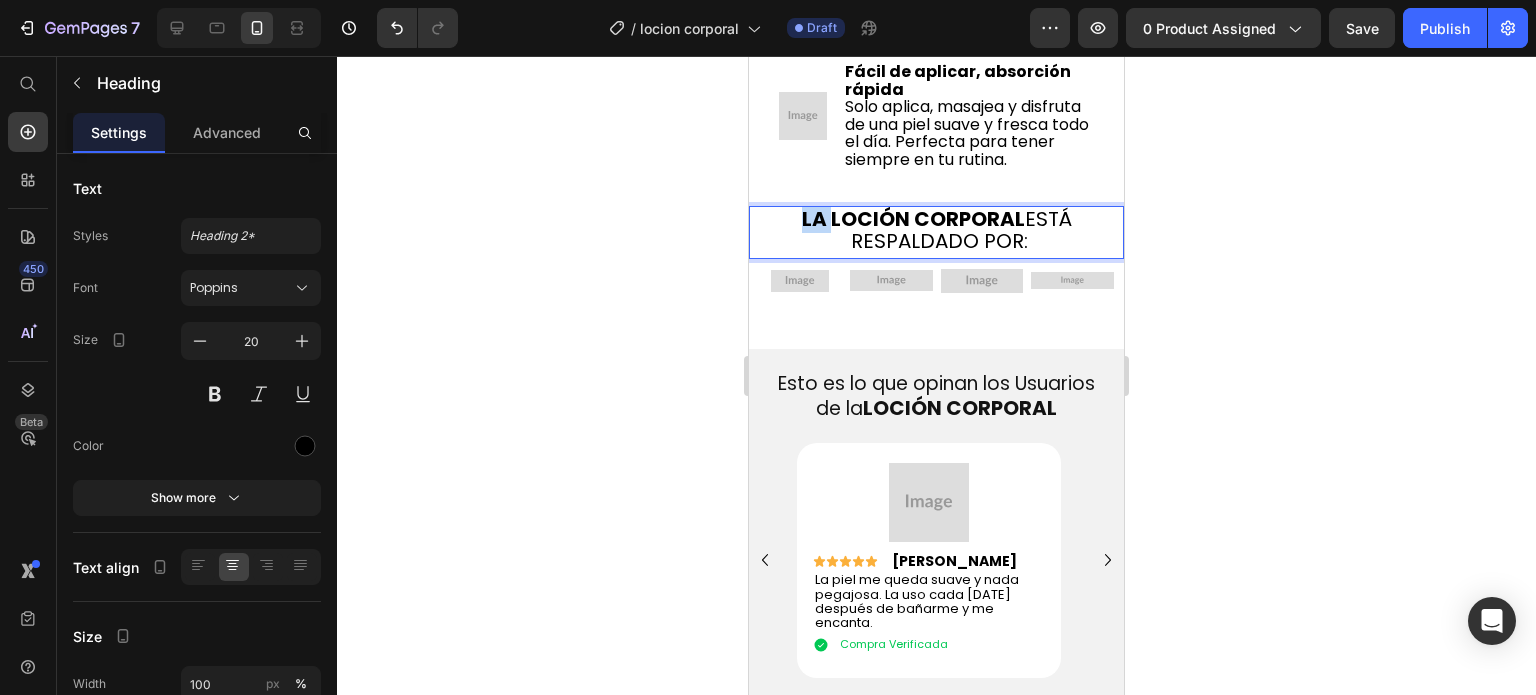 drag, startPoint x: 824, startPoint y: 221, endPoint x: 796, endPoint y: 221, distance: 28 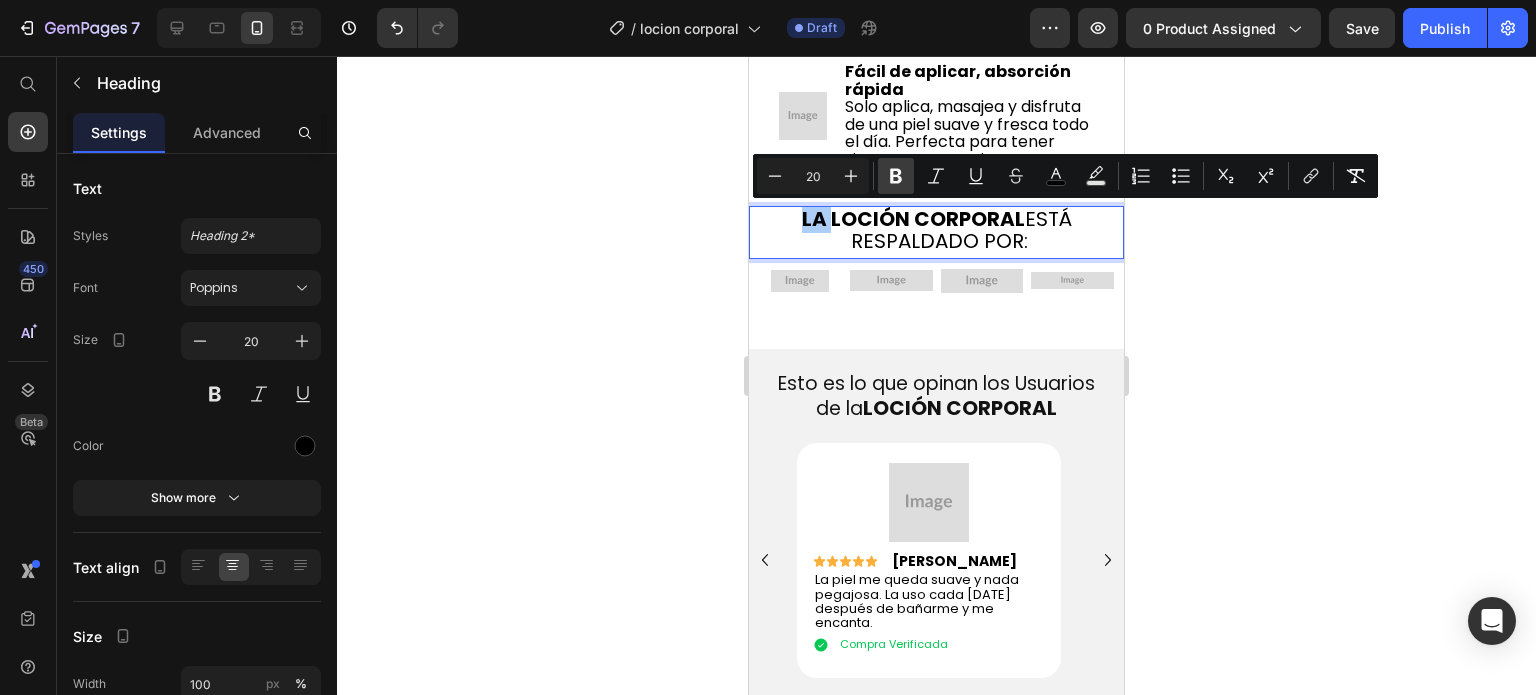 click 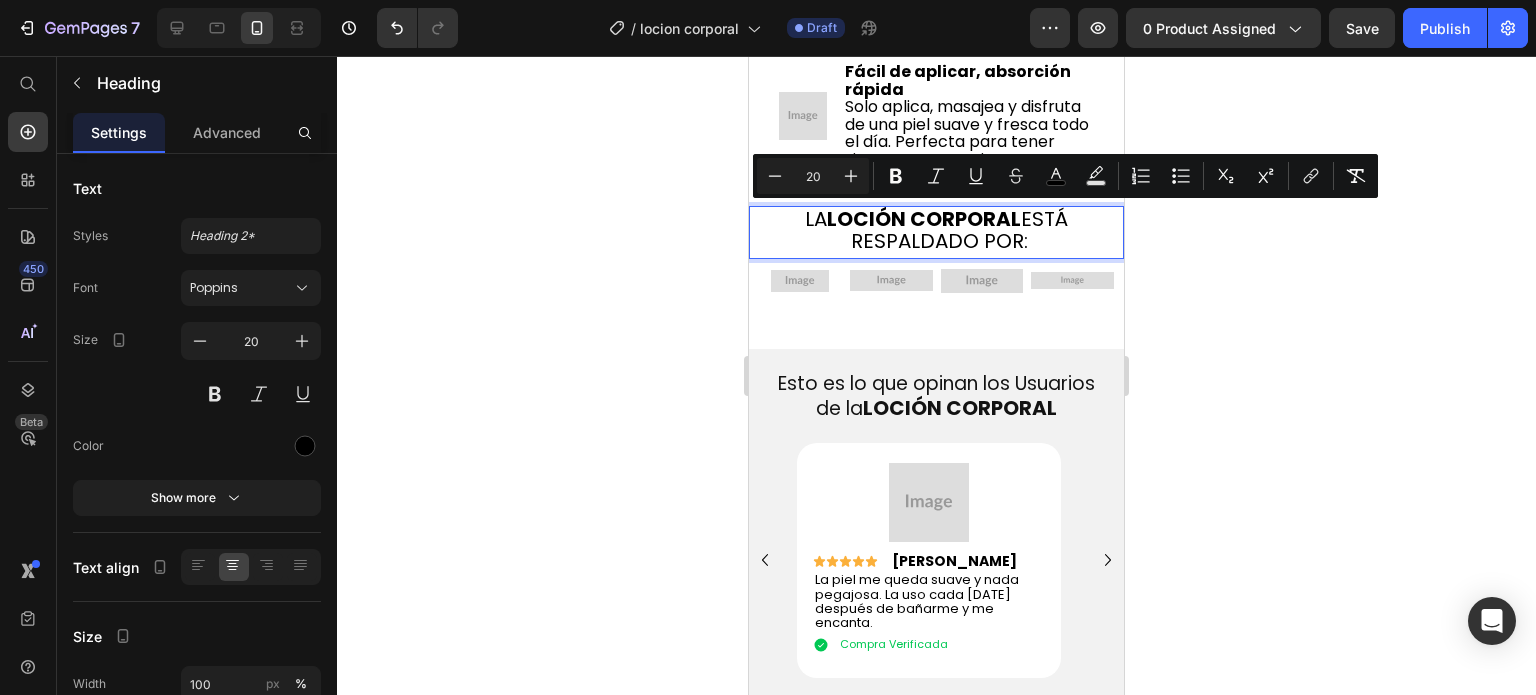 click 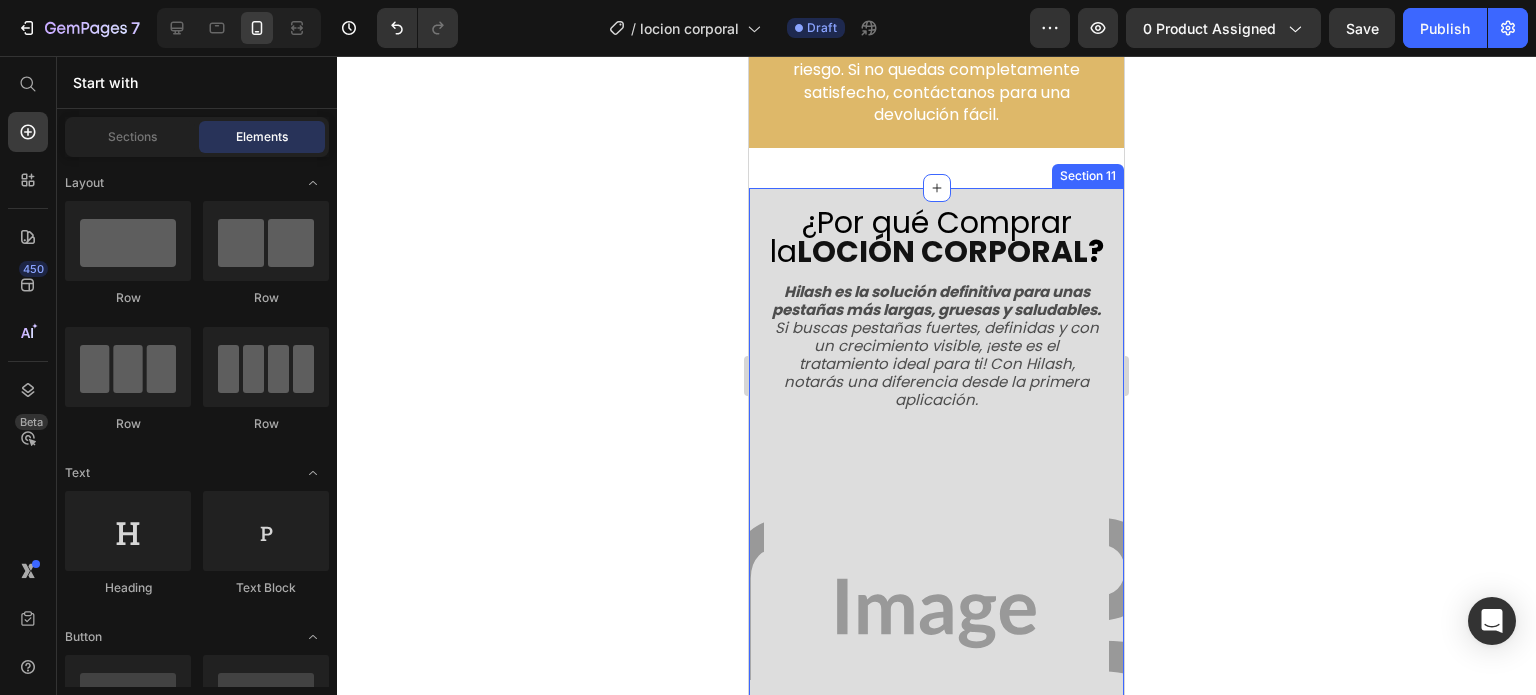 scroll, scrollTop: 4469, scrollLeft: 0, axis: vertical 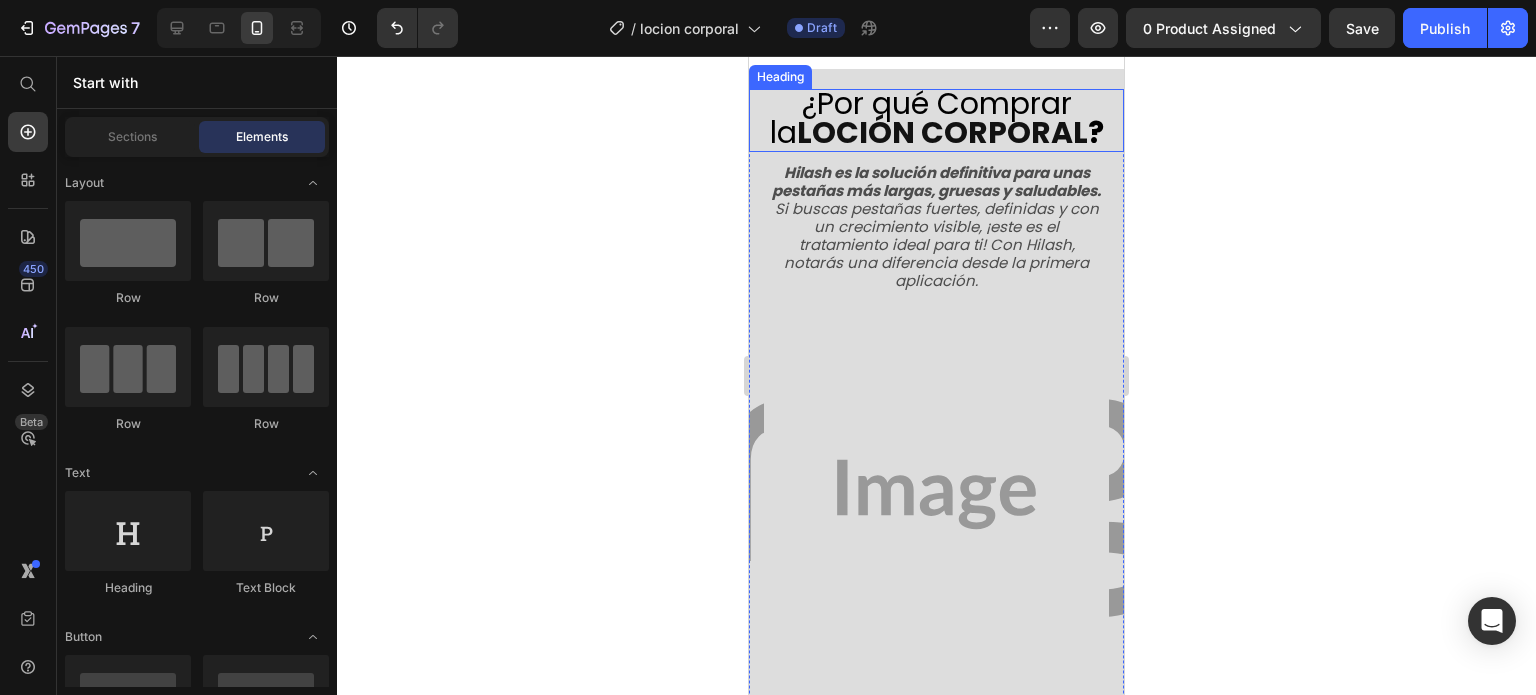 click on "LOCIÓN CORPORAL" at bounding box center (942, 132) 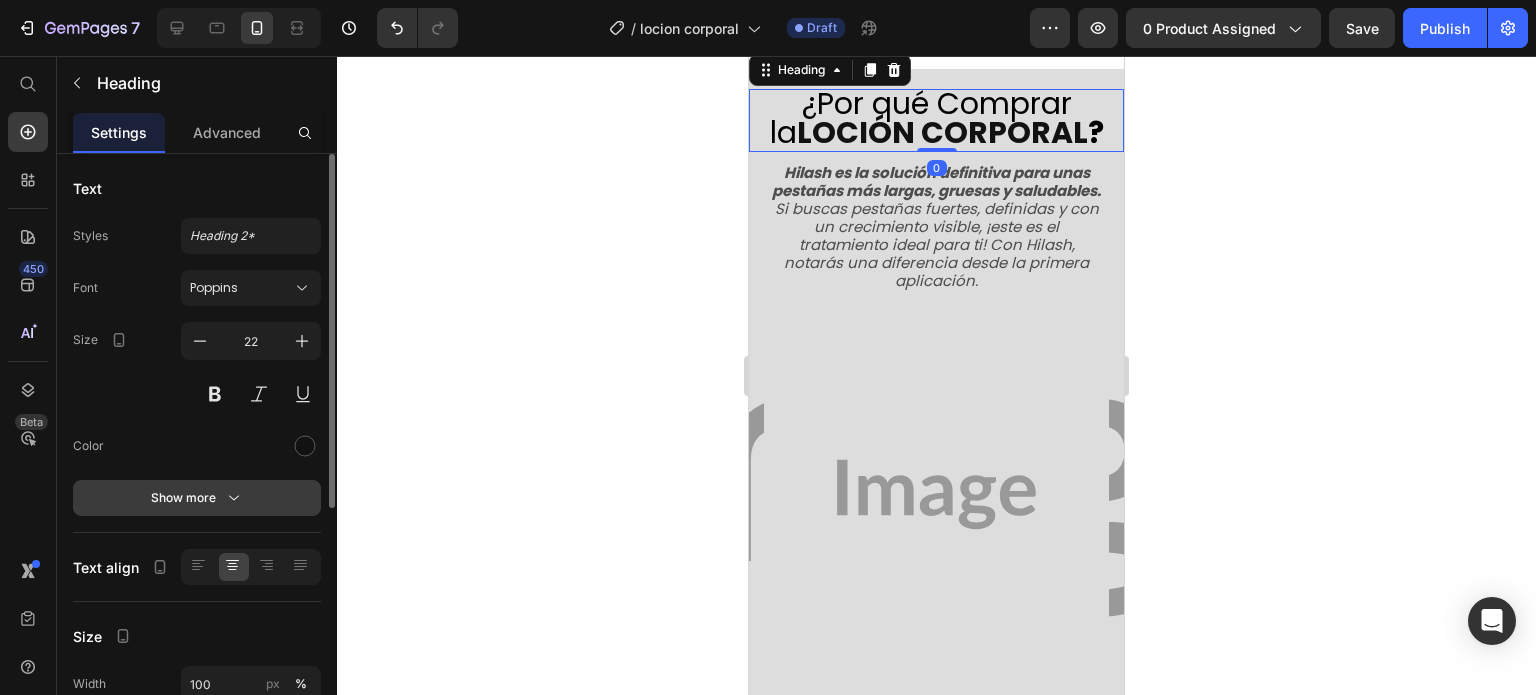 click 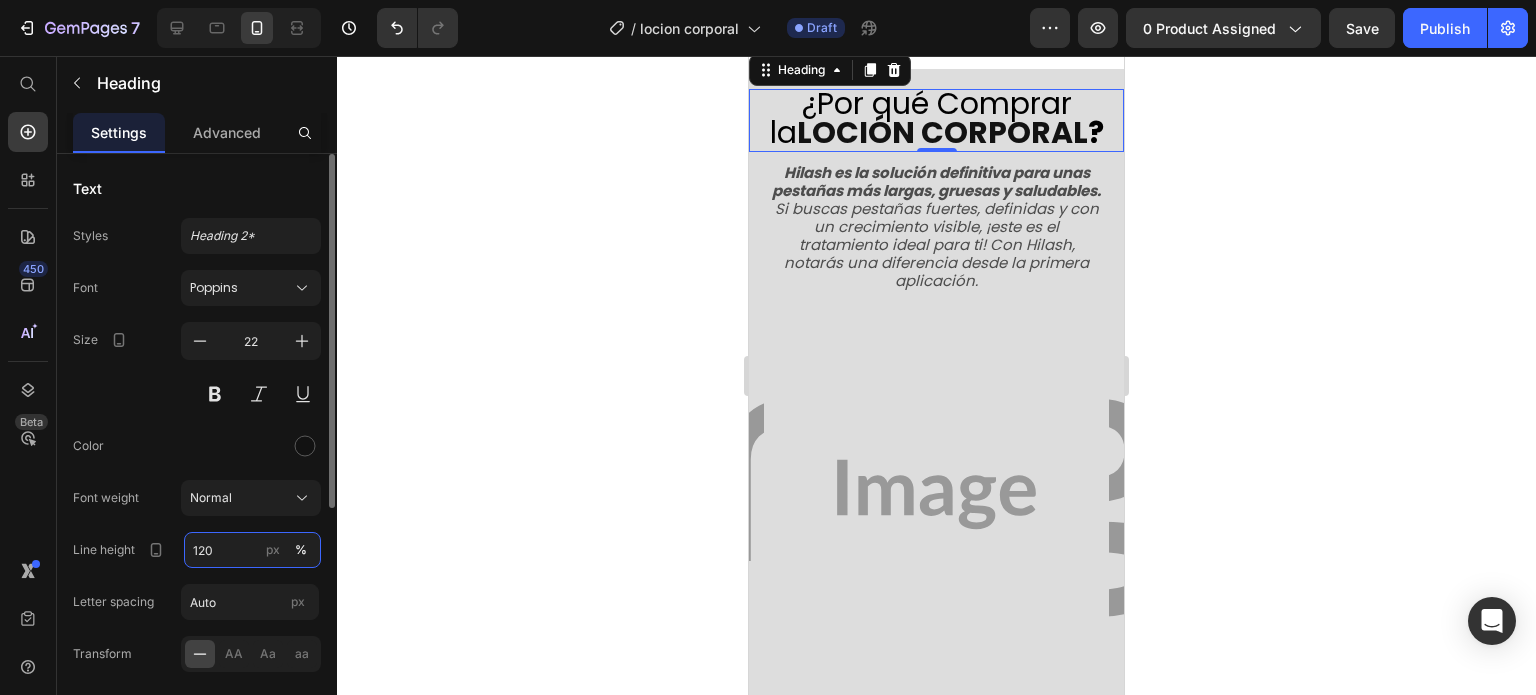click on "120" at bounding box center (252, 550) 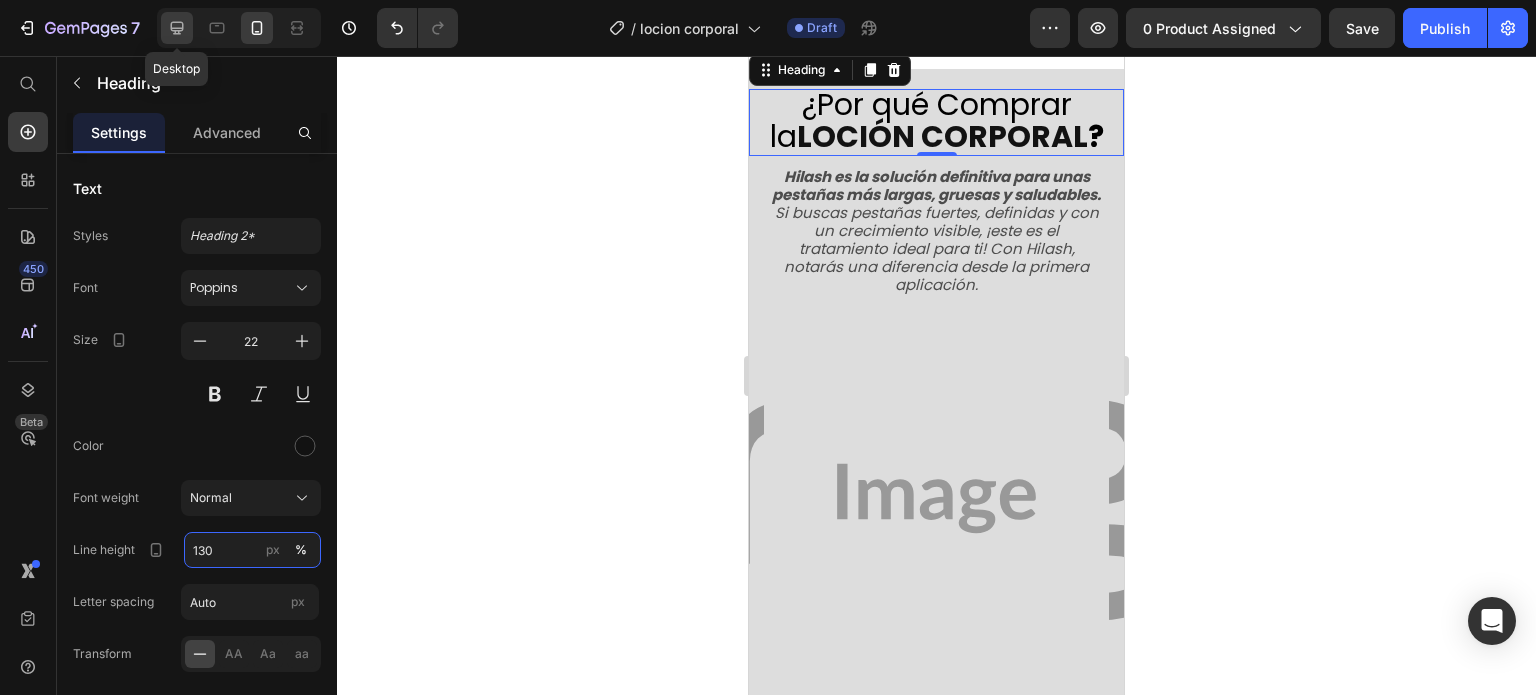 type on "130" 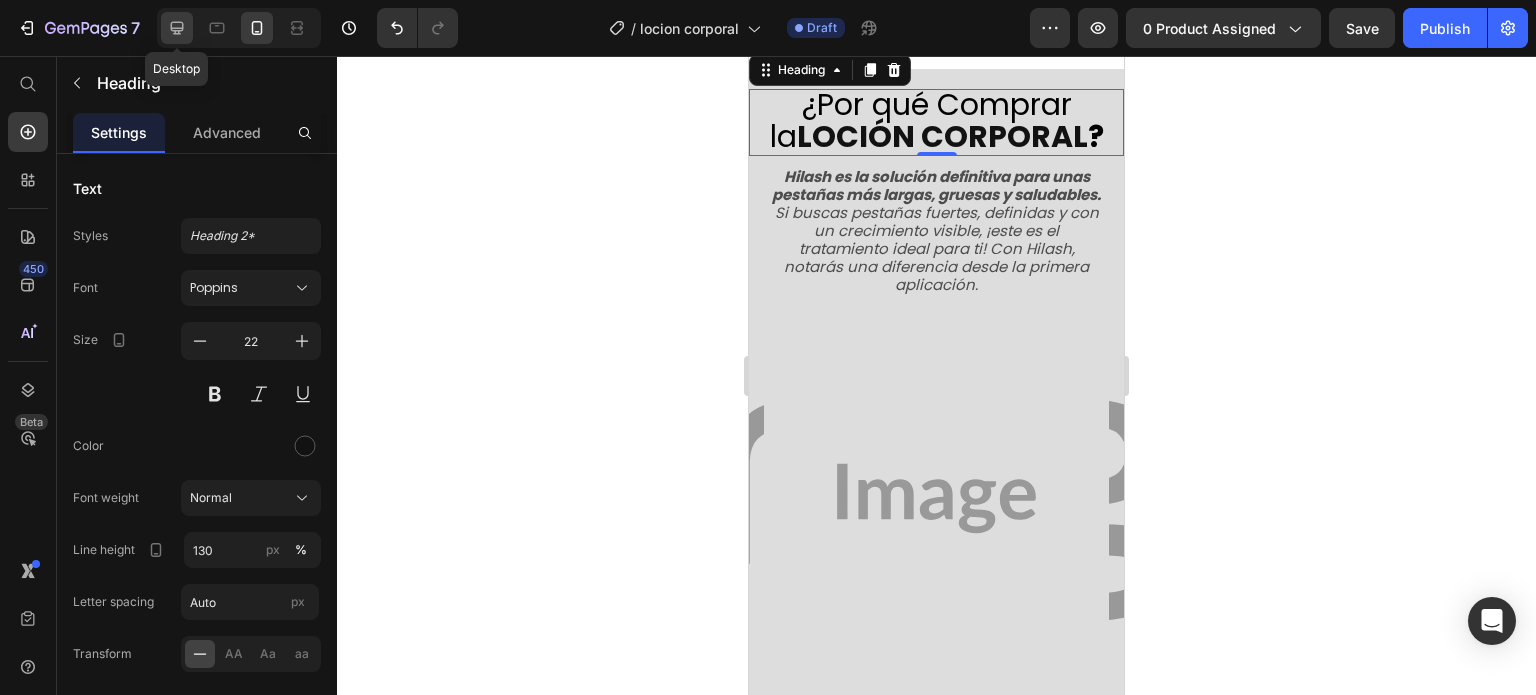 click 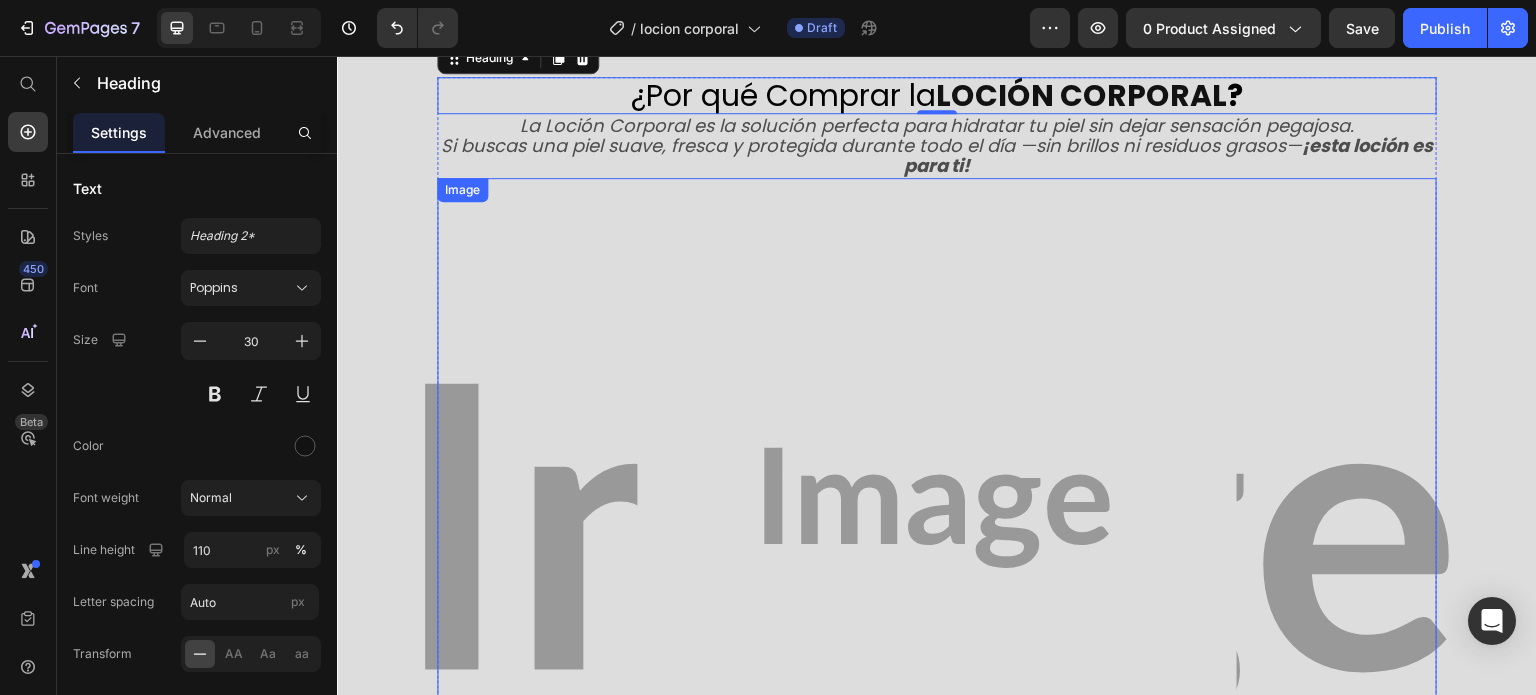 scroll, scrollTop: 3776, scrollLeft: 0, axis: vertical 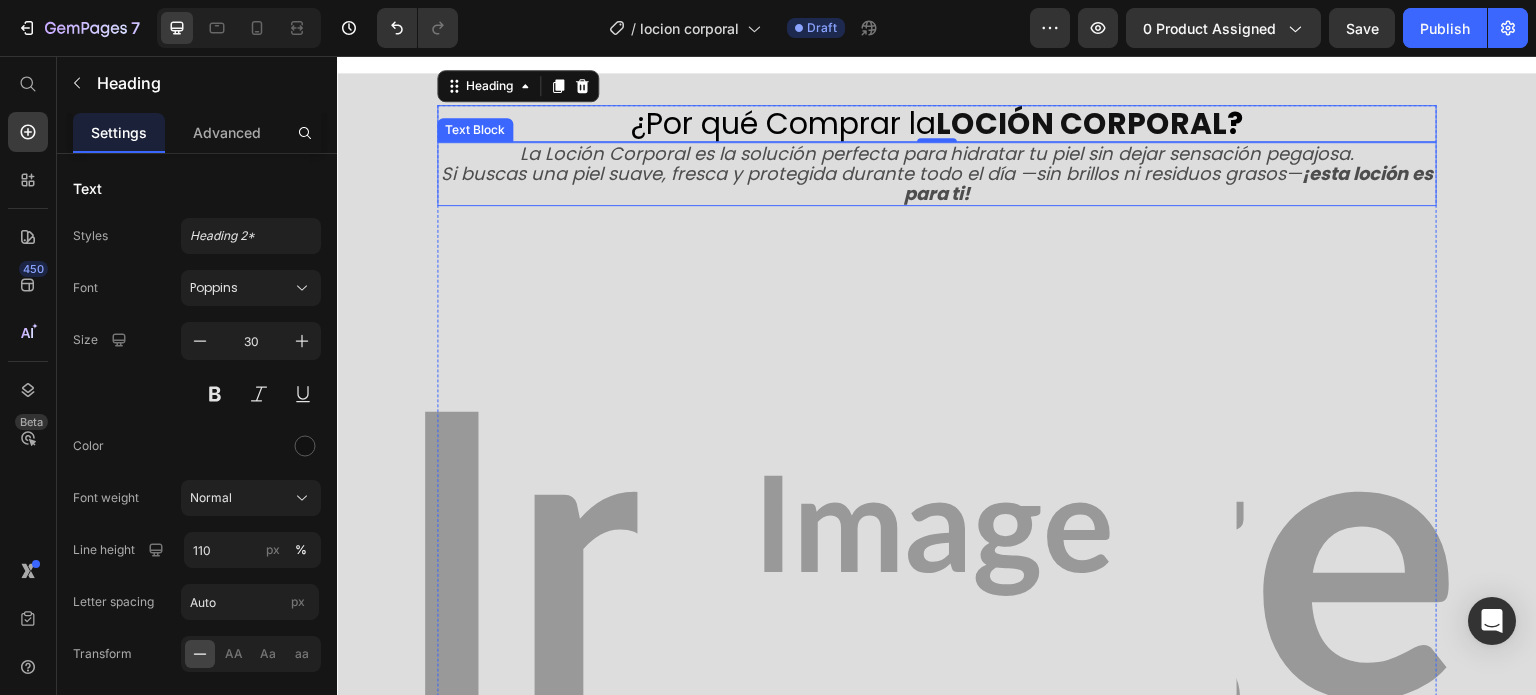 click on "La Loción Corporal es la solución perfecta para hidratar tu piel sin dejar sensación pegajosa. Si buscas una piel suave, fresca y protegida durante todo el día —sin brillos ni residuos grasos—  ¡esta loción es para ti!" at bounding box center (937, 173) 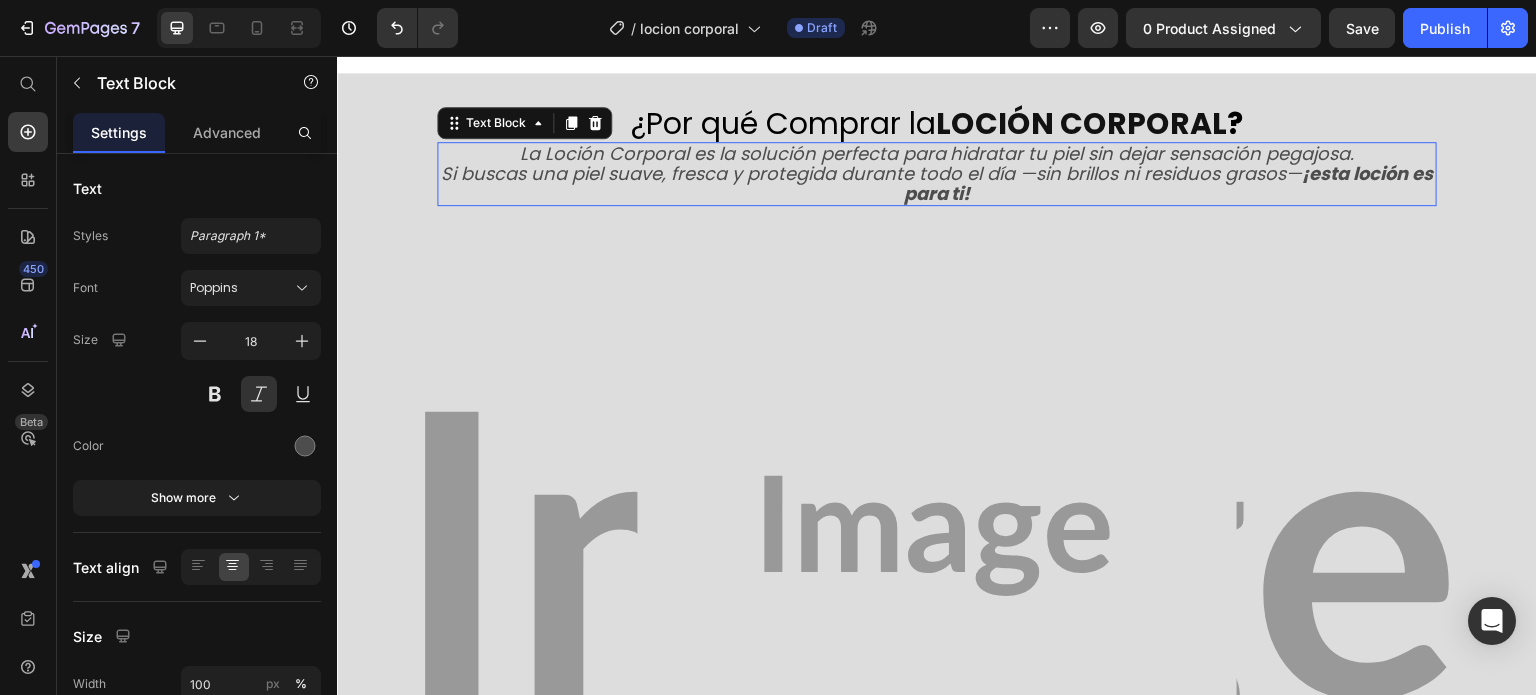 click on "La Loción Corporal es la solución perfecta para hidratar tu piel sin dejar sensación pegajosa. Si buscas una piel suave, fresca y protegida durante todo el día —sin brillos ni residuos grasos—  ¡esta loción es para ti!" at bounding box center [937, 173] 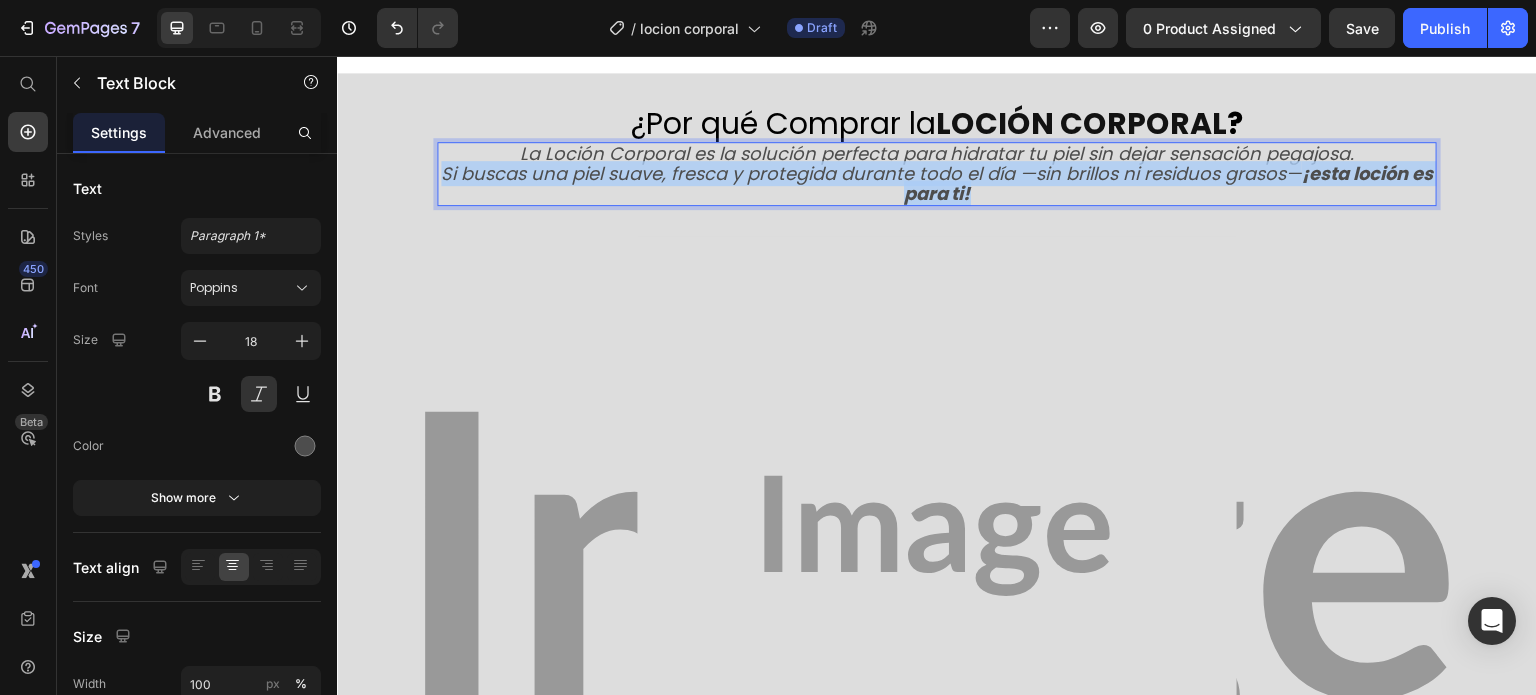 click on "La Loción Corporal es la solución perfecta para hidratar tu piel sin dejar sensación pegajosa. Si buscas una piel suave, fresca y protegida durante todo el día —sin brillos ni residuos grasos—  ¡esta loción es para ti!" at bounding box center [937, 173] 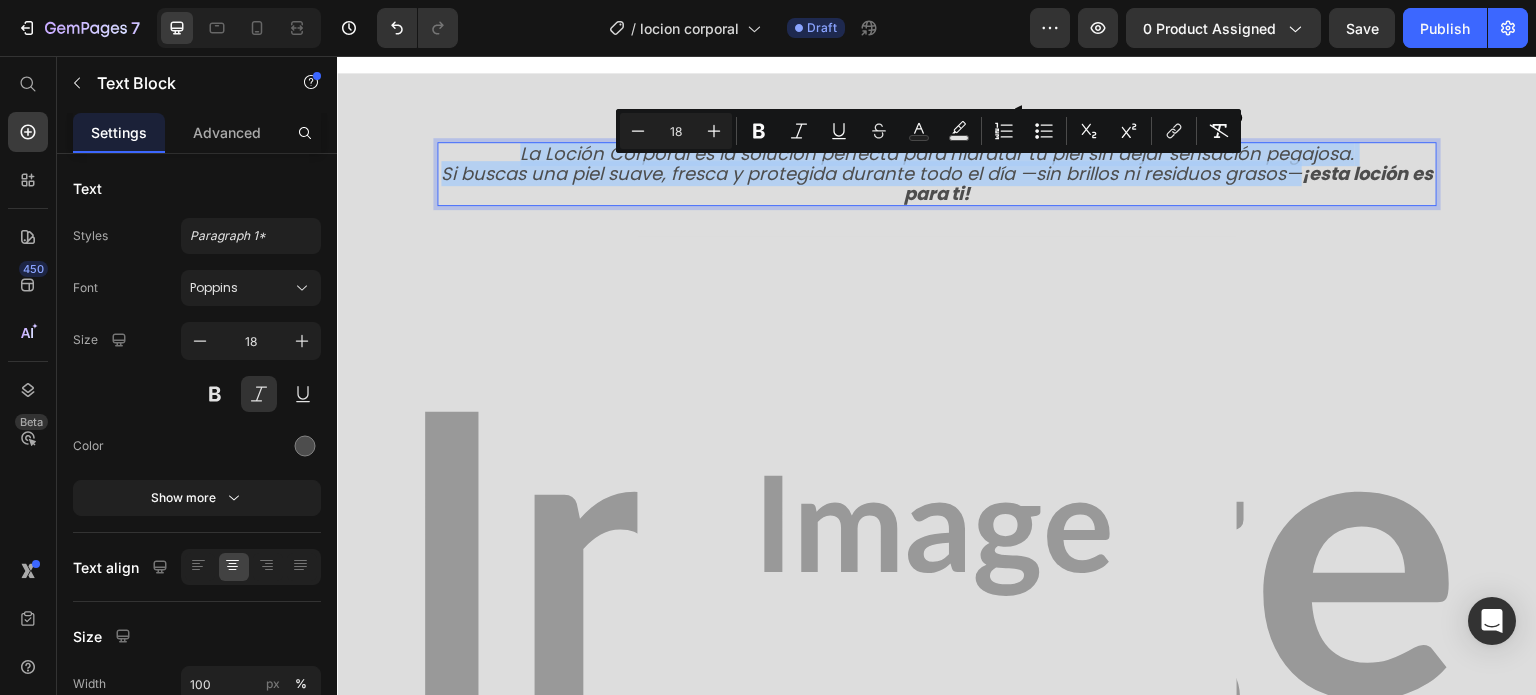 copy on "La Loción Corporal es la solución perfecta para hidratar tu piel sin dejar sensación pegajosa. Si buscas una piel suave, fresca y protegida durante todo el día —sin brillos ni residuos grasos—" 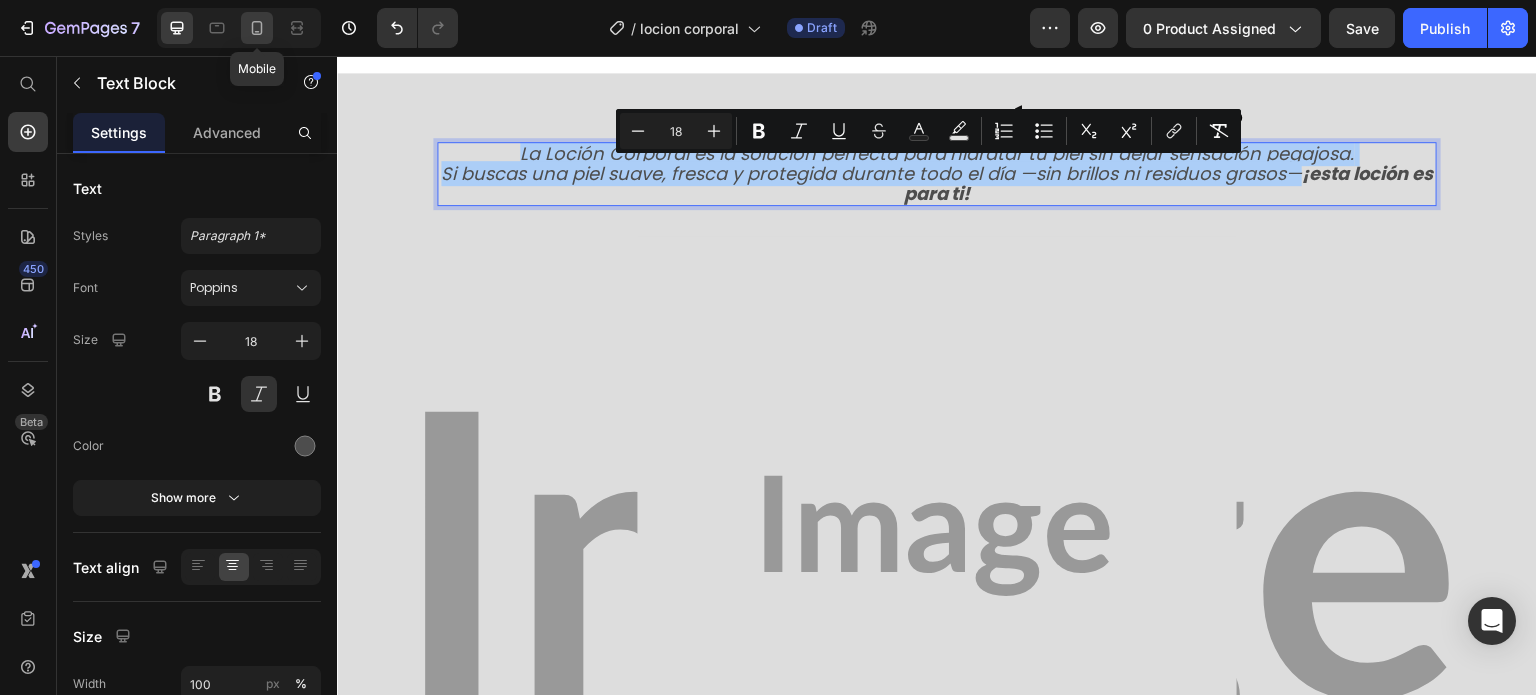 click 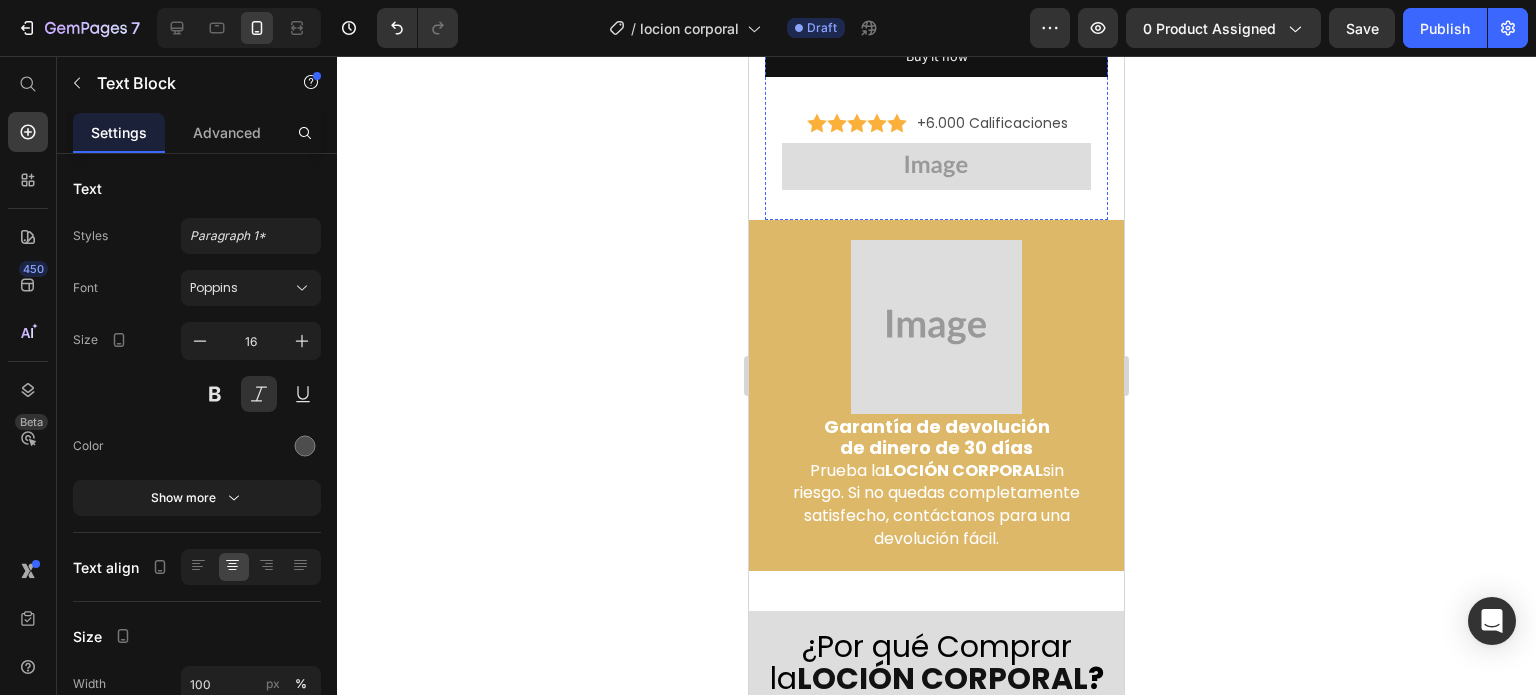 scroll, scrollTop: 4752, scrollLeft: 0, axis: vertical 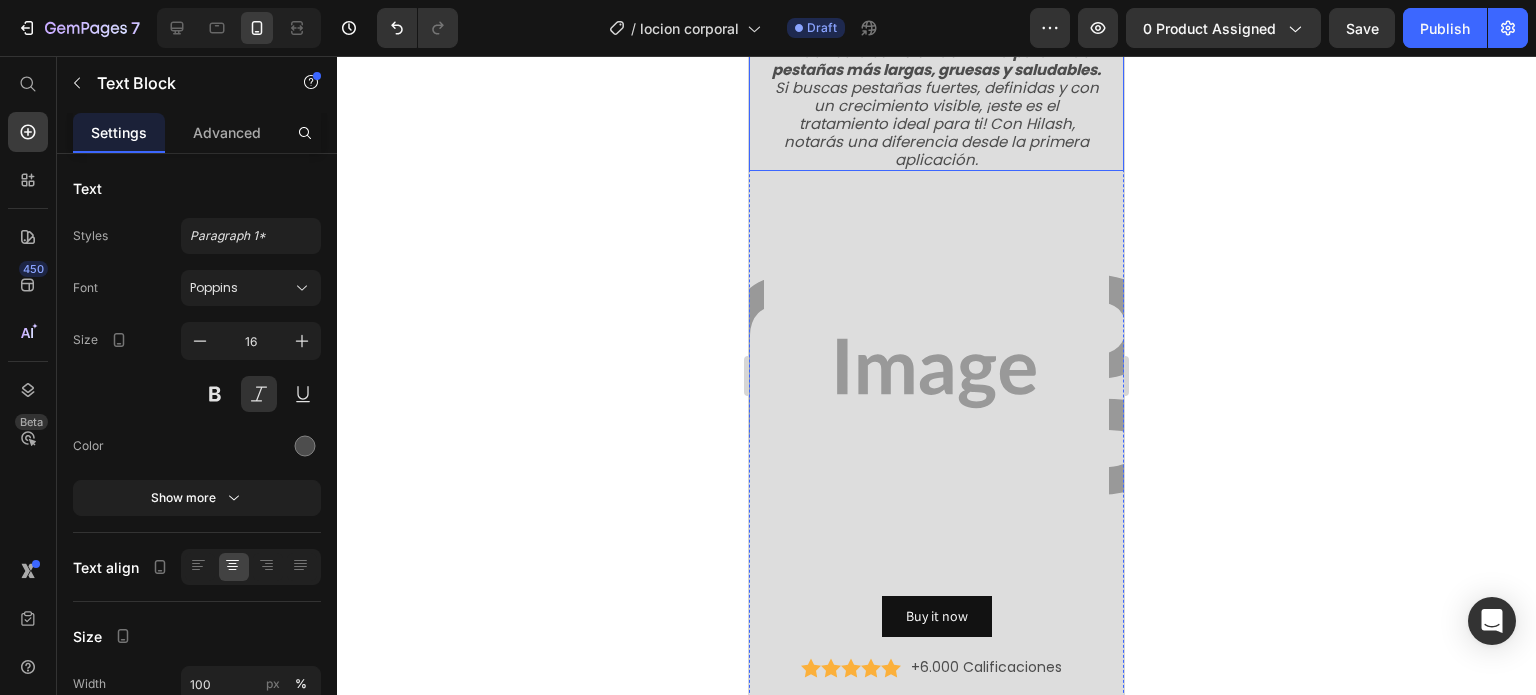 click on "Hilash es la solución definitiva para unas pestañas más largas, gruesas y saludables. Si buscas pestañas fuertes, definidas y con un crecimiento visible, ¡este es el tratamiento ideal para ti! Con Hilash, notarás una diferencia desde la primera aplicación." at bounding box center (936, 106) 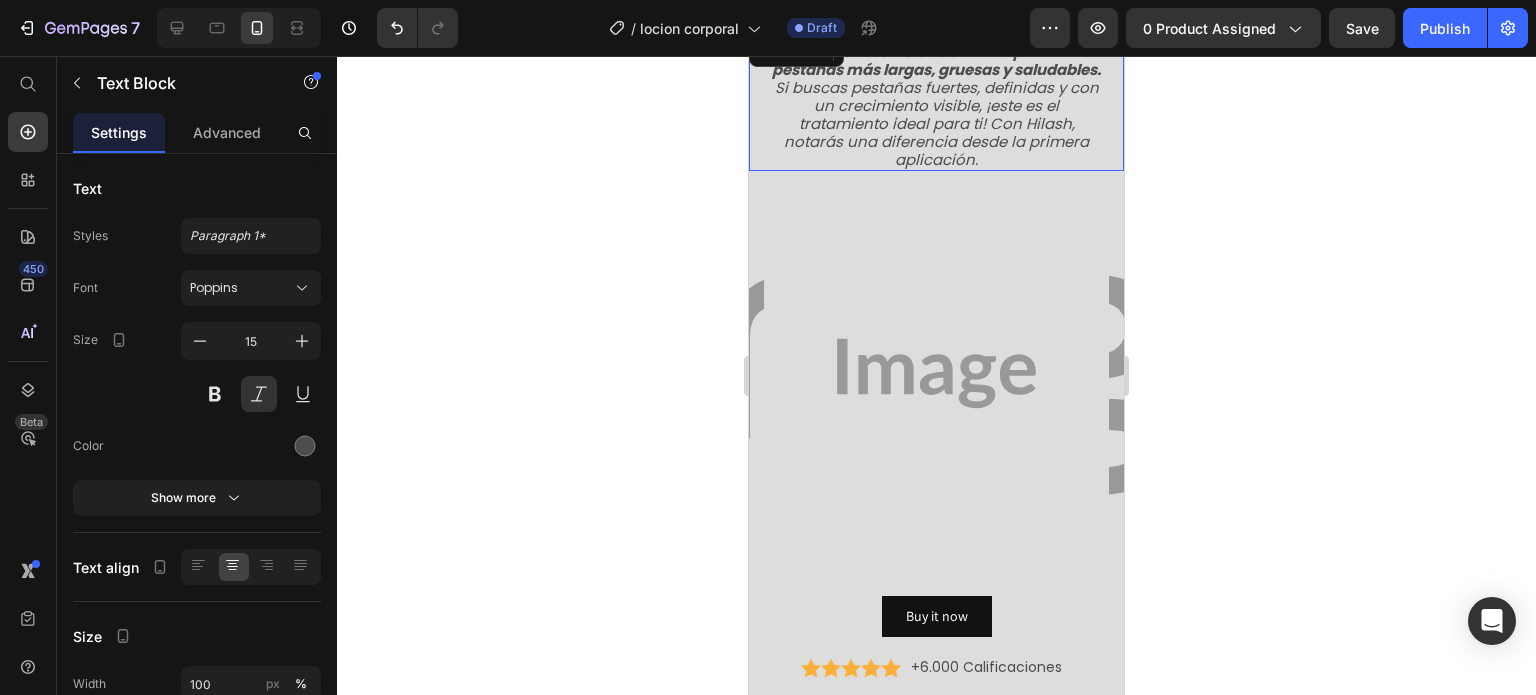 click on "Hilash es la solución definitiva para unas pestañas más largas, gruesas y saludables. Si buscas pestañas fuertes, definidas y con un crecimiento visible, ¡este es el tratamiento ideal para ti! Con Hilash, notarás una diferencia desde la primera aplicación." at bounding box center [936, 106] 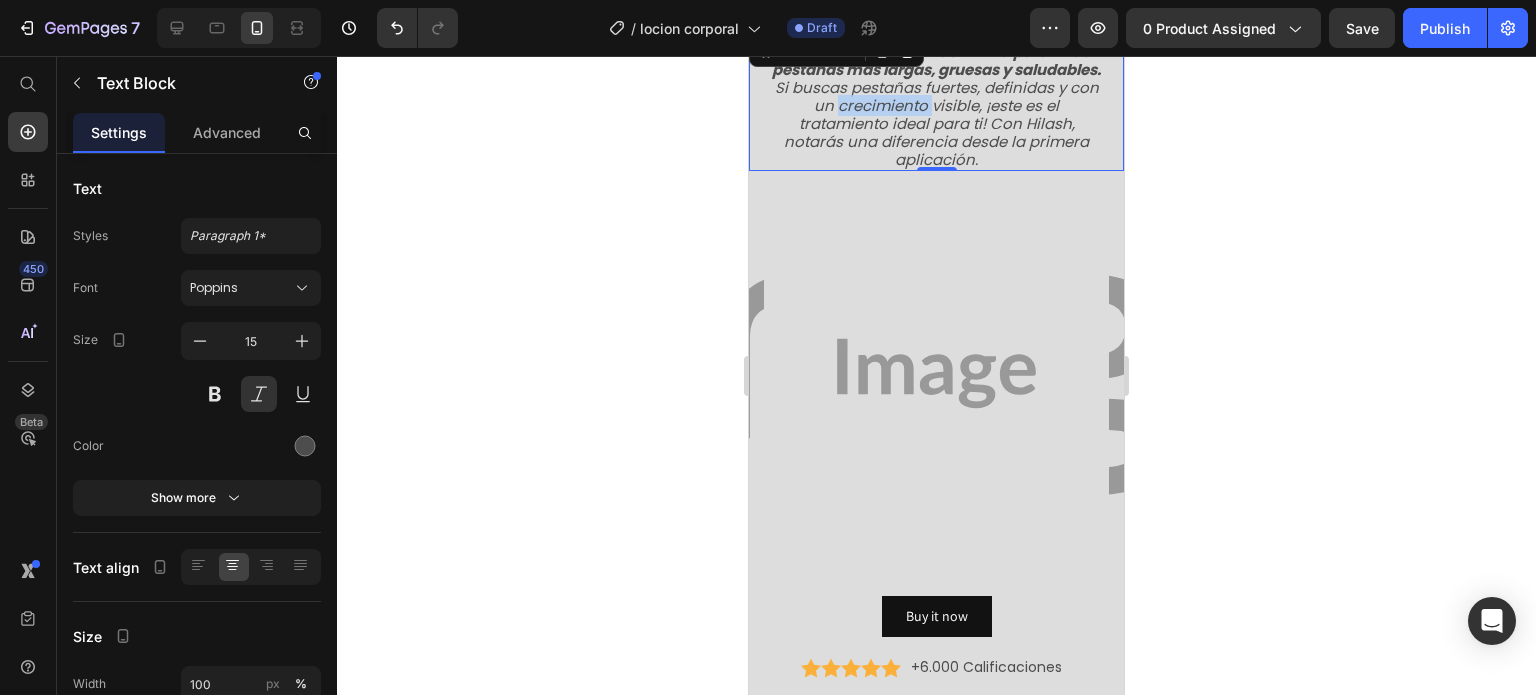 click on "Hilash es la solución definitiva para unas pestañas más largas, gruesas y saludables. Si buscas pestañas fuertes, definidas y con un crecimiento visible, ¡este es el tratamiento ideal para ti! Con Hilash, notarás una diferencia desde la primera aplicación." at bounding box center (936, 106) 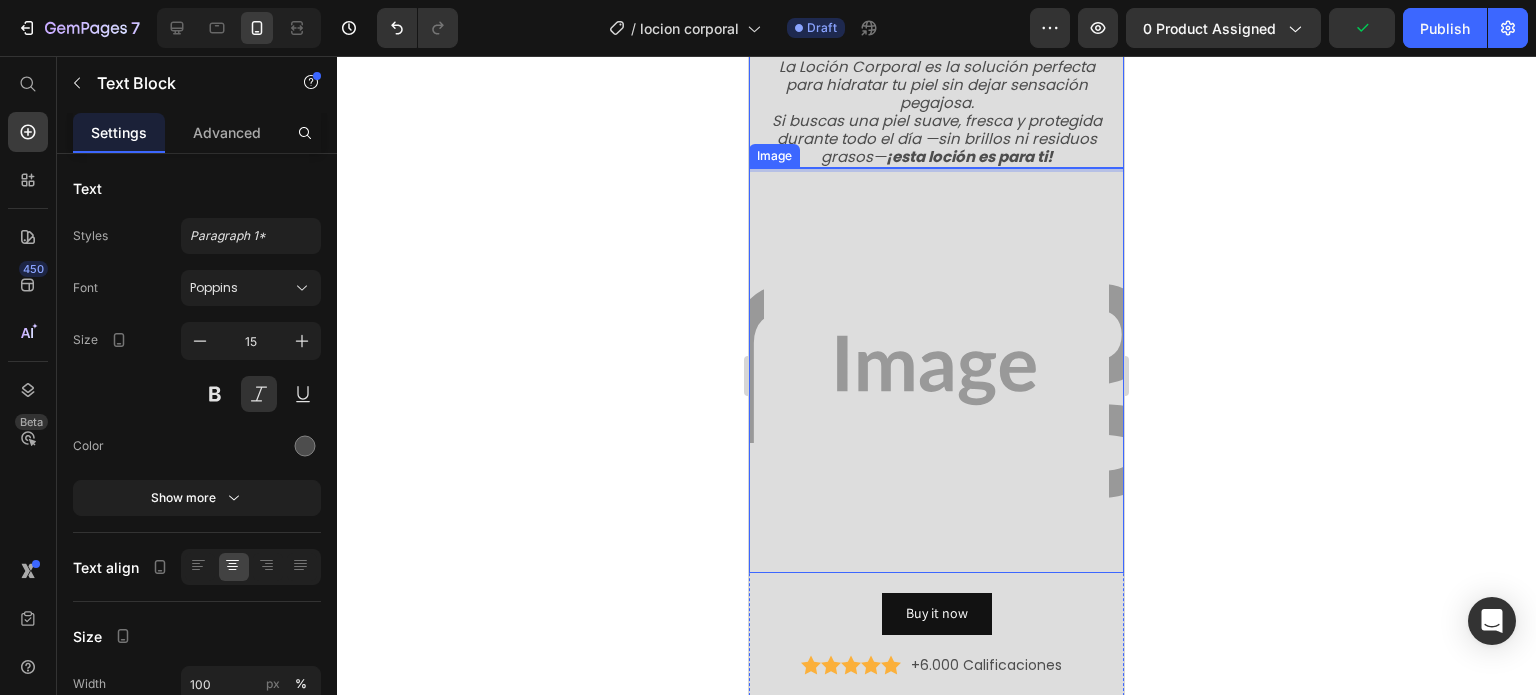 scroll, scrollTop: 4652, scrollLeft: 0, axis: vertical 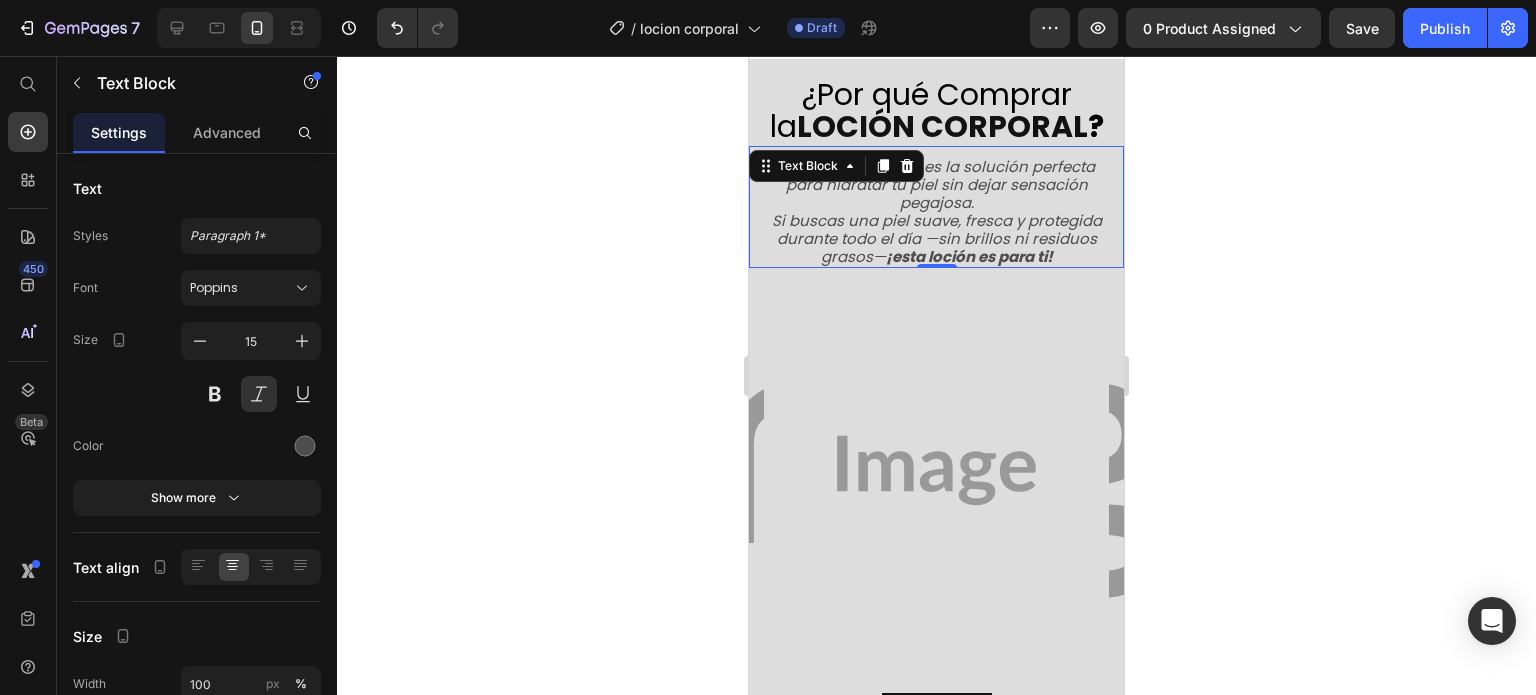 click 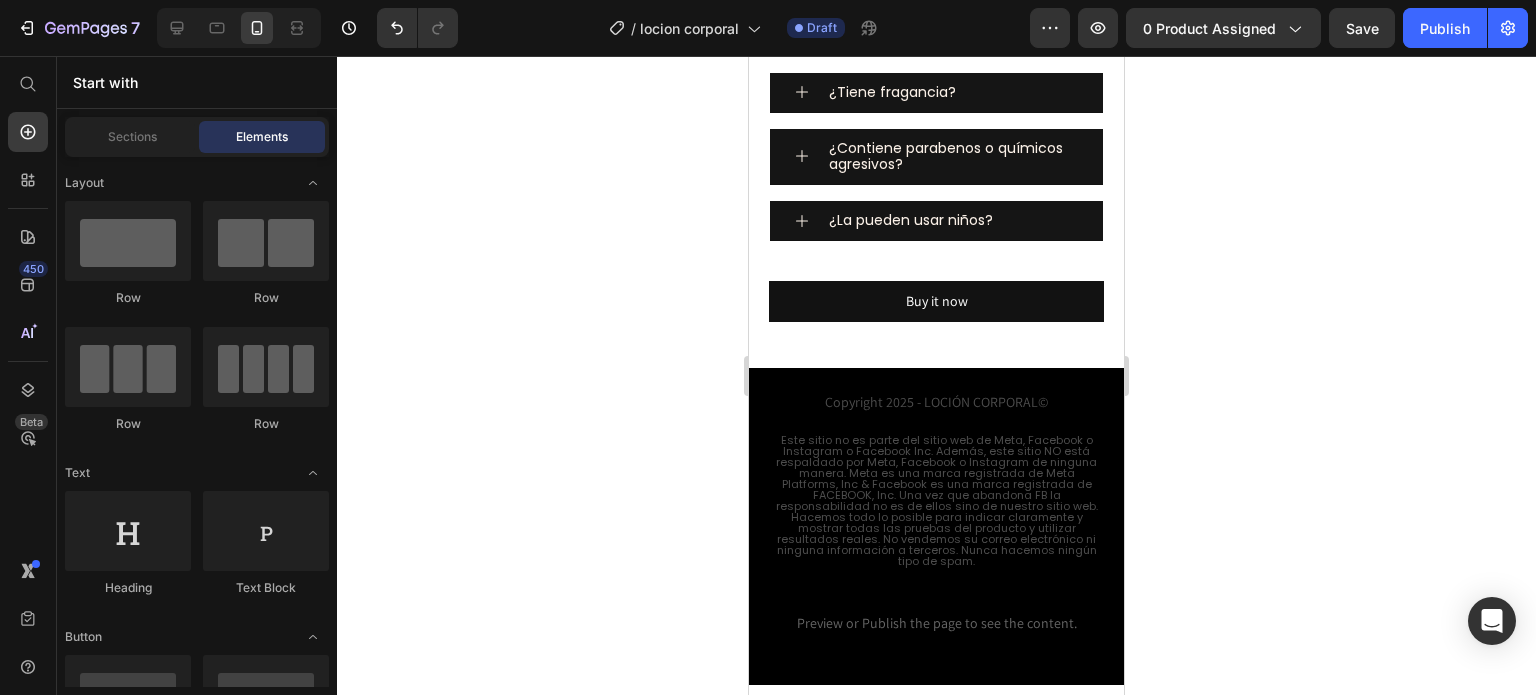 scroll, scrollTop: 6852, scrollLeft: 0, axis: vertical 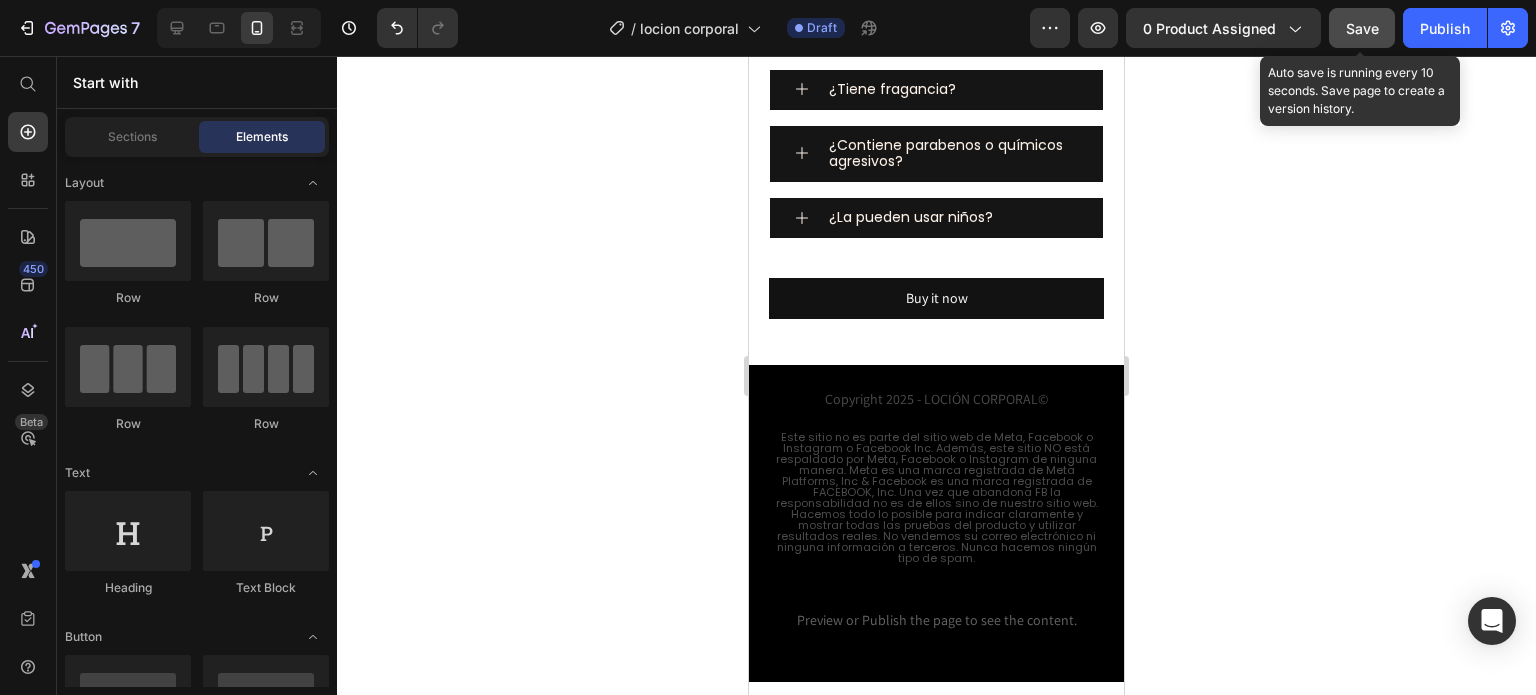 click on "Save" at bounding box center (1362, 28) 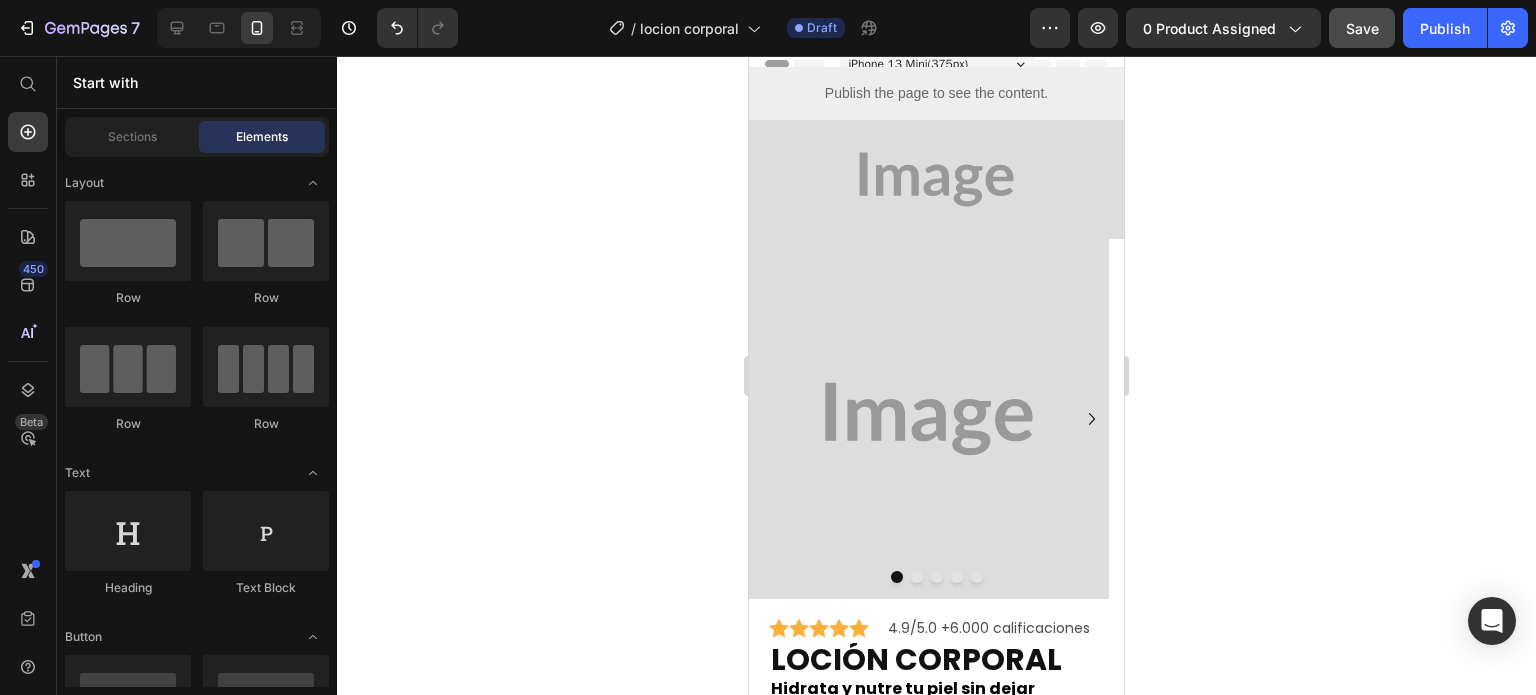 scroll, scrollTop: 0, scrollLeft: 0, axis: both 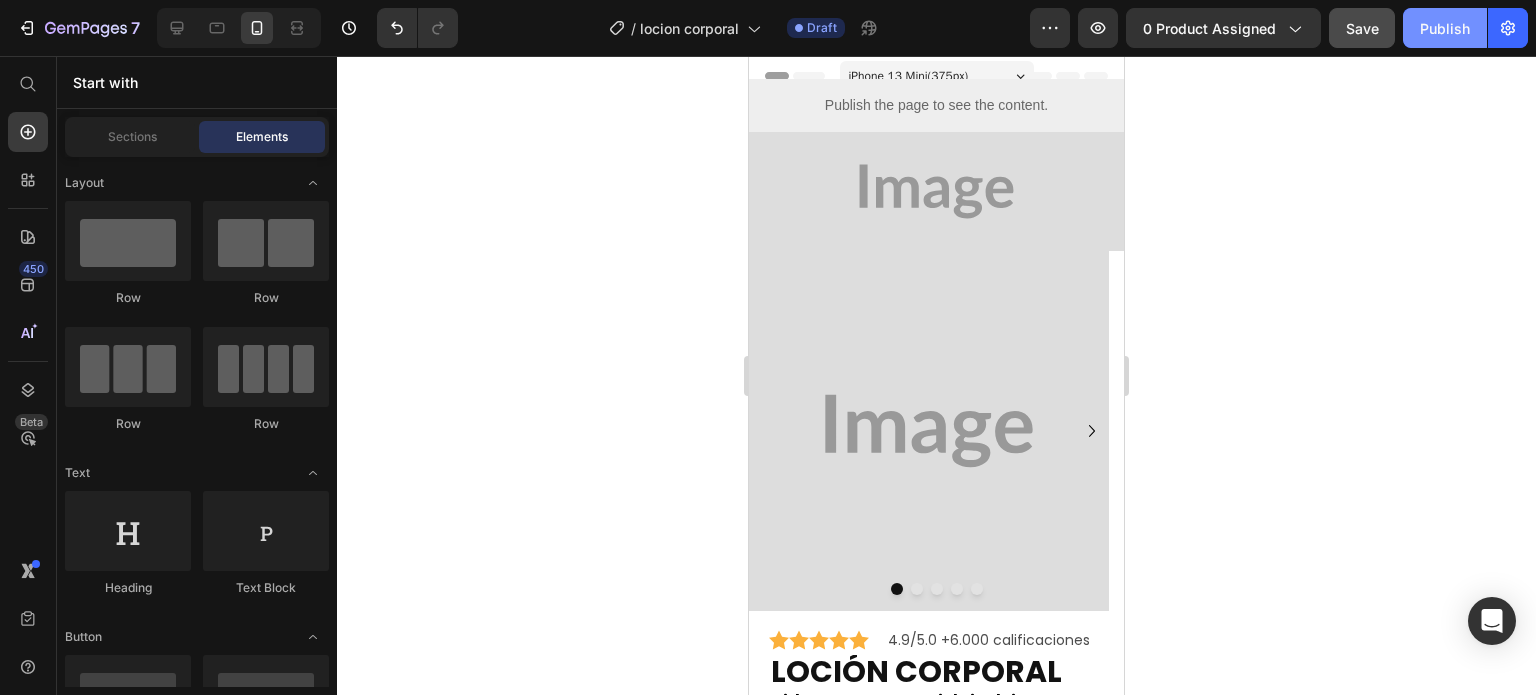 click on "Publish" 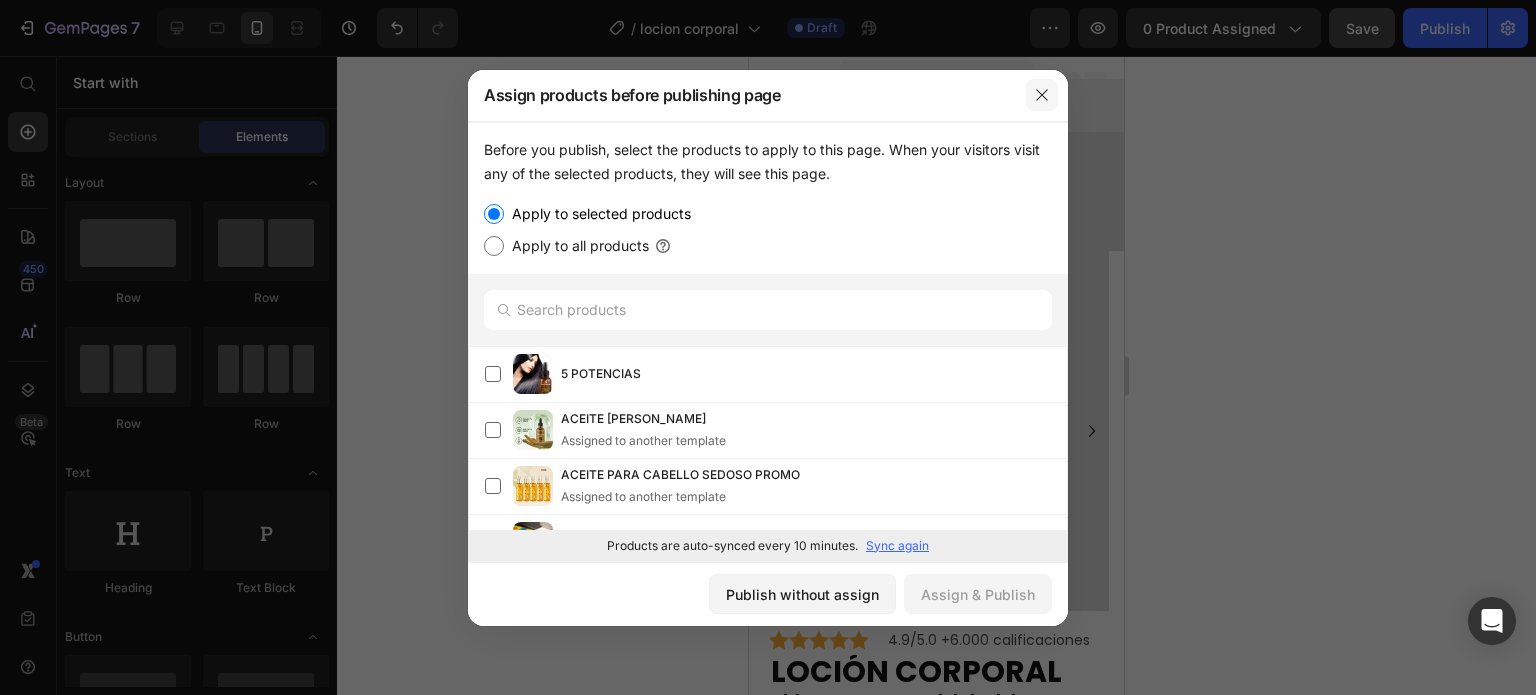 click at bounding box center (1042, 95) 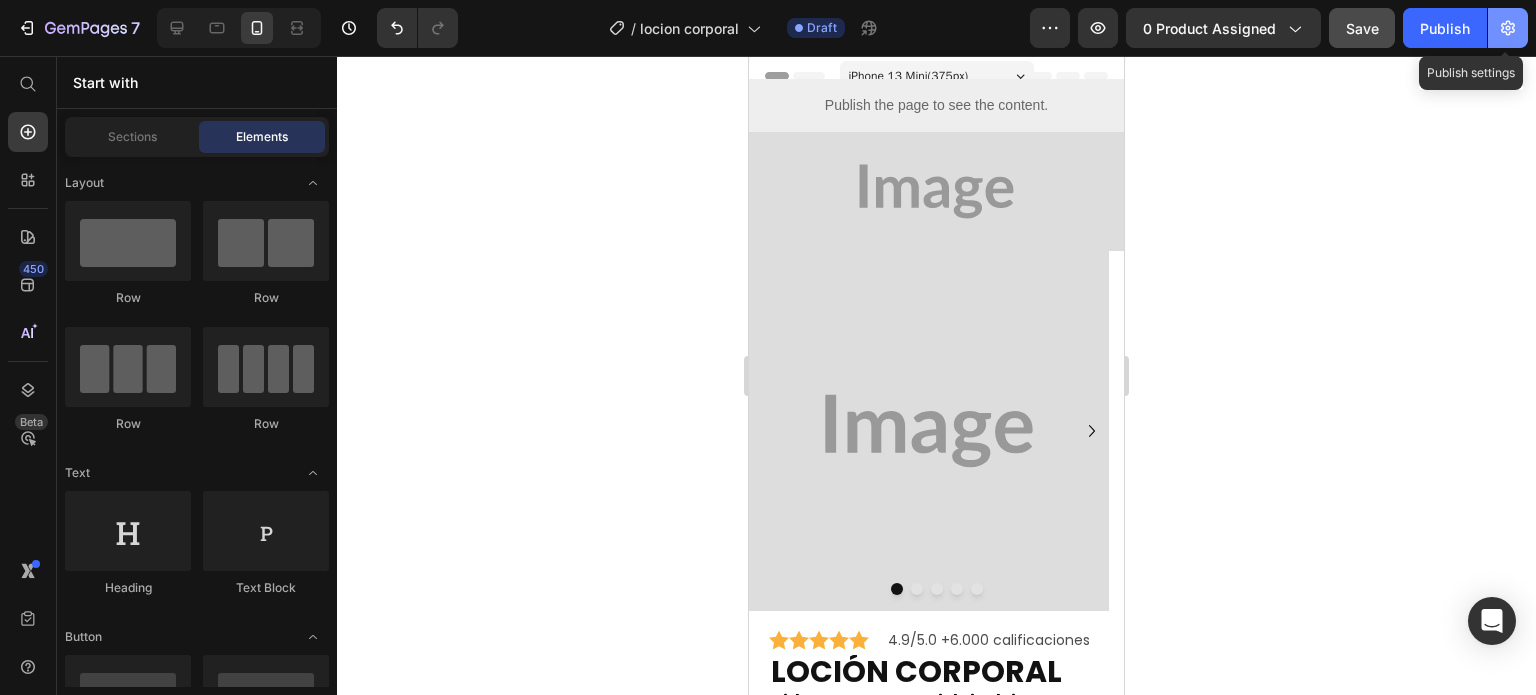 click 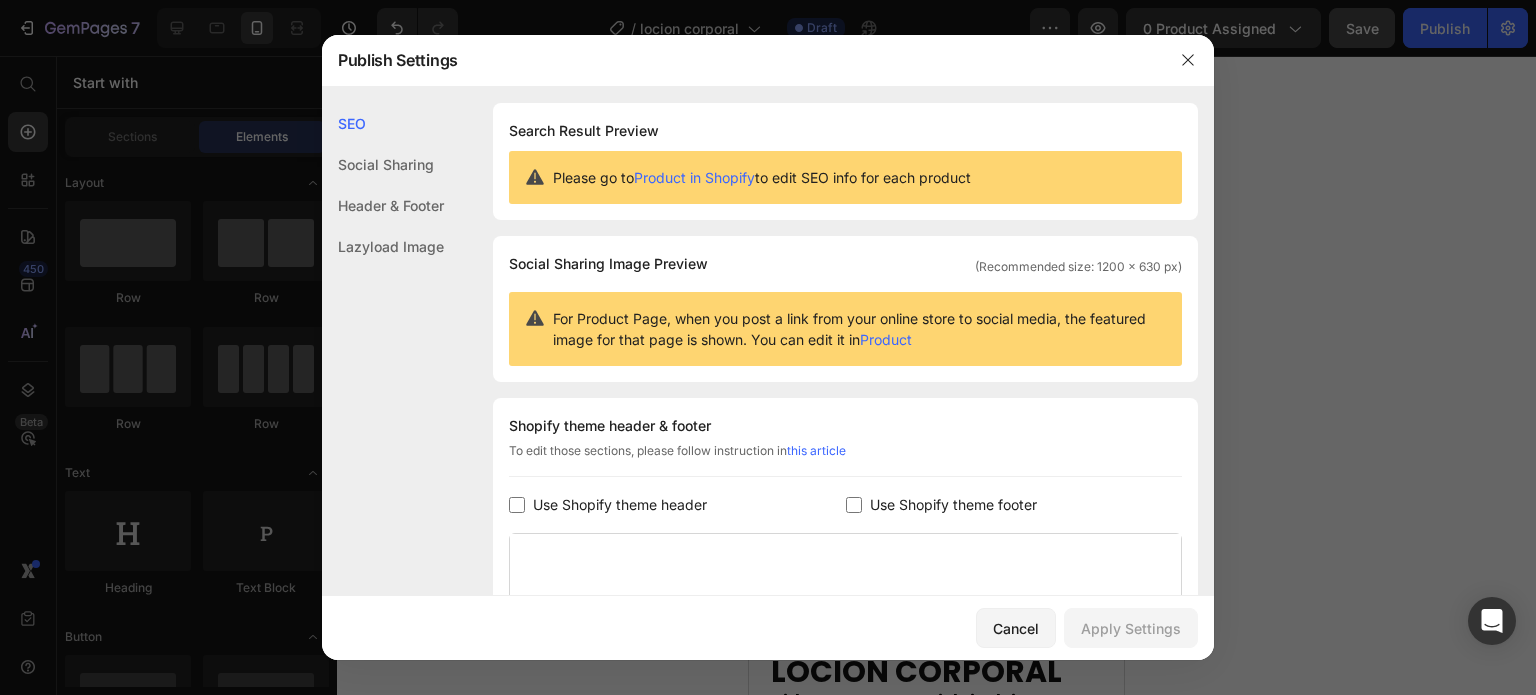 click on "Use Shopify theme header" at bounding box center (616, 505) 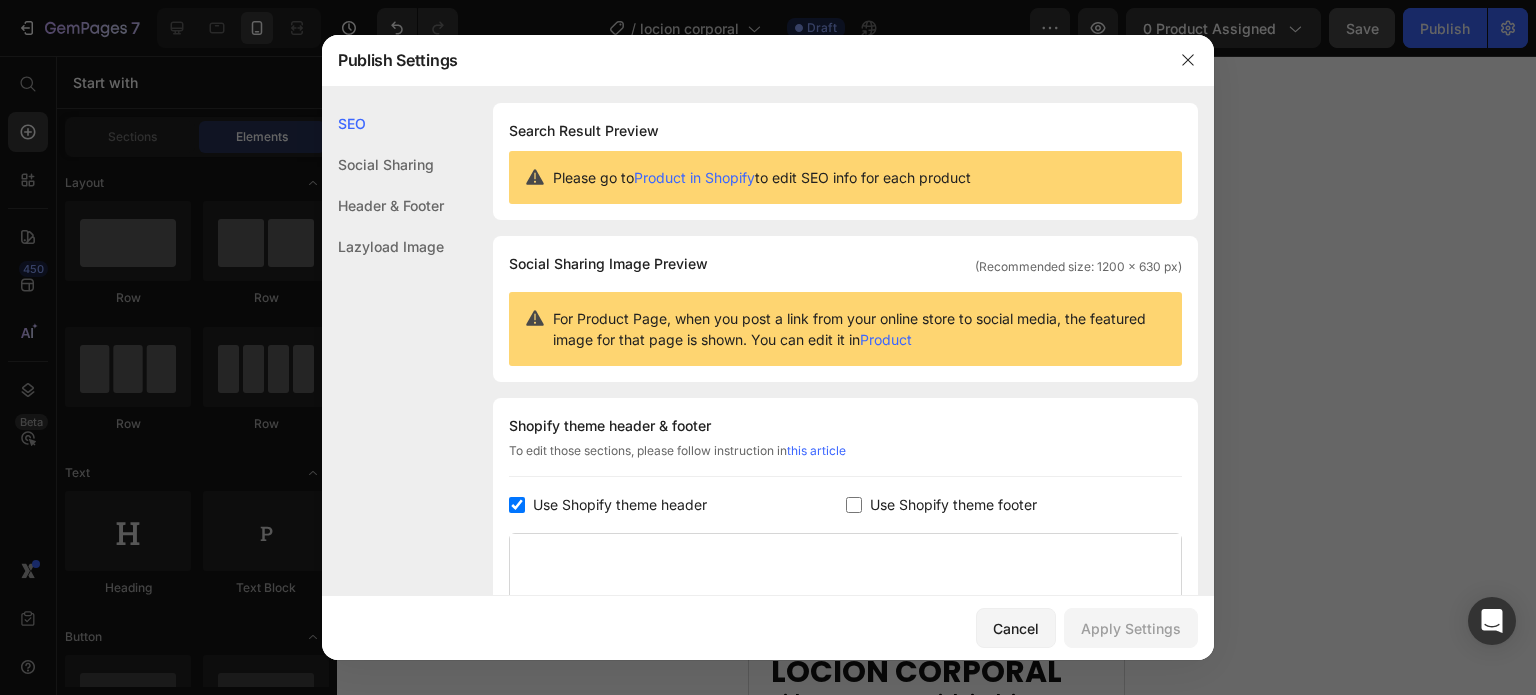 checkbox on "true" 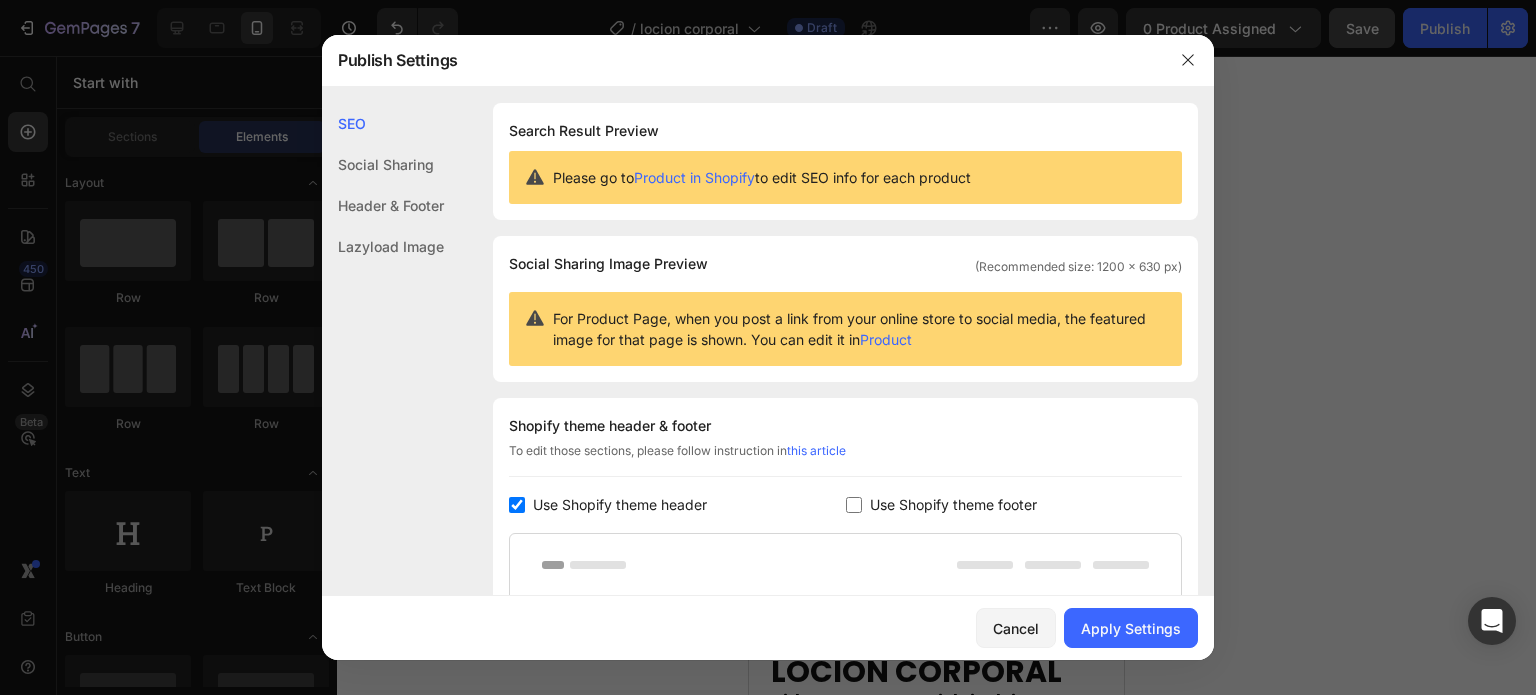 click on "Use Shopify theme footer" at bounding box center (953, 505) 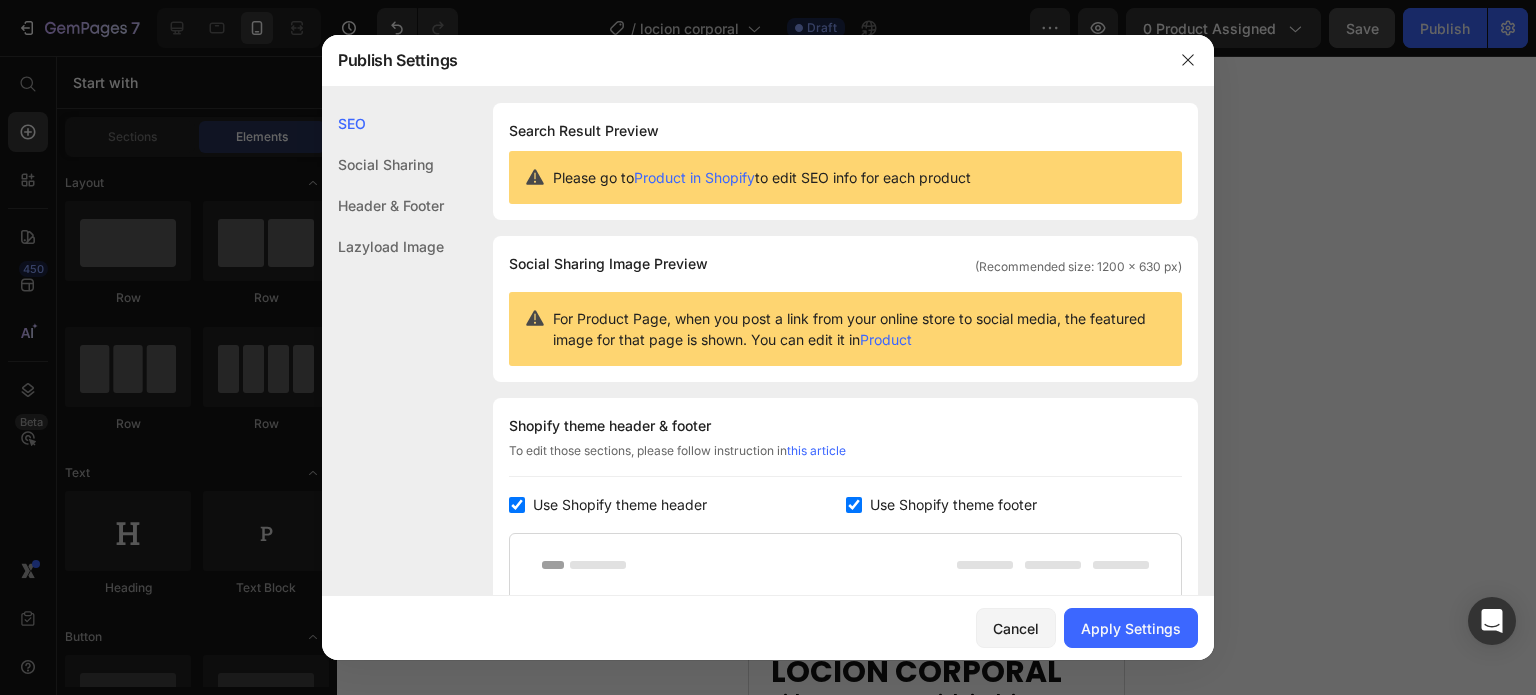 checkbox on "true" 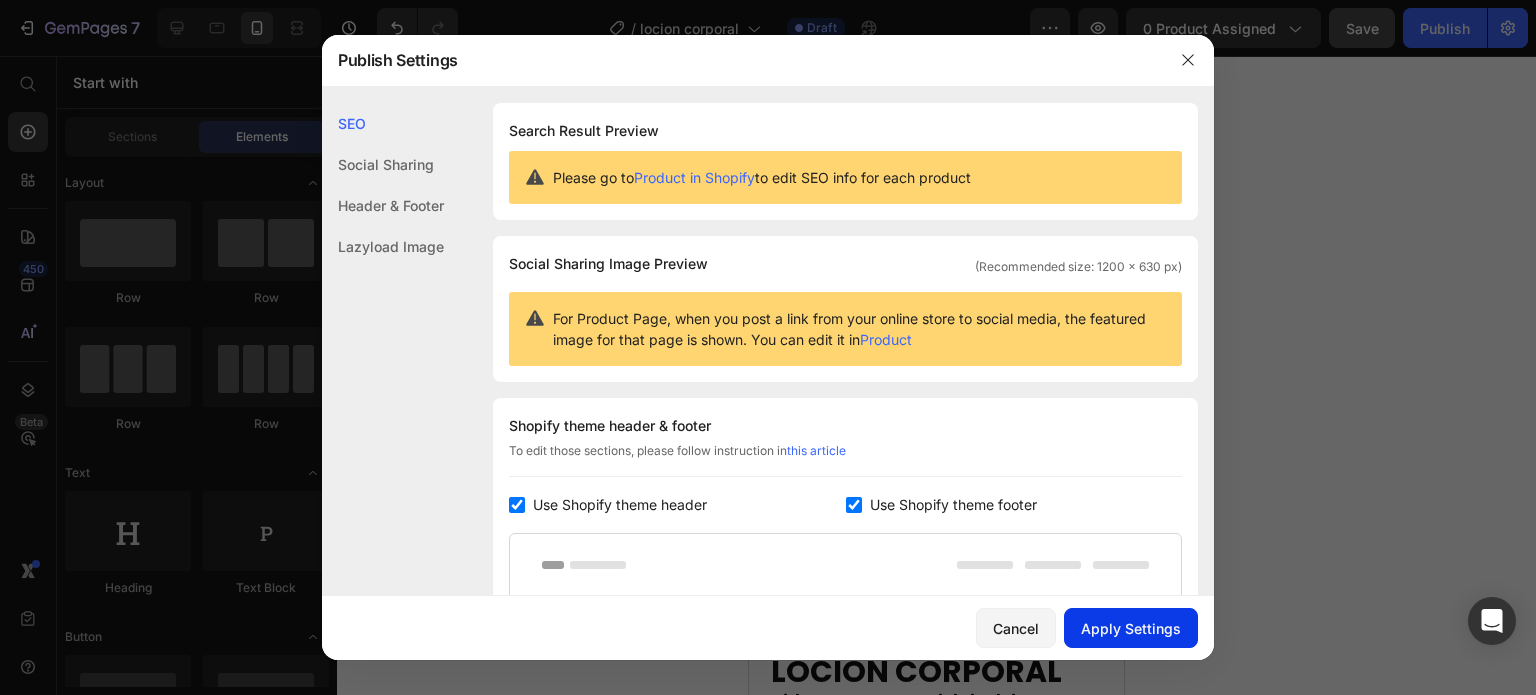 click on "Apply Settings" at bounding box center (1131, 628) 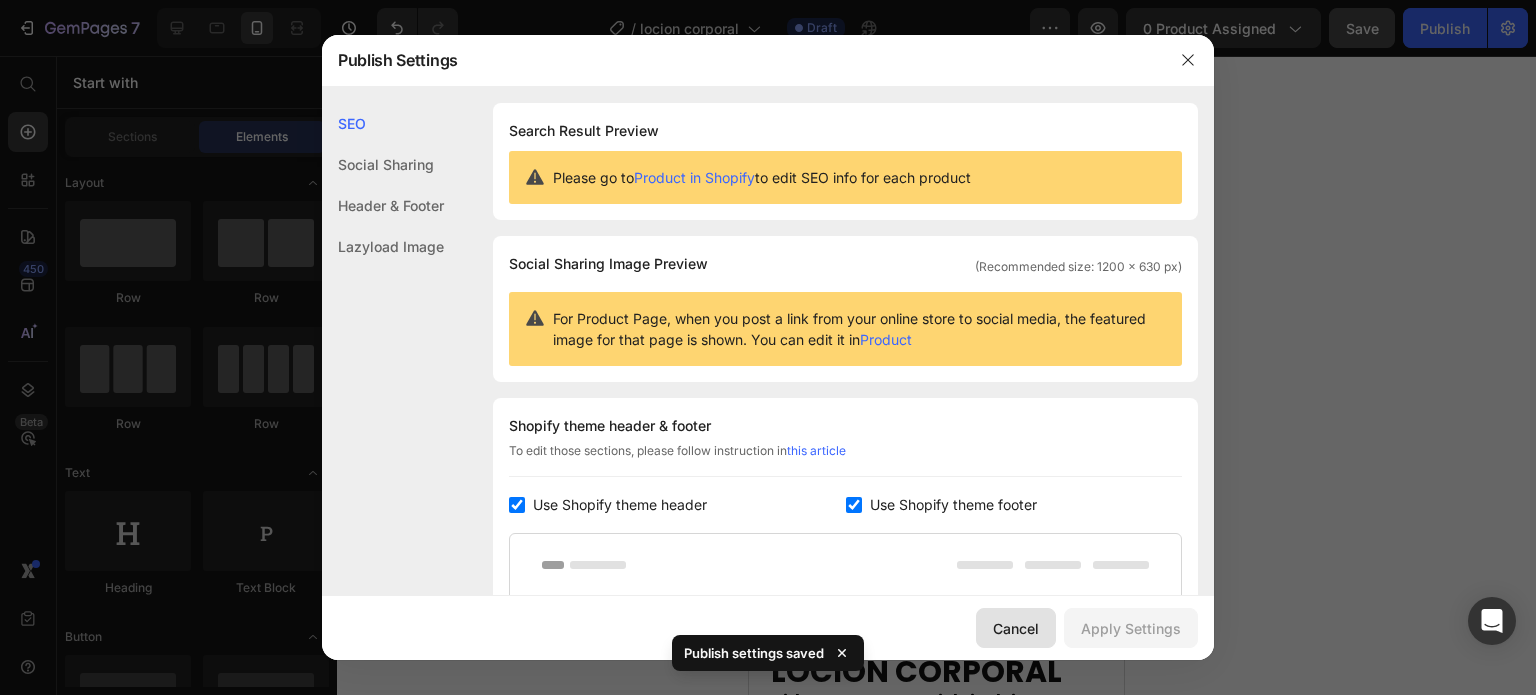 drag, startPoint x: 279, startPoint y: 572, endPoint x: 1028, endPoint y: 628, distance: 751.0905 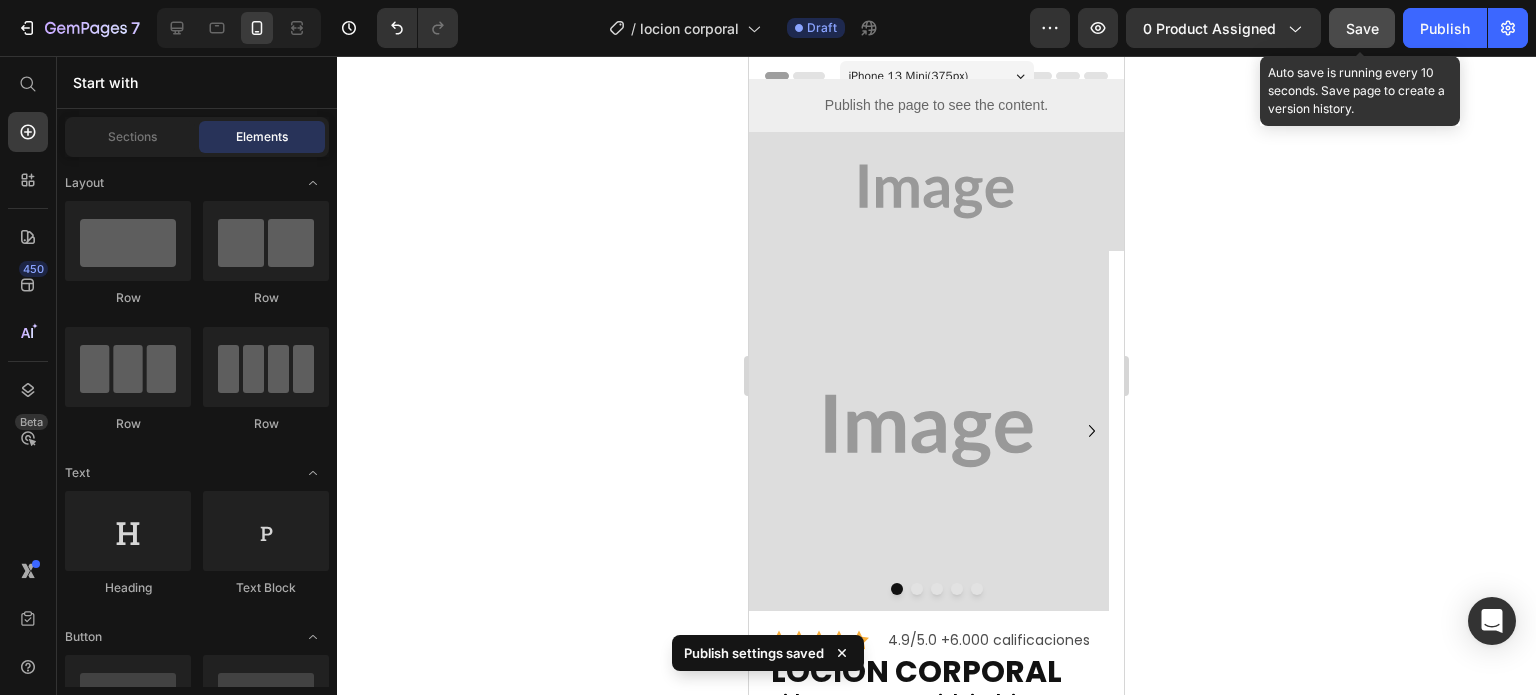 click on "Save" 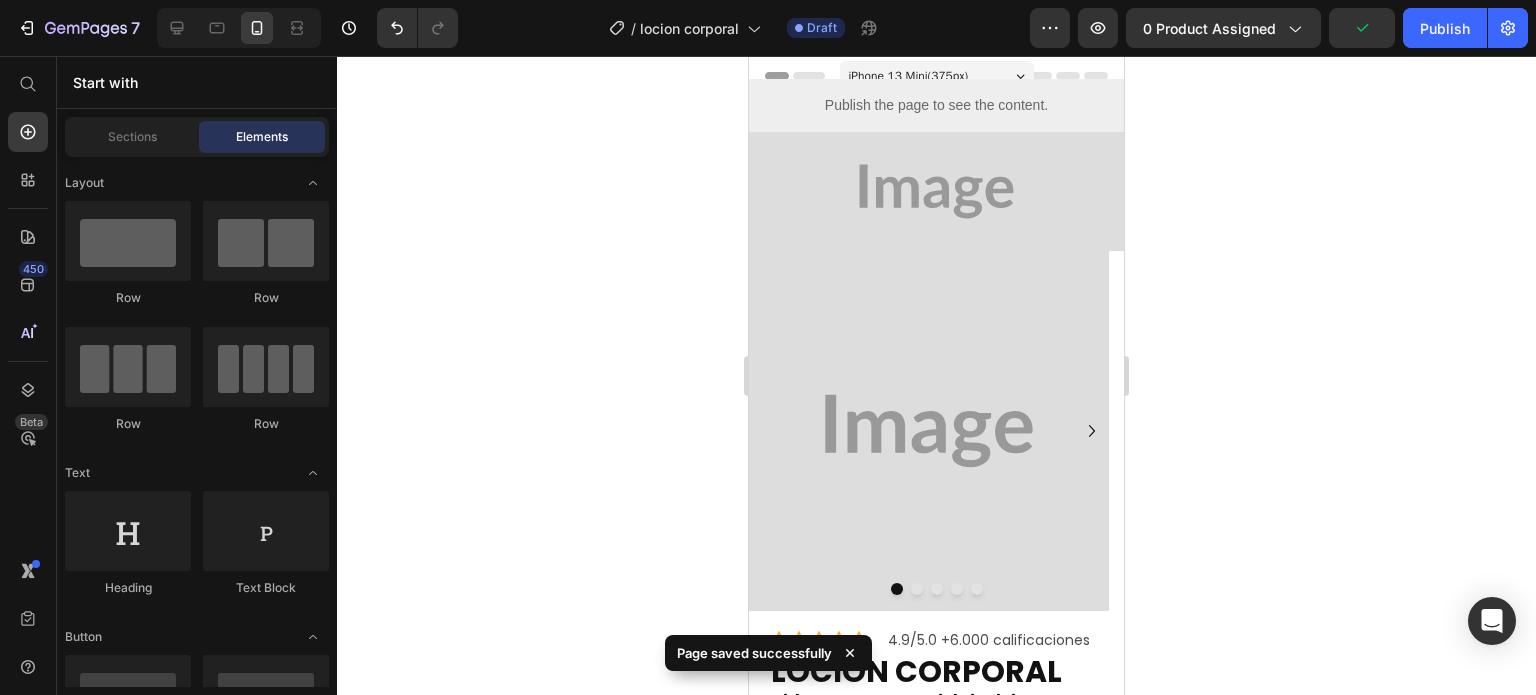 click on "7  Version history  /  locion corporal Draft Preview 0 product assigned  Publish" 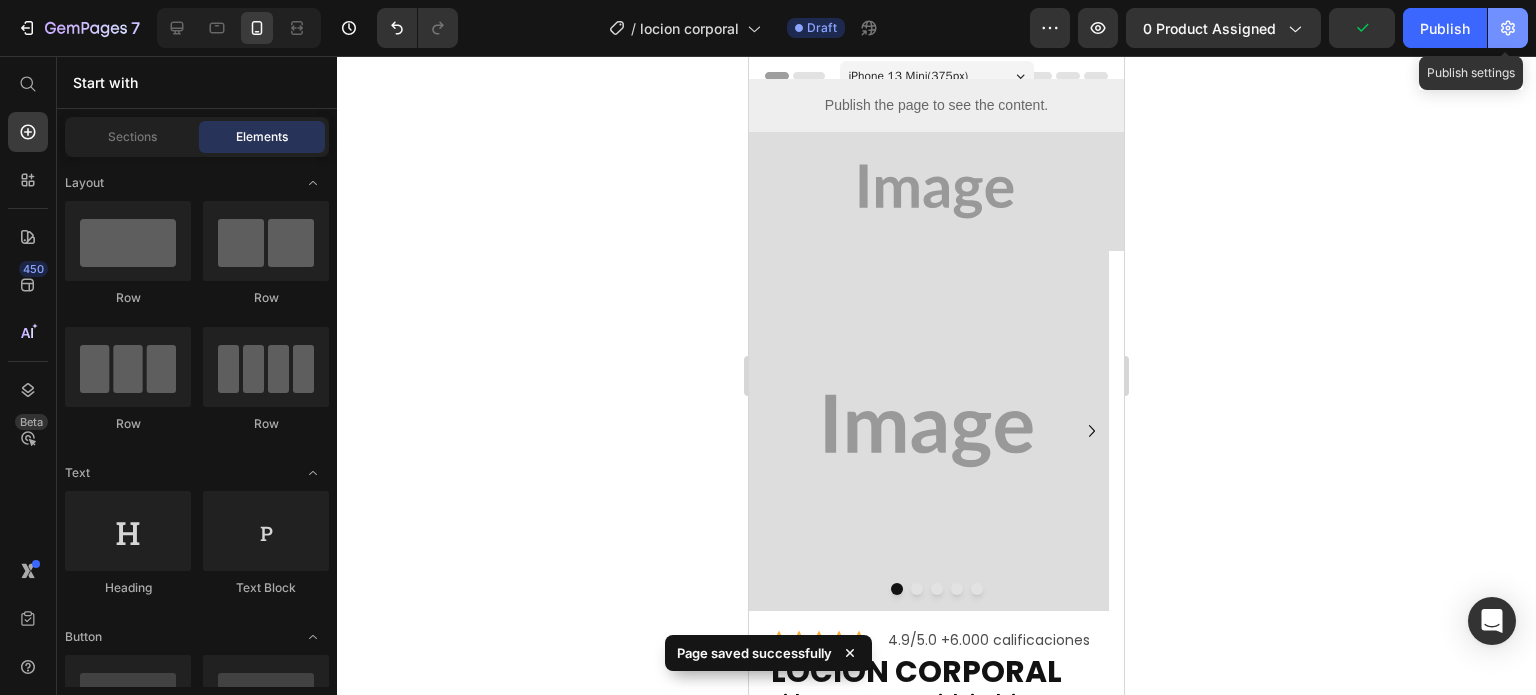 click 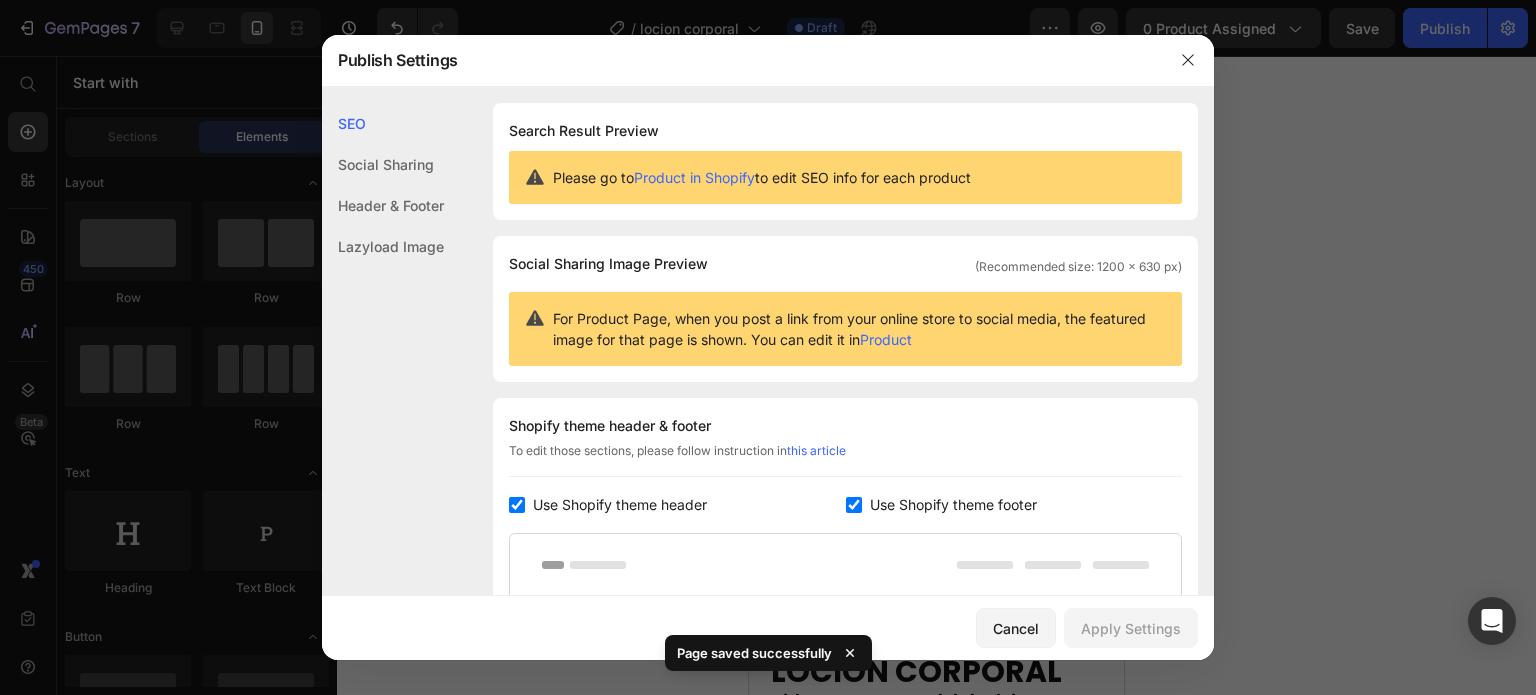 click on "Use Shopify theme footer" at bounding box center [949, 505] 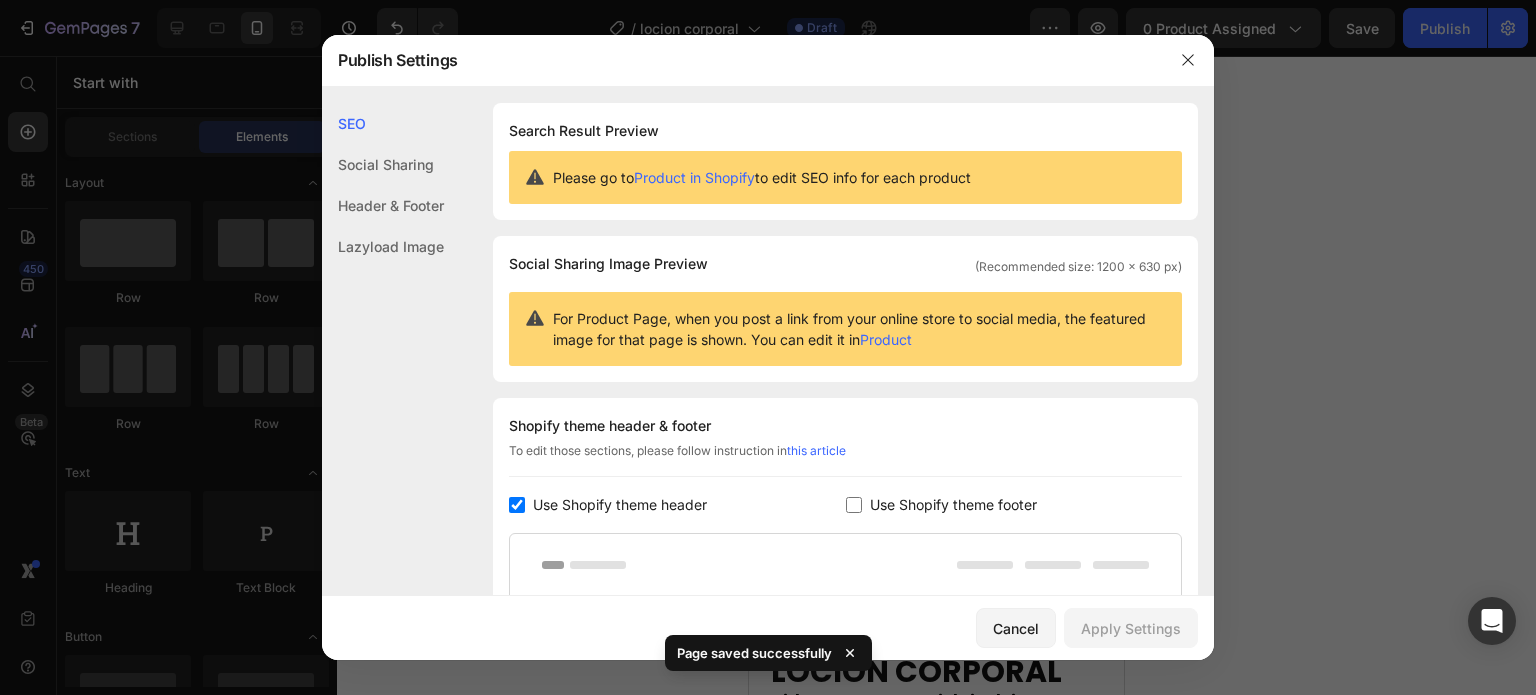 checkbox on "false" 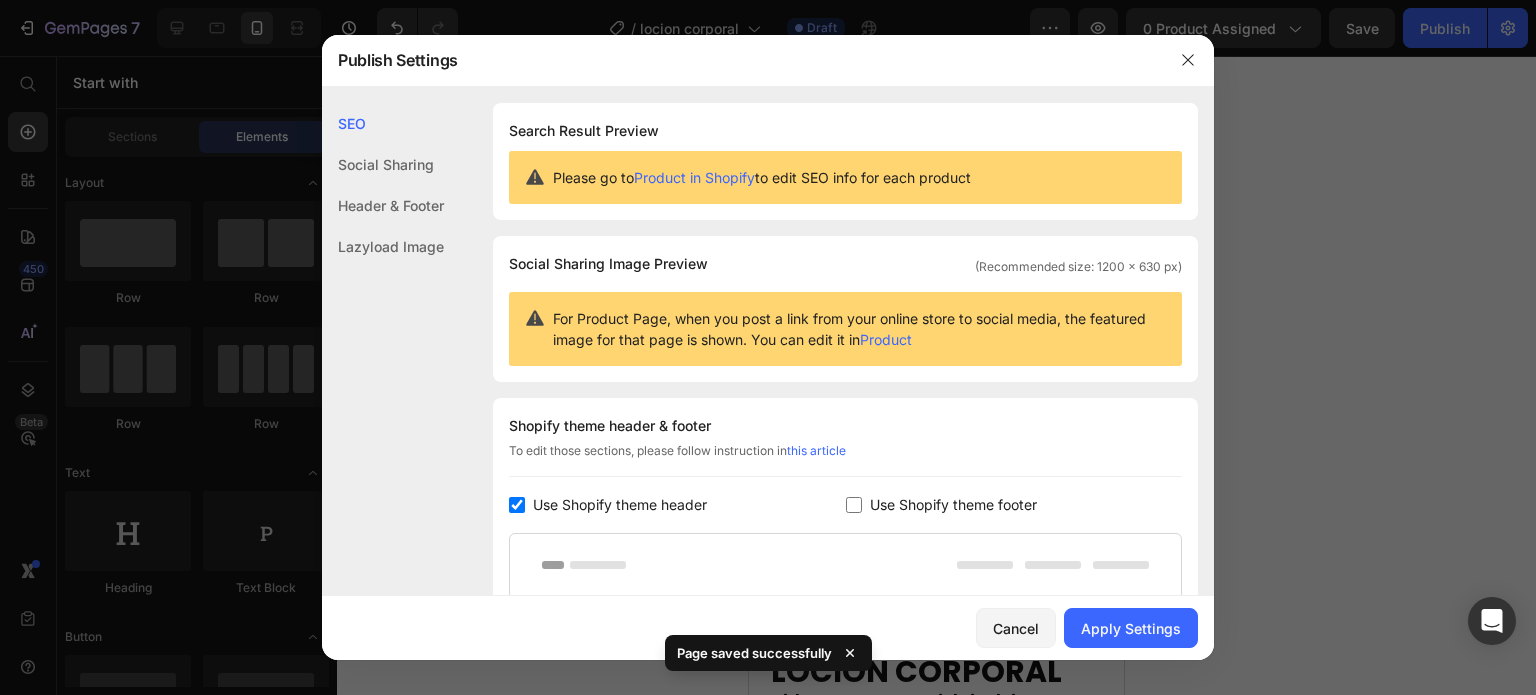 click on "Use Shopify theme header" at bounding box center [620, 505] 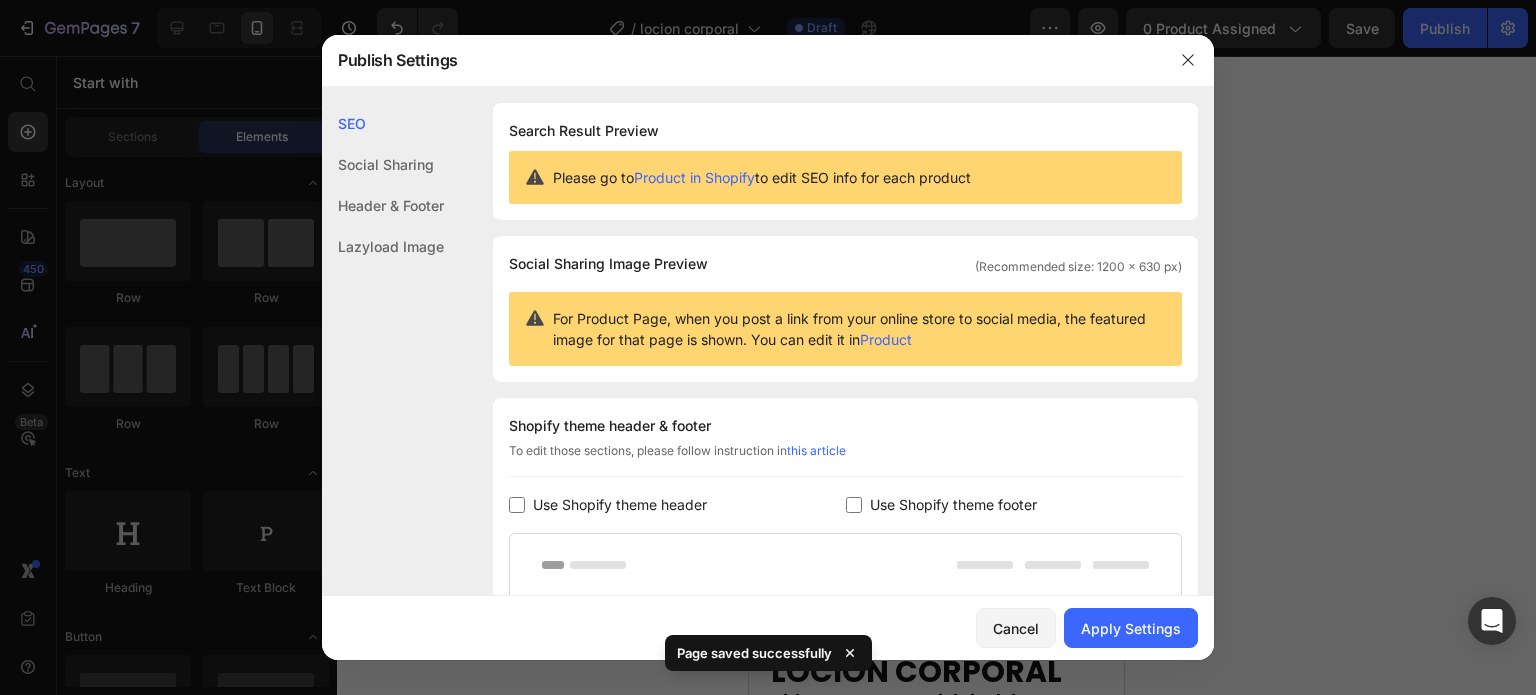 checkbox on "false" 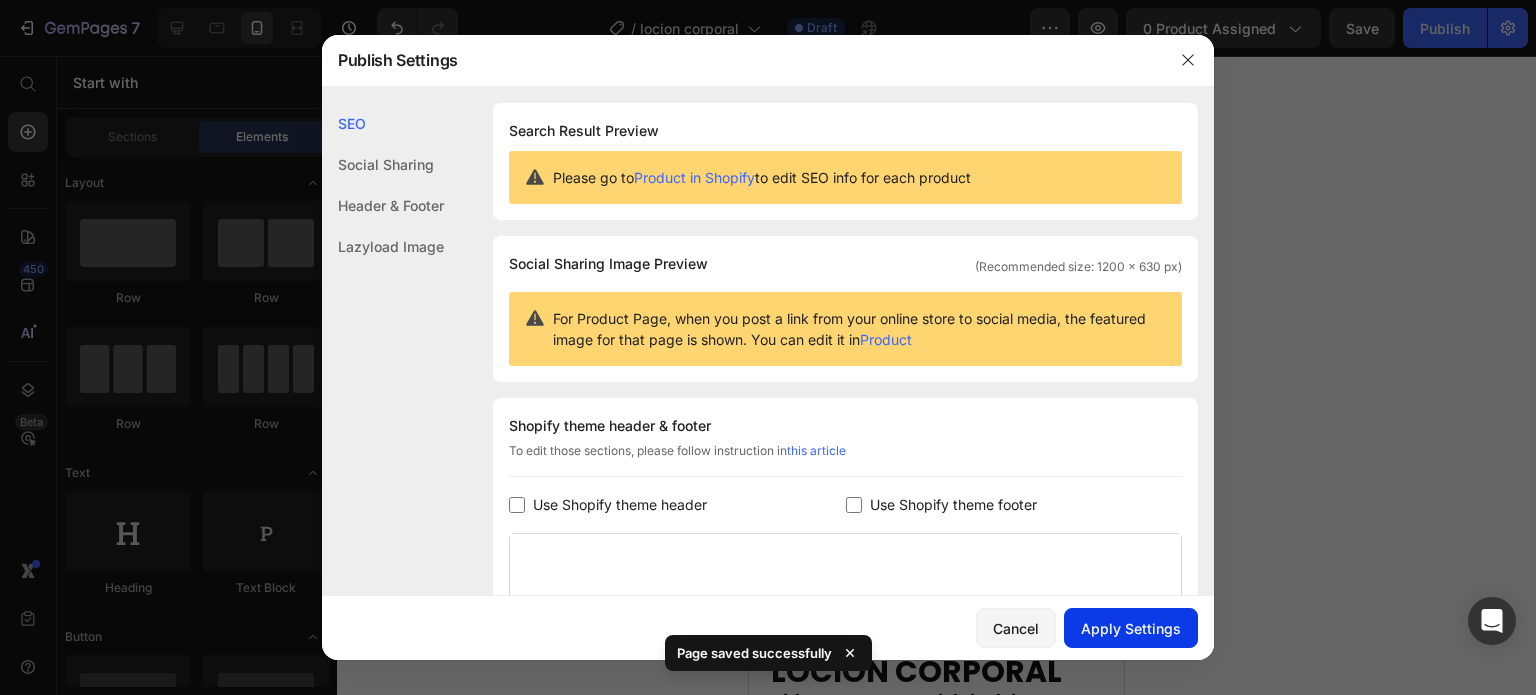 click on "Apply Settings" 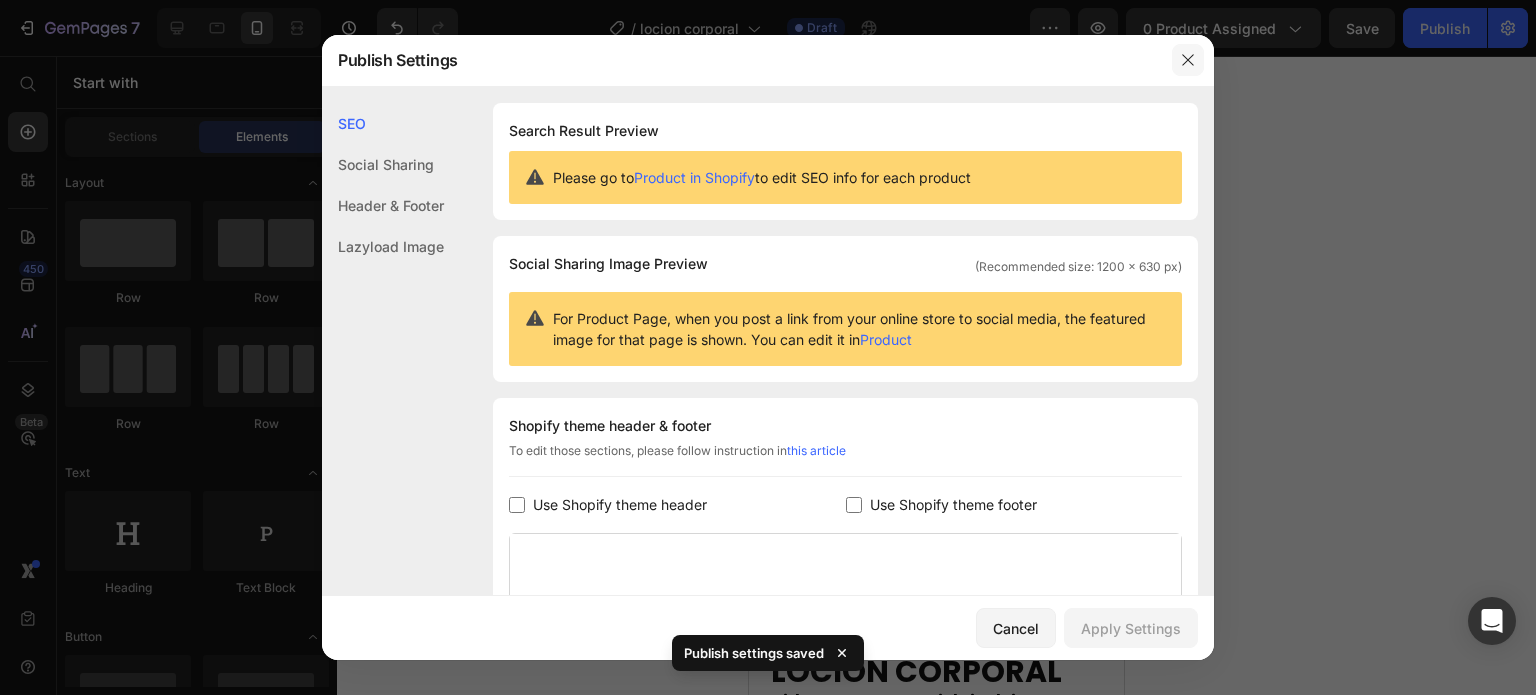 click 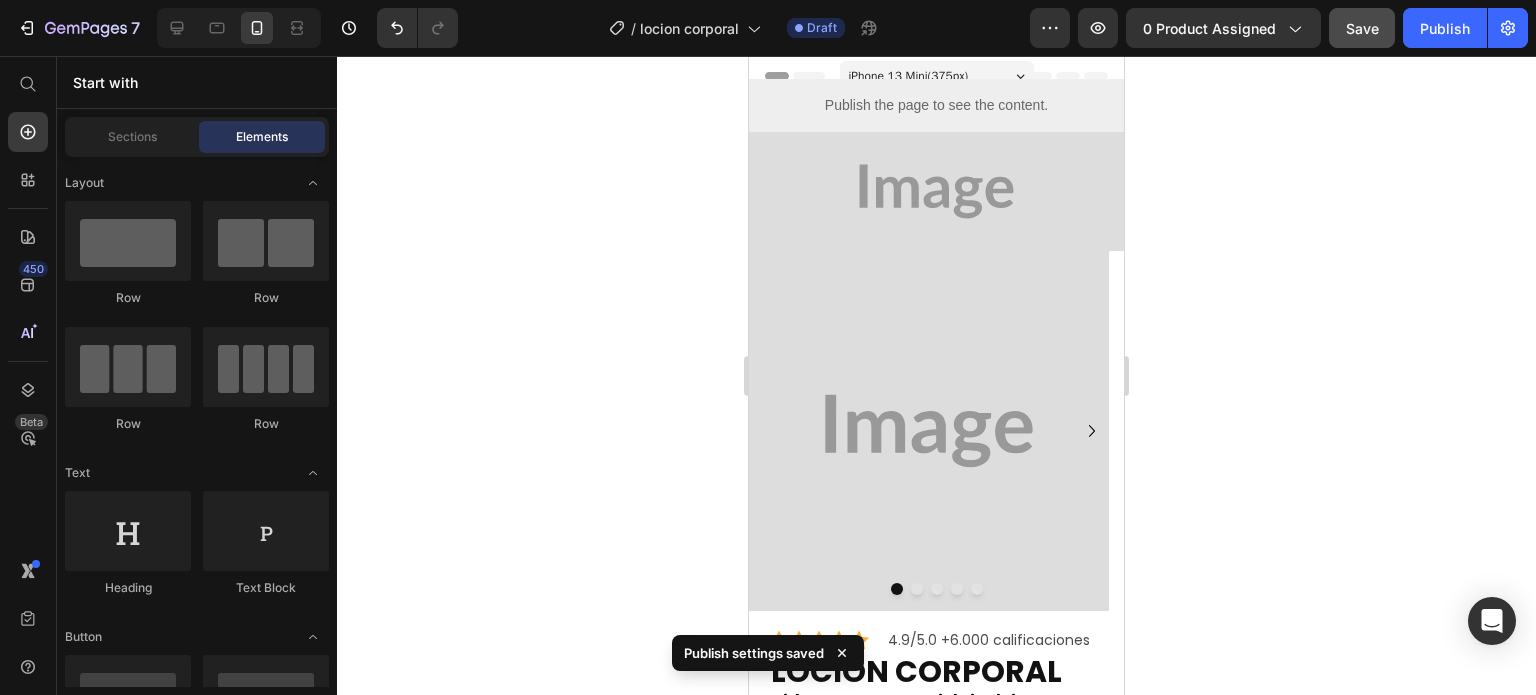 click on "Save" 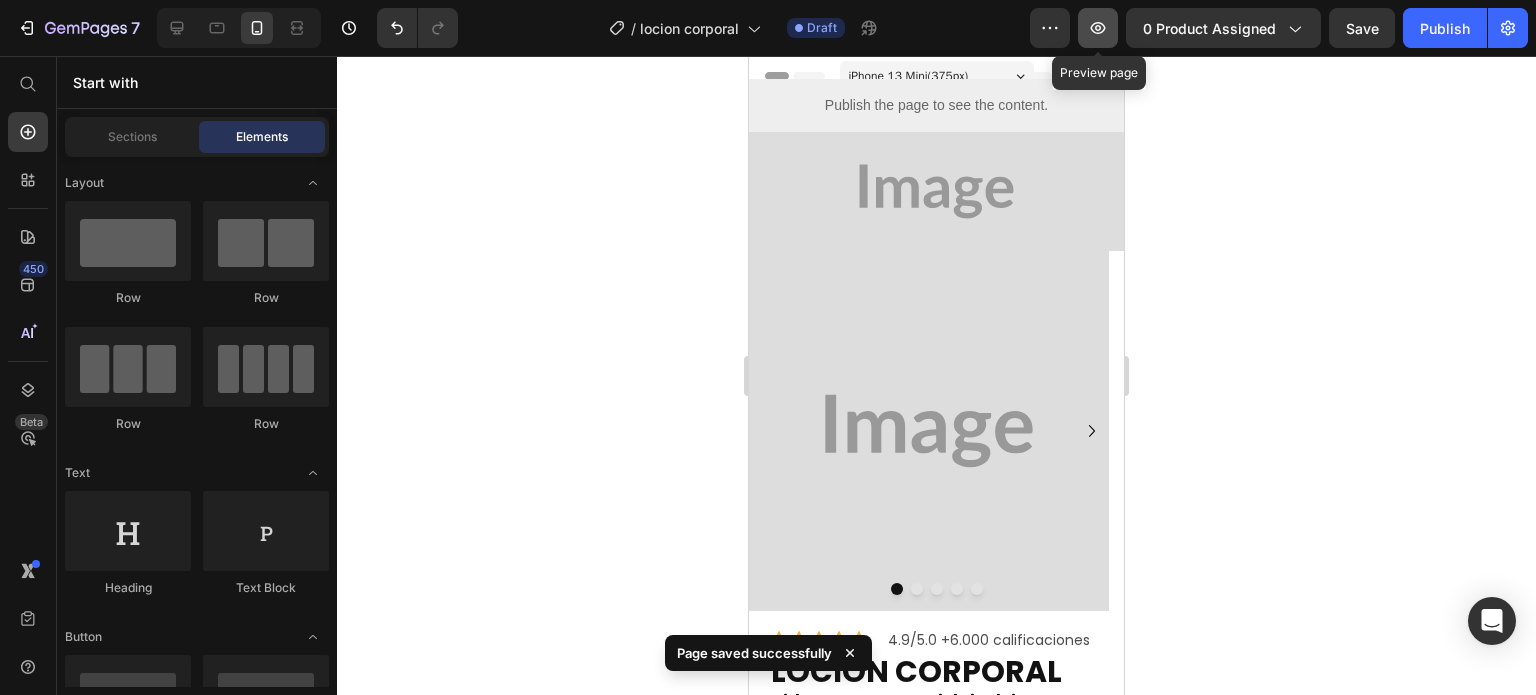 click 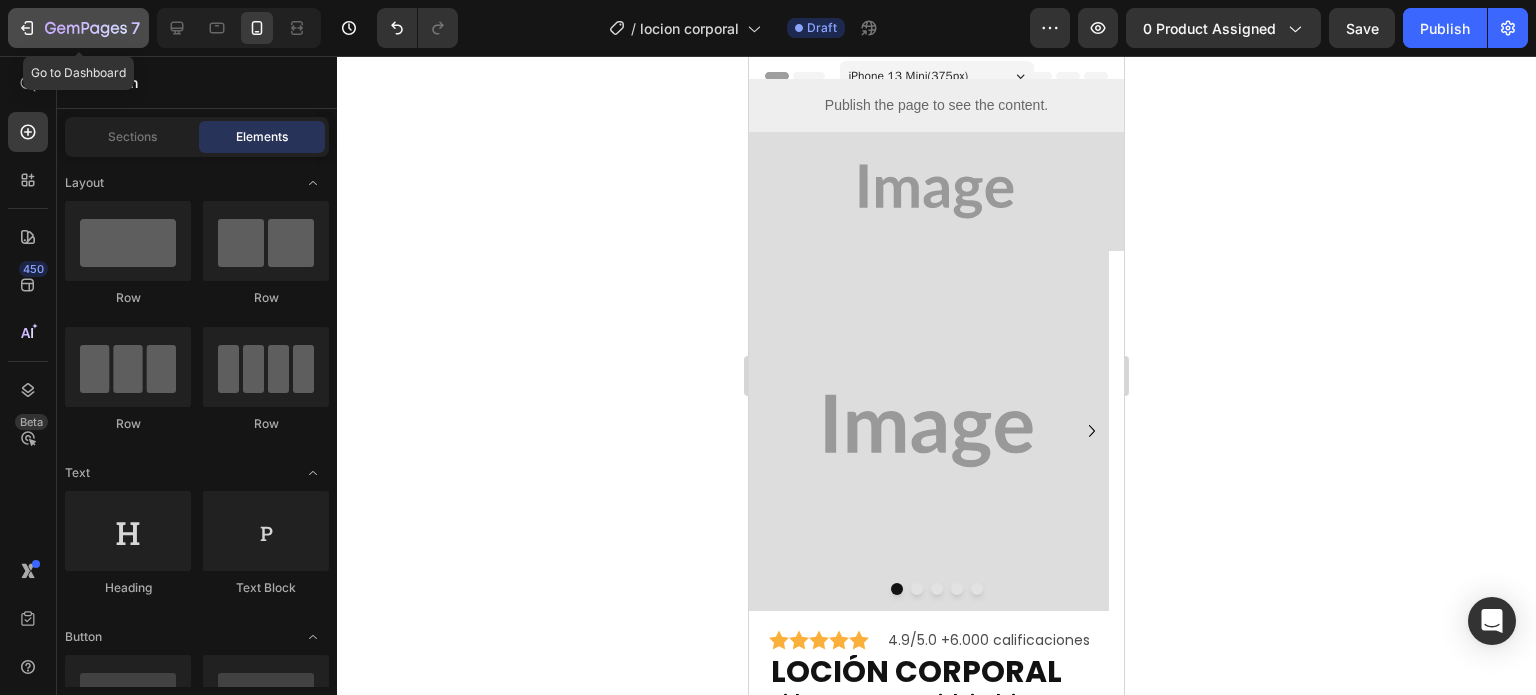 click on "7" at bounding box center [78, 28] 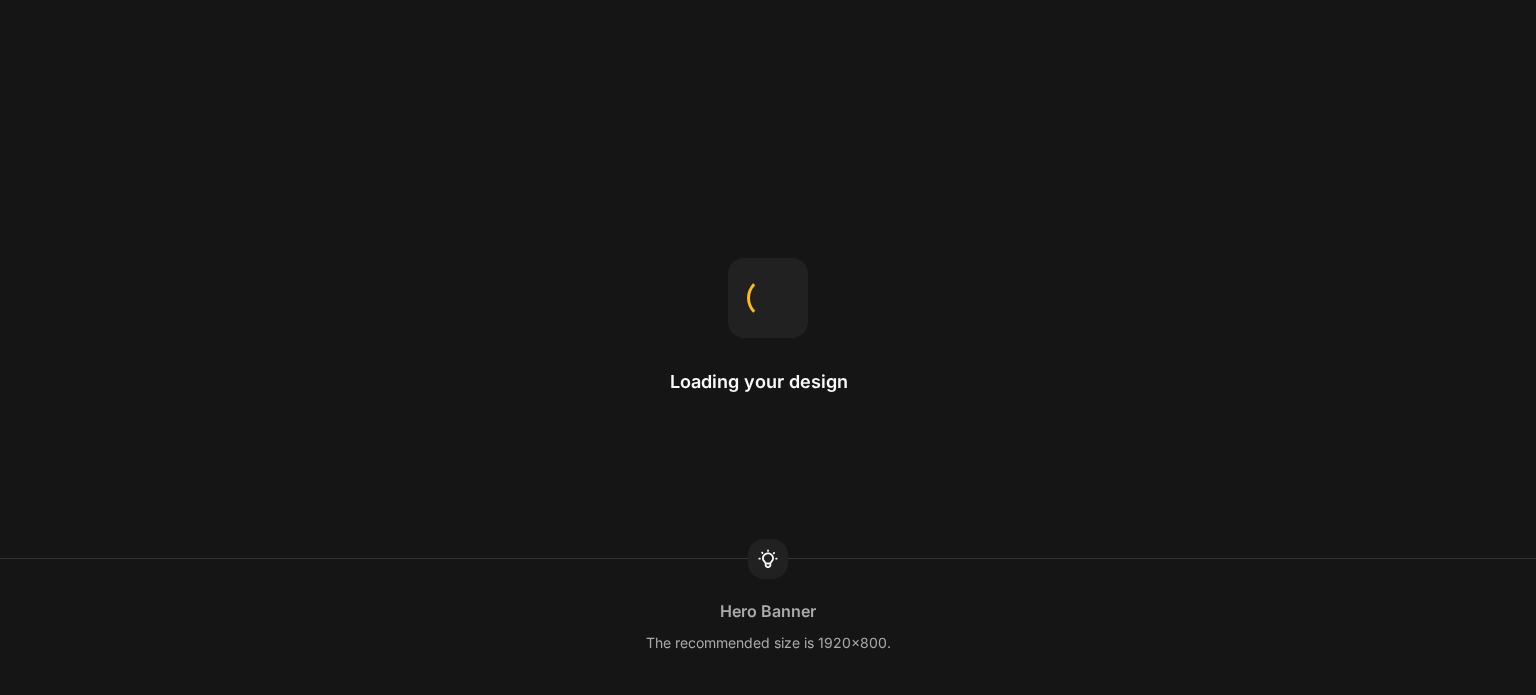 scroll, scrollTop: 0, scrollLeft: 0, axis: both 